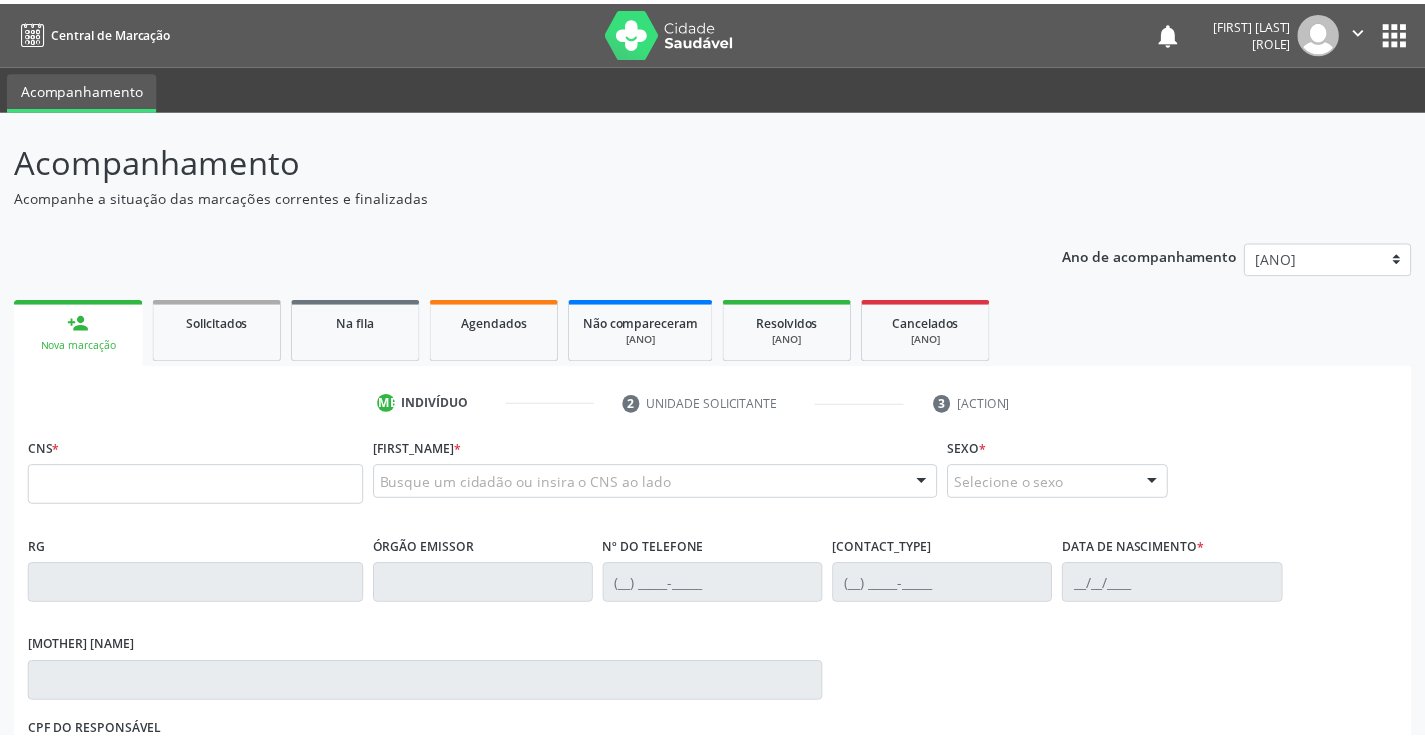 scroll, scrollTop: 0, scrollLeft: 0, axis: both 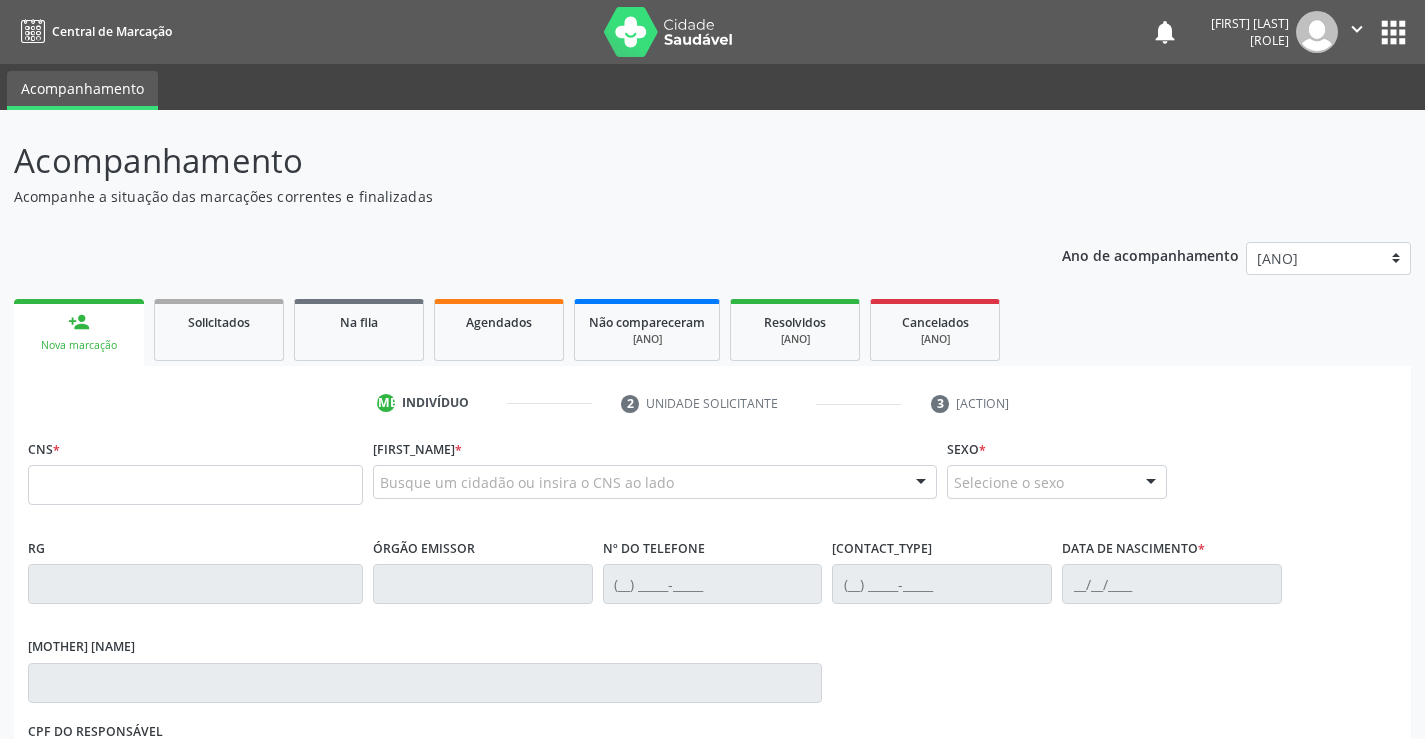 click at bounding box center [195, 485] 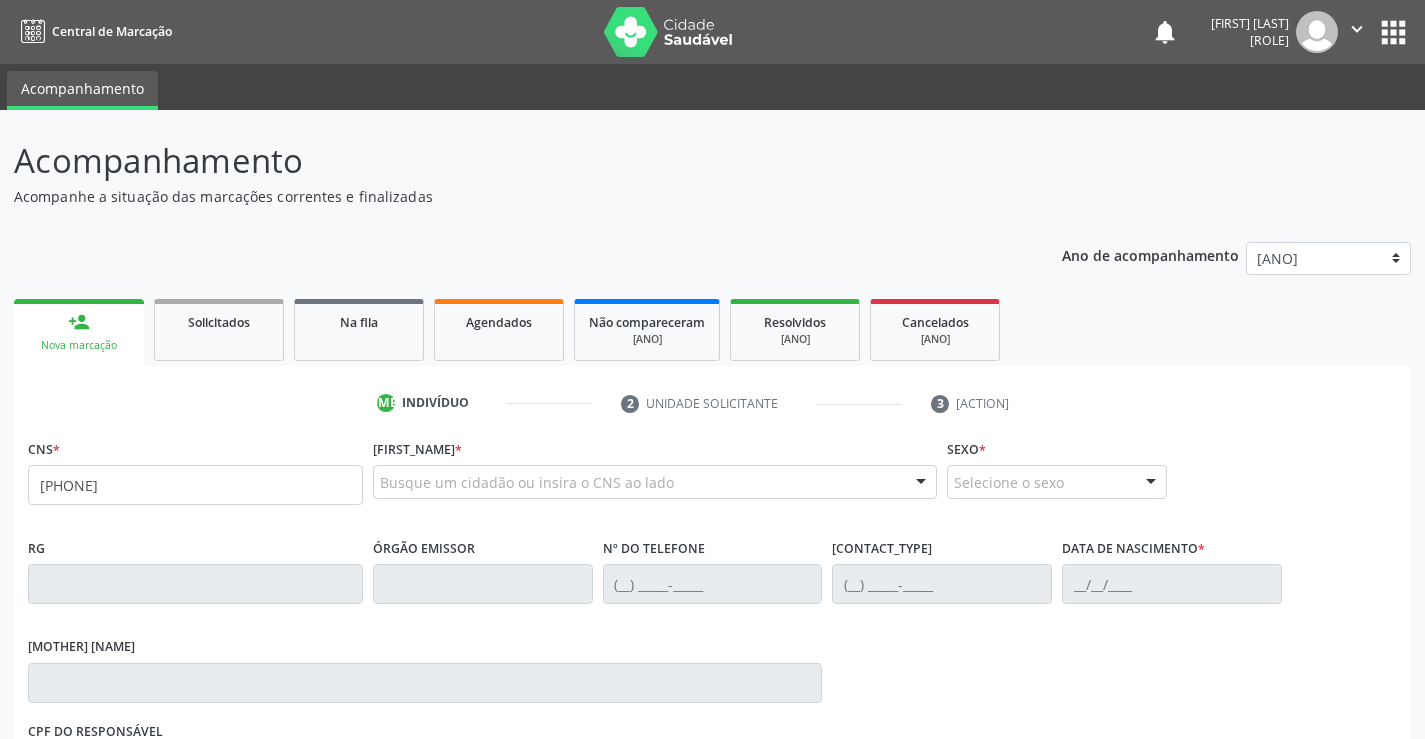 type on "[PHONE]" 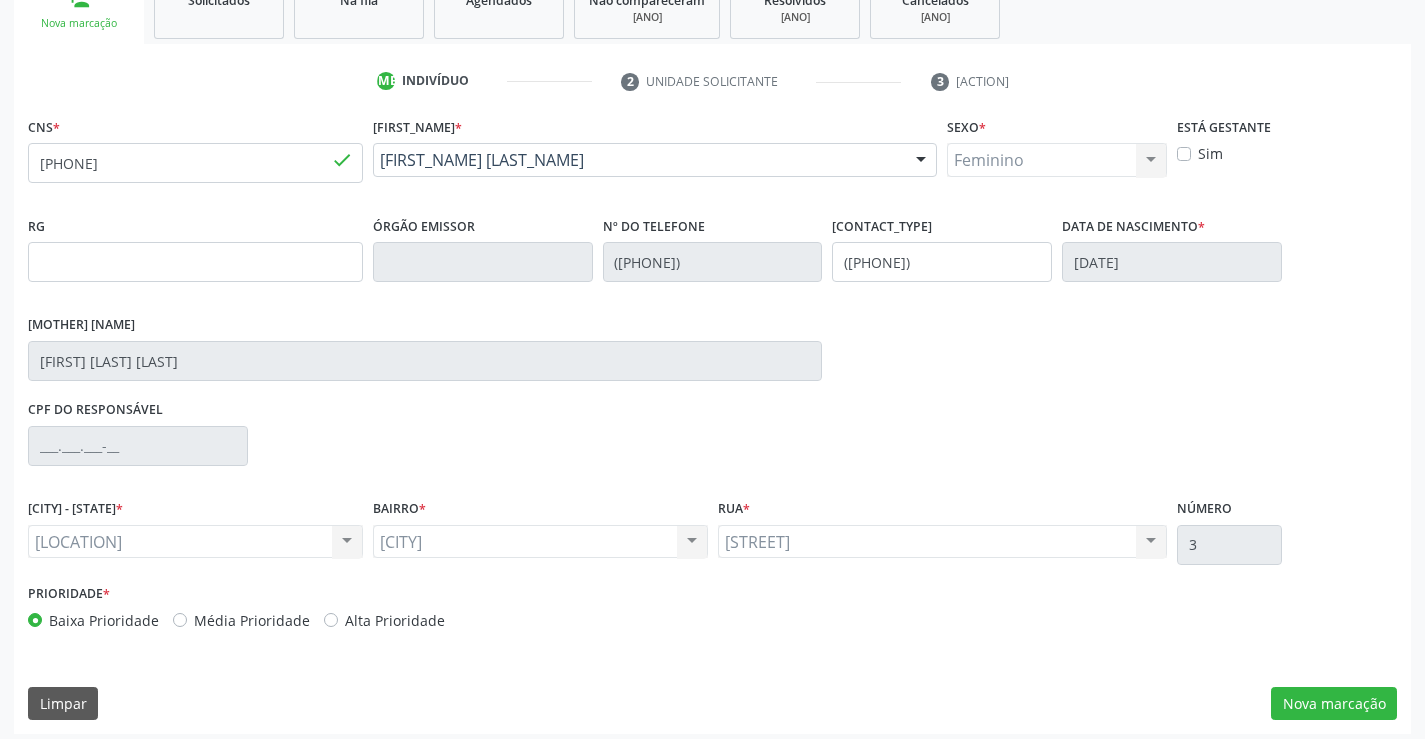 scroll, scrollTop: 331, scrollLeft: 0, axis: vertical 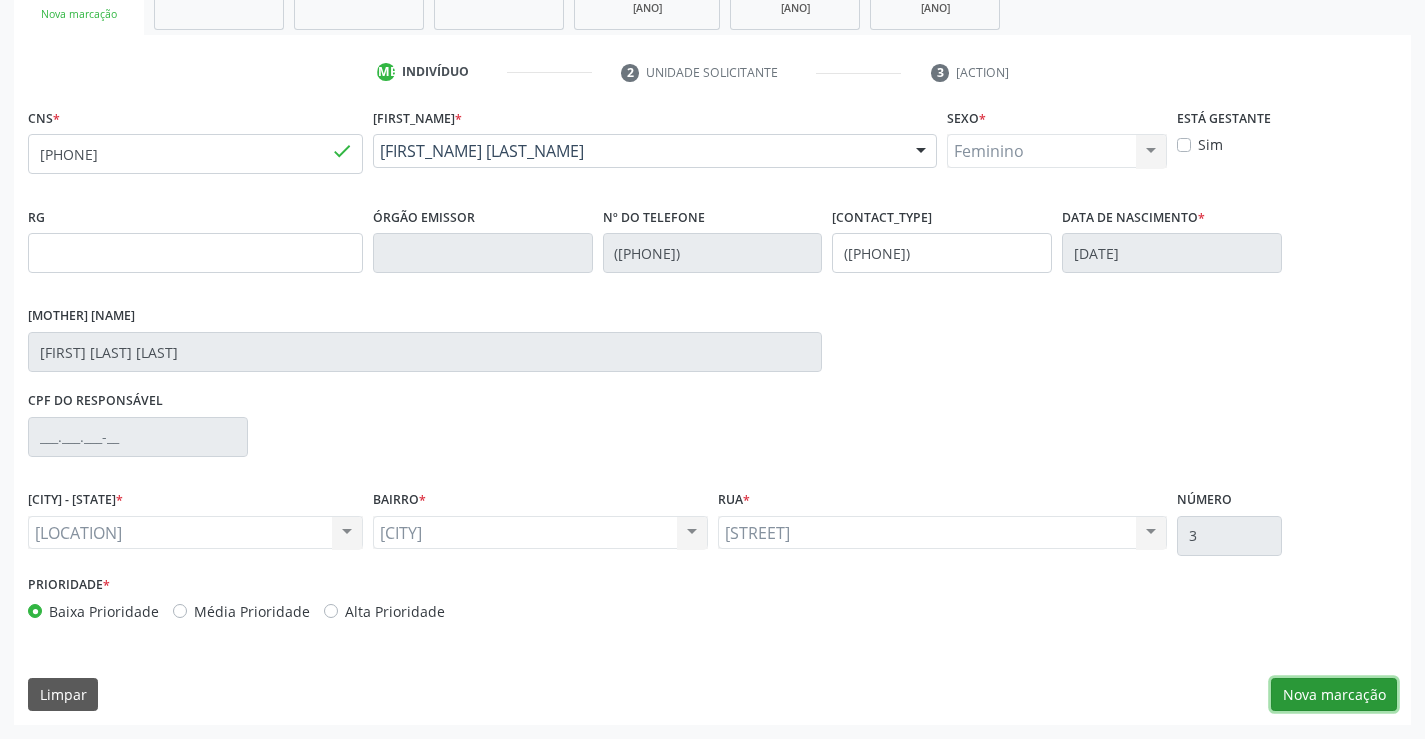 click on "Nova marcação" at bounding box center [1334, 695] 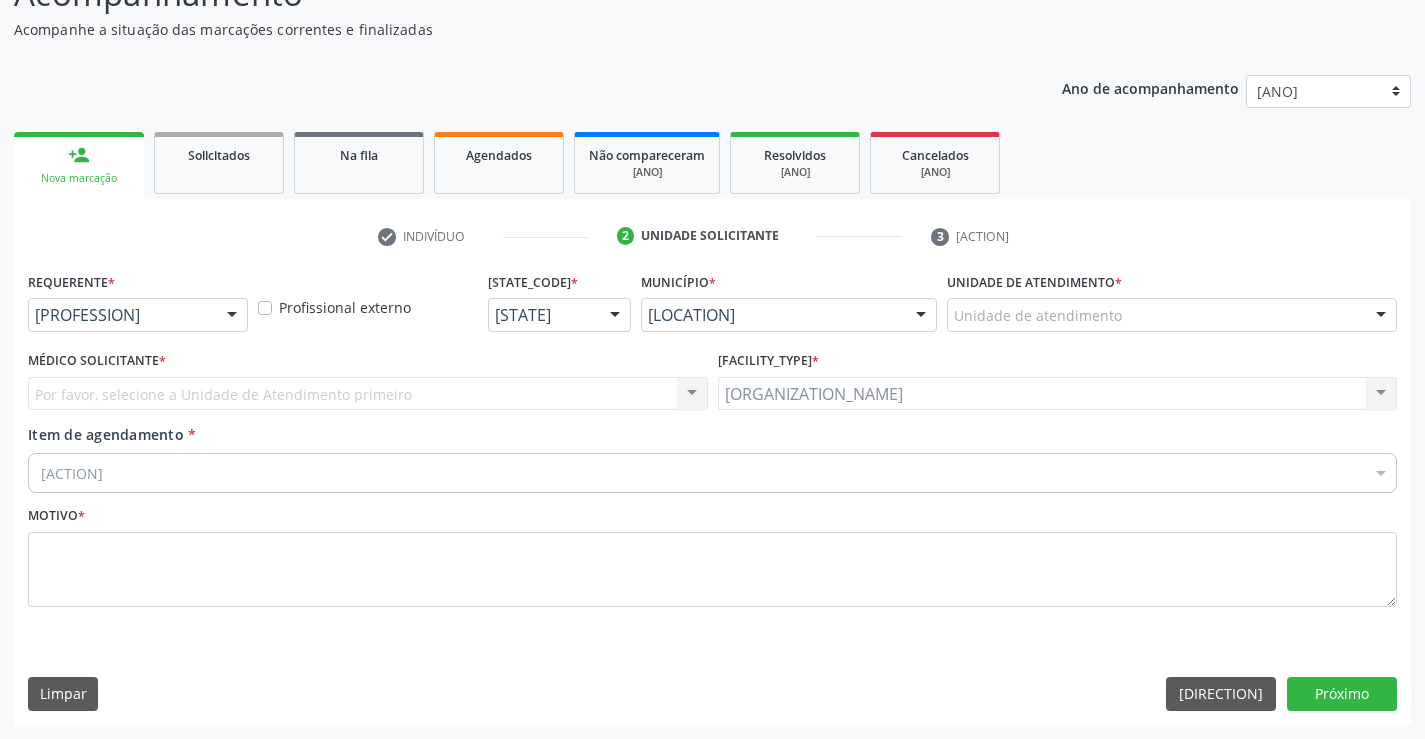 click at bounding box center (232, 316) 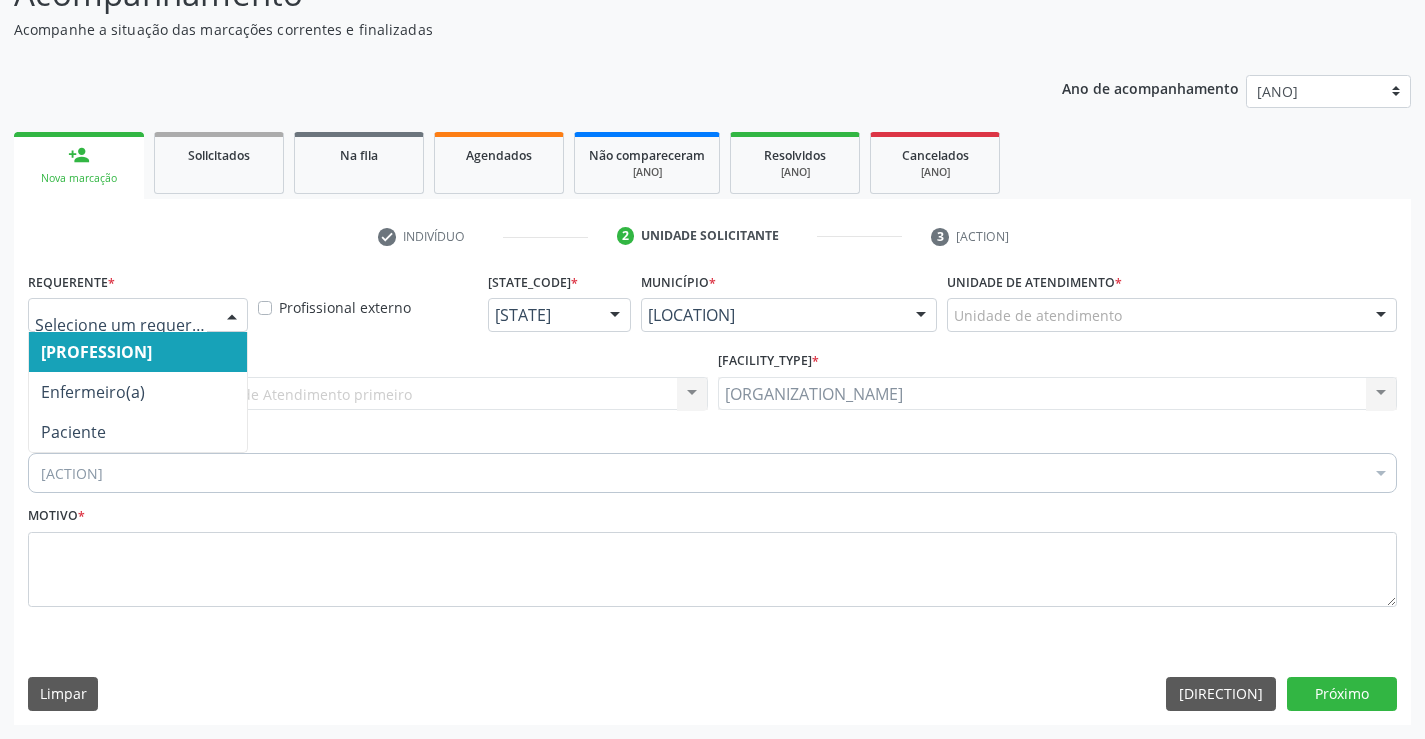 click at bounding box center [232, 316] 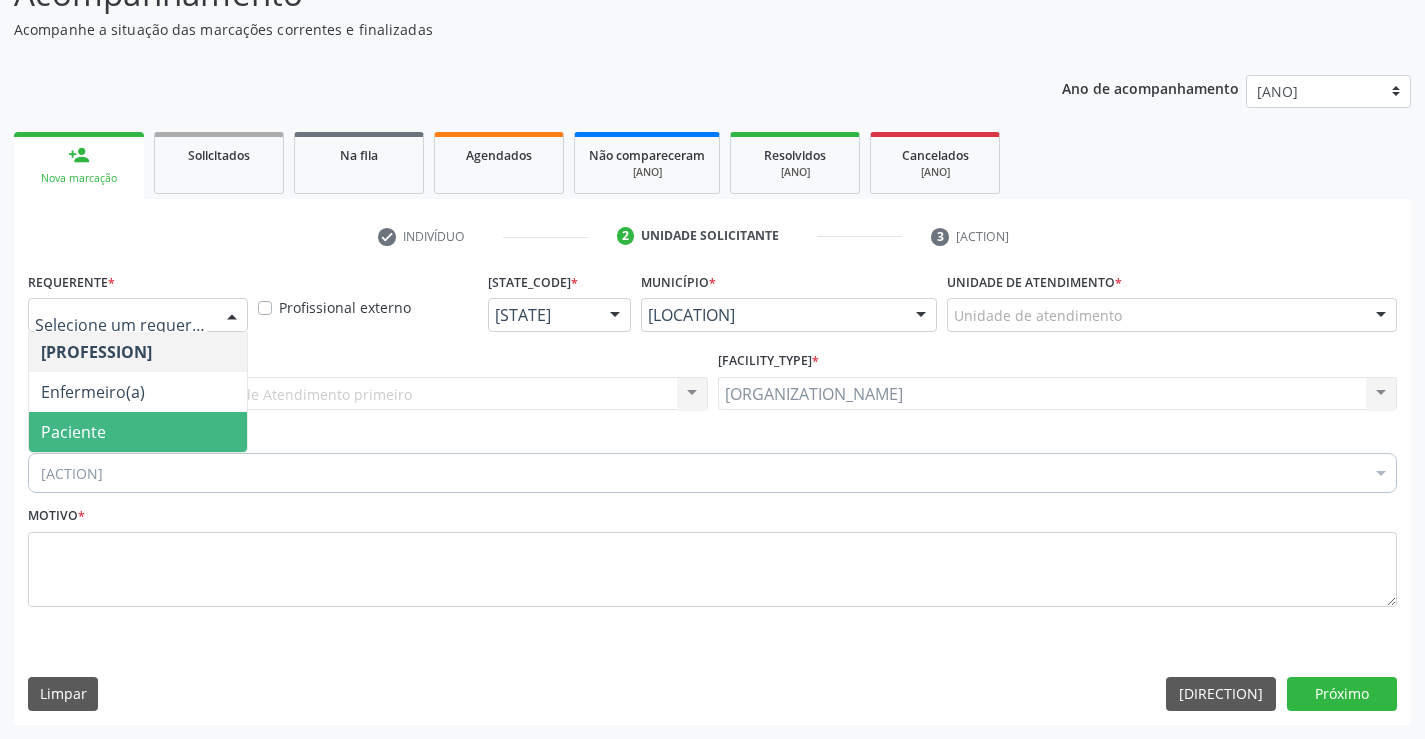 click on "Paciente" at bounding box center (138, 432) 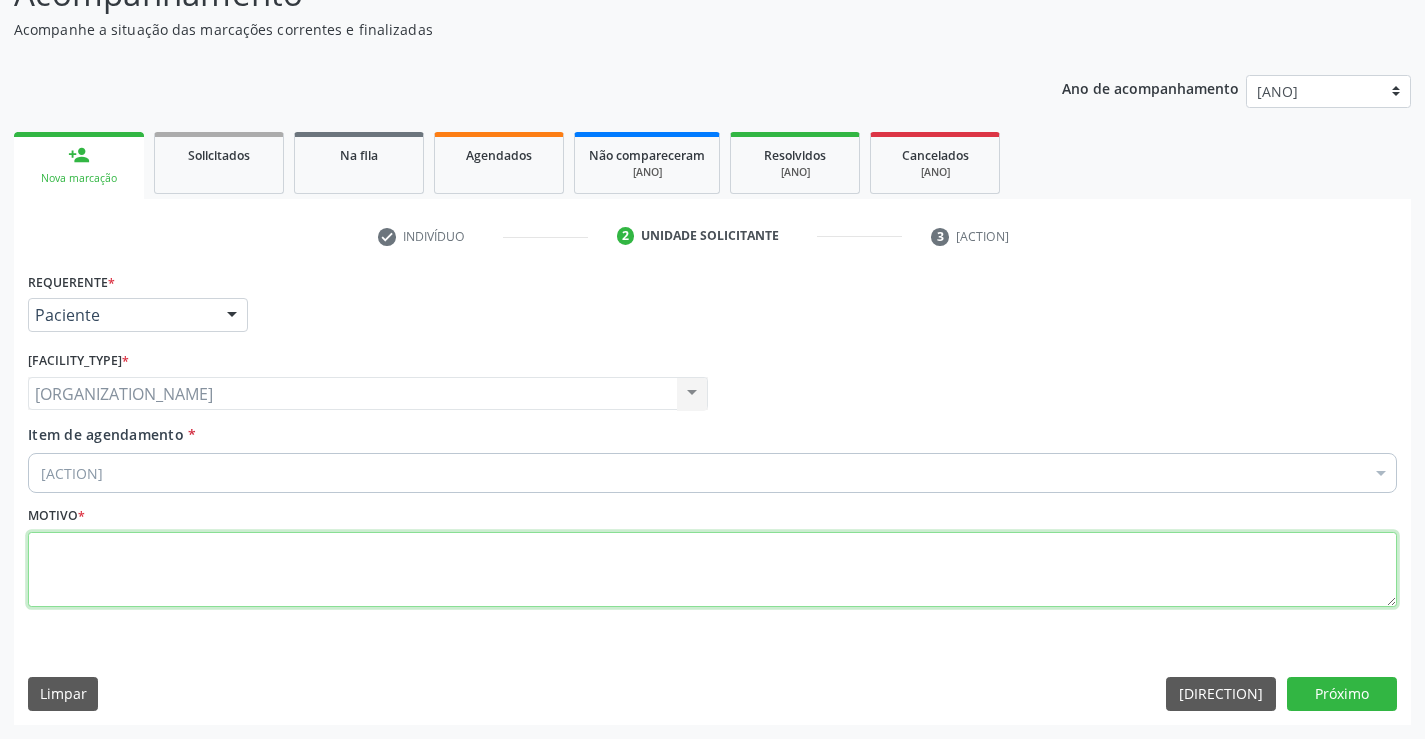 click at bounding box center [712, 570] 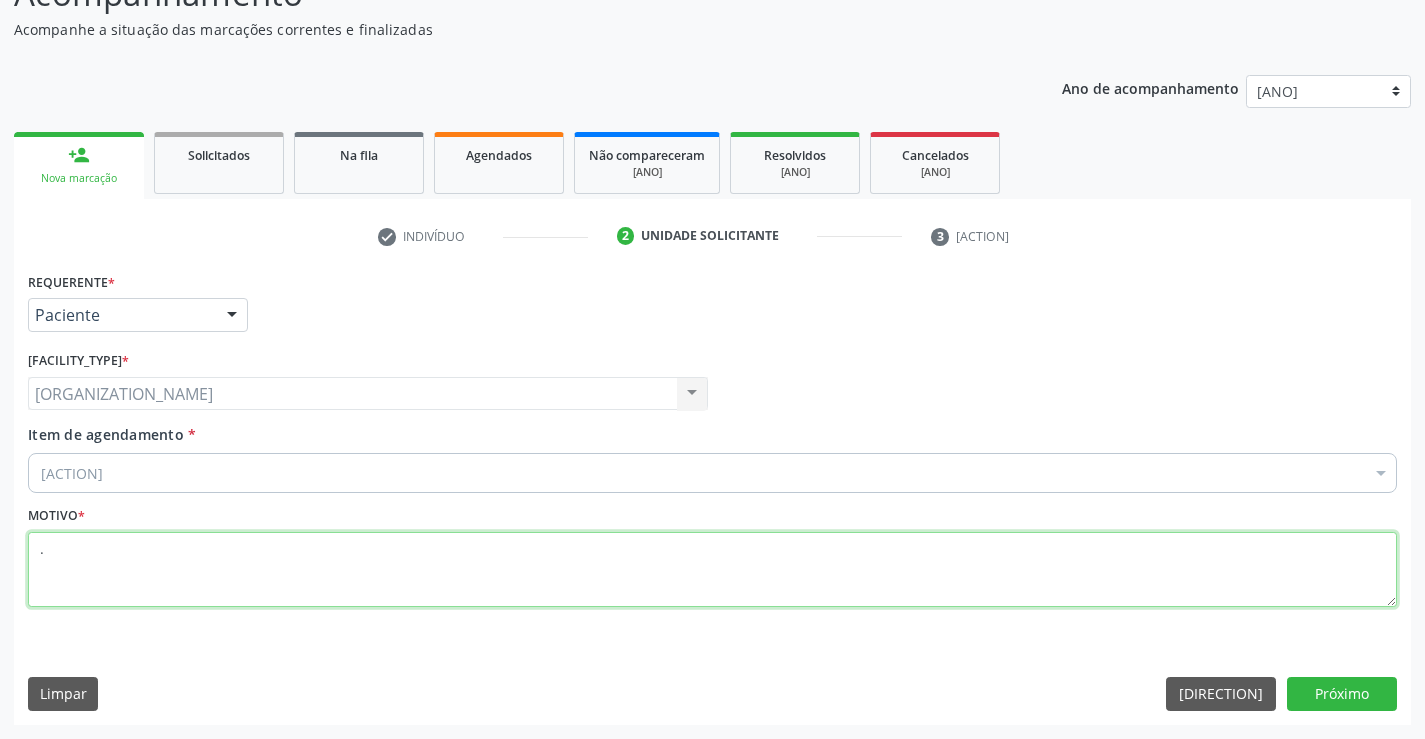type on "." 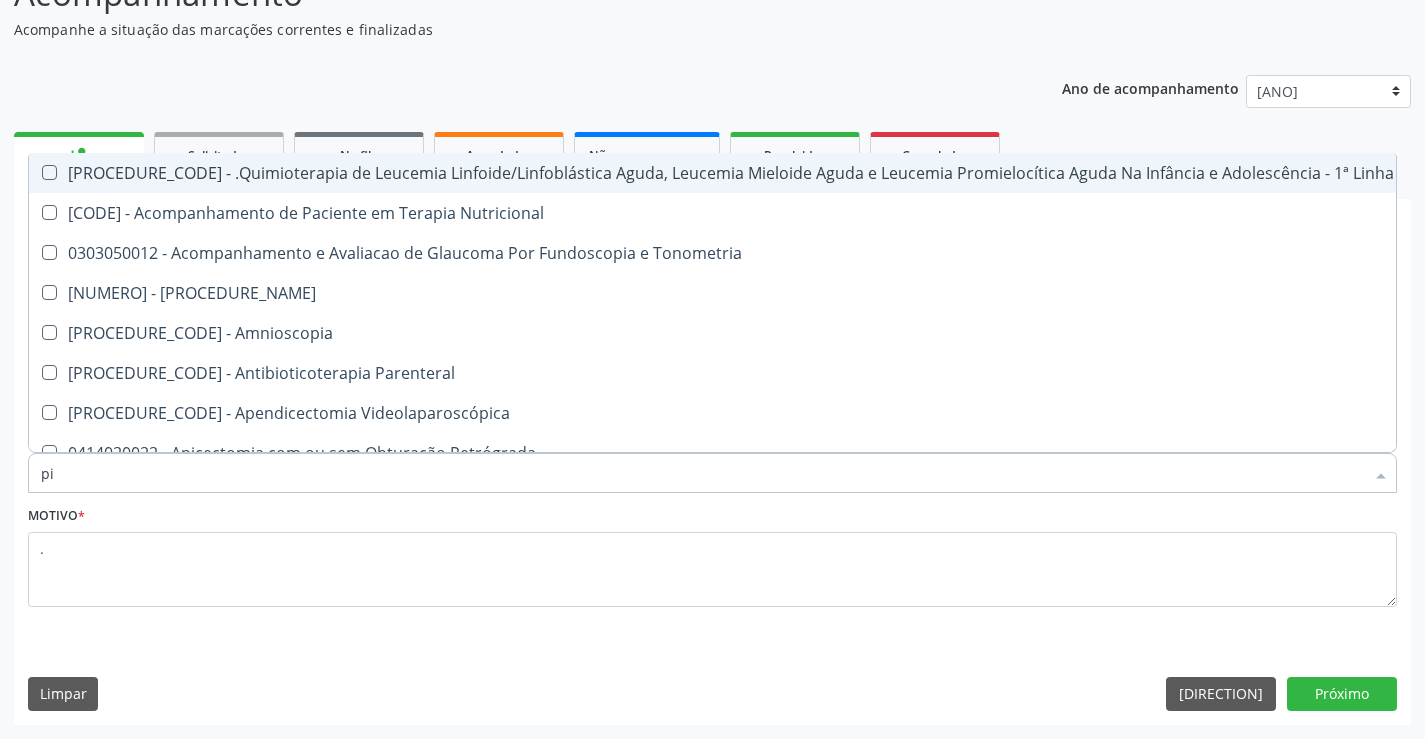 type on "p" 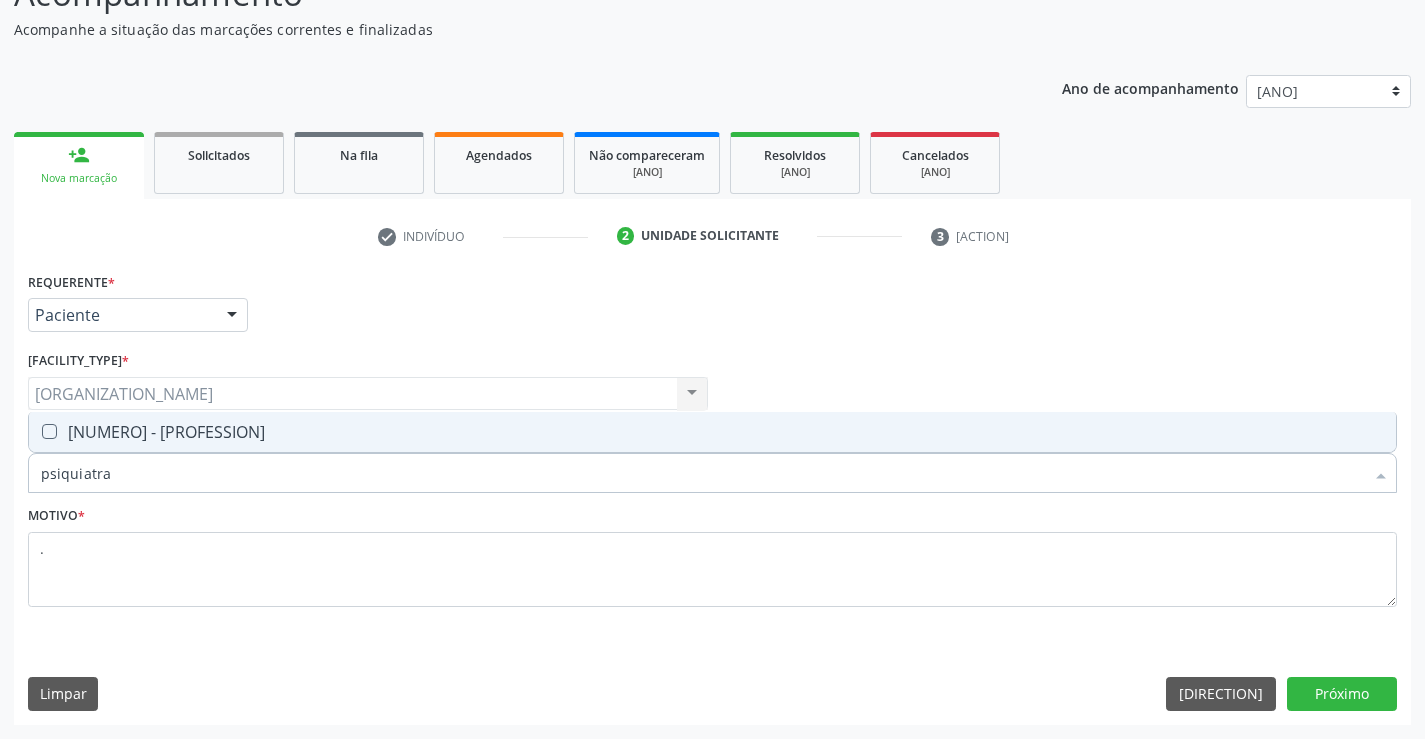 click on "[PROCEDURE_CODE] - Médico Psiquiatra" at bounding box center (712, 432) 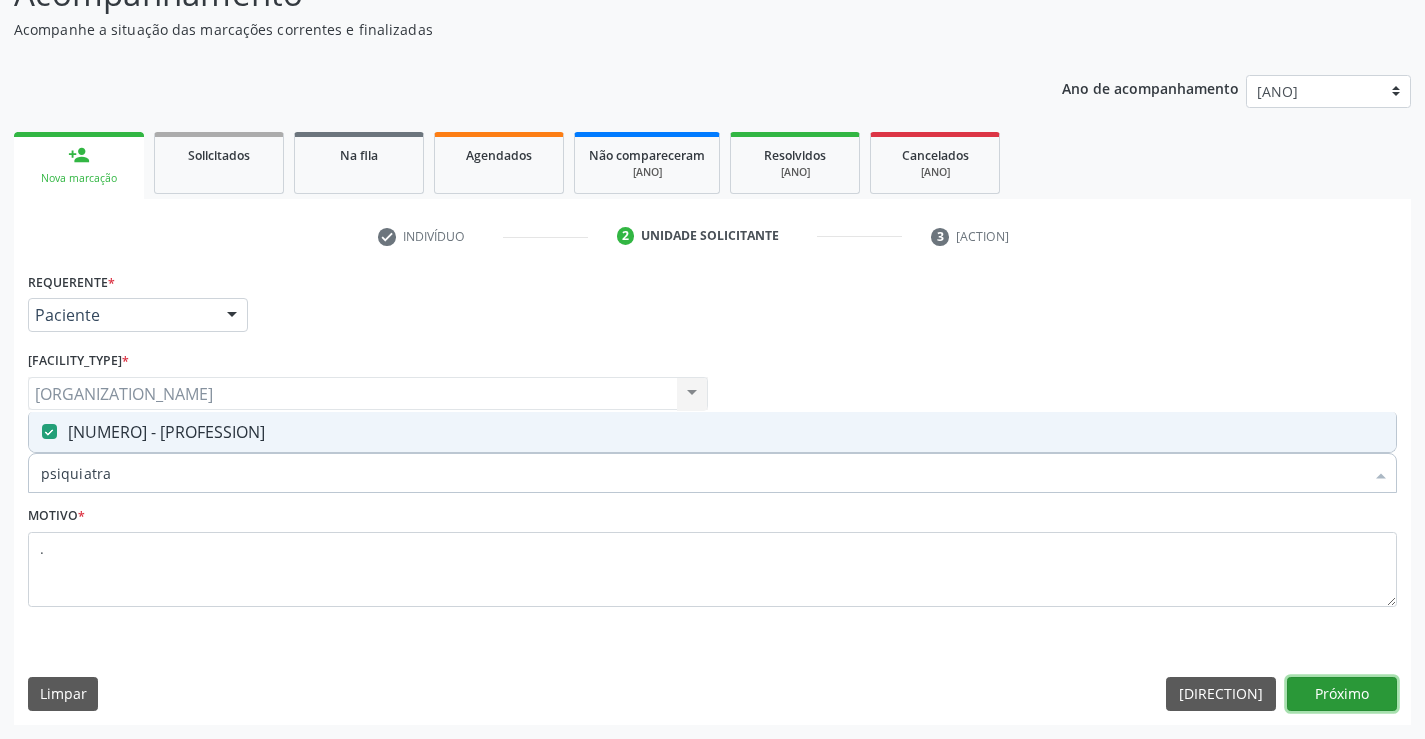 click on "Próximo" at bounding box center [1342, 694] 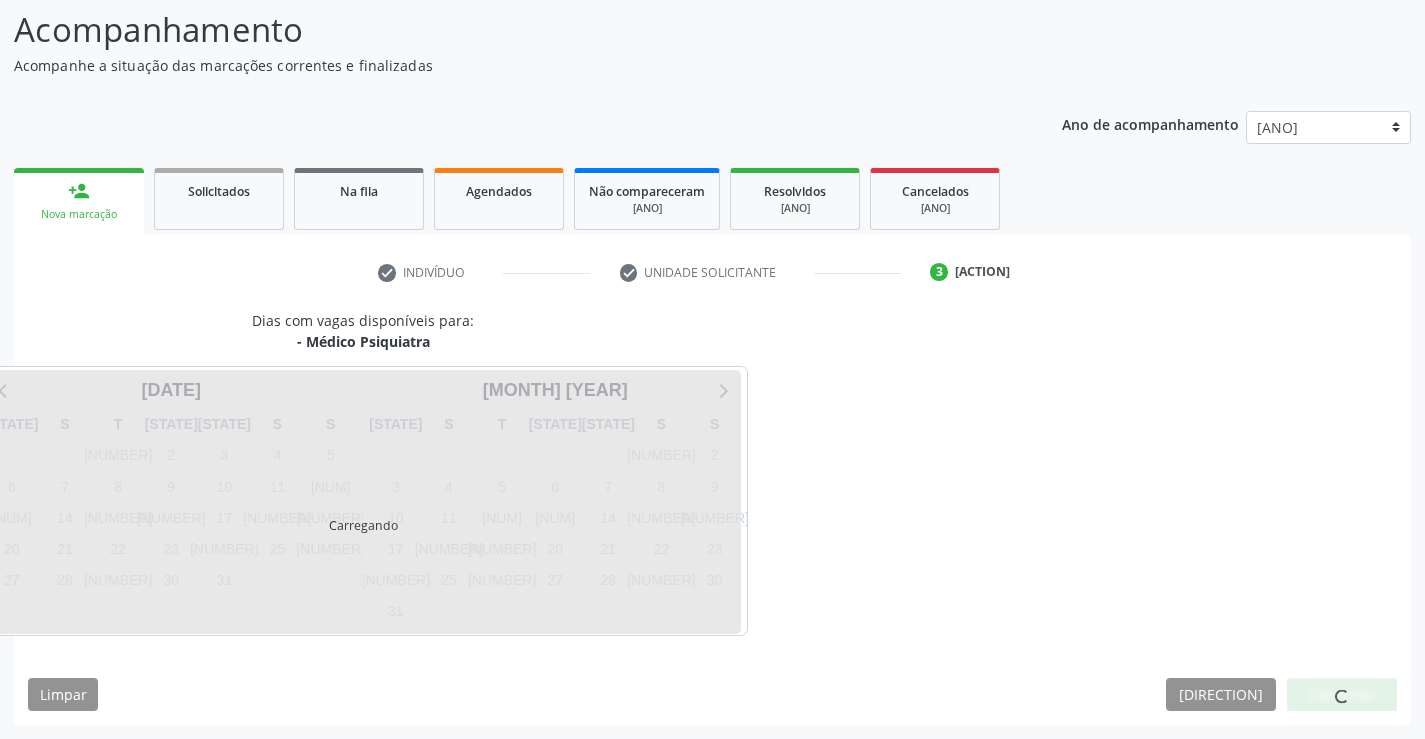 scroll, scrollTop: 131, scrollLeft: 0, axis: vertical 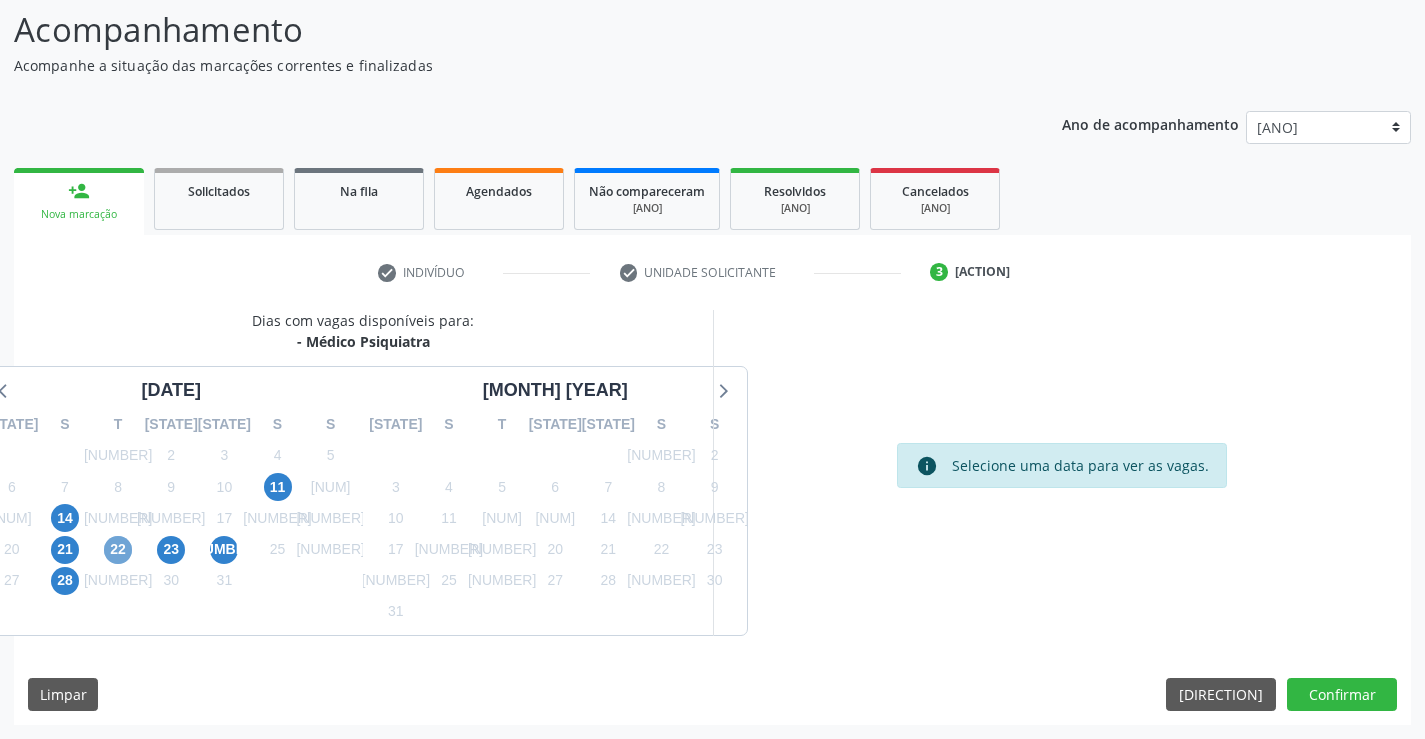 click on "22" at bounding box center [200, 550] 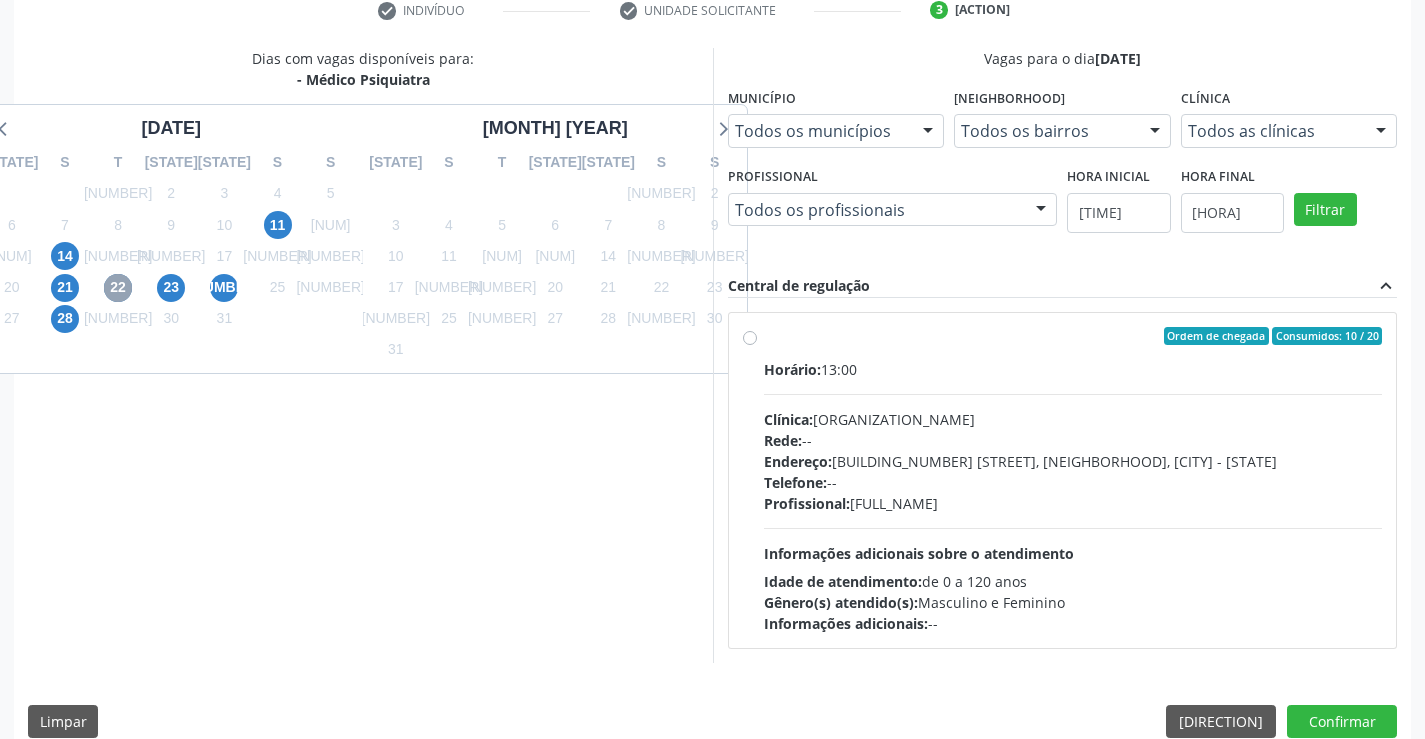 scroll, scrollTop: 420, scrollLeft: 0, axis: vertical 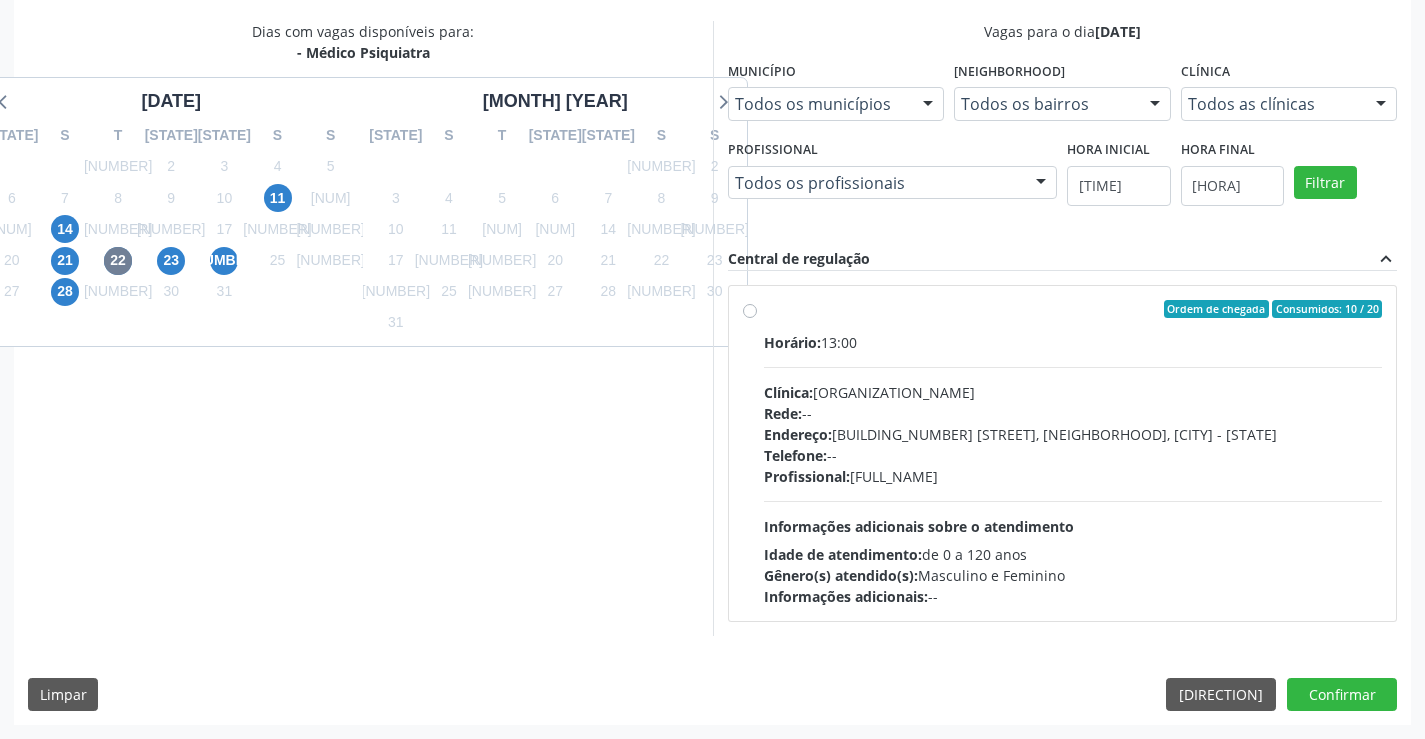 click on "Ordem de chegada
Consumidos: [NUMBER] / [NUMBER]
Horário:   [TIME]
Clínica:  [CLINIC_NAME]
Rede:
--
Endereço:   [STREET], nº S/N, [NEIGHBORHOOD], [CITY] - [STATE]
Telefone:   --
Profissional:
[FIRST] [LAST]
Informações adicionais sobre o atendimento
Idade de atendimento:
de [AGE] a [AGE] anos
Gênero(s) atendido(s):
[GENDER] e [GENDER]
Informações adicionais:
--" at bounding box center (1063, 453) 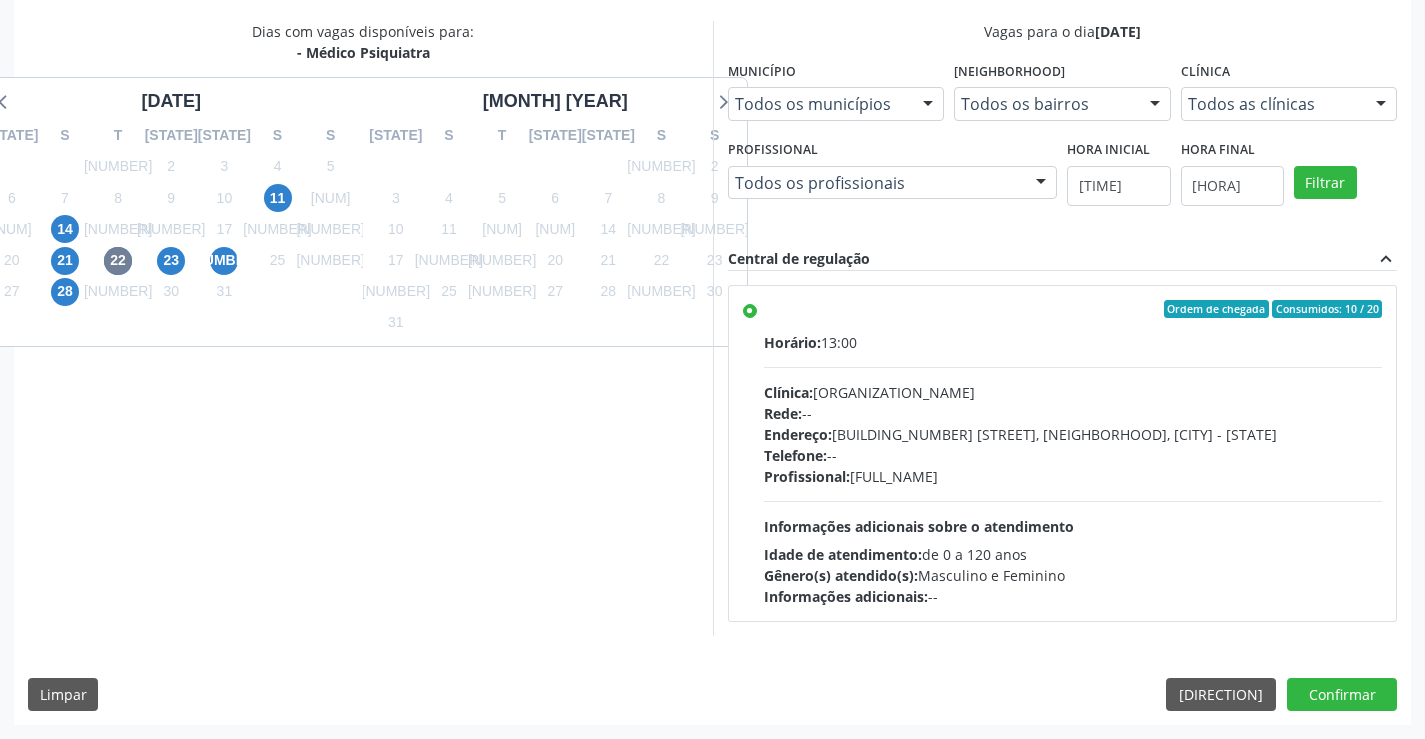 click on "Ordem de chegada
Consumidos: [NUMBER] / [NUMBER]
Horário:   [TIME]
Clínica:  [CLINIC_NAME]
Rede:
--
Endereço:   [STREET], nº S/N, [NEIGHBORHOOD], [CITY] - [STATE]
Telefone:   --
Profissional:
[FIRST] [LAST]
Informações adicionais sobre o atendimento
Idade de atendimento:
de [AGE] a [AGE] anos
Gênero(s) atendido(s):
[GENDER] e [GENDER]
Informações adicionais:
--" at bounding box center (1063, 453) 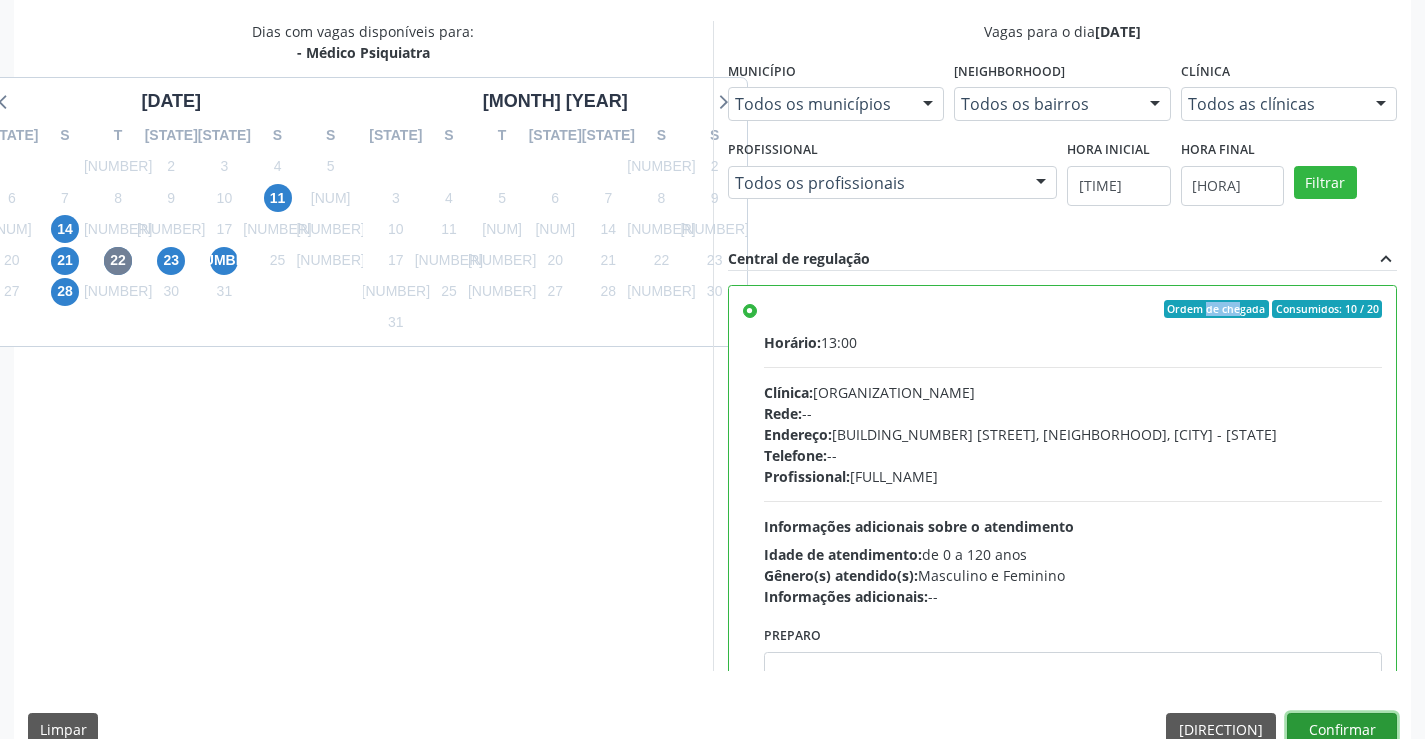 click on "Confirmar" at bounding box center (1342, 730) 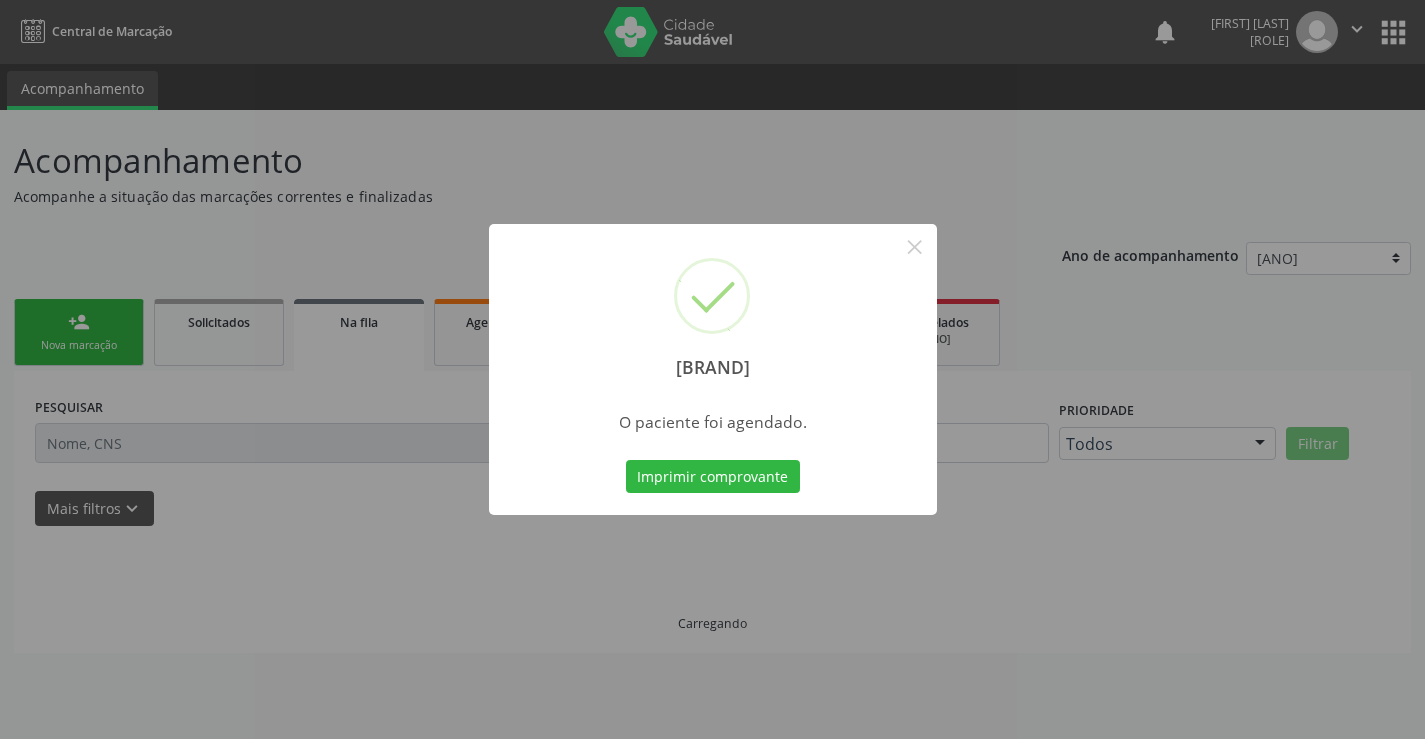 scroll, scrollTop: 0, scrollLeft: 0, axis: both 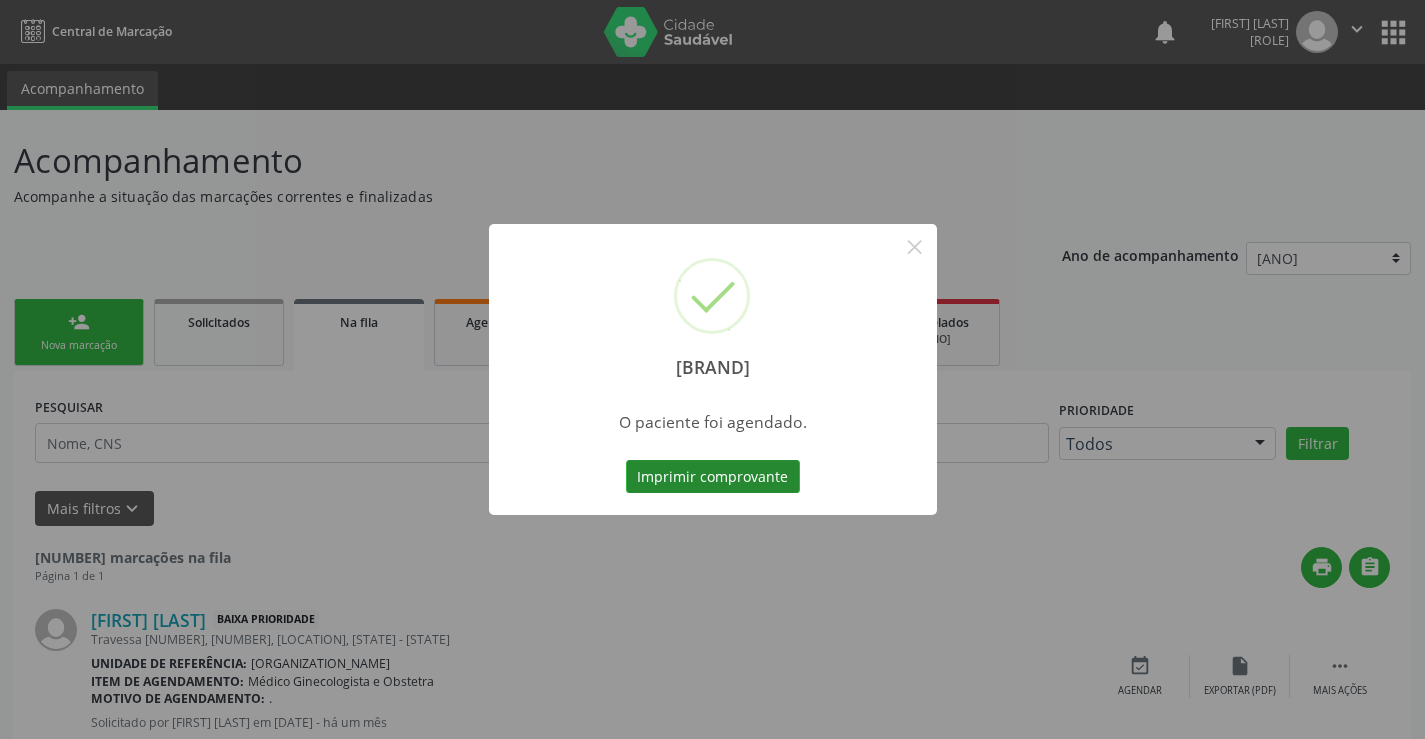 click on "Imprimir comprovante" at bounding box center [713, 477] 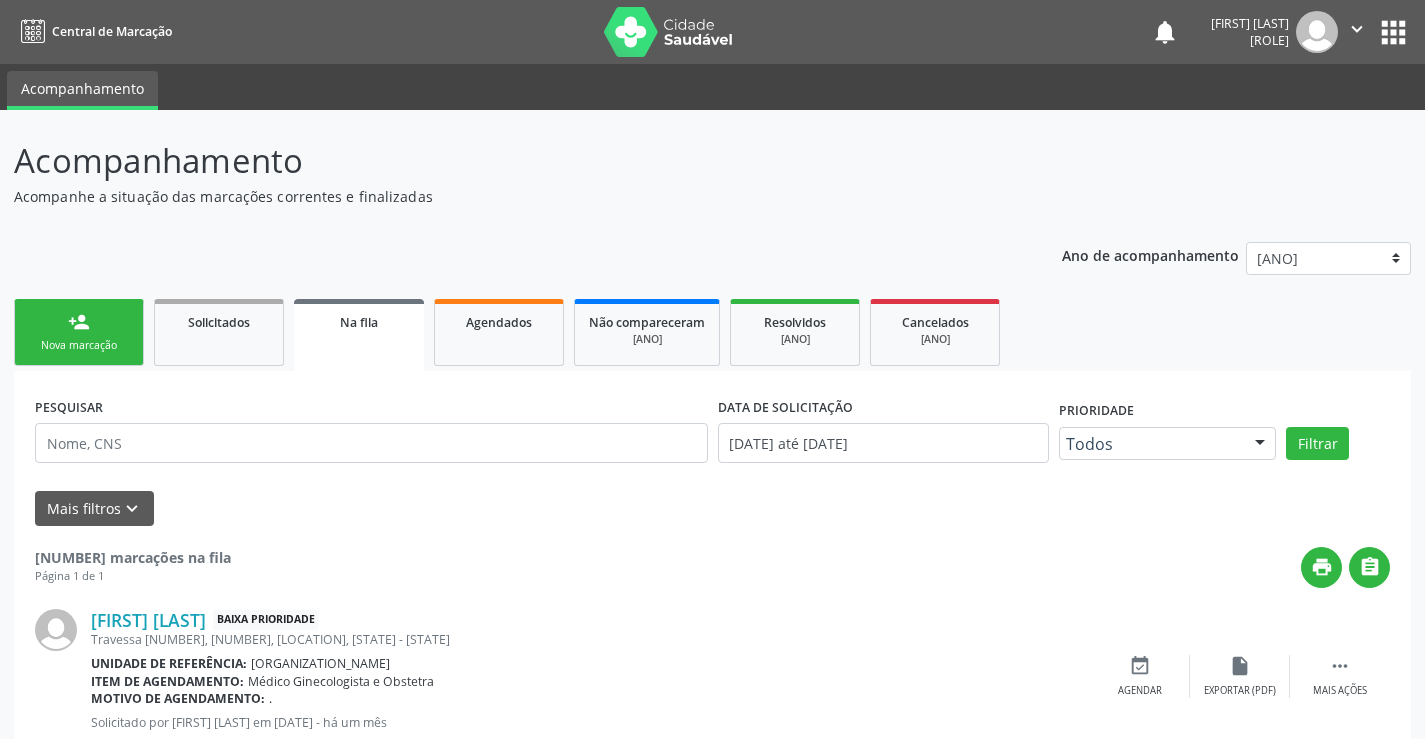 click on "person_add" at bounding box center (79, 322) 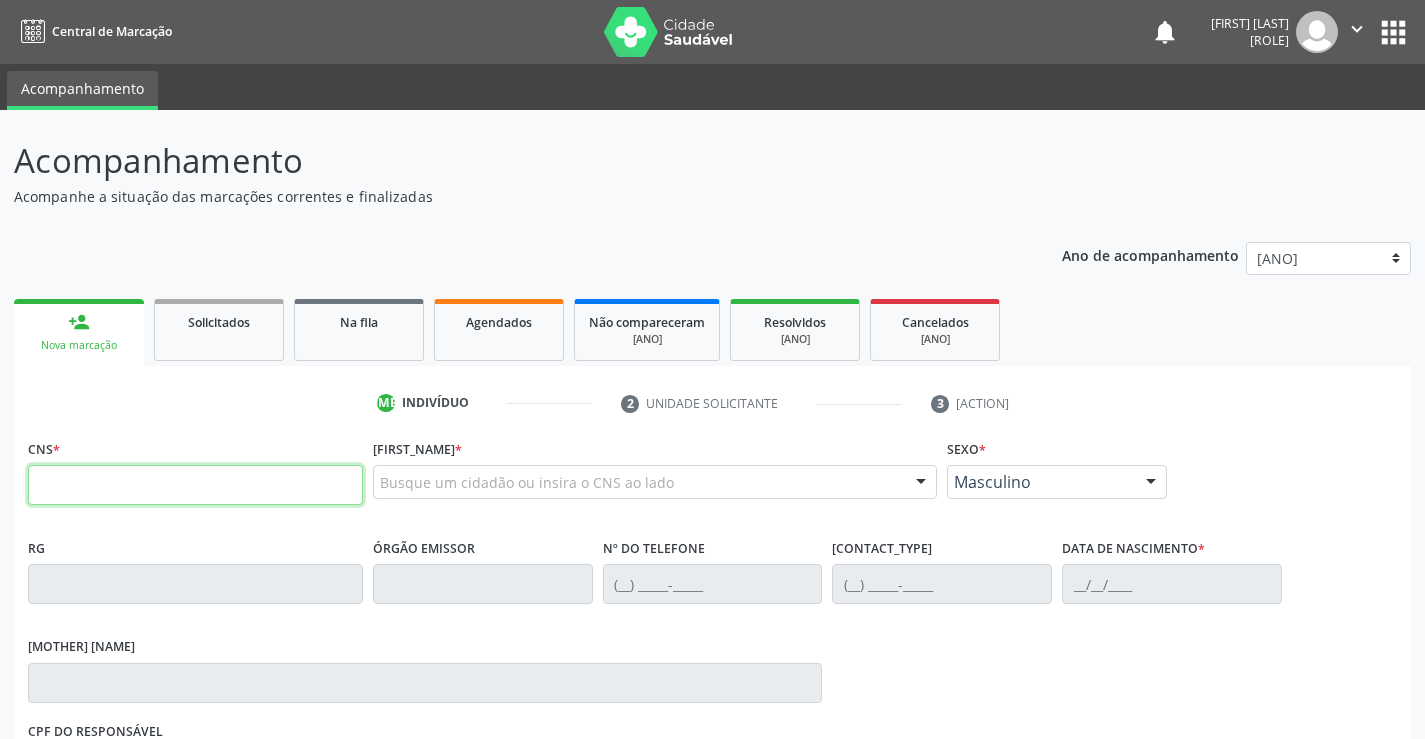 click at bounding box center (195, 485) 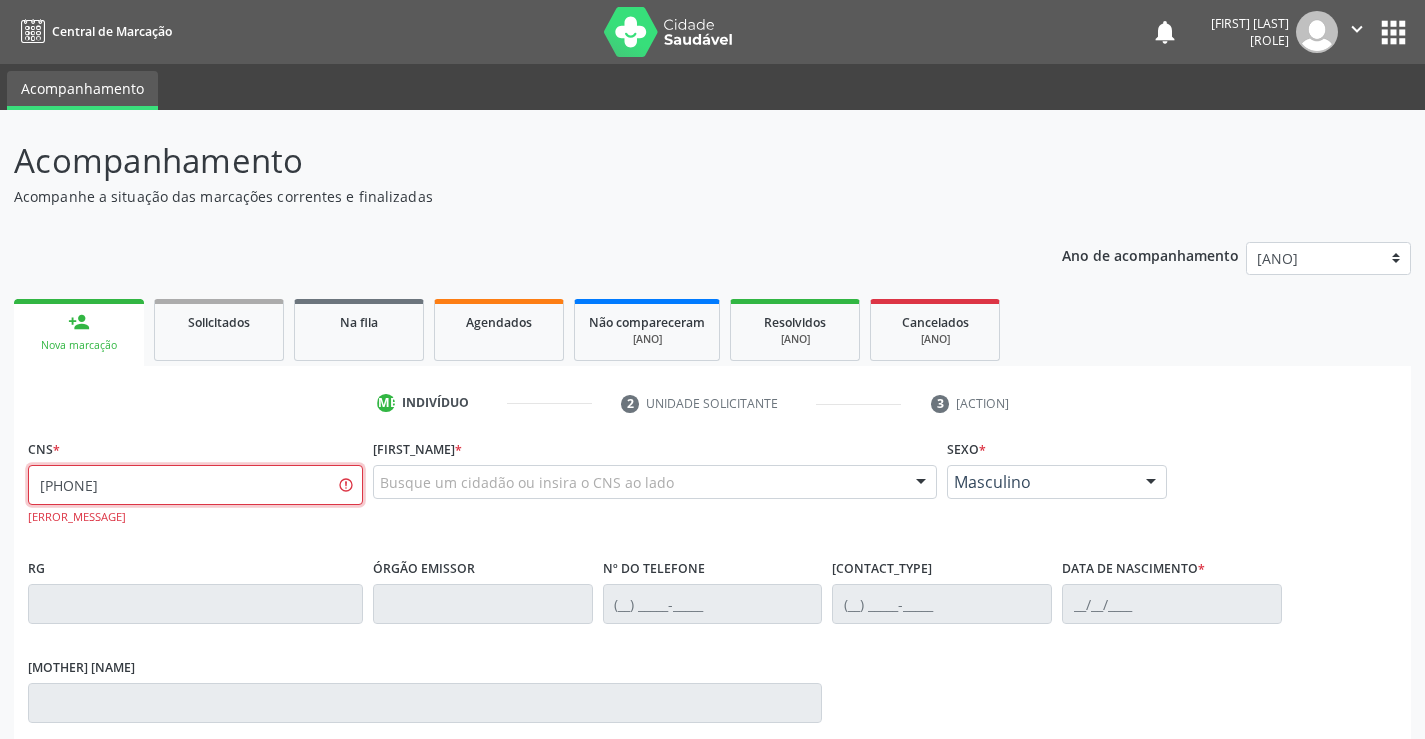 click on "[PHONE]" at bounding box center (195, 485) 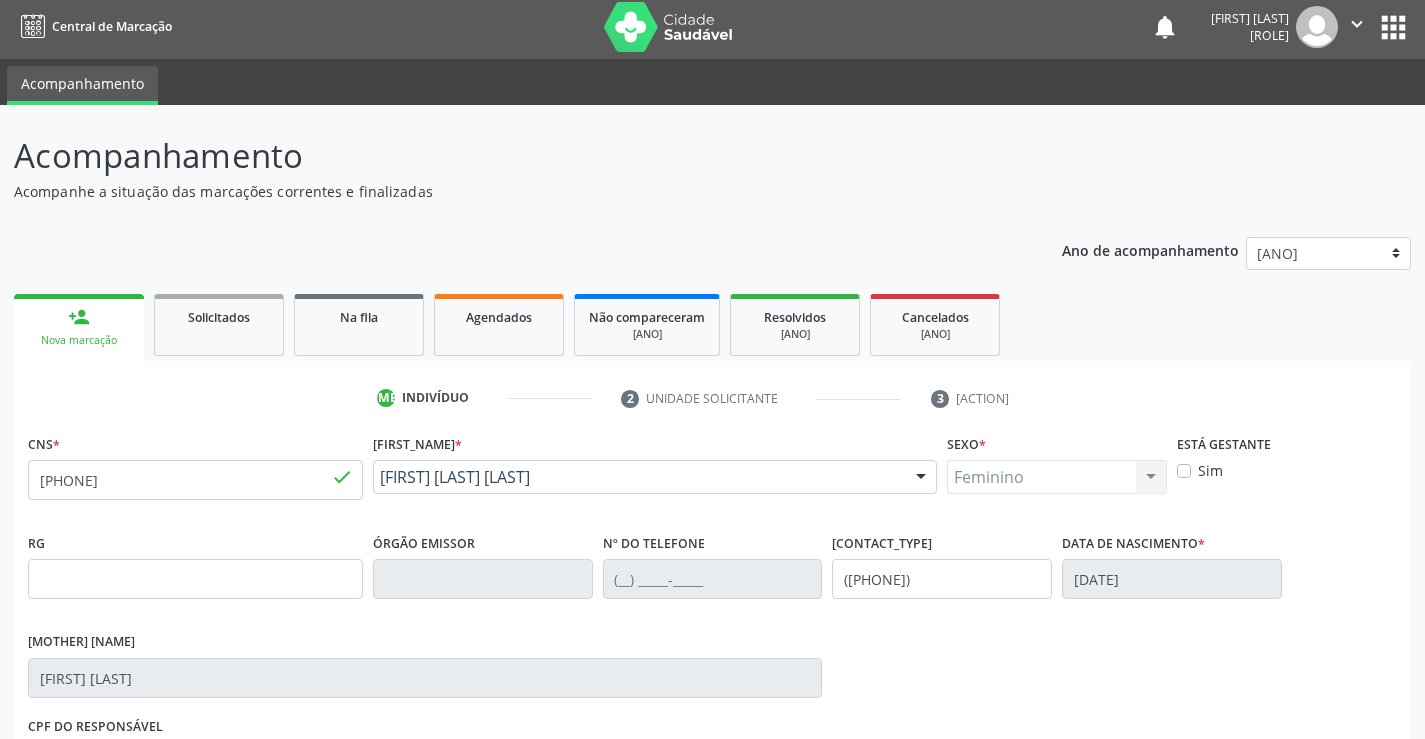 scroll, scrollTop: 331, scrollLeft: 0, axis: vertical 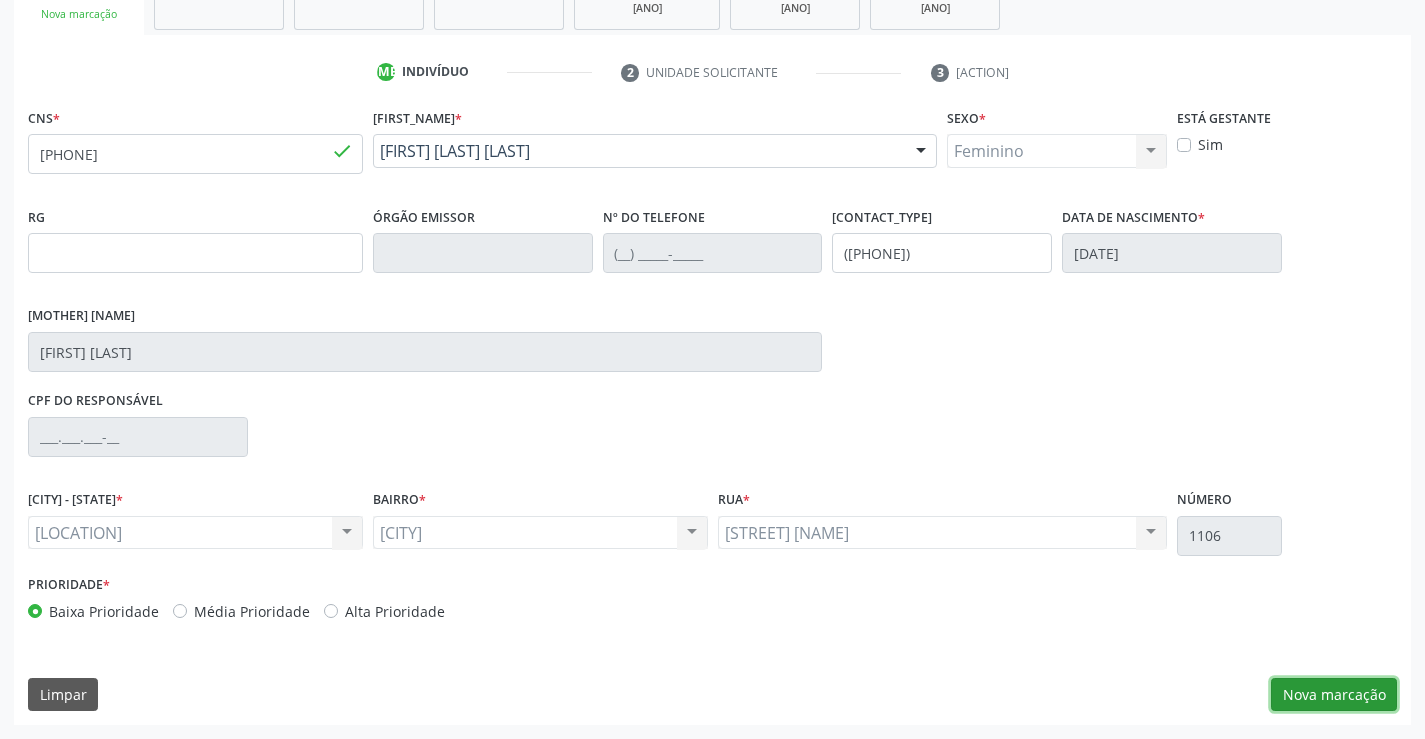 click on "Nova marcação" at bounding box center [1334, 695] 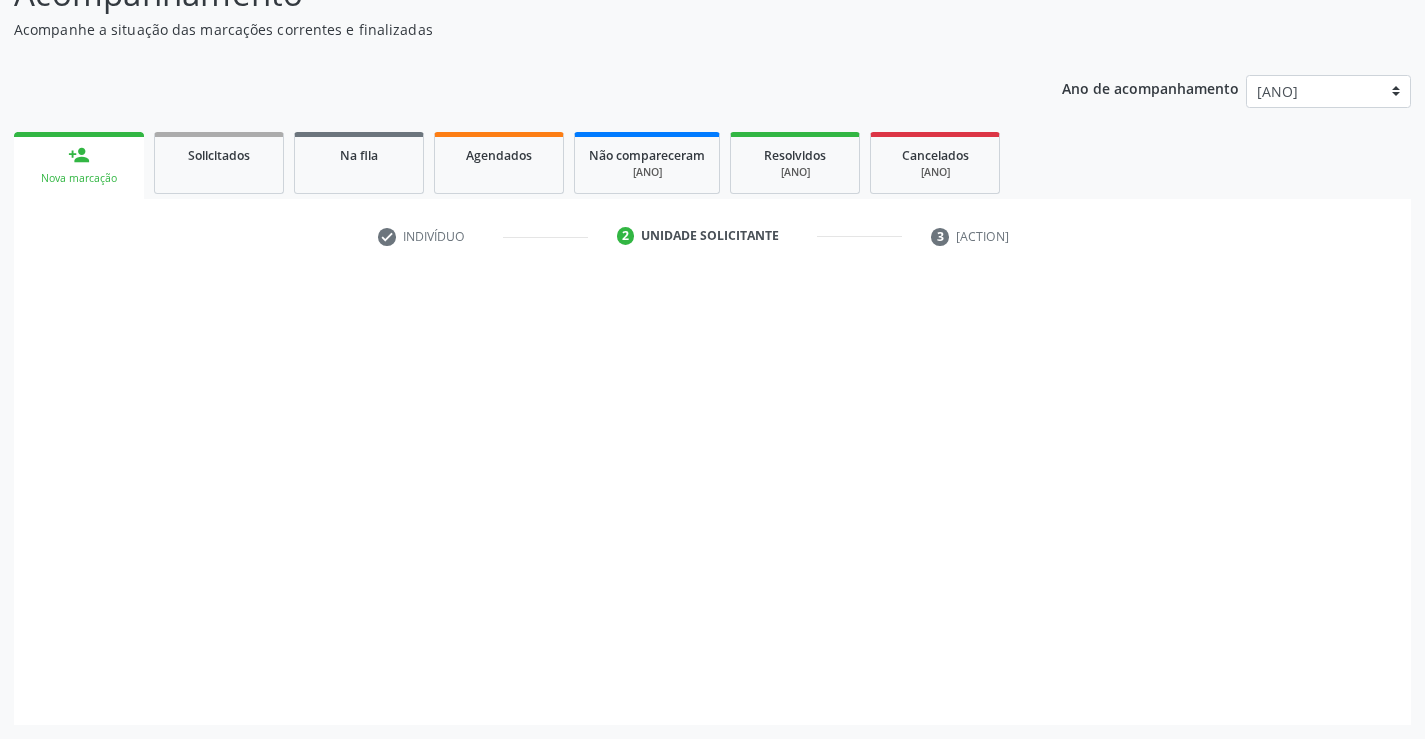 scroll, scrollTop: 167, scrollLeft: 0, axis: vertical 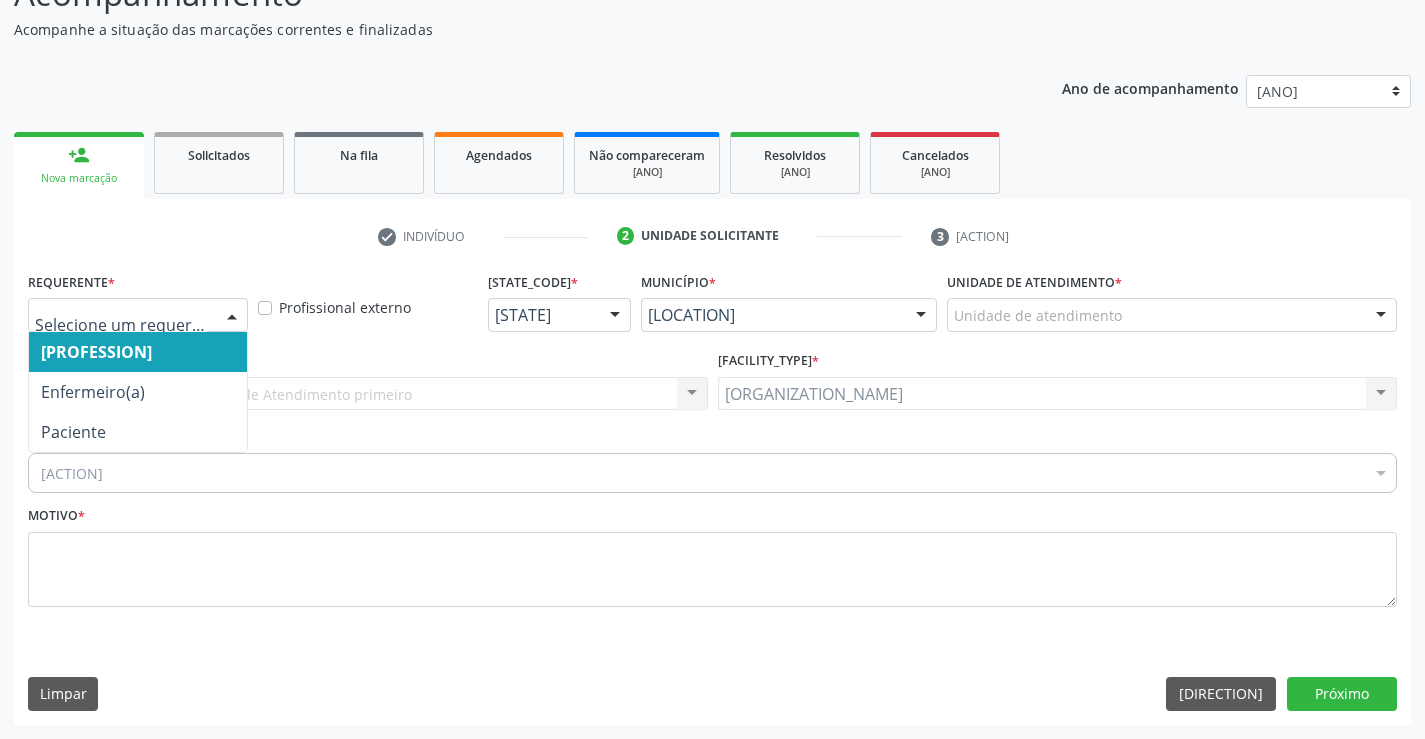 click at bounding box center (232, 316) 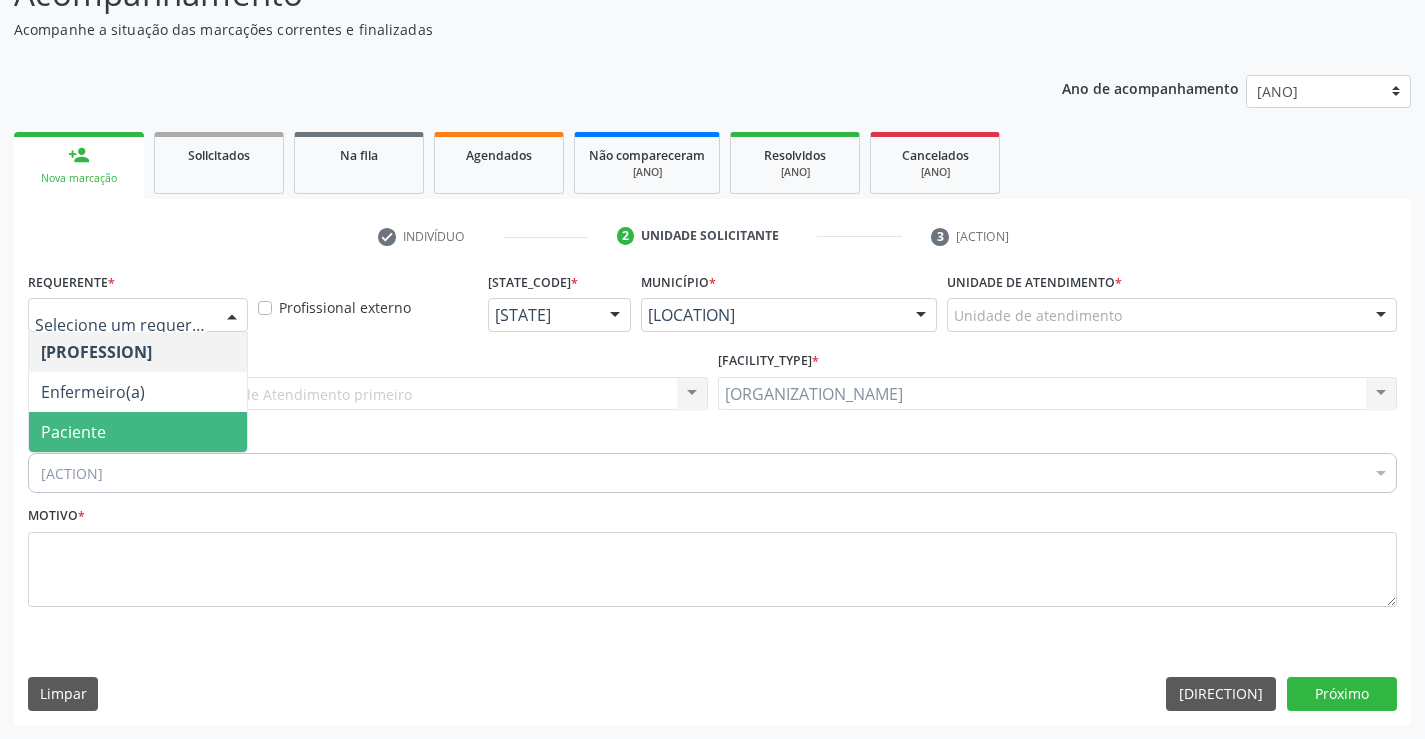 click on "Paciente" at bounding box center [138, 432] 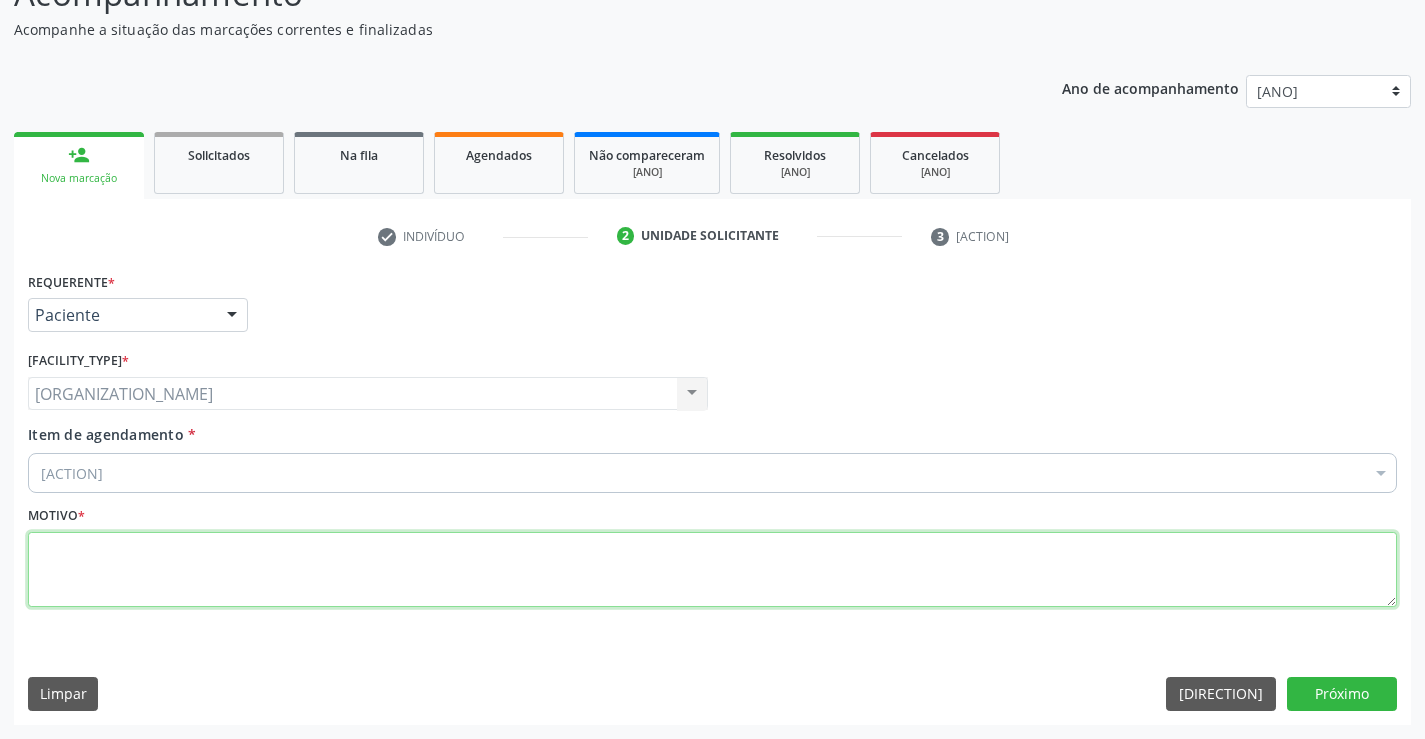 click at bounding box center (712, 570) 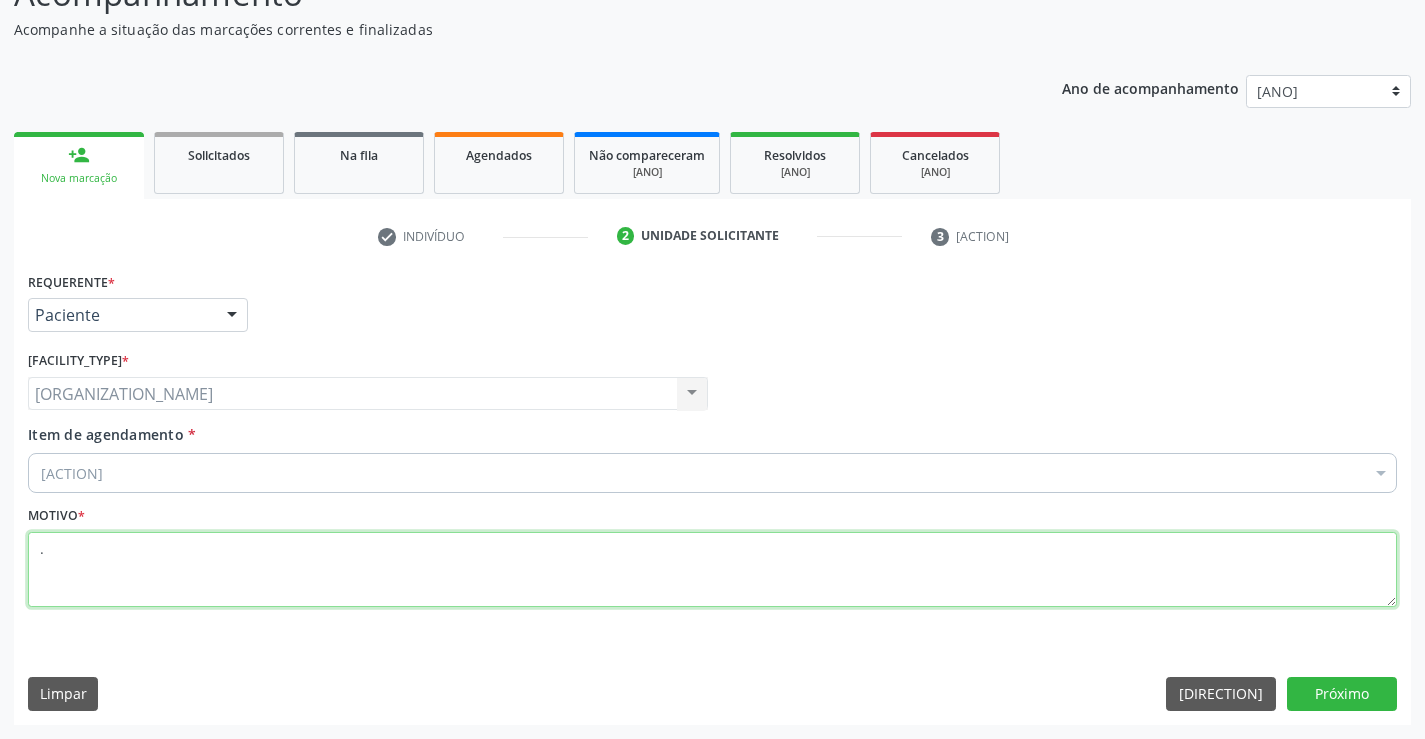 type on "." 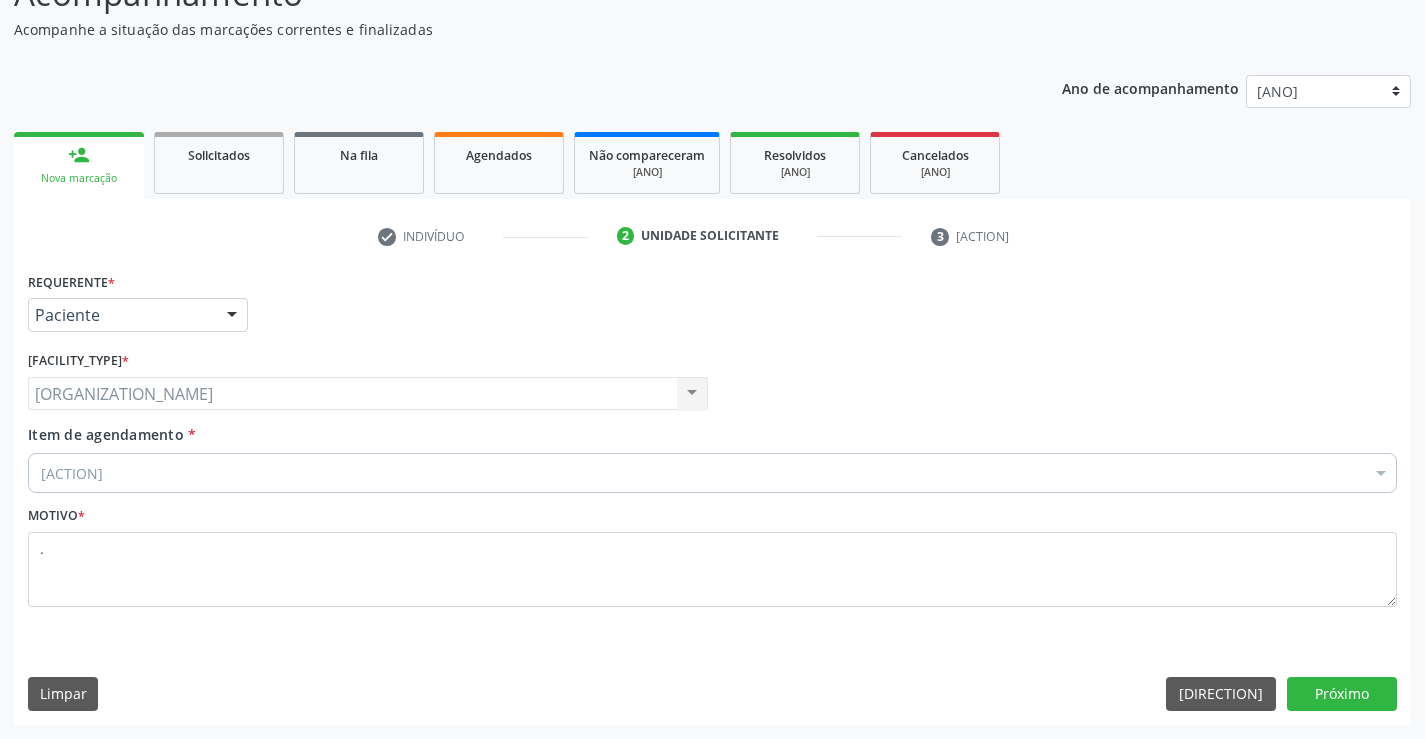 click on "Buscar por procedimentos" at bounding box center (712, 473) 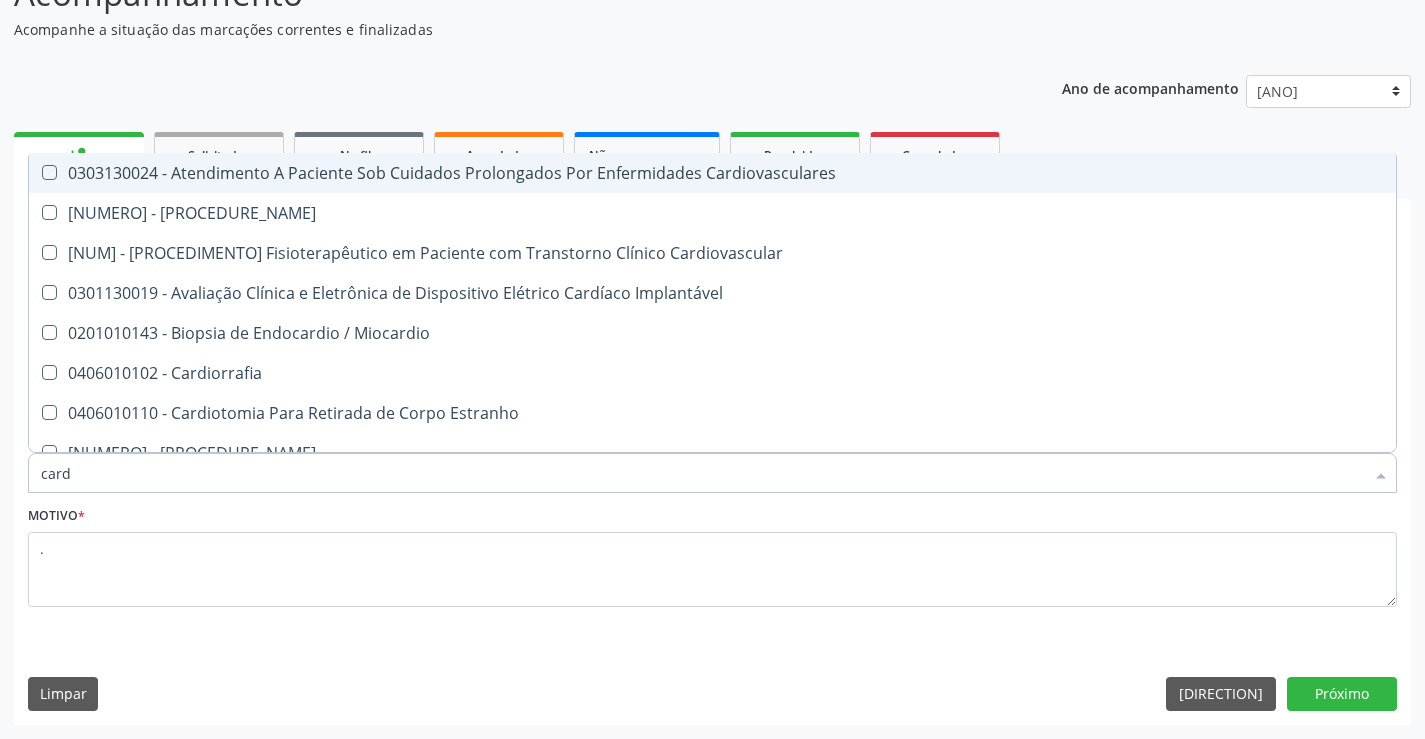 type on "cardi" 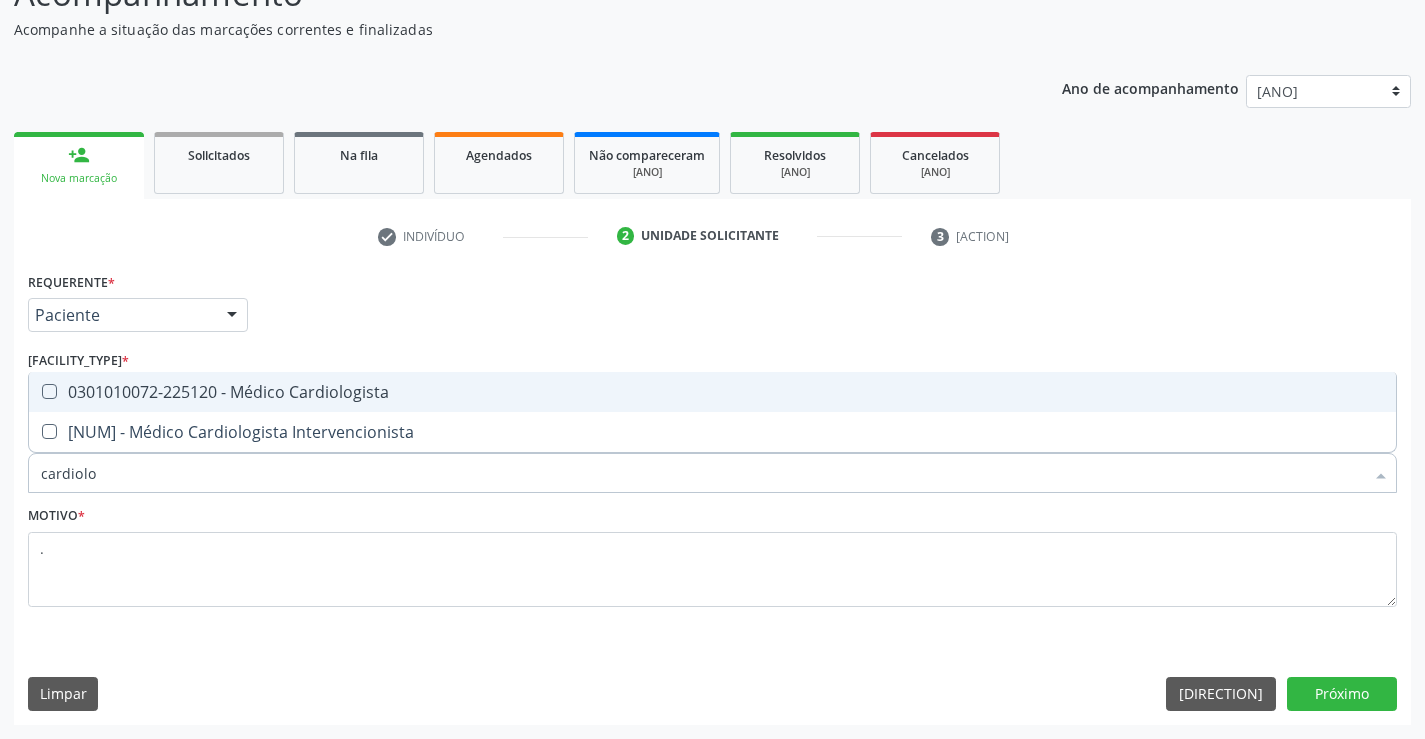 click on "[PROCEDURE_CODE] - [PROFESSIONAL_TITLE]" at bounding box center [712, 392] 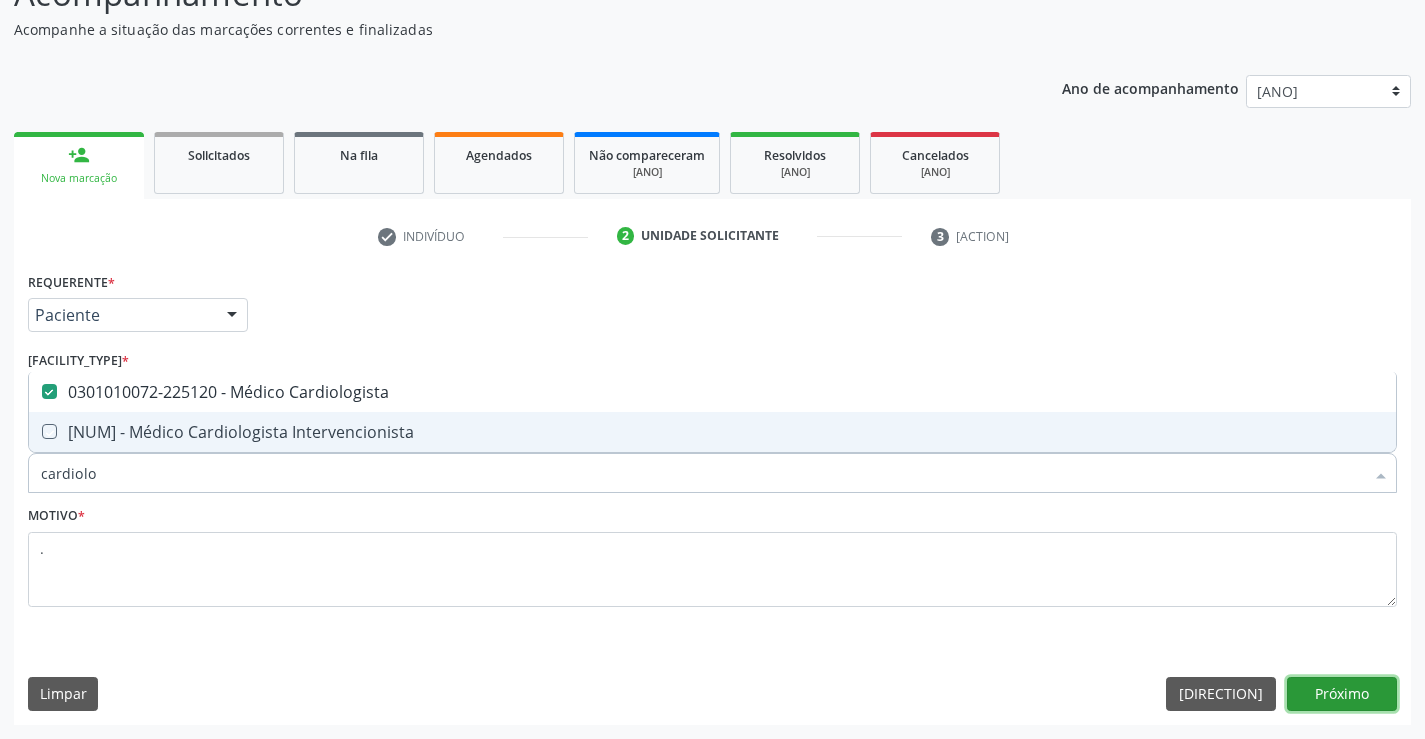 click on "Próximo" at bounding box center (1342, 694) 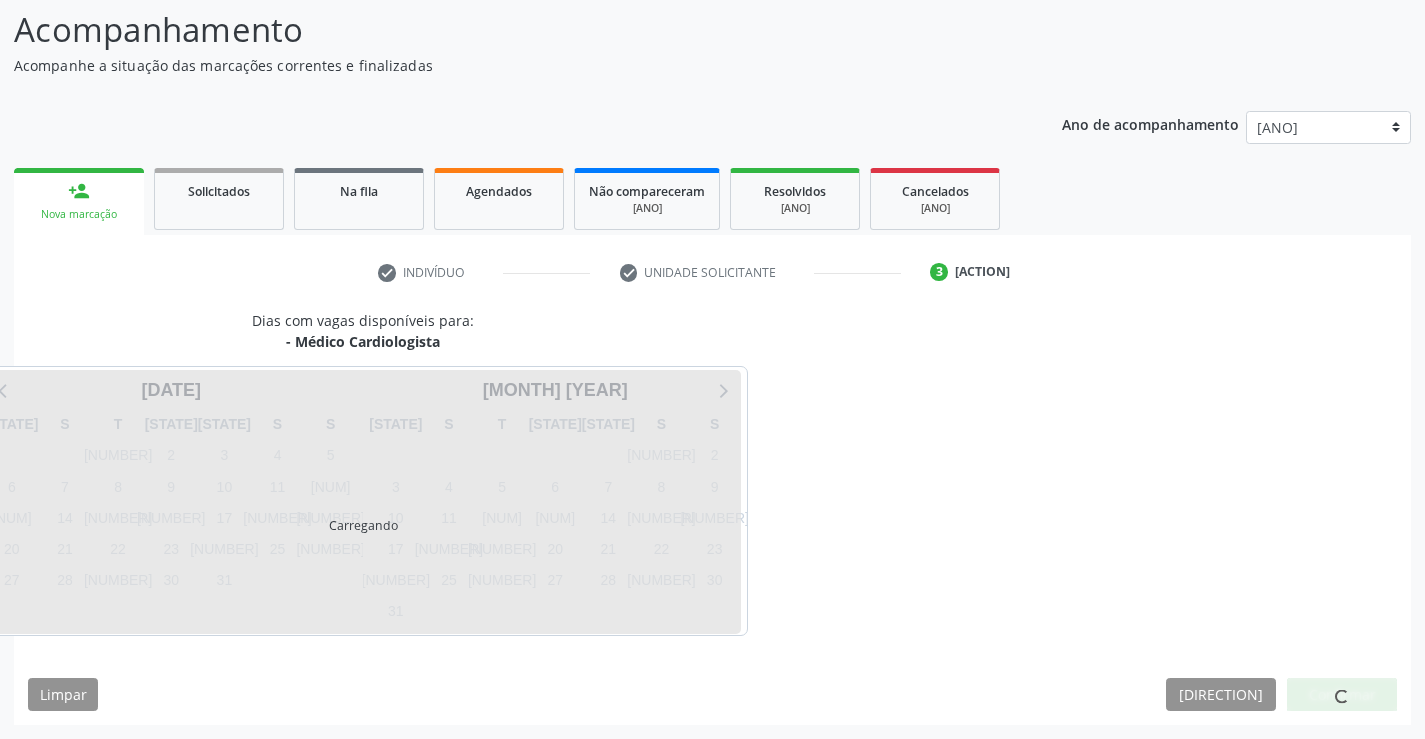 scroll, scrollTop: 131, scrollLeft: 0, axis: vertical 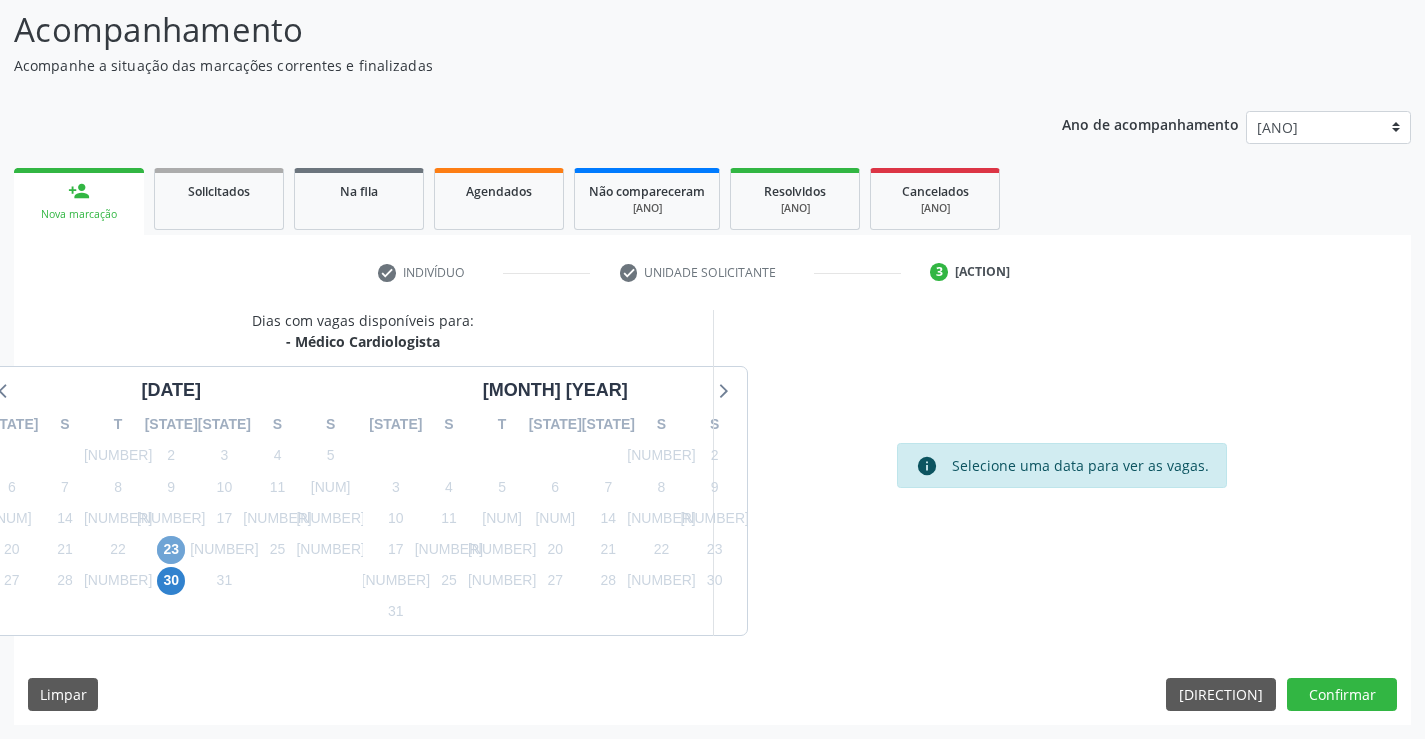 click on "[NUMBER]" at bounding box center (235, 550) 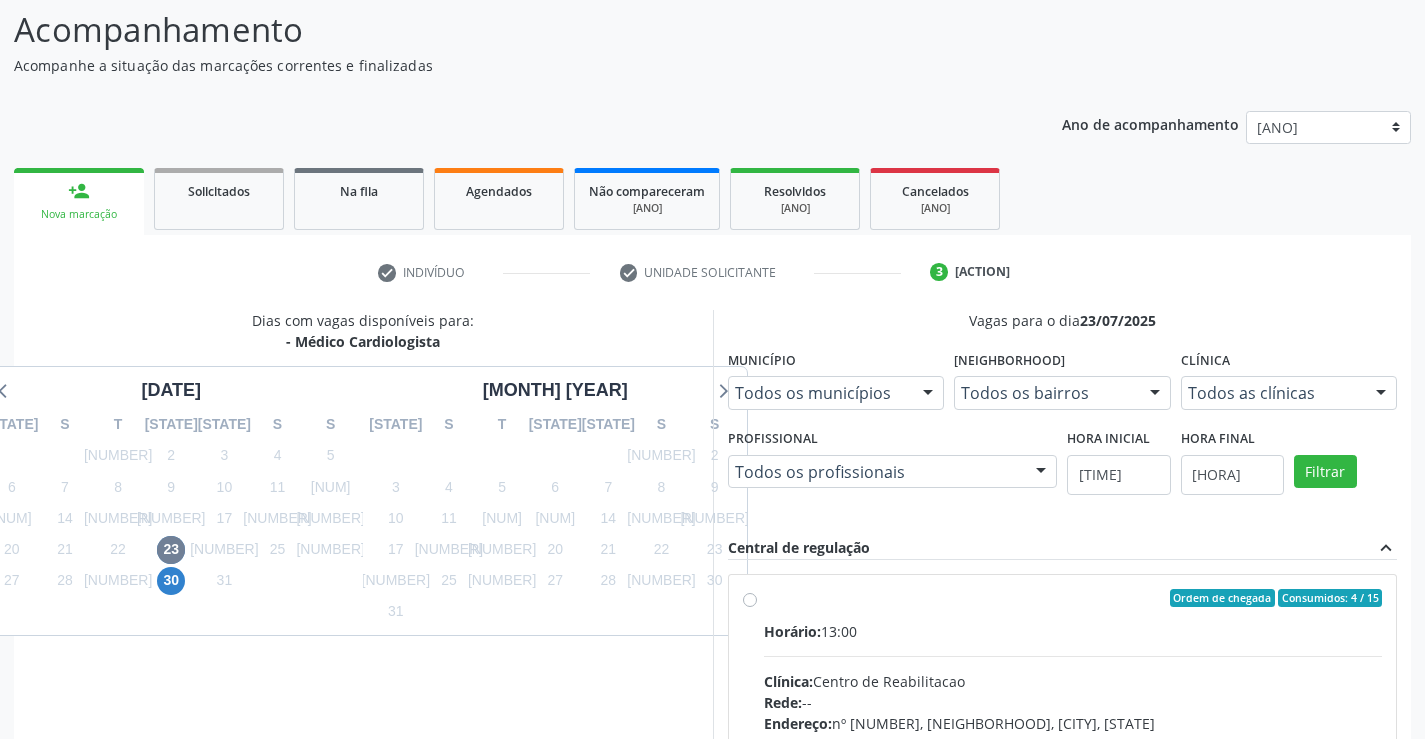 click on "Ordem de chegada
Consumidos: 4 / 15
Horário:   13:00
Clínica:  Centro de Reabilitacao
Rede:
--
Endereço:   nº 1083, Centro, [CITY] - [STATE]
Telefone:   (XX) XXXX-XXXX
Profissional:
[FIRST] [LAST] [LAST]
Informações adicionais sobre o atendimento
Idade de atendimento:
de 0 a 120 anos
Gênero(s) atendido(s):
Masculino e Feminino
Informações adicionais:
--" at bounding box center (1063, 742) 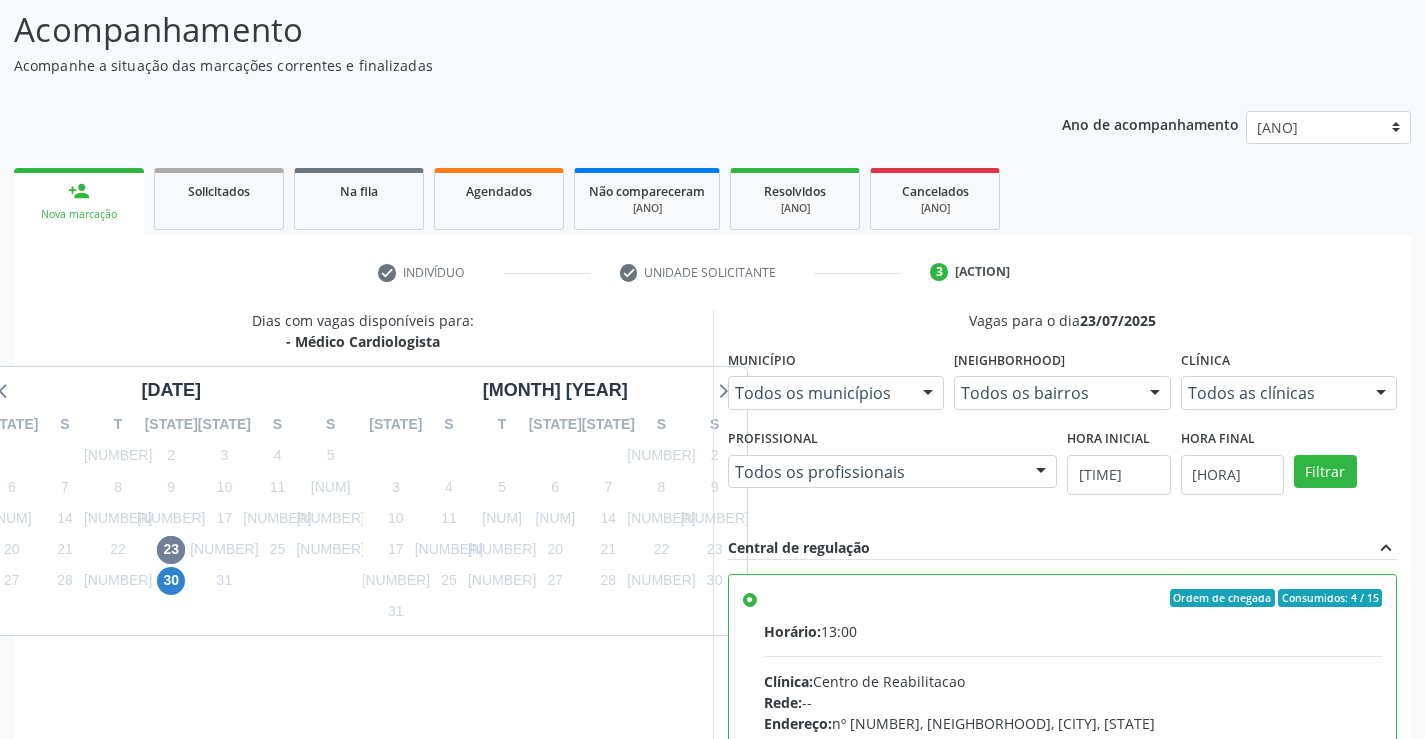 scroll, scrollTop: 456, scrollLeft: 0, axis: vertical 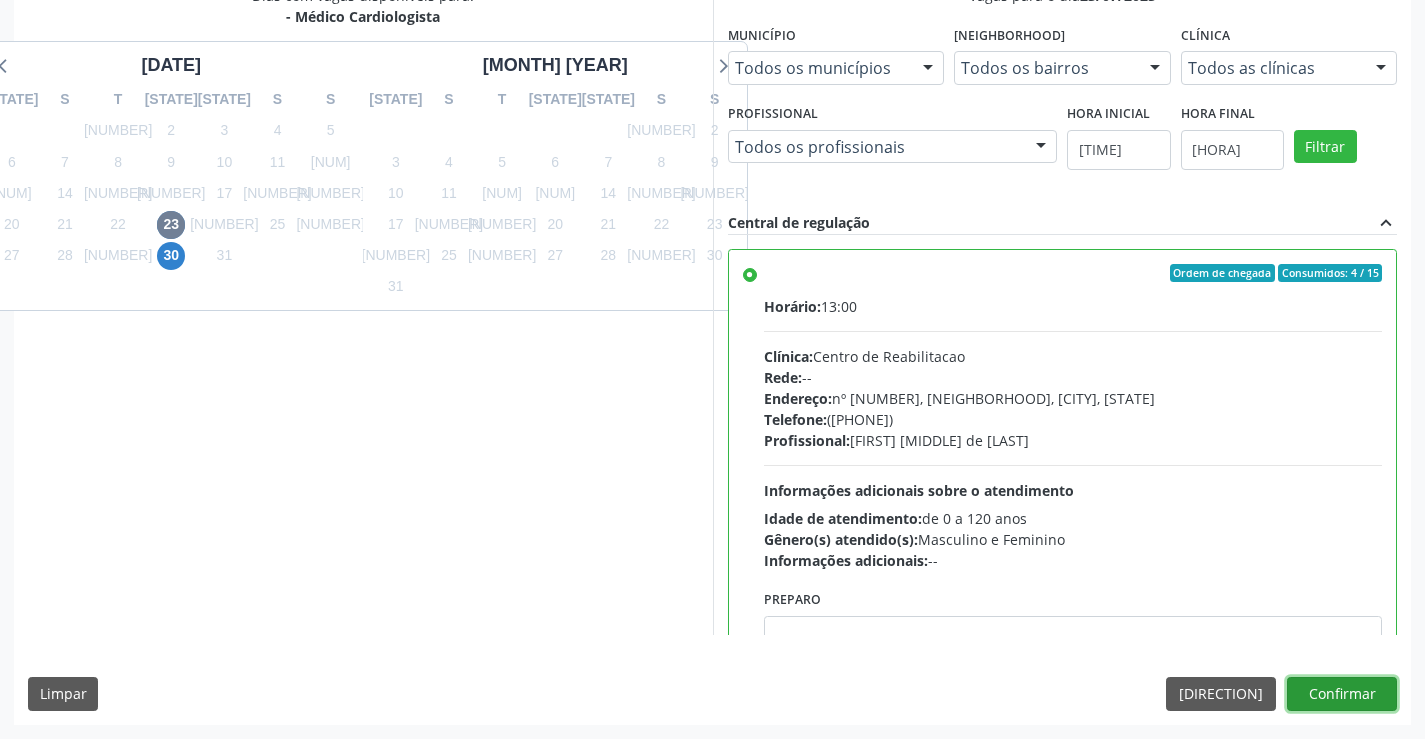 click on "Confirmar" at bounding box center (1342, 694) 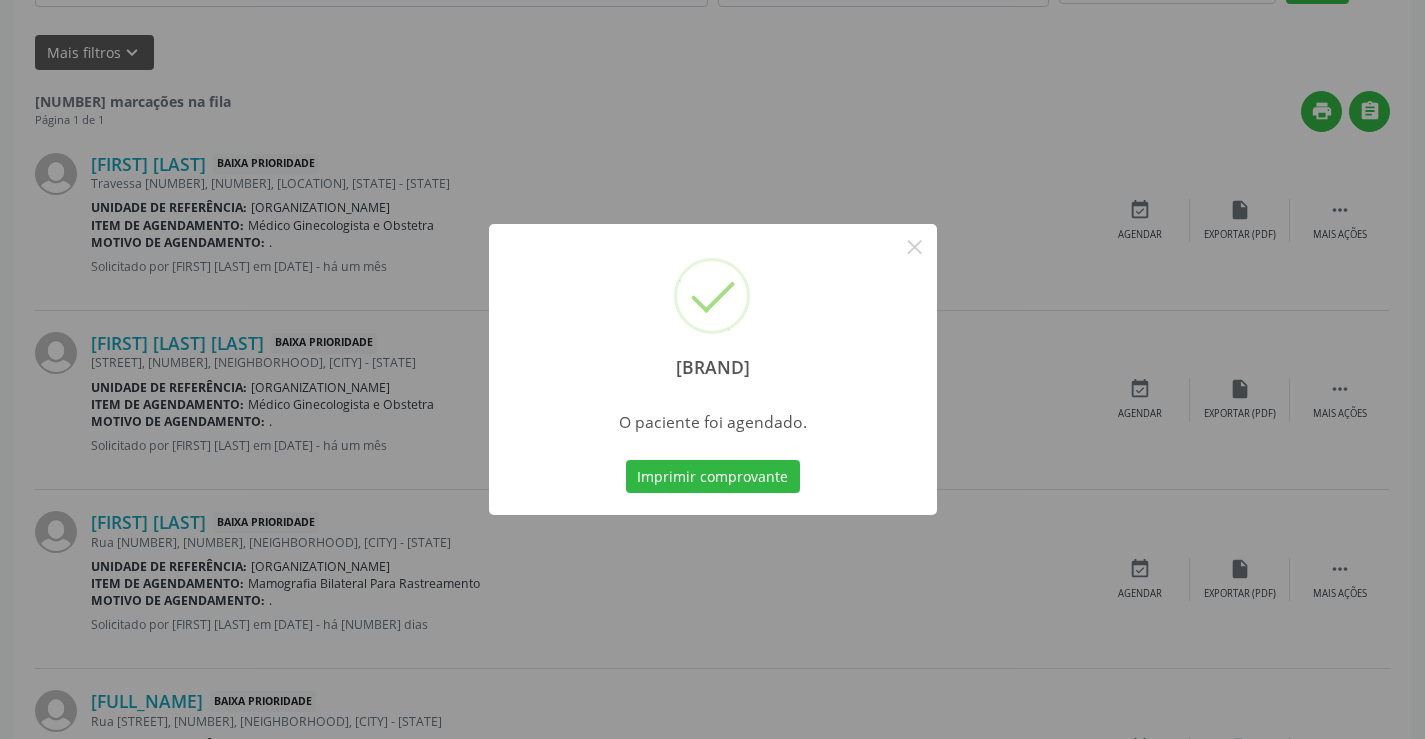 scroll, scrollTop: 0, scrollLeft: 0, axis: both 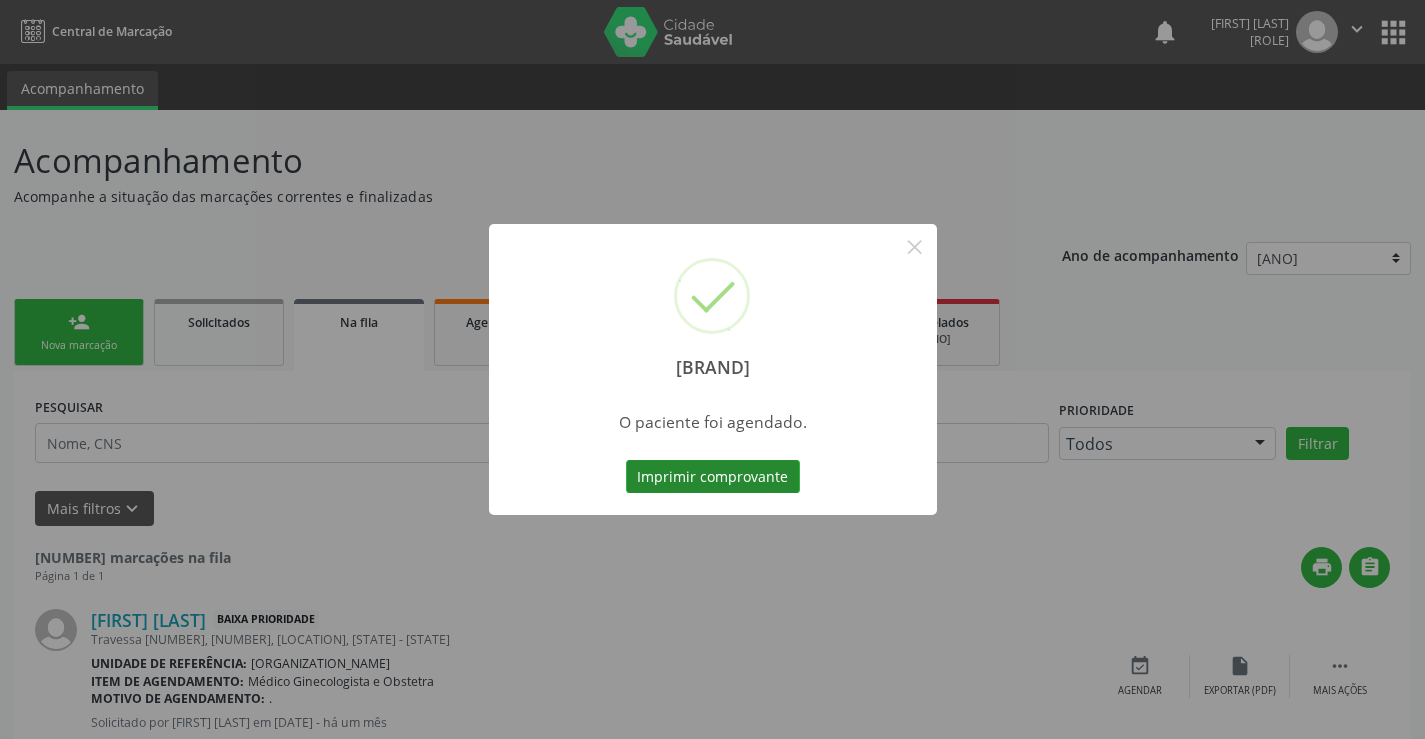 click on "Imprimir comprovante" at bounding box center (713, 477) 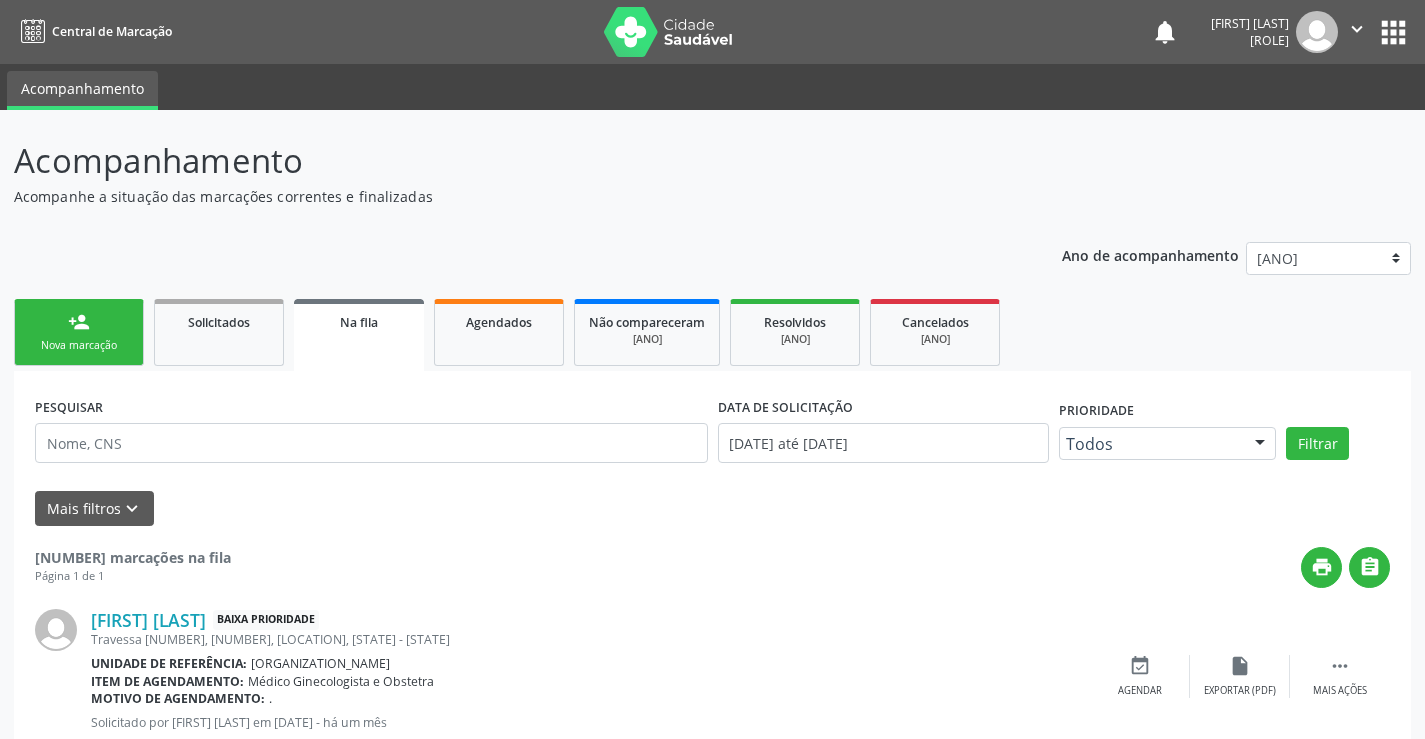 click on "Nova marcação" at bounding box center [79, 345] 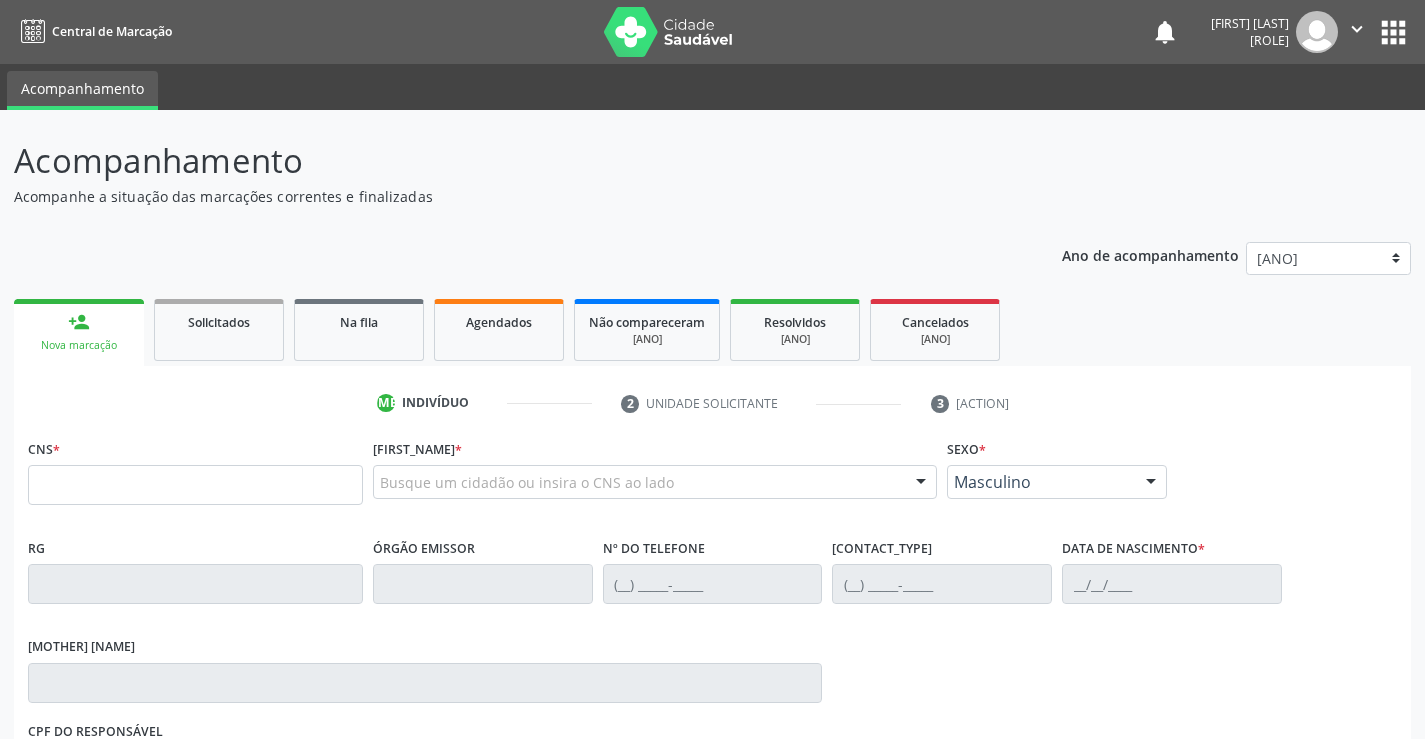 click on "Nova marcação" at bounding box center (79, 345) 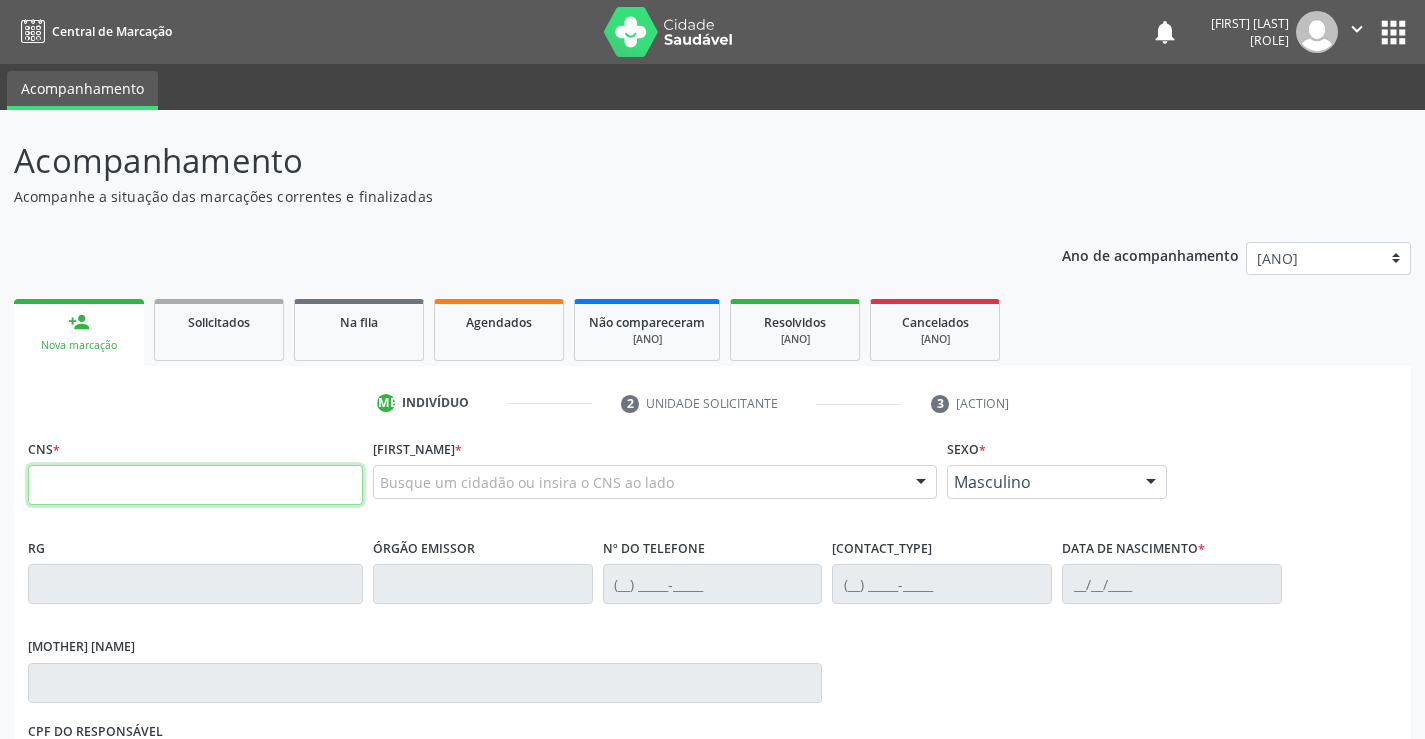 click at bounding box center (195, 485) 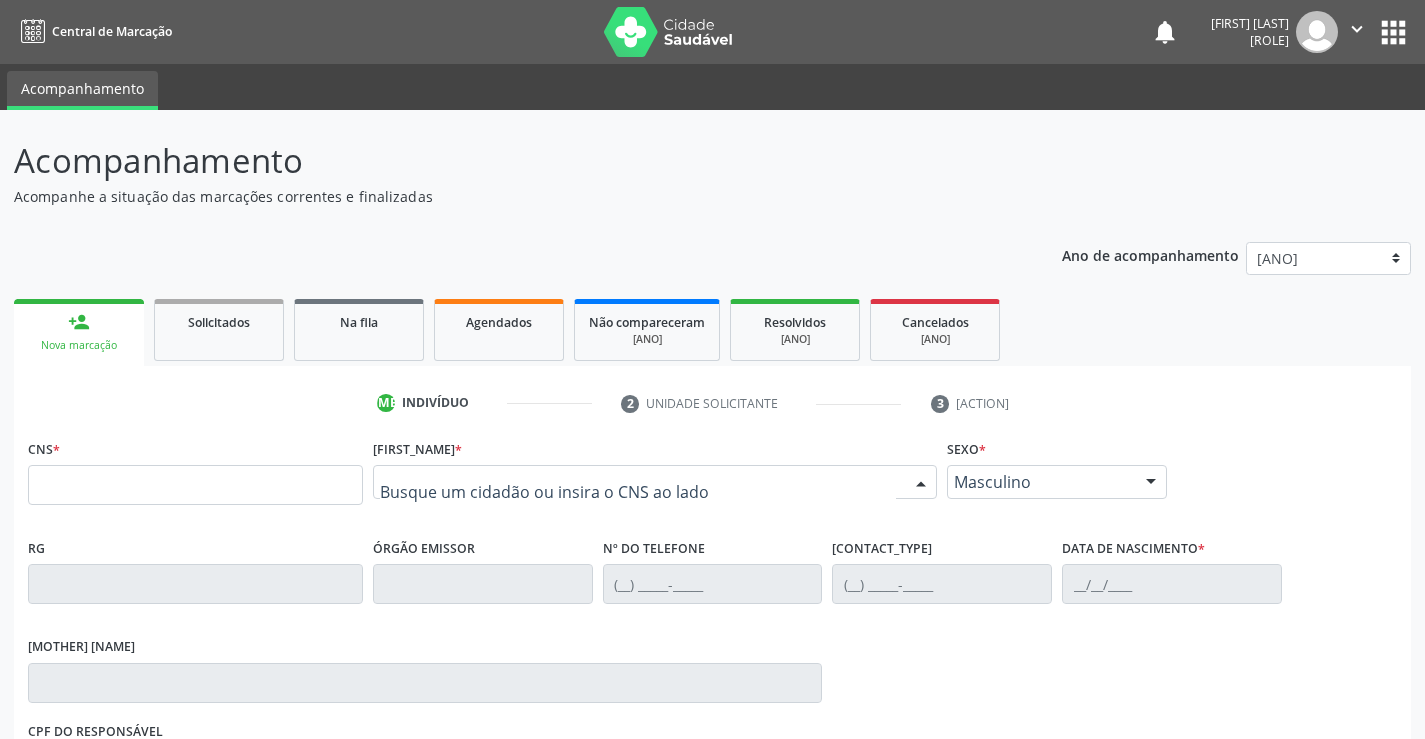 click at bounding box center [638, 492] 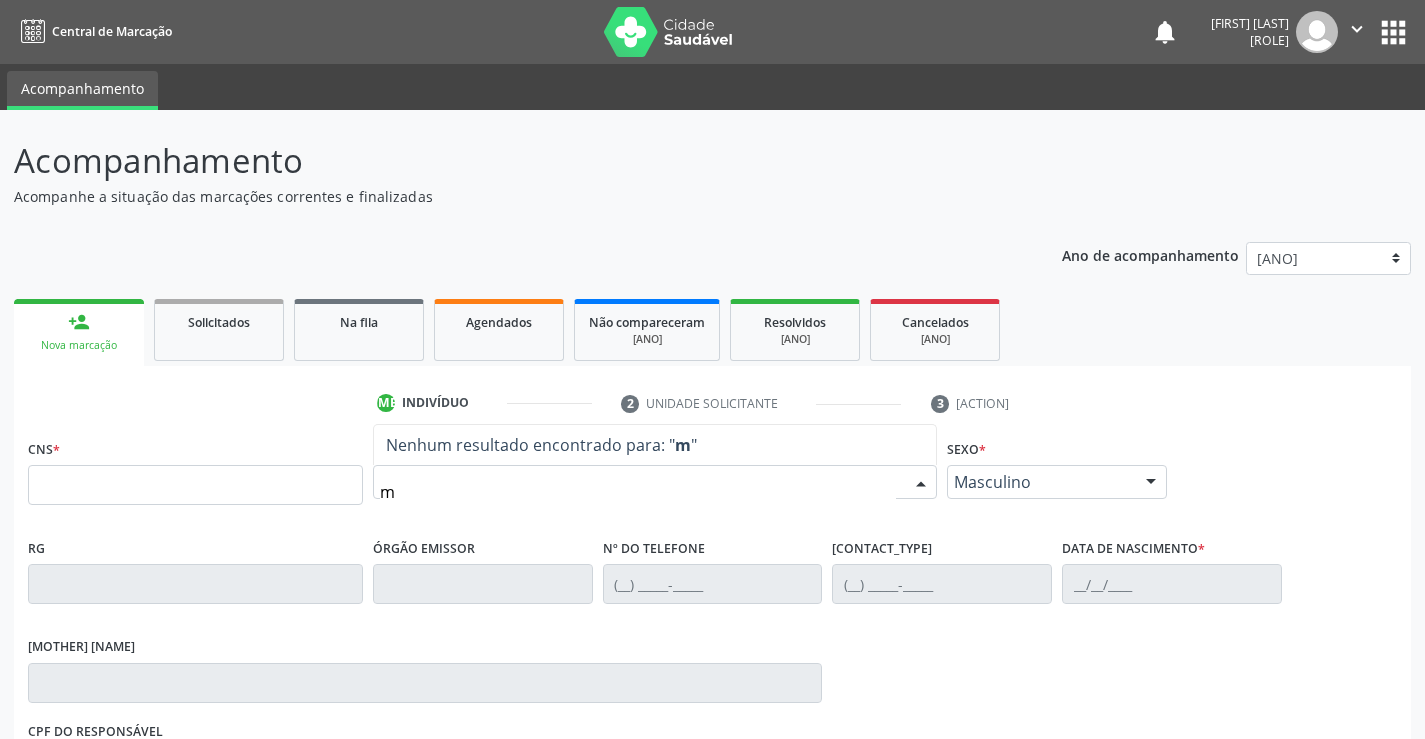 type on "ma" 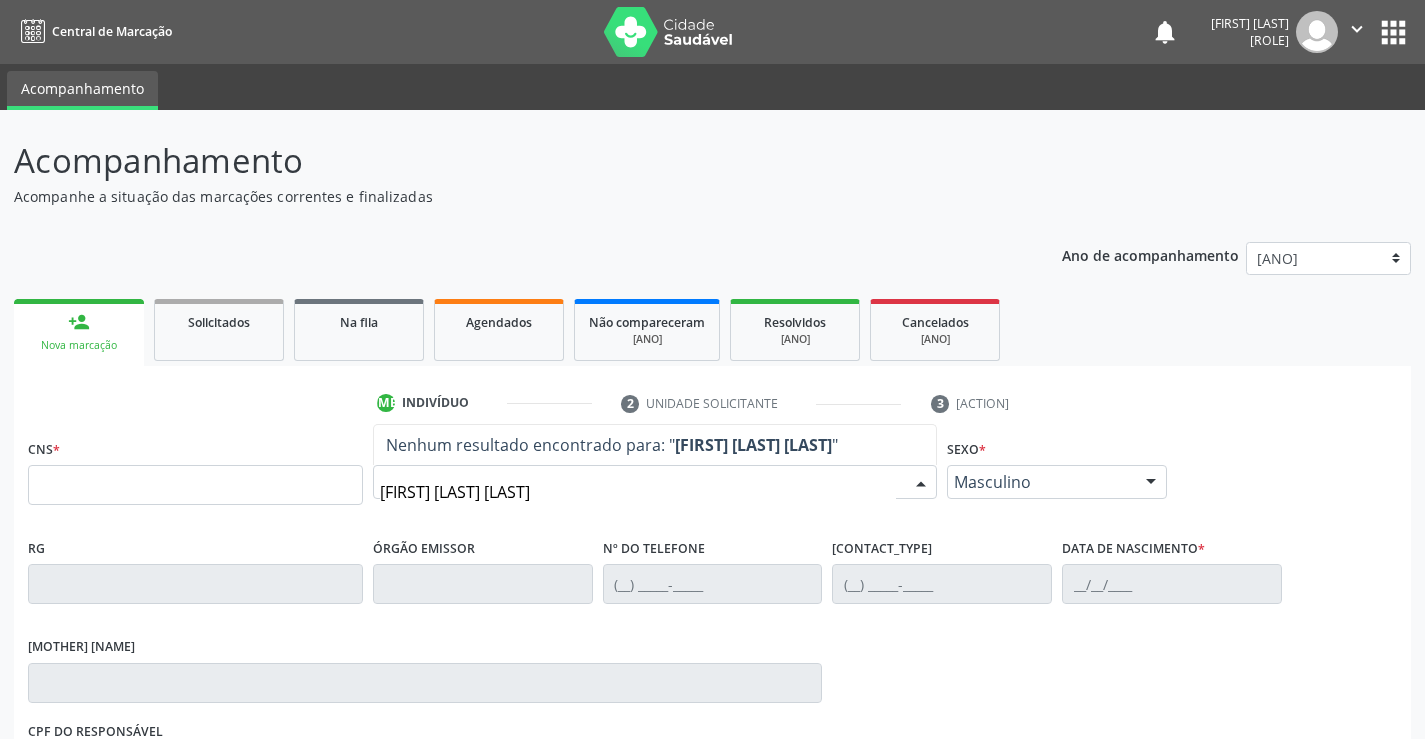 click on "Nenhum resultado encontrado para: " [NAME] "
Não há nenhuma opção para ser exibida." at bounding box center [655, 445] 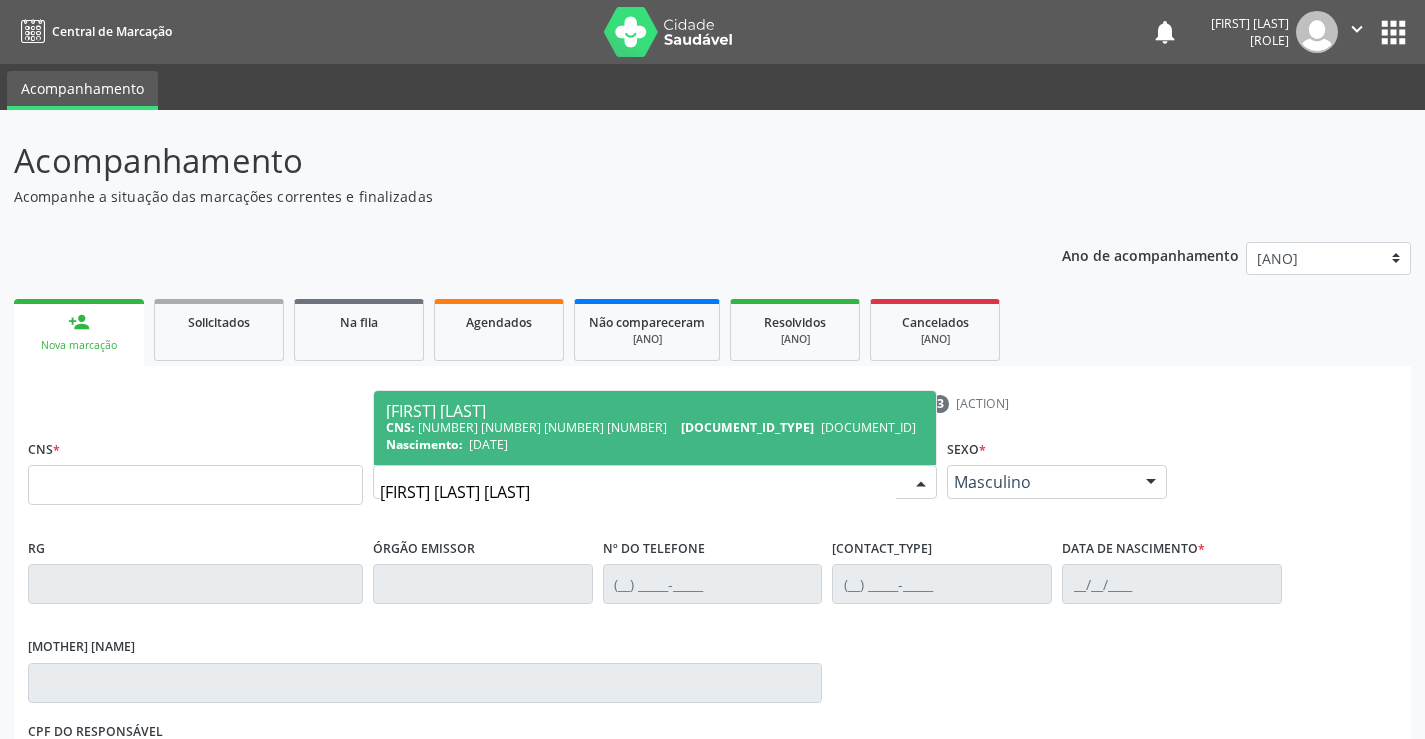click on "CNS:
[NUMBER]
CPF:
[NUMBER]" at bounding box center [655, 427] 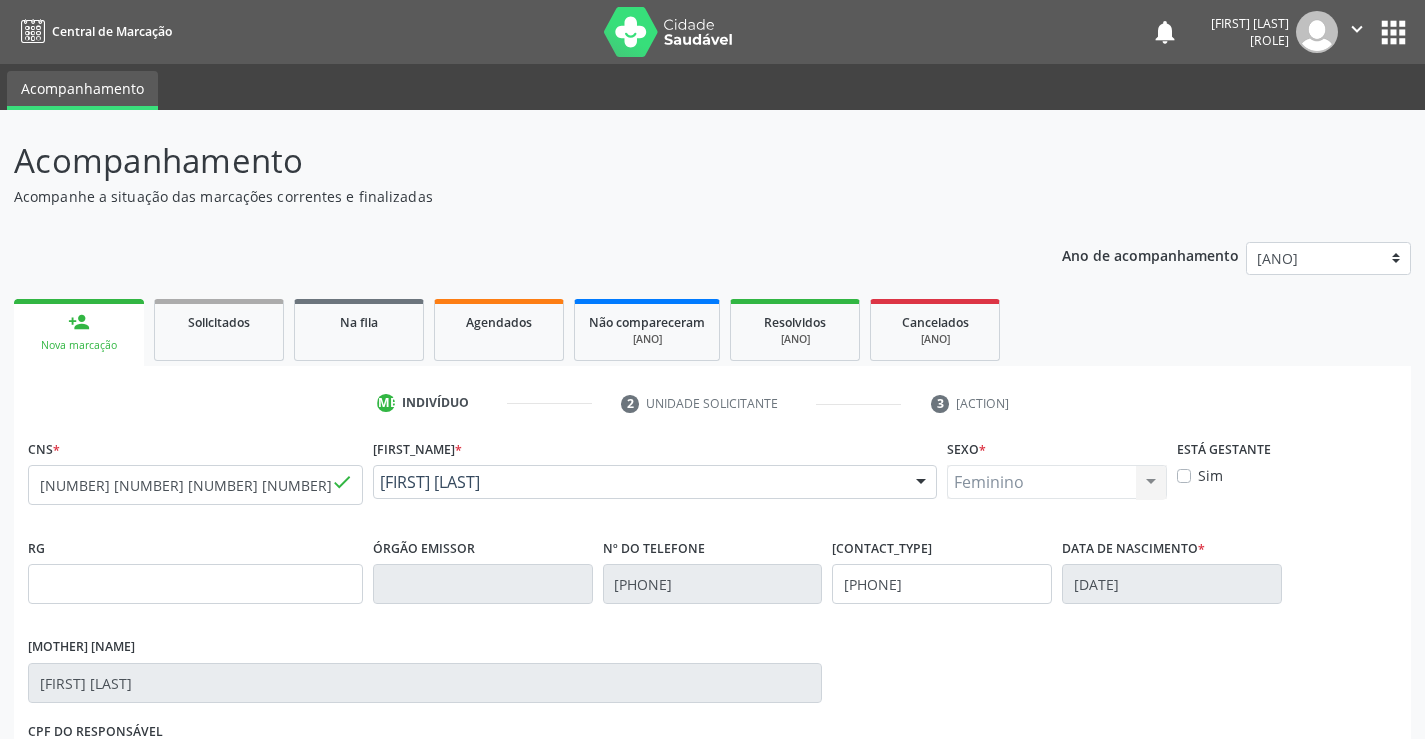 scroll, scrollTop: 331, scrollLeft: 0, axis: vertical 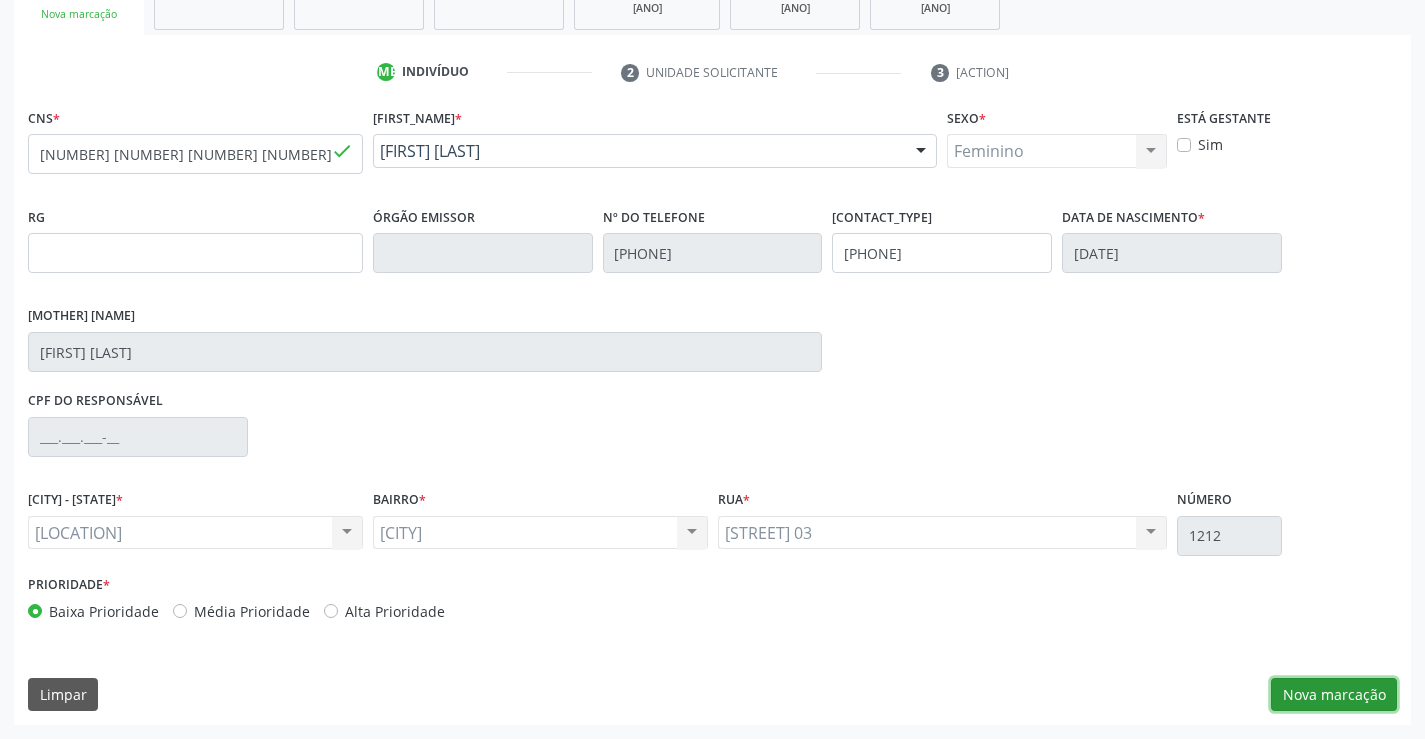 click on "Nova marcação" at bounding box center (1334, 695) 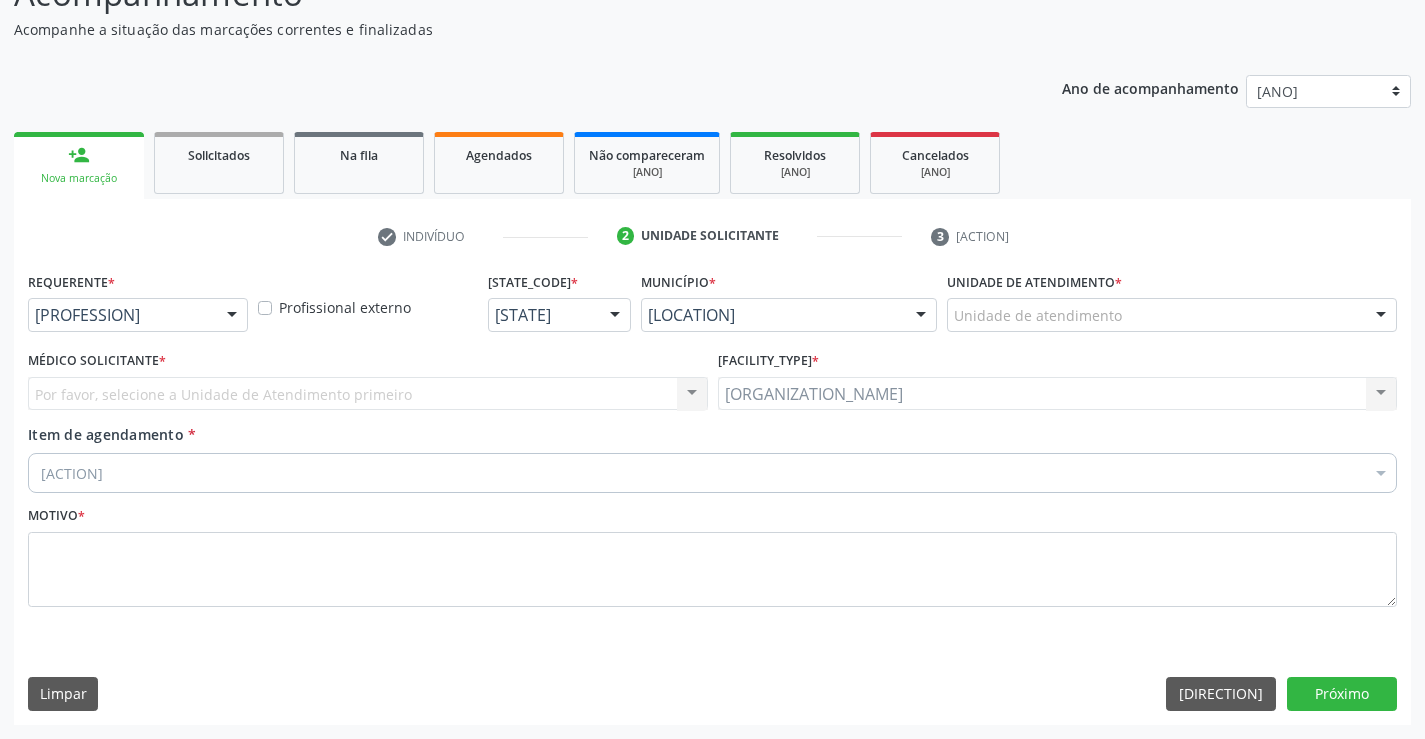 scroll, scrollTop: 167, scrollLeft: 0, axis: vertical 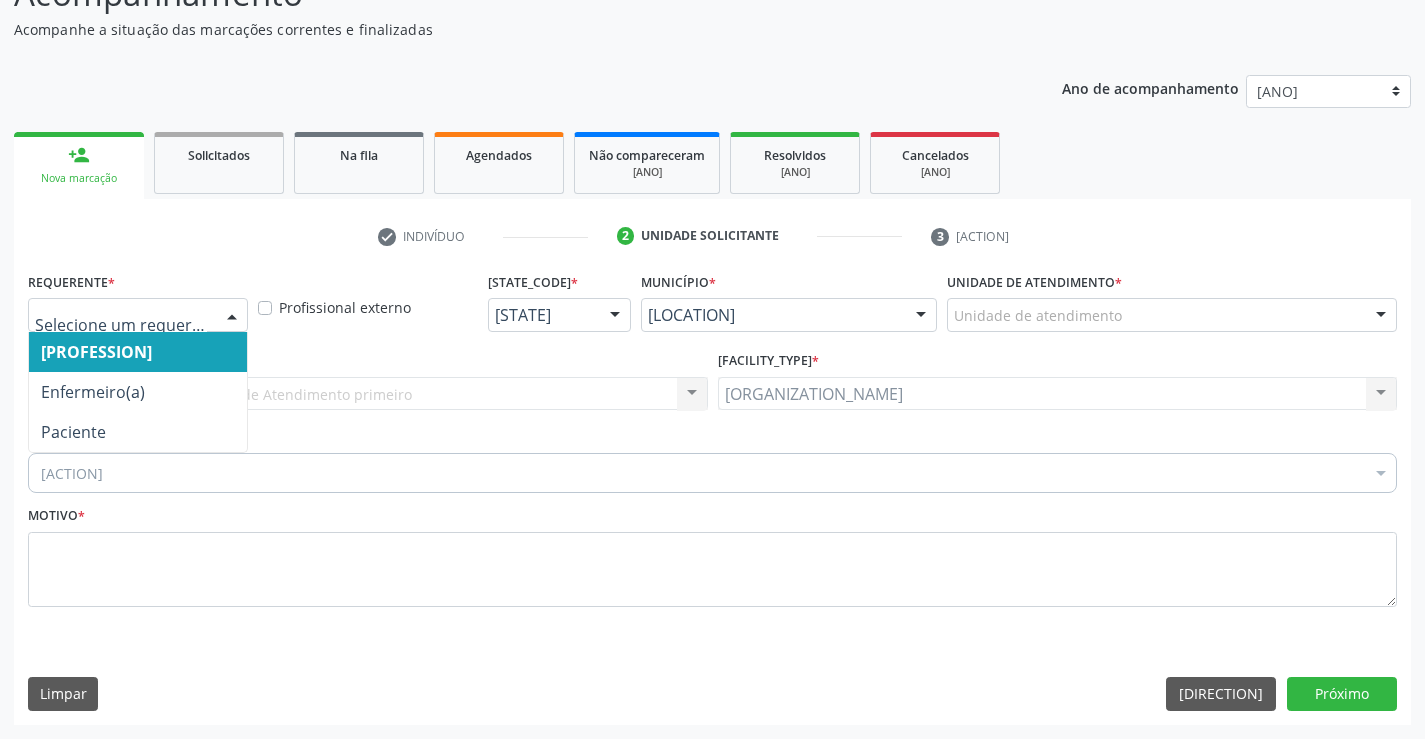 click at bounding box center (232, 316) 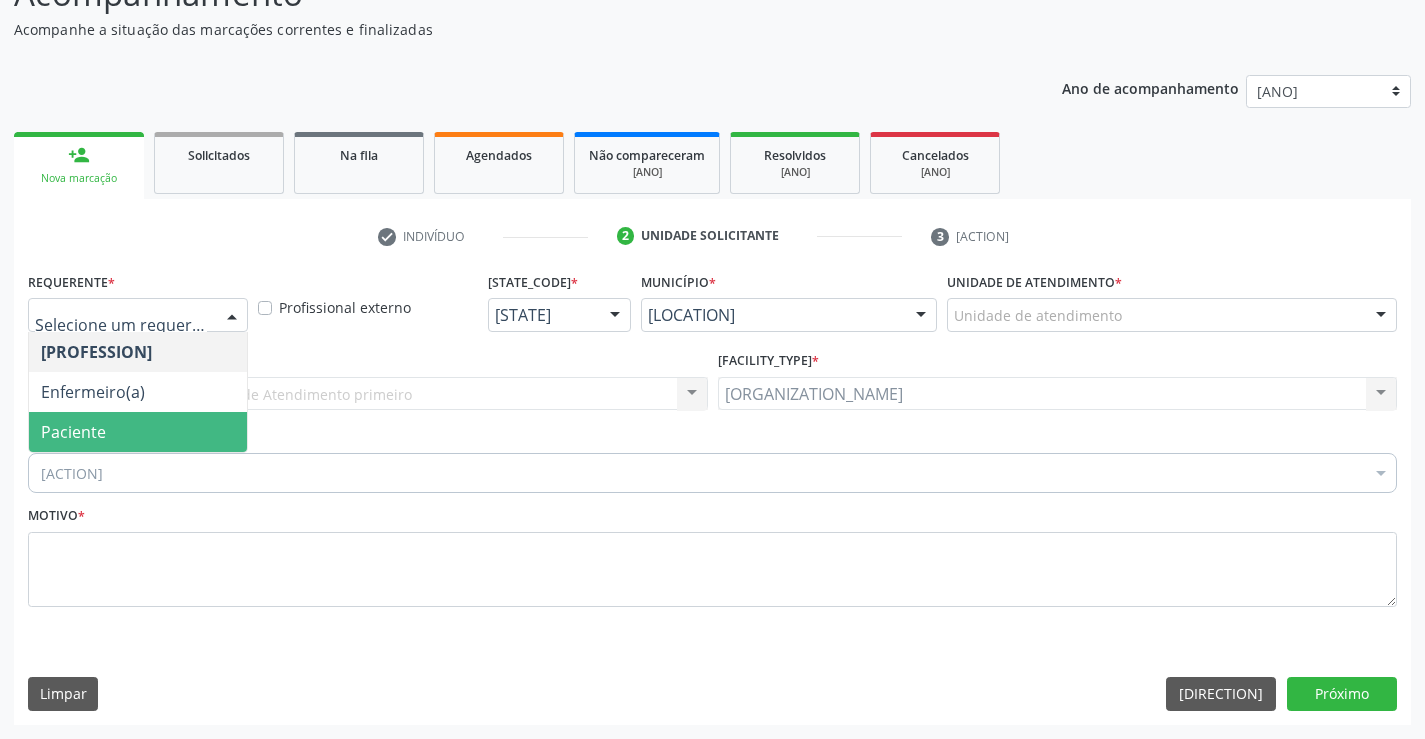 click on "Paciente" at bounding box center [138, 432] 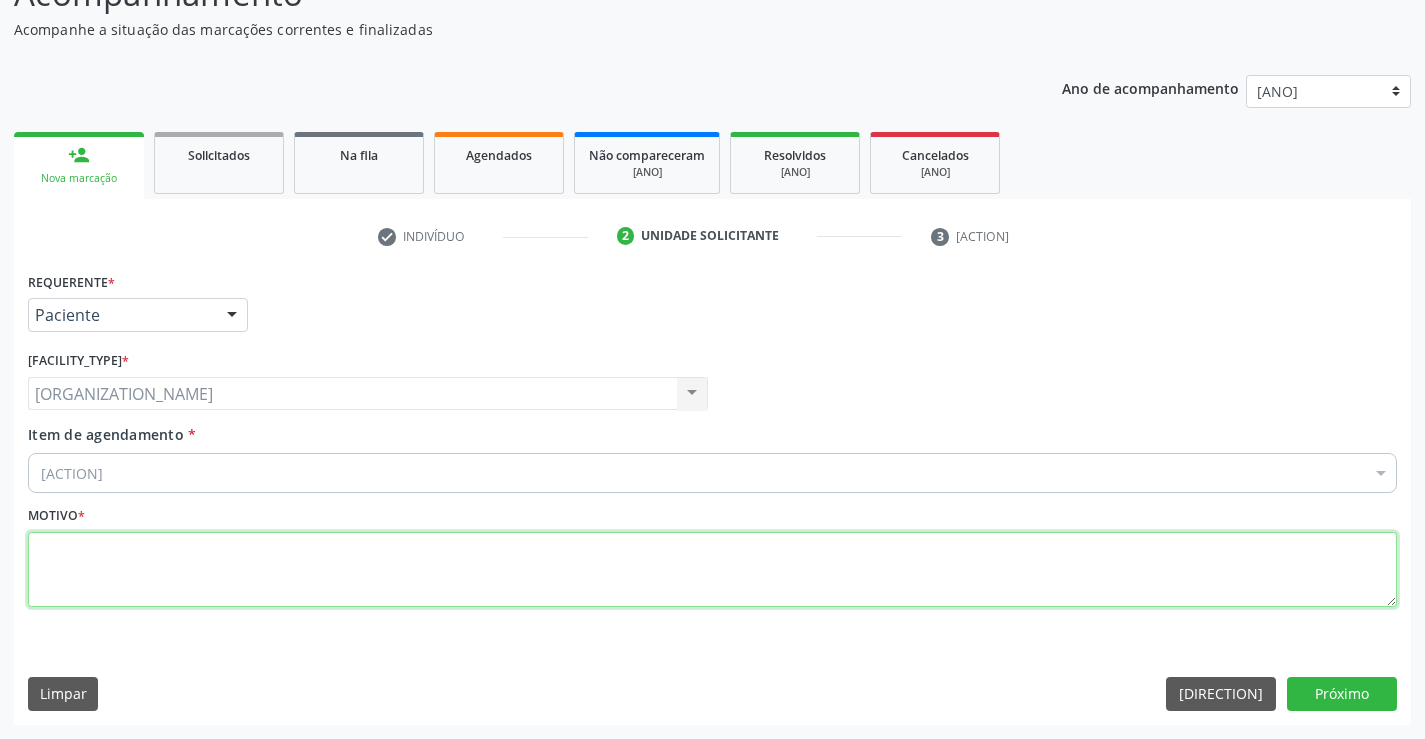 click at bounding box center [712, 570] 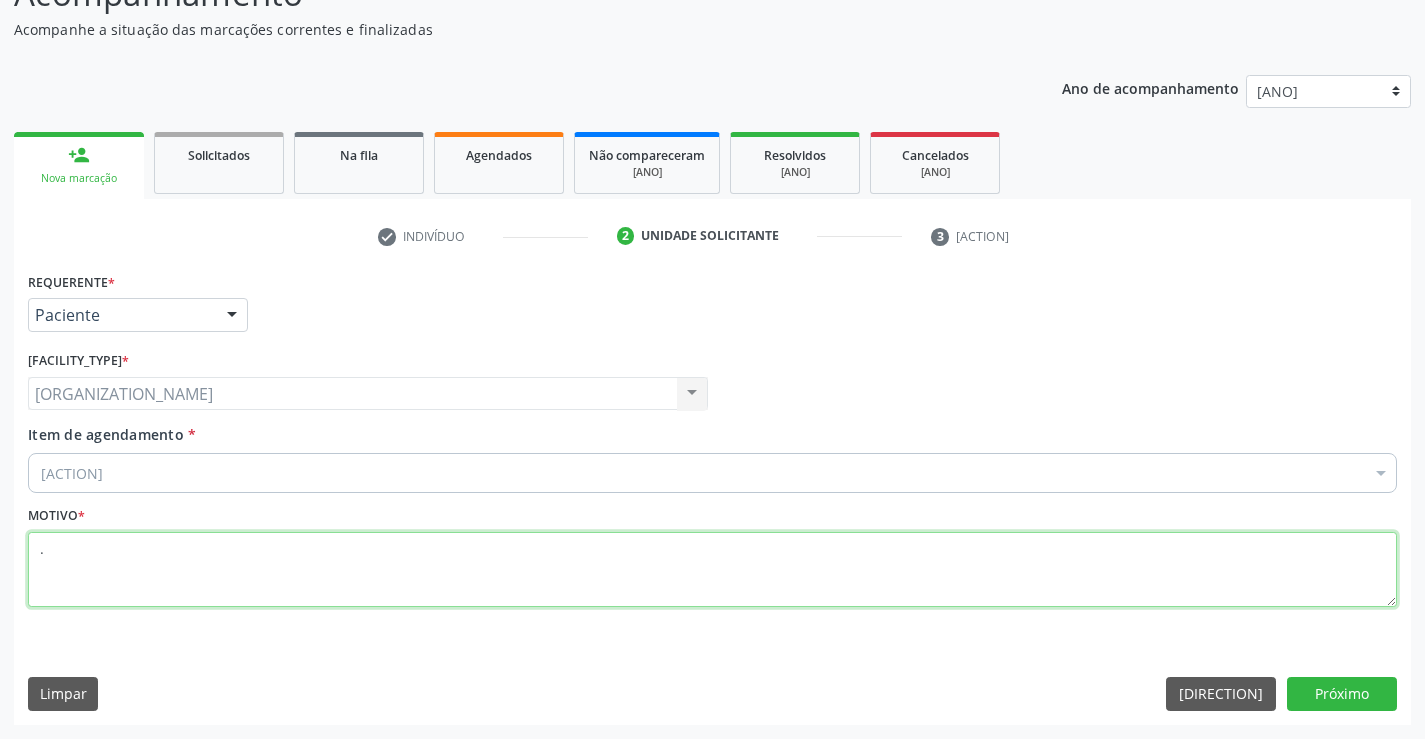 type on "." 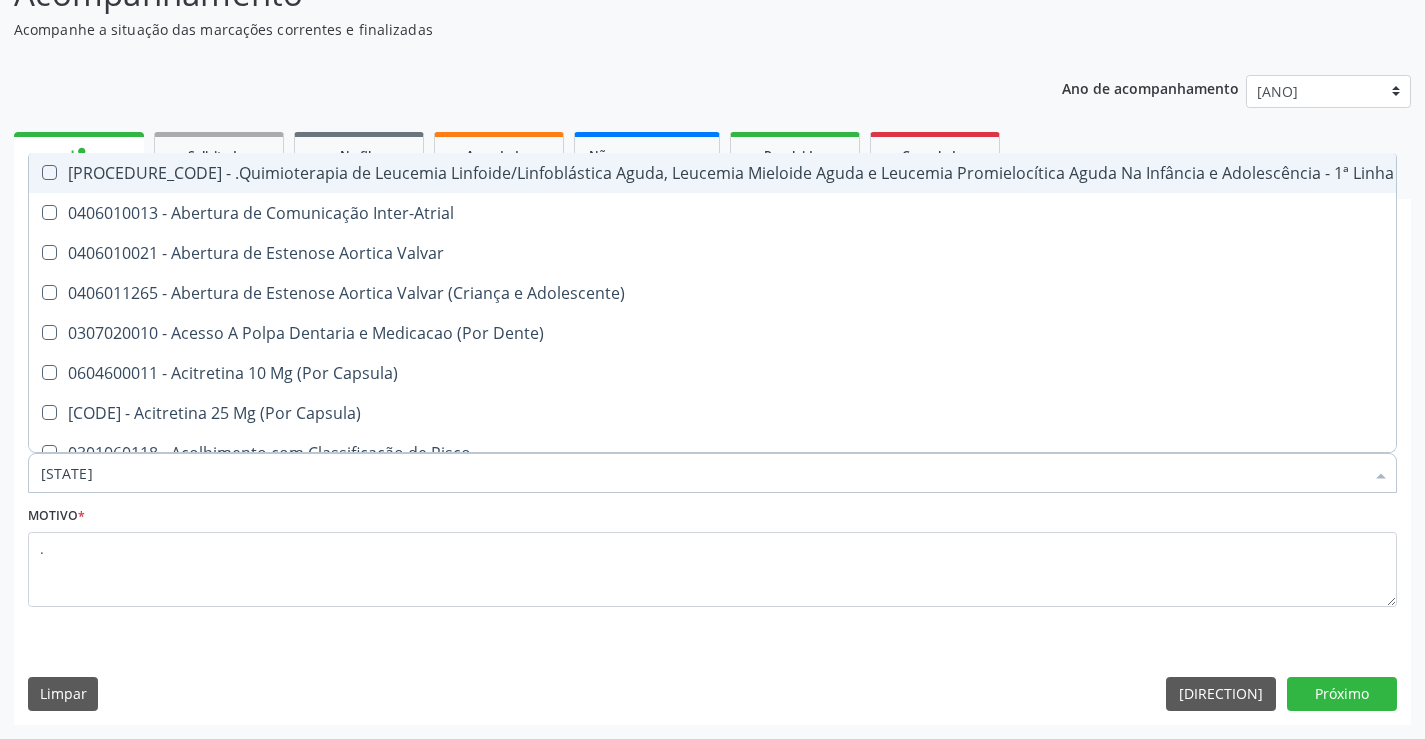 type on "[CITY]" 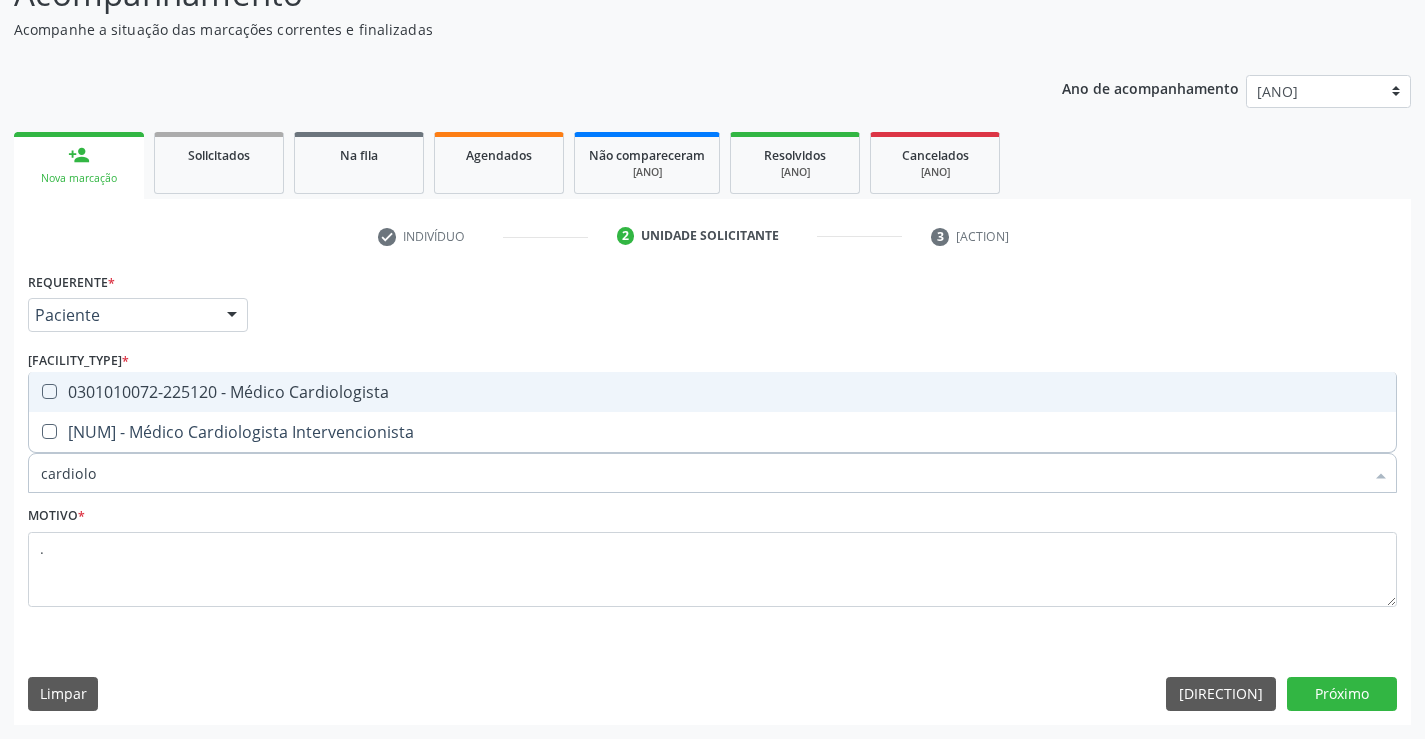 click on "[PROCEDURE_CODE] - [PROFESSIONAL_TITLE]" at bounding box center [712, 392] 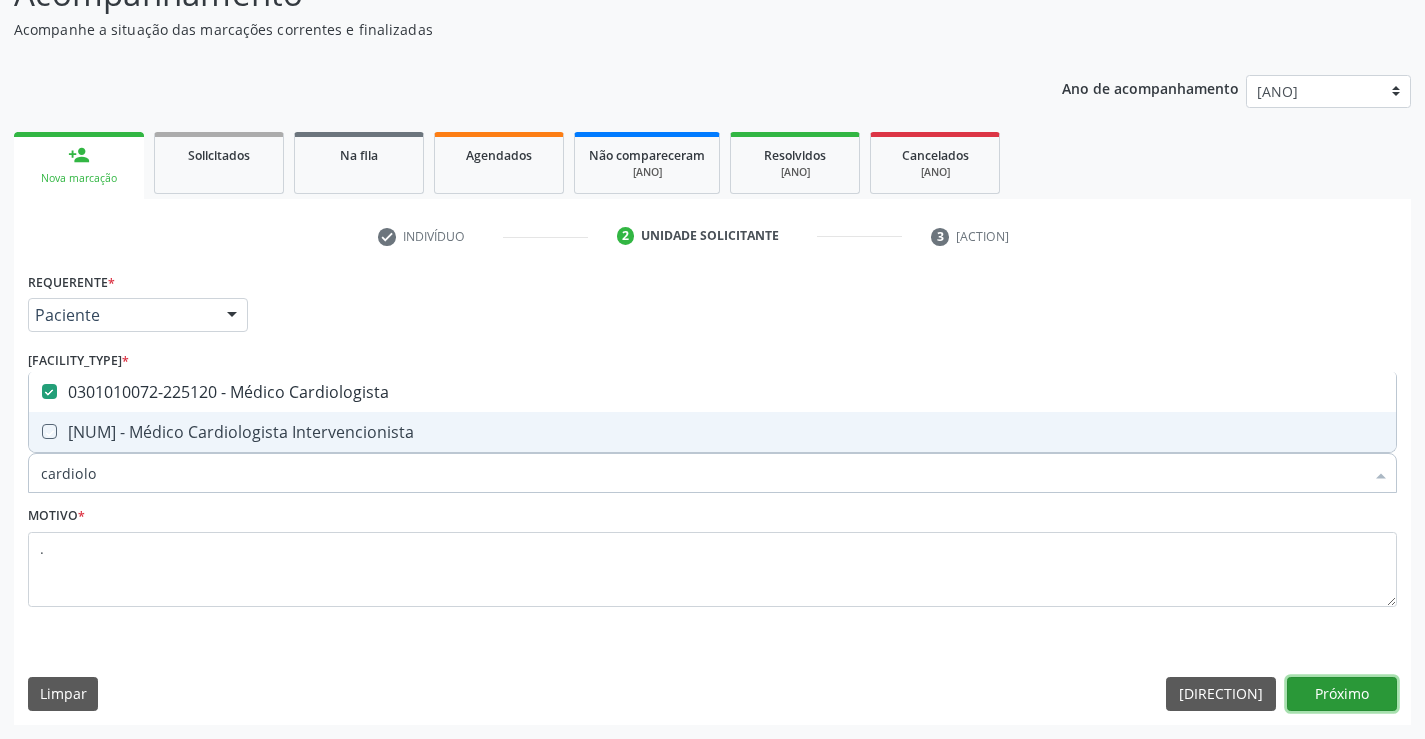 click on "Próximo" at bounding box center (1342, 694) 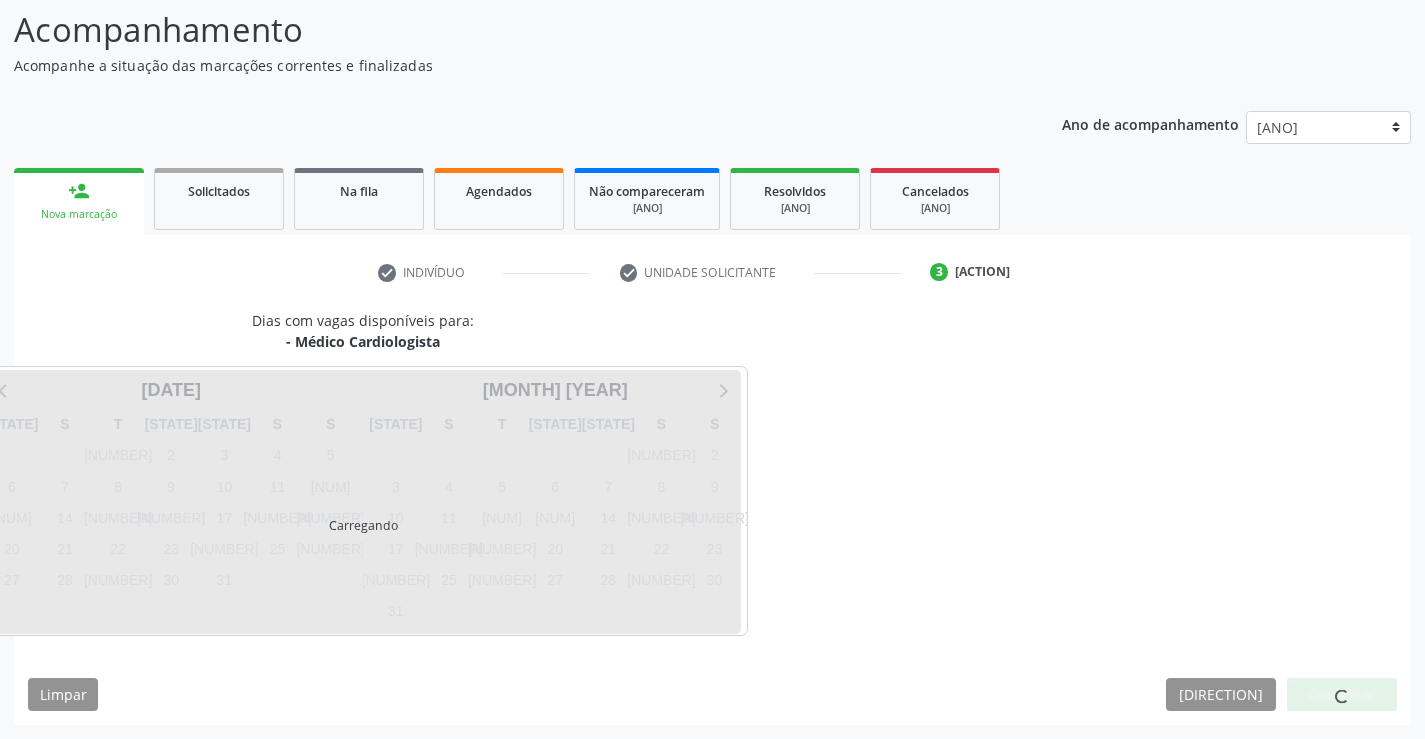 scroll, scrollTop: 131, scrollLeft: 0, axis: vertical 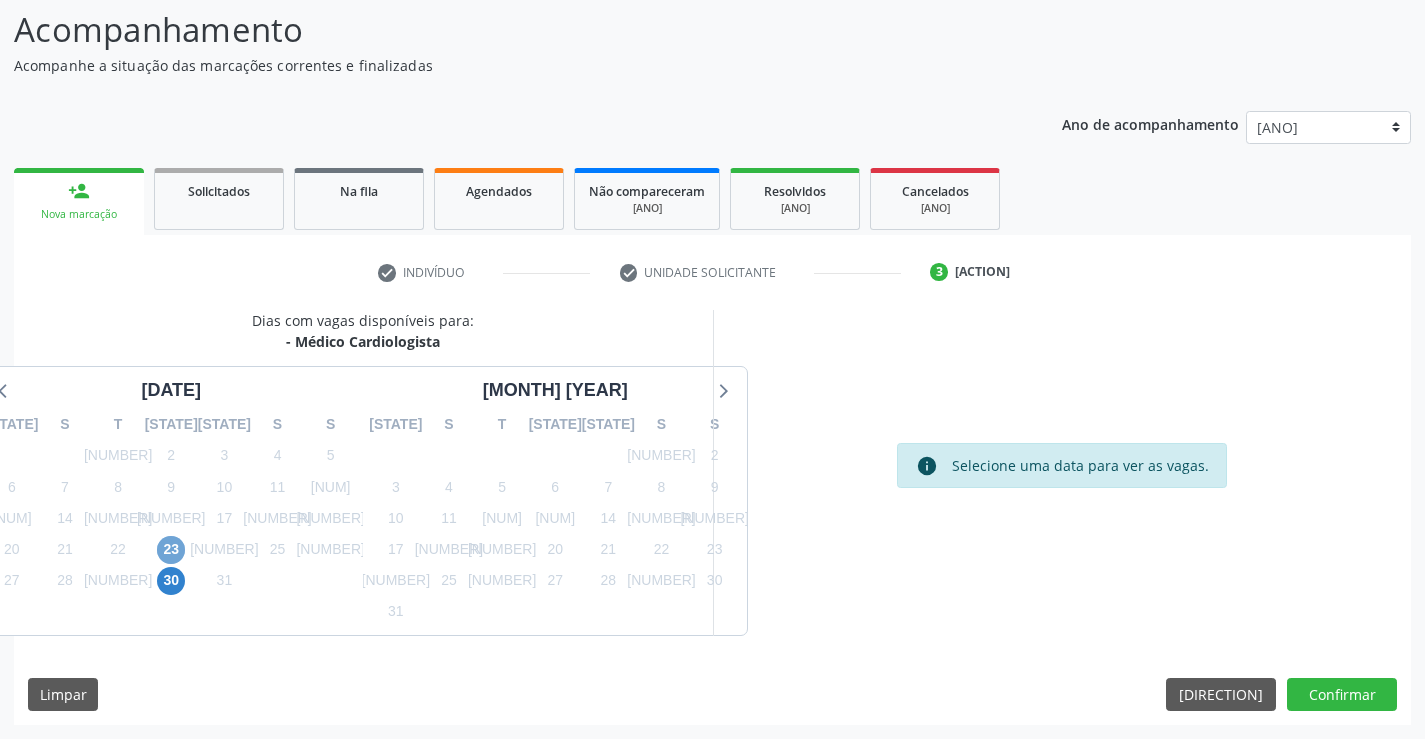 click on "[NUMBER]" at bounding box center (235, 550) 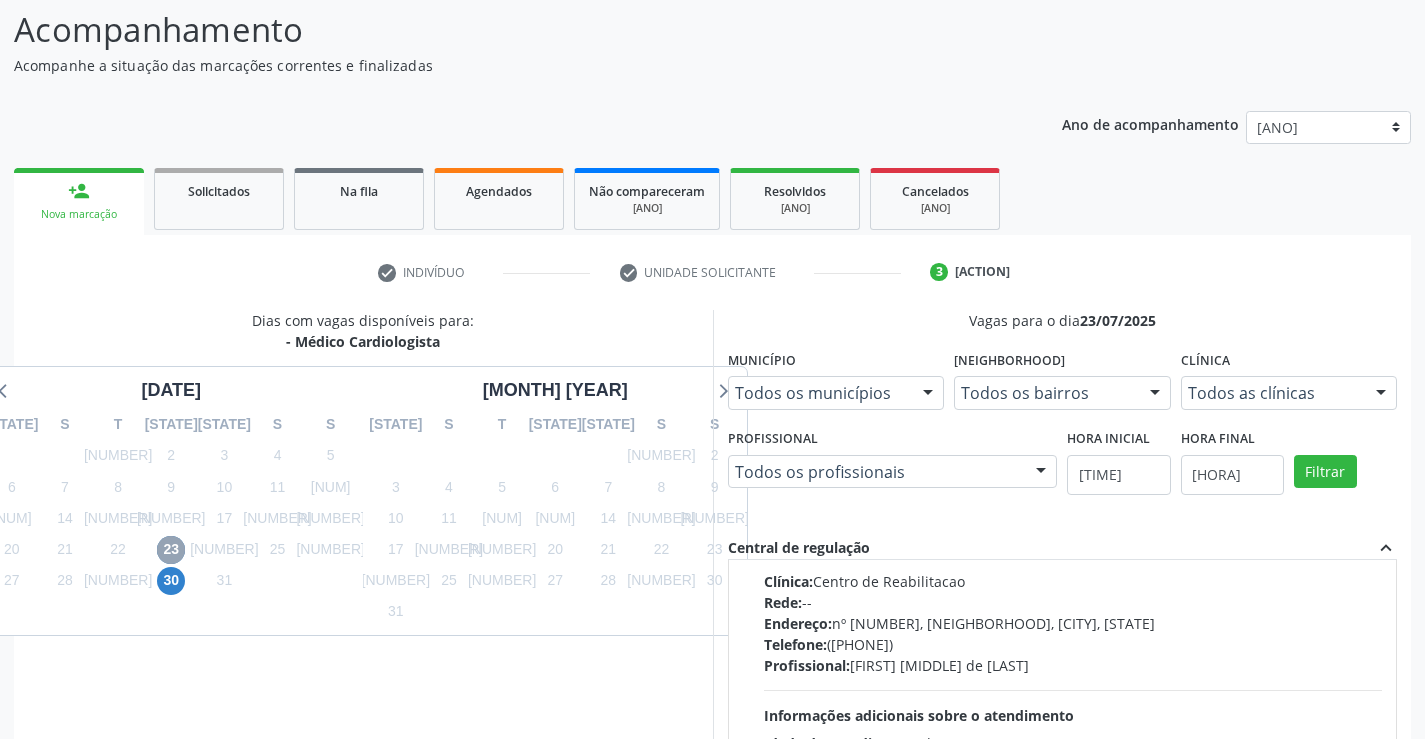 scroll, scrollTop: 0, scrollLeft: 0, axis: both 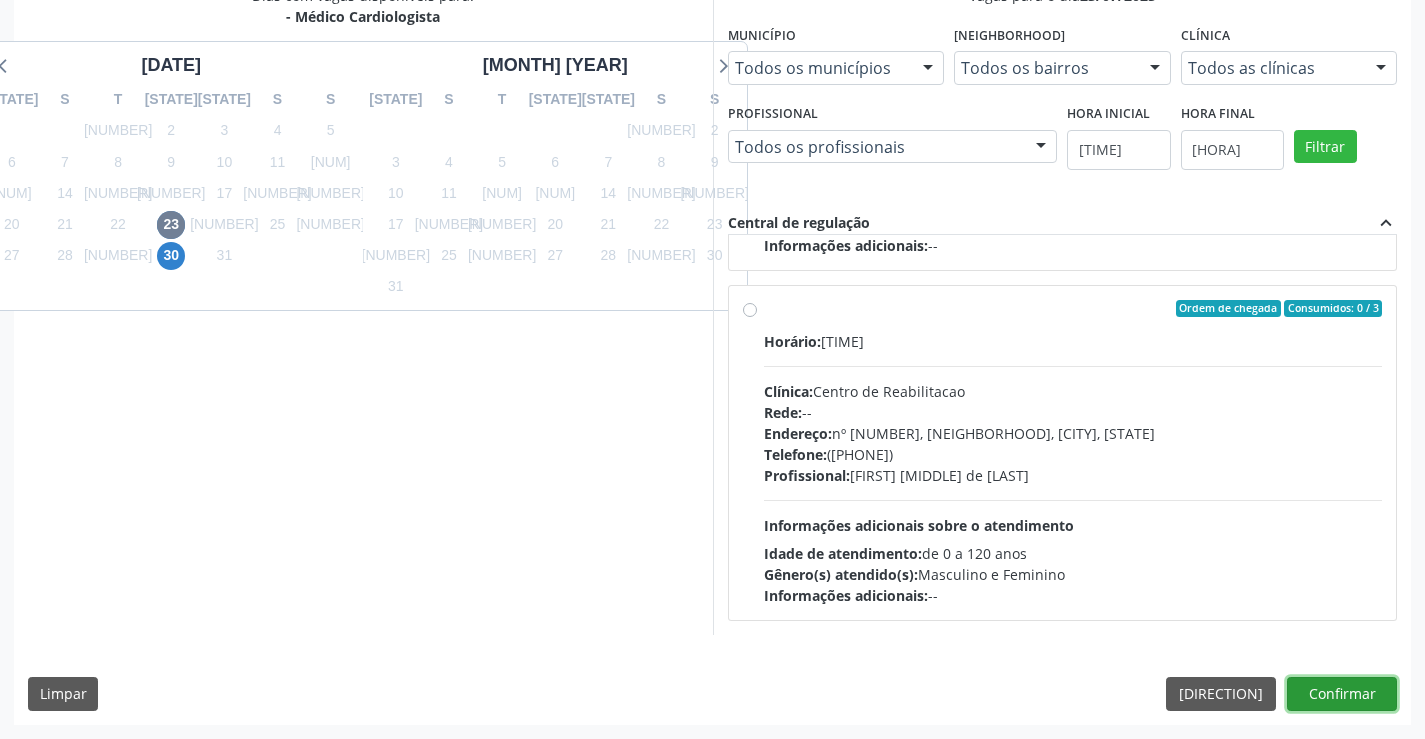 click on "Confirmar" at bounding box center [1342, 694] 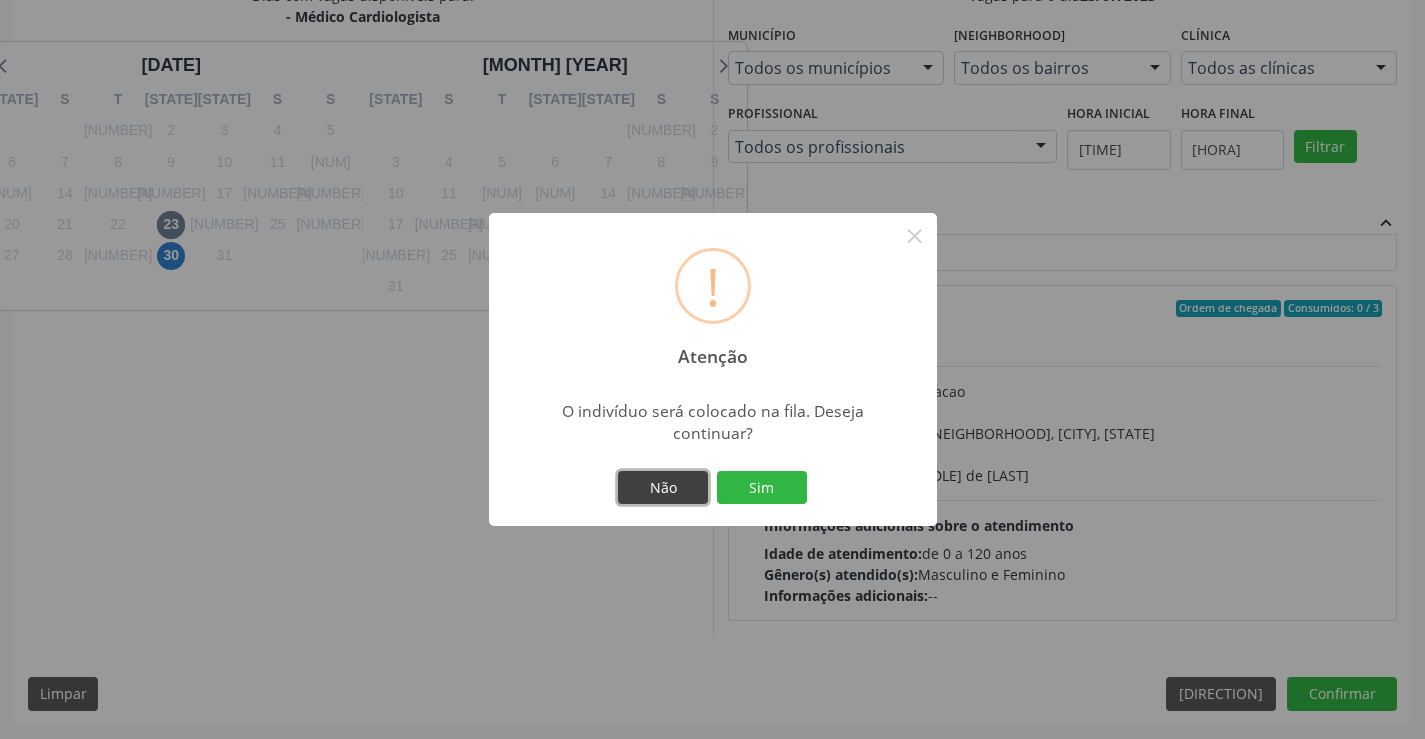 click on "Não" at bounding box center (663, 488) 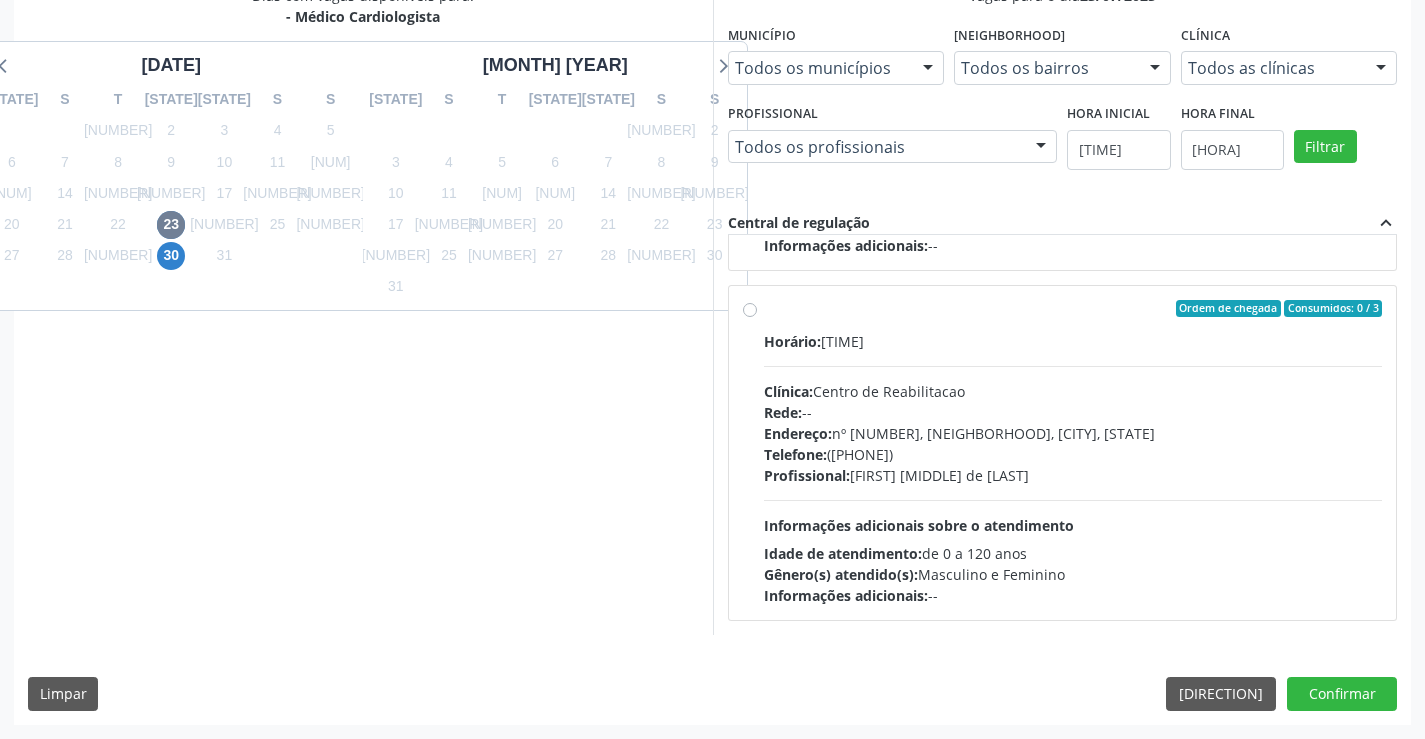 click on "Dias com vagas disponíveis para:
- Médico Cardiologista
[MONTH] [YEAR] D S T Q Q S S 29 30 1 2 3 4 5 6 7 8 9 10 11 12 13 14 15 16 17 18 19 20 21 22 23 24 25 26 27 28 29 30 31 1 2 3 4 5 6 7 8 9 [MONTH] [YEAR] D S T Q Q S S 27 28 29 30 31 1 2 3 4 5 6 7 8 9 10 11 12 13 14 15 16 17 18 19 20 21 22 23 24 25 26 27 28 29 30 31 1 2 3 4 5 6" at bounding box center [363, 310] 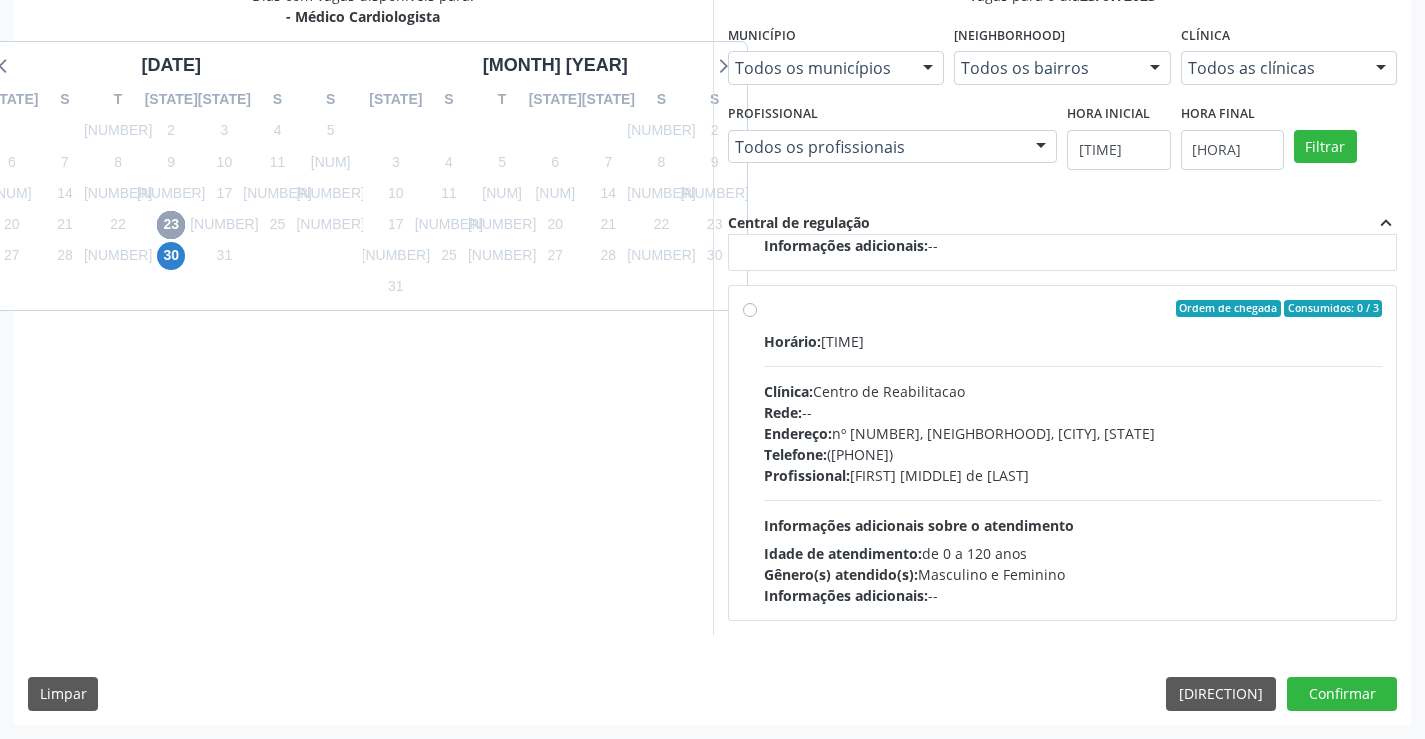 click on "[NUMBER]" at bounding box center [235, 225] 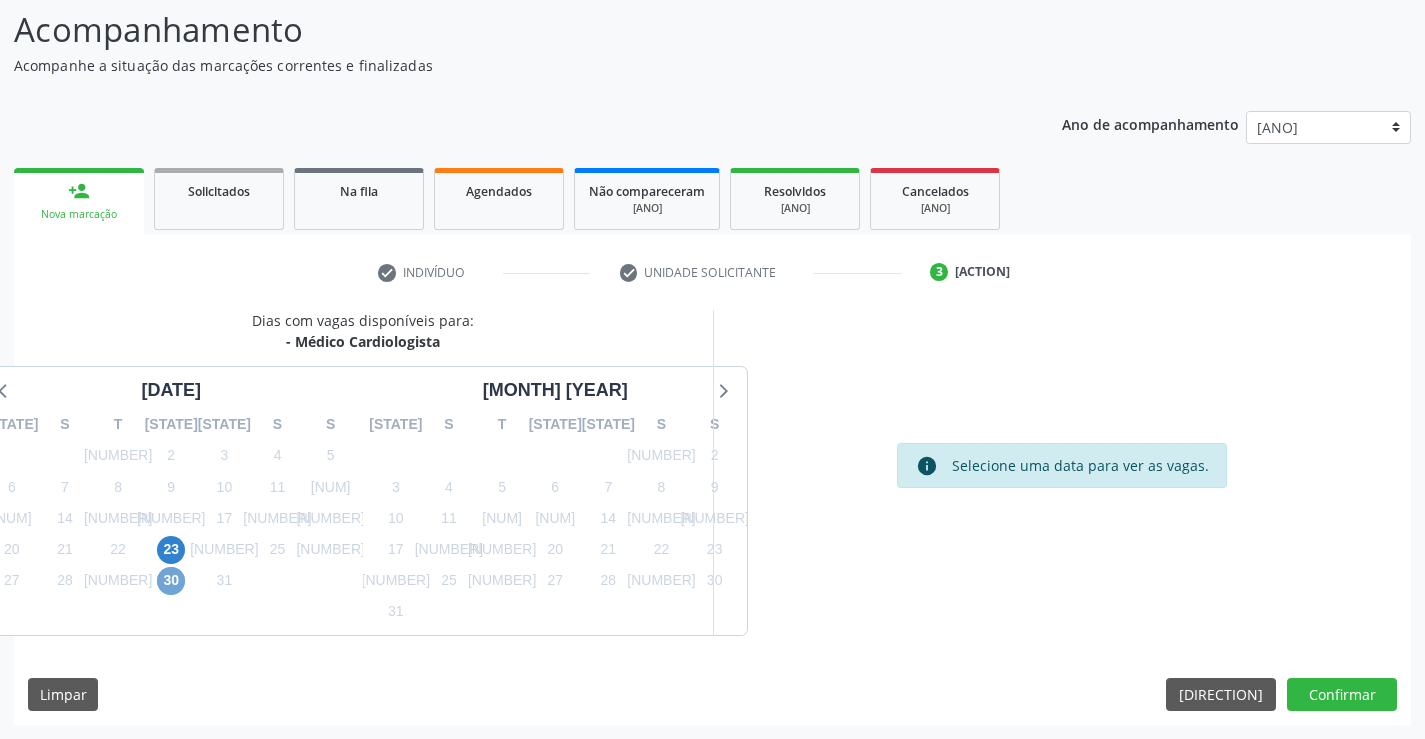 click on "30" at bounding box center [235, 581] 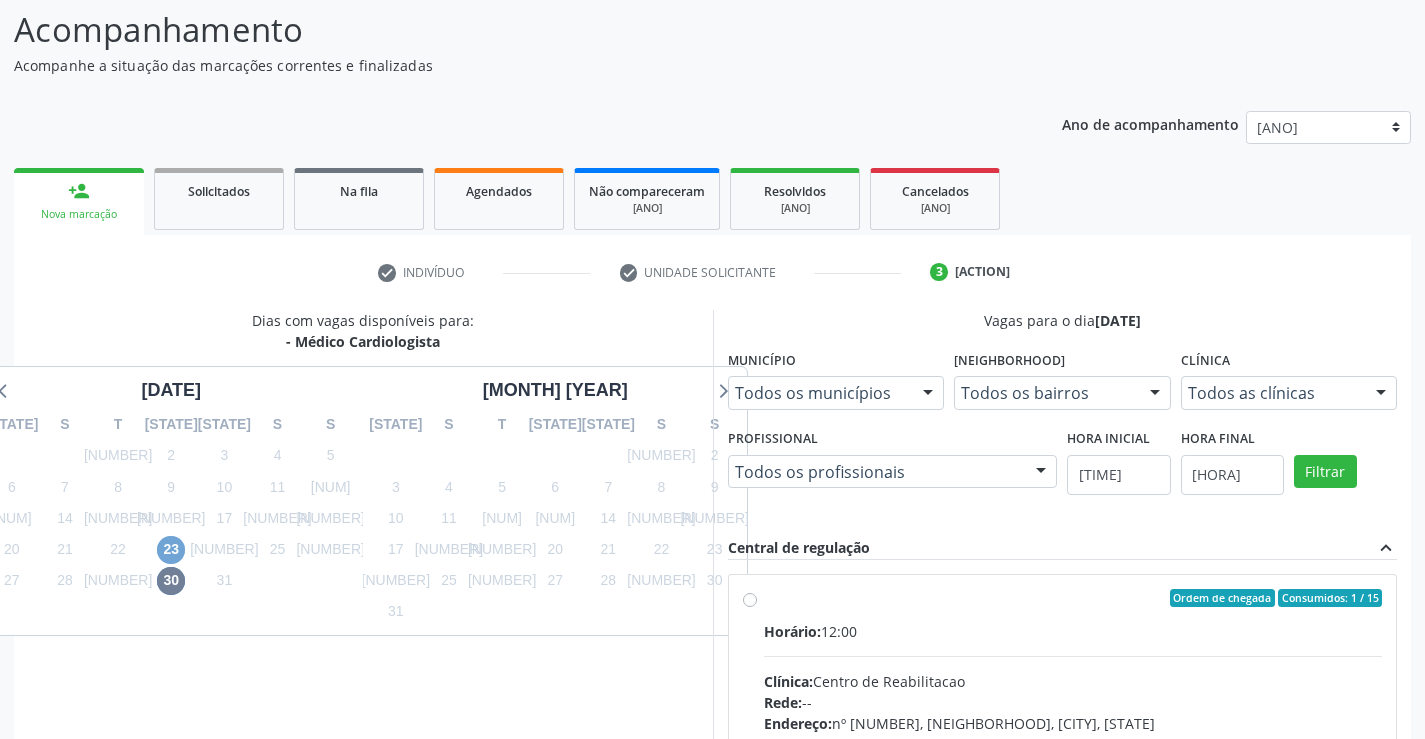 click on "[NUMBER]" at bounding box center (235, 550) 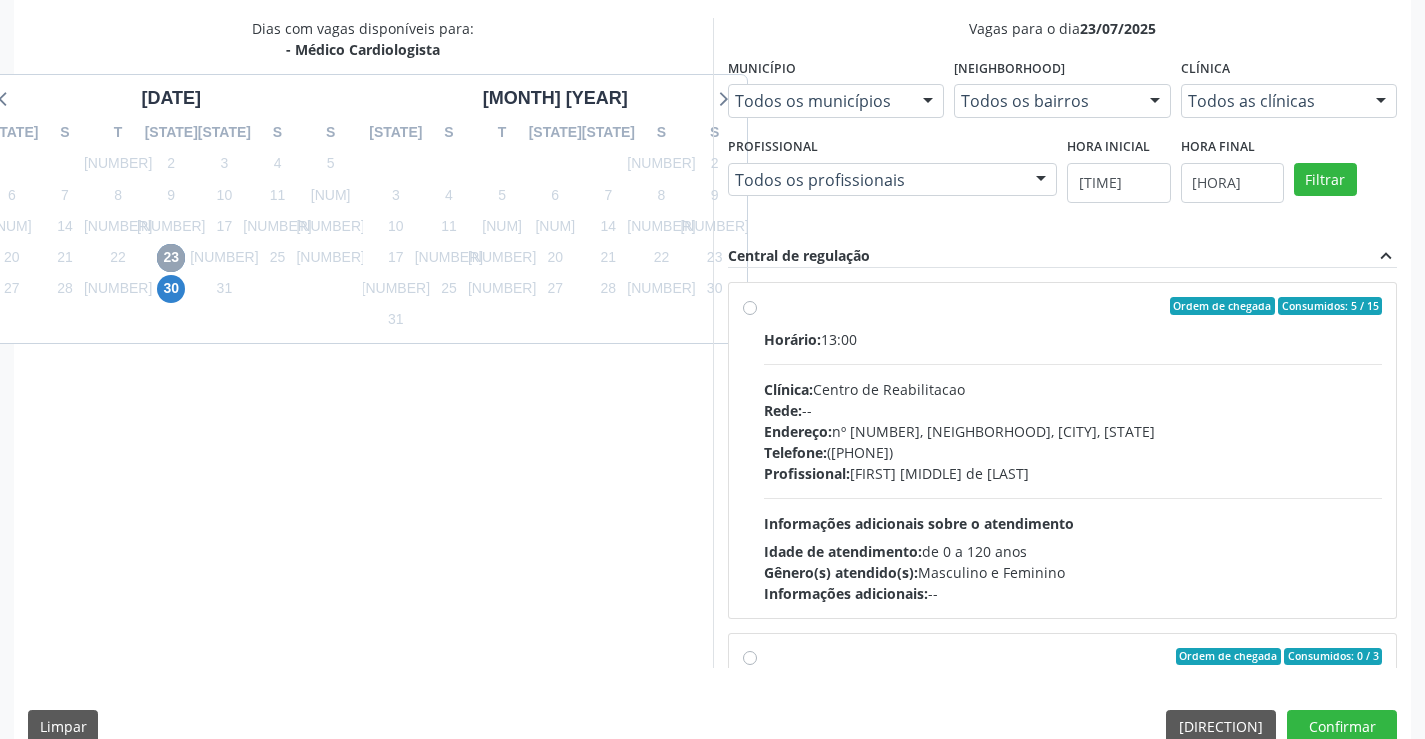 scroll, scrollTop: 456, scrollLeft: 0, axis: vertical 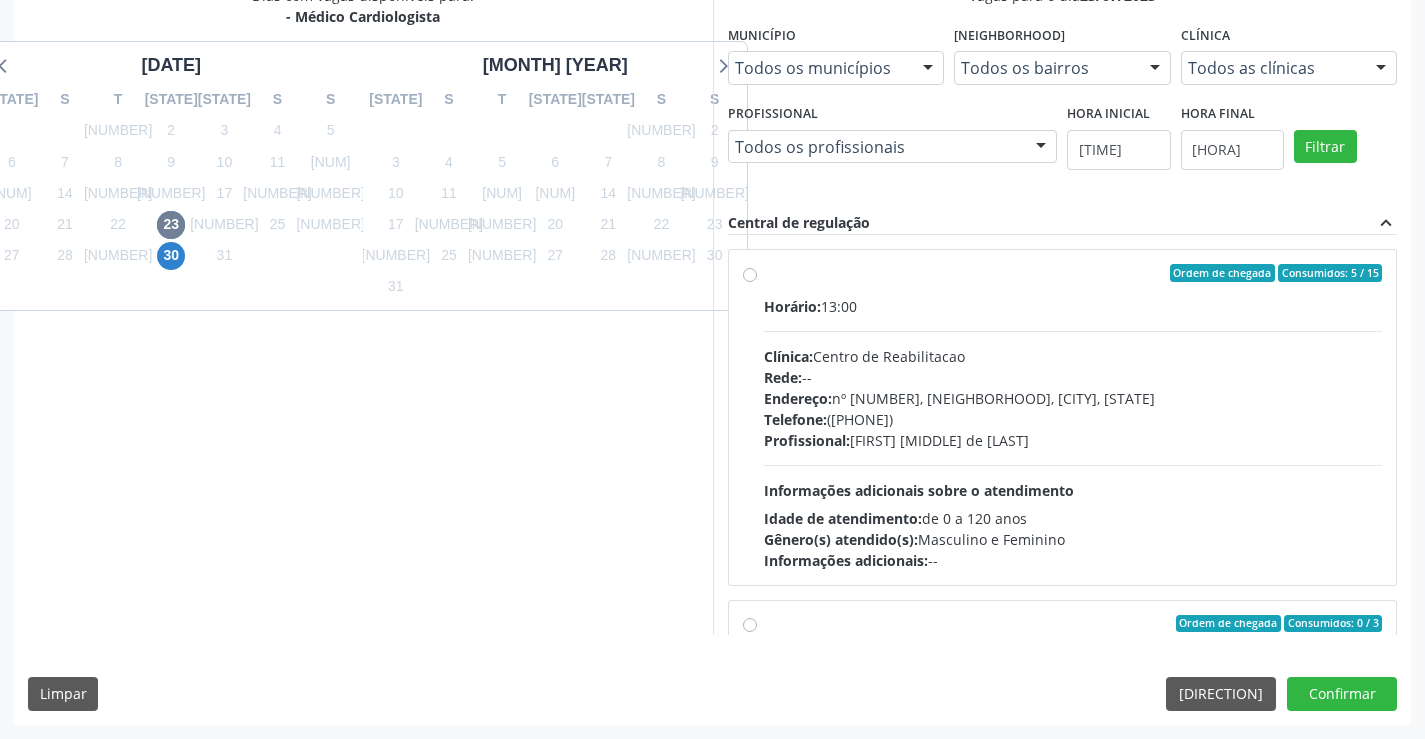 click on "Ordem de chegada
Consumidos: 14 / 20
Horário:   13:00
Clínica:  Centro de Reabilitacao
Rede:
--
Endereço:   nº 1083, Centro, [CITY] - PE
Telefone:   [PHONE]
Profissional:
[FIRST] [MIDDLE] [LAST]
Informações adicionais sobre o atendimento
Idade de atendimento:
de 0 a 120 anos
Gênero(s) atendido(s):
Masculino e Feminino
Informações adicionais:
--" at bounding box center (1073, 417) 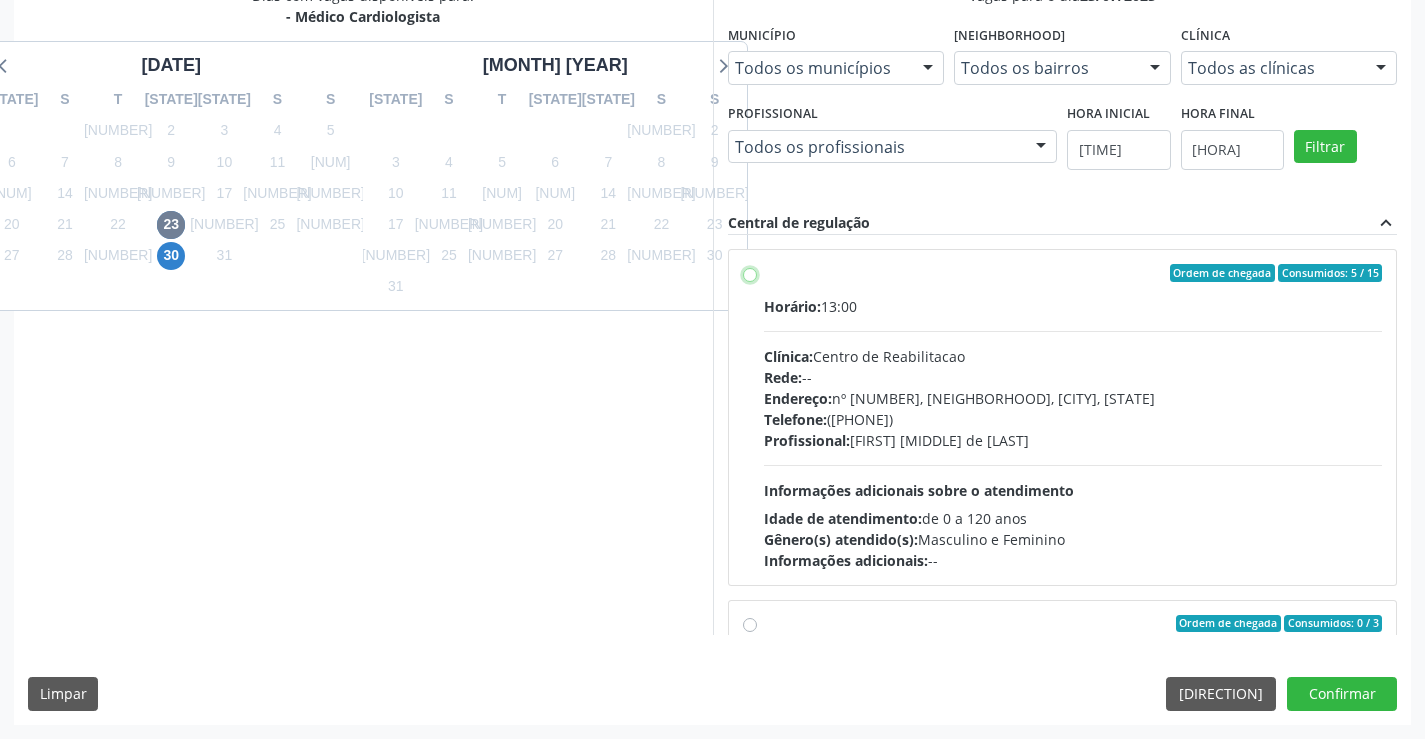 click on "Ordem de chegada
Consumidos: 14 / 20
Horário:   13:00
Clínica:  Centro de Reabilitacao
Rede:
--
Endereço:   nº 1083, Centro, [CITY] - PE
Telefone:   [PHONE]
Profissional:
[FIRST] [MIDDLE] [LAST]
Informações adicionais sobre o atendimento
Idade de atendimento:
de 0 a 120 anos
Gênero(s) atendido(s):
Masculino e Feminino
Informações adicionais:
--" at bounding box center [750, 273] 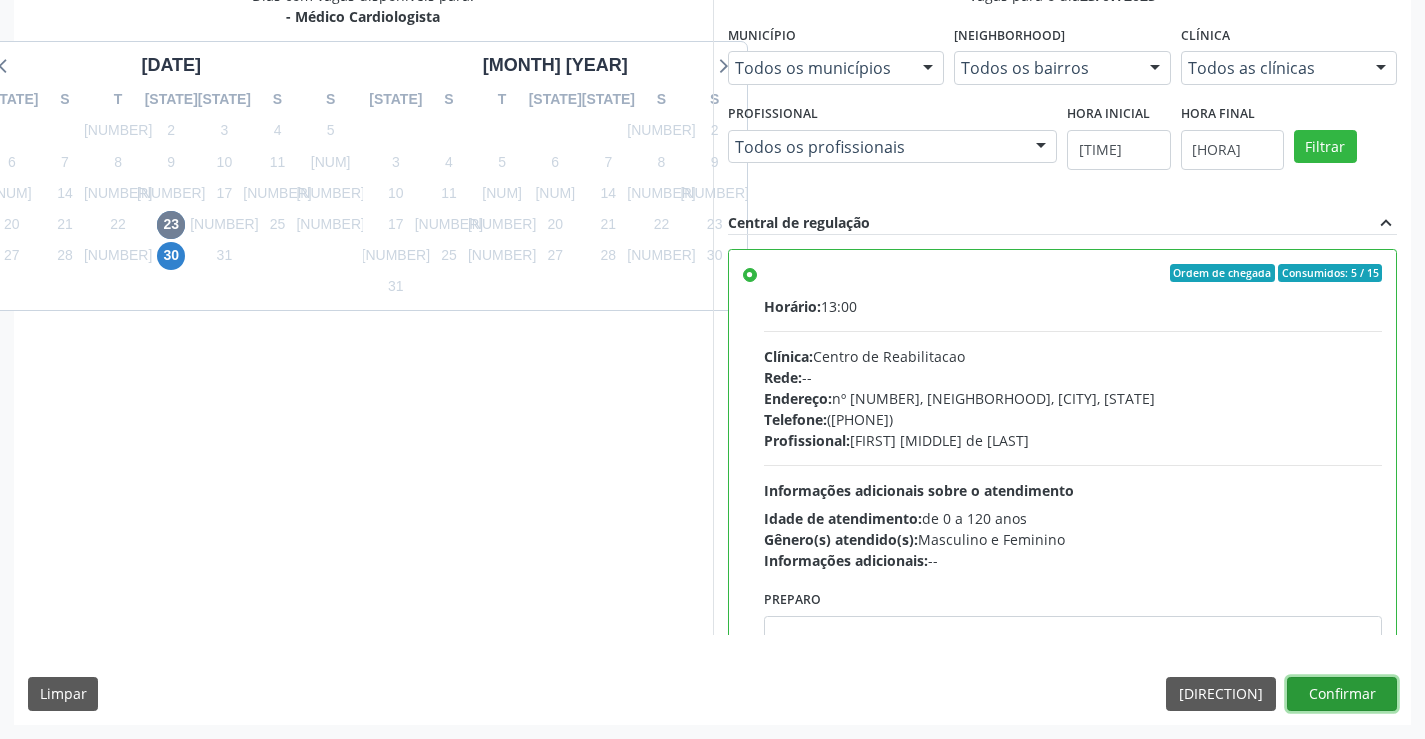 click on "Confirmar" at bounding box center [1342, 694] 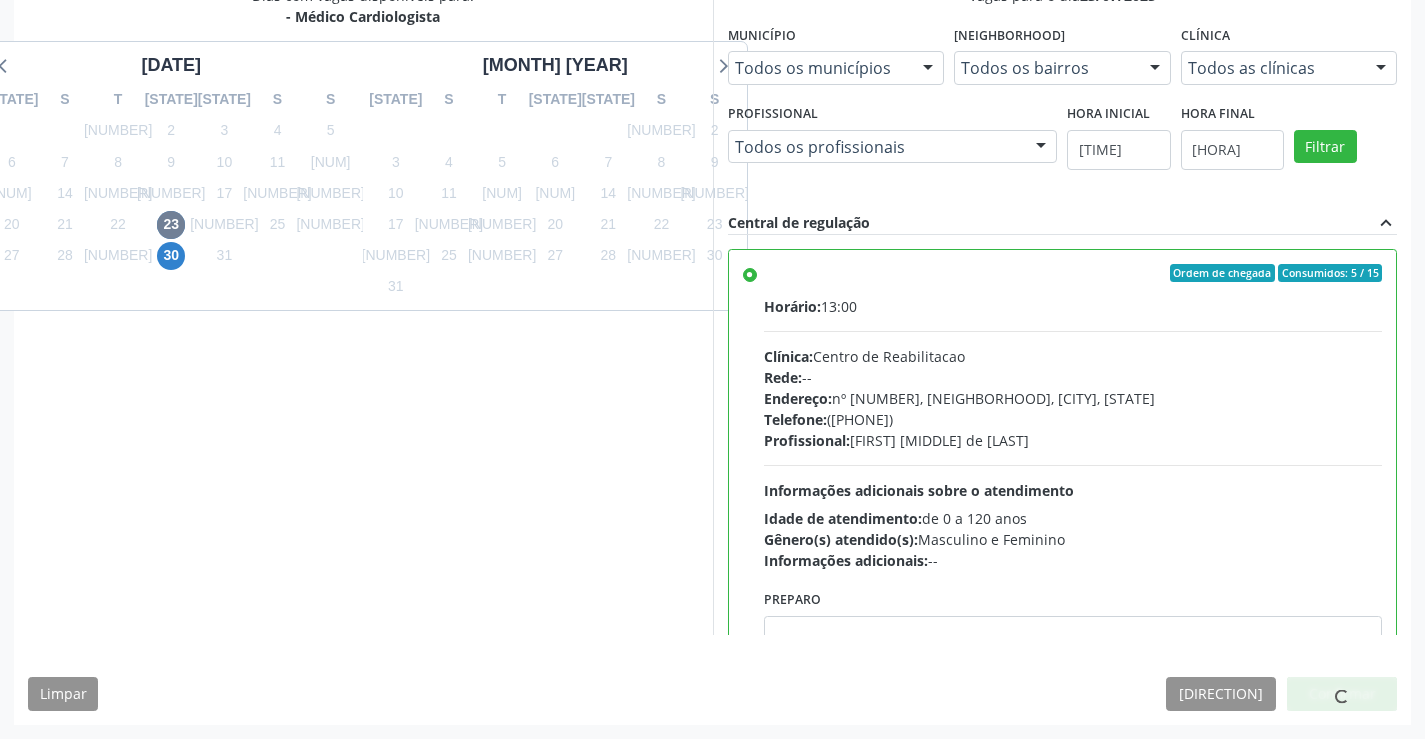 scroll, scrollTop: 0, scrollLeft: 0, axis: both 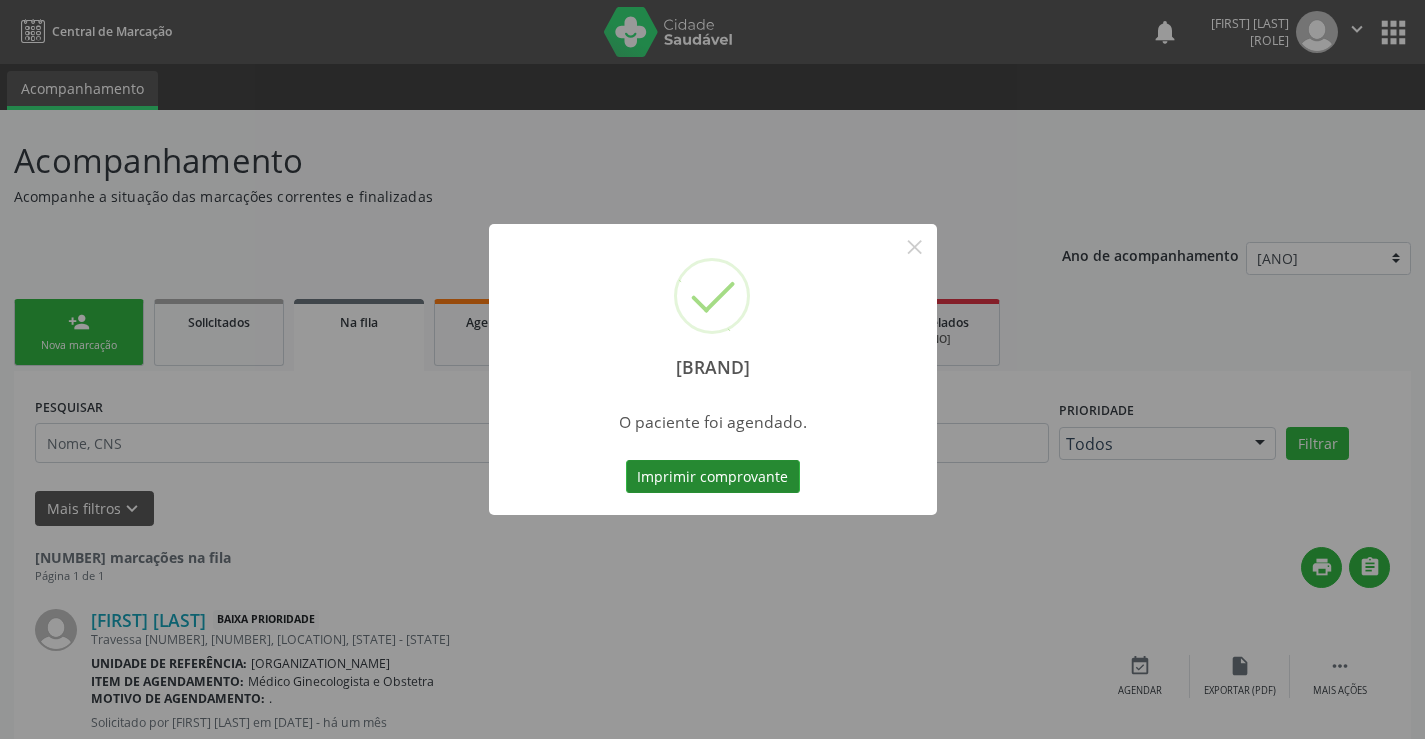 click on "Imprimir comprovante" at bounding box center (713, 477) 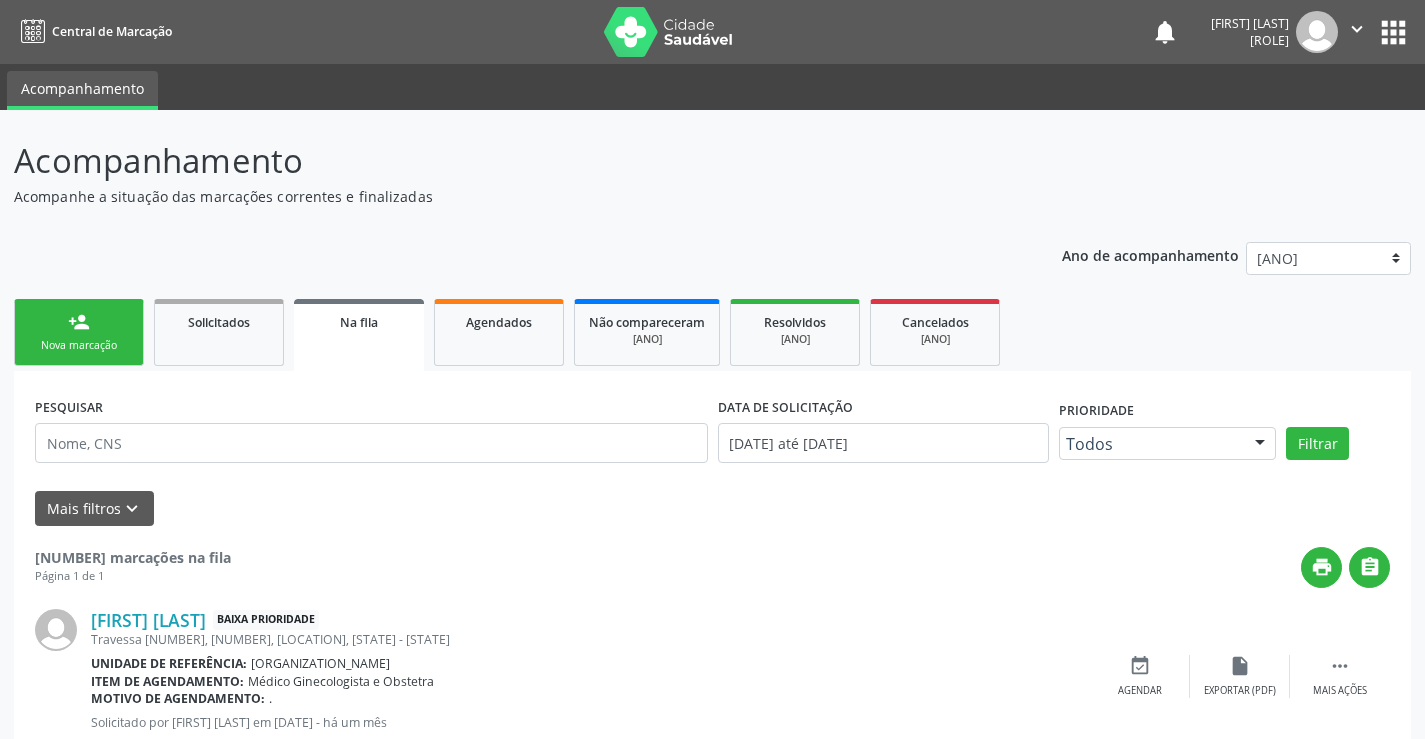 click on "person_add" at bounding box center (79, 322) 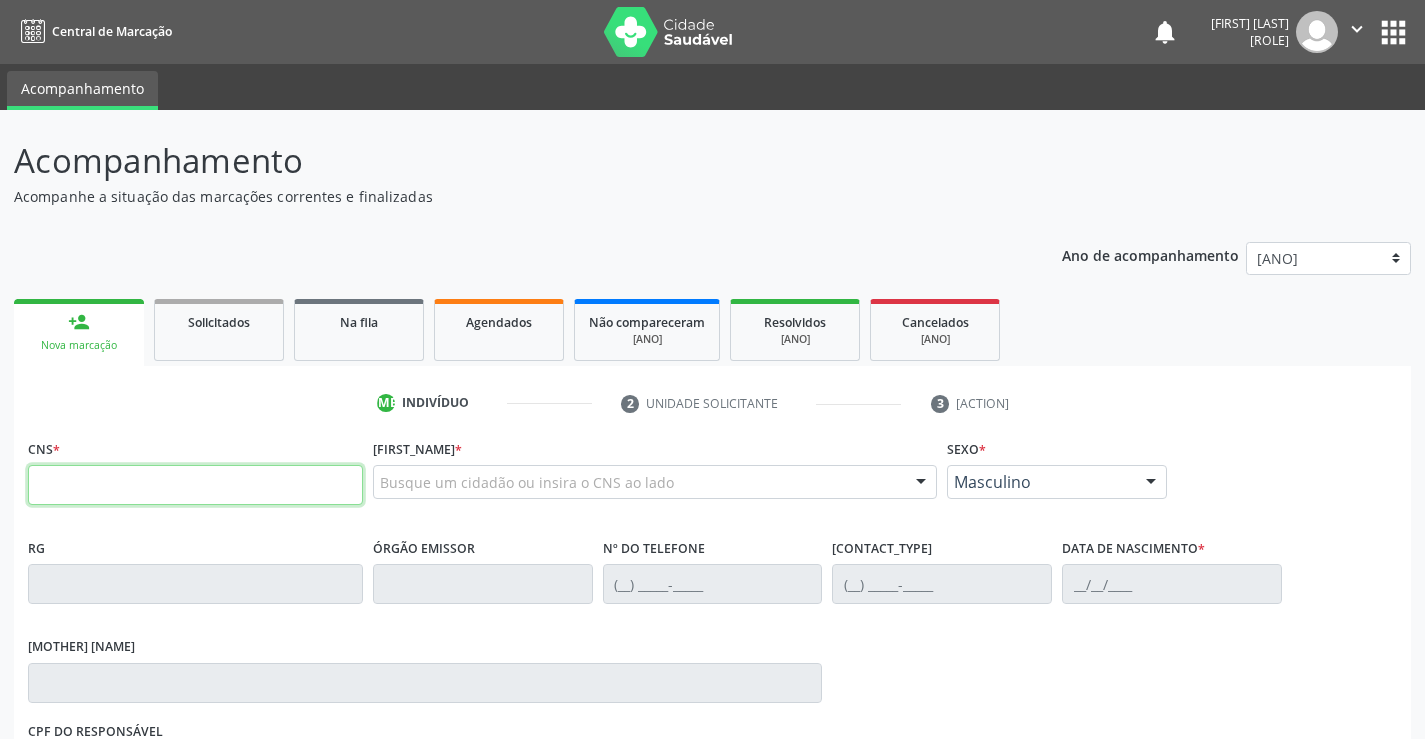 click at bounding box center (195, 485) 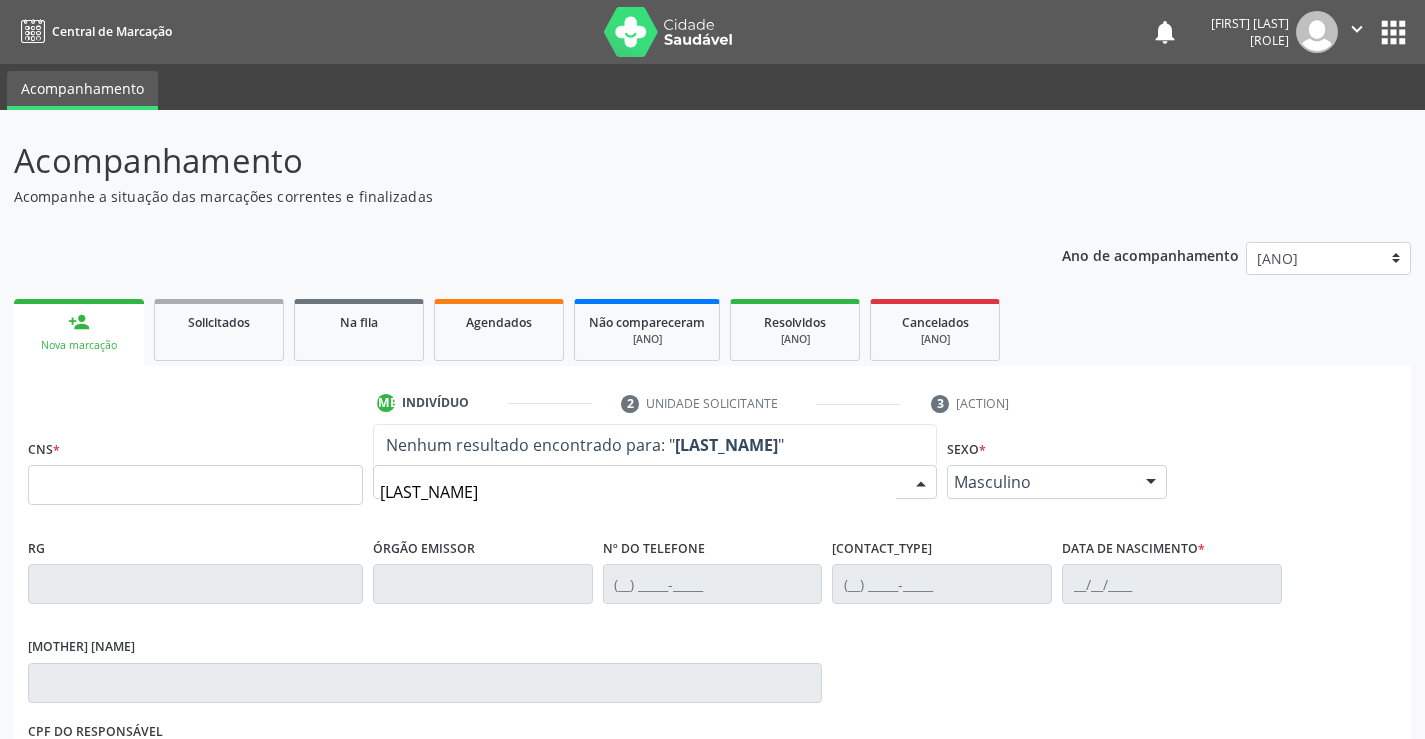 type on "[FIRST]" 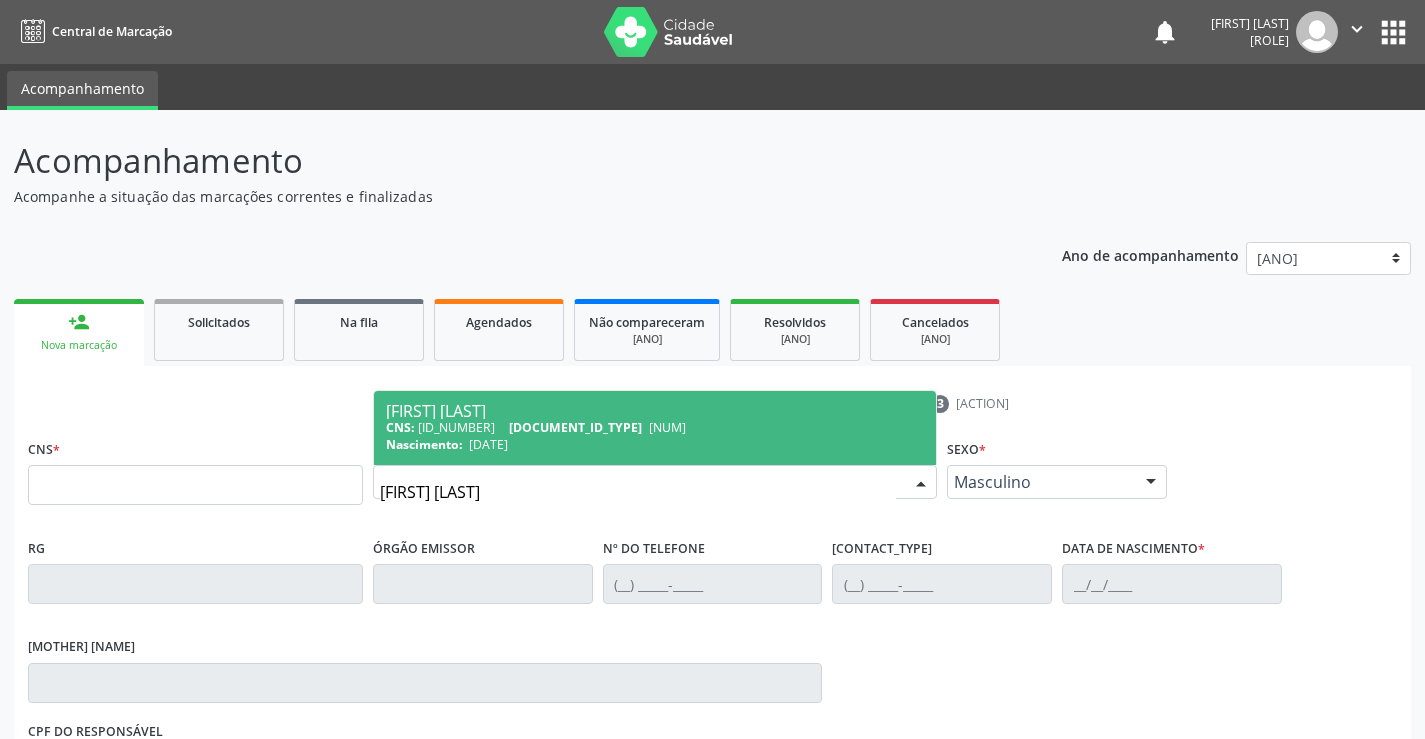 click on "CNS:
[NUMBER]
CPF:
[CPF]" at bounding box center (655, 427) 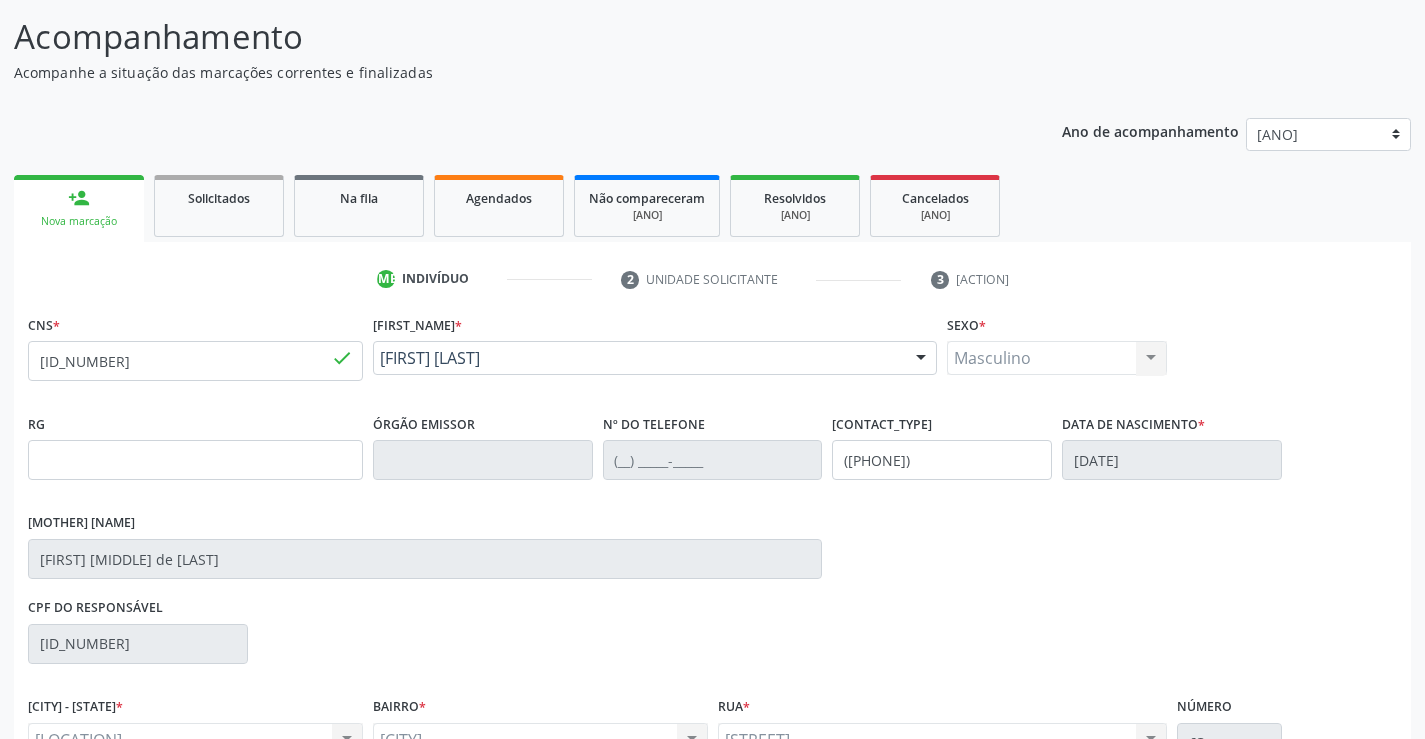 scroll, scrollTop: 331, scrollLeft: 0, axis: vertical 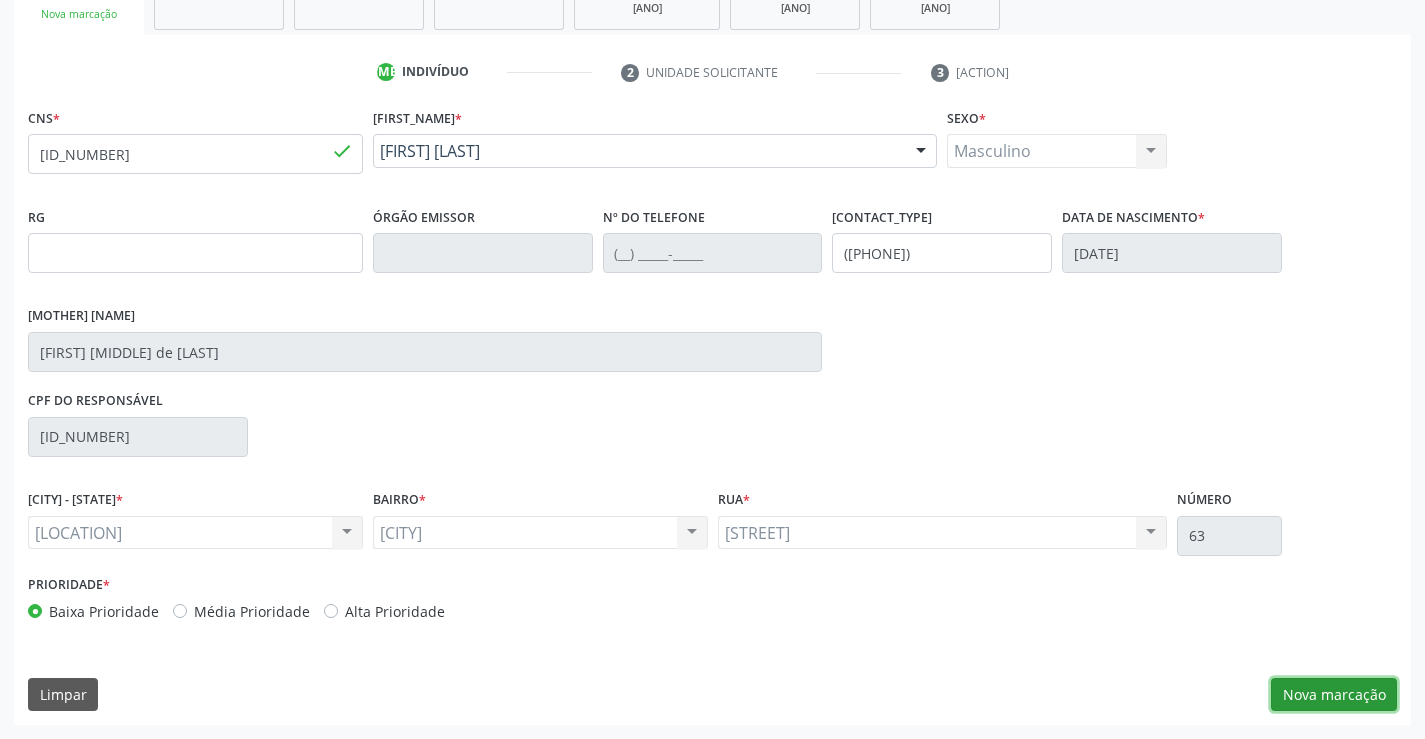 click on "Nova marcação" at bounding box center [1334, 695] 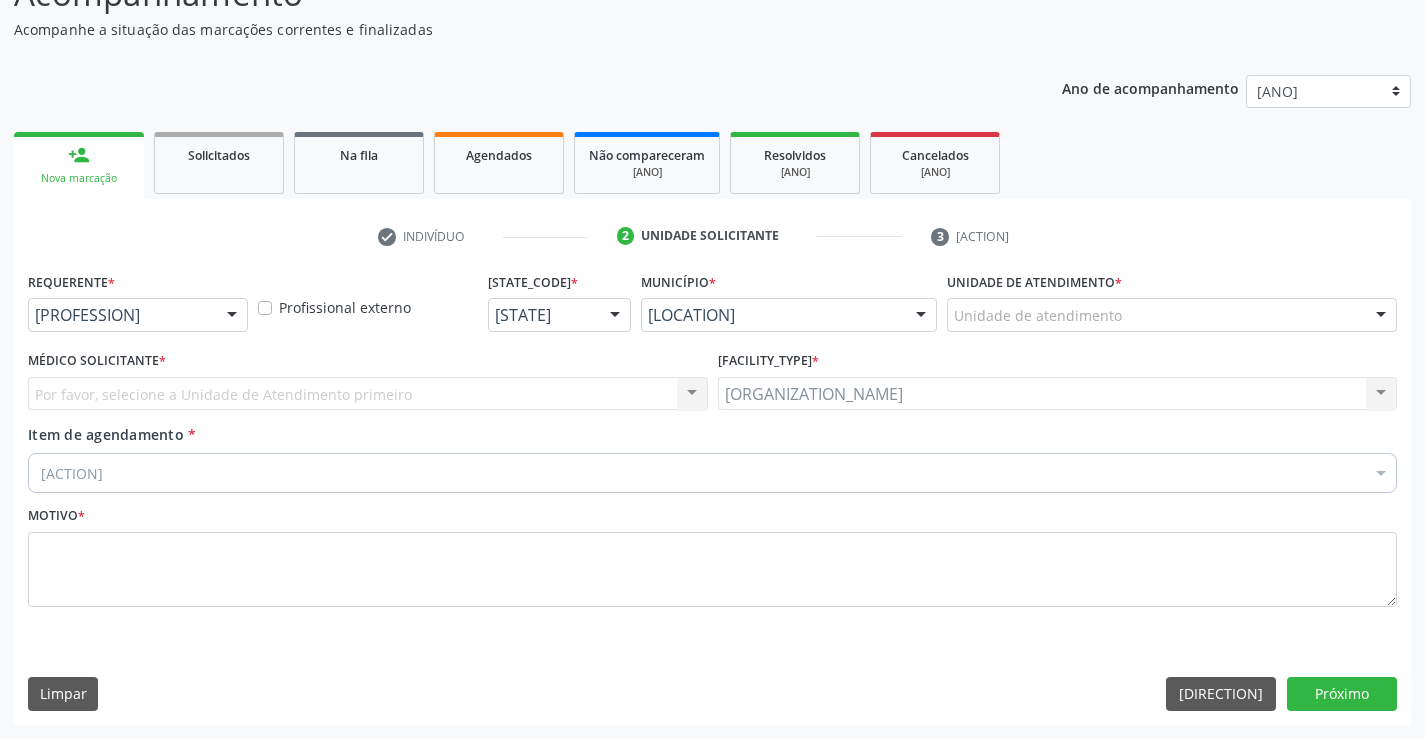 scroll, scrollTop: 167, scrollLeft: 0, axis: vertical 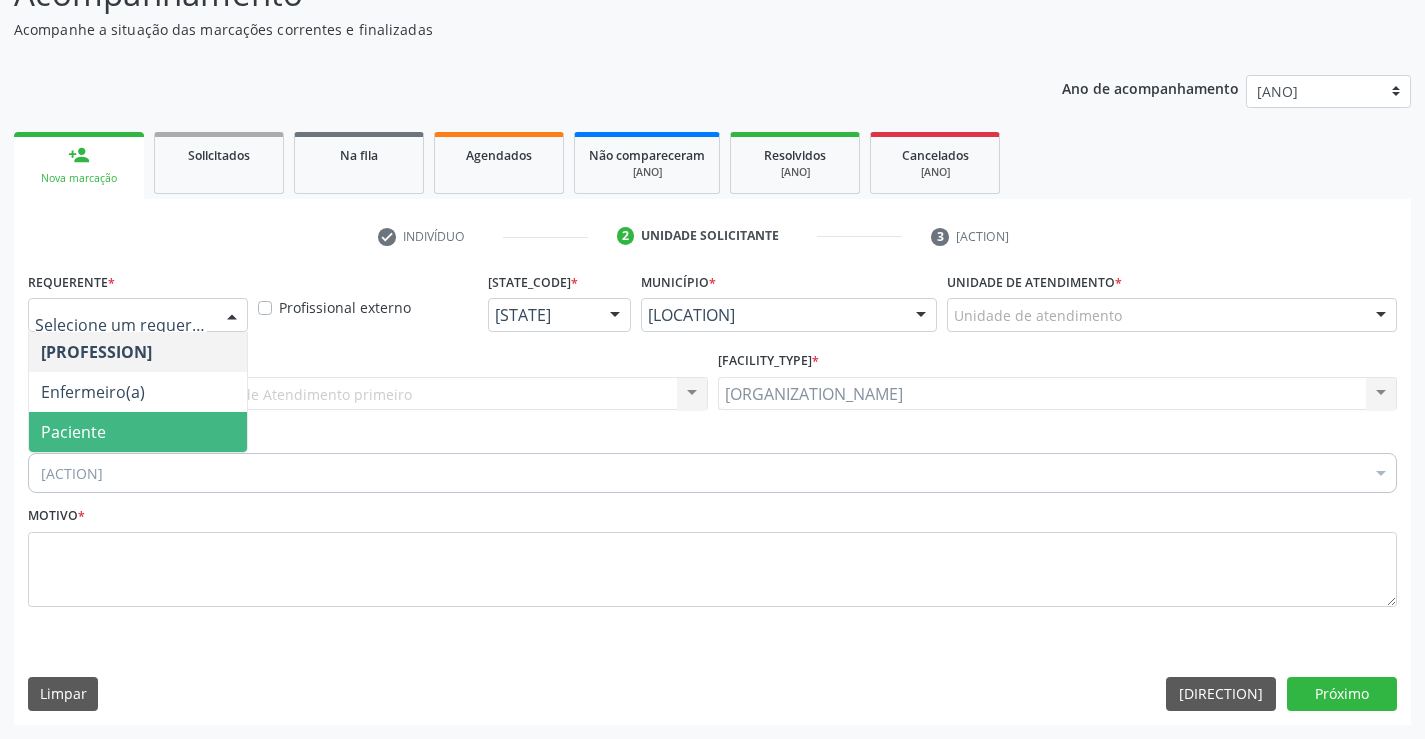 click on "Paciente" at bounding box center [73, 432] 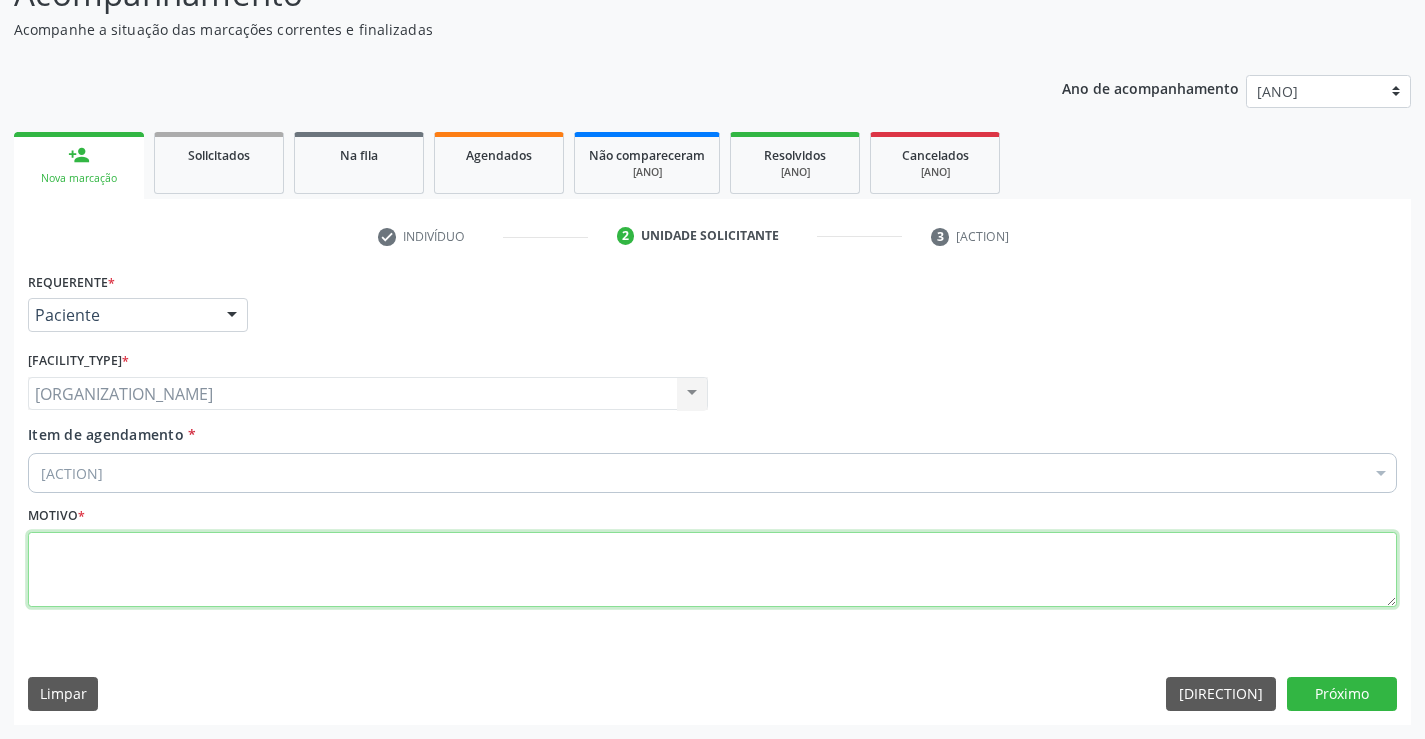 click at bounding box center (712, 570) 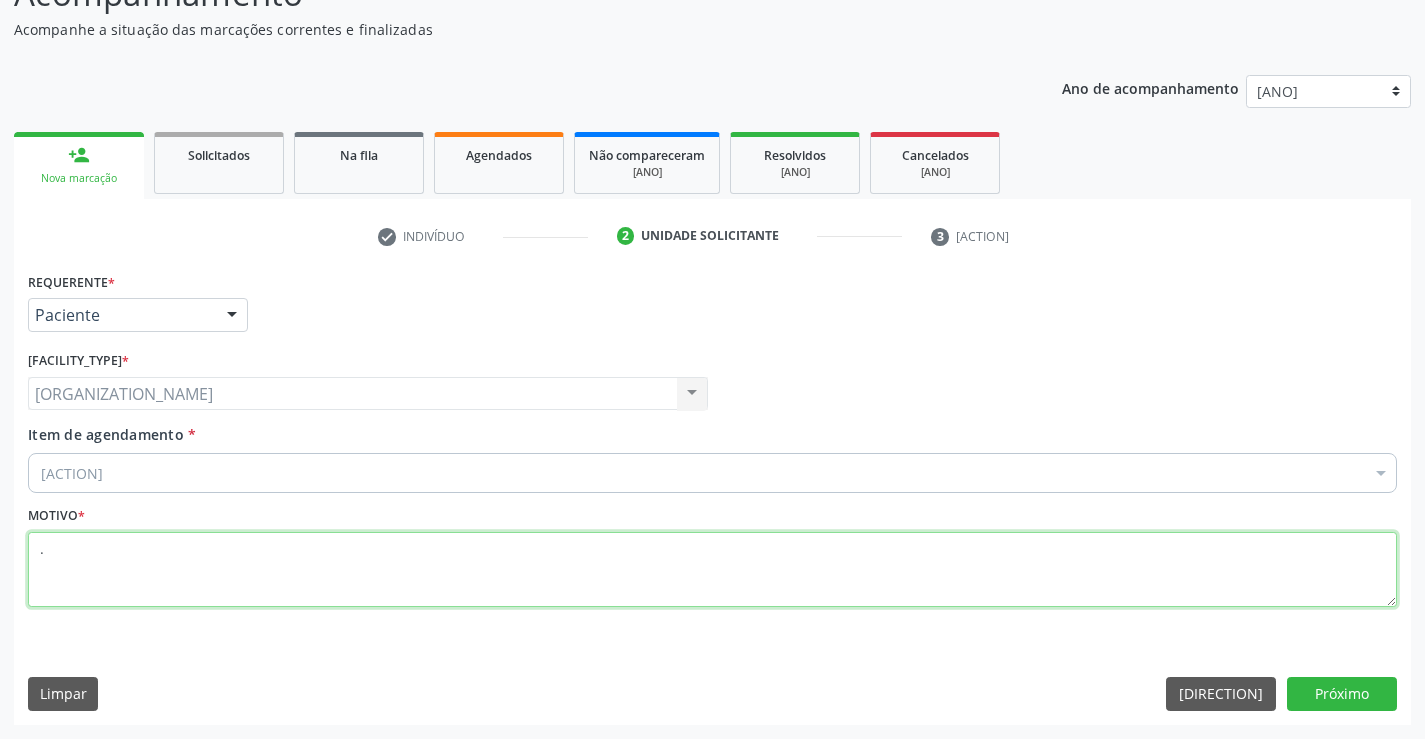 type on "." 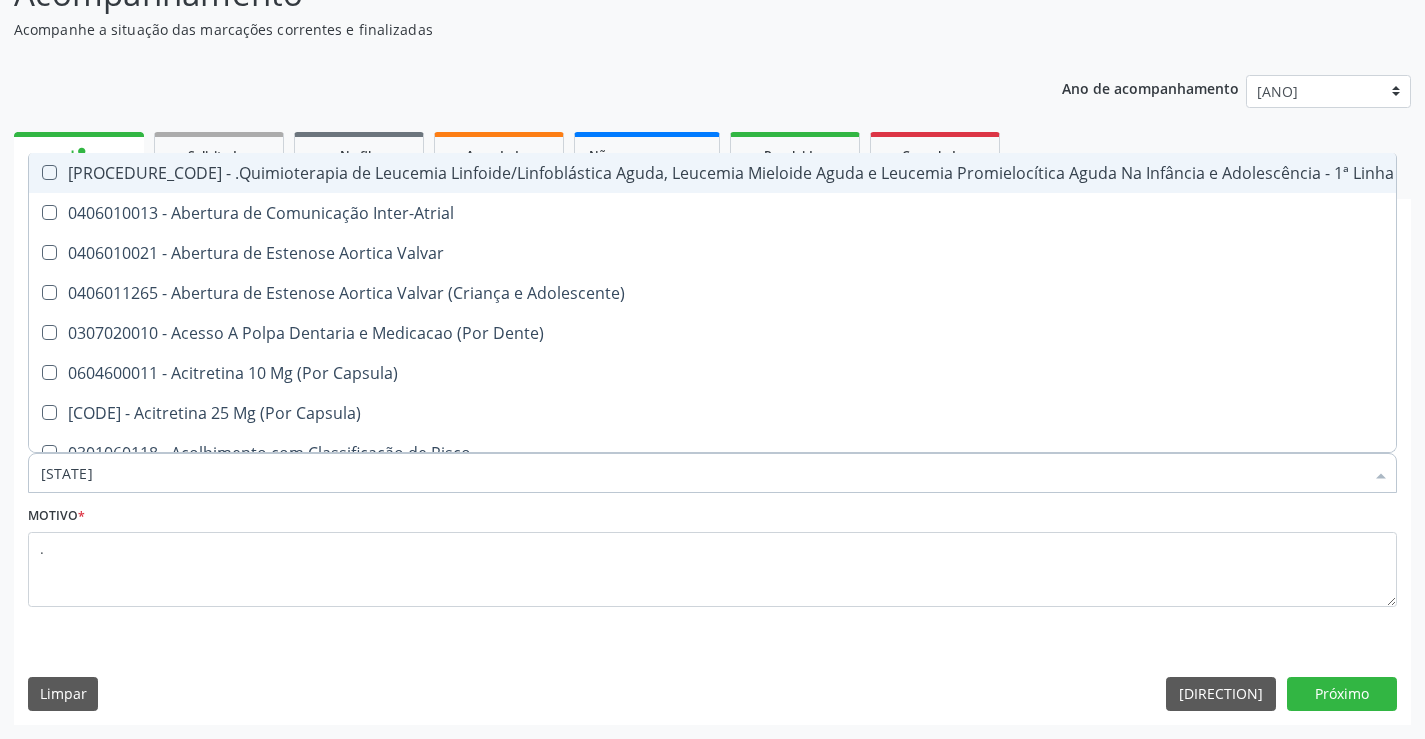 type on "[CITY]" 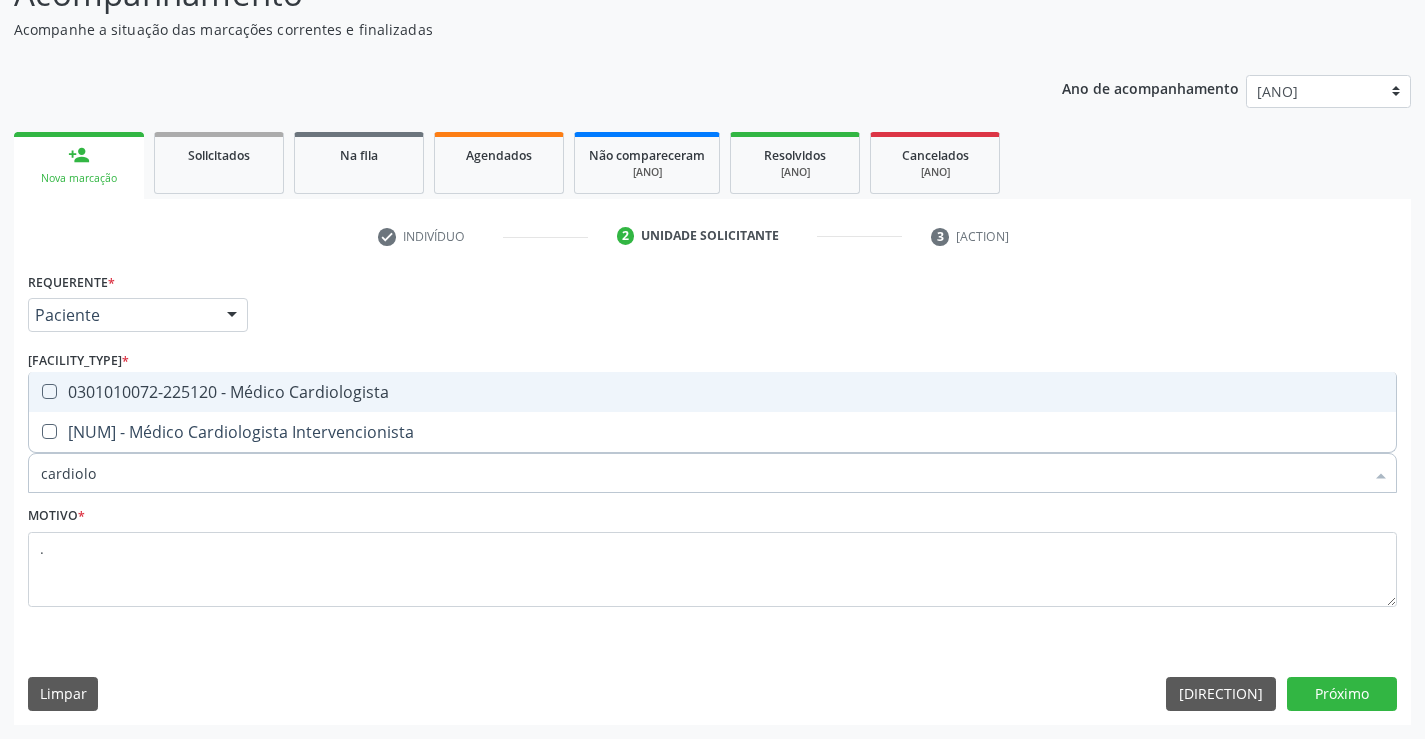 click on "[PROCEDURE_CODE] - [PROFESSIONAL_TITLE]" at bounding box center (712, 392) 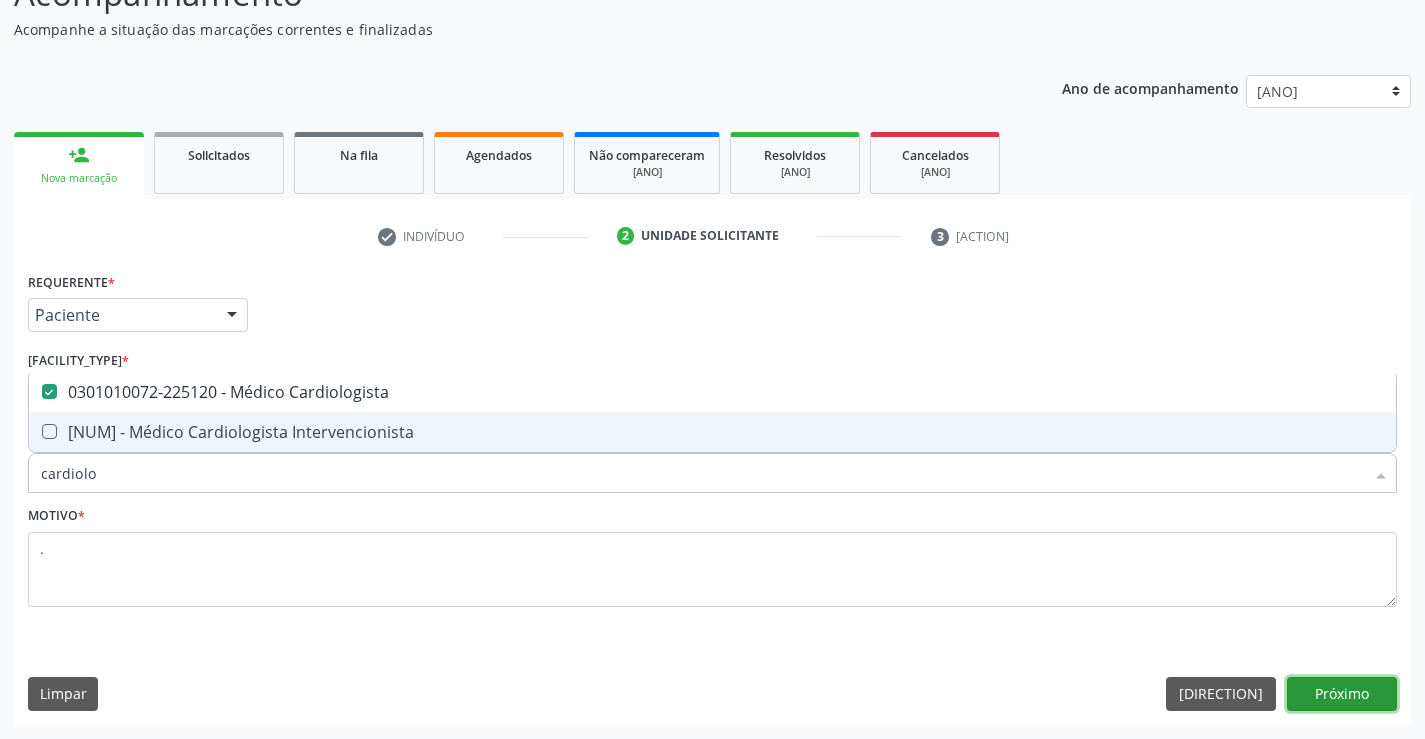 click on "Próximo" at bounding box center (1342, 694) 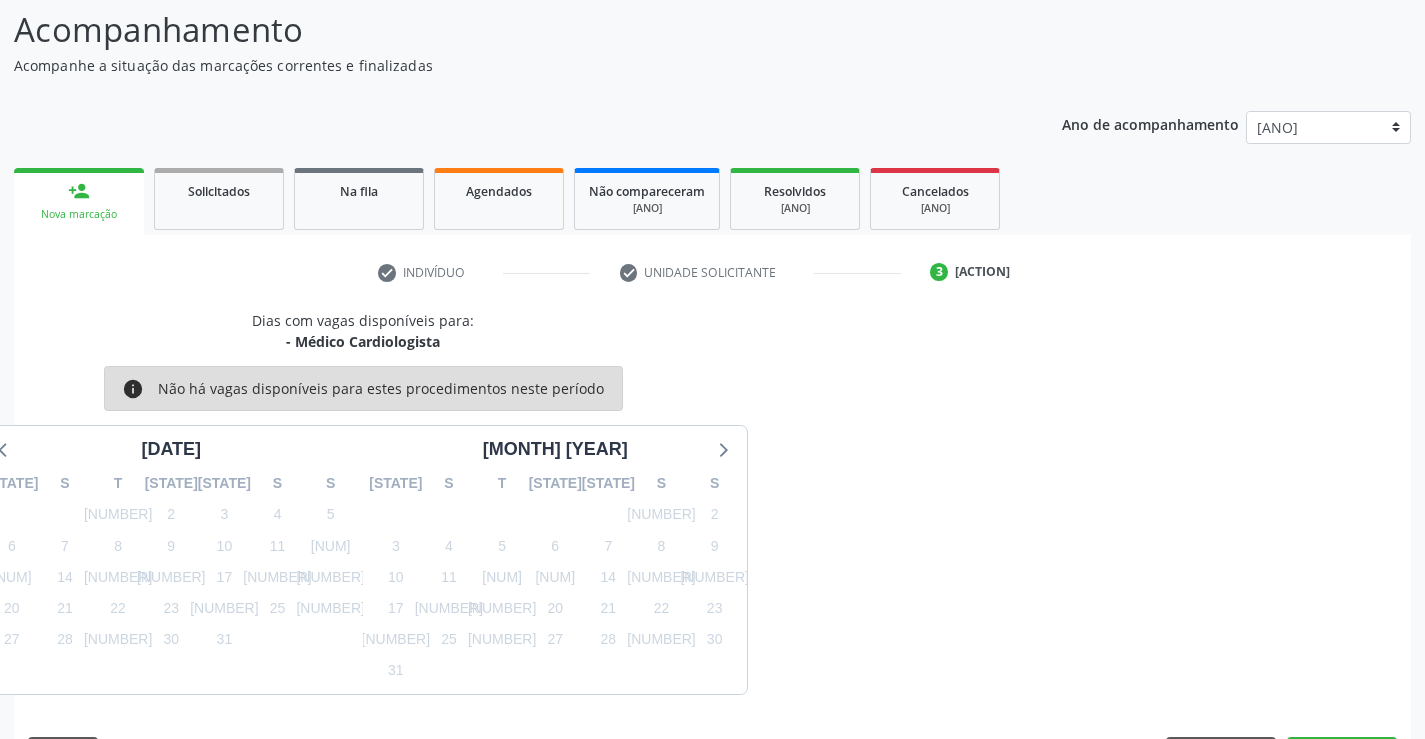 scroll, scrollTop: 167, scrollLeft: 0, axis: vertical 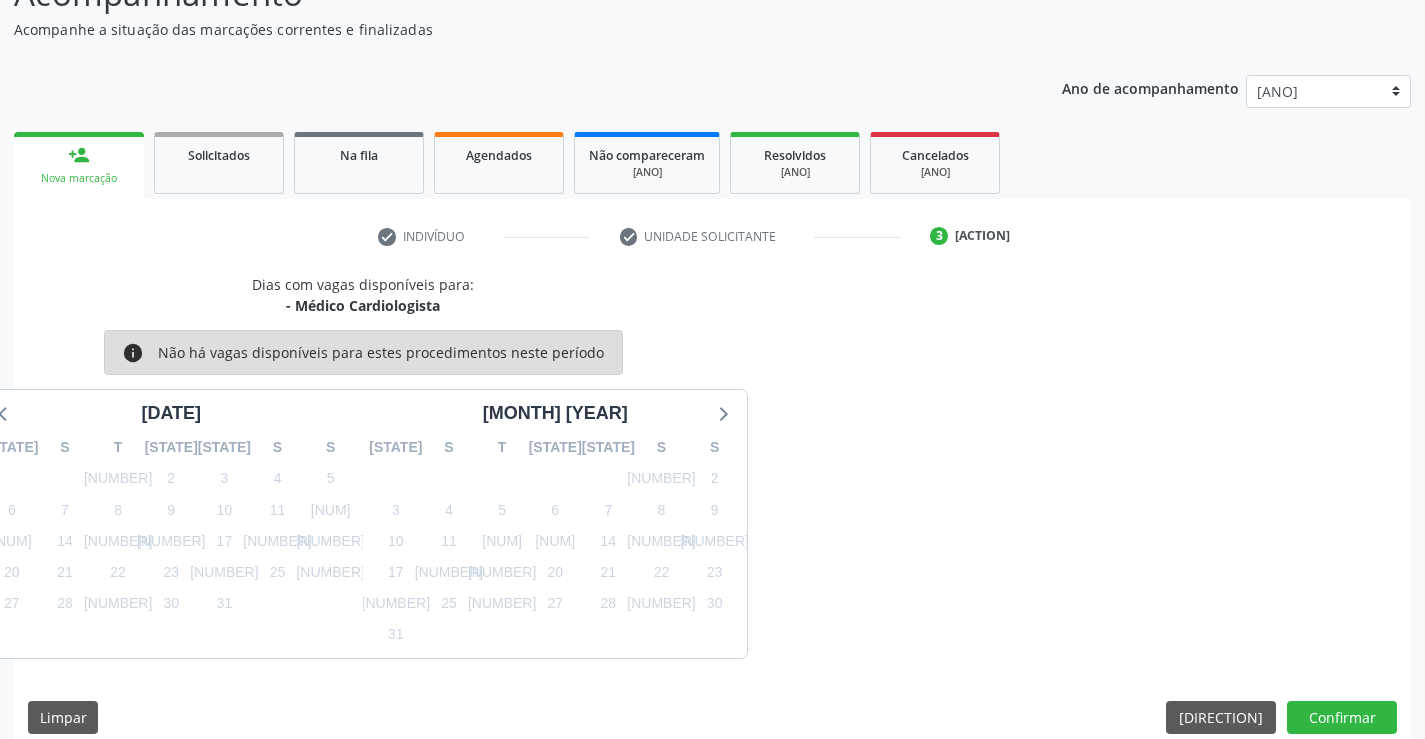click on "Dias com vagas disponíveis para:
- Médico Cardiologista
info
Não há vagas disponíveis para estes procedimentos neste período
julho [YEAR] D S T Q Q S S 29 30 1 2 3 4 5 6 7 8 9 10 11 12 13 14 15 16 17 18 19 20 21 22 23 24 25 26 27 28 29 30 31 1 2 3 4 5 6
agosto [YEAR] D S T Q Q S S 27 28 29 30 31 1 2 3 4 5 6 7 8 9 10 11 12 13 14 15 16 17 18 19 20 21 22 23 24 25 26 27 28 29 30 31 1 2 3 4 5 6" at bounding box center [712, 466] 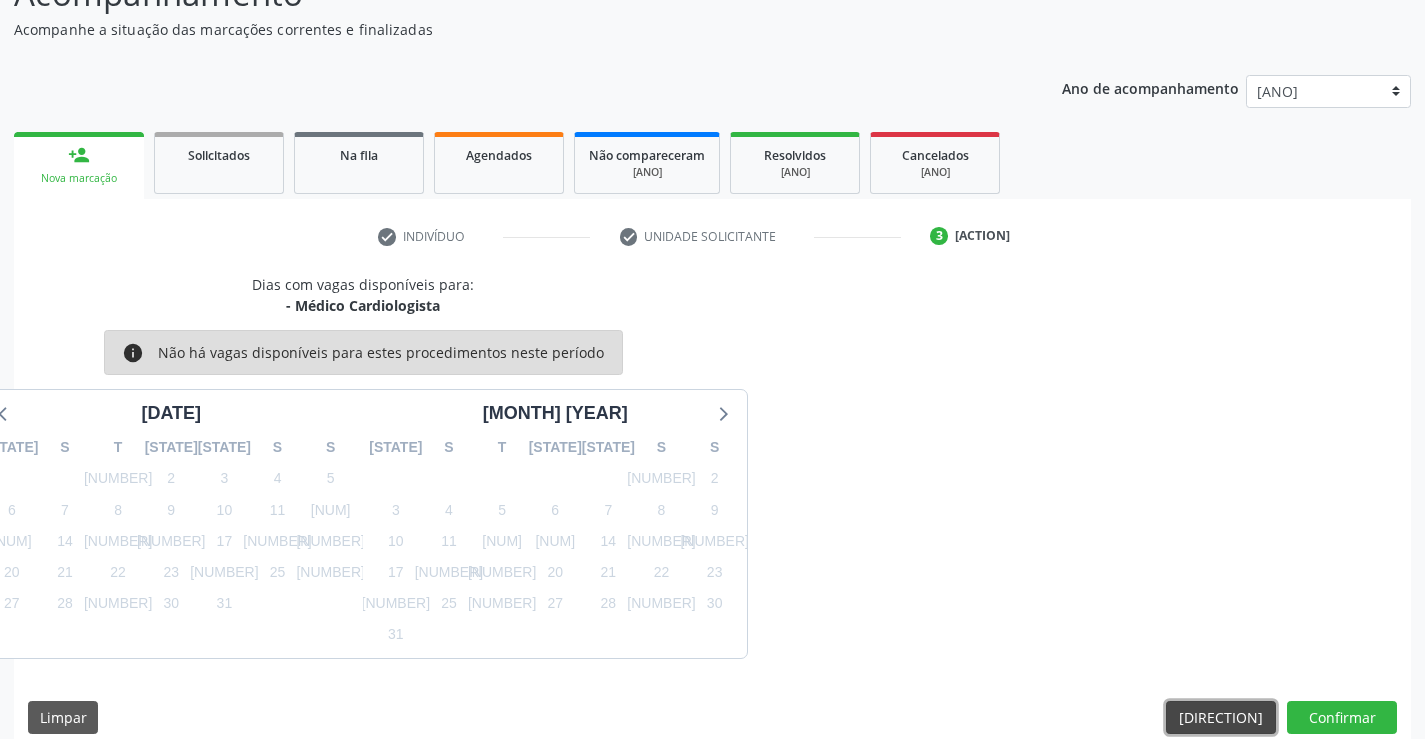 click on "Anterior [NAME]" at bounding box center [1209, 718] 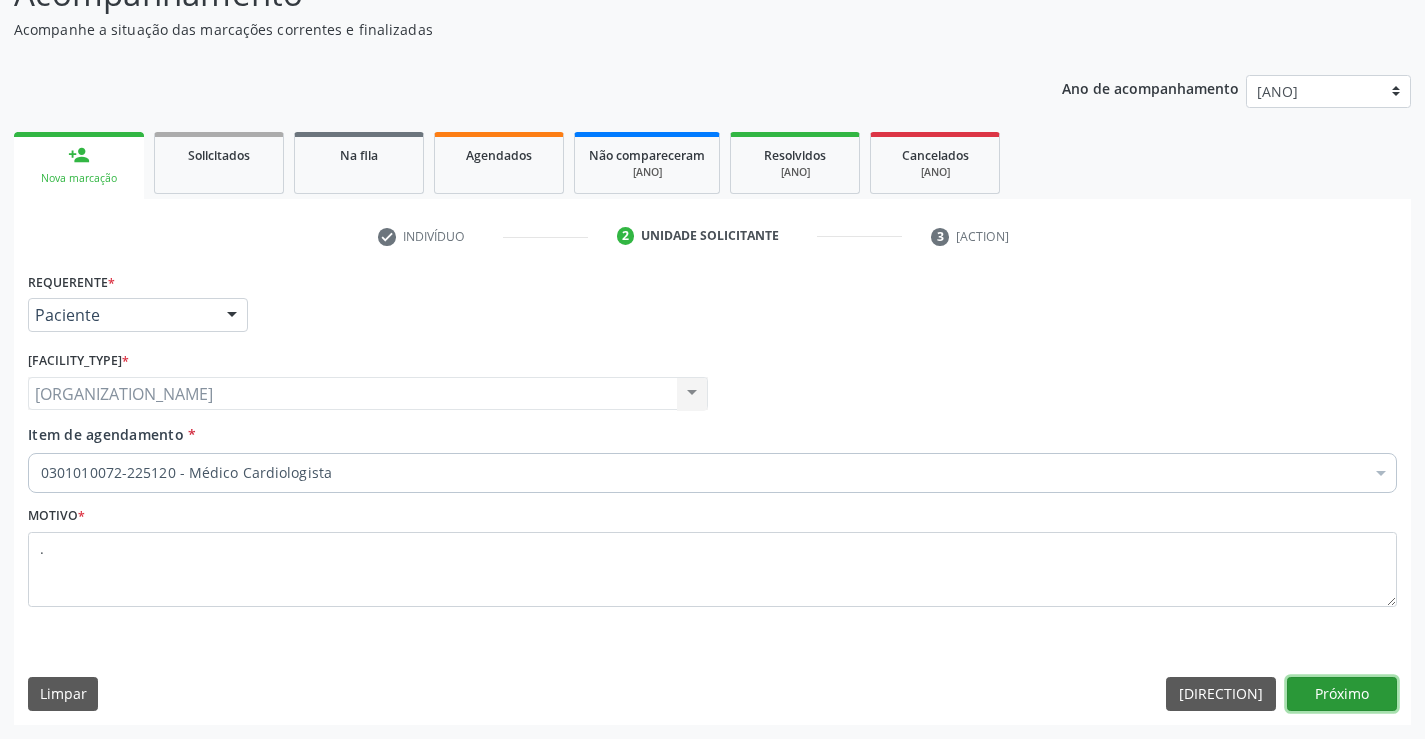 click on "Próximo" at bounding box center [1342, 694] 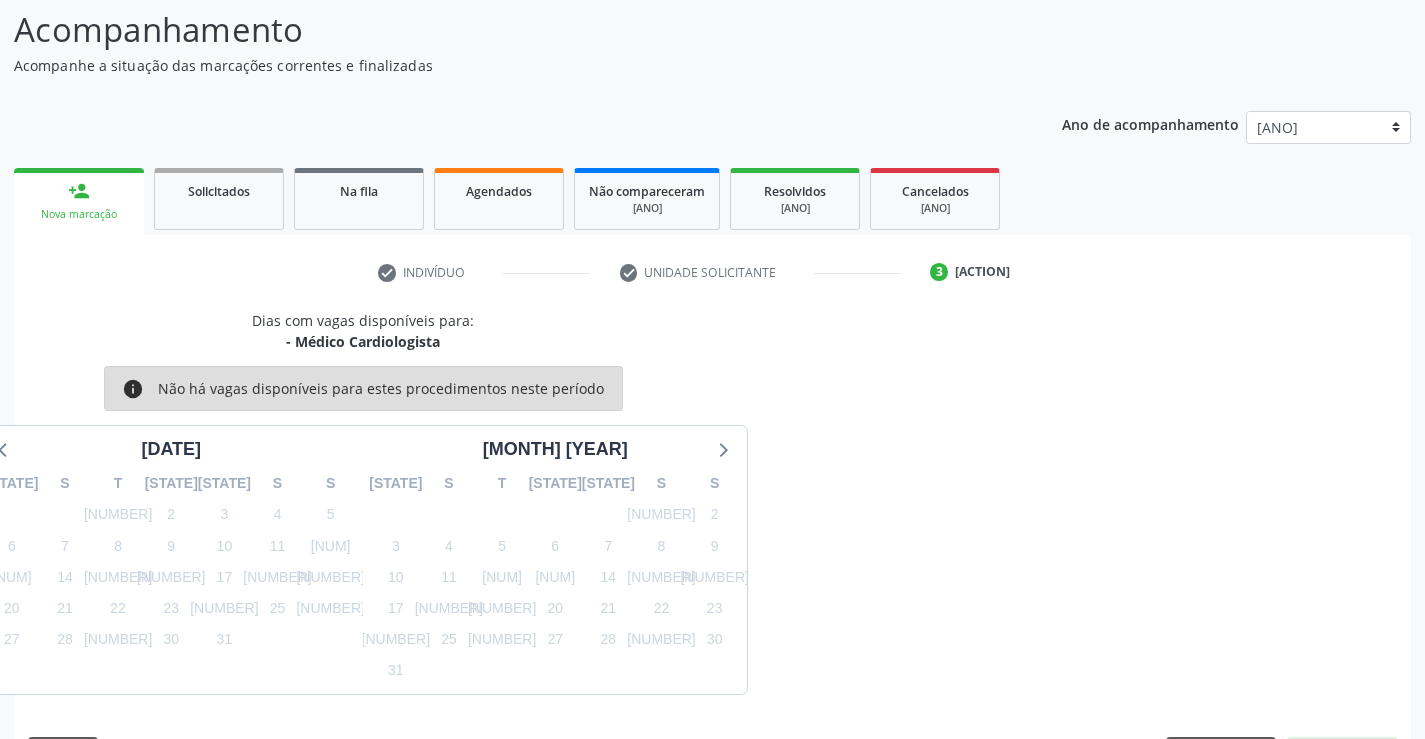 scroll, scrollTop: 167, scrollLeft: 0, axis: vertical 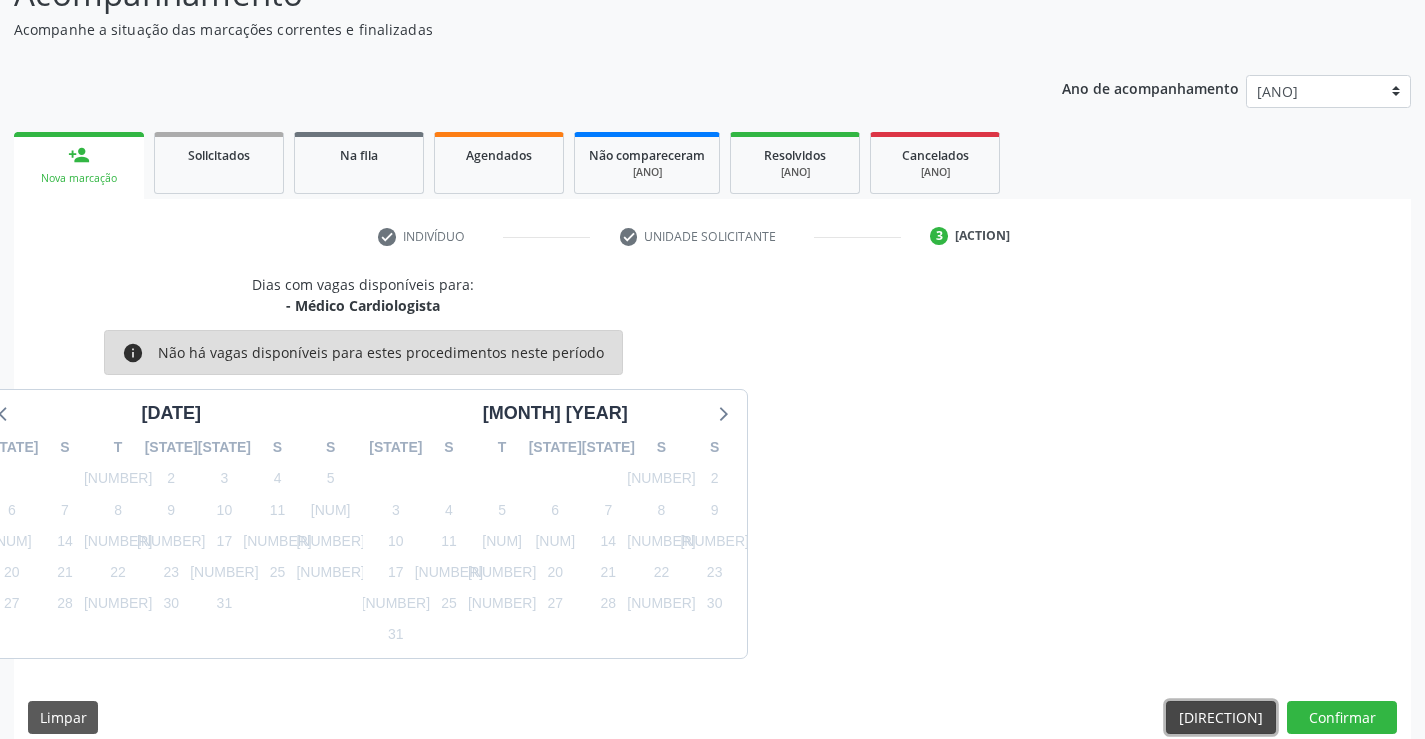 click on "Anterior [NAME]" at bounding box center (1209, 718) 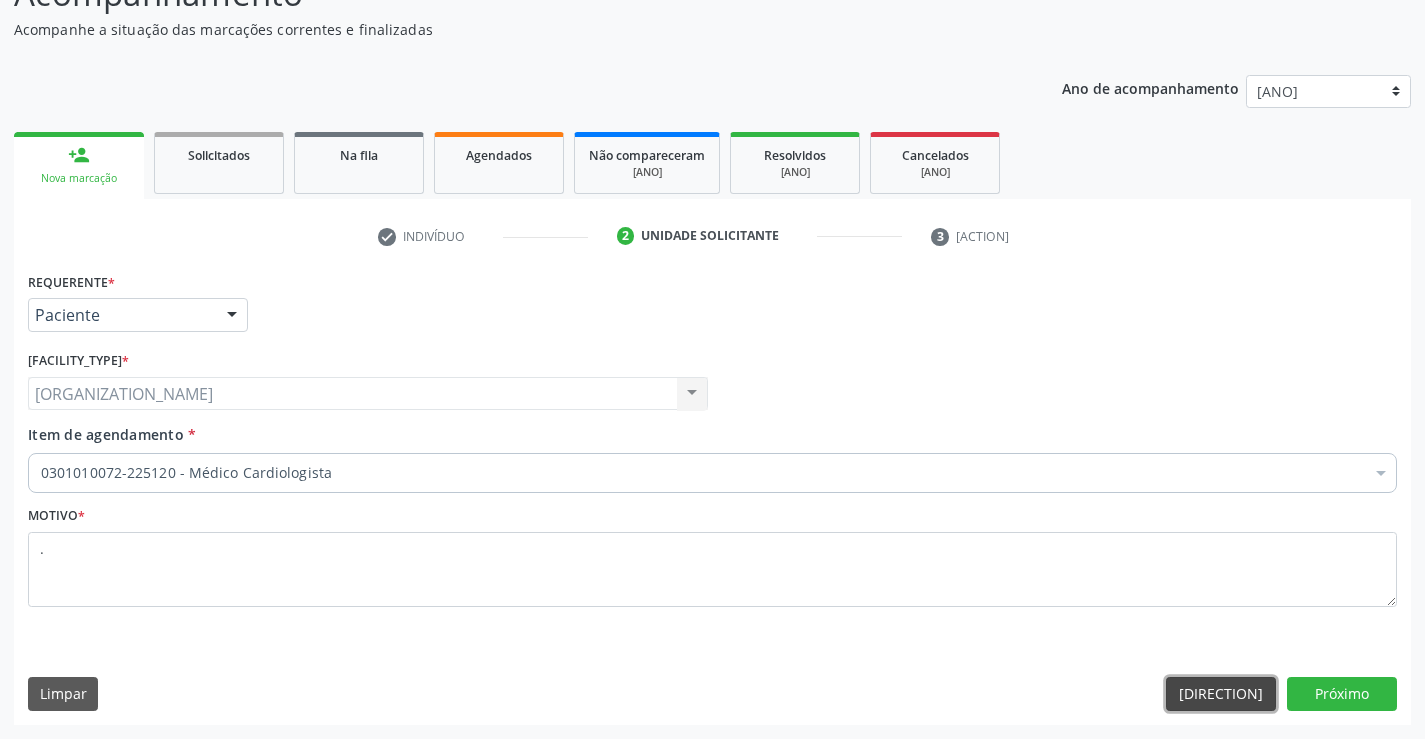 click on "Anterior [NAME]" at bounding box center (1209, 694) 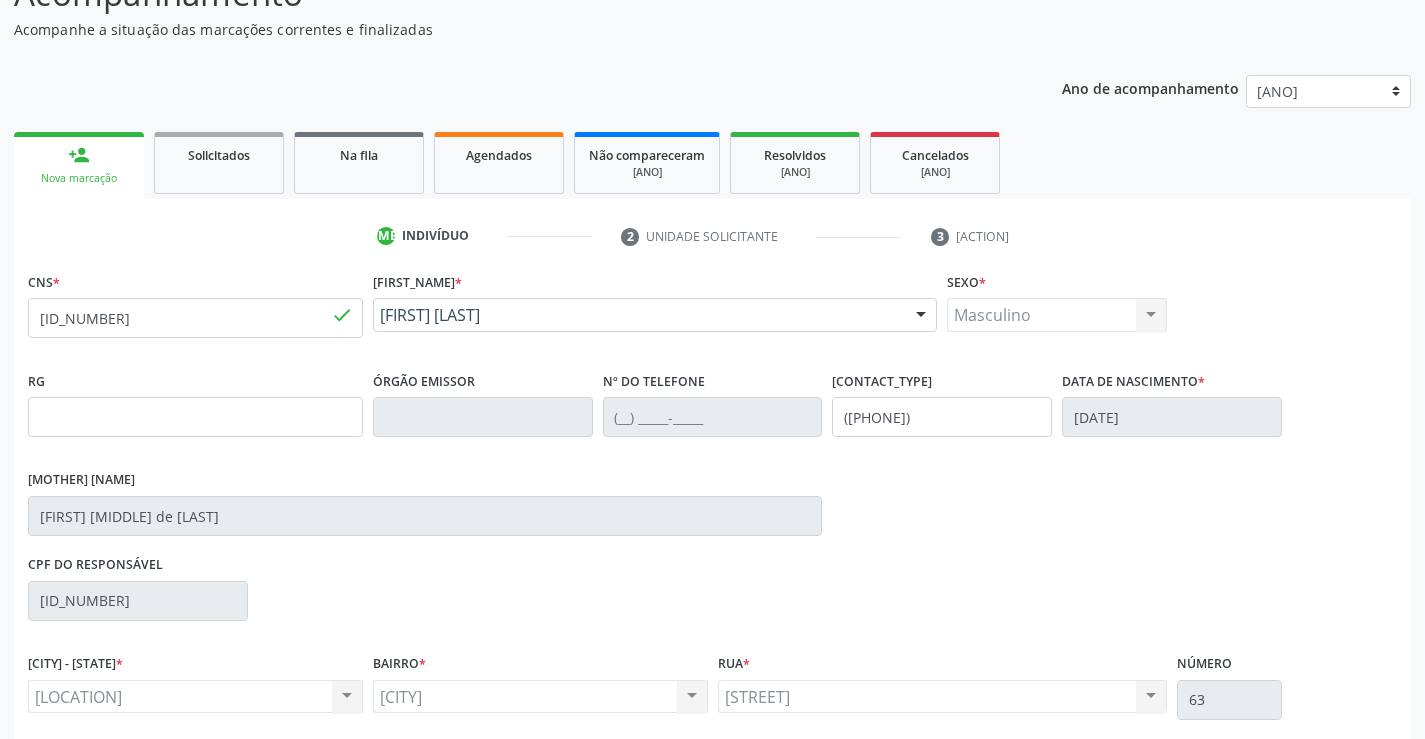 scroll, scrollTop: 331, scrollLeft: 0, axis: vertical 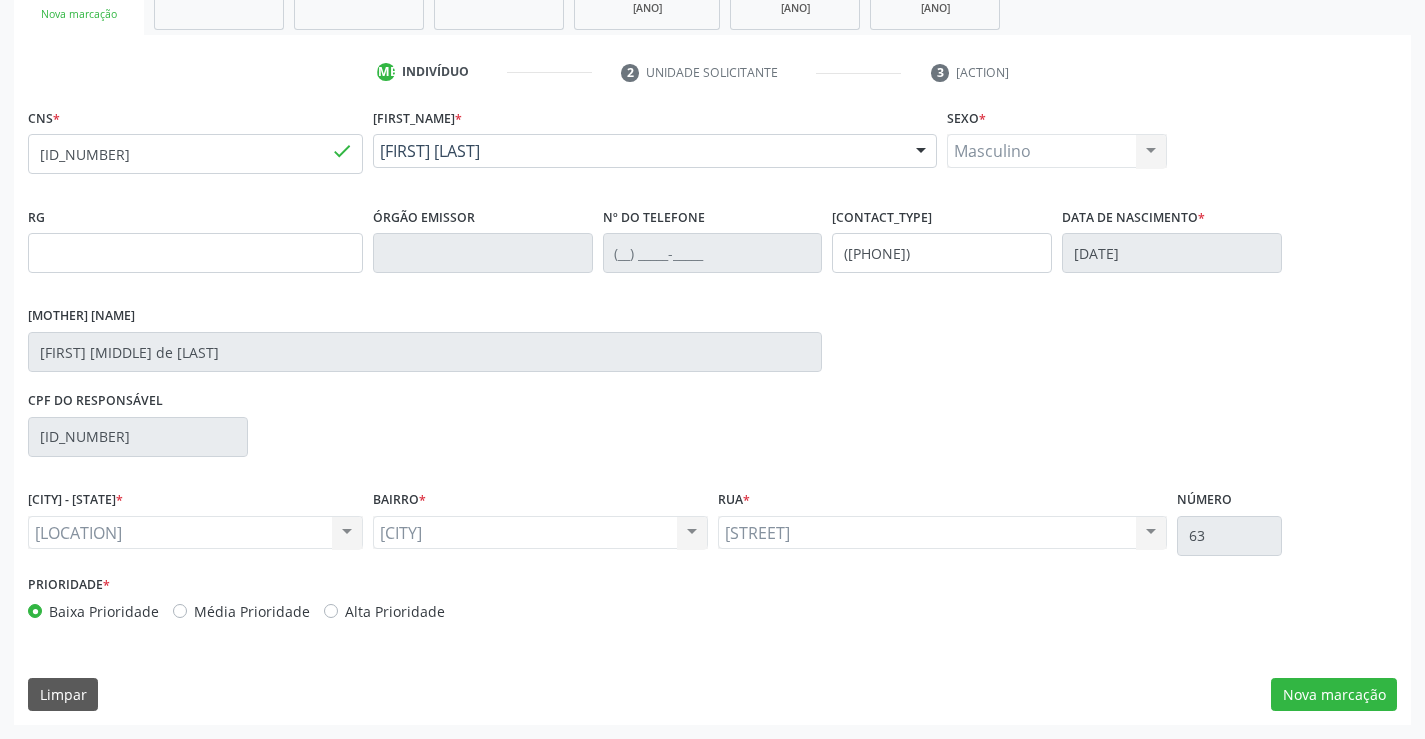 click on "CNS
*
[CNS]       done
Nome
*
[FIRST] [MIDDLE] [LAST]
[FIRST] [MIDDLE] [LAST]
CNS:
[CNS]
CPF:    --   Nascimento:
[DATE]
Nenhum resultado encontrado para: "   "
Digite o nome ou CNS para buscar um indivíduo
Sexo
*
Masculino         Masculino   Feminino
Nenhum resultado encontrado para: "   "
Não há nenhuma opção para ser exibida.
RG
Órgão emissor
Nº do Telefone
Celular/WhatsApp
[PHONE]
Data de nascimento
*
[DATE]
Nome da mãe
[FIRST] [MIDDLE] [LAST]
CPF do responsável
[CPF]
CIDADE - UF
*
Serra Talhada         Serra Talhada
Nenhum resultado encontrado para: "" at bounding box center [712, 414] 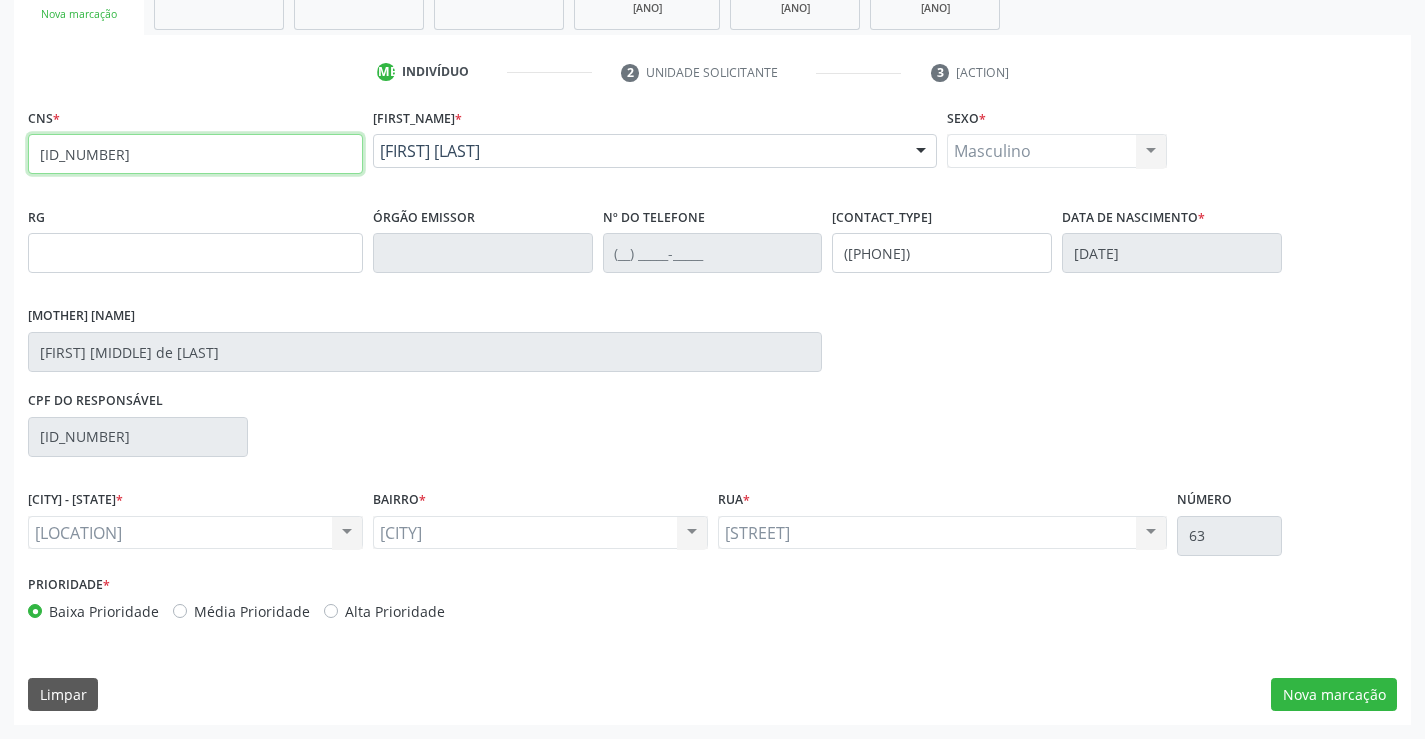 click on "702 6072 0787 0847" at bounding box center (195, 154) 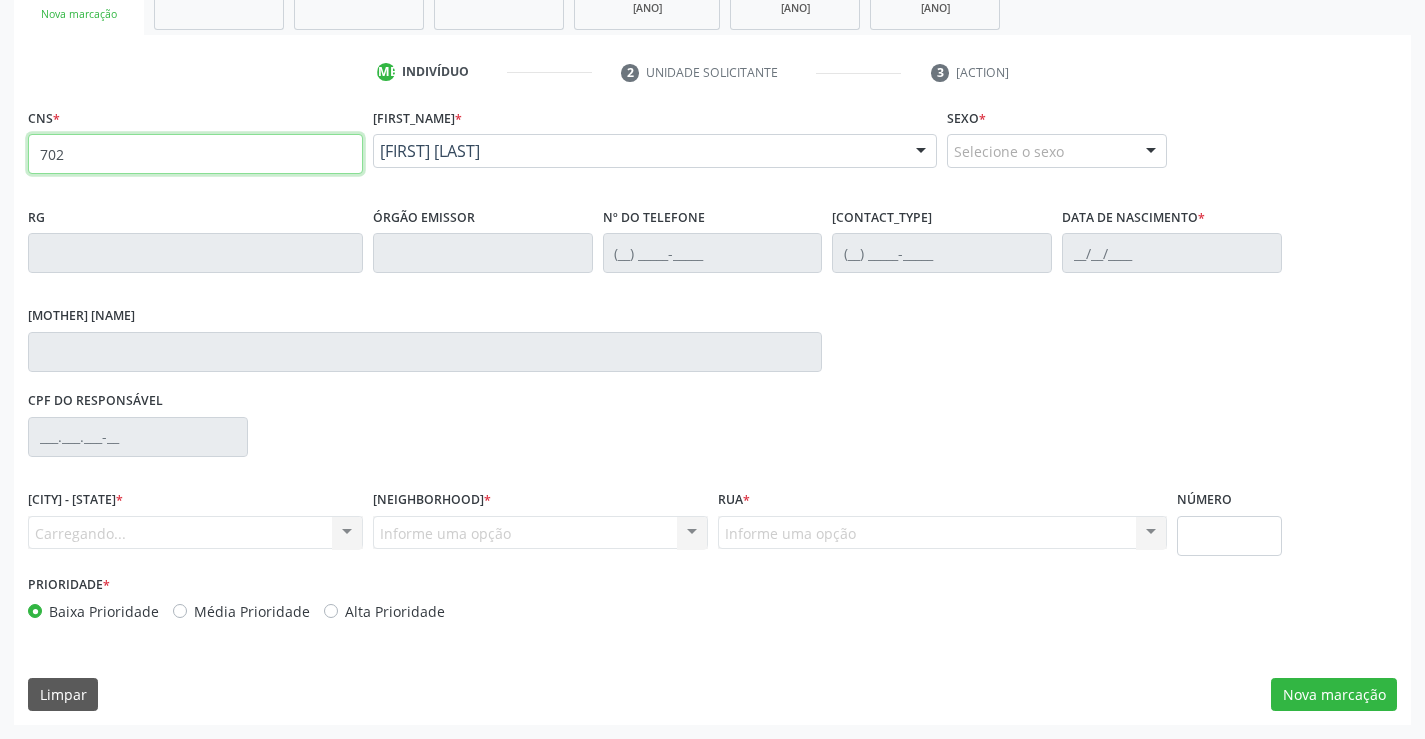 type on "70" 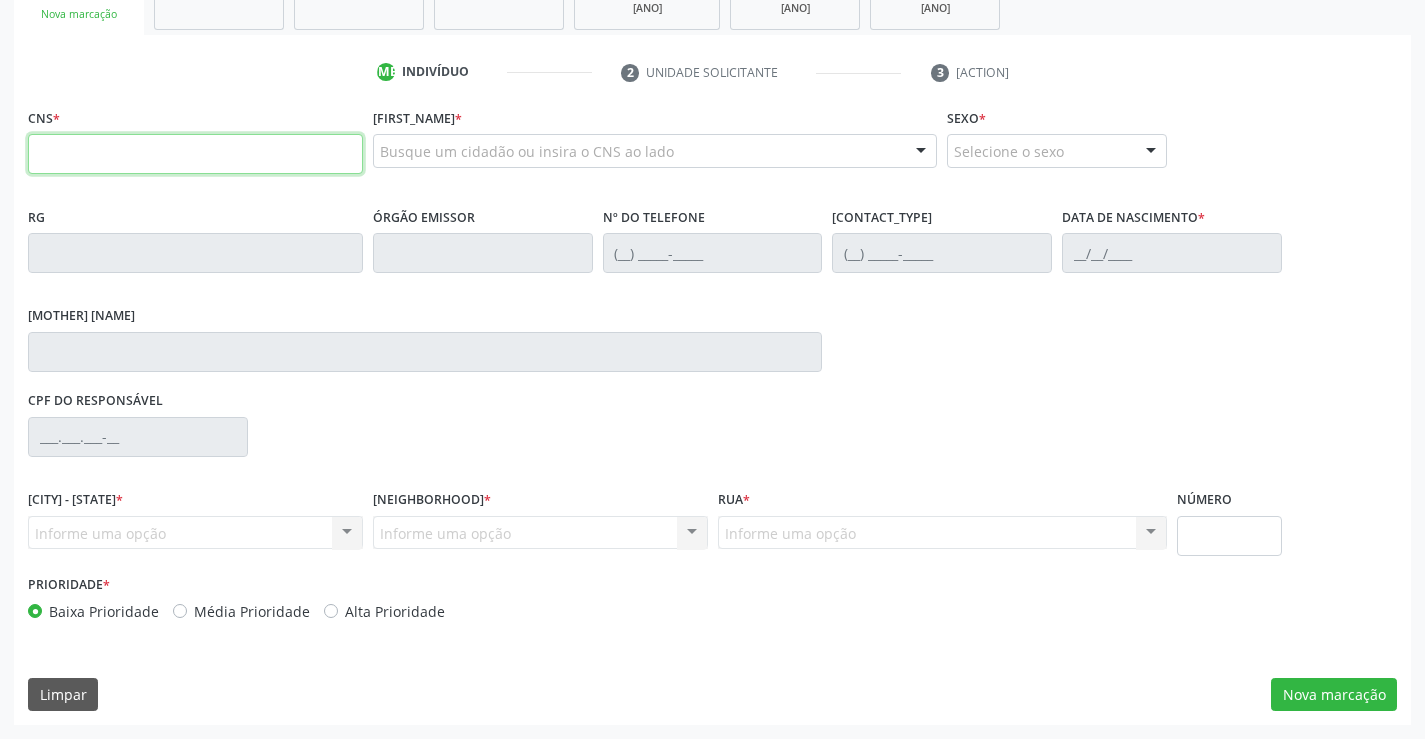 click at bounding box center (195, 154) 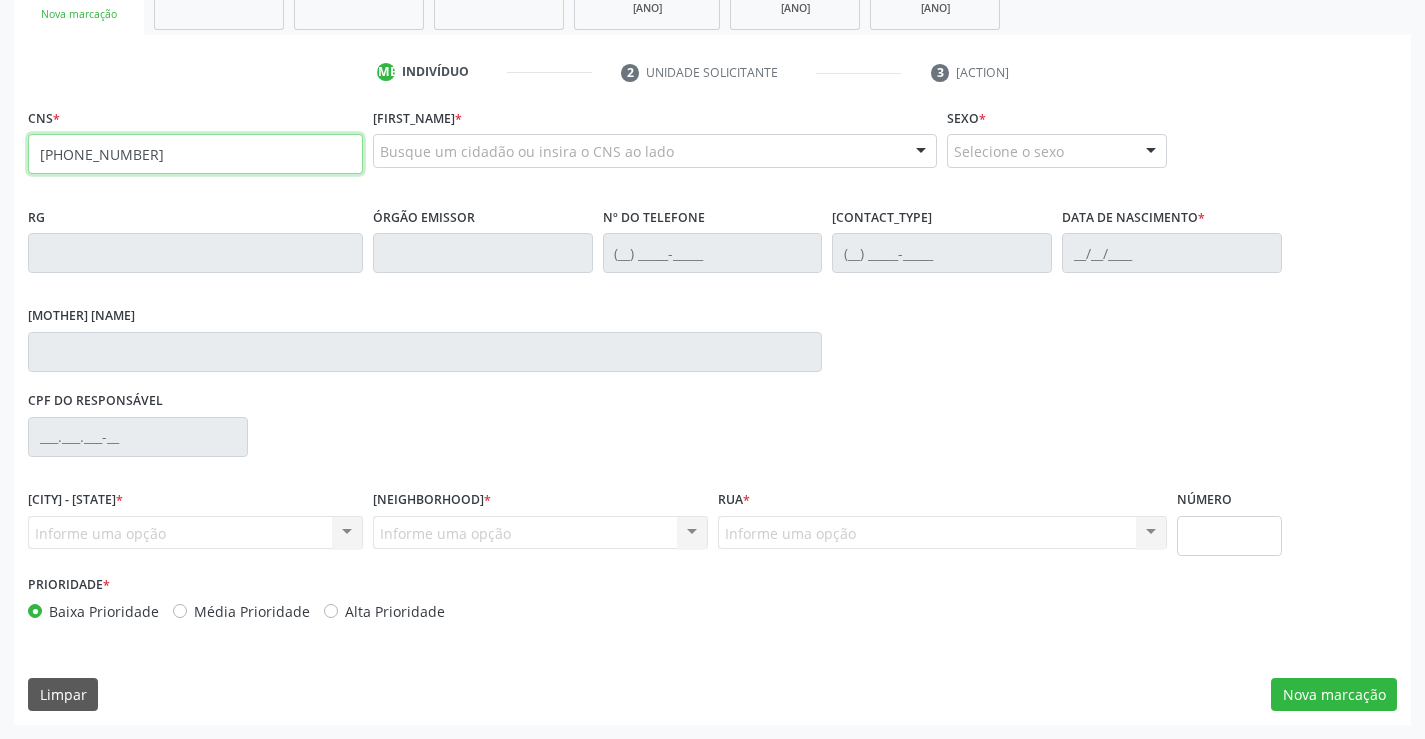 type on "702 4090 0224 6924" 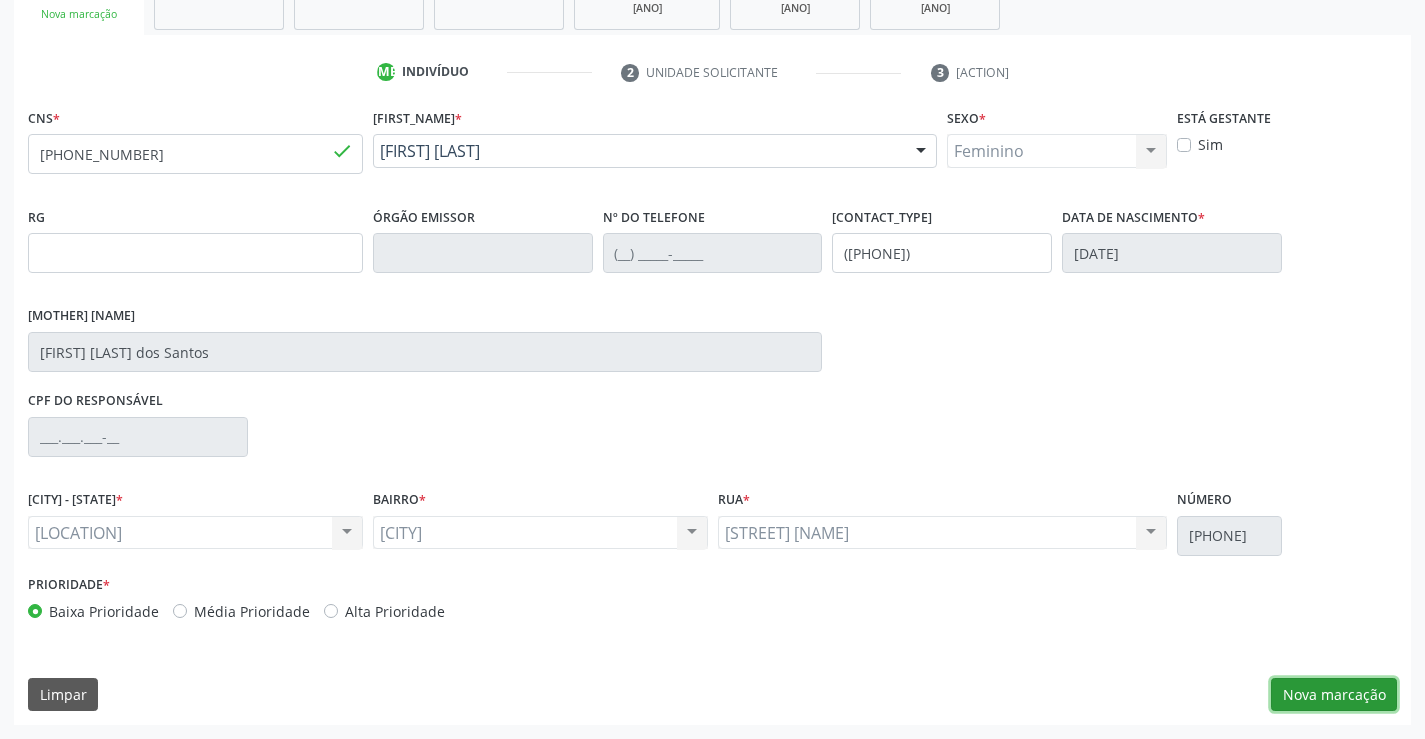 click on "Nova marcação" at bounding box center (1334, 695) 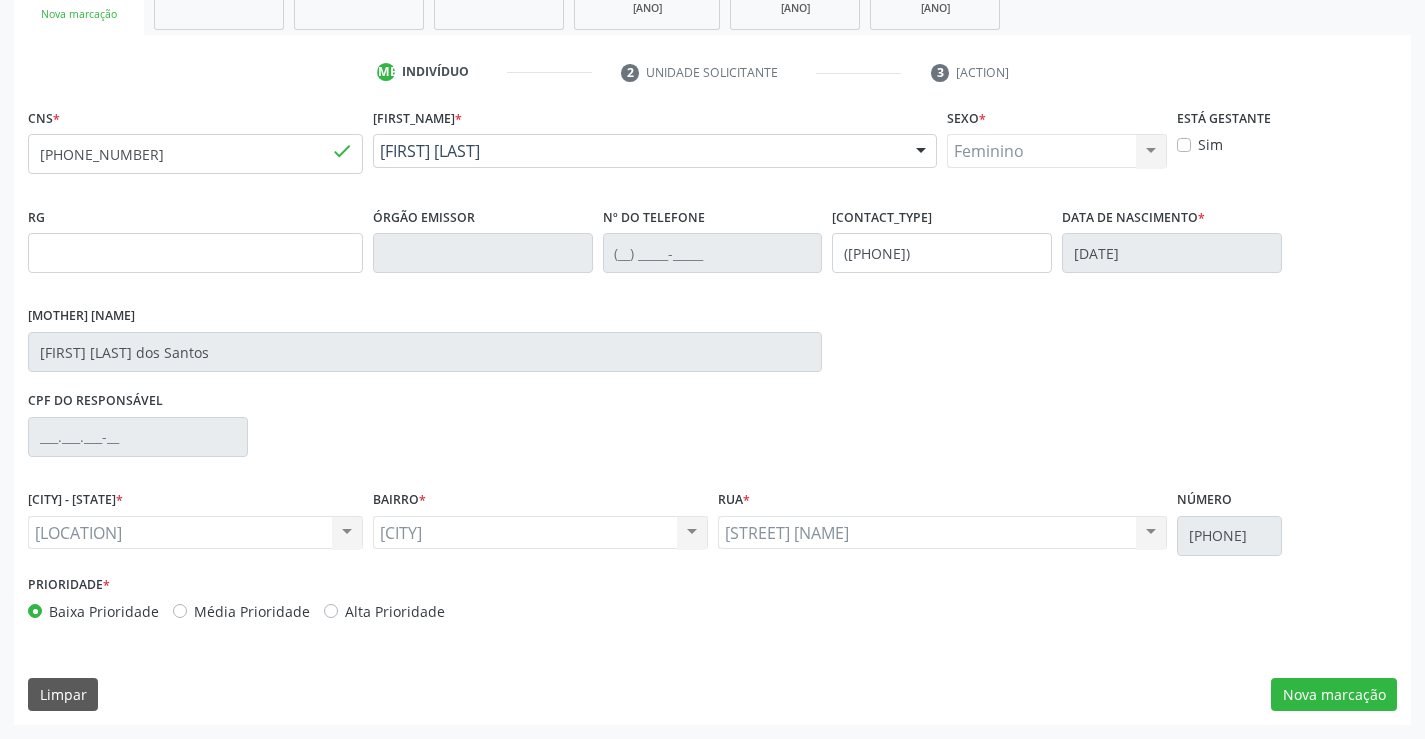 scroll, scrollTop: 167, scrollLeft: 0, axis: vertical 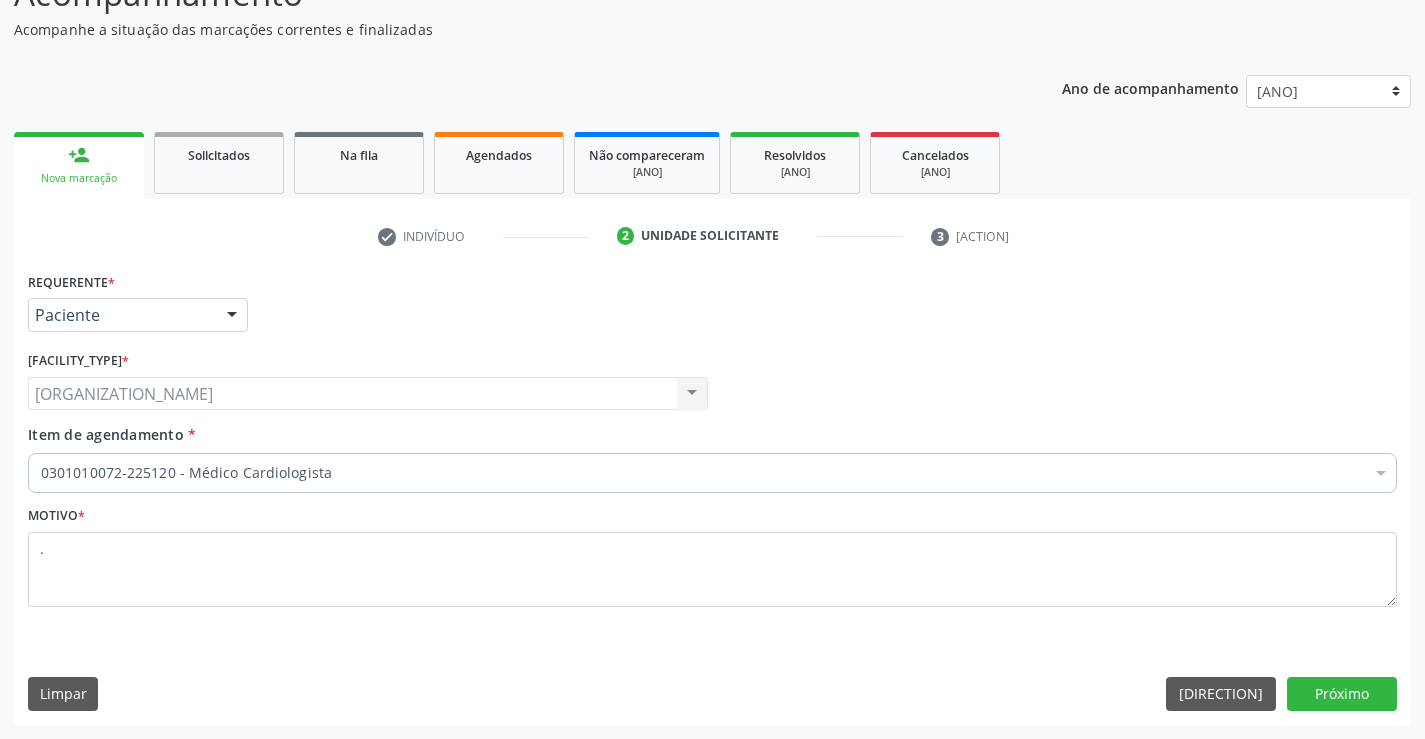 click at bounding box center [232, 316] 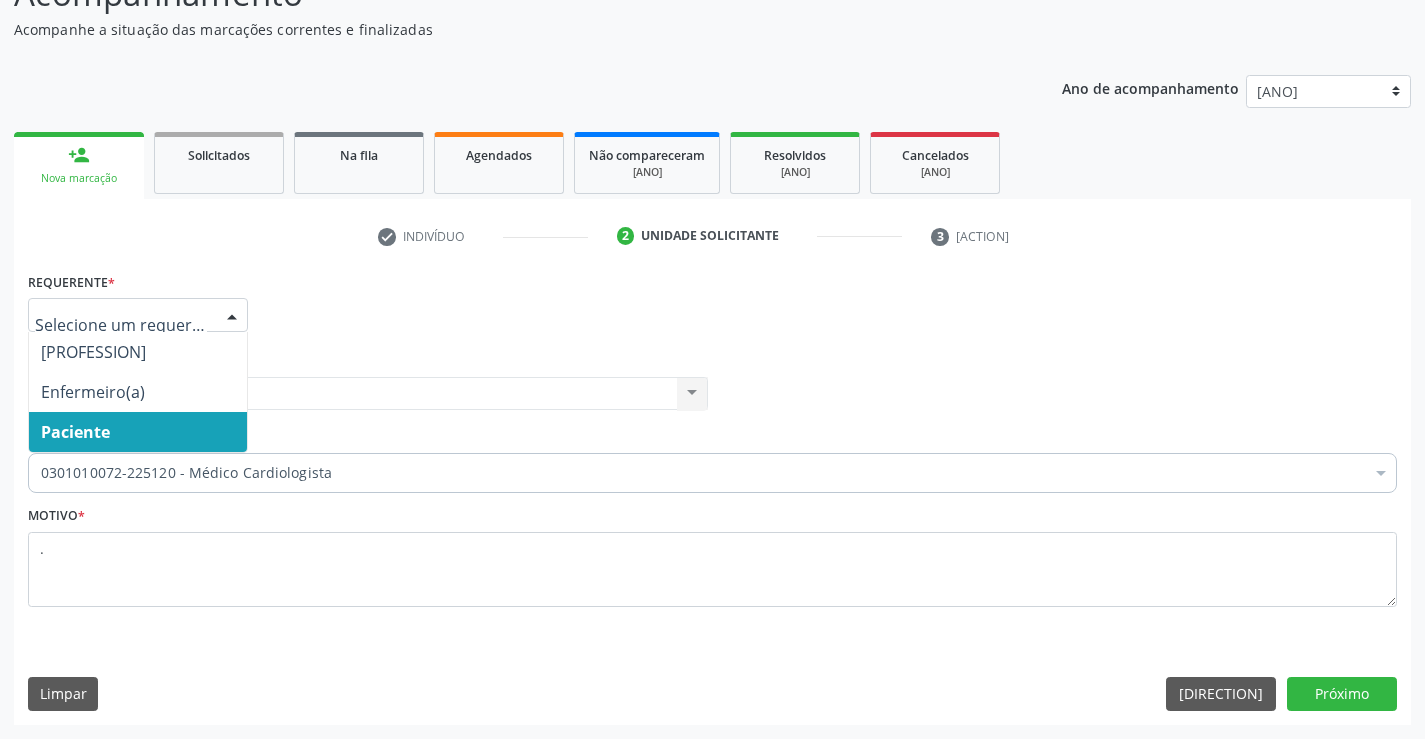 click on "Paciente" at bounding box center (138, 432) 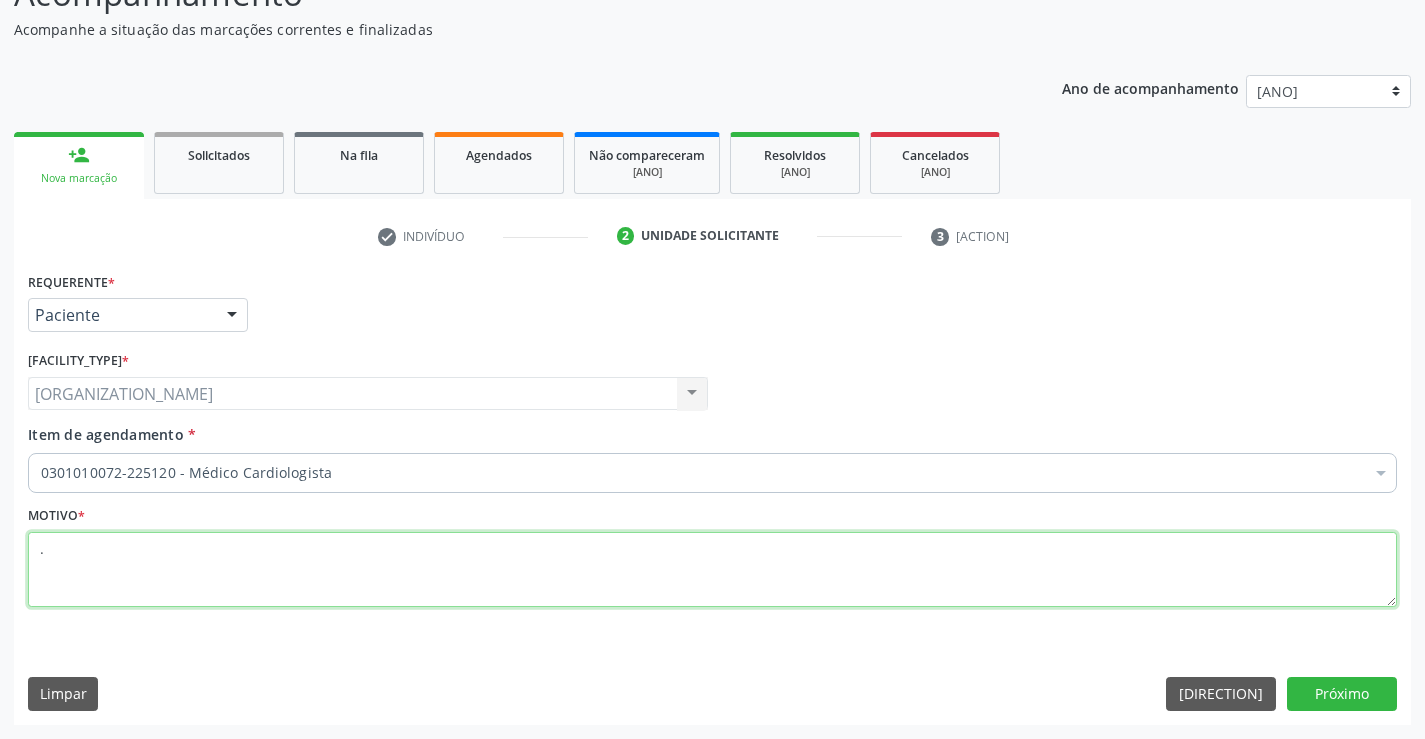 click on "." at bounding box center (712, 570) 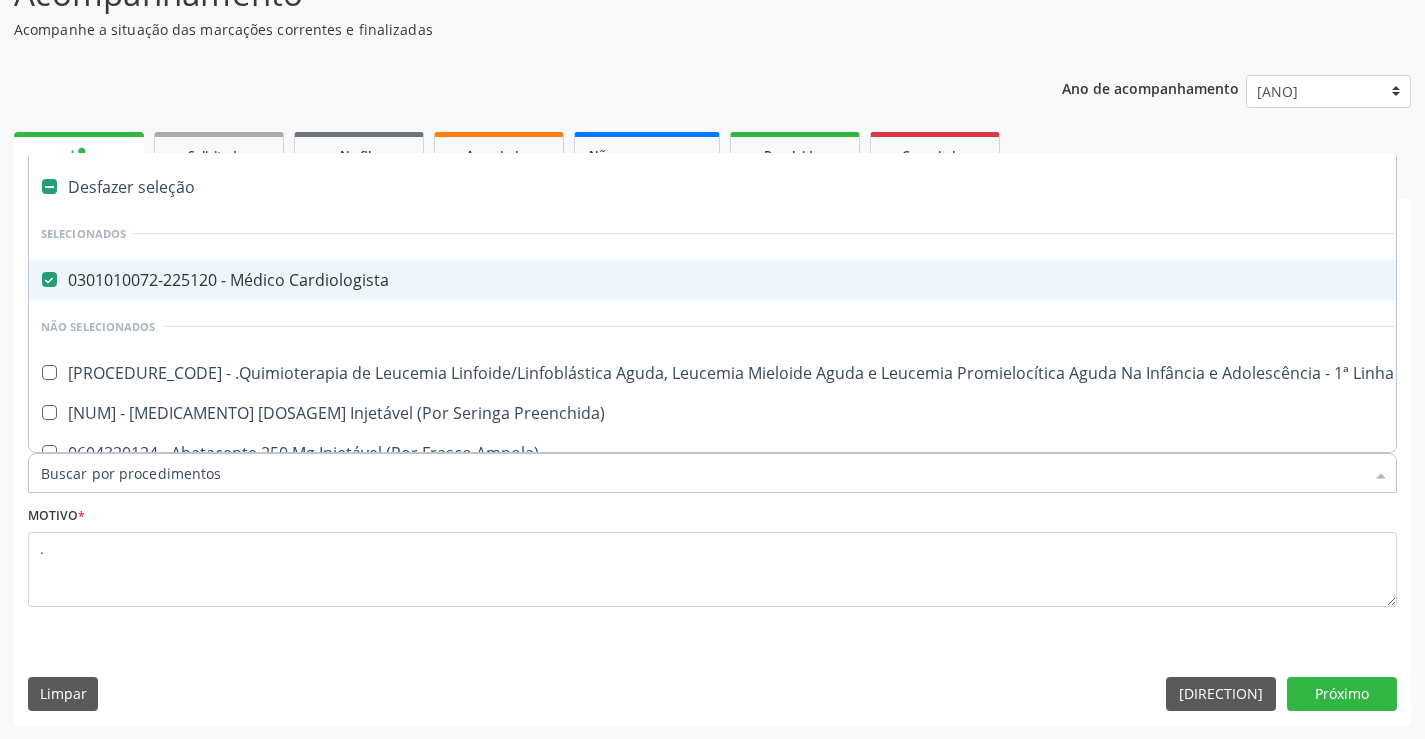 click on "[PROCEDURE_CODE] - [PROFESSIONAL_TITLE]" at bounding box center (801, 280) 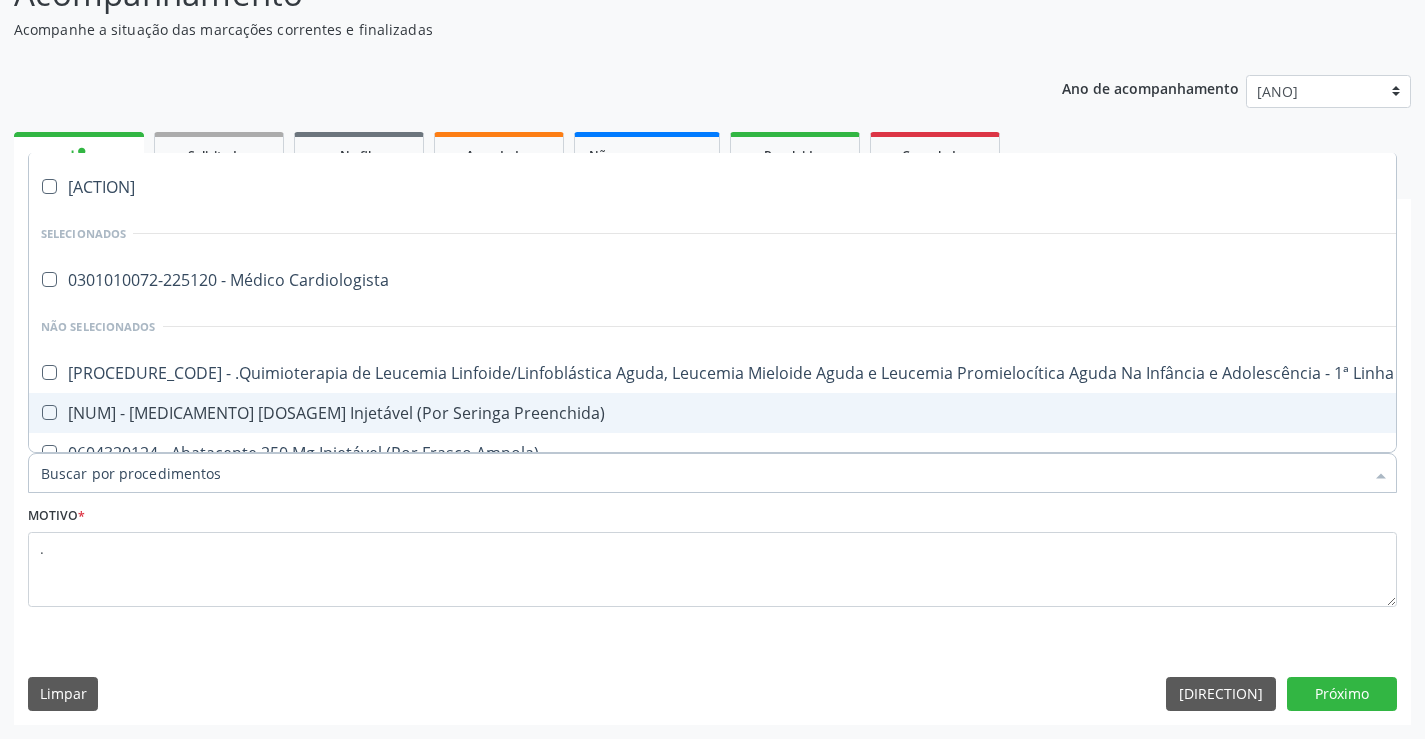 click on "Item de agendamento
*" at bounding box center (702, 473) 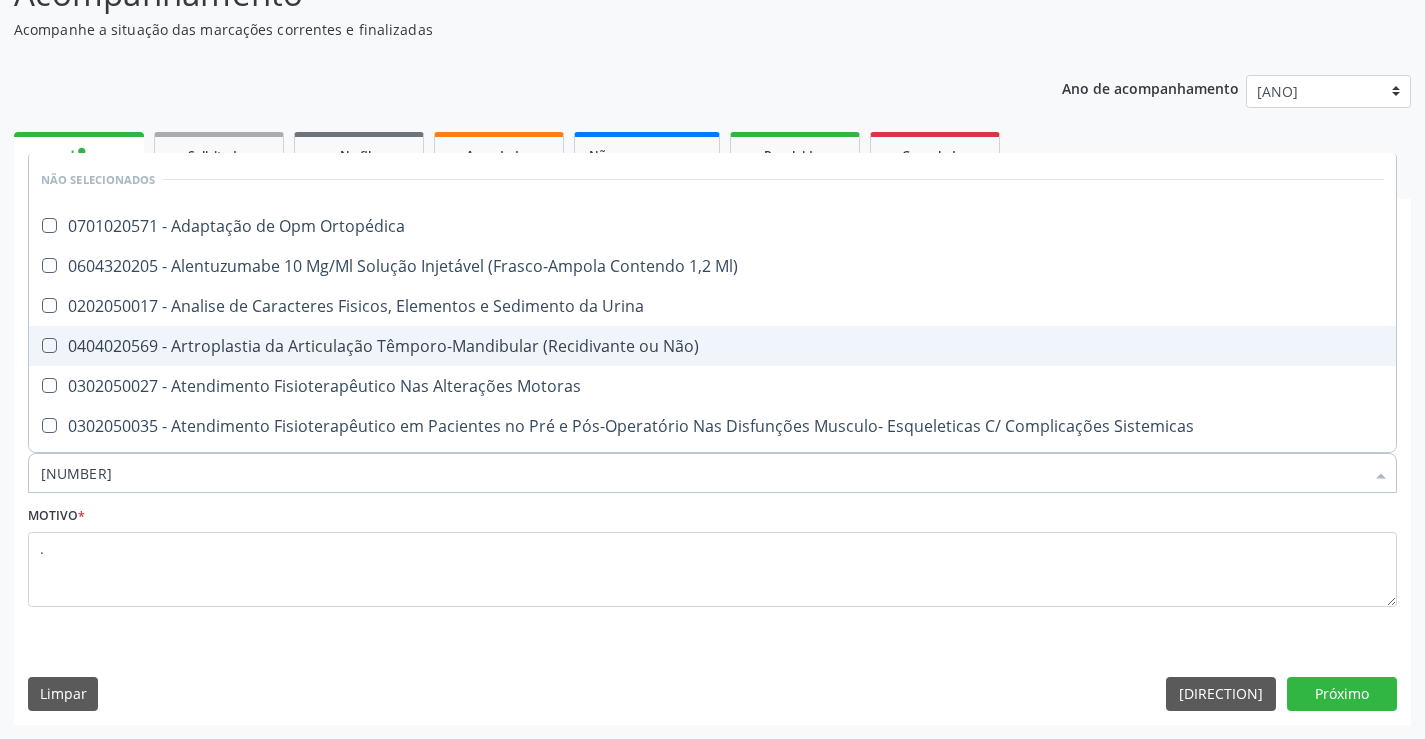type on "02050" 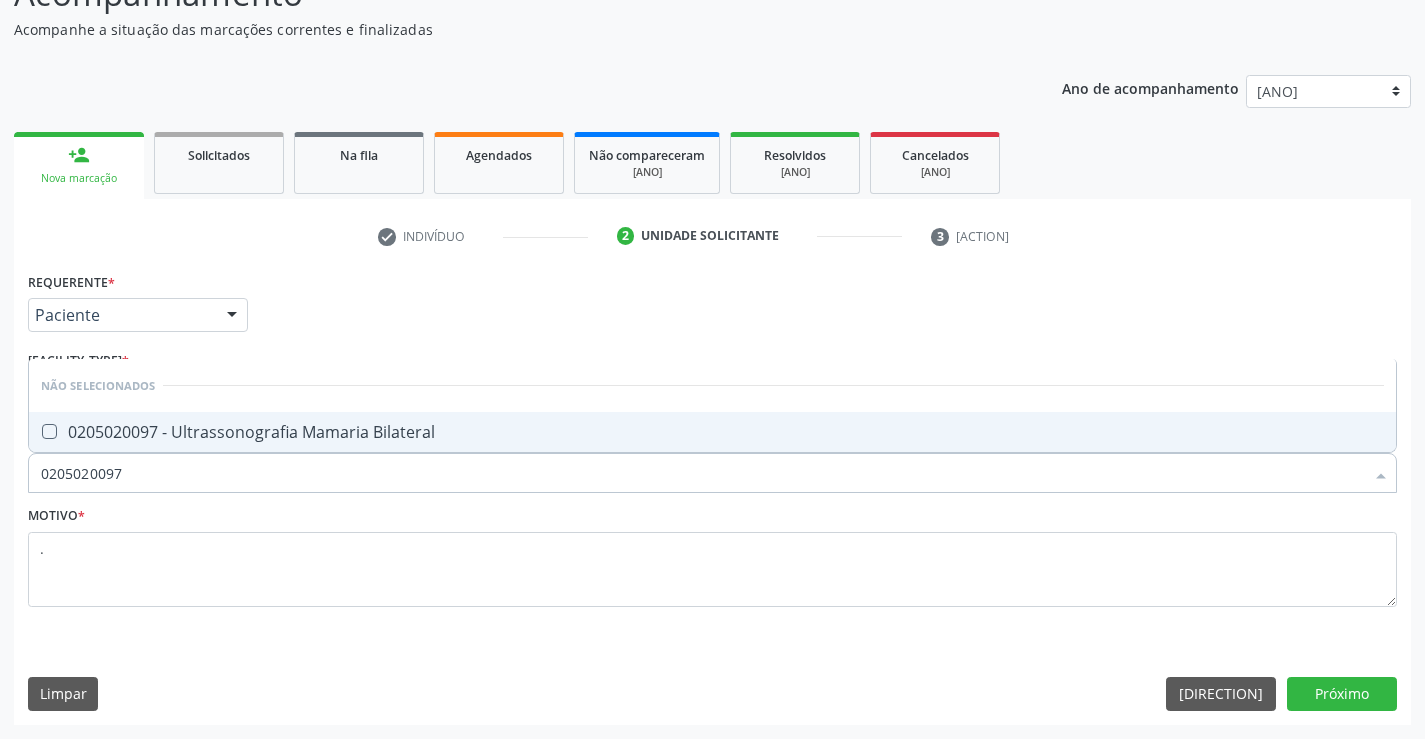click on "[PROCEDURE_CODE] - Ultrassonografia Mamaria Bilateral" at bounding box center (712, 432) 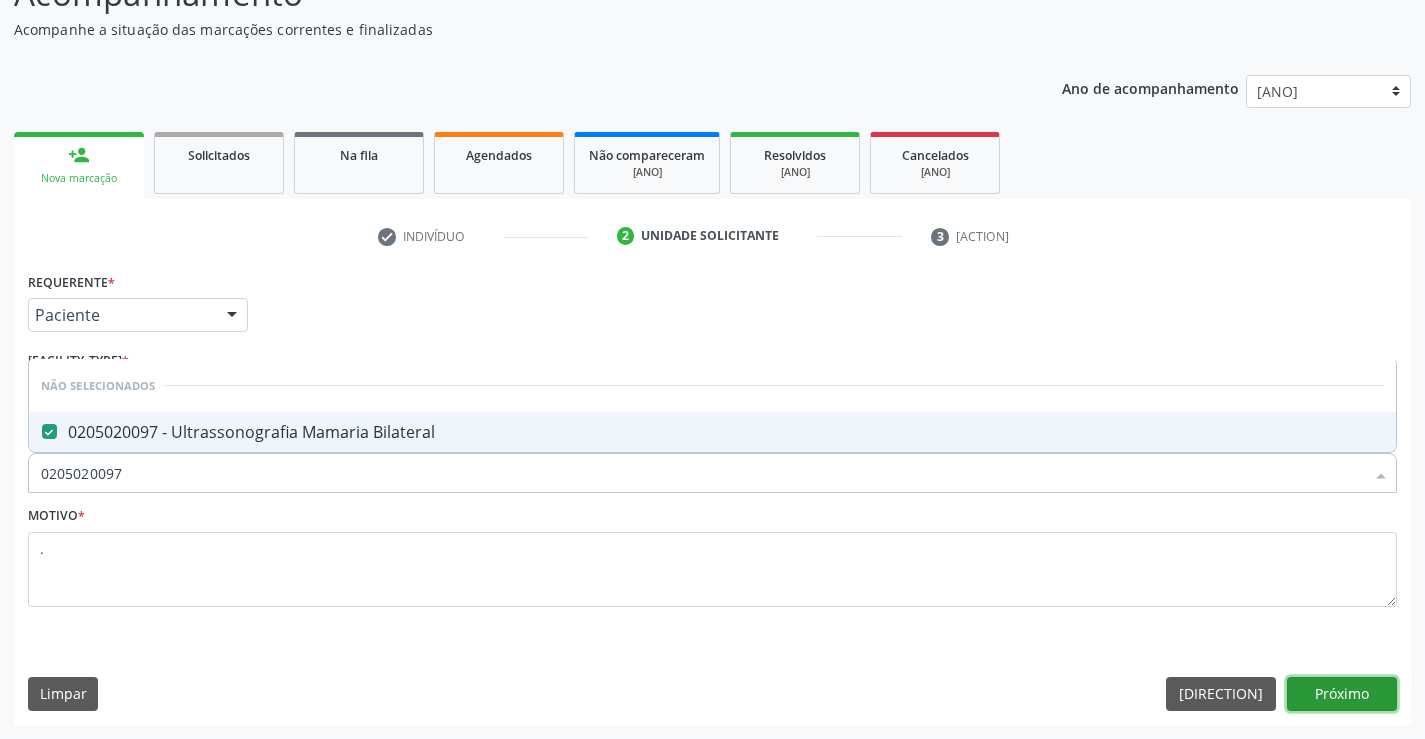 click on "Próximo" at bounding box center (1342, 694) 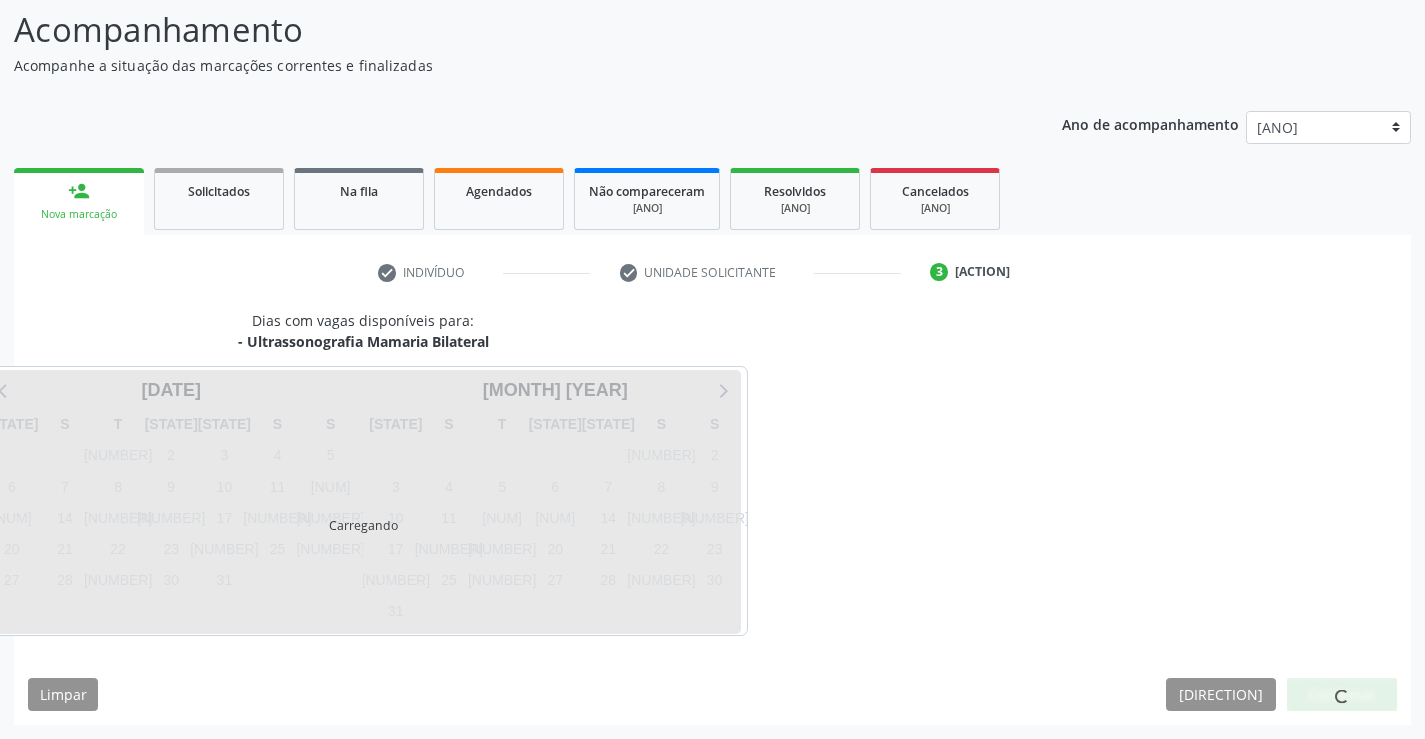 scroll, scrollTop: 131, scrollLeft: 0, axis: vertical 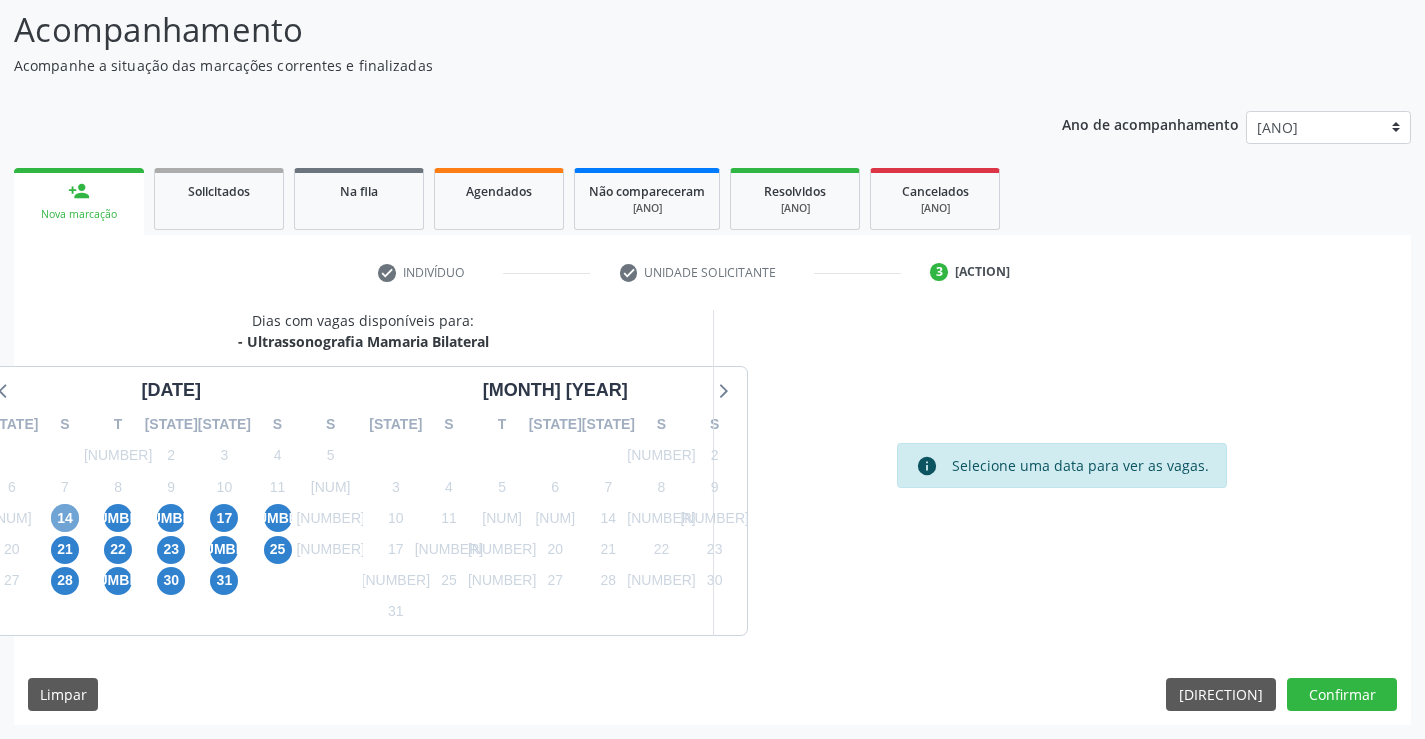 click on "[NUMBER]" at bounding box center [166, 518] 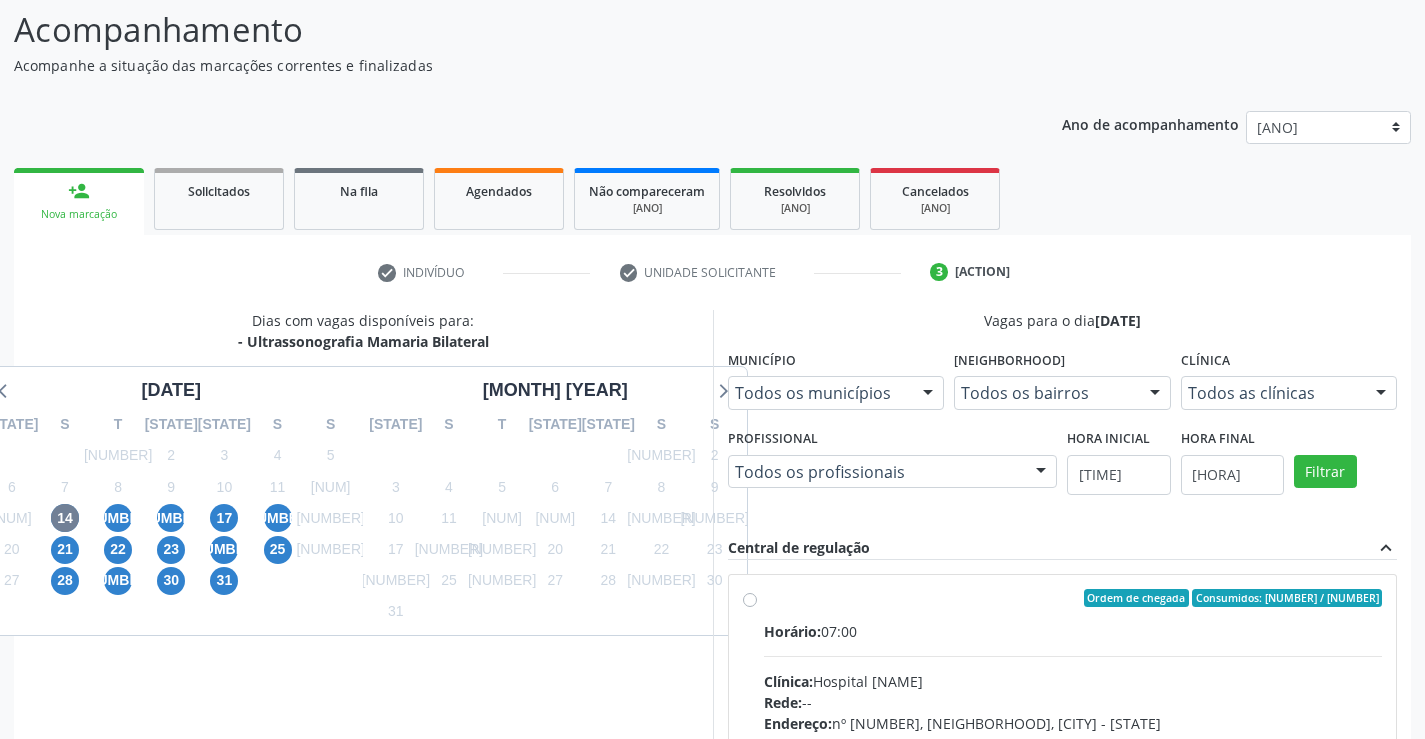 click on "Ordem de chegada
Consumidos: 14 / 20" at bounding box center (1073, 598) 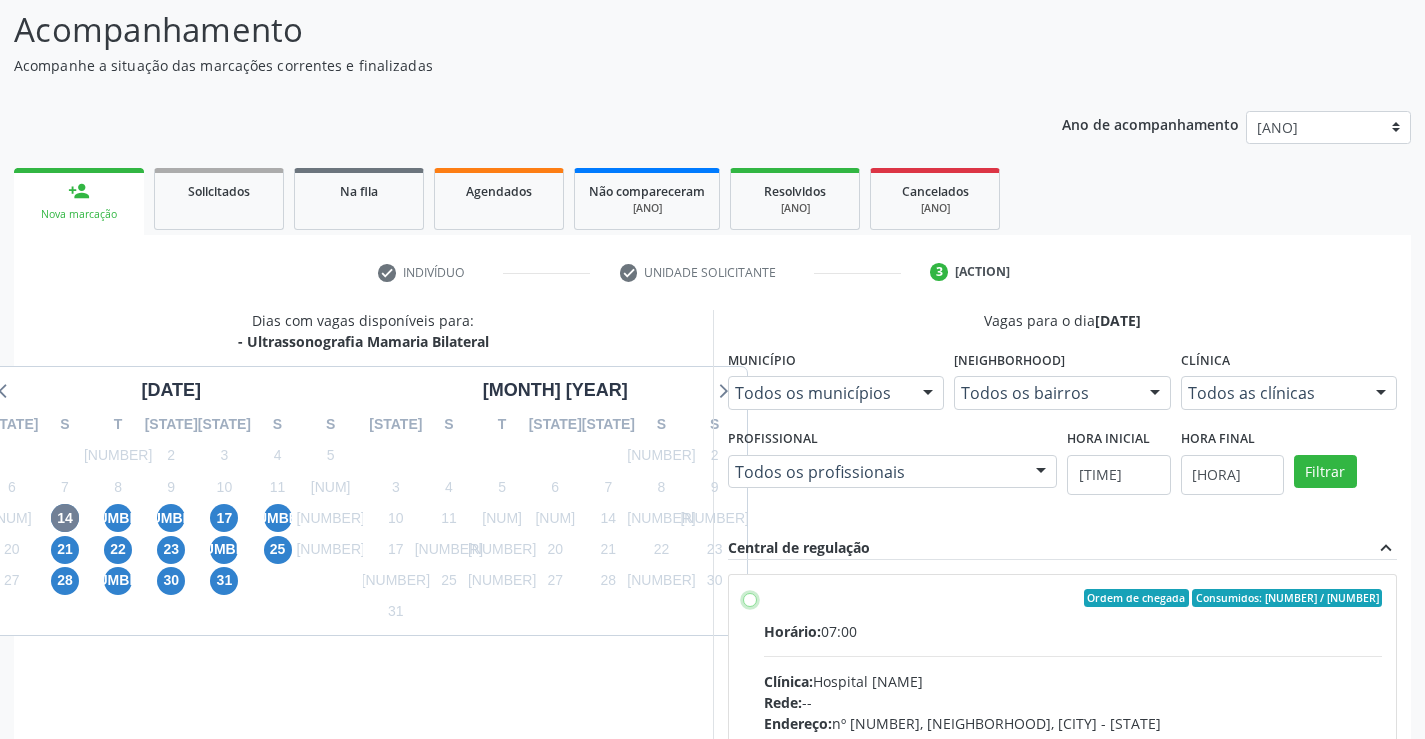 click on "Ordem de chegada
Consumidos: 14 / 20
Horário:   07:00
Clínica:  Hospital Sao Francisco
Rede:
--
Endereço:   nº 384, Varzea, Serra Talhada - PE
Telefone:   (81) 38312142
Profissional:
[FIRST] [LAST]
Informações adicionais sobre o atendimento
Idade de atendimento:
de 0 a 120 anos
Gênero(s) atendido(s):
Masculino e Feminino
Informações adicionais:
--" at bounding box center [750, 598] 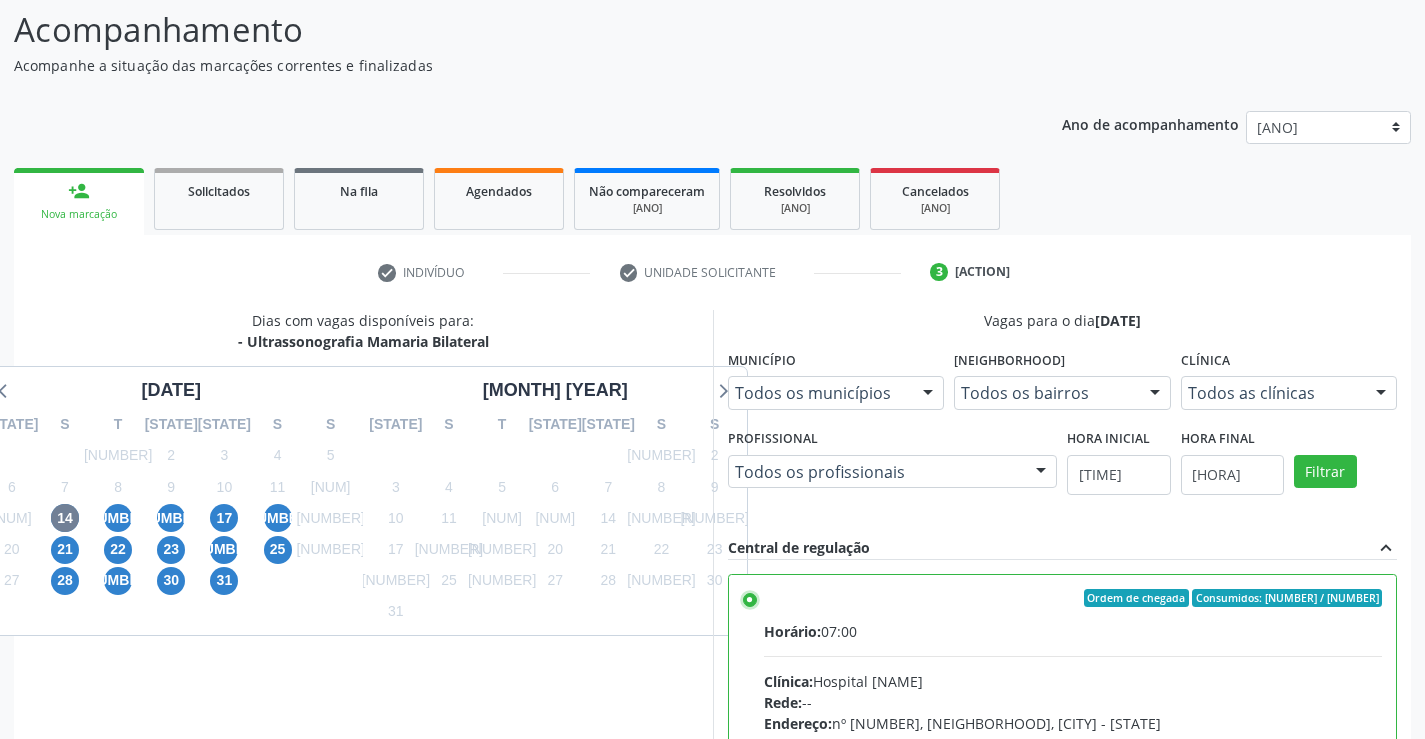 scroll, scrollTop: 456, scrollLeft: 0, axis: vertical 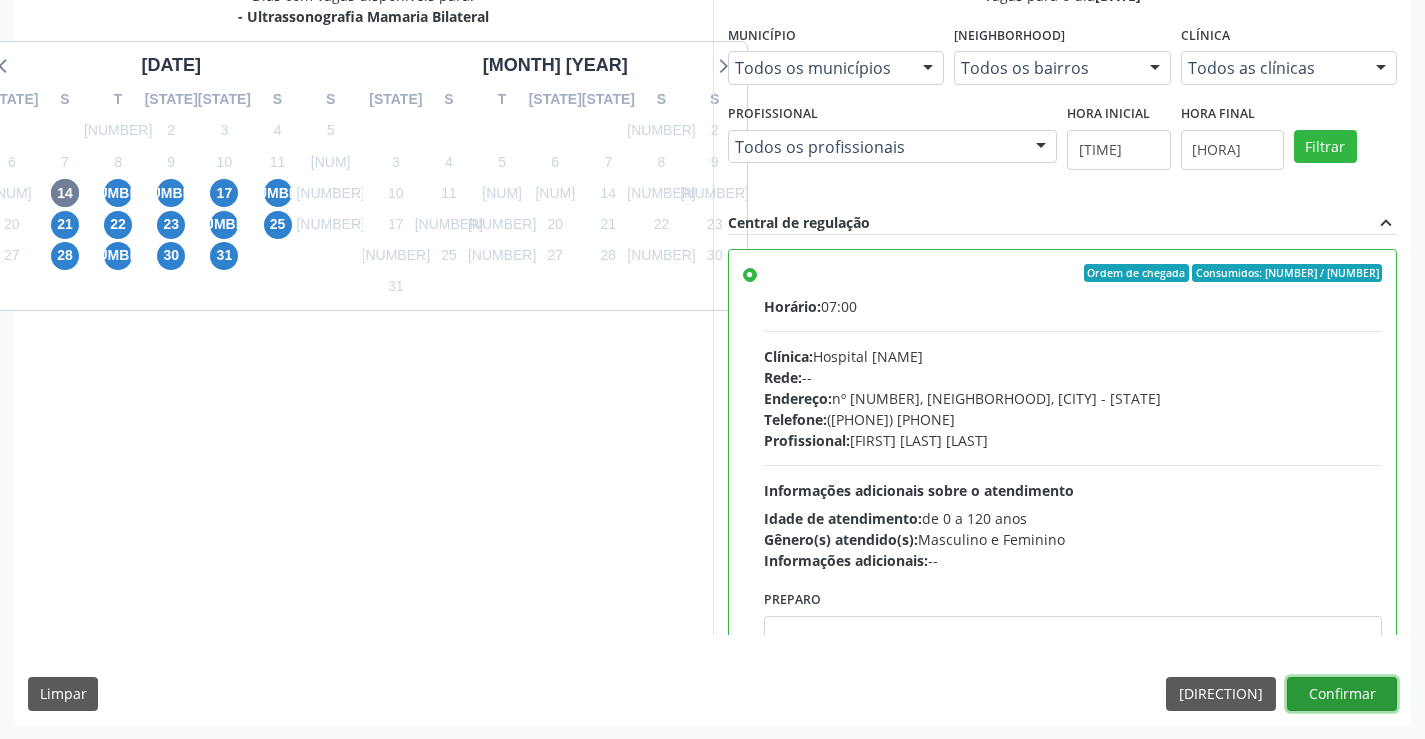 click on "Confirmar" at bounding box center [1342, 694] 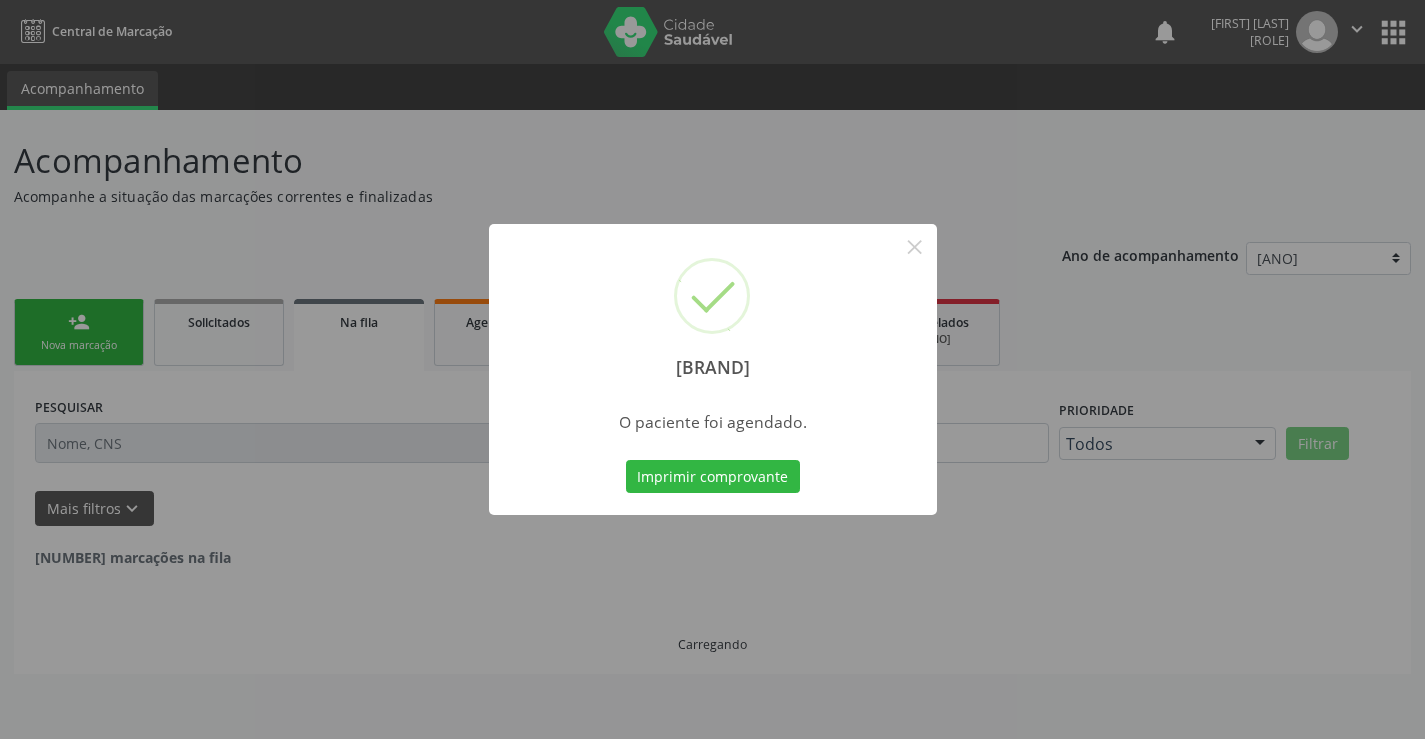 scroll, scrollTop: 0, scrollLeft: 0, axis: both 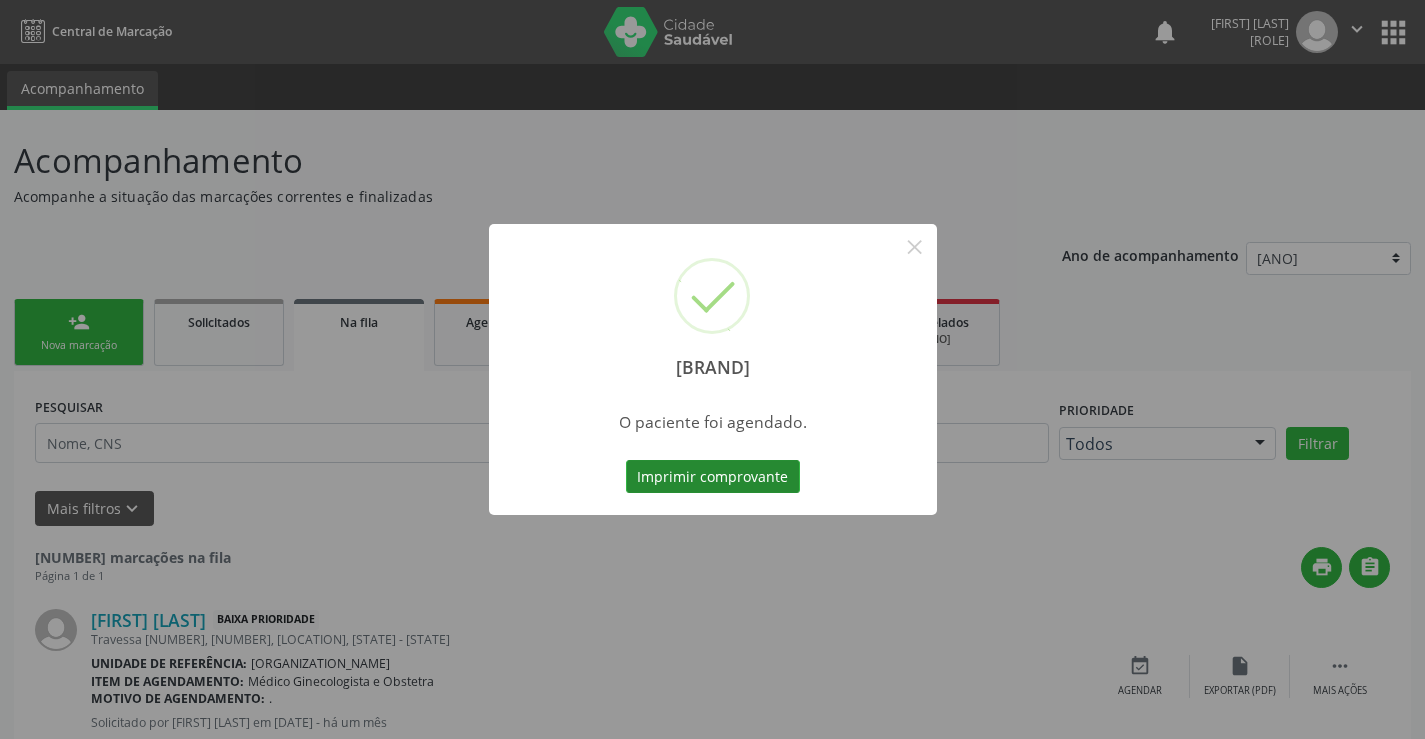 click on "Imprimir comprovante" at bounding box center [713, 477] 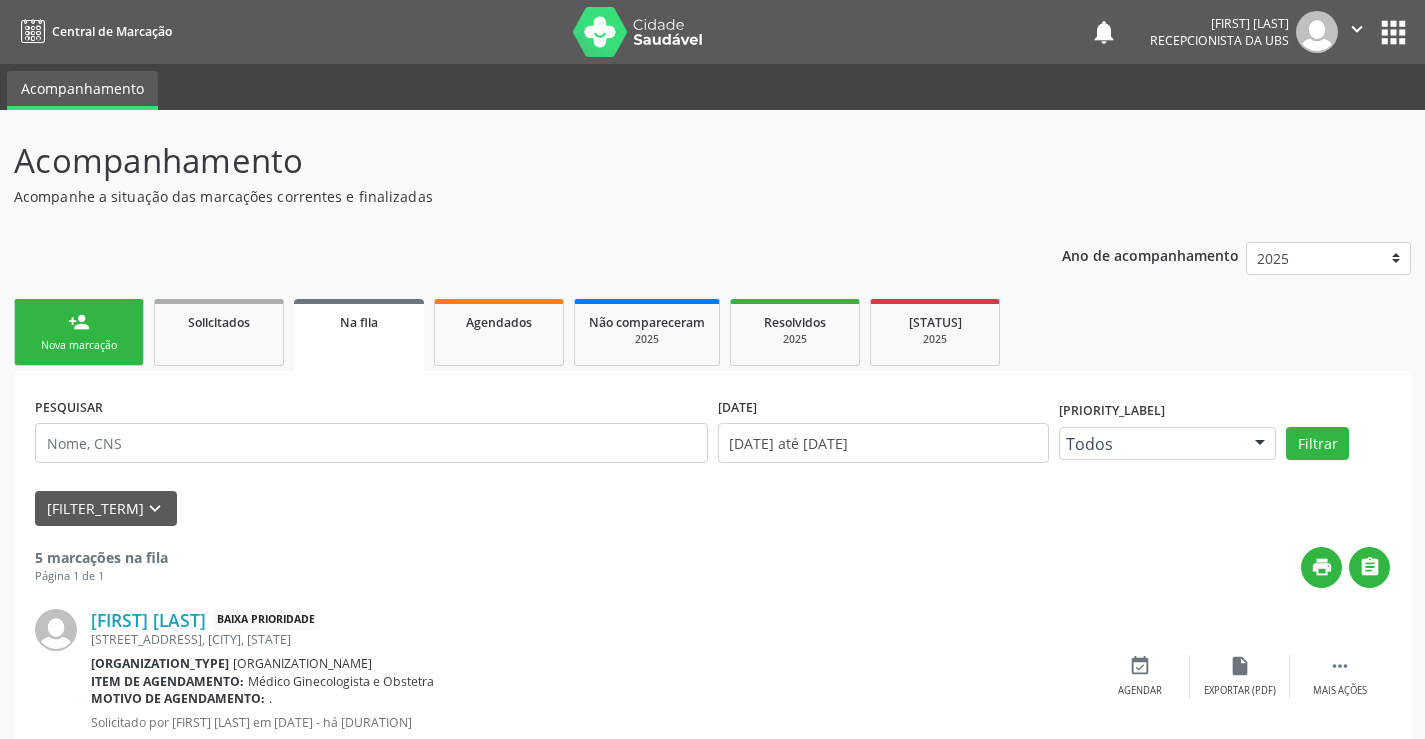scroll, scrollTop: 0, scrollLeft: 0, axis: both 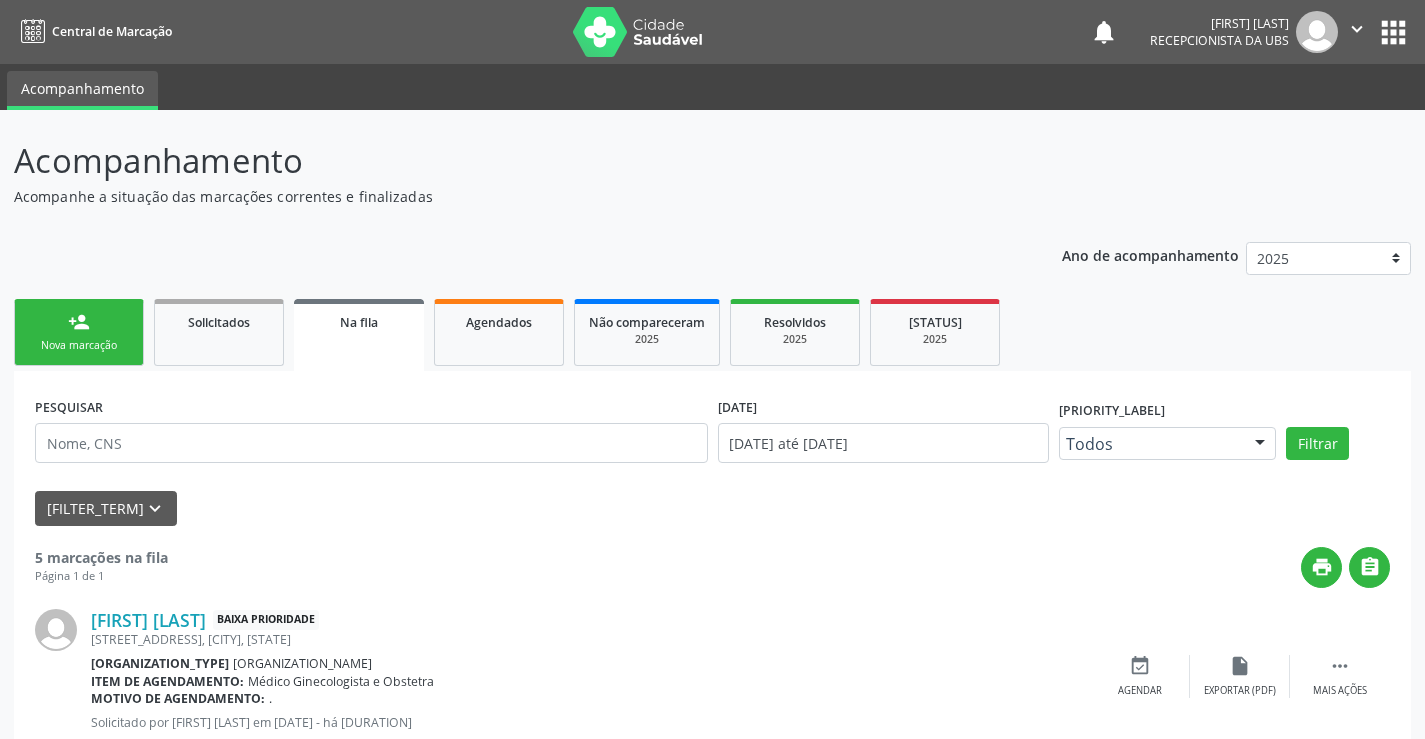 click on "Nova marcação" at bounding box center (79, 345) 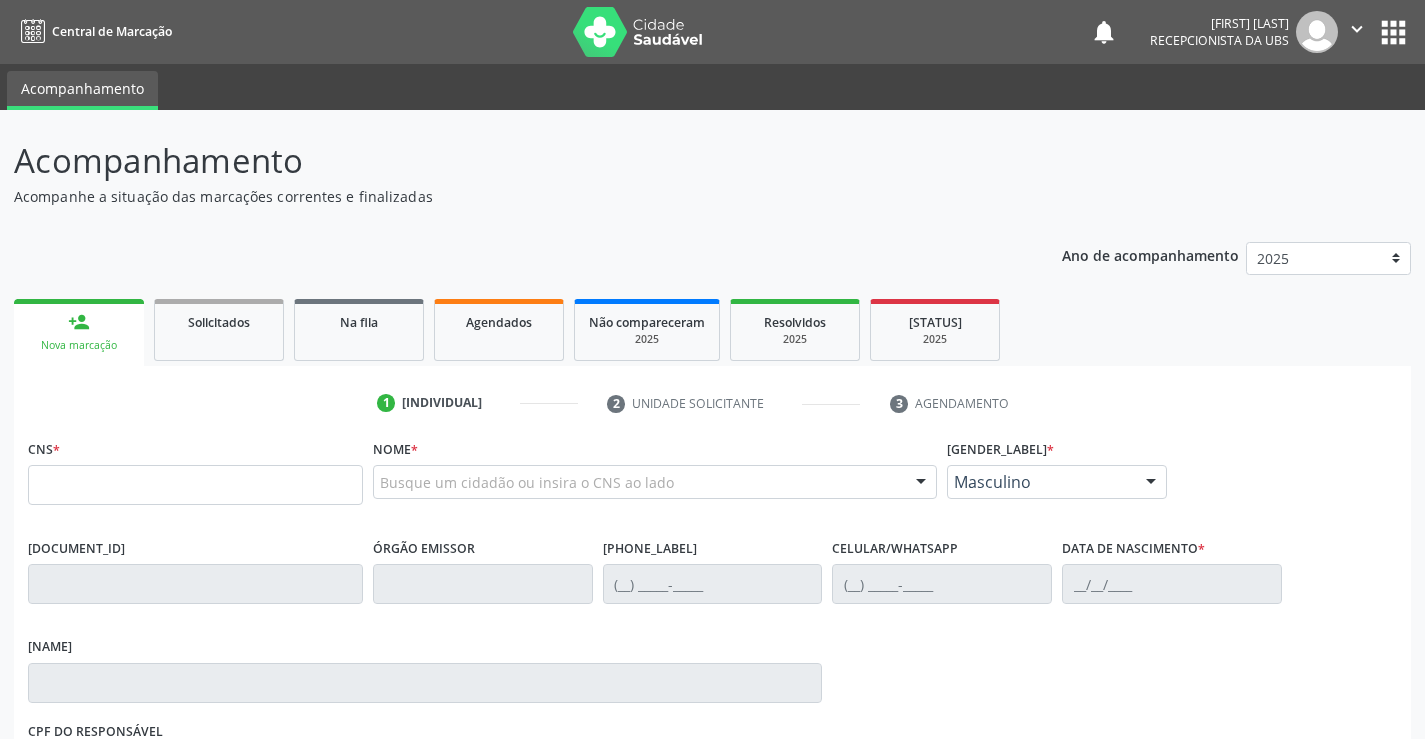 click on "Nova marcação" at bounding box center [79, 345] 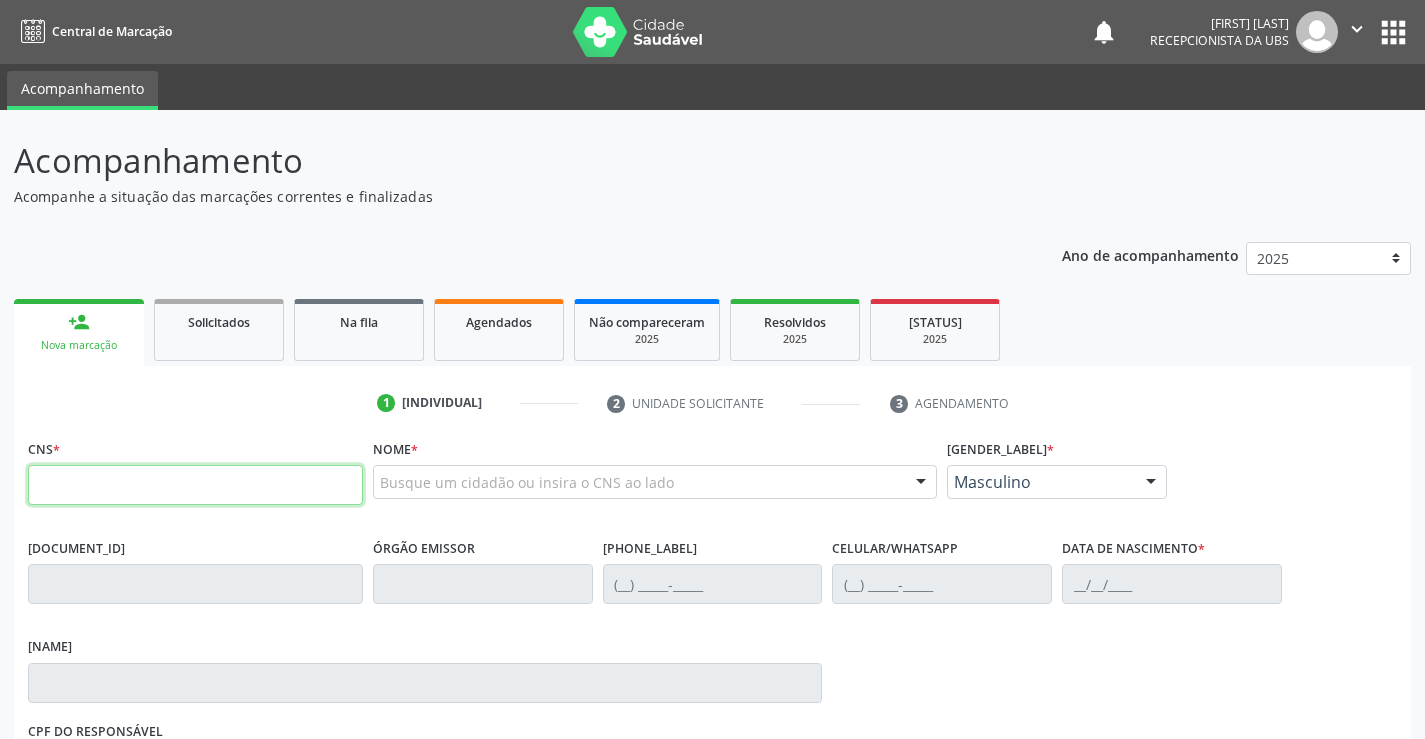 click at bounding box center [195, 485] 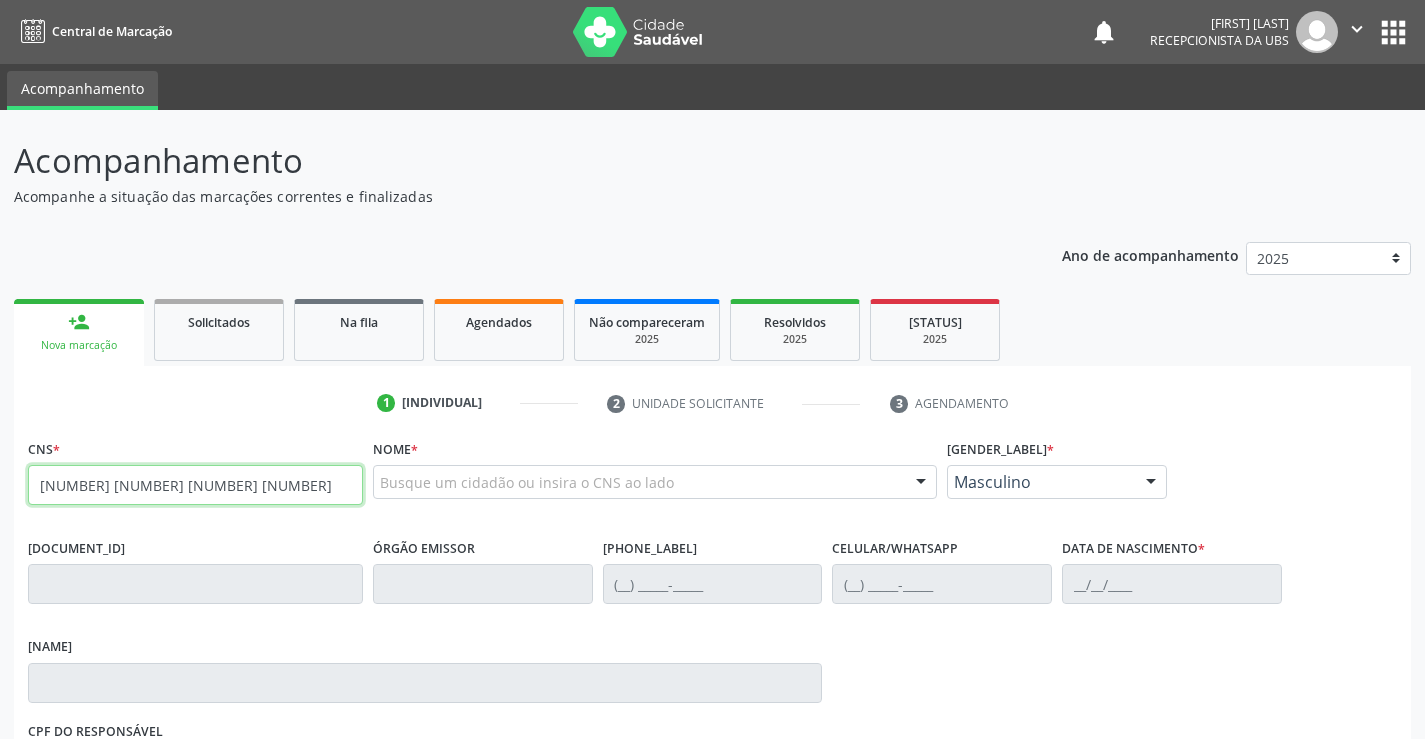 type on "704 6071 3803 6223" 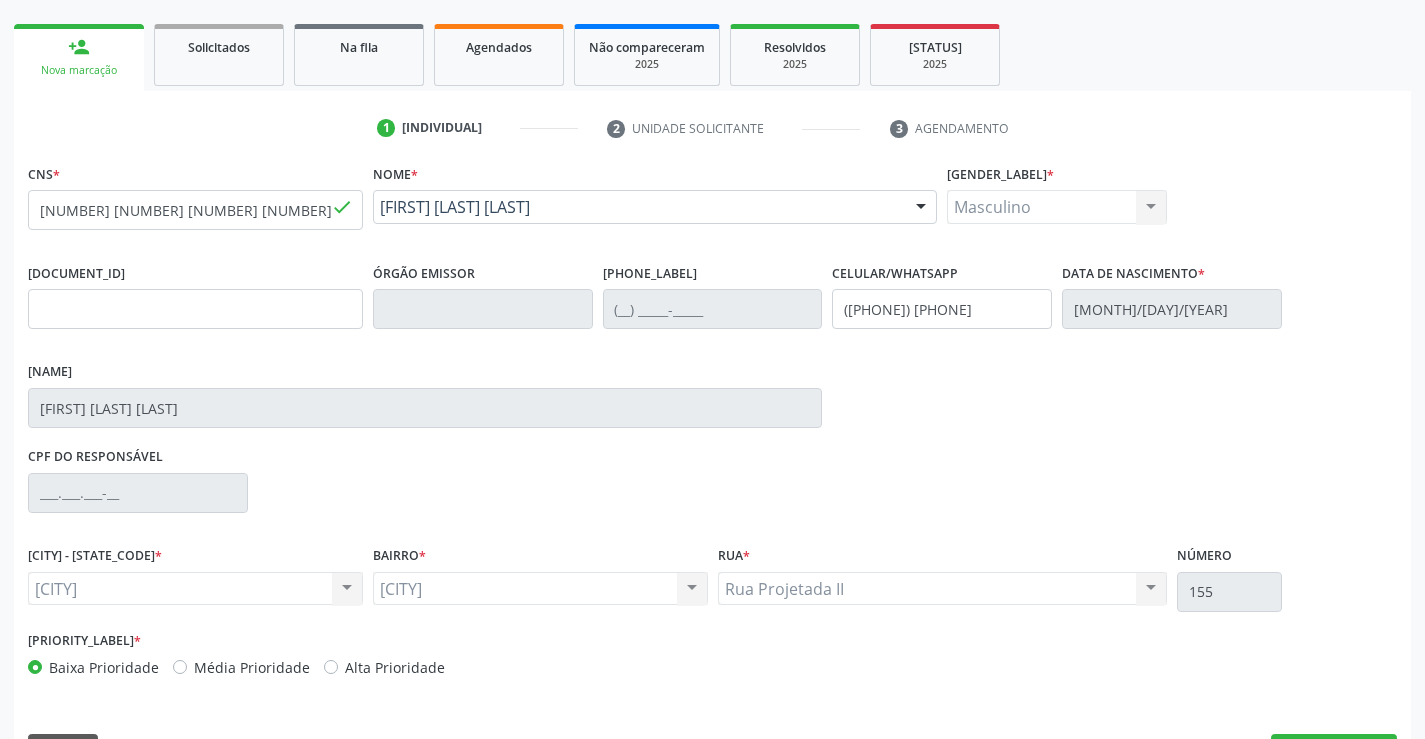 scroll, scrollTop: 331, scrollLeft: 0, axis: vertical 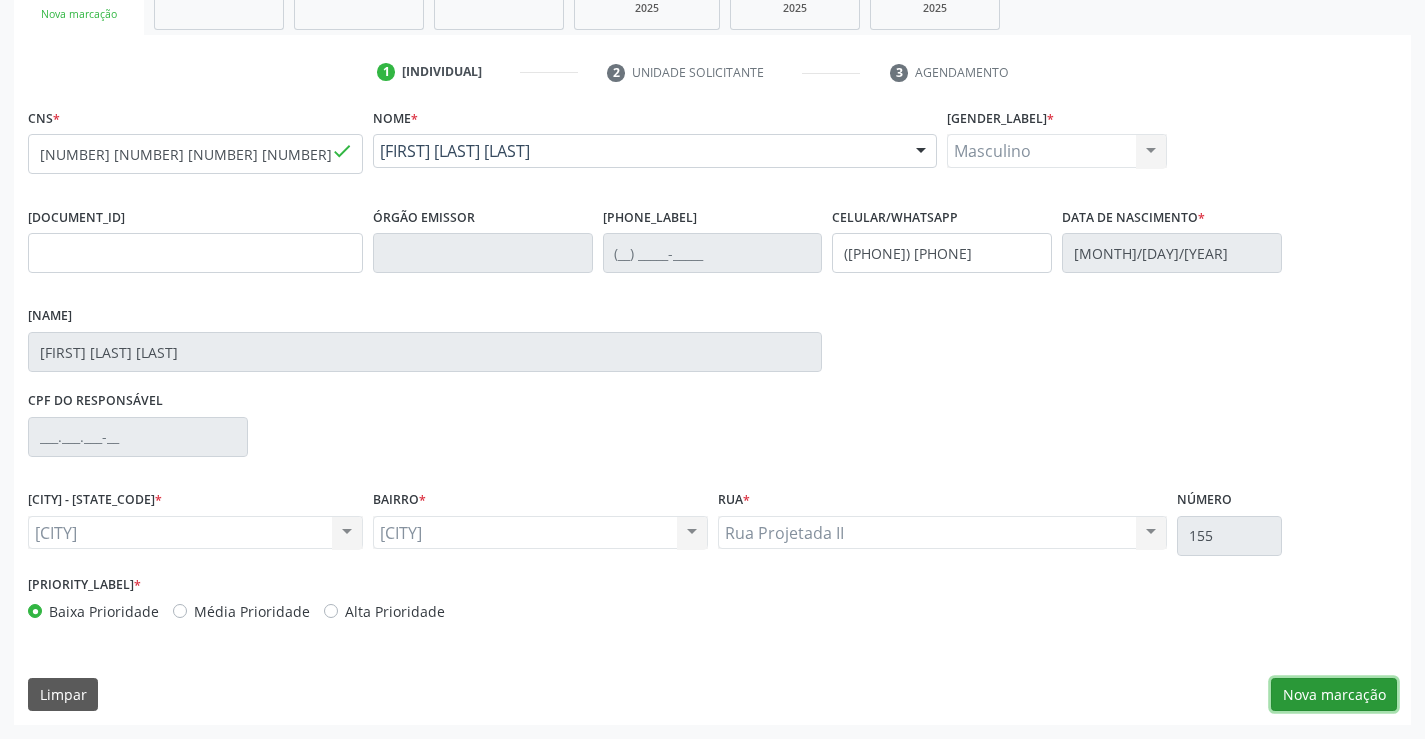 click on "Nova marcação" at bounding box center [1334, 695] 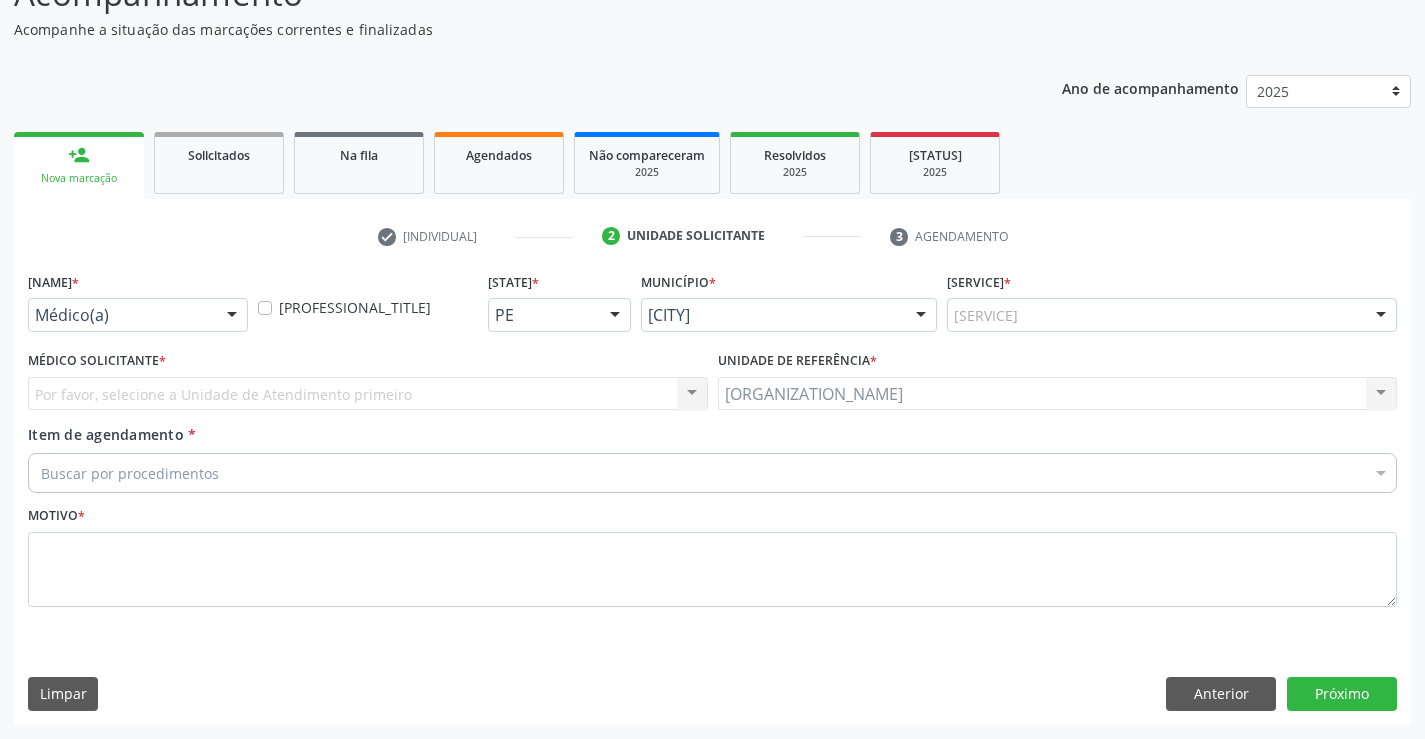 scroll, scrollTop: 167, scrollLeft: 0, axis: vertical 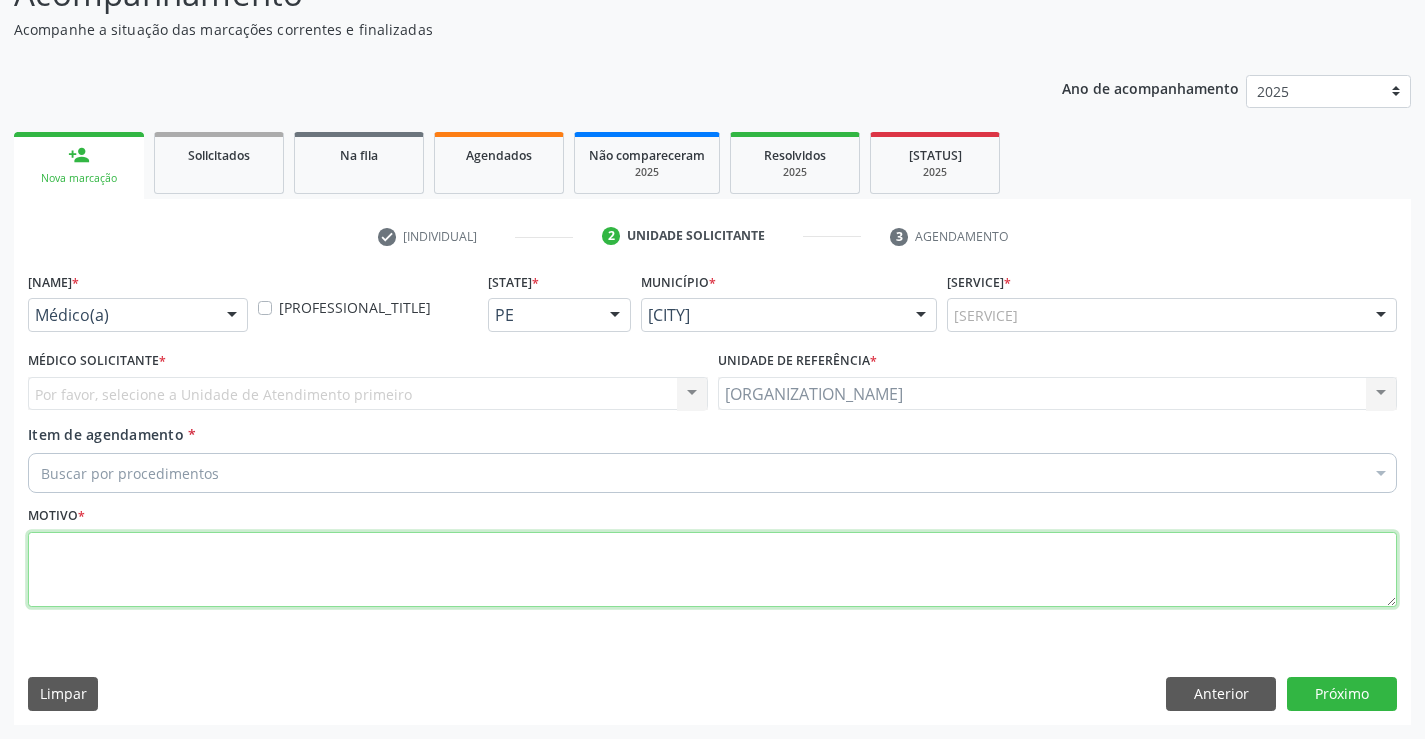 click at bounding box center (712, 570) 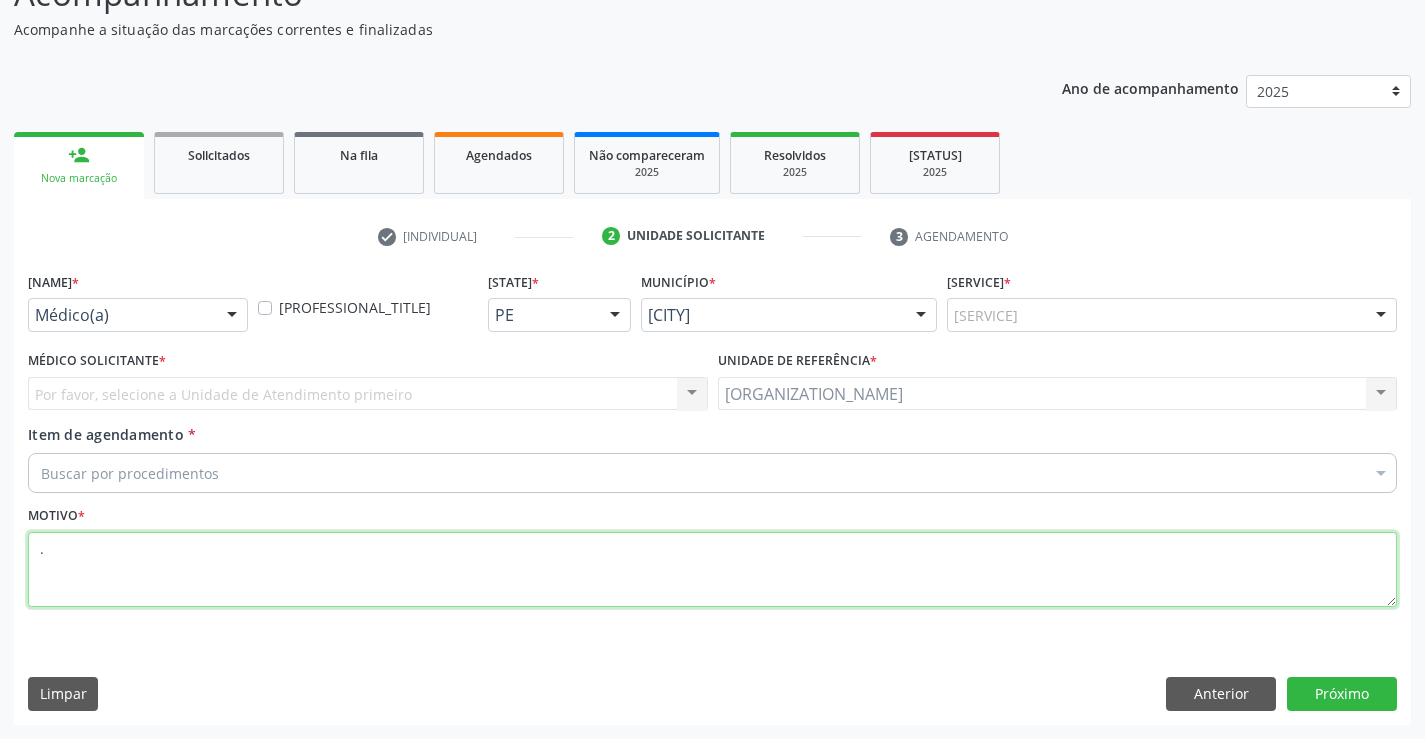 type on "." 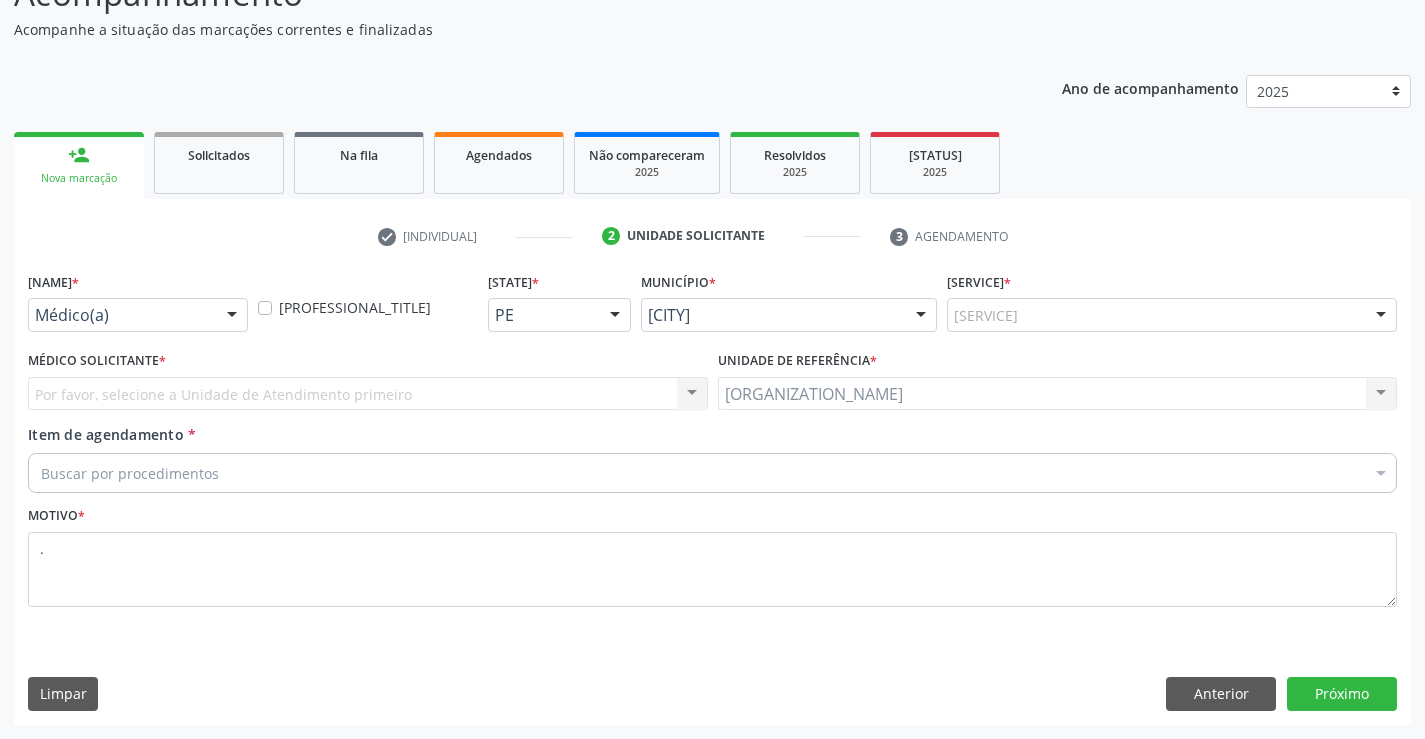click at bounding box center [232, 316] 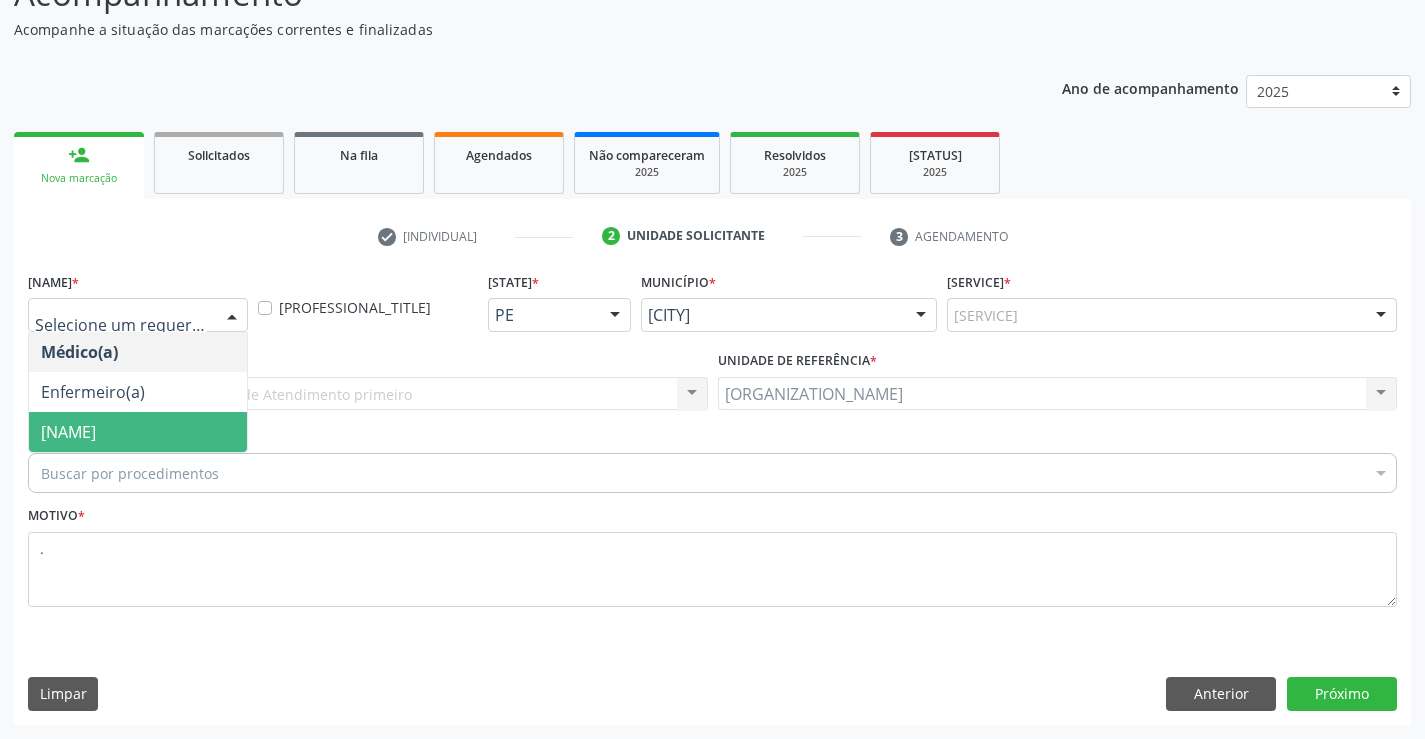 click on "Paciente" at bounding box center [138, 432] 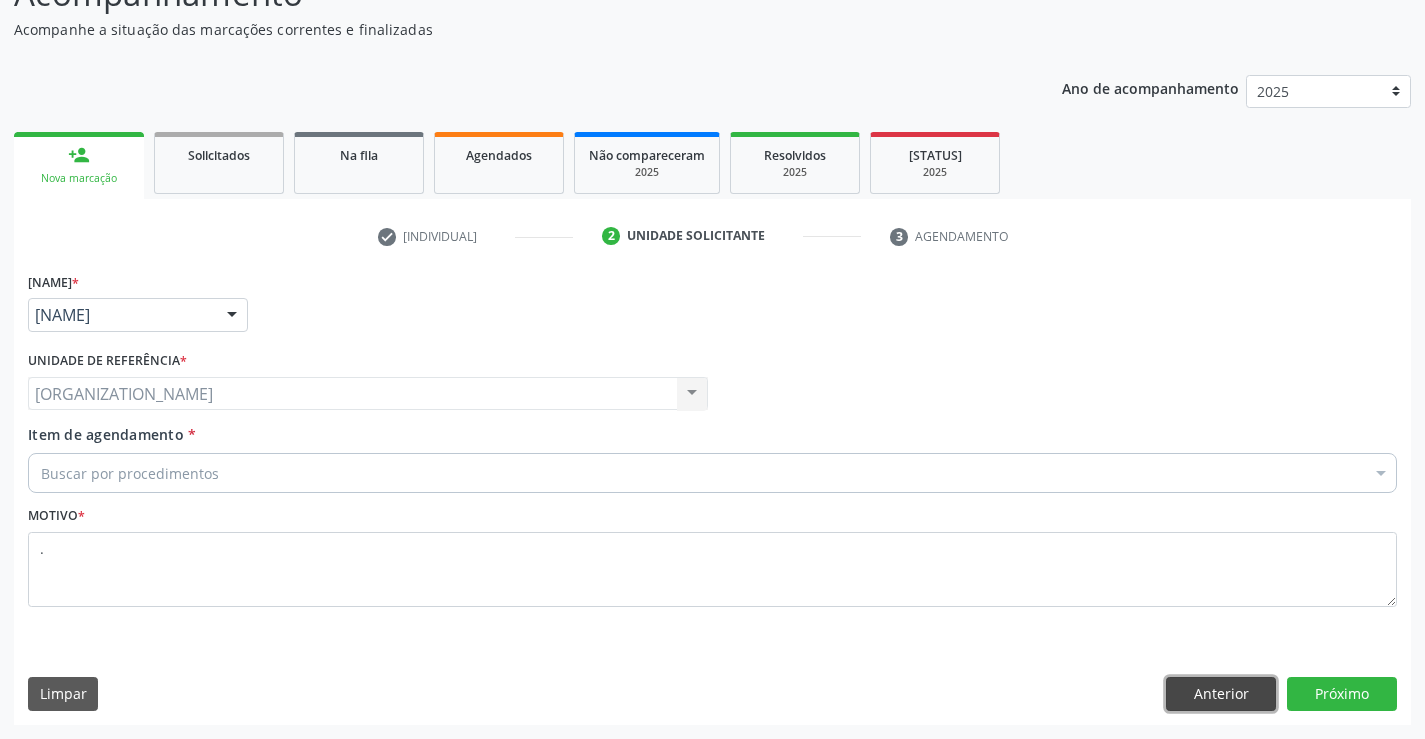 click on "Anterior [NAME]" at bounding box center [1221, 694] 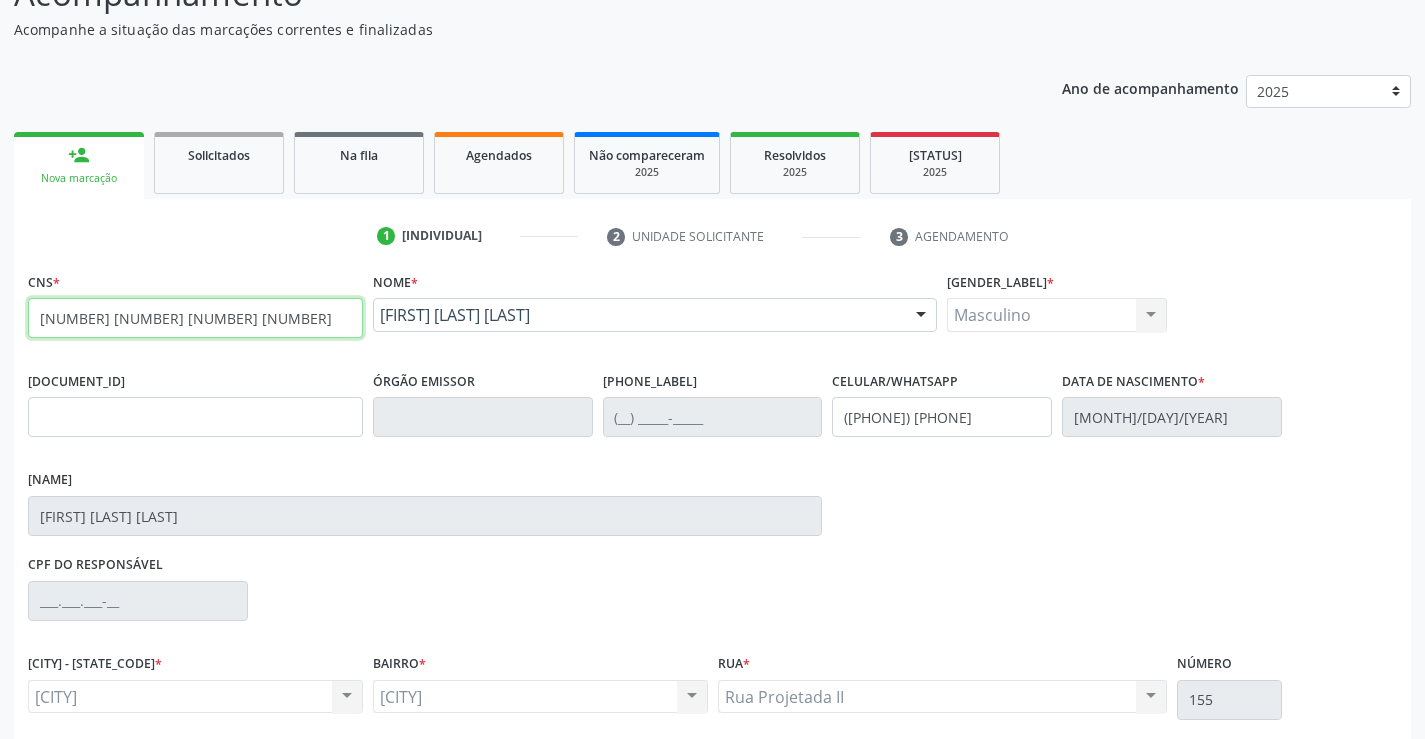 click on "704 6071 3803 6223" at bounding box center [195, 318] 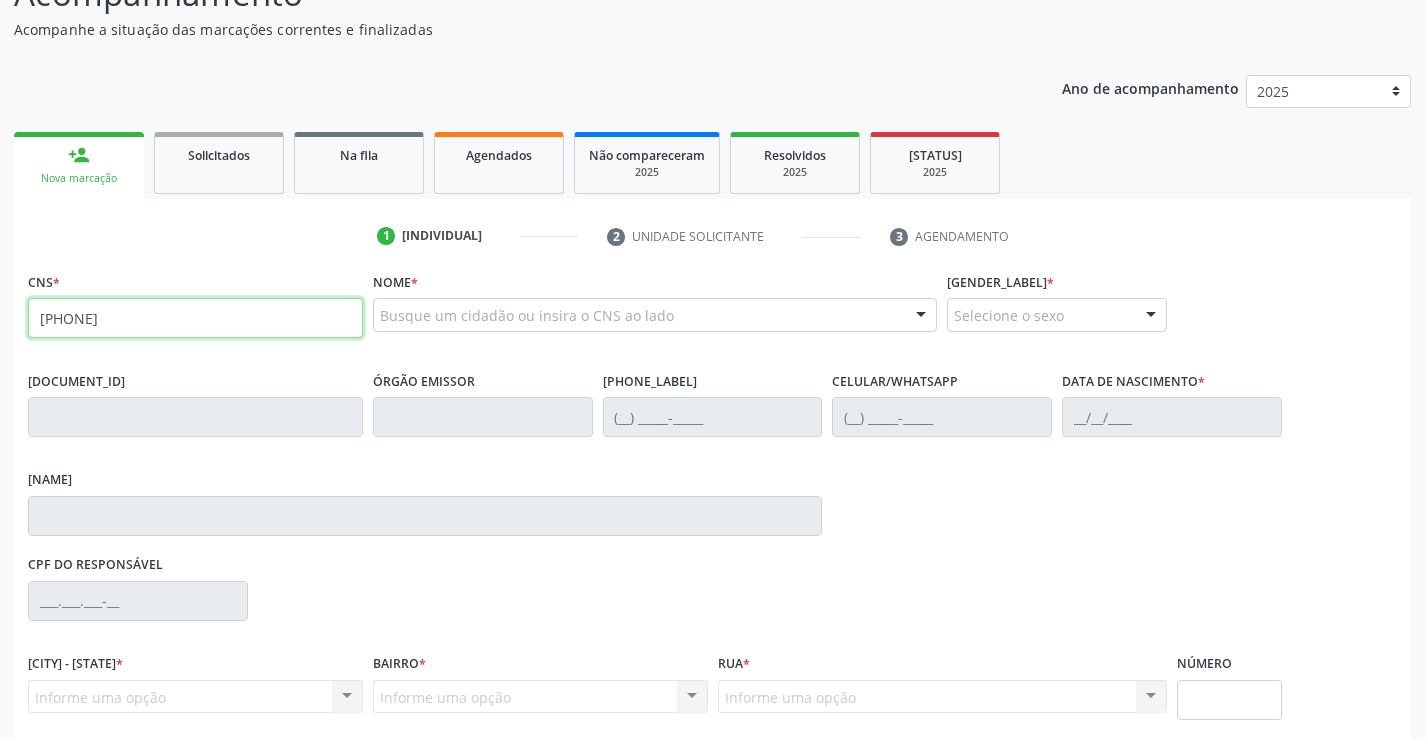 type on "123 9838 7412 0004" 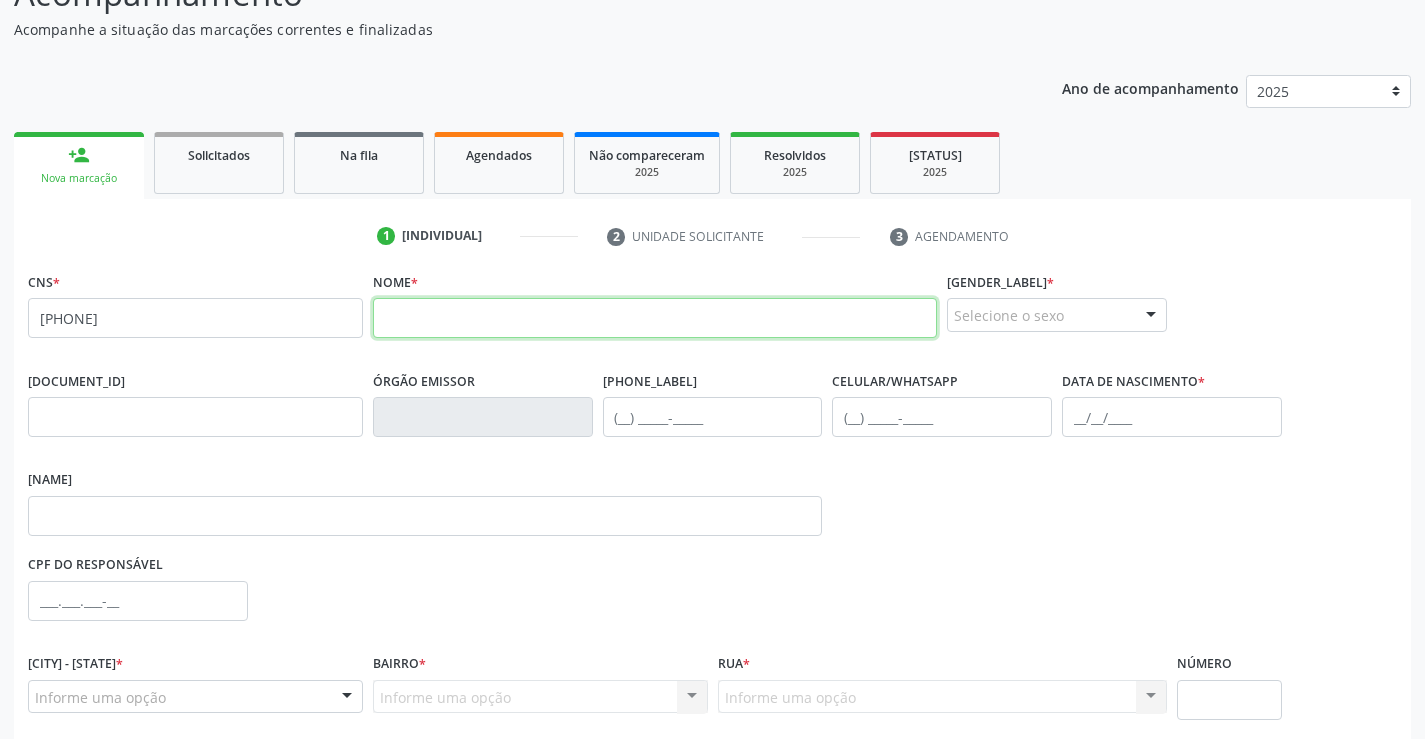 click at bounding box center [655, 318] 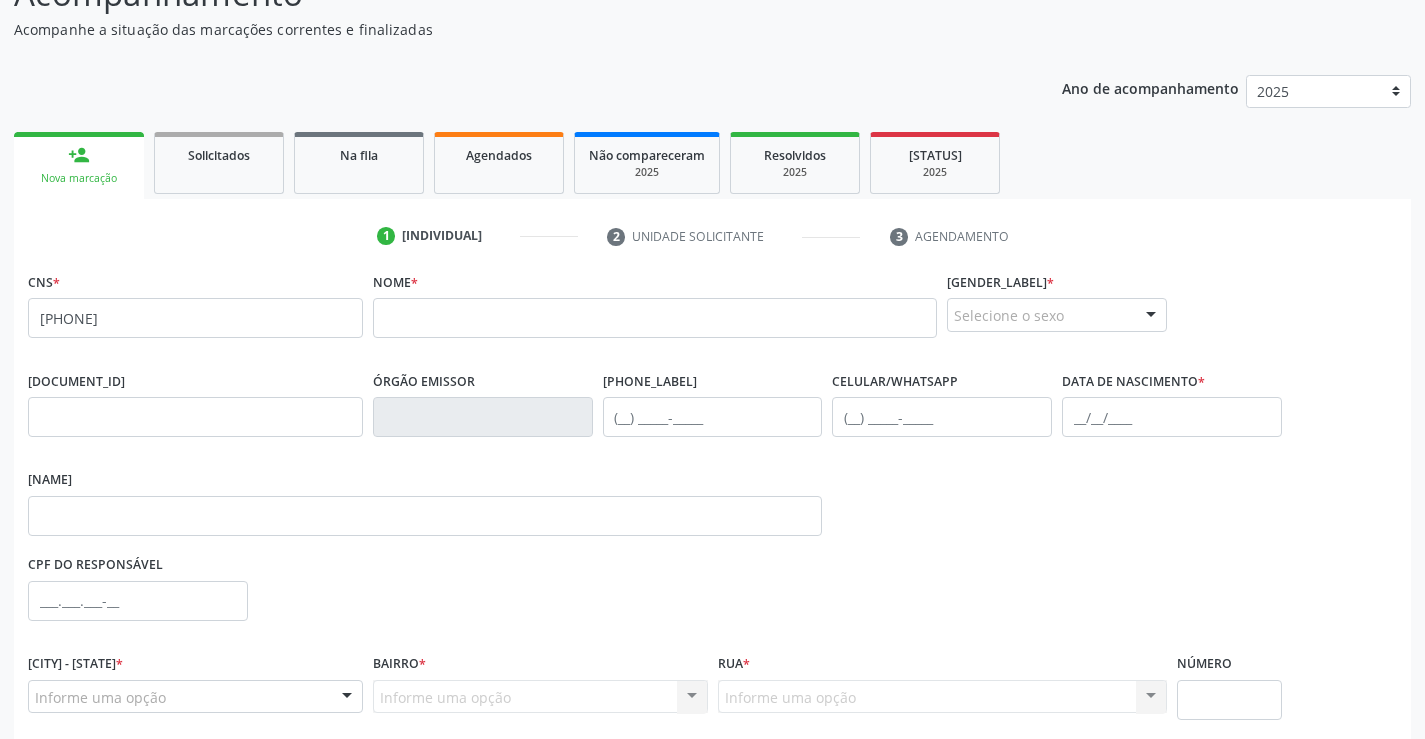 click on "none" at bounding box center [309, 315] 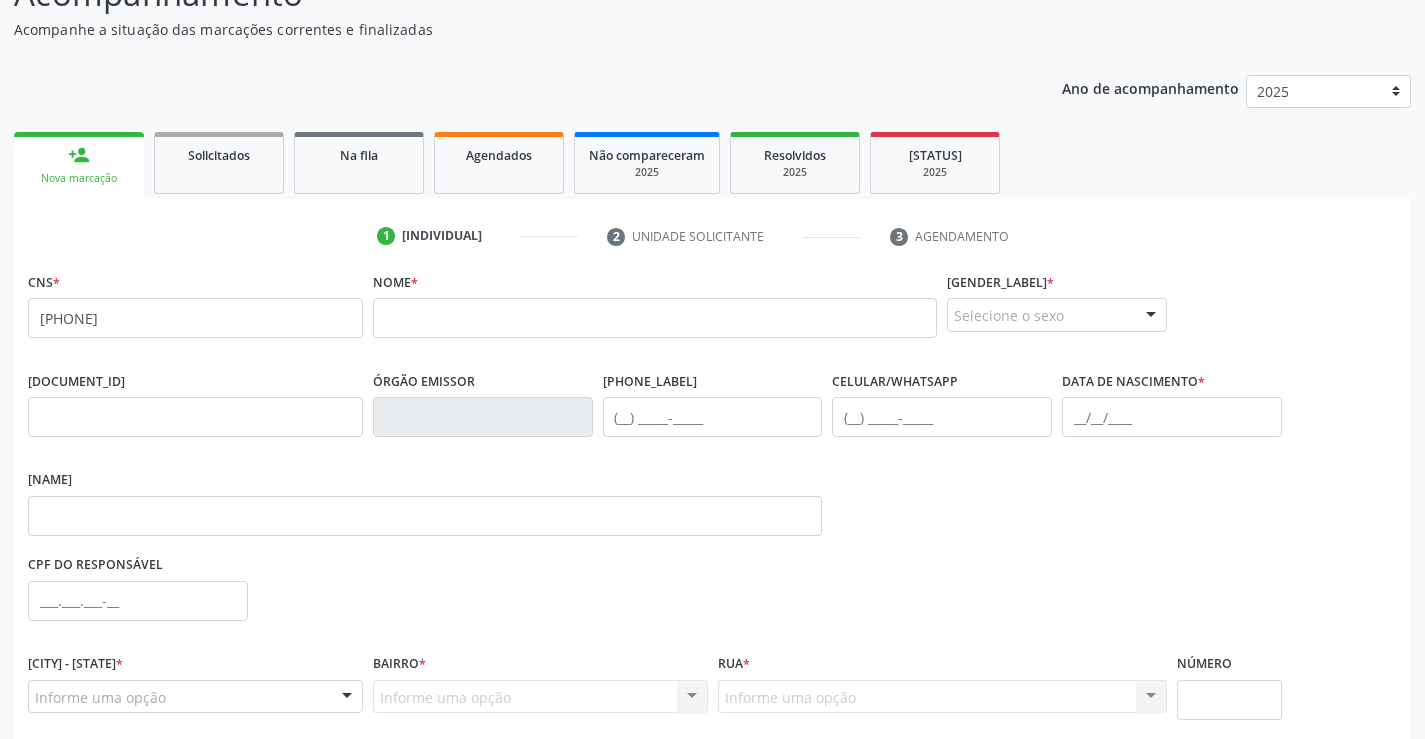 click on "none" at bounding box center [309, 315] 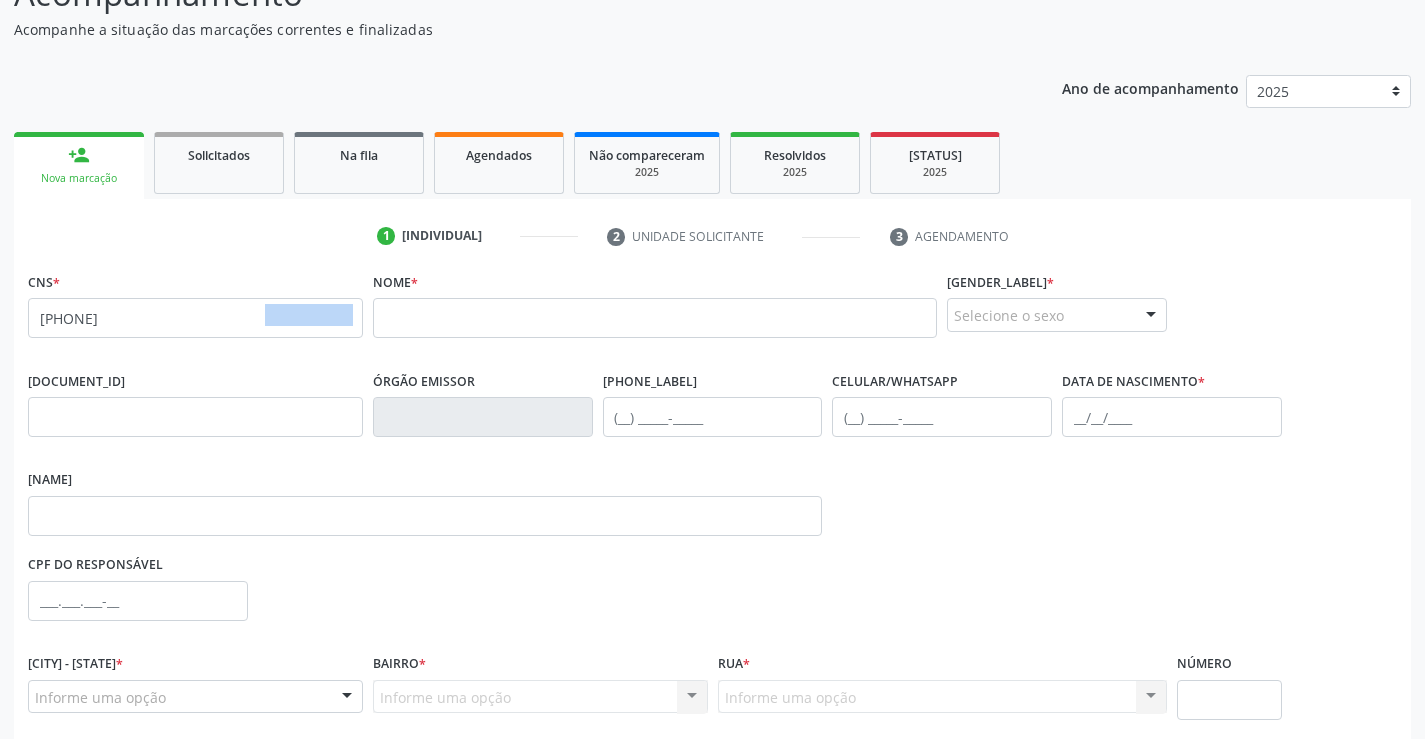 click on "none" at bounding box center (309, 315) 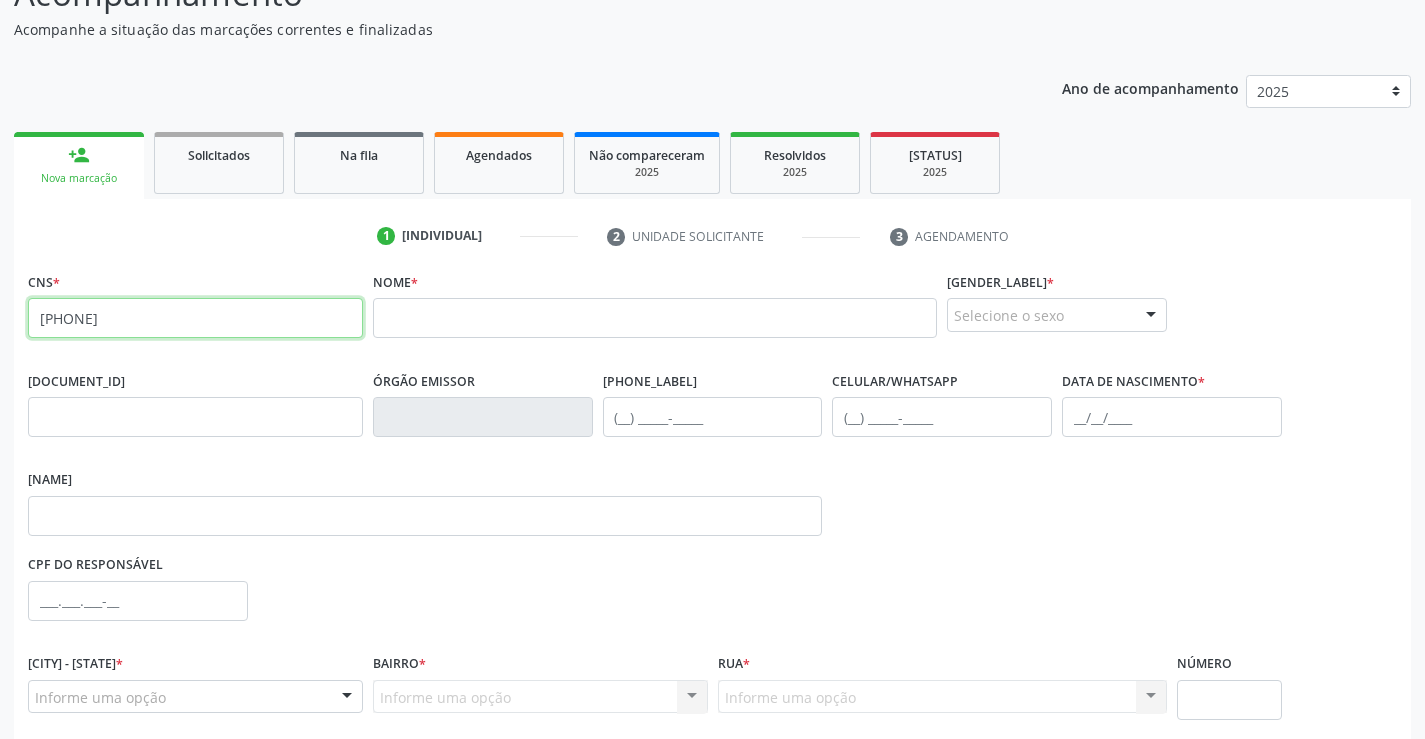 click on "123 9838 7412 0004" at bounding box center [195, 318] 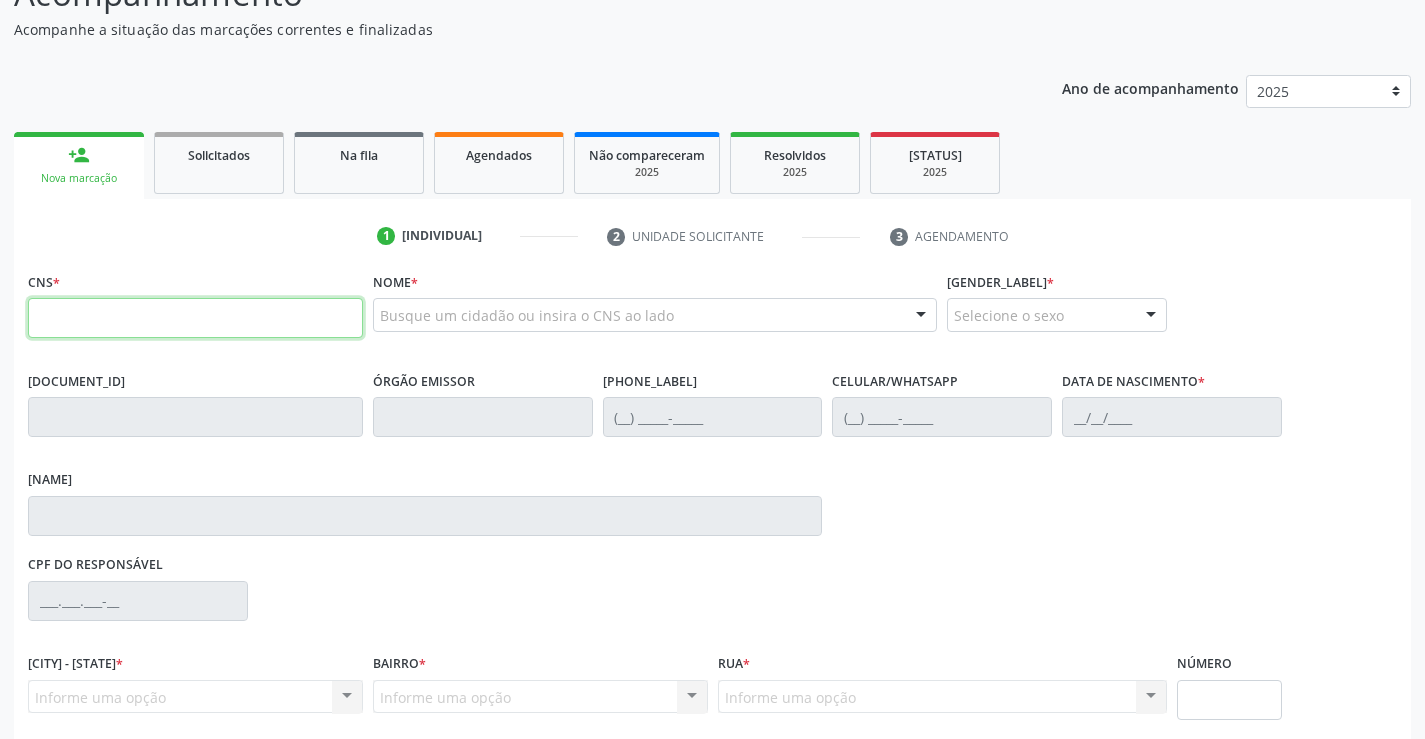 type 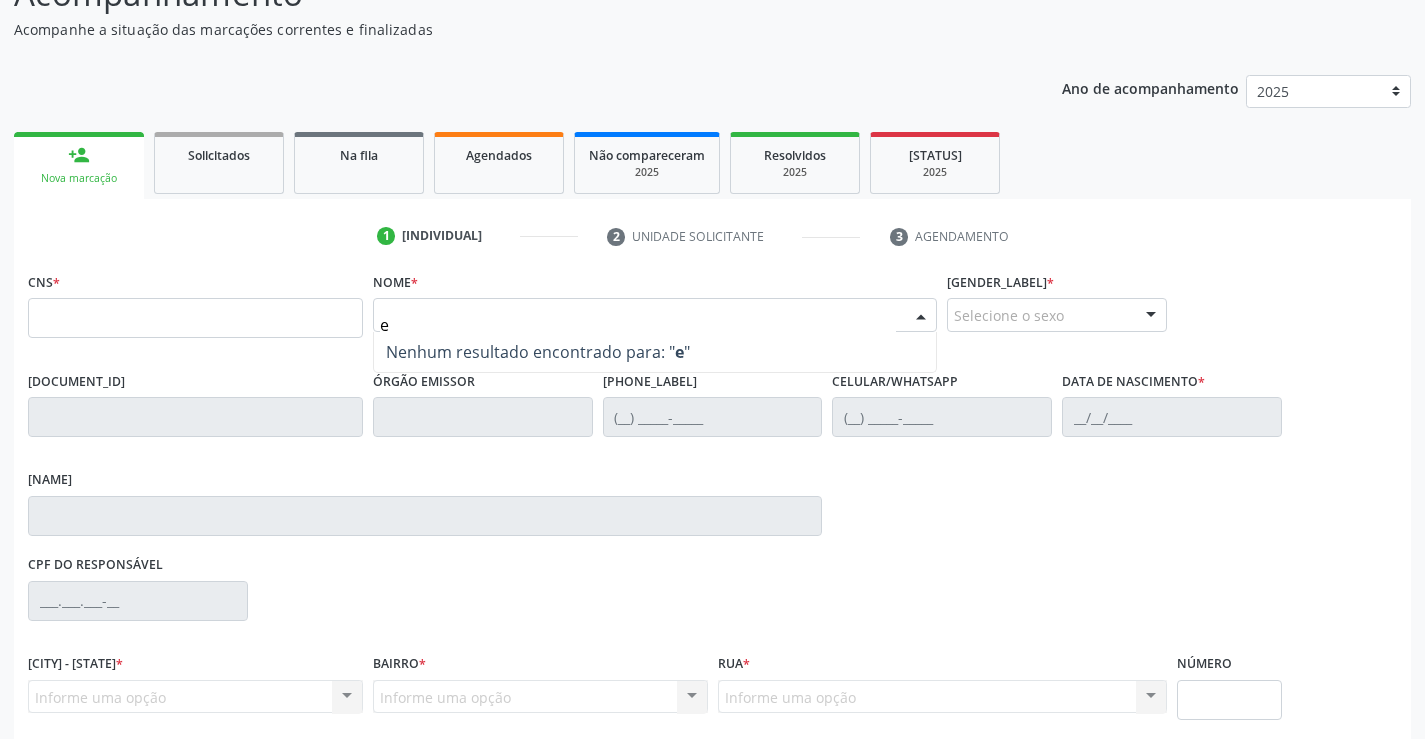 type on "ed" 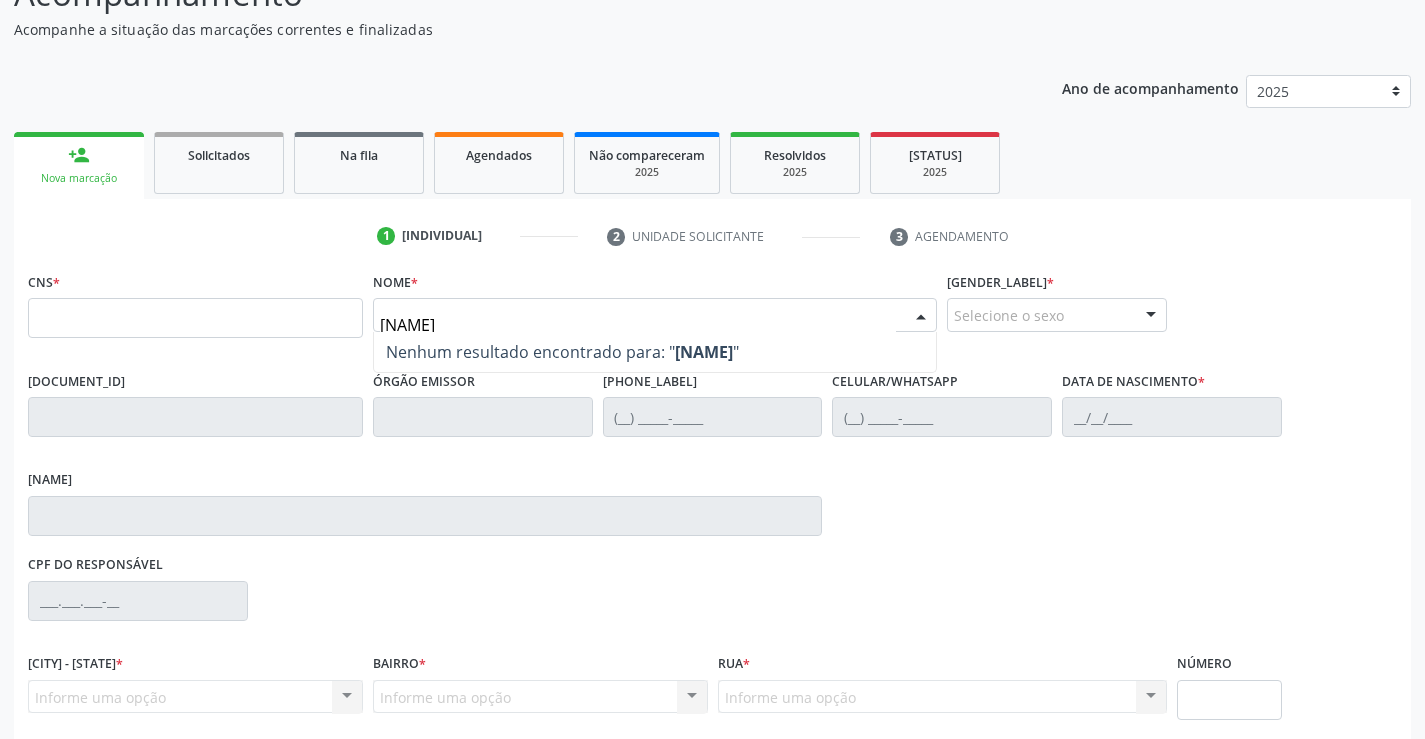 click on "edina maria barbosa" at bounding box center (727, 352) 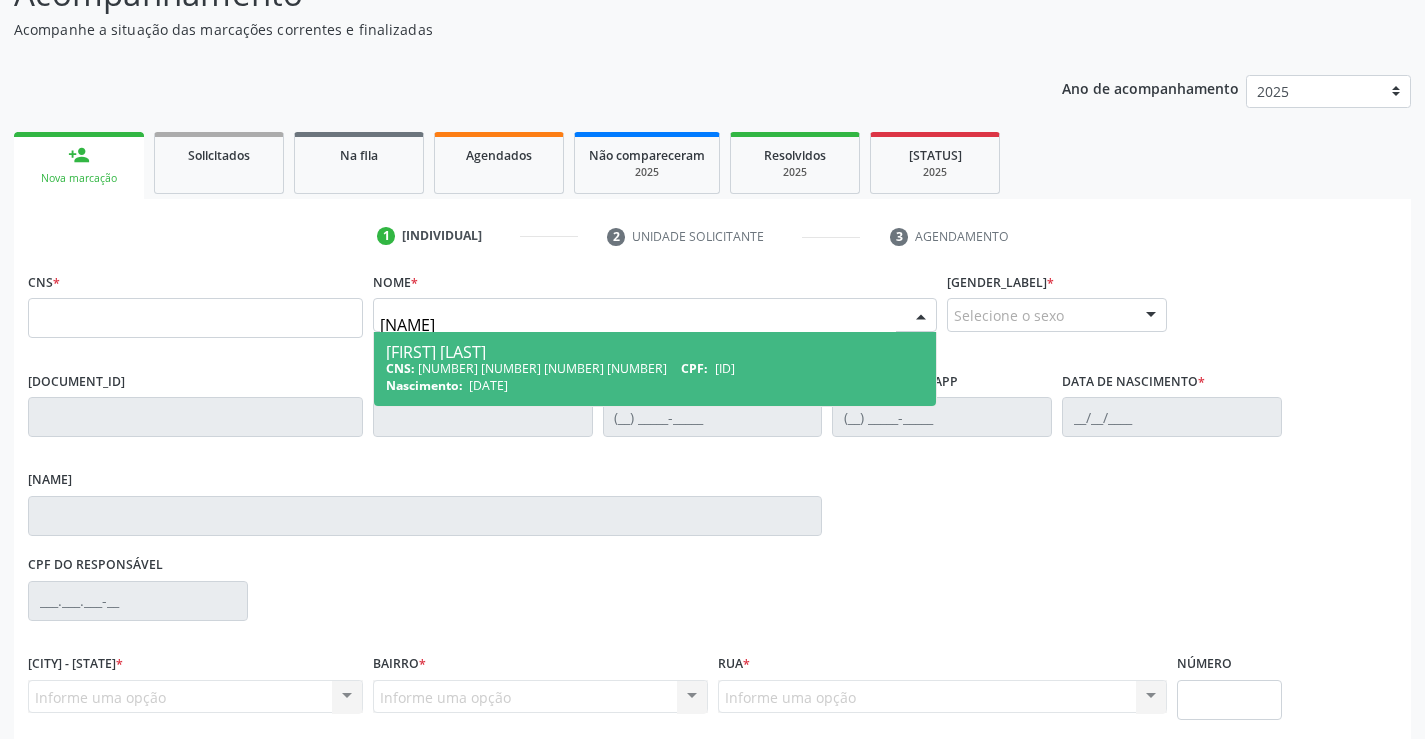 click on "CNS:
700 5029 3431 9555
CPF:
104.242.478-01" at bounding box center (655, 368) 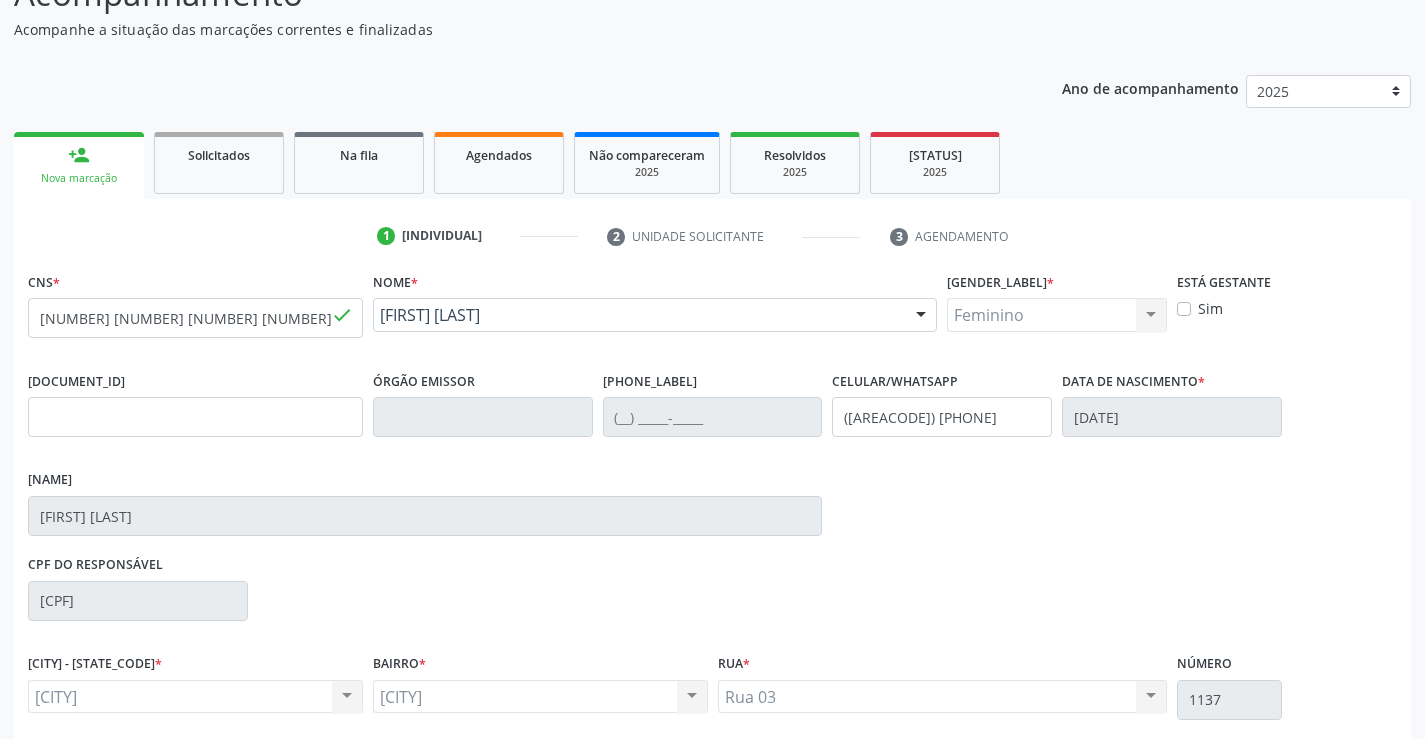 scroll, scrollTop: 331, scrollLeft: 0, axis: vertical 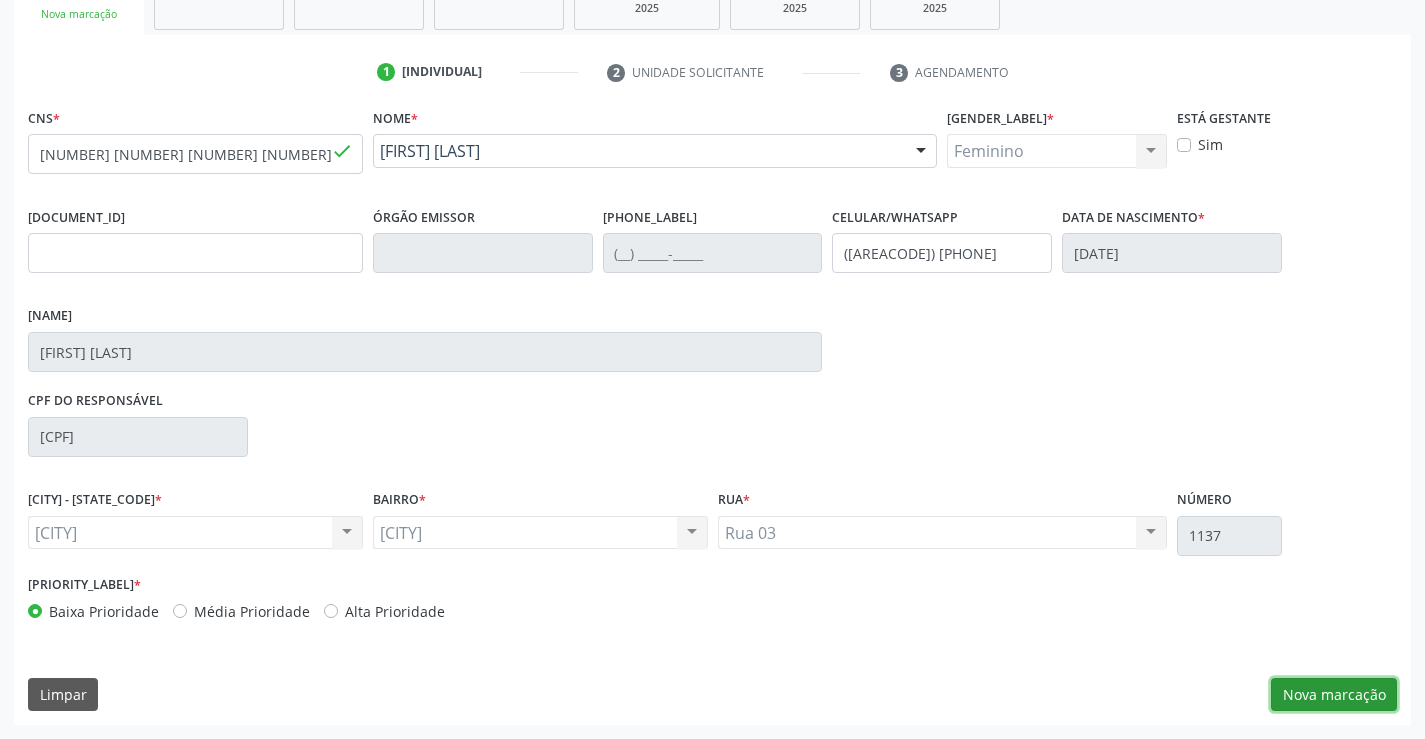 click on "Nova marcação" at bounding box center (1334, 695) 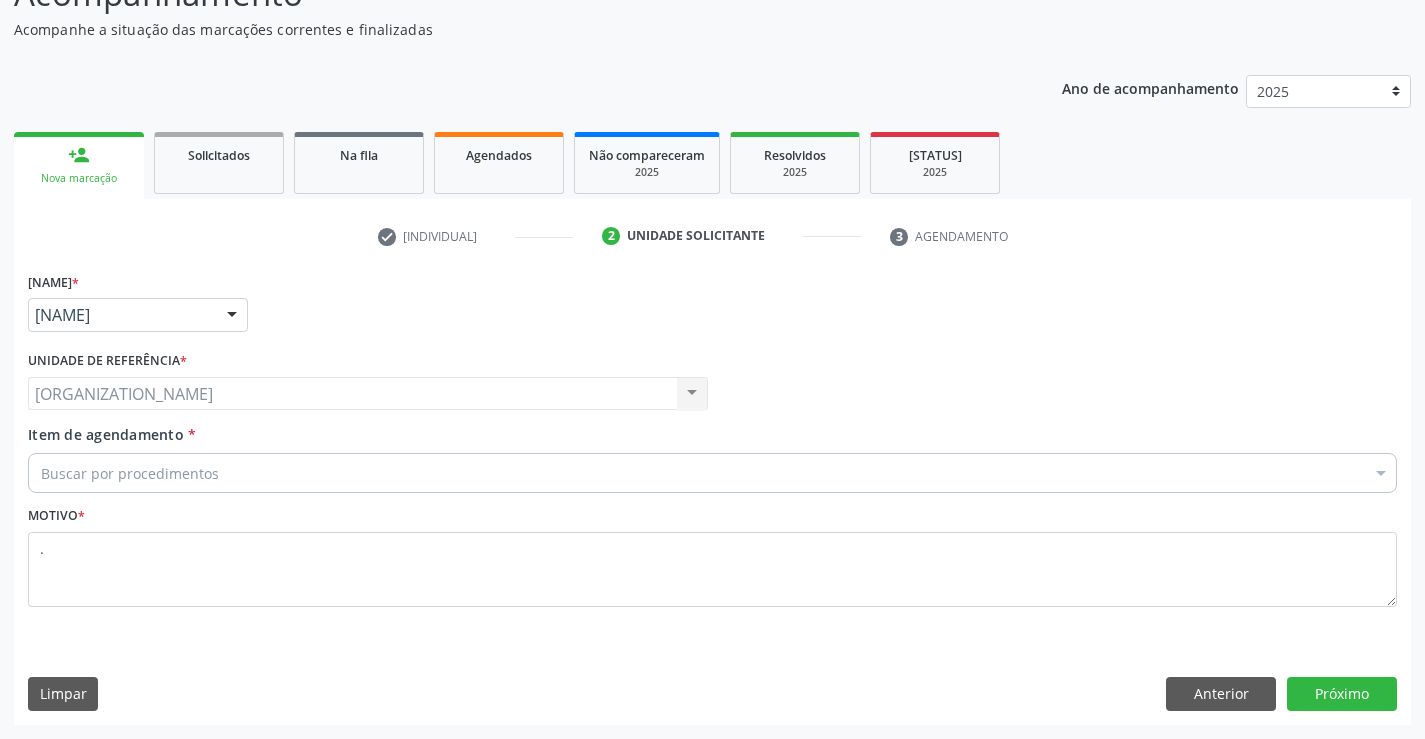 scroll, scrollTop: 167, scrollLeft: 0, axis: vertical 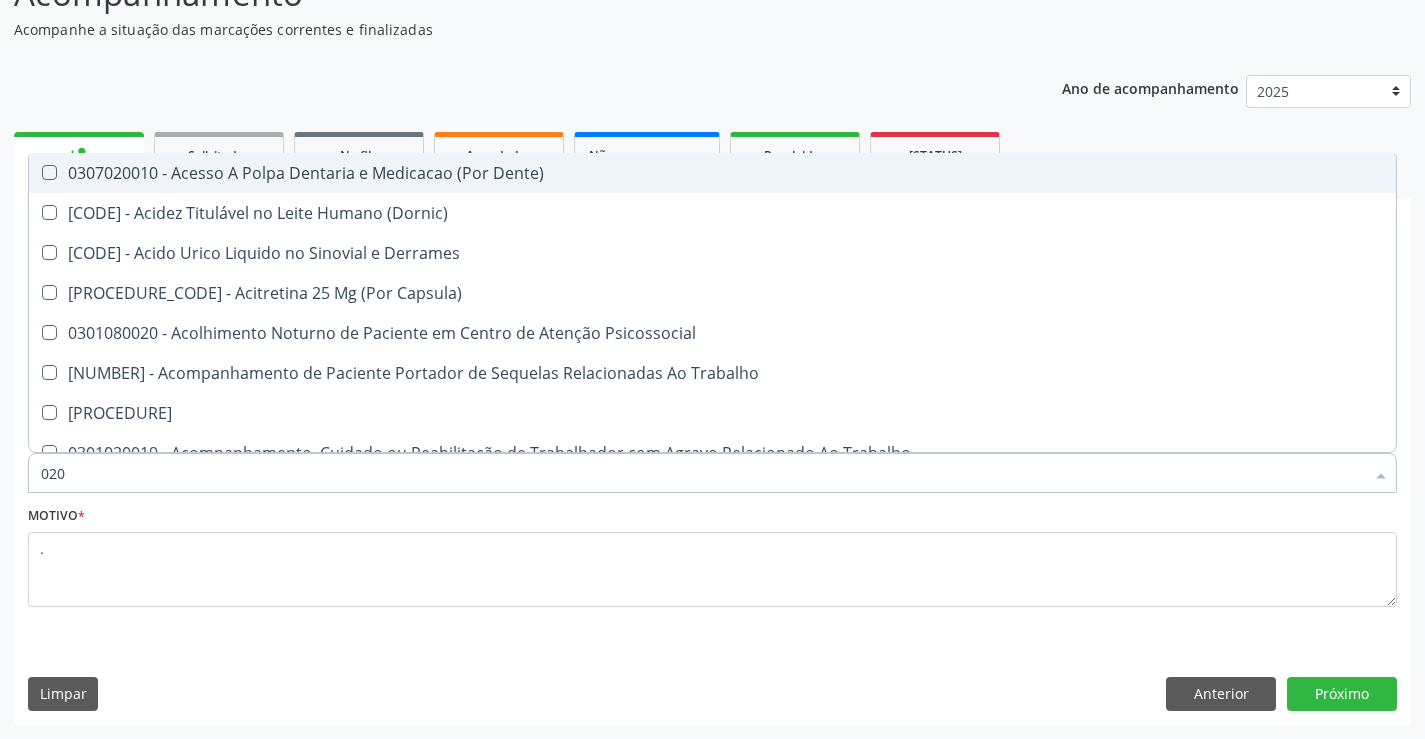 type on "0205" 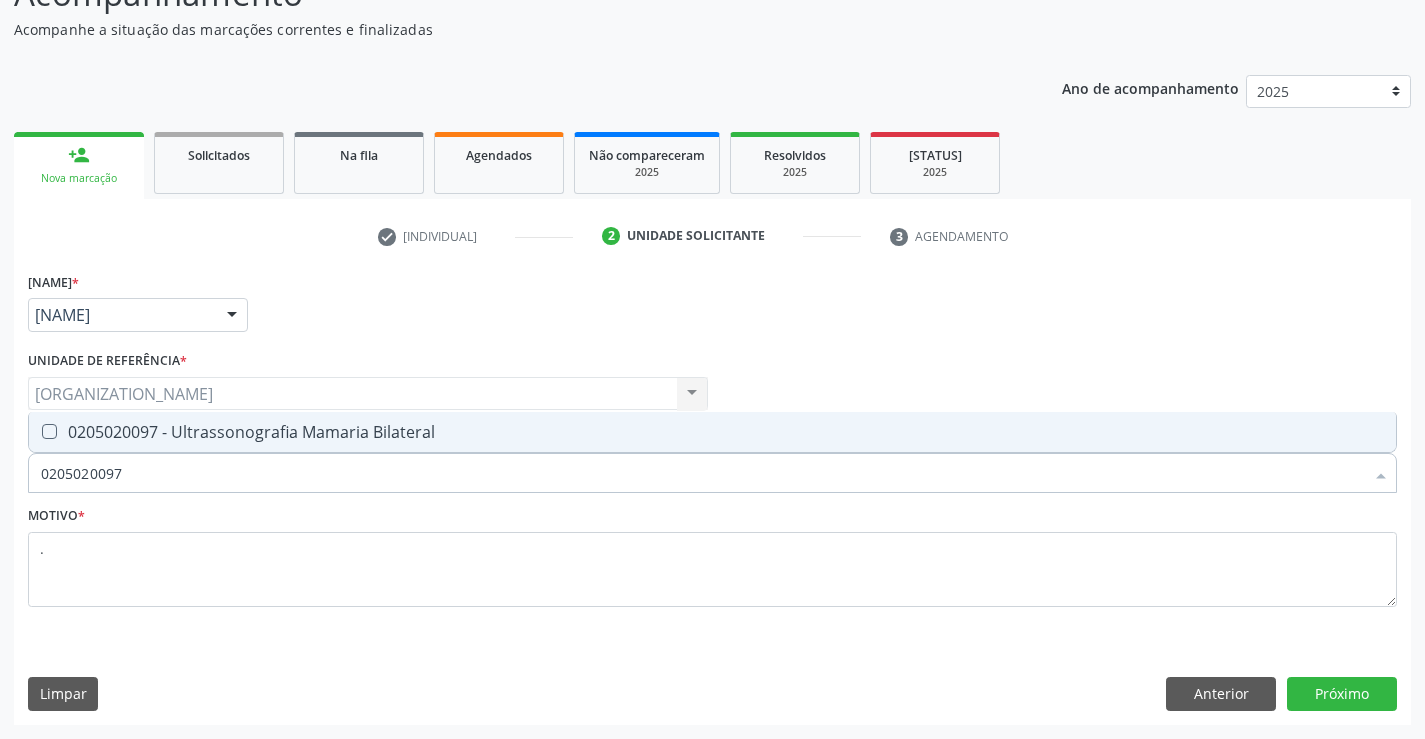 click on "[PROCEDURE_CODE] - Ultrassonografia Mamaria Bilateral" at bounding box center [712, 432] 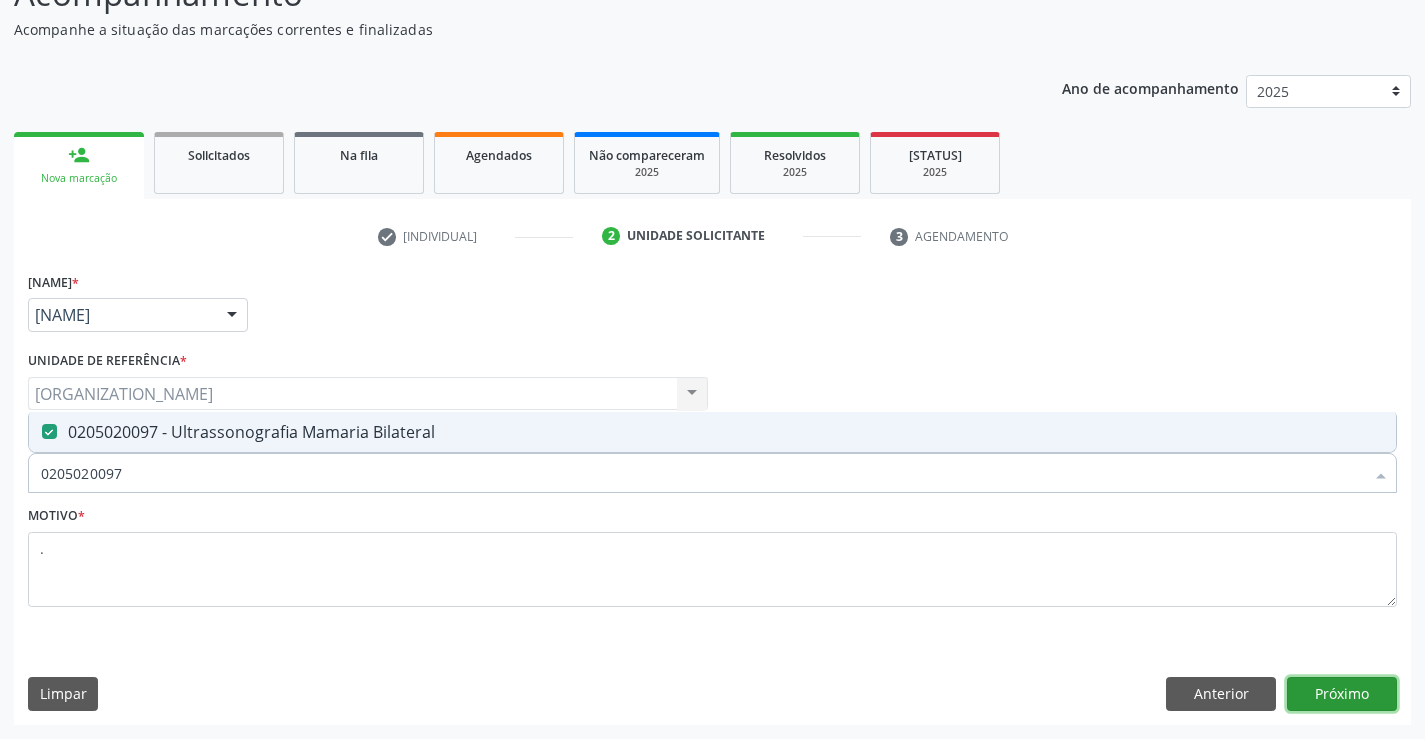click on "Próximo" at bounding box center [1342, 694] 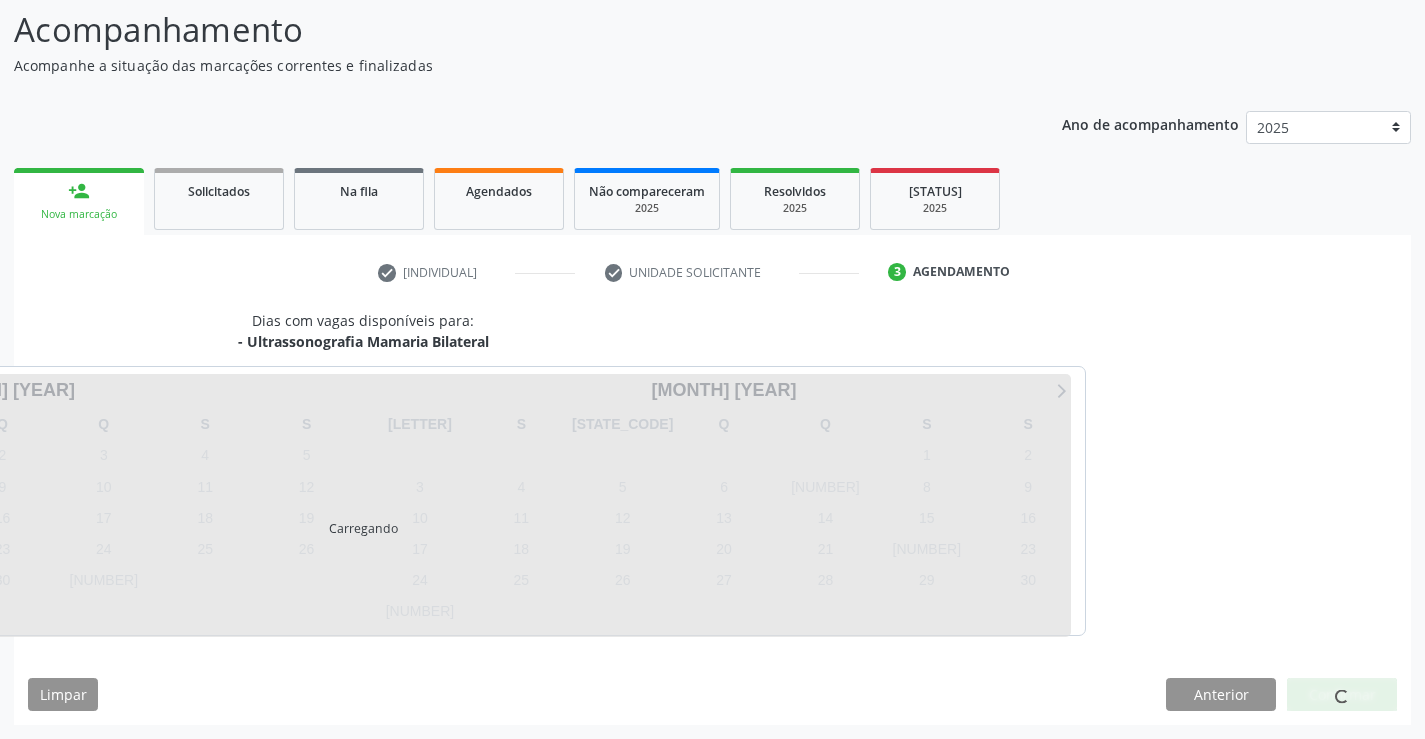 scroll, scrollTop: 131, scrollLeft: 0, axis: vertical 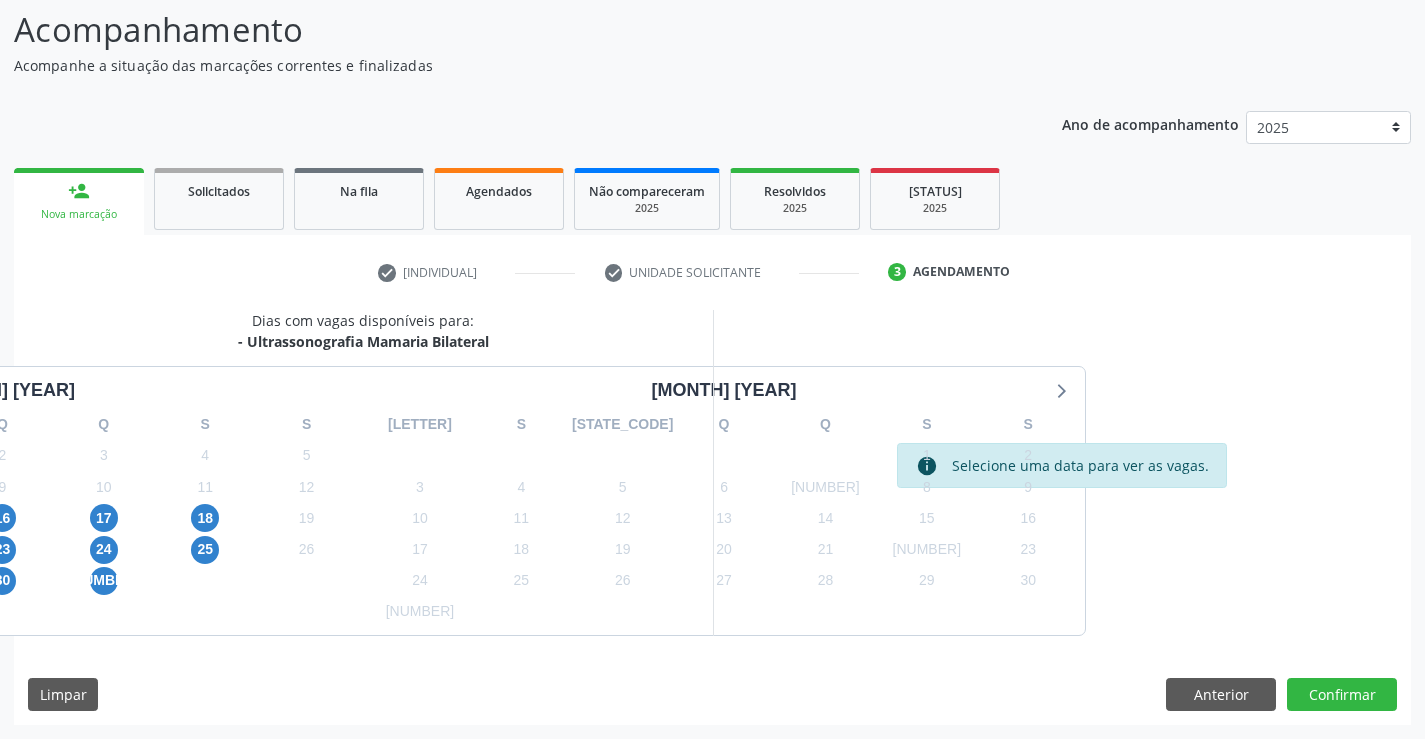 click on "[NUMBER]" at bounding box center [65, 518] 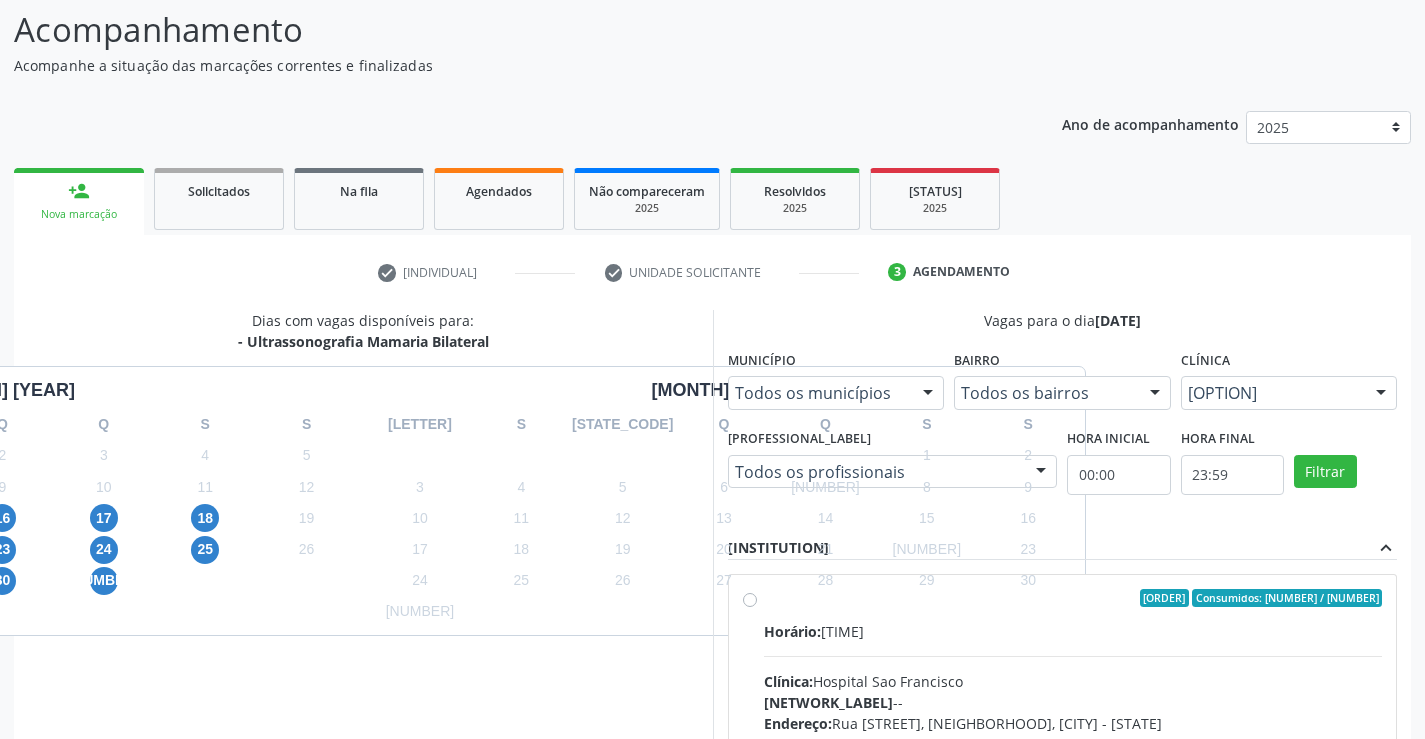 click on "Horário:   07:00" at bounding box center (1073, 631) 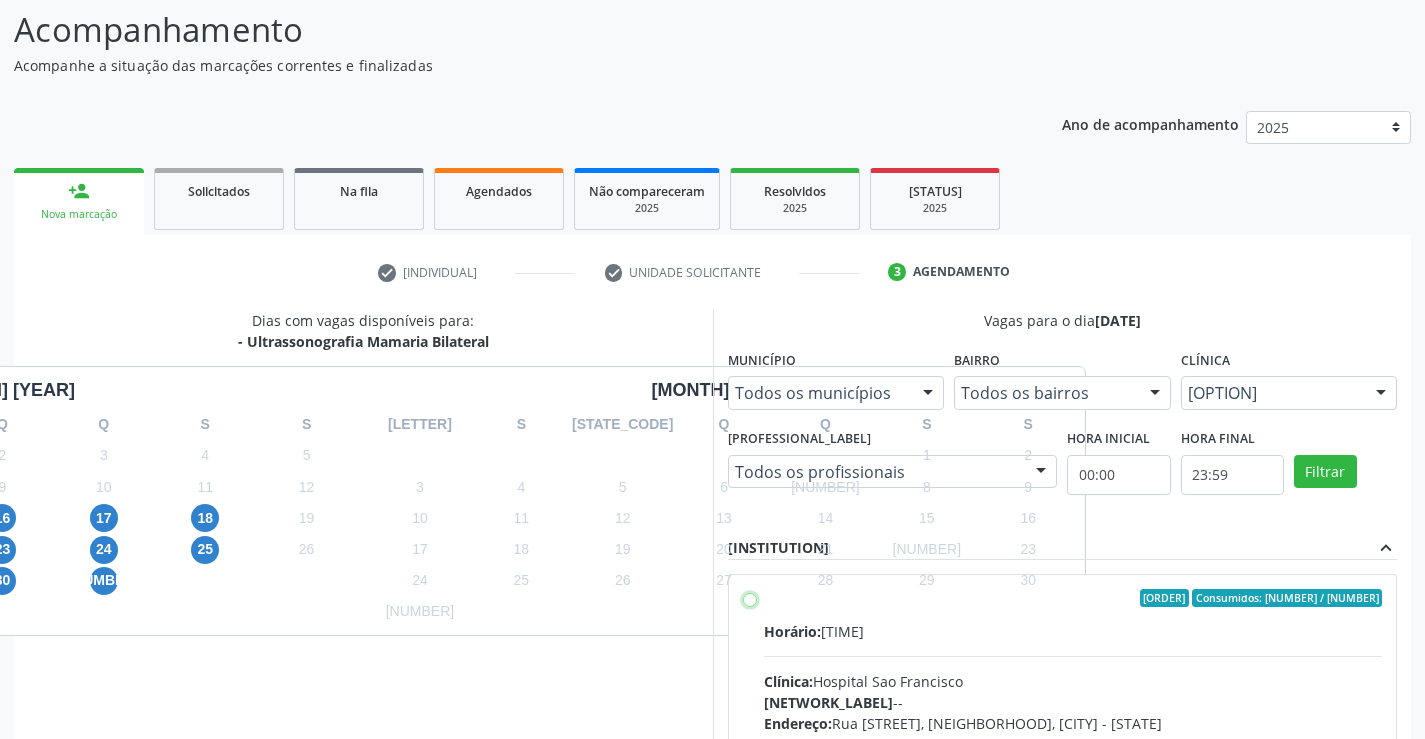 click on "Ordem de chegada
Consumidos: 15 / 20
Horário:   07:00
Clínica:  Hospital Sao Francisco
Rede:
--
Endereço:   nº 384, Varzea, Serra Talhada - PE
Telefone:   (81) 38312142
Profissional:
Yuri Araujo Magalhaes
Informações adicionais sobre o atendimento
Idade de atendimento:
de 0 a 120 anos
Gênero(s) atendido(s):
Masculino e Feminino
Informações adicionais:
--" at bounding box center [750, 598] 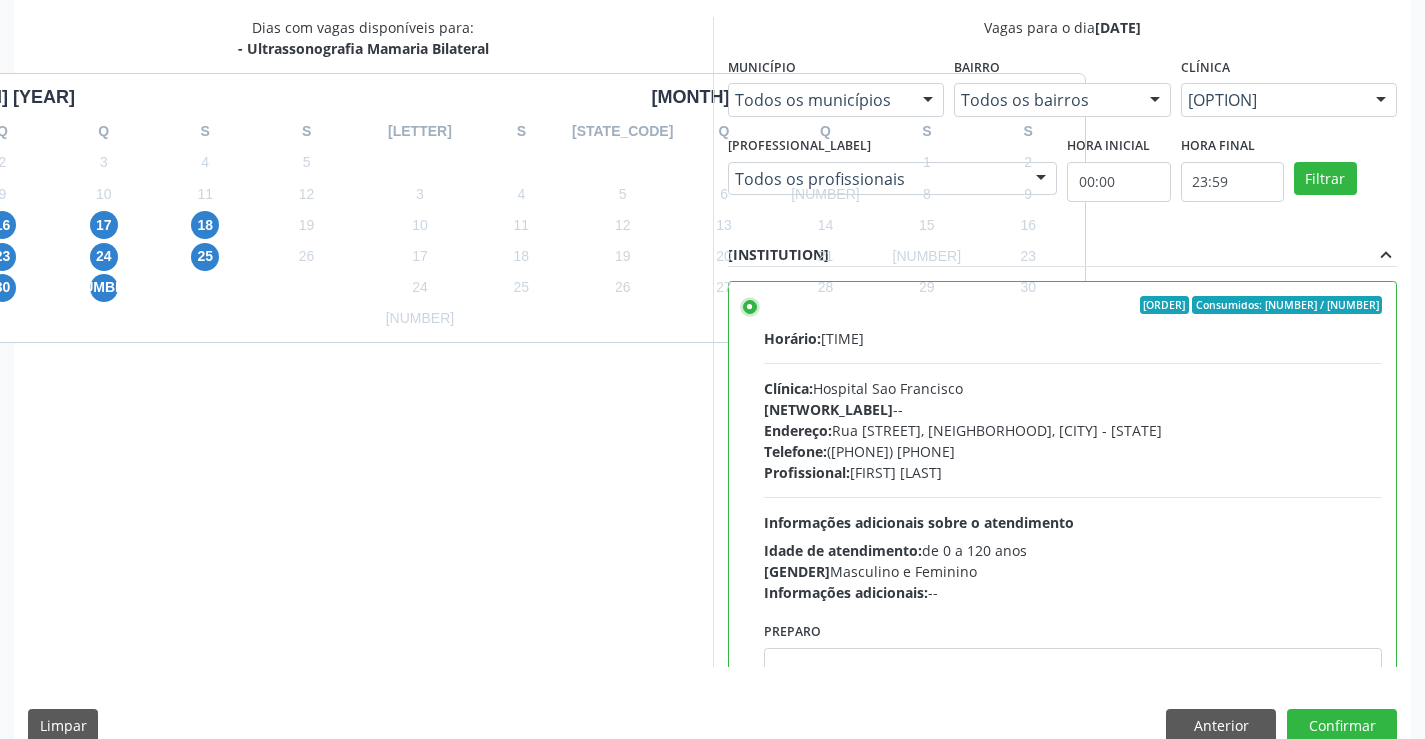 scroll, scrollTop: 456, scrollLeft: 0, axis: vertical 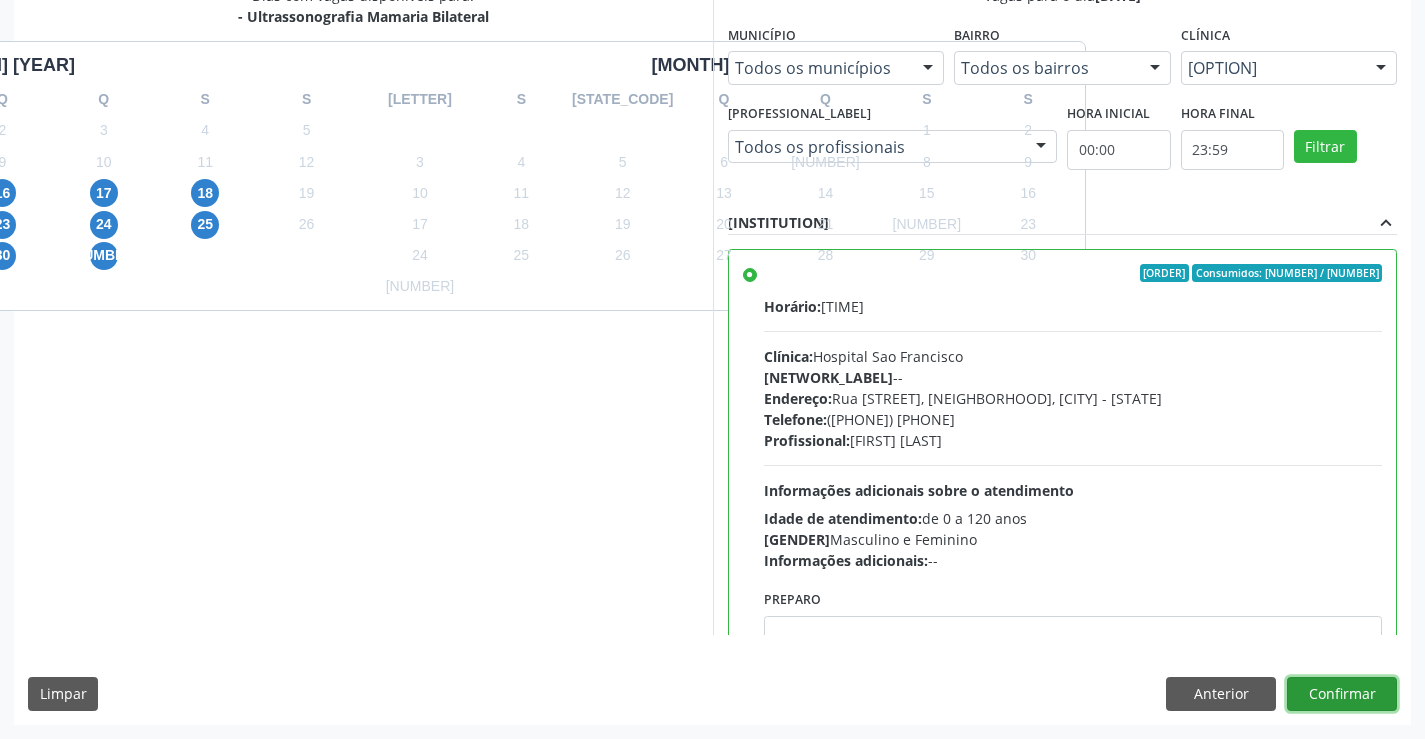 click on "Confirmar" at bounding box center (1342, 694) 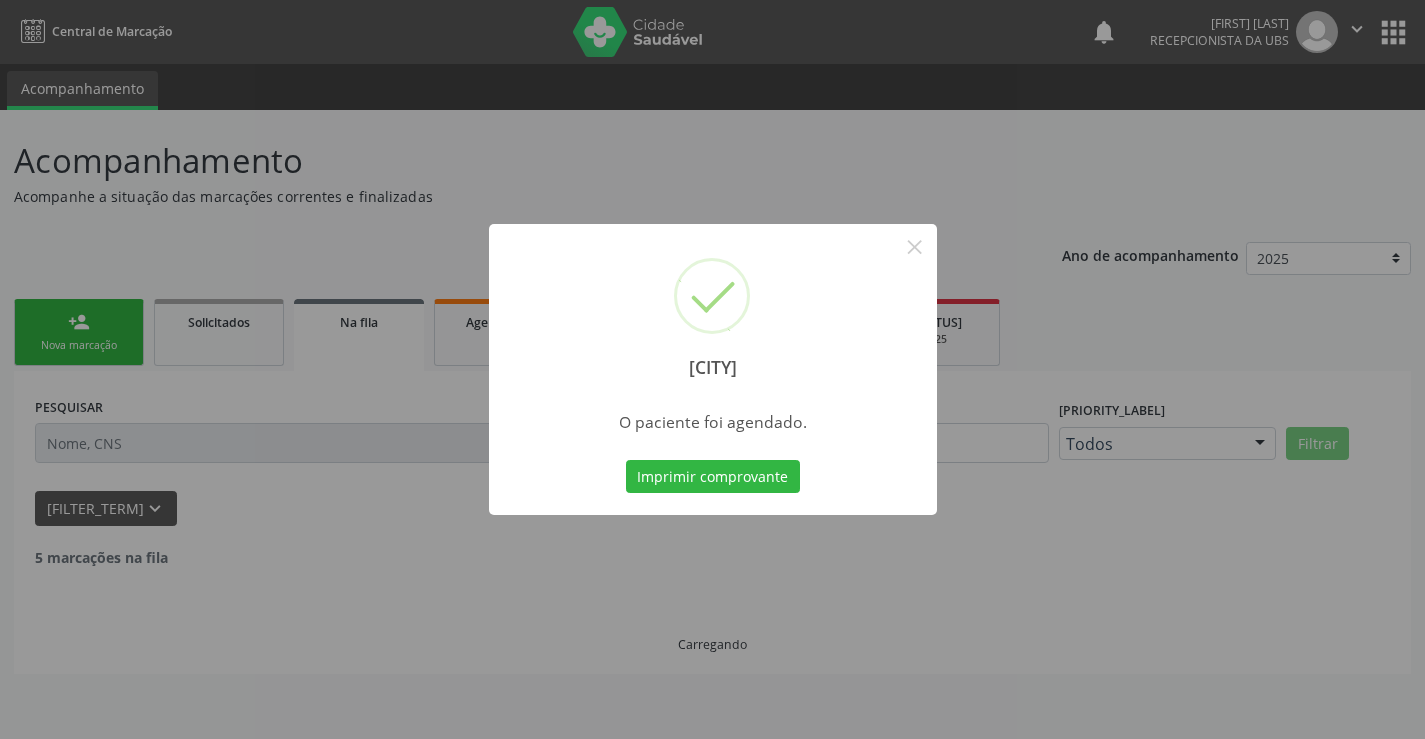 scroll, scrollTop: 0, scrollLeft: 0, axis: both 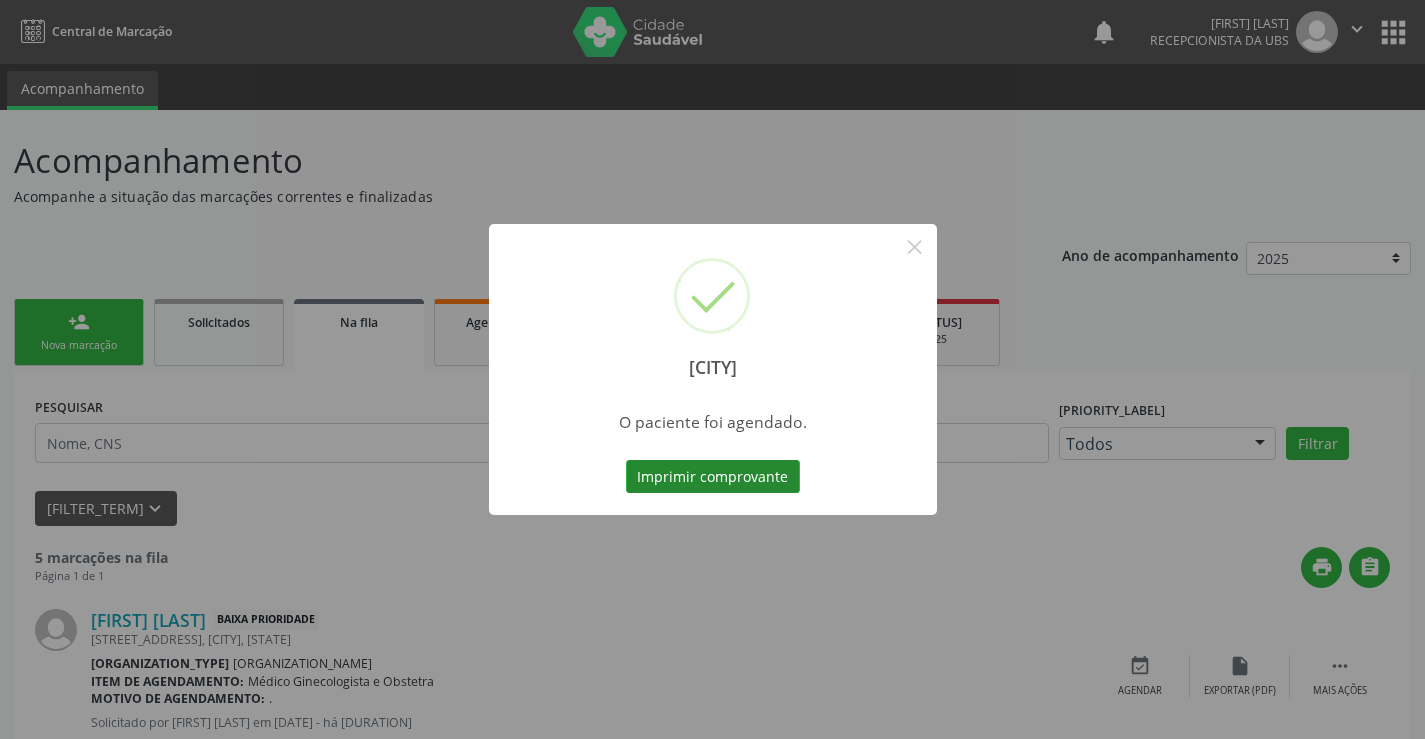 click on "Imprimir comprovante" at bounding box center (713, 477) 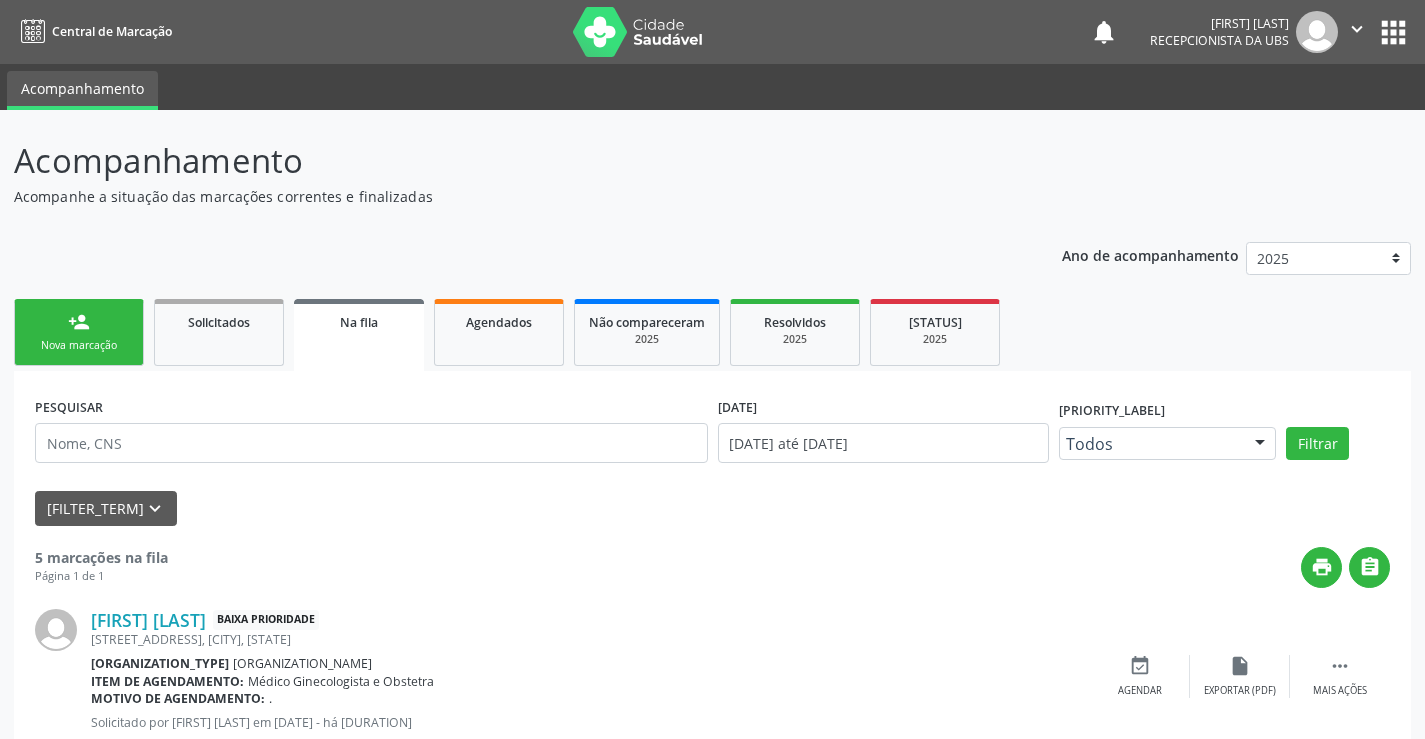 click on "Nova marcação" at bounding box center [79, 345] 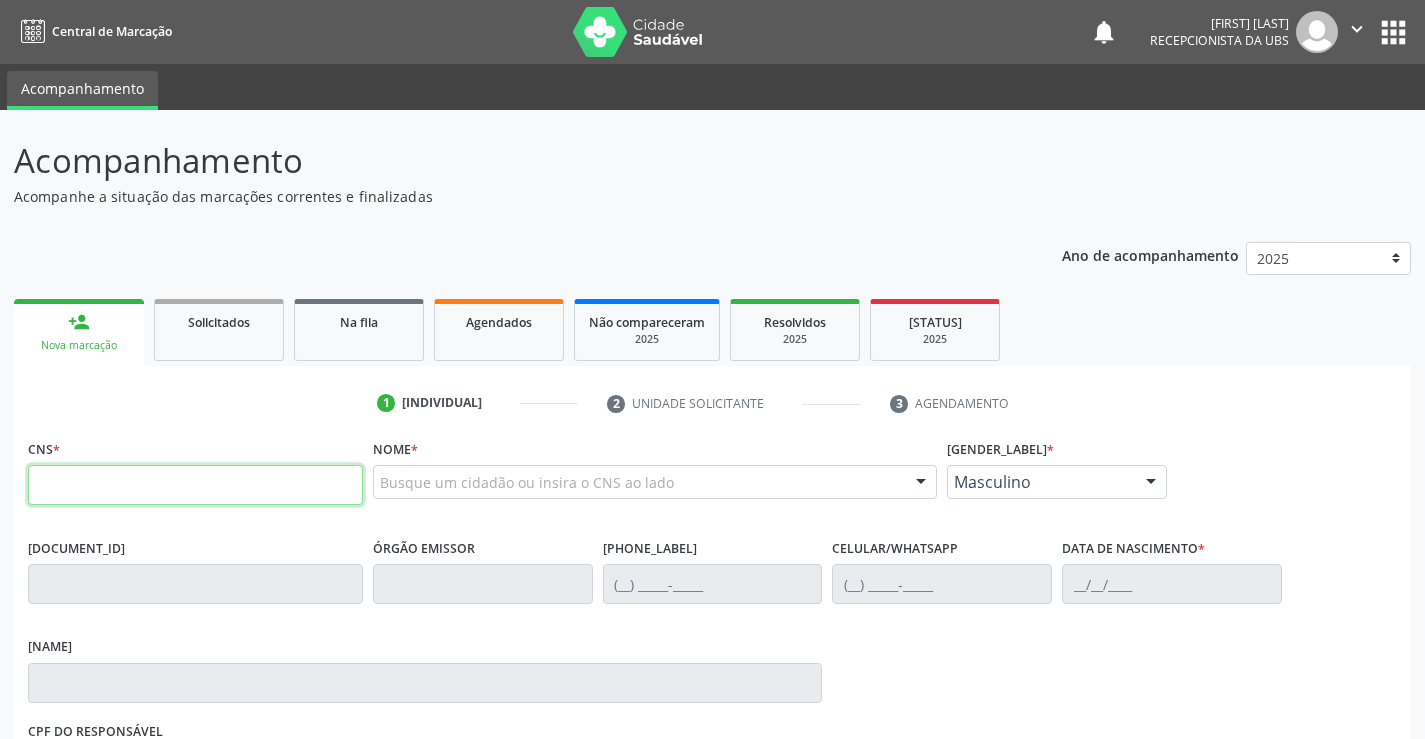 click at bounding box center [195, 485] 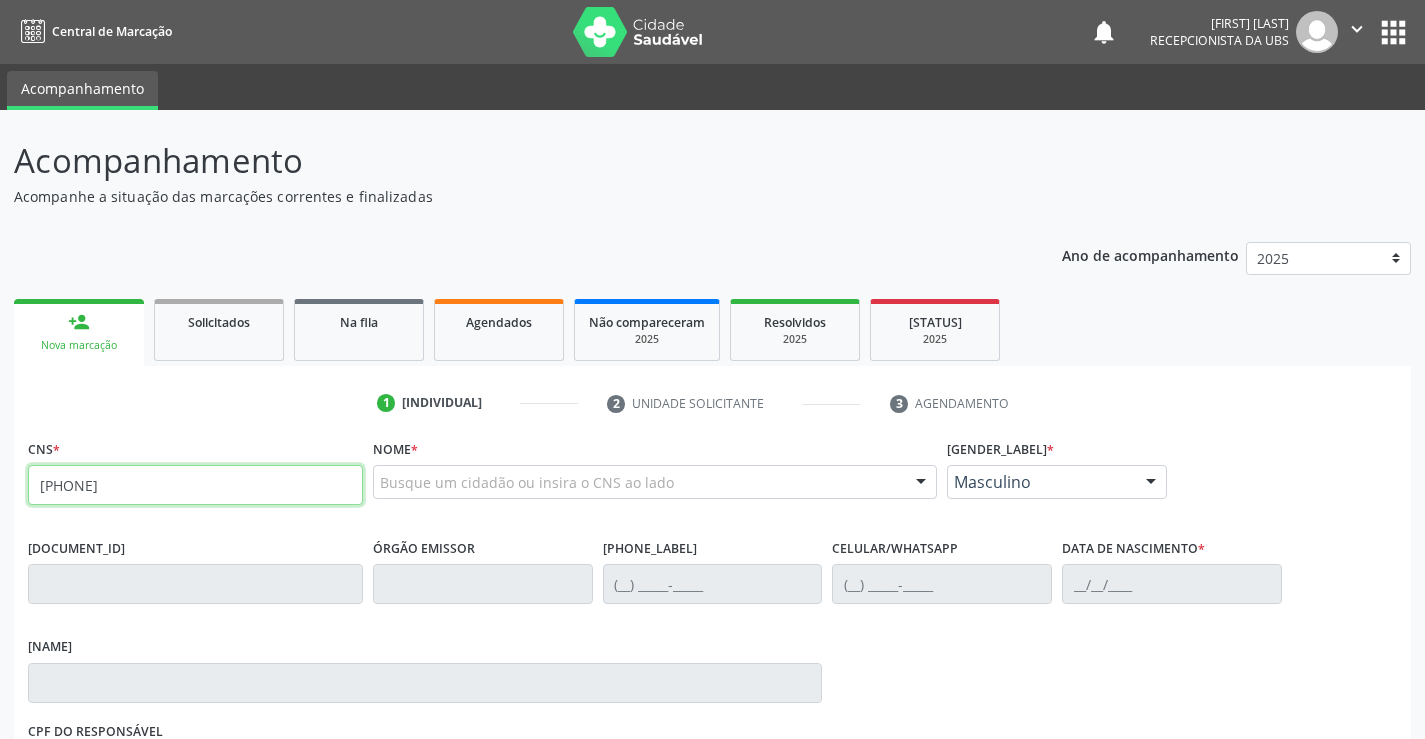 type on "708 6035 5434 1082" 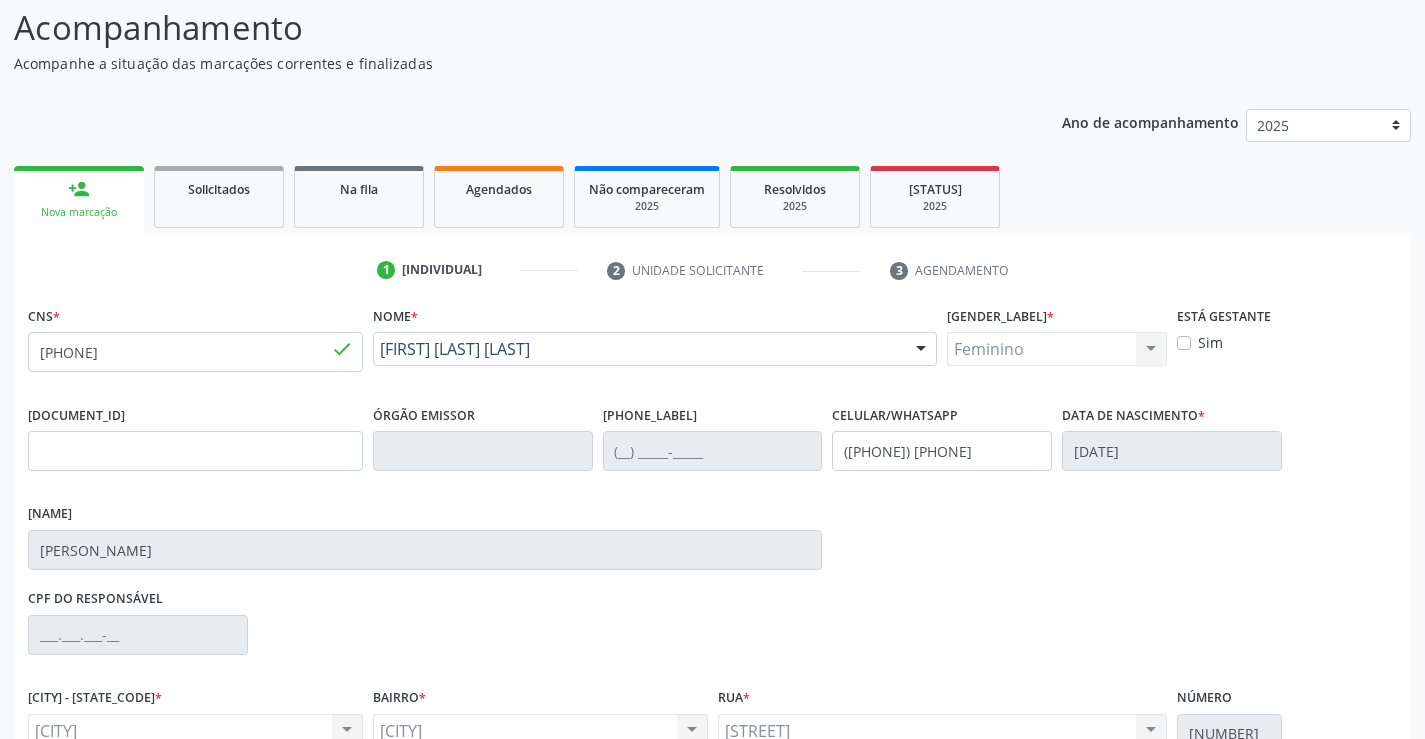 scroll, scrollTop: 331, scrollLeft: 0, axis: vertical 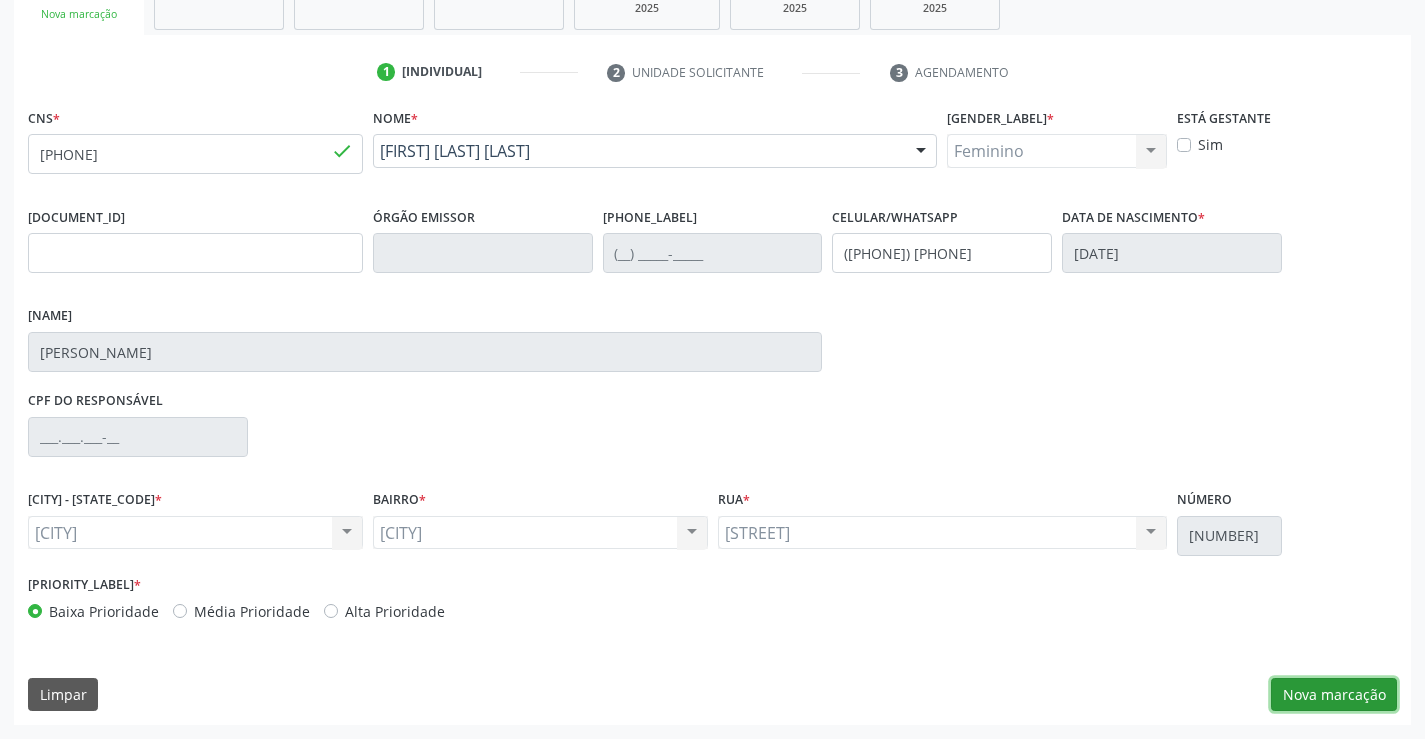 click on "Nova marcação" at bounding box center [1334, 695] 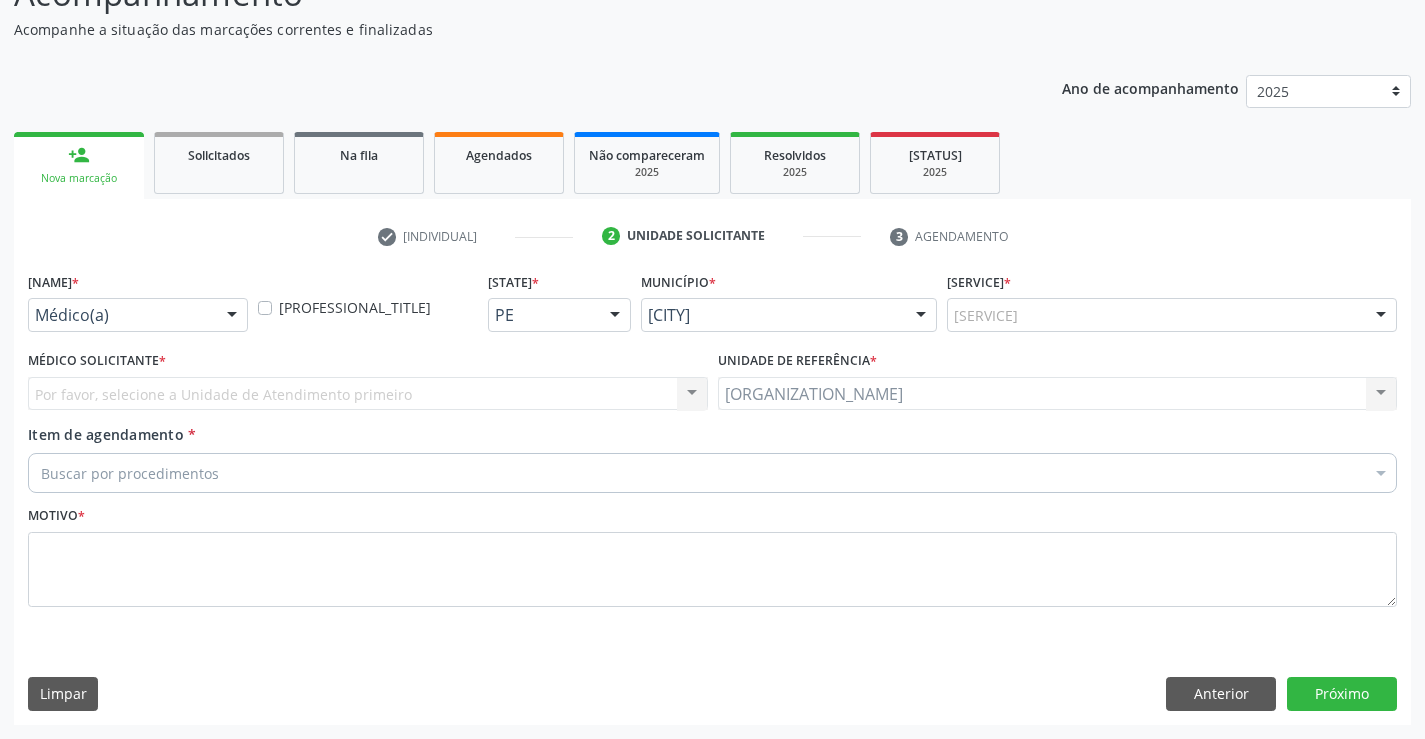 scroll, scrollTop: 167, scrollLeft: 0, axis: vertical 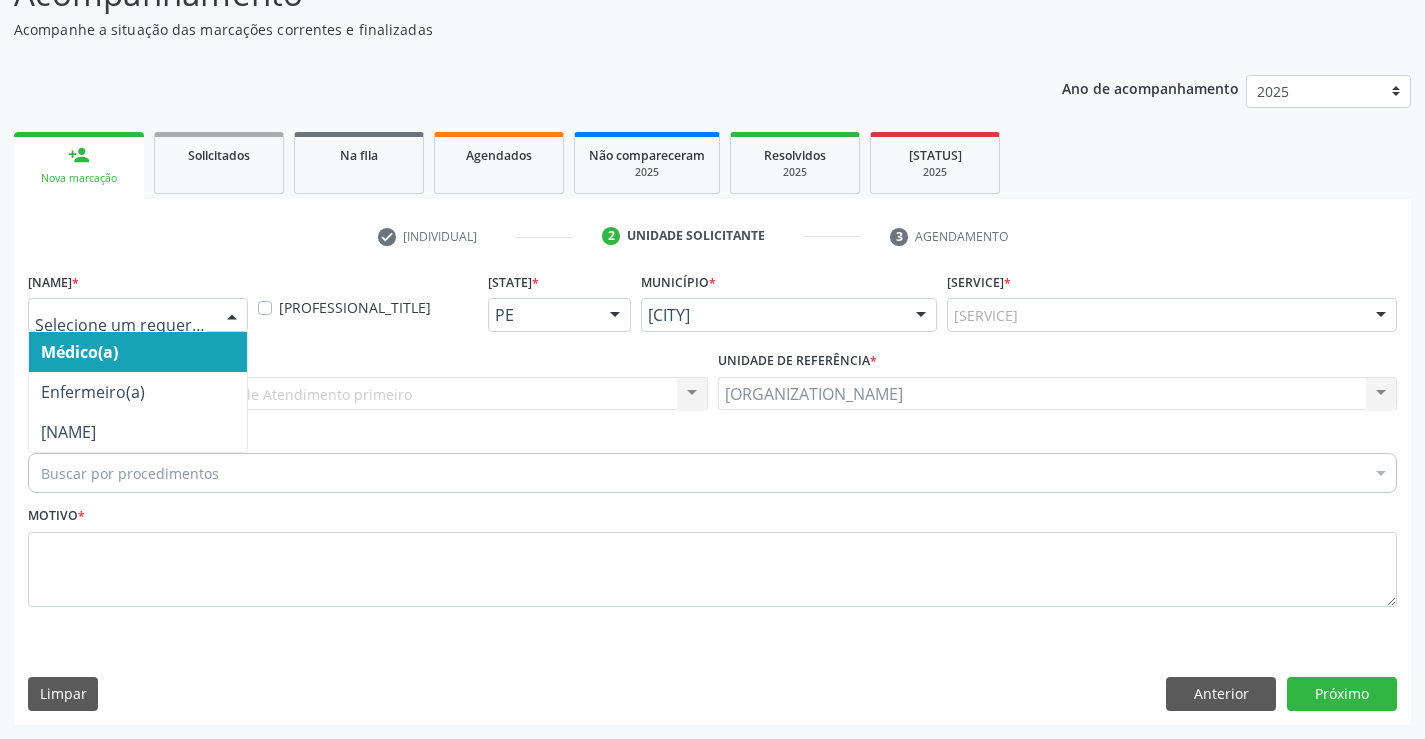 click at bounding box center [232, 316] 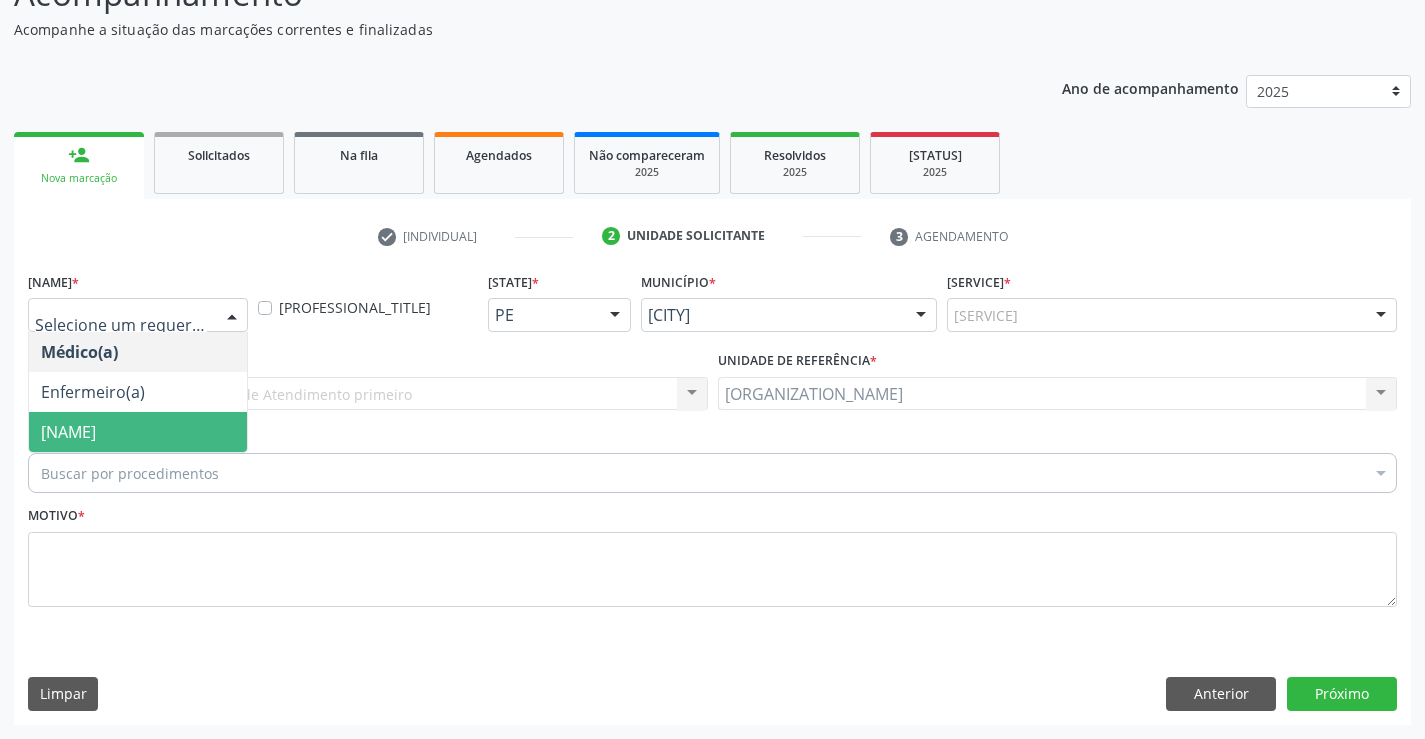 click on "Paciente" at bounding box center (73, 432) 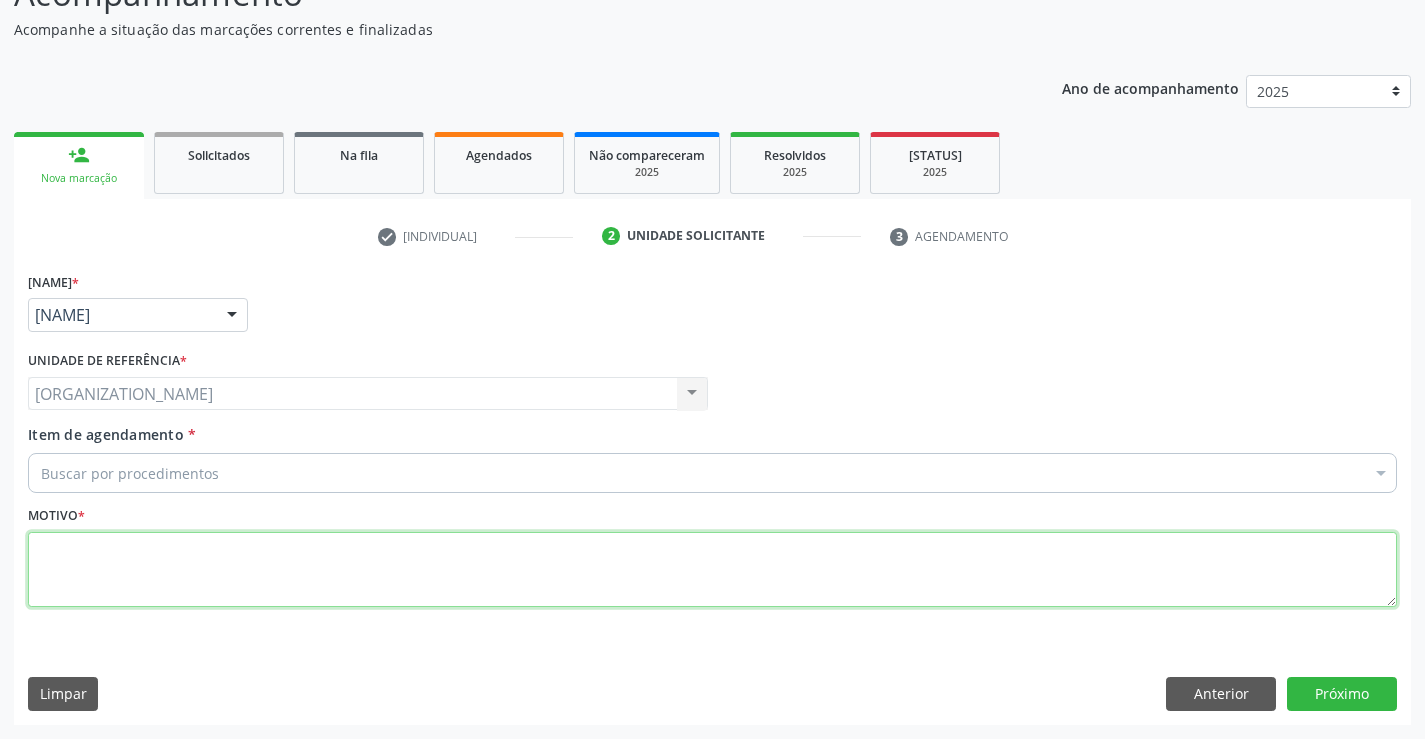 click at bounding box center (712, 570) 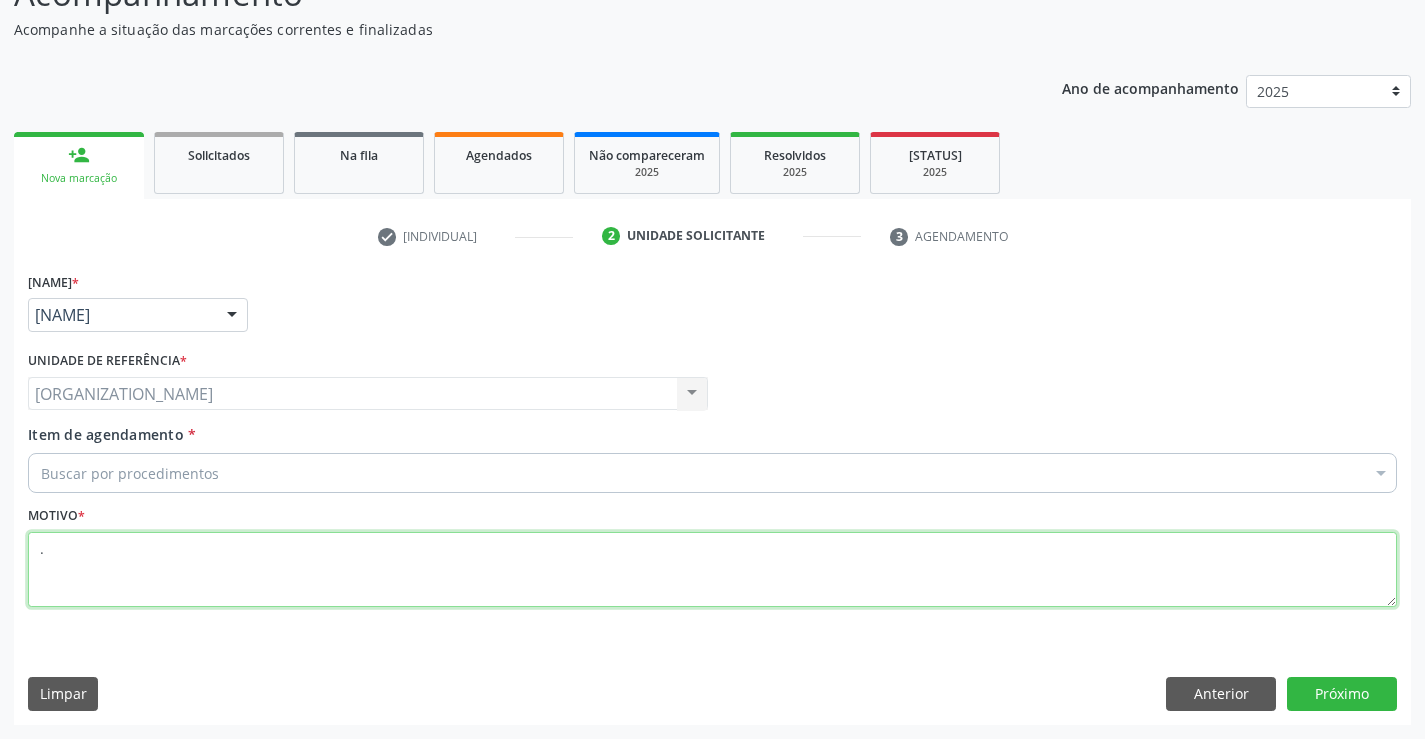 type on "." 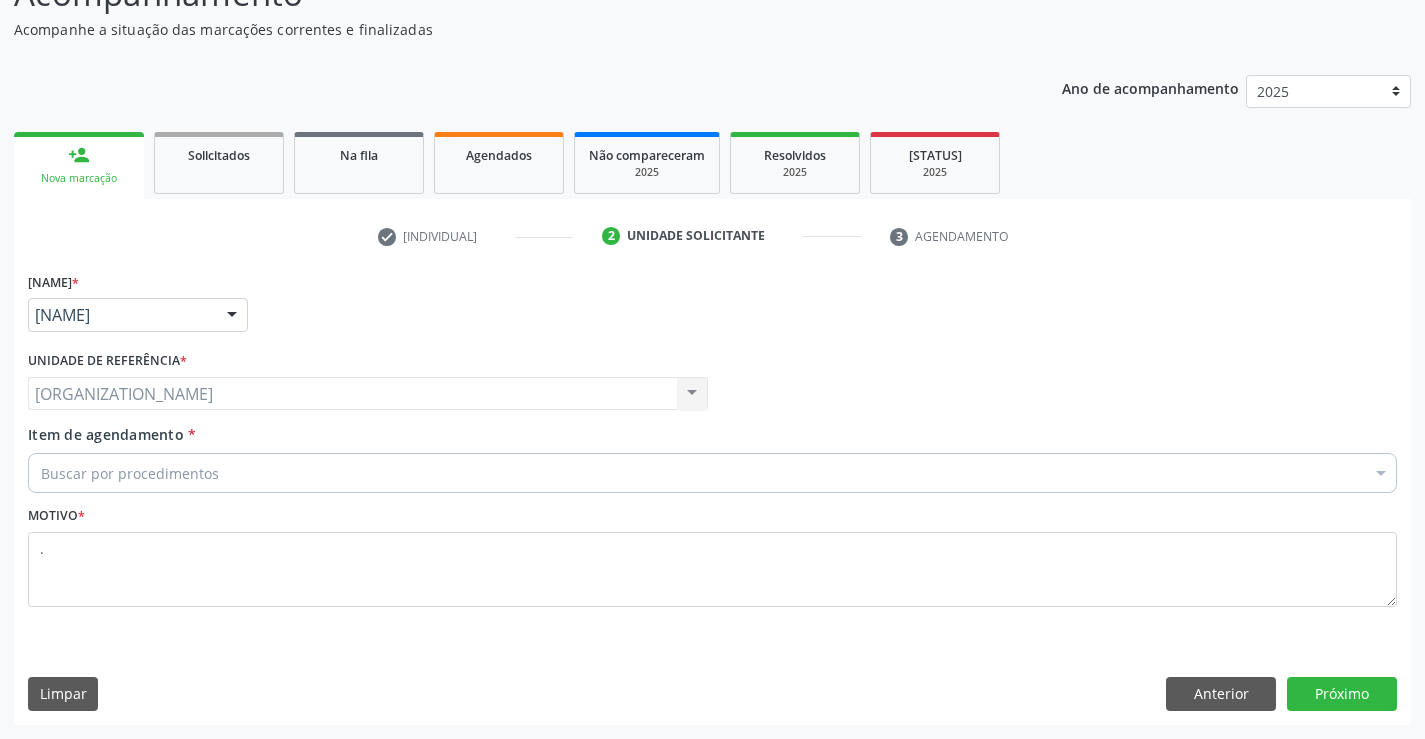 click on "Buscar por procedimentos" at bounding box center [712, 473] 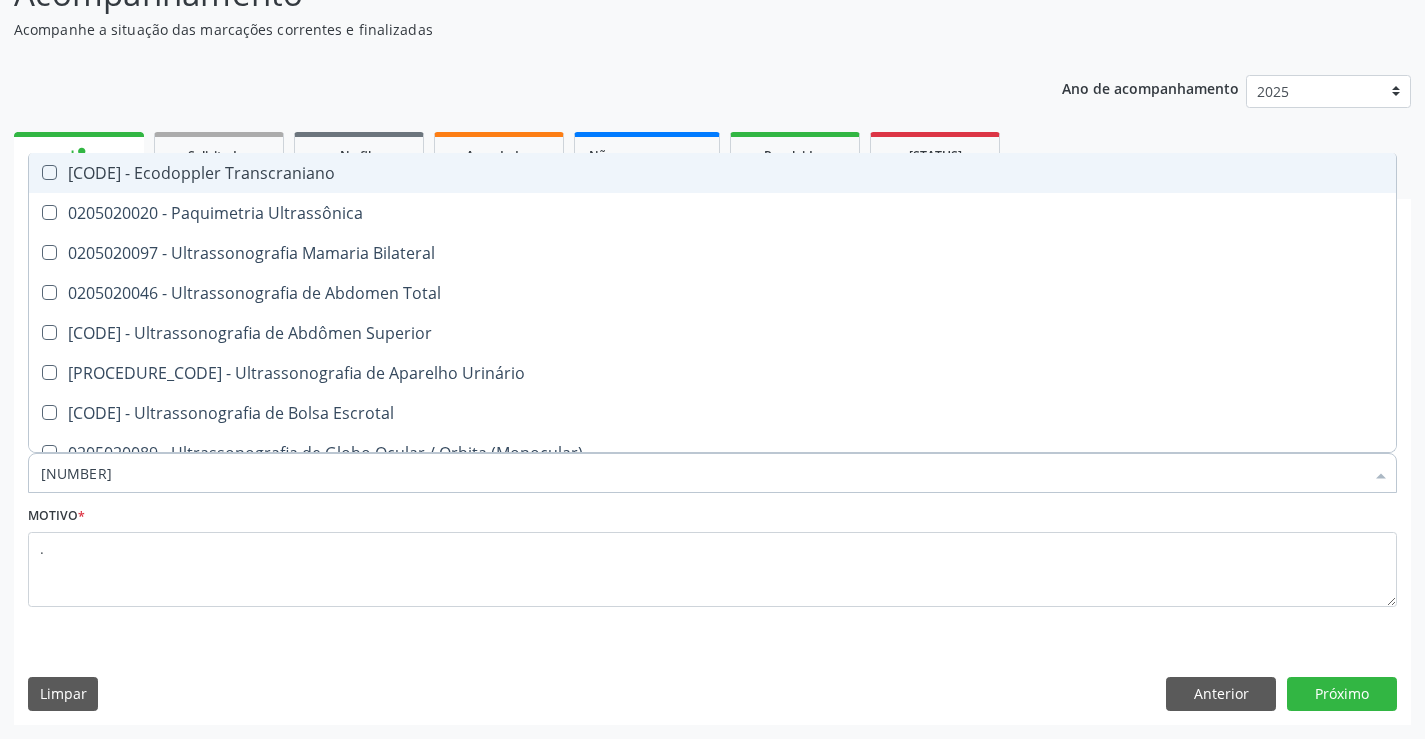 type on "[CODE]" 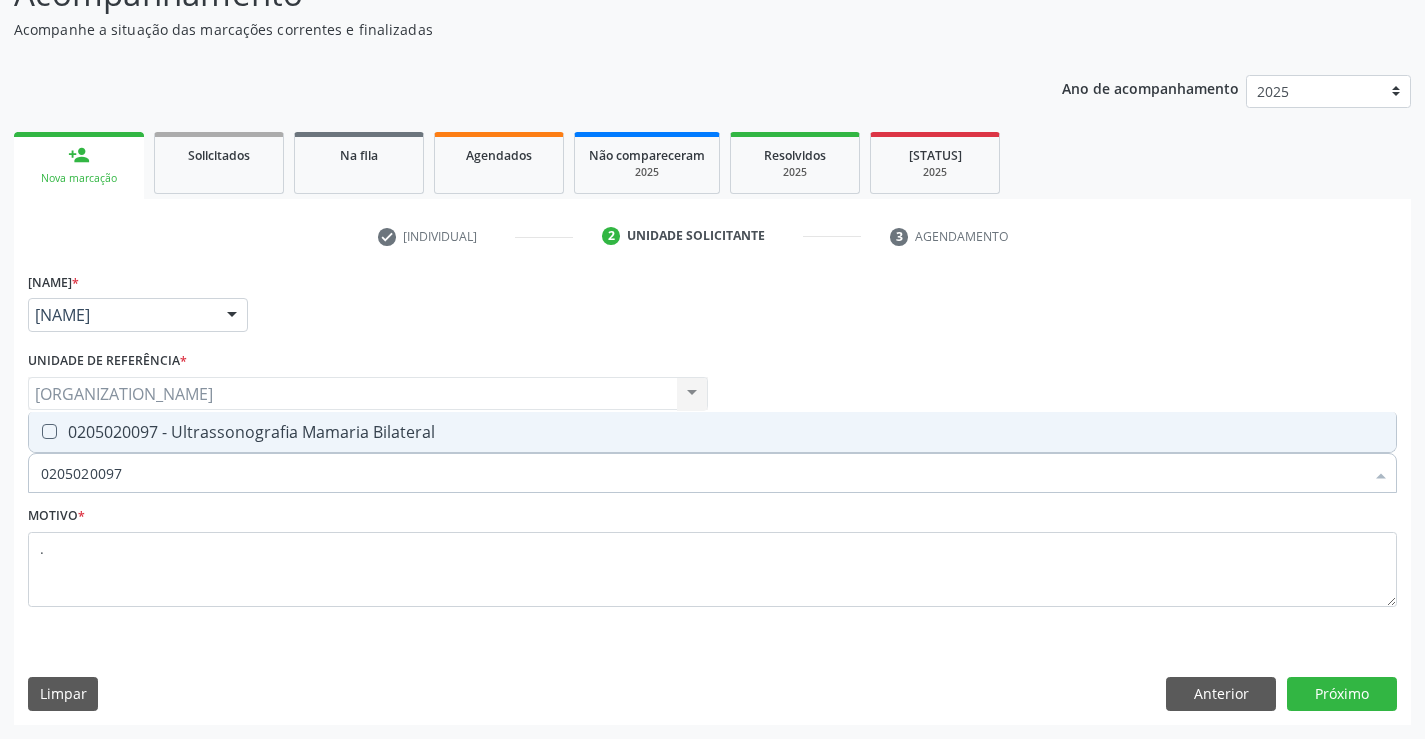 click on "[PROCEDURE_CODE] - Ultrassonografia Mamaria Bilateral" at bounding box center [712, 432] 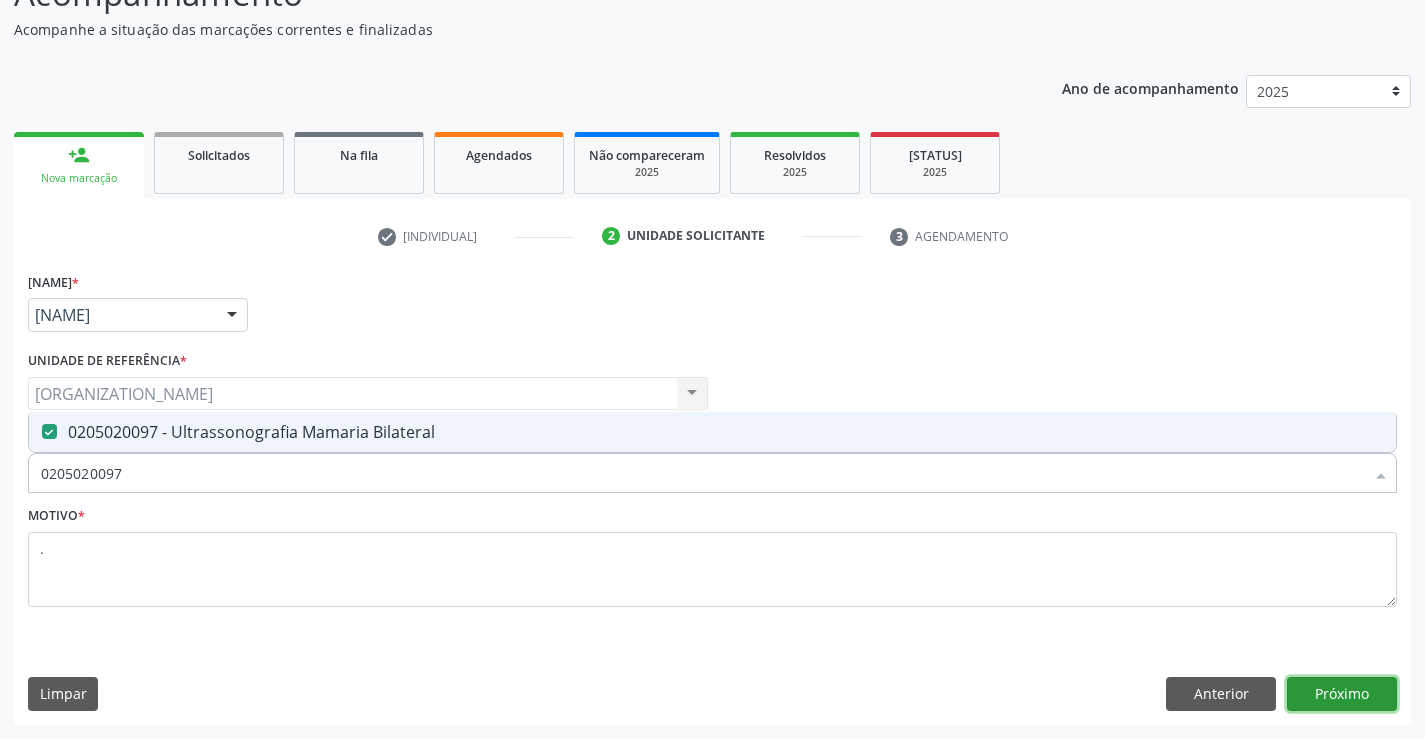 click on "Próximo" at bounding box center [1342, 694] 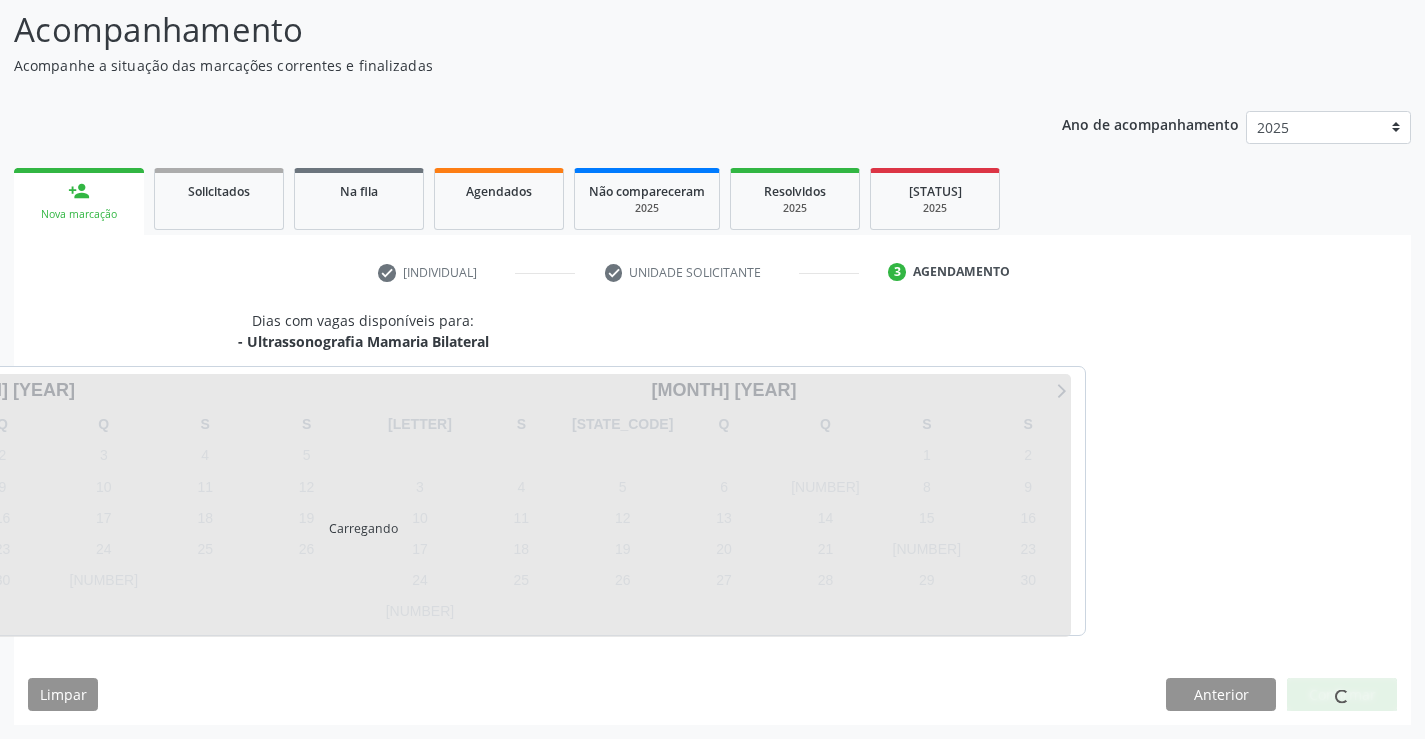 scroll, scrollTop: 131, scrollLeft: 0, axis: vertical 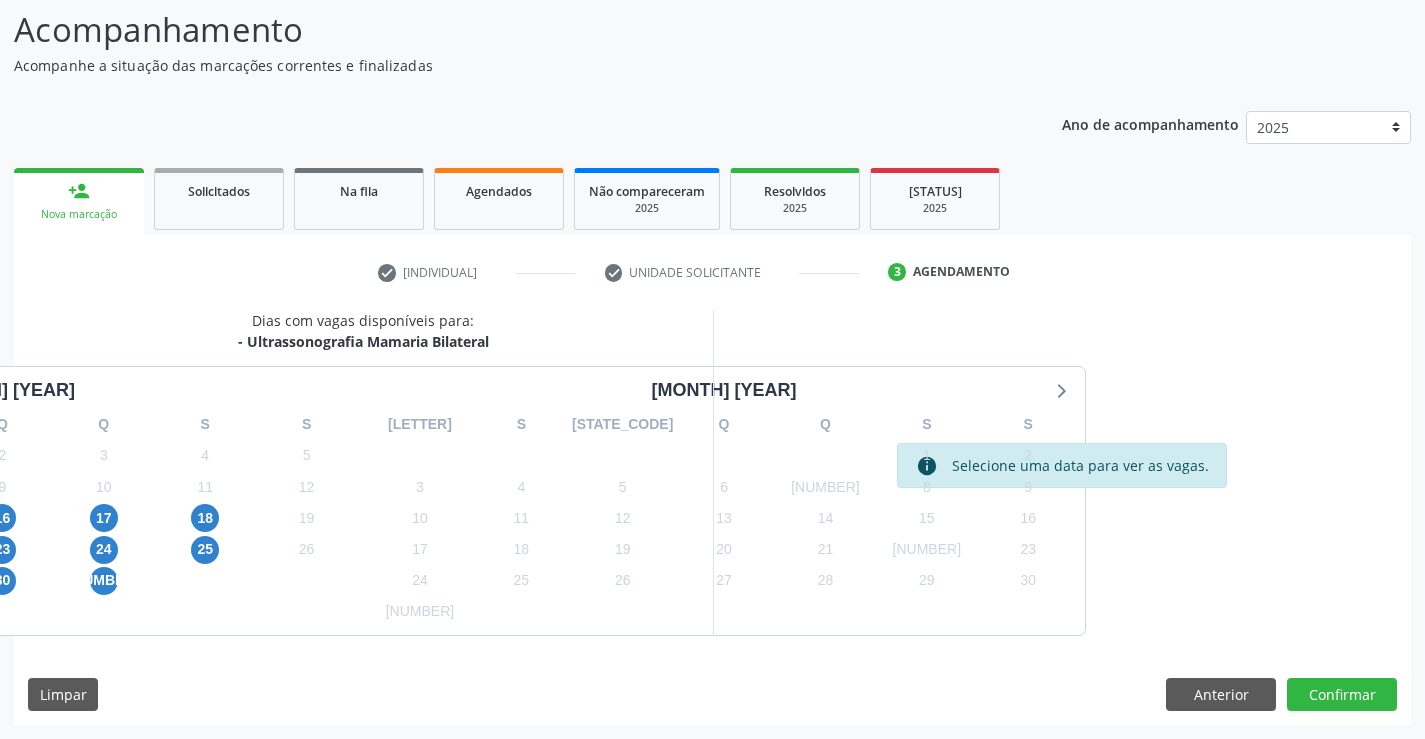 click on "[NUMBER]" at bounding box center [65, 518] 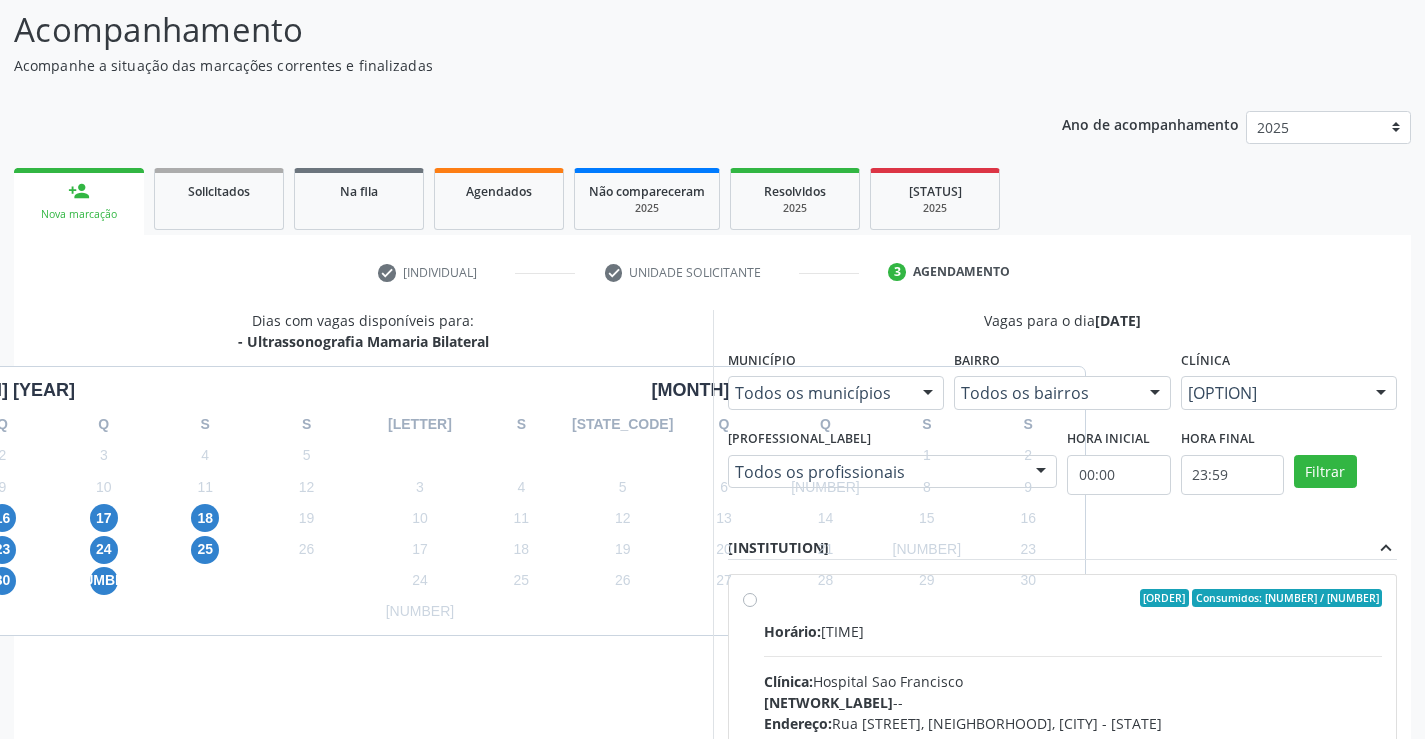 click on "Ordem de chegada
Consumidos: 16 / 20" at bounding box center [1073, 598] 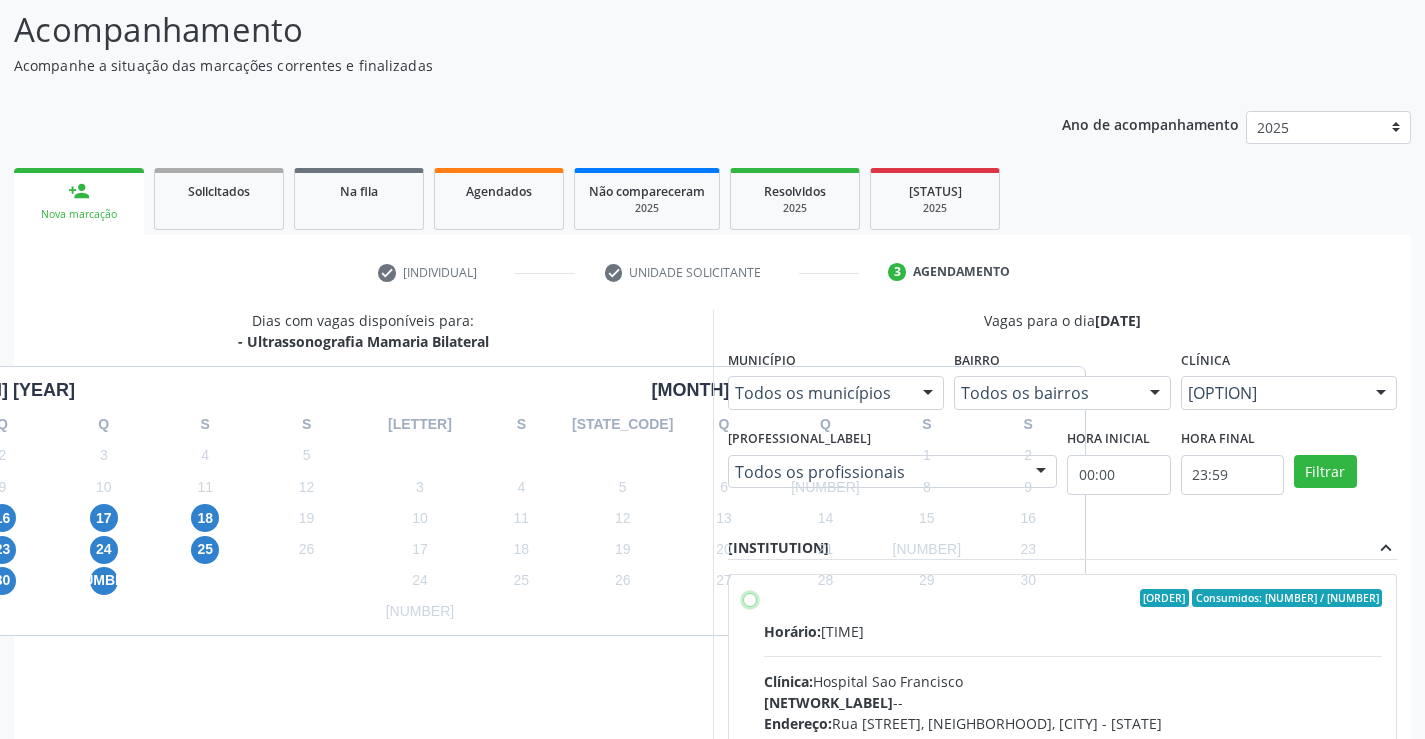 click on "Ordem de chegada
Consumidos: 16 / 20
Horário:   07:00
Clínica:  Hospital Sao Francisco
Rede:
--
Endereço:   nº 384, Varzea, Serra Talhada - PE
Telefone:   (81) 38312142
Profissional:
Yuri Araujo Magalhaes
Informações adicionais sobre o atendimento
Idade de atendimento:
de 0 a 120 anos
Gênero(s) atendido(s):
Masculino e Feminino
Informações adicionais:
--" at bounding box center [750, 598] 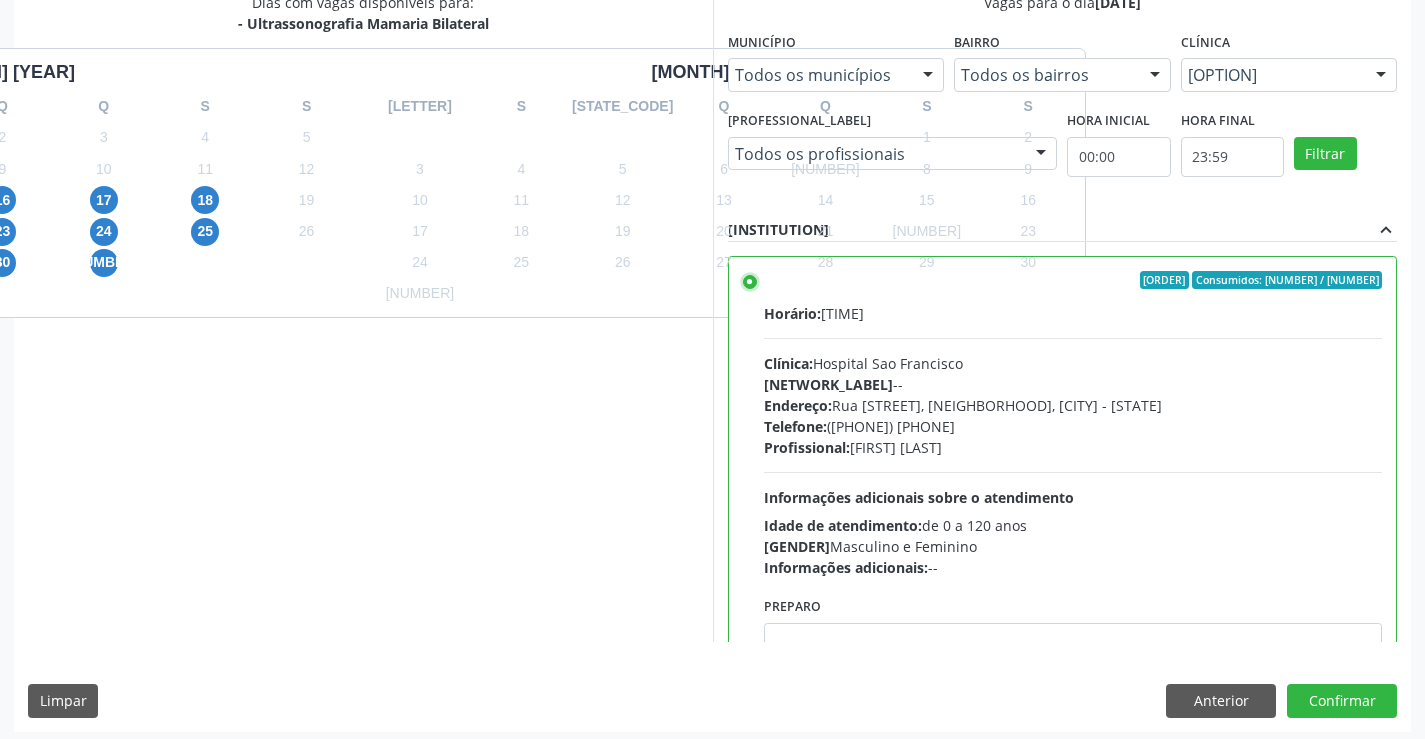 scroll, scrollTop: 456, scrollLeft: 0, axis: vertical 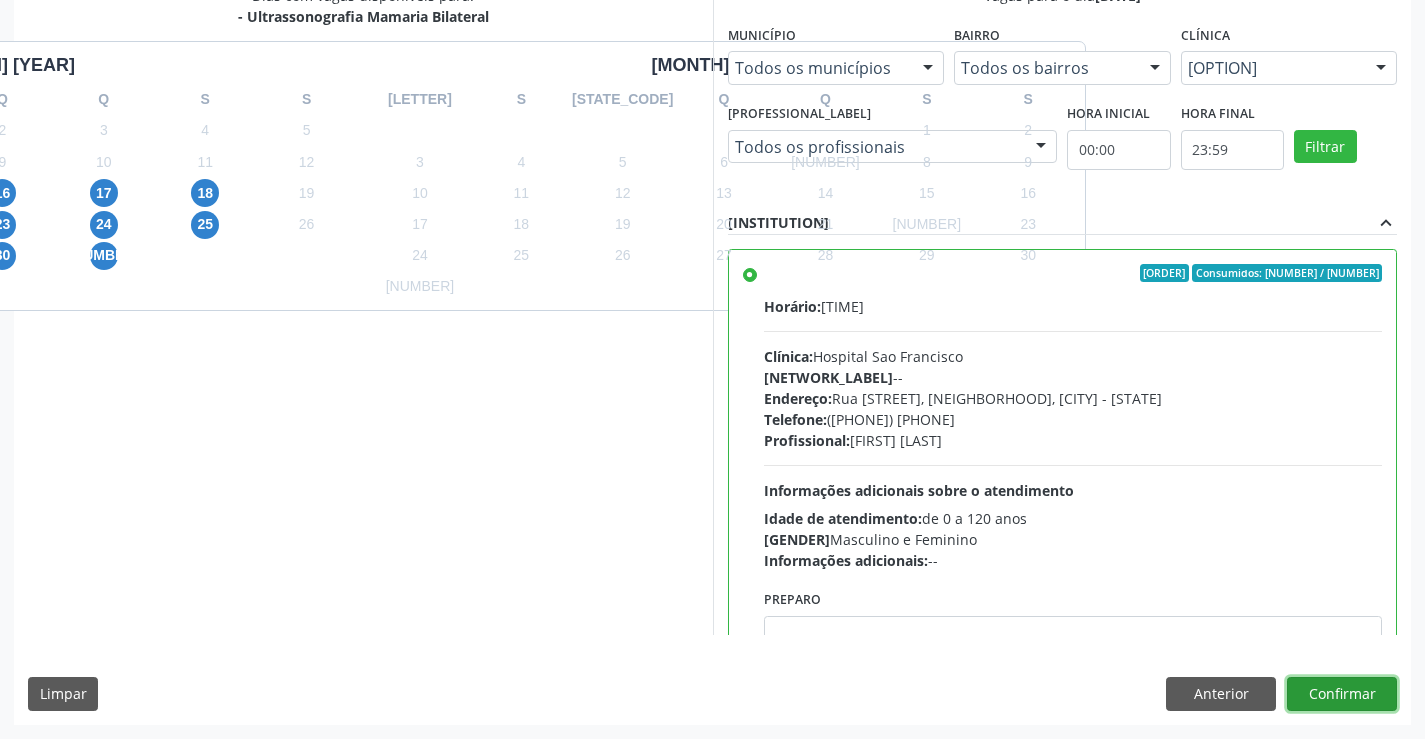 click on "Confirmar" at bounding box center (1342, 694) 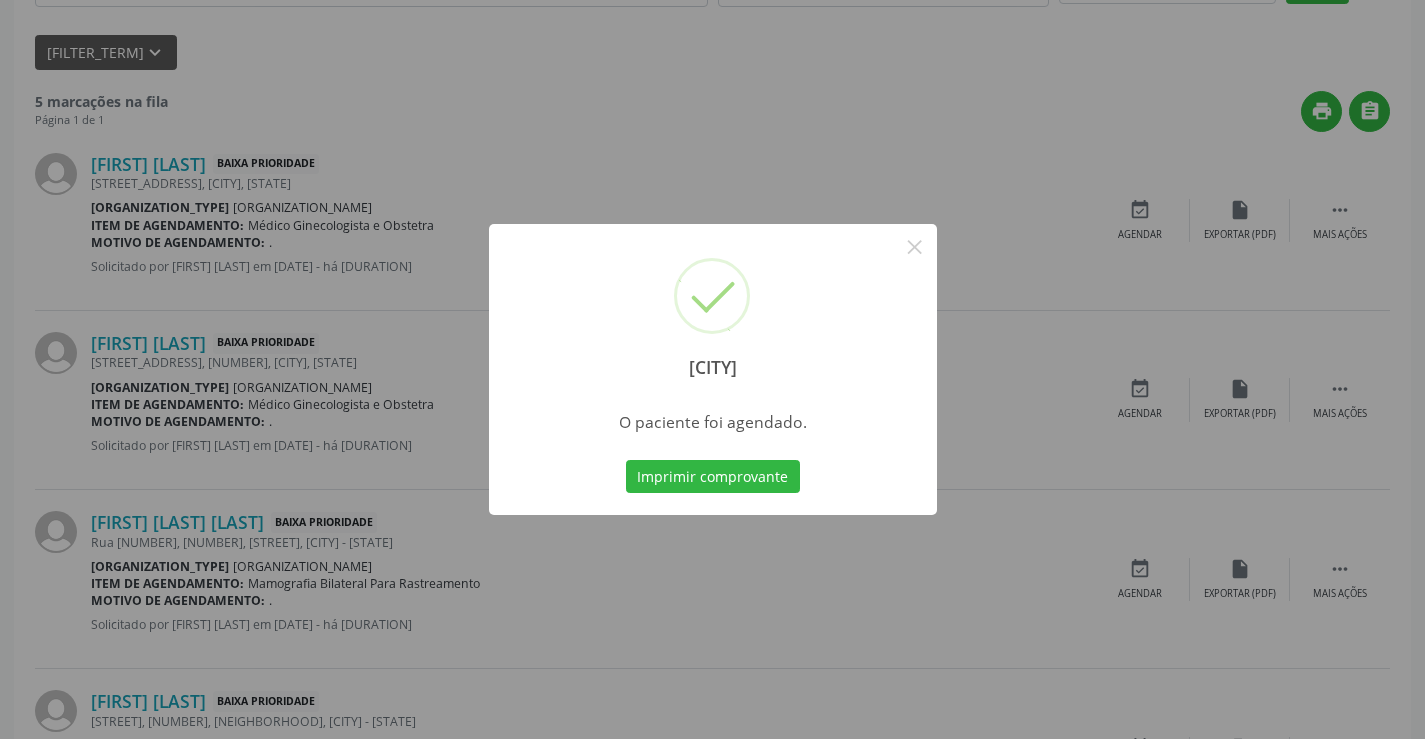 scroll, scrollTop: 0, scrollLeft: 0, axis: both 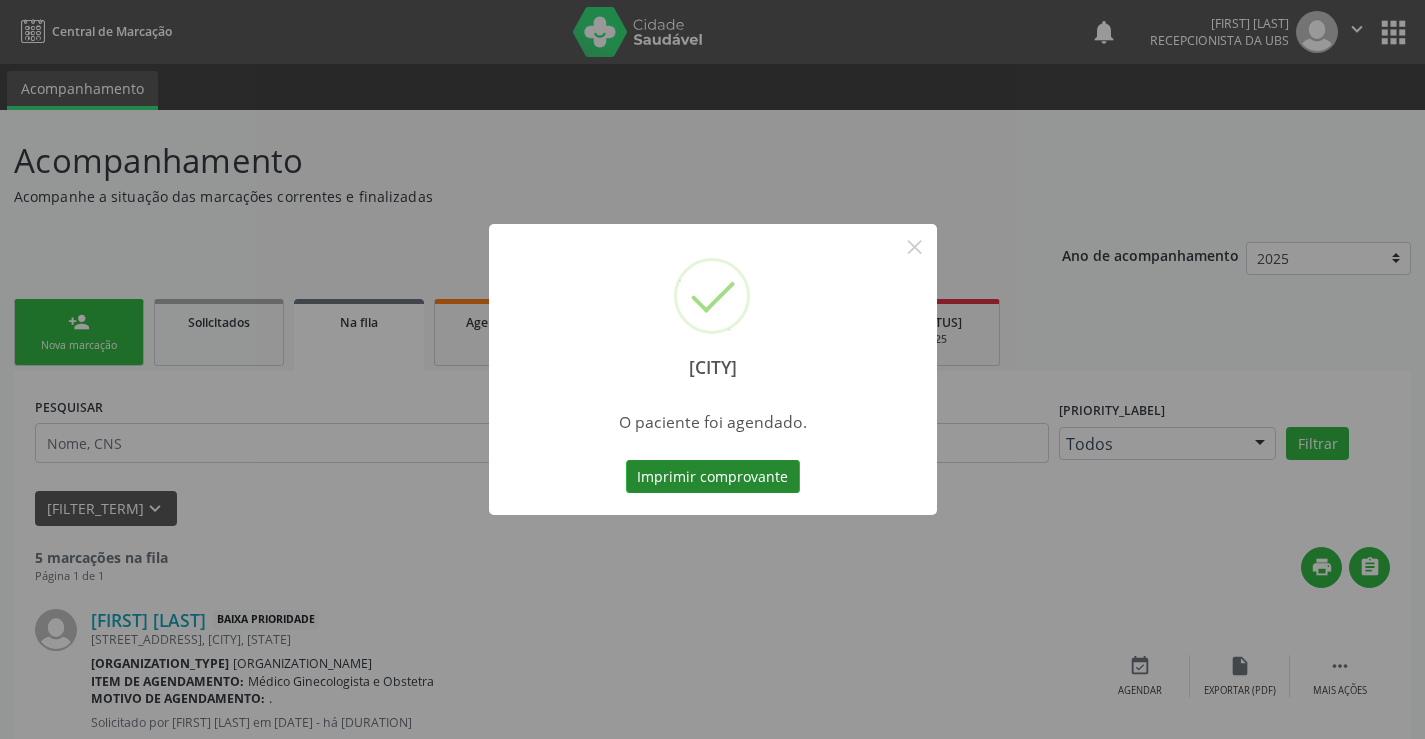 click on "Imprimir comprovante" at bounding box center [713, 477] 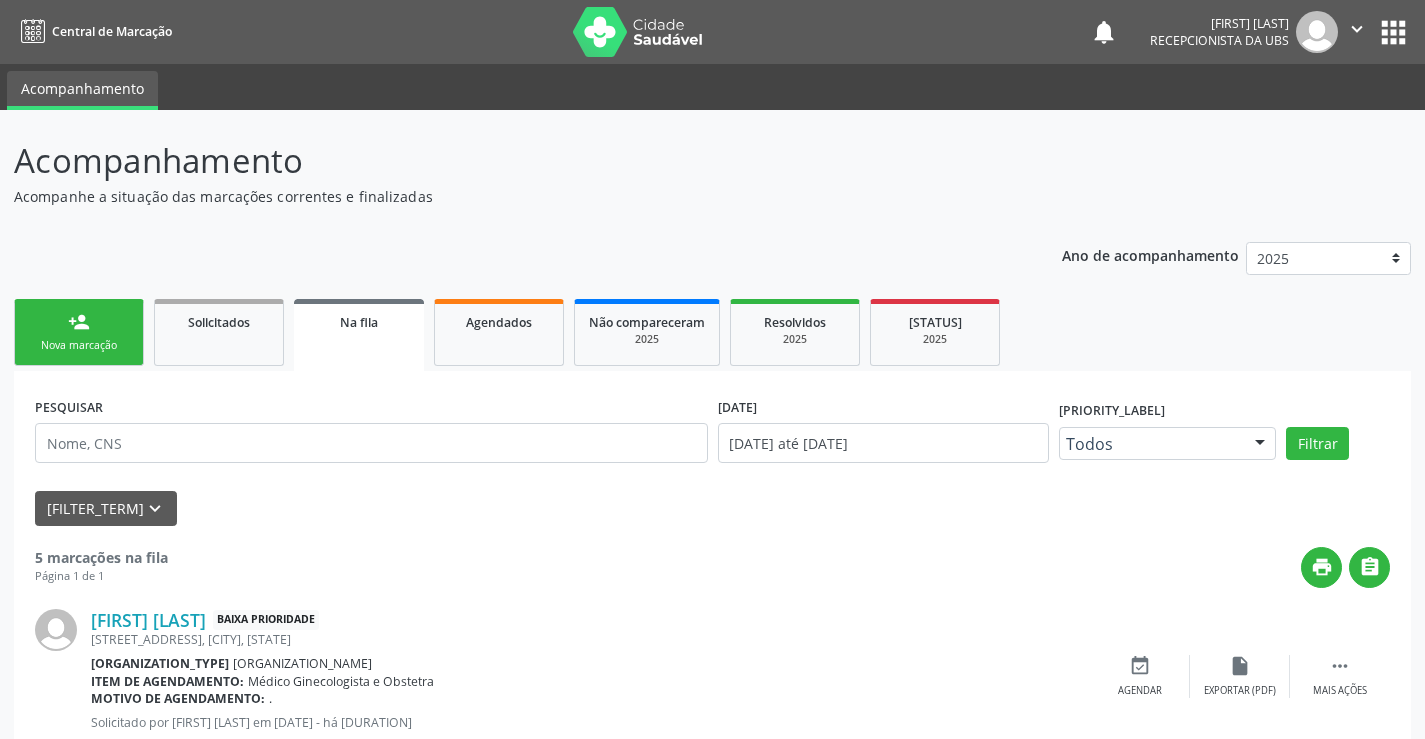 click on "person_add
Nova marcação" at bounding box center [79, 332] 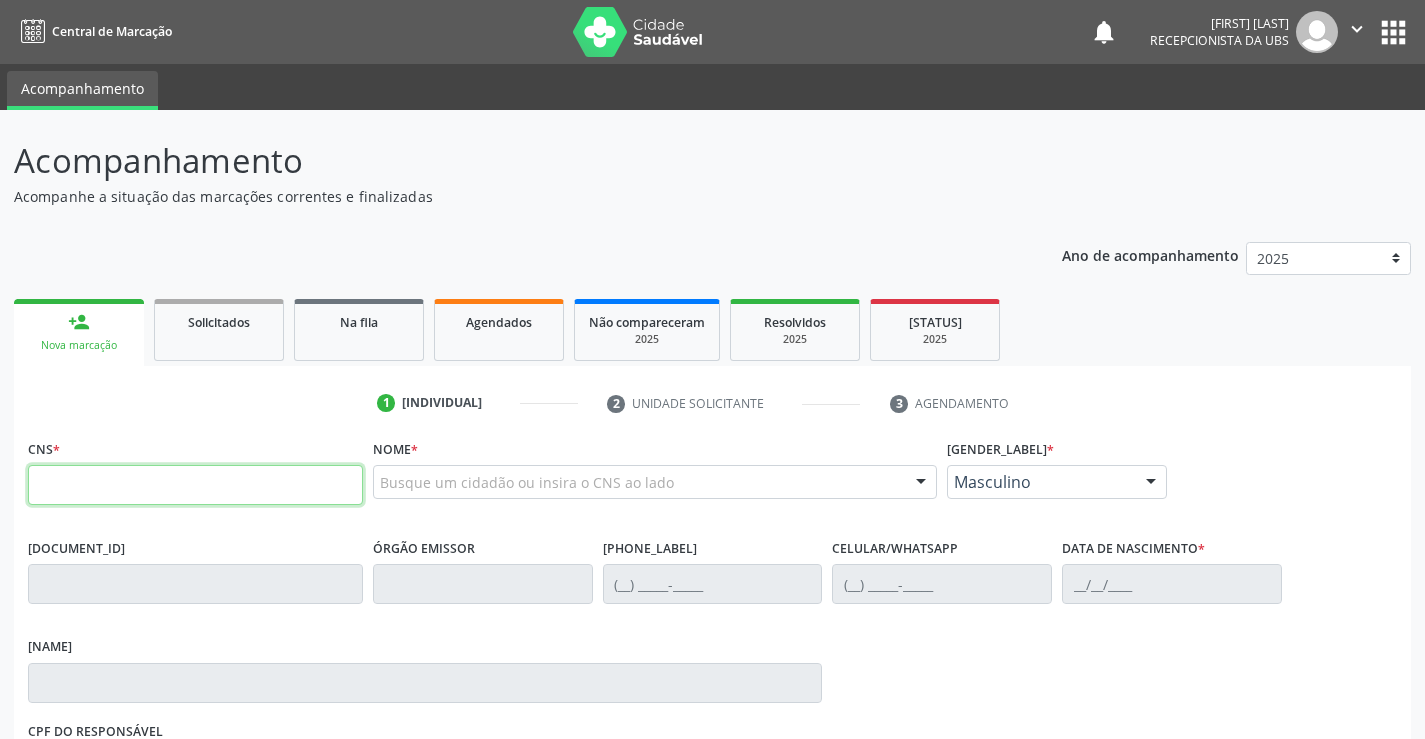 click at bounding box center [195, 485] 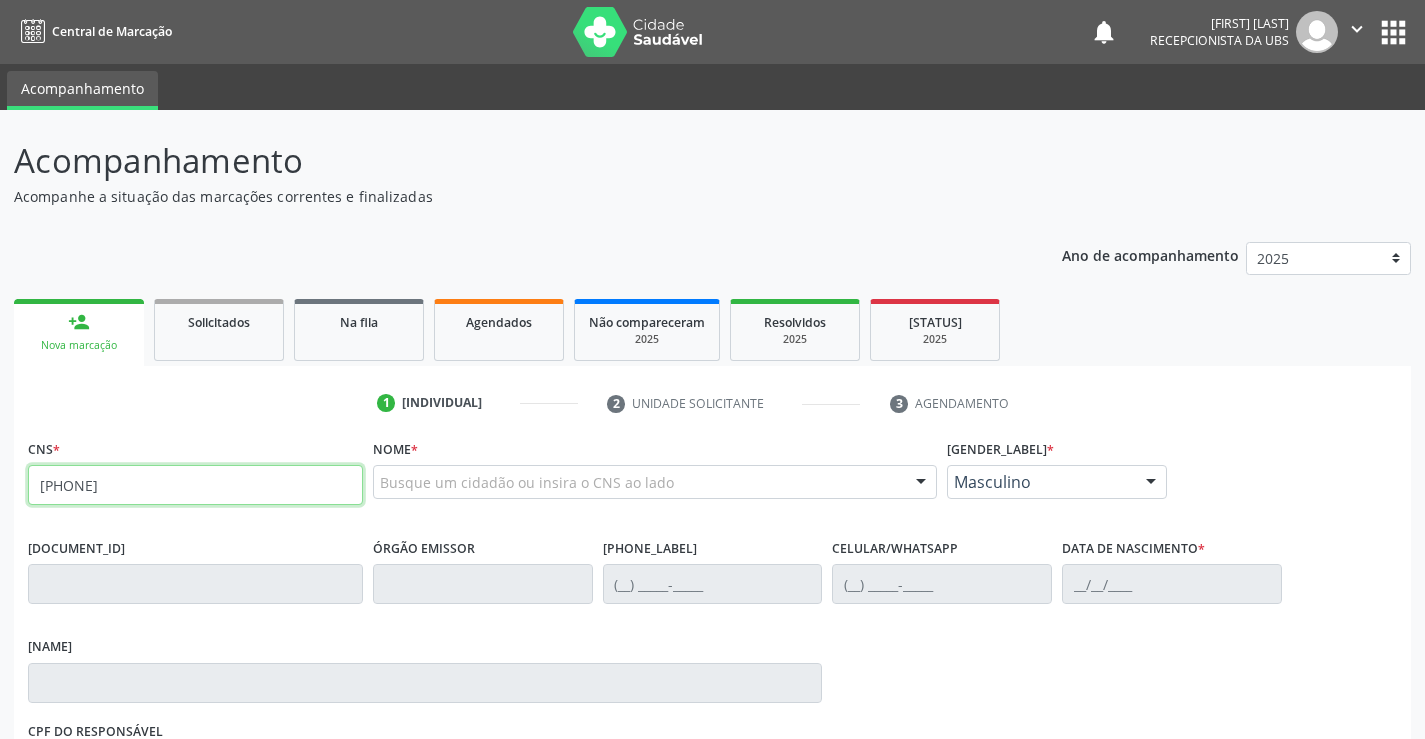 type on "708 5013 1082 0576" 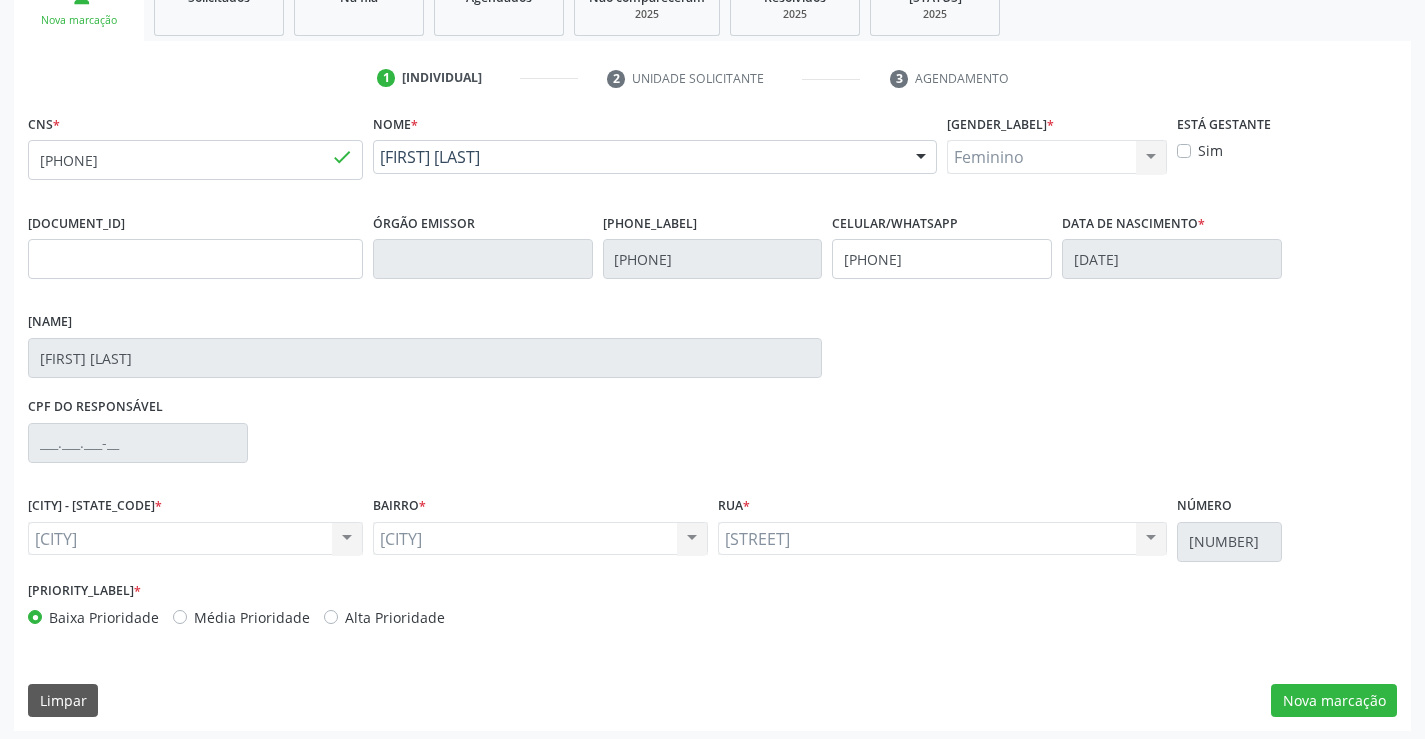 scroll, scrollTop: 331, scrollLeft: 0, axis: vertical 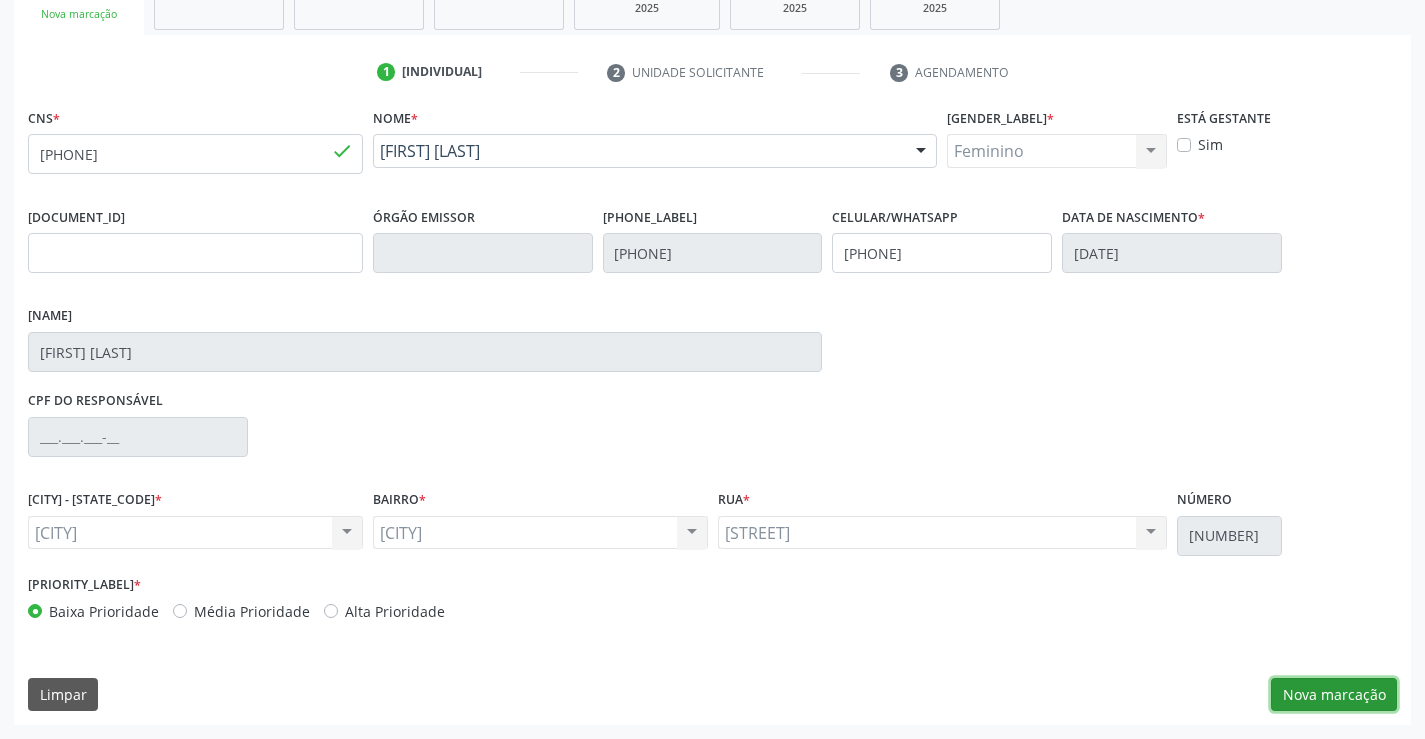 click on "Nova marcação" at bounding box center [1334, 695] 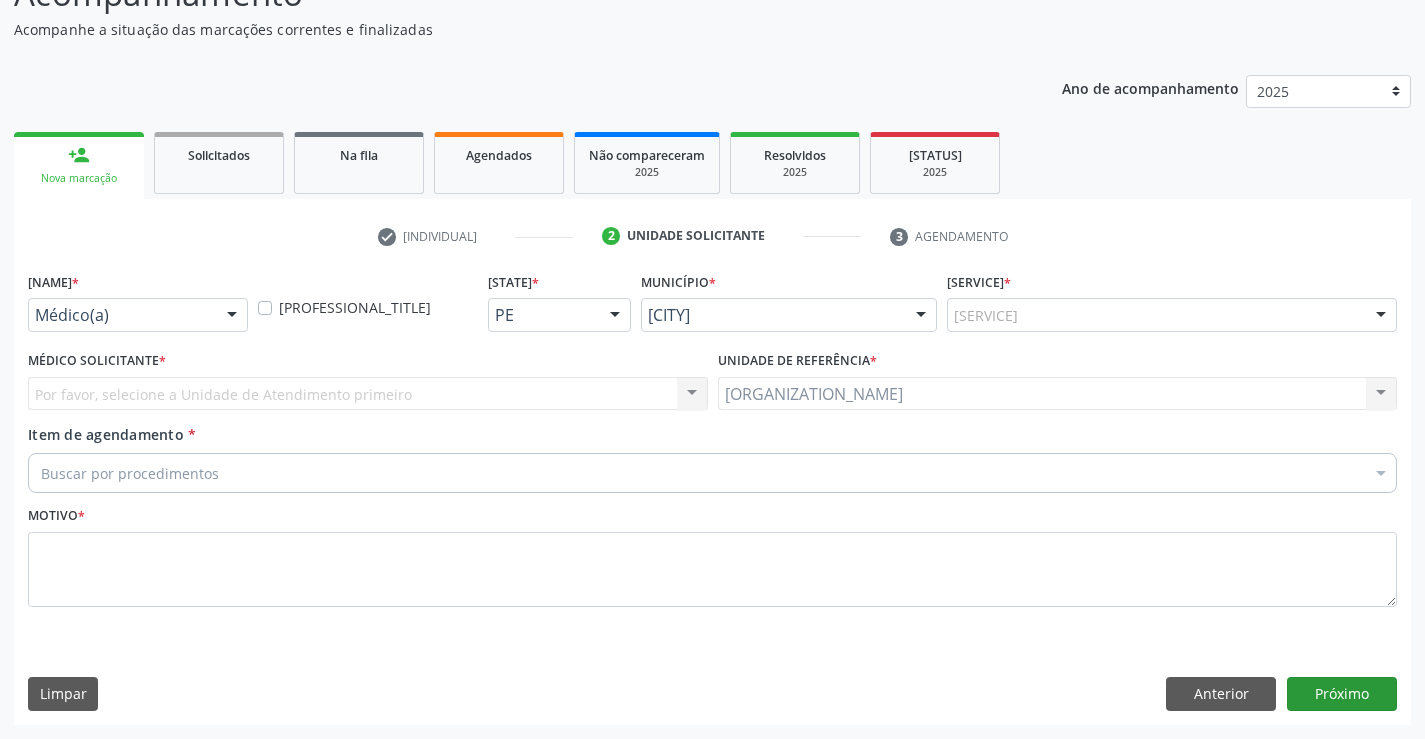 scroll, scrollTop: 167, scrollLeft: 0, axis: vertical 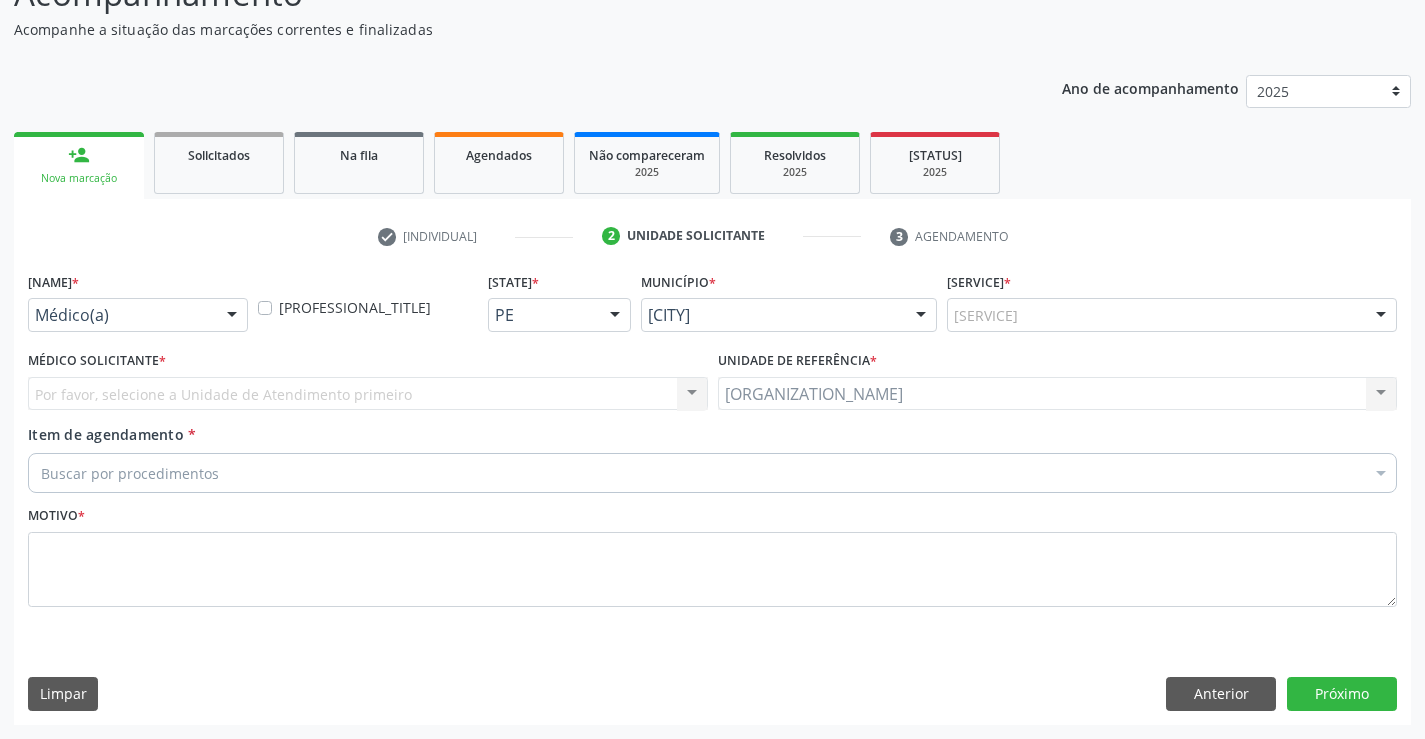 click at bounding box center (232, 316) 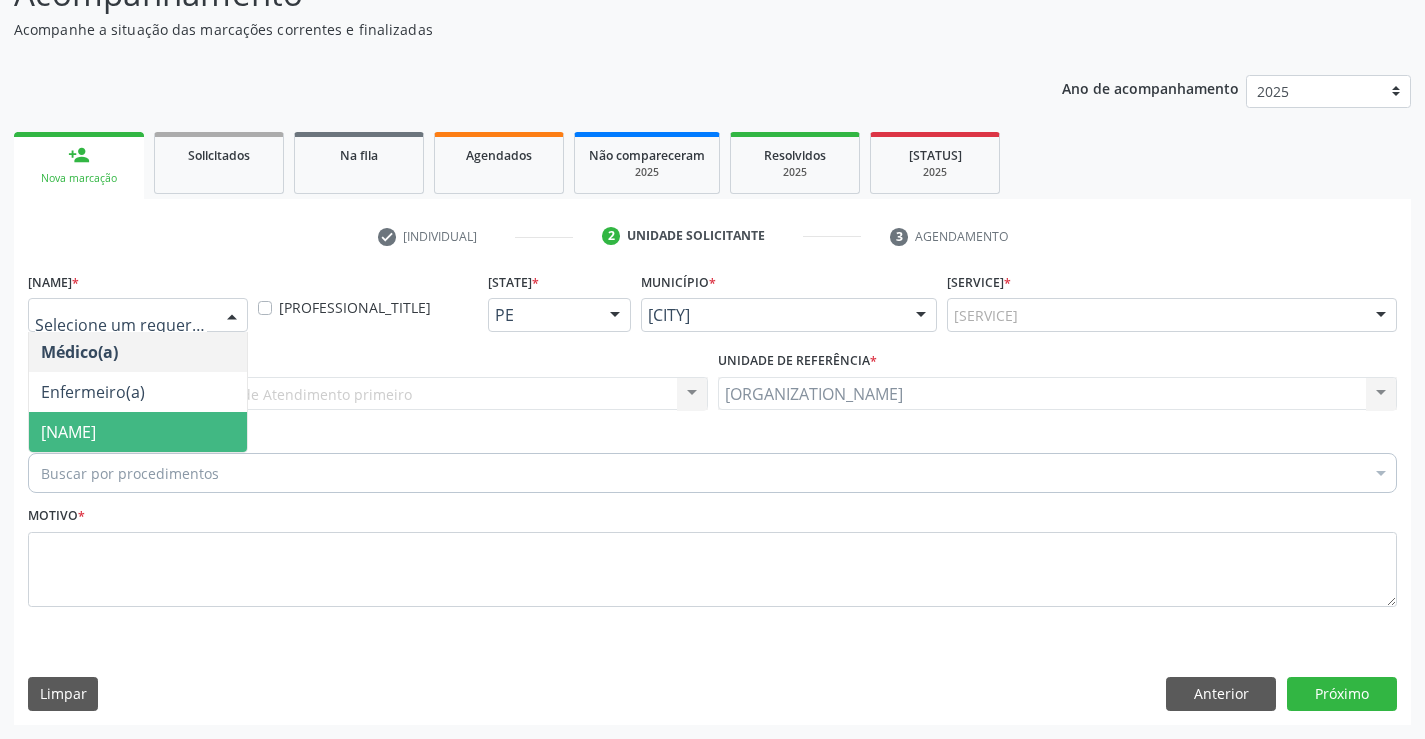 click on "Paciente" at bounding box center [138, 432] 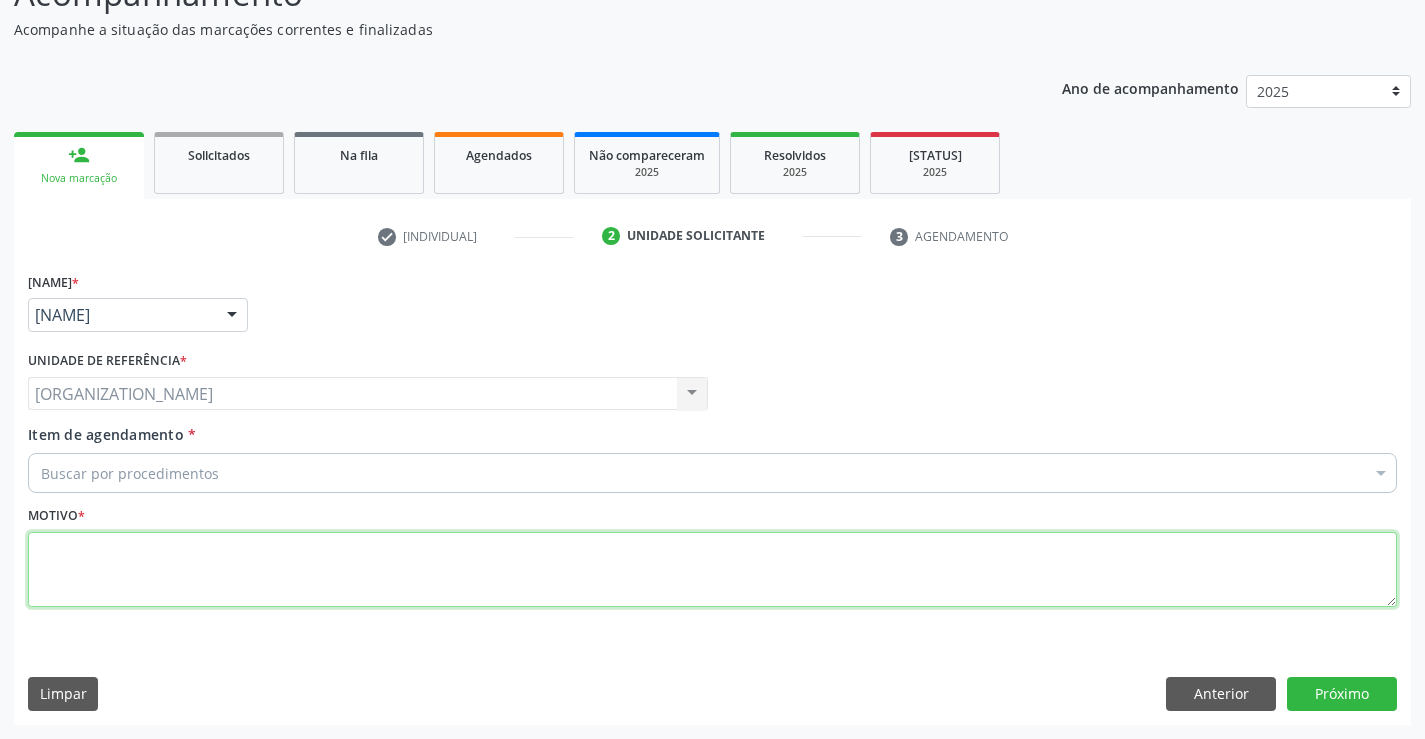 click at bounding box center (712, 570) 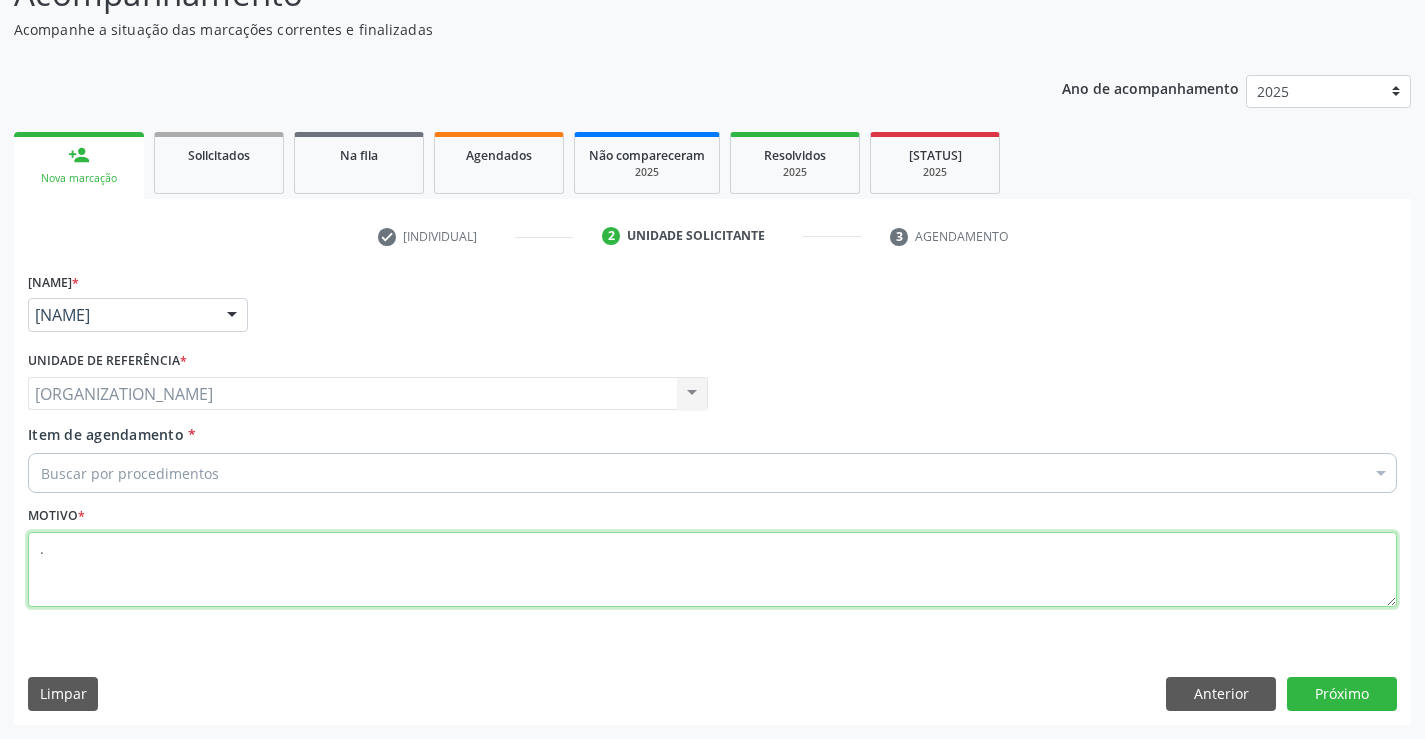 type on "." 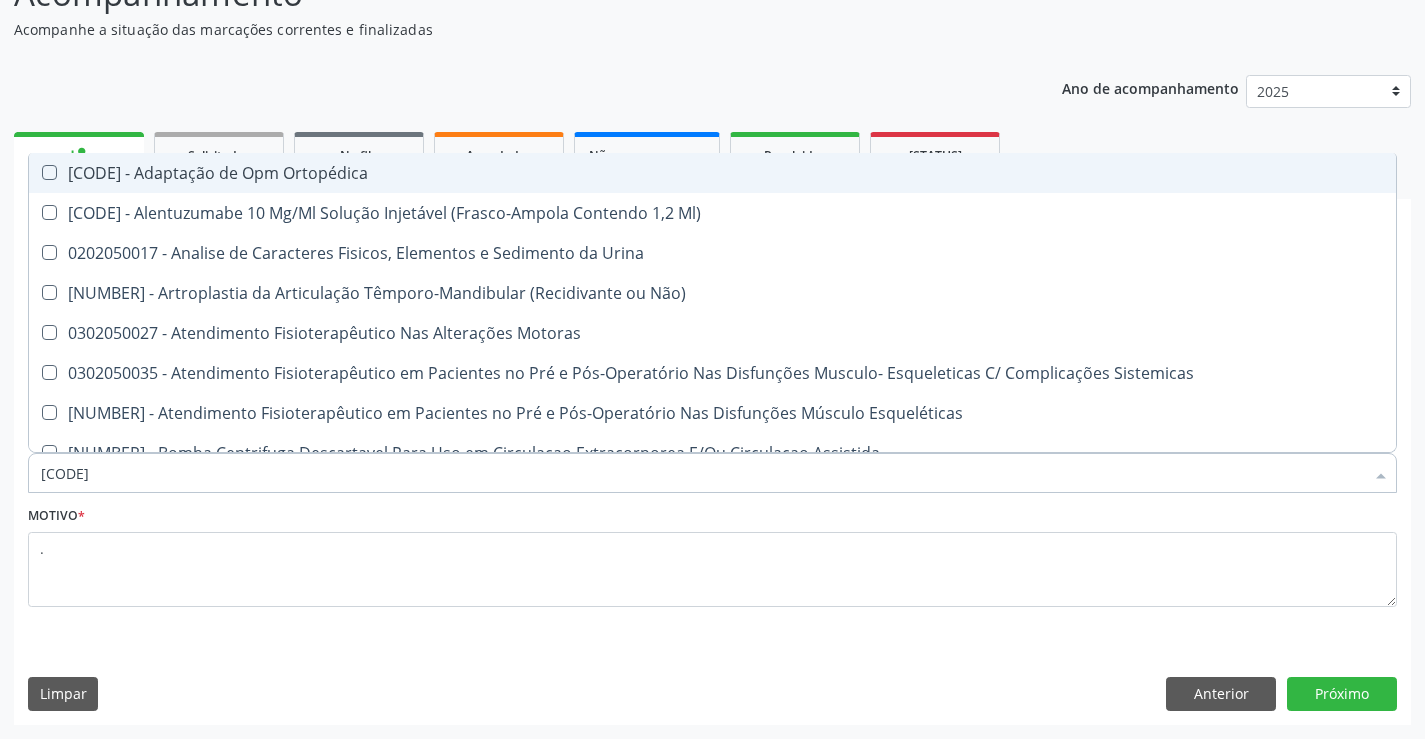type on "02050" 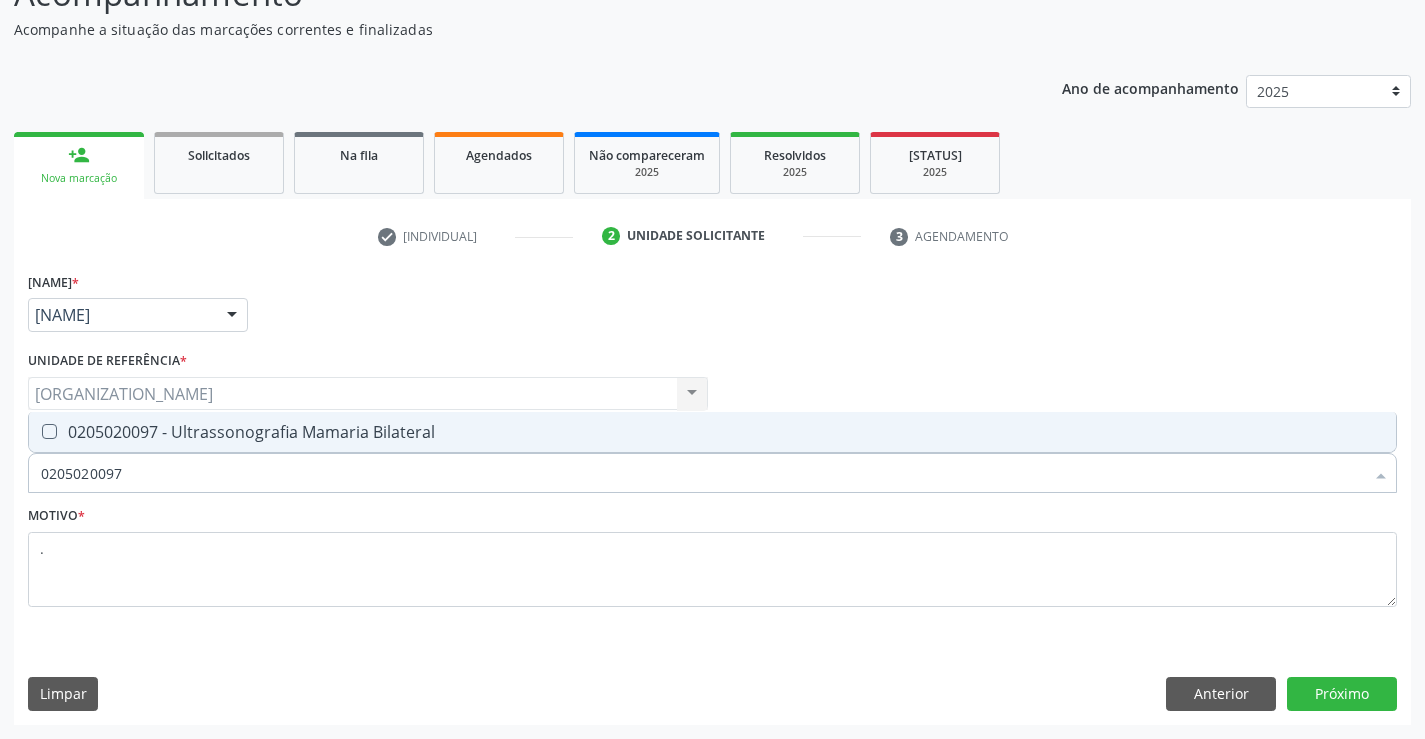 click on "[PROCEDURE_CODE] - Ultrassonografia Mamaria Bilateral" at bounding box center (712, 432) 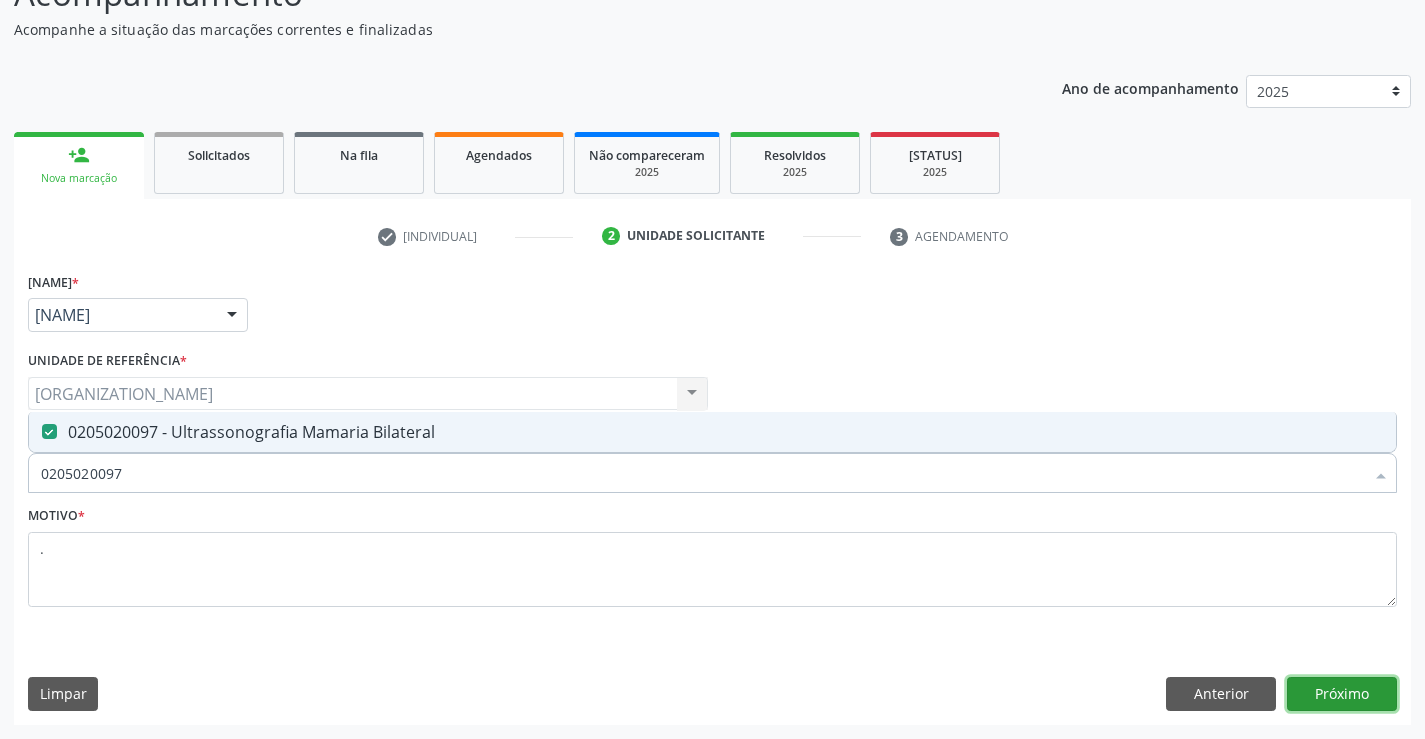 click on "Próximo" at bounding box center (1342, 694) 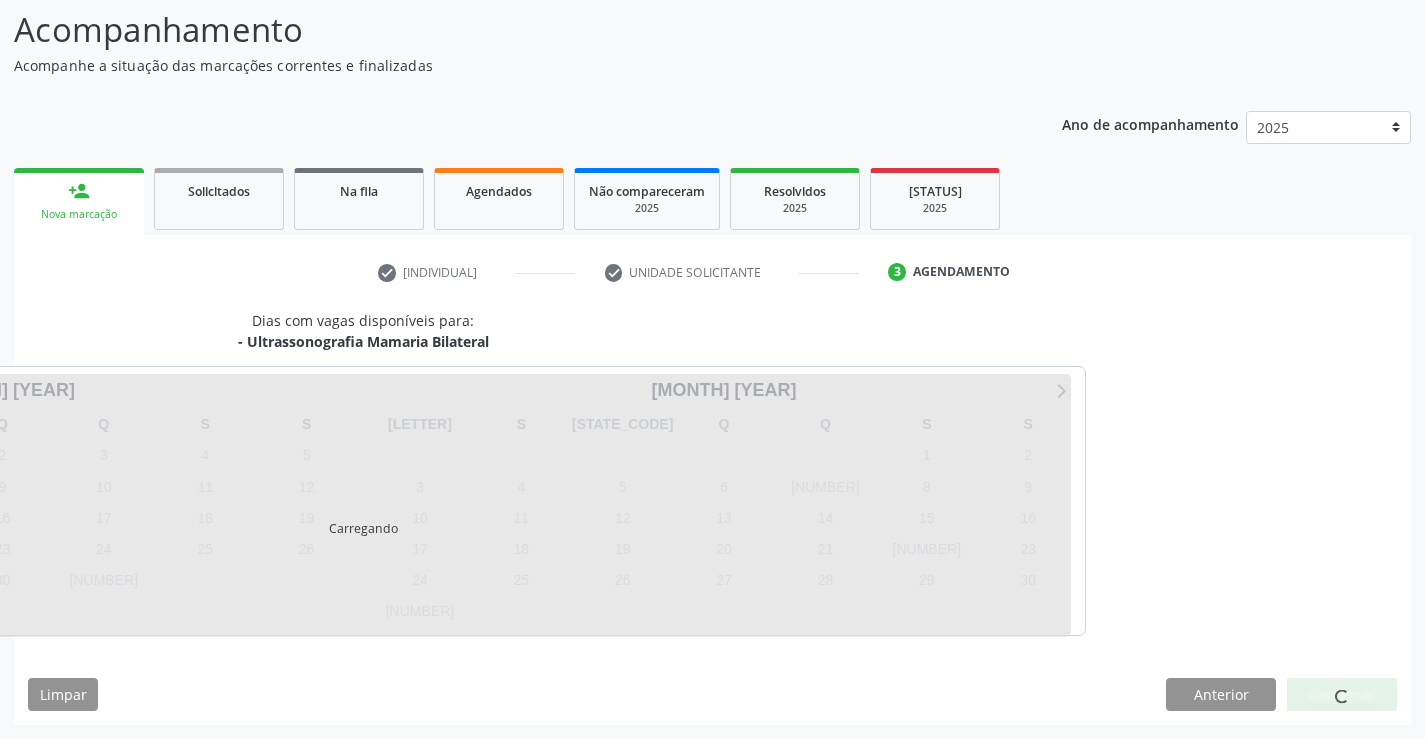 scroll, scrollTop: 131, scrollLeft: 0, axis: vertical 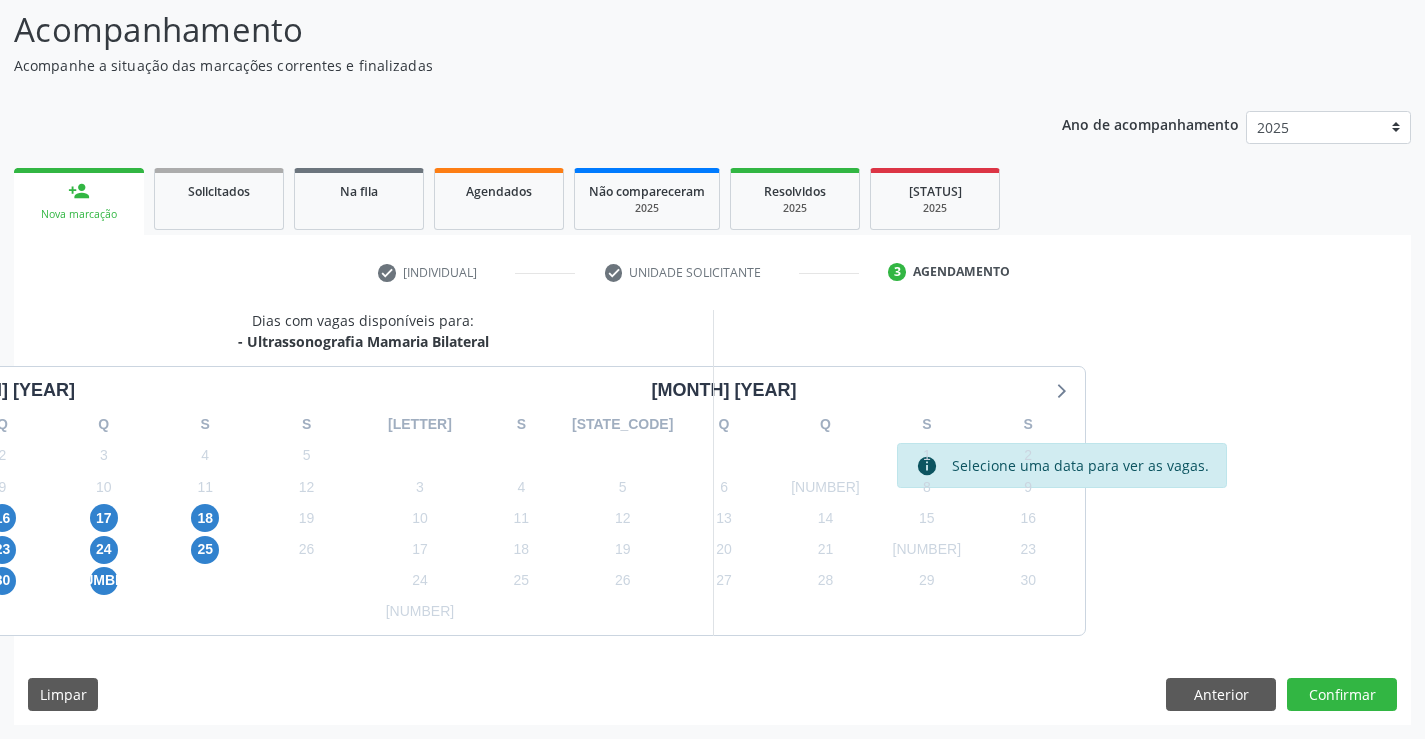 click on "[NUMBER]" at bounding box center [65, 518] 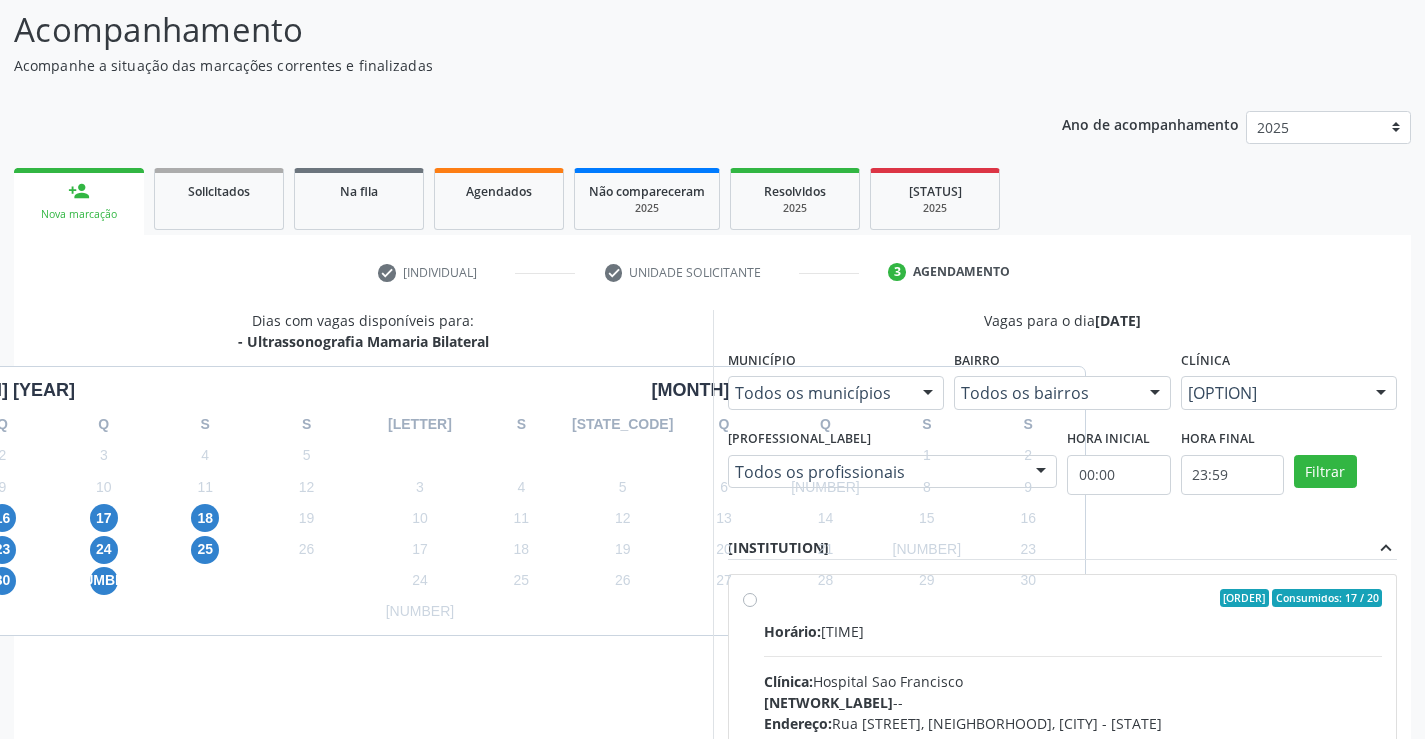 click on "Ordem de chegada
Consumidos: 17 / 20
Horário:   07:00
Clínica:  Hospital Sao Francisco
Rede:
--
Endereço:   nº 384, Varzea, Serra Talhada - PE
Telefone:   (81) 38312142
Profissional:
Yuri Araujo Magalhaes
Informações adicionais sobre o atendimento
Idade de atendimento:
de 0 a 120 anos
Gênero(s) atendido(s):
Masculino e Feminino
Informações adicionais:
--" at bounding box center (1073, 742) 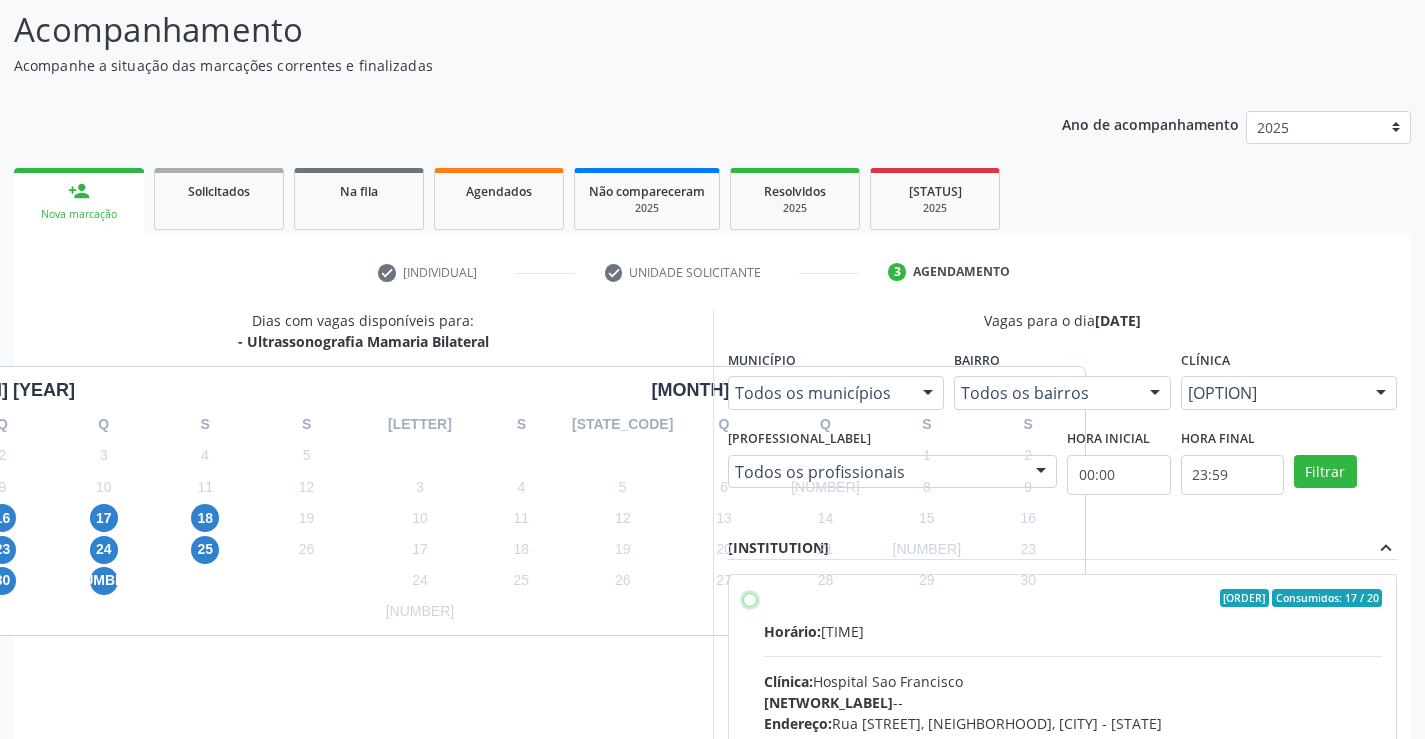 click on "Ordem de chegada
Consumidos: 17 / 20
Horário:   07:00
Clínica:  Hospital Sao Francisco
Rede:
--
Endereço:   nº 384, Varzea, Serra Talhada - PE
Telefone:   (81) 38312142
Profissional:
Yuri Araujo Magalhaes
Informações adicionais sobre o atendimento
Idade de atendimento:
de 0 a 120 anos
Gênero(s) atendido(s):
Masculino e Feminino
Informações adicionais:
--" at bounding box center [750, 598] 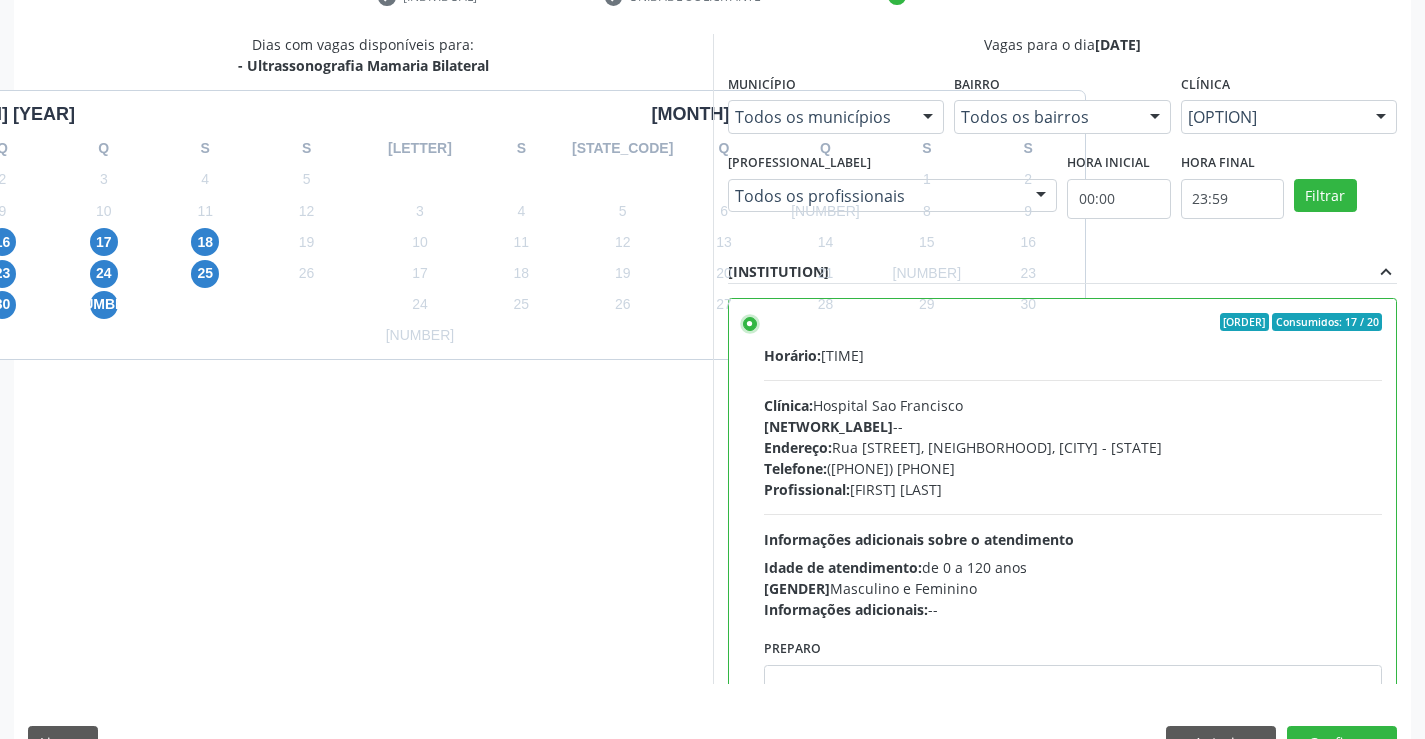 scroll, scrollTop: 456, scrollLeft: 0, axis: vertical 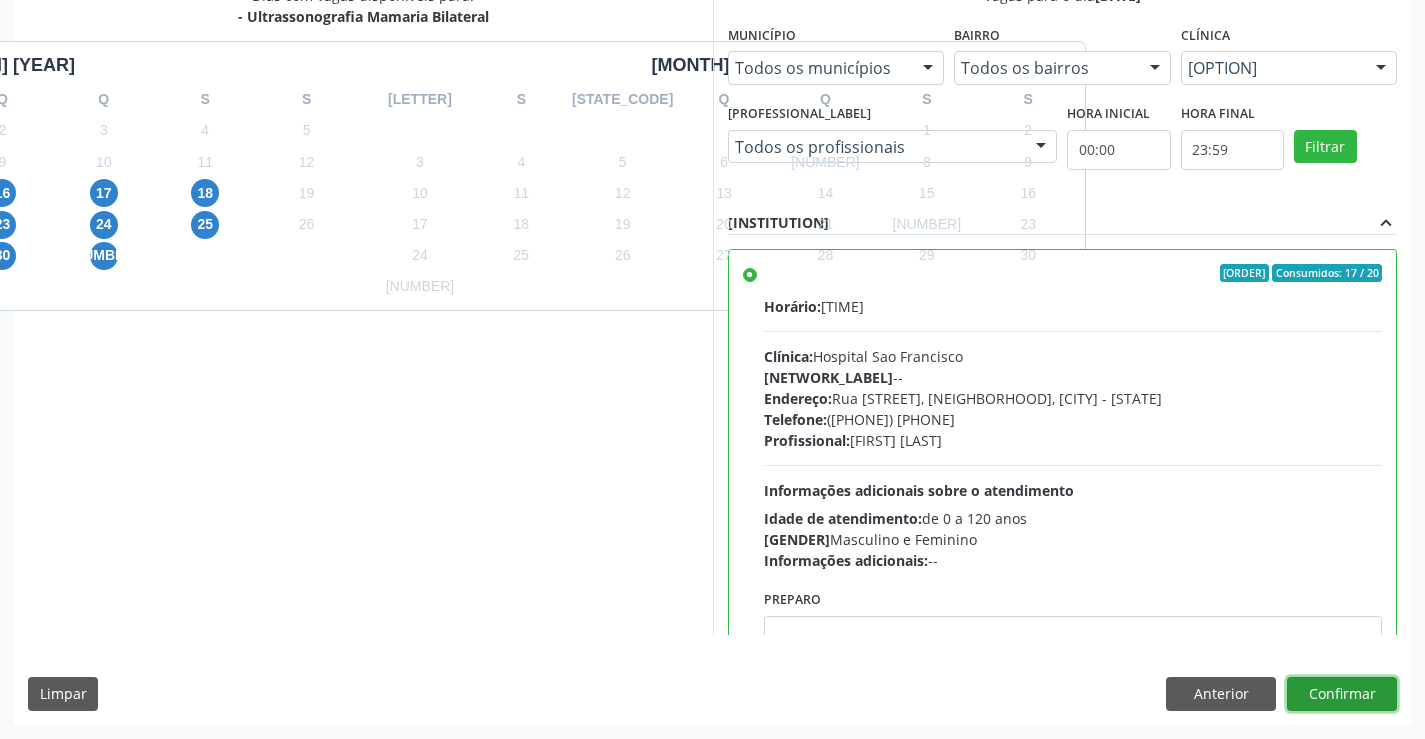 click on "Confirmar" at bounding box center [1342, 694] 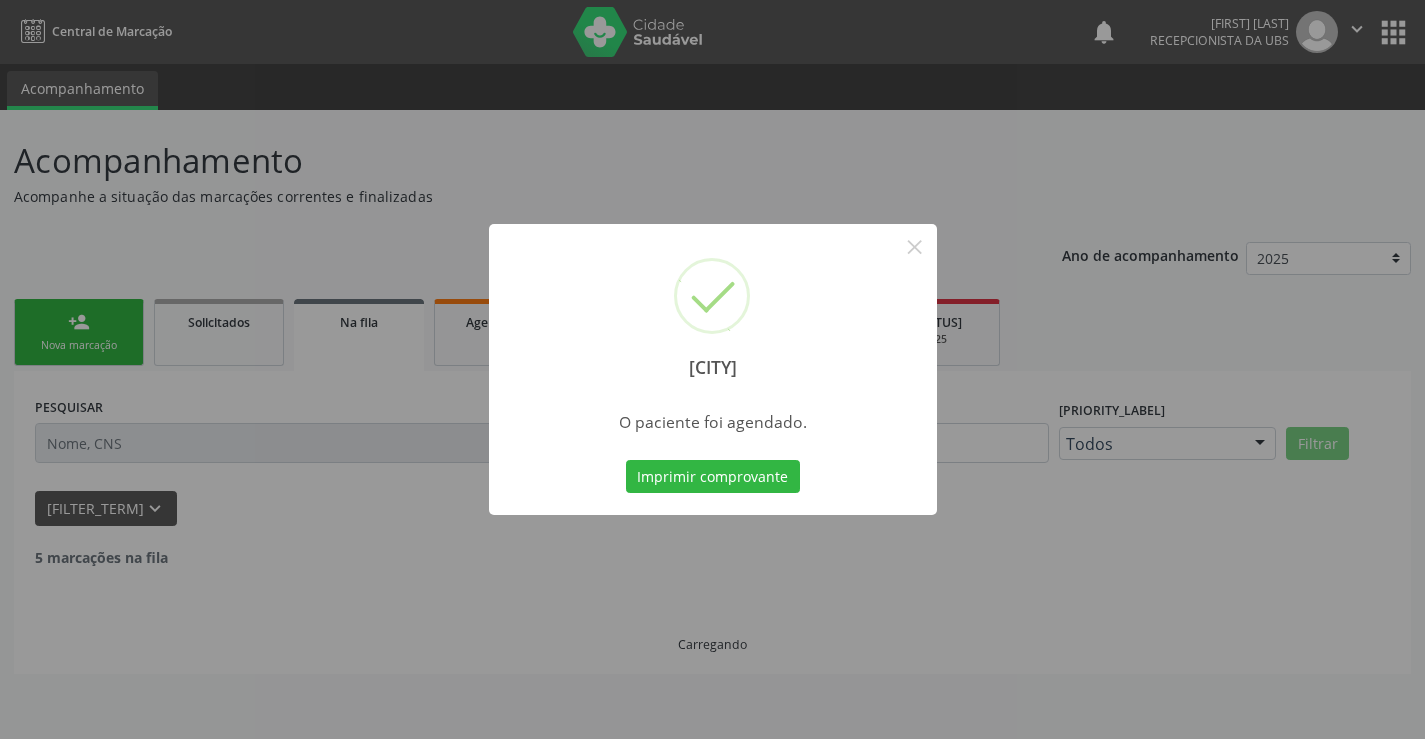 scroll, scrollTop: 0, scrollLeft: 0, axis: both 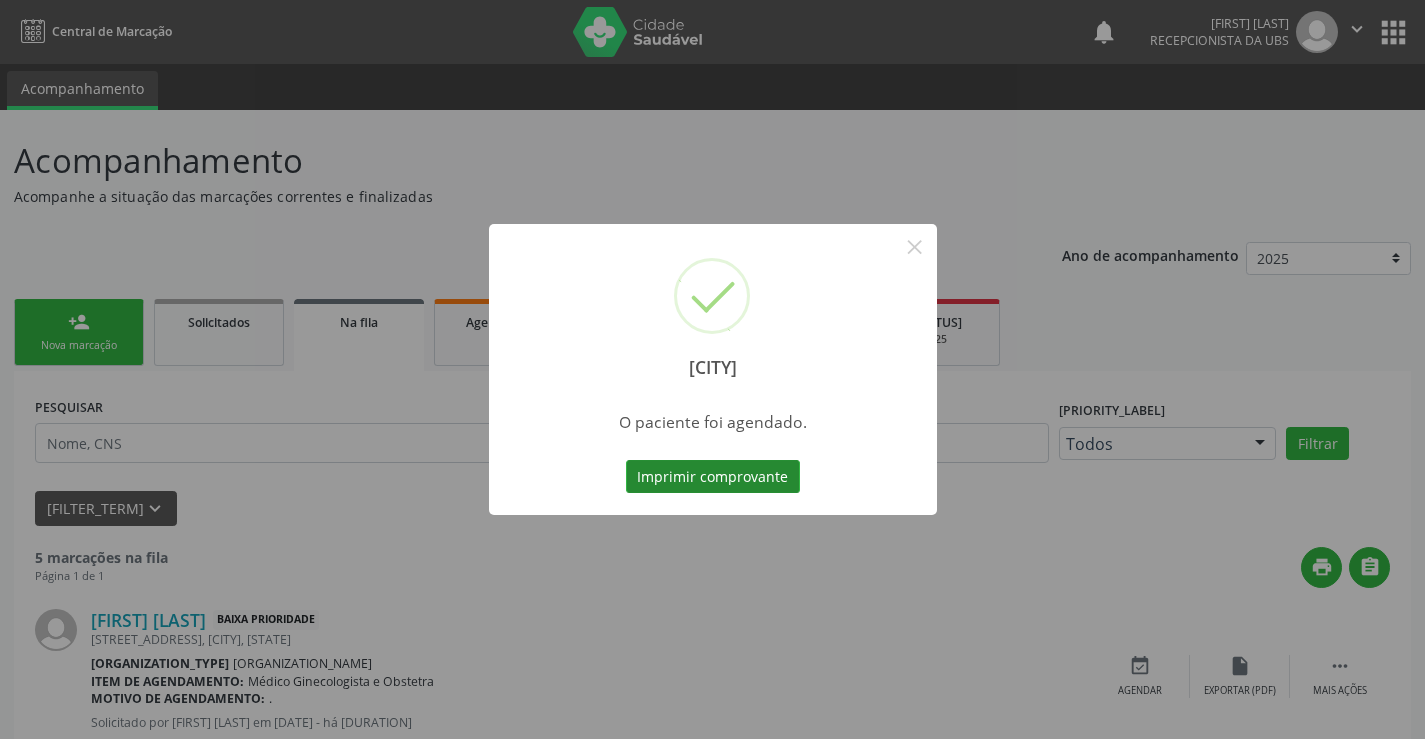 click on "Imprimir comprovante" at bounding box center [713, 477] 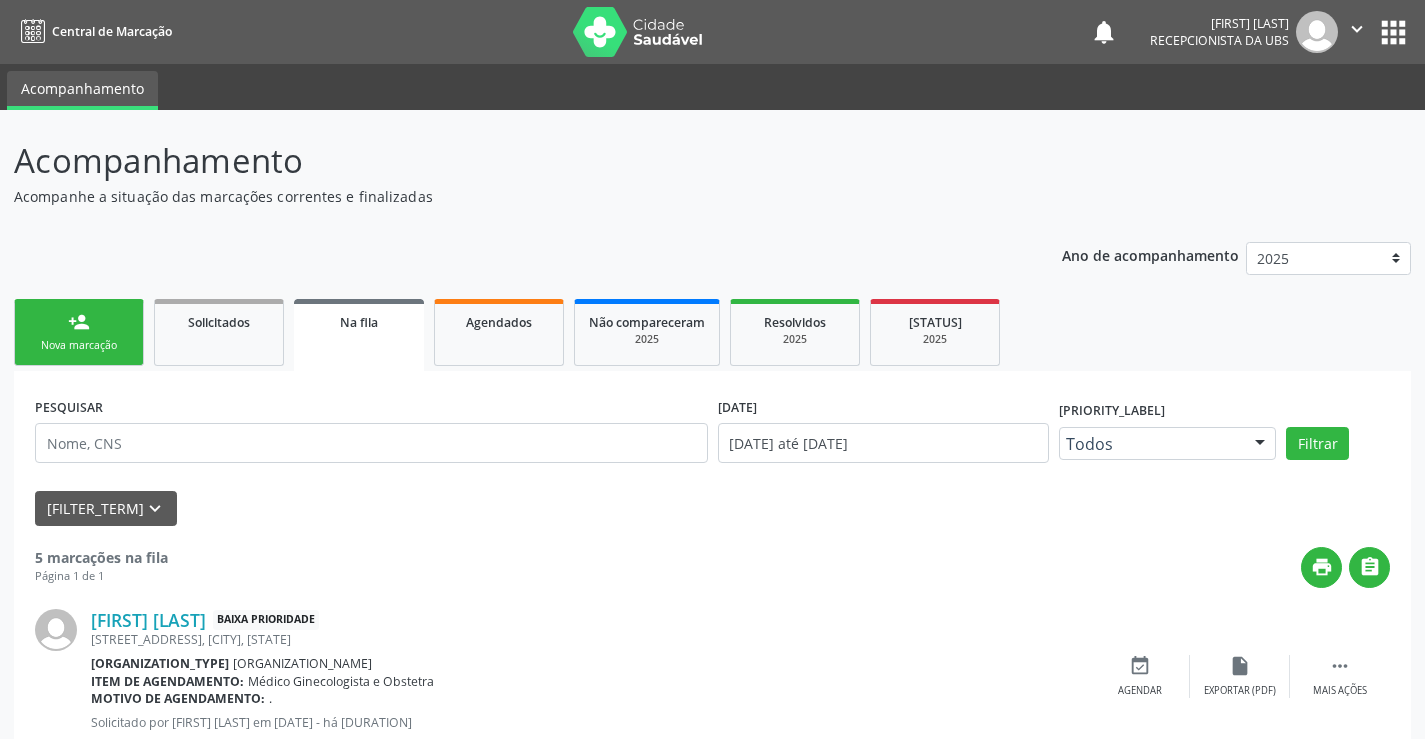 click on "person_add
Nova marcação" at bounding box center [79, 332] 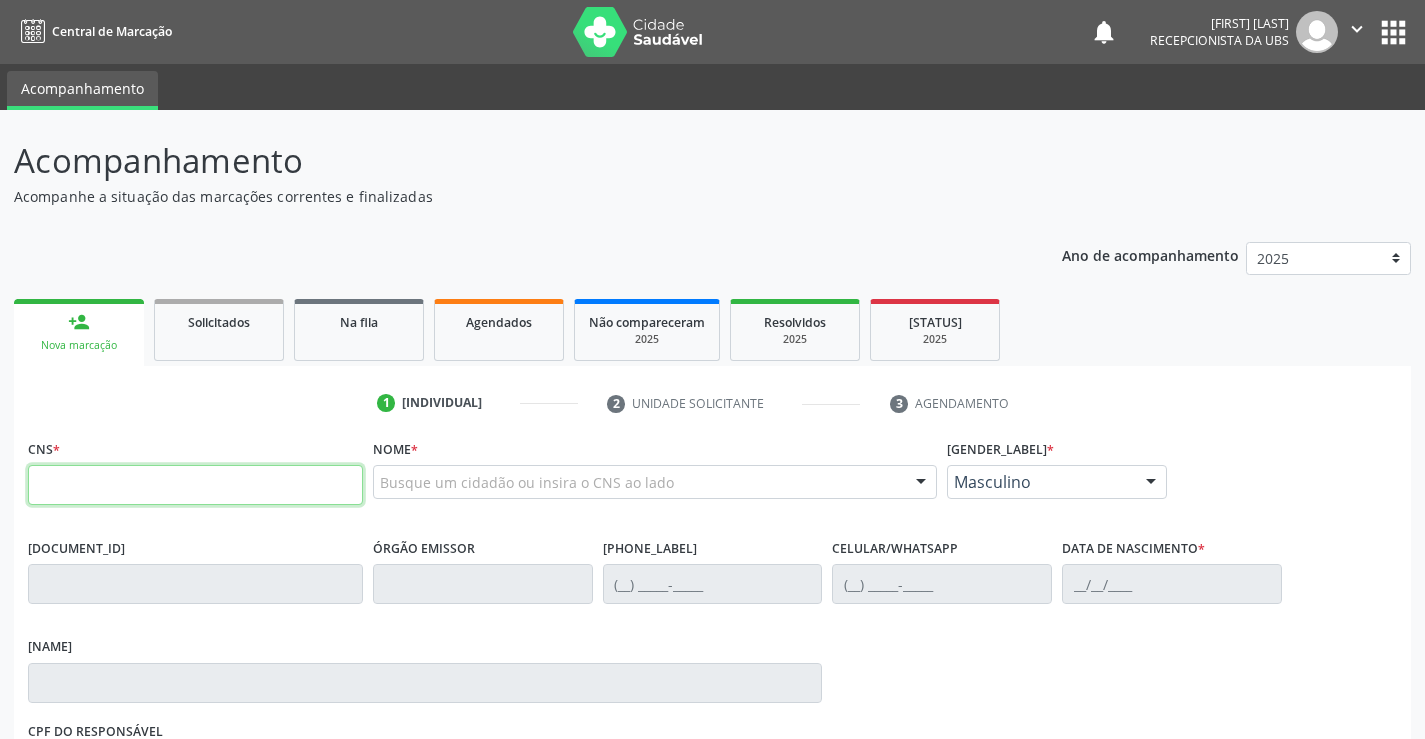 click at bounding box center (195, 485) 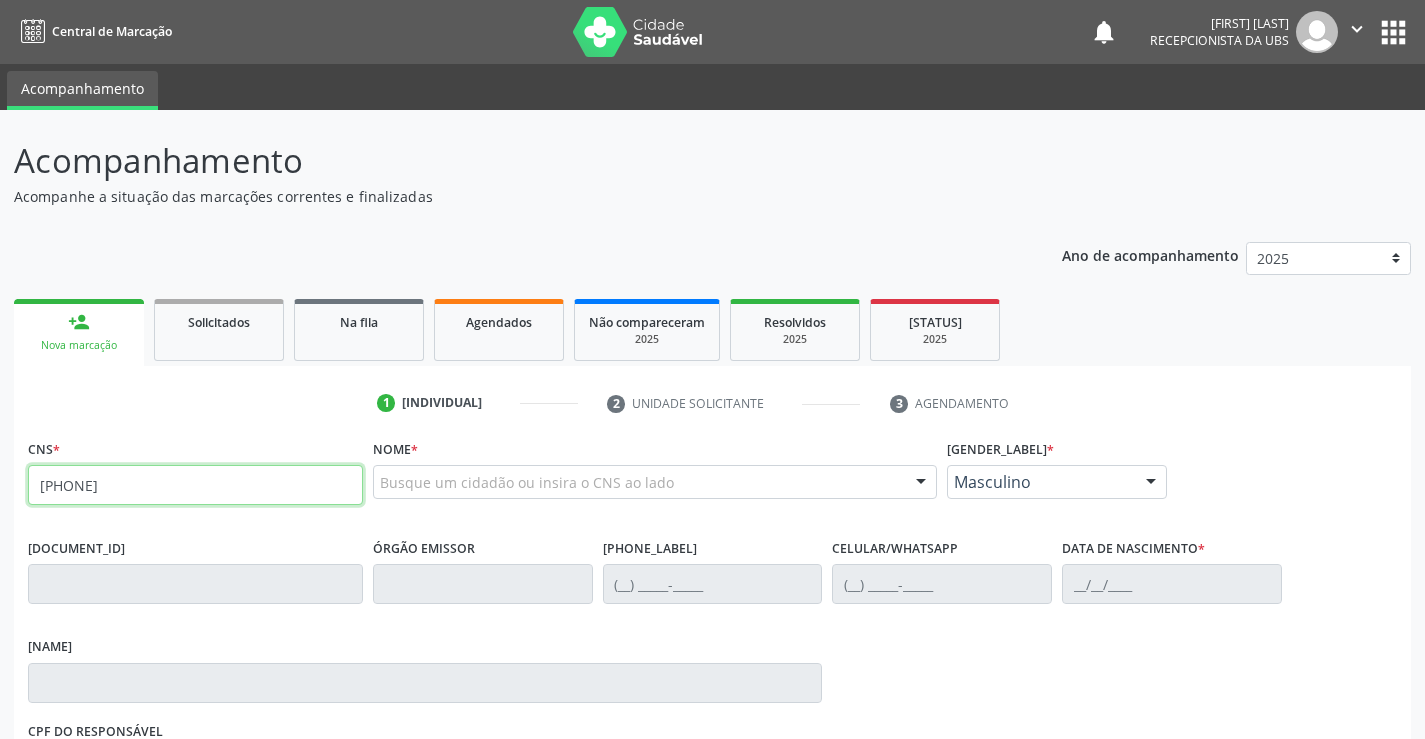 type on "704 6011 3723 1329" 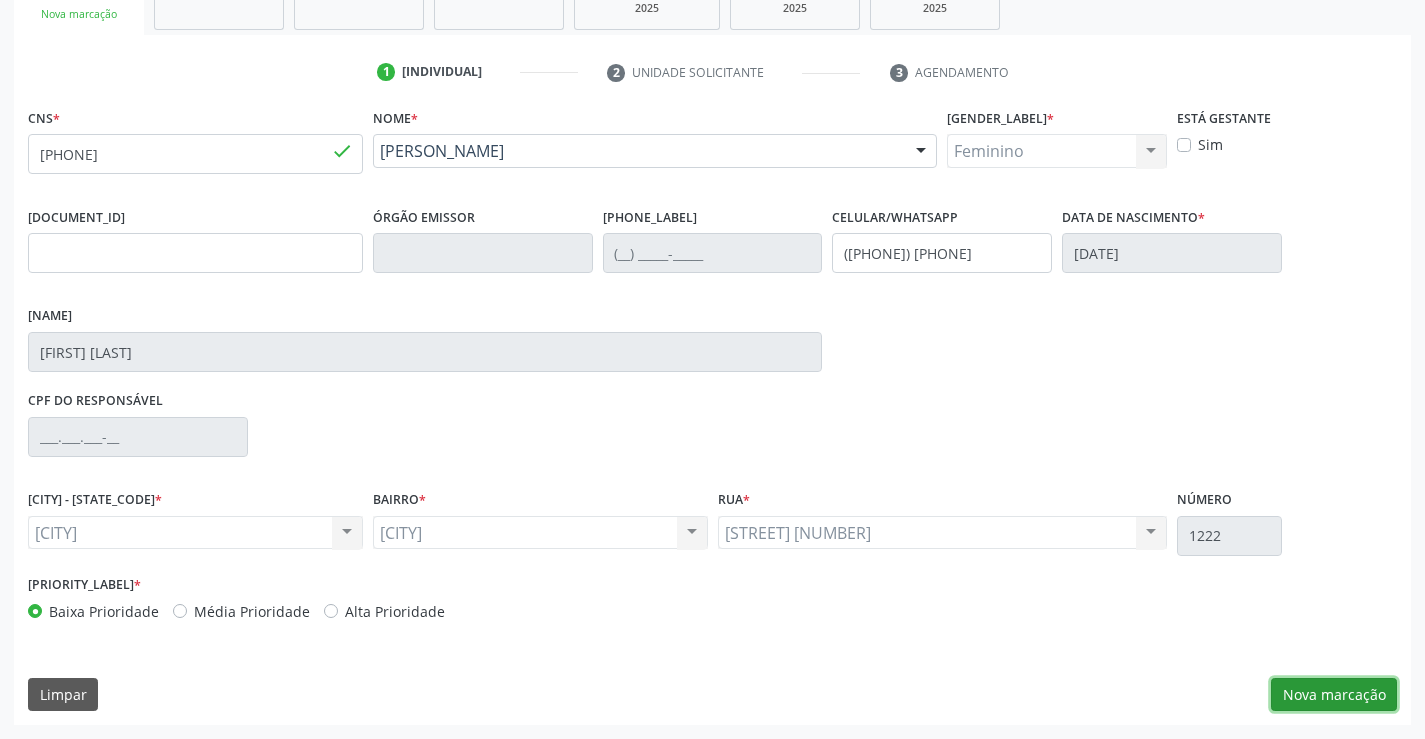 click on "Nova marcação" at bounding box center (1334, 695) 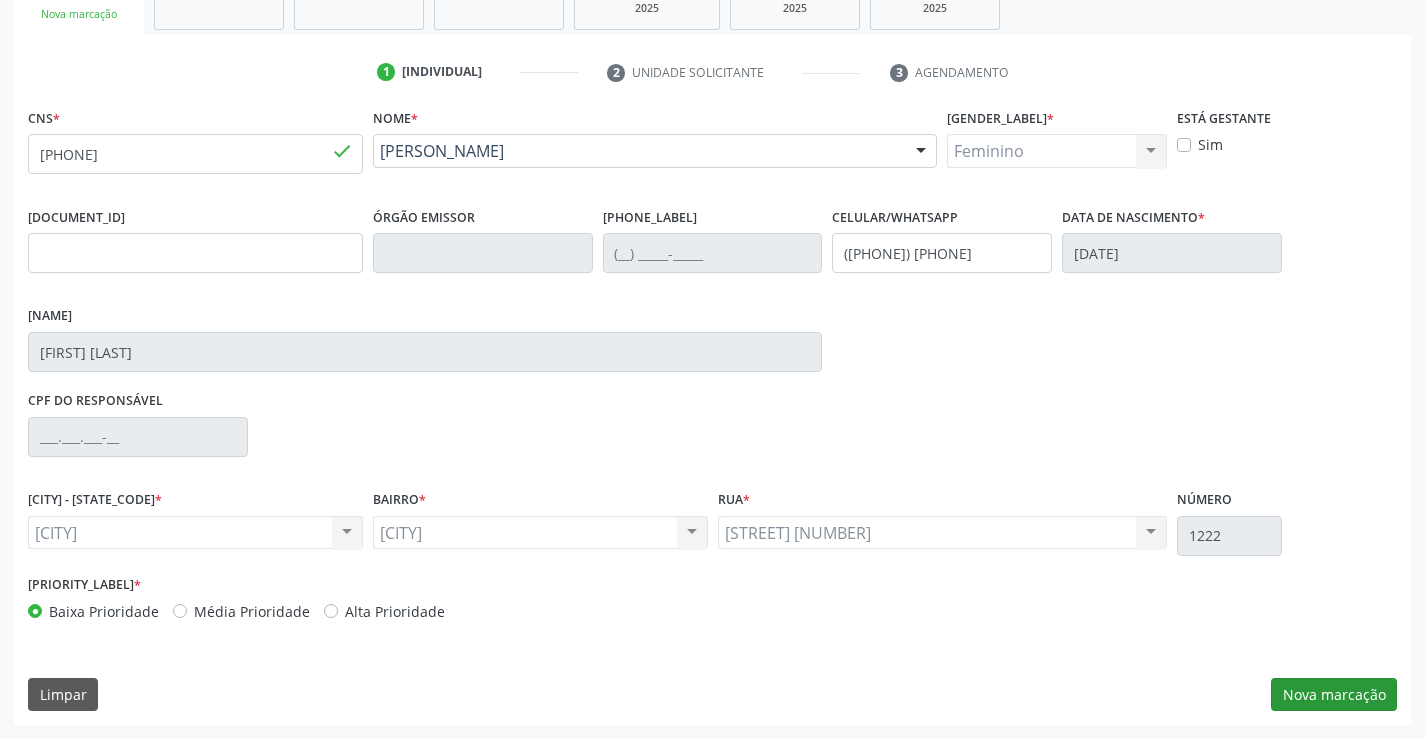 scroll, scrollTop: 167, scrollLeft: 0, axis: vertical 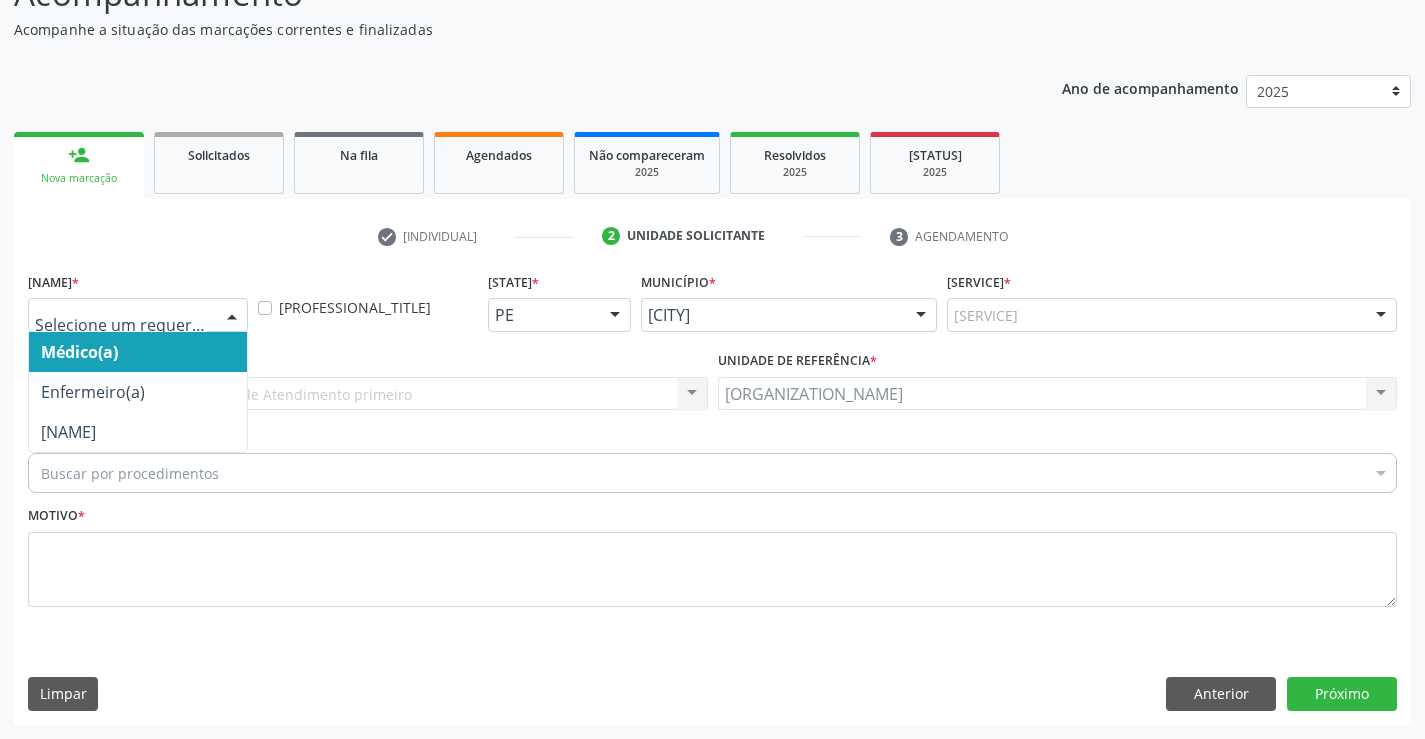click at bounding box center (232, 316) 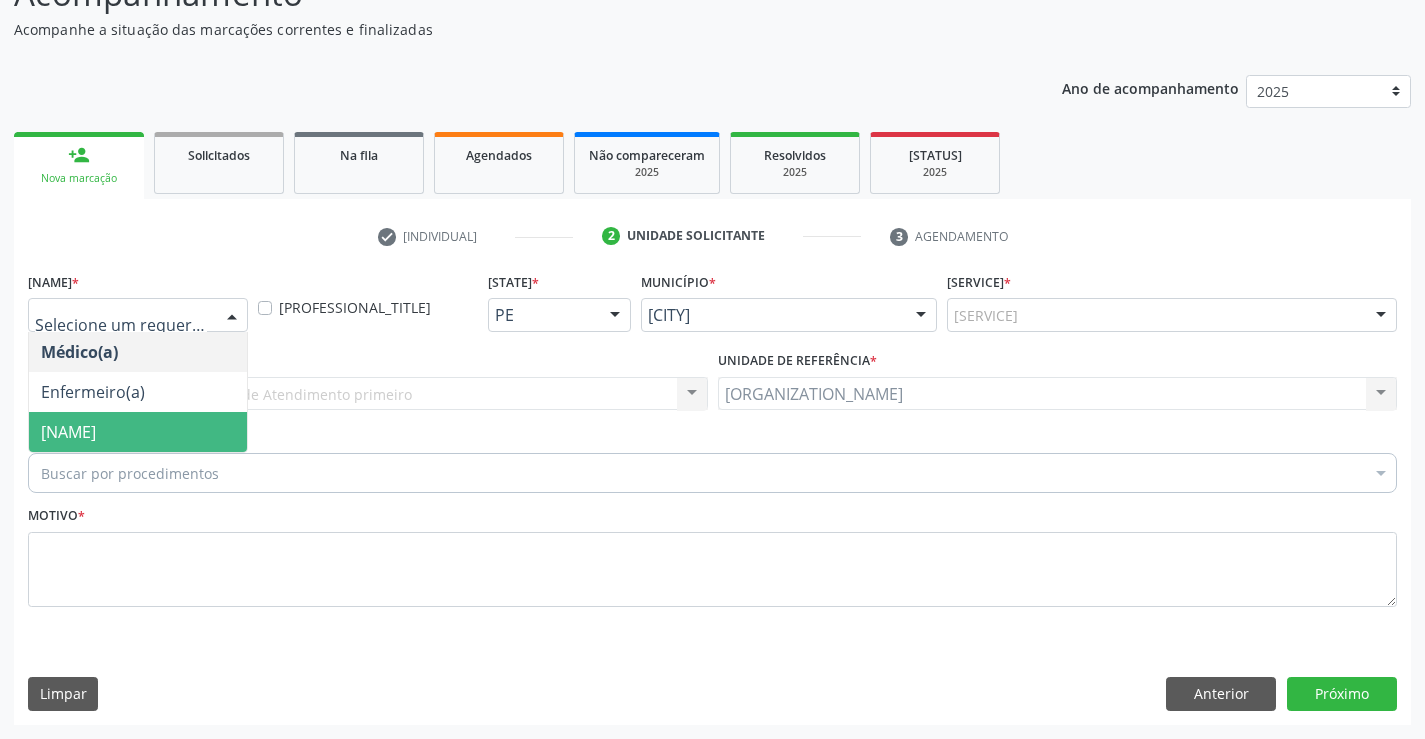 click on "Paciente" at bounding box center [138, 432] 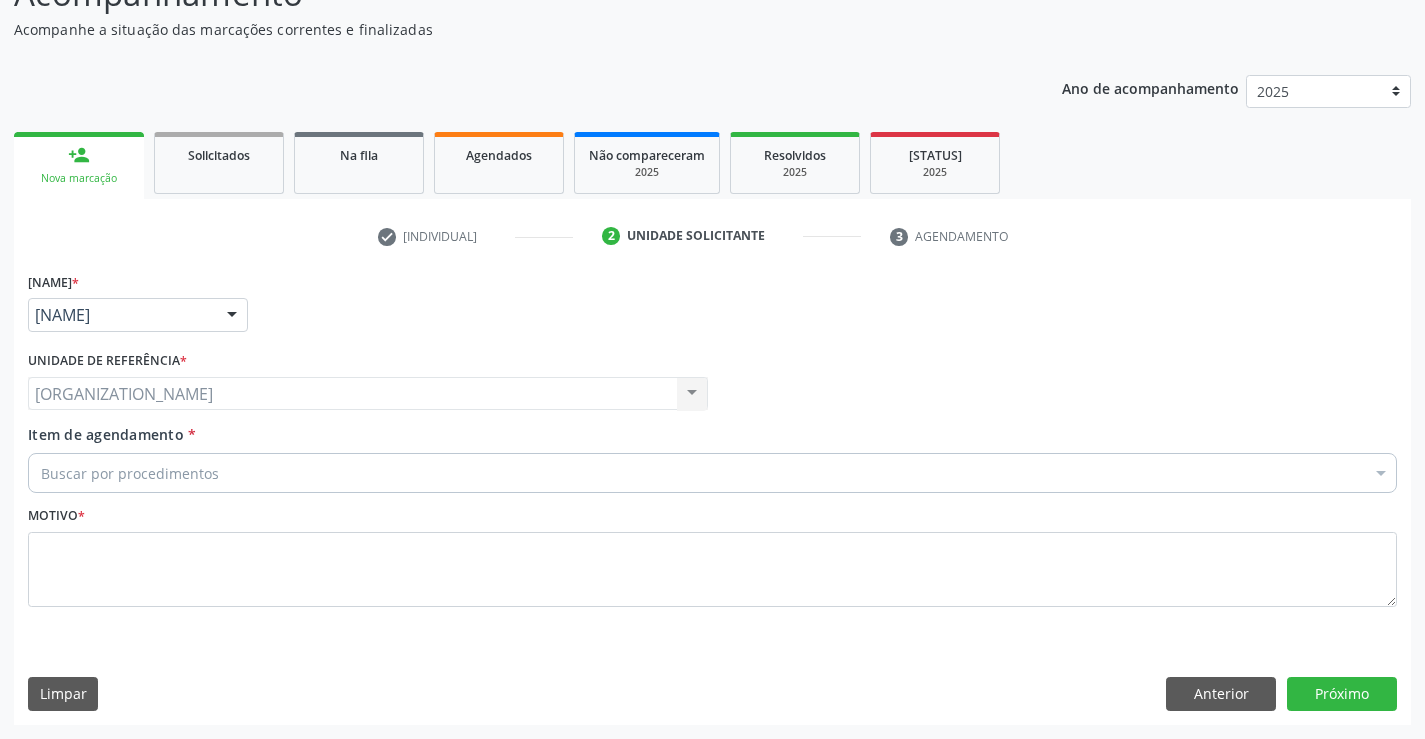 click on "Motivo
*" at bounding box center (712, 554) 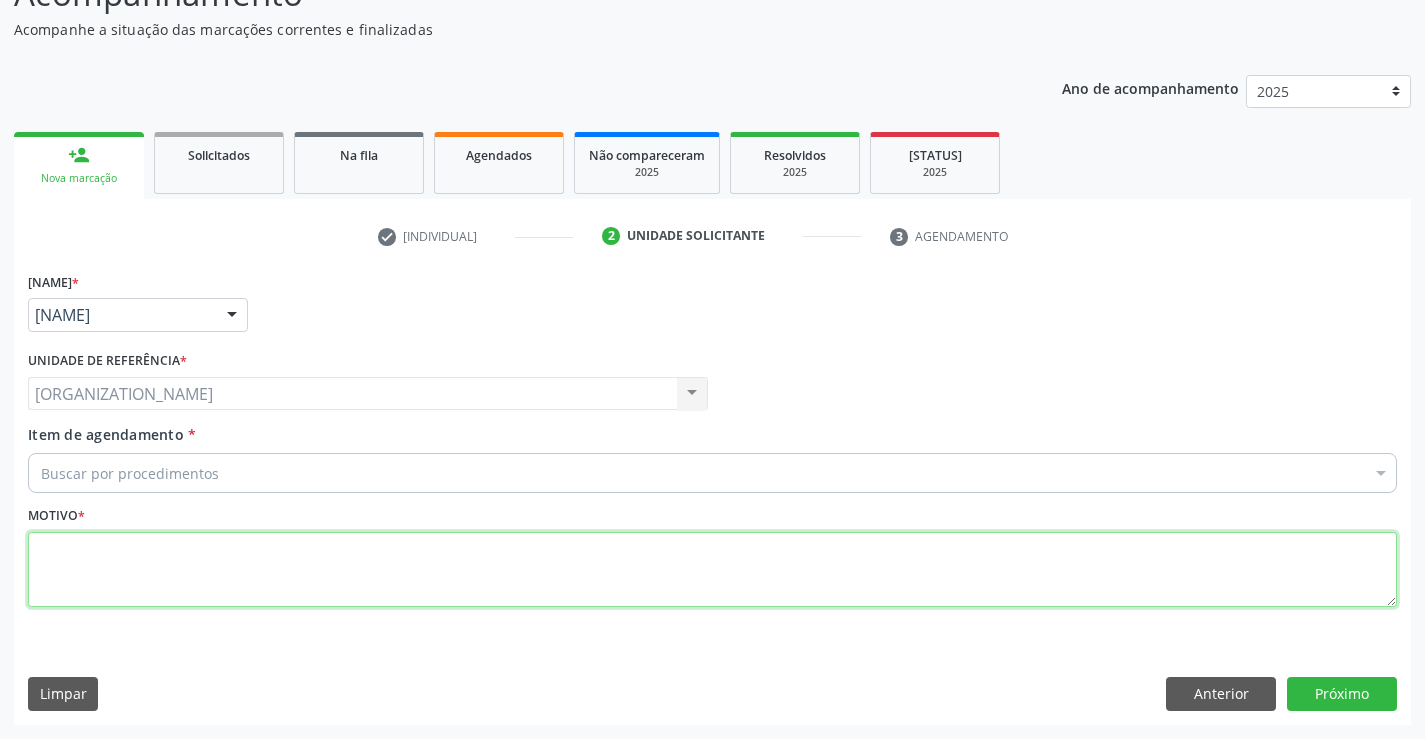 click at bounding box center (712, 570) 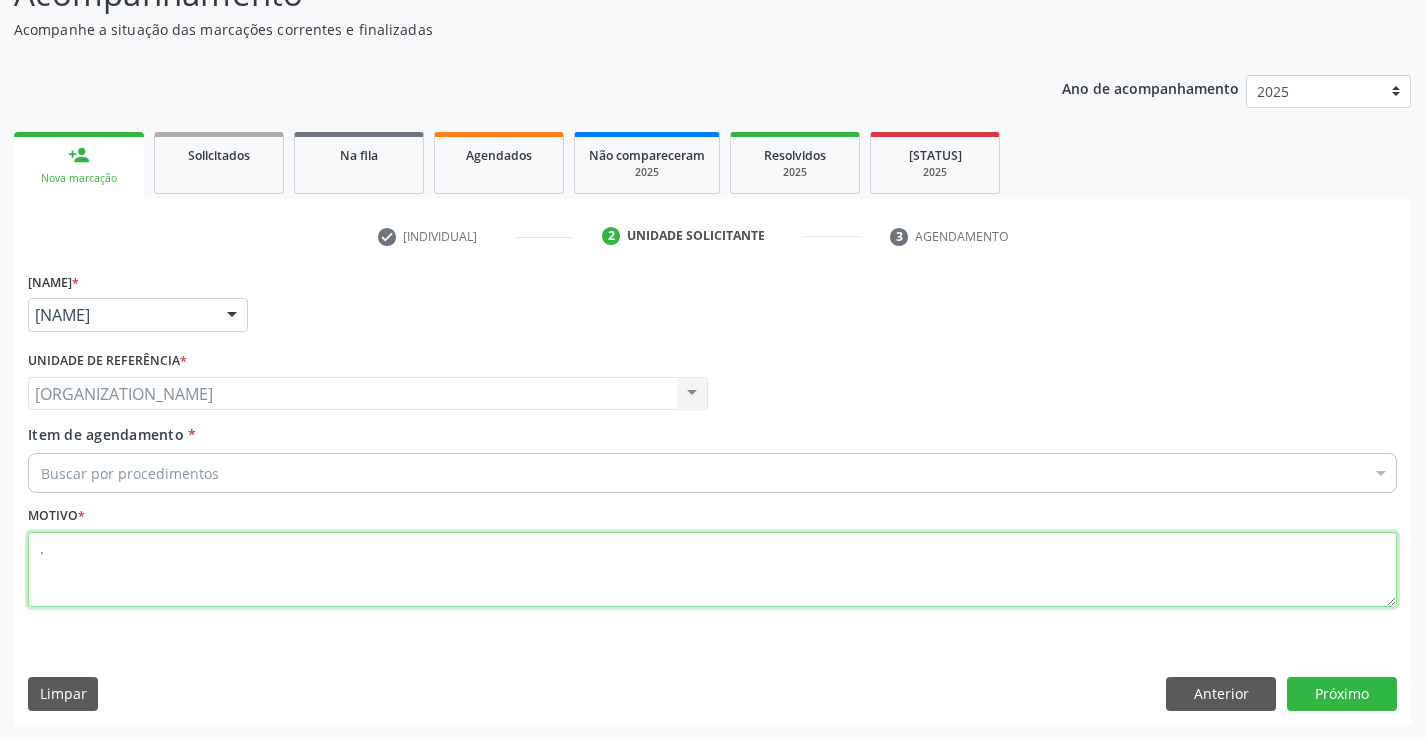 type on "." 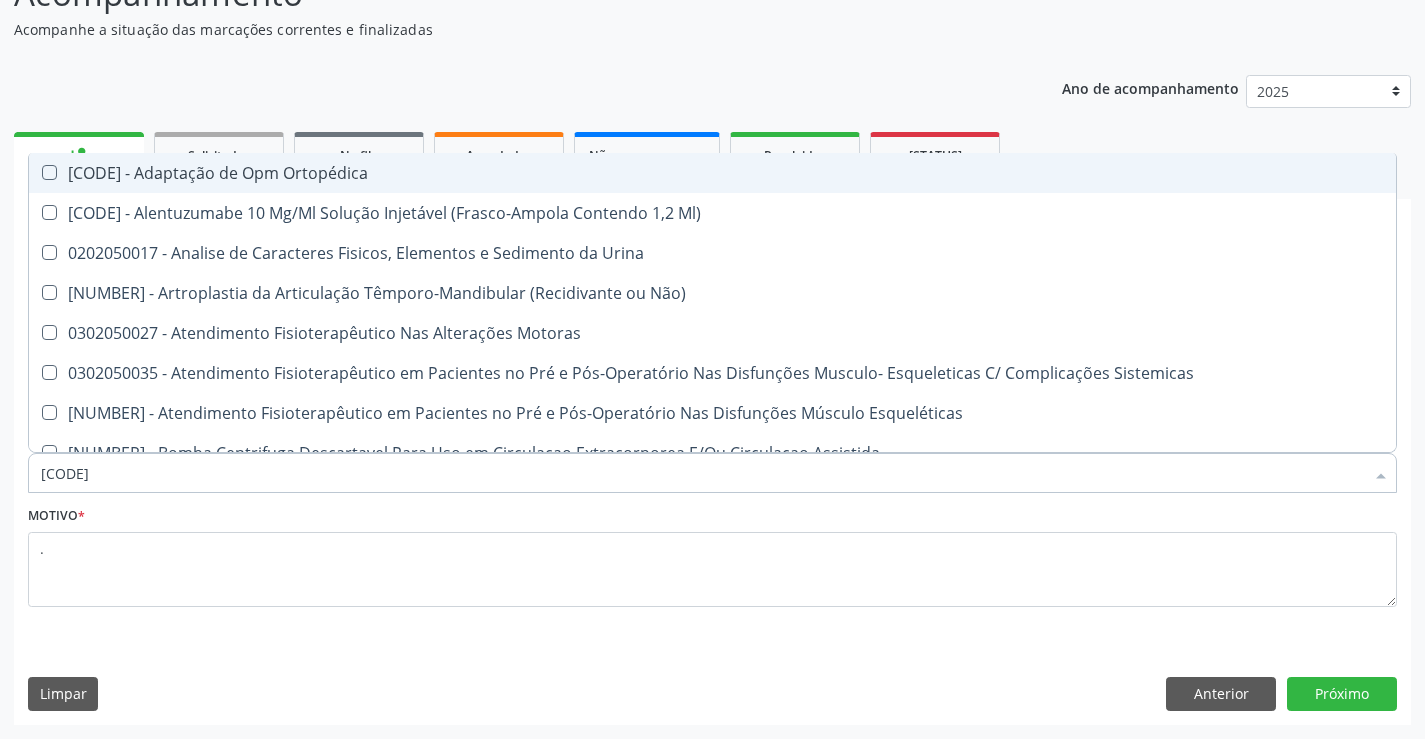 type on "02050" 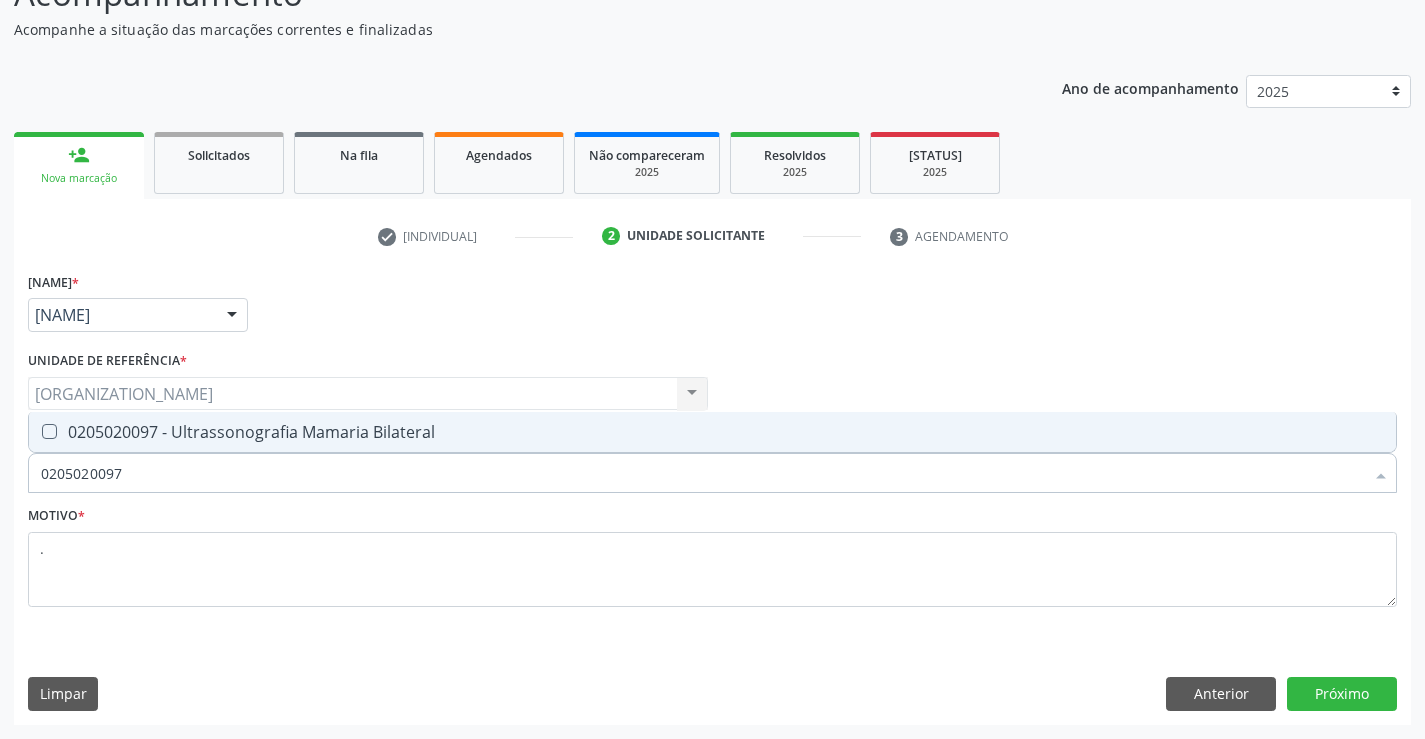 click on "[PROCEDURE_CODE] - Ultrassonografia Mamaria Bilateral" at bounding box center (712, 432) 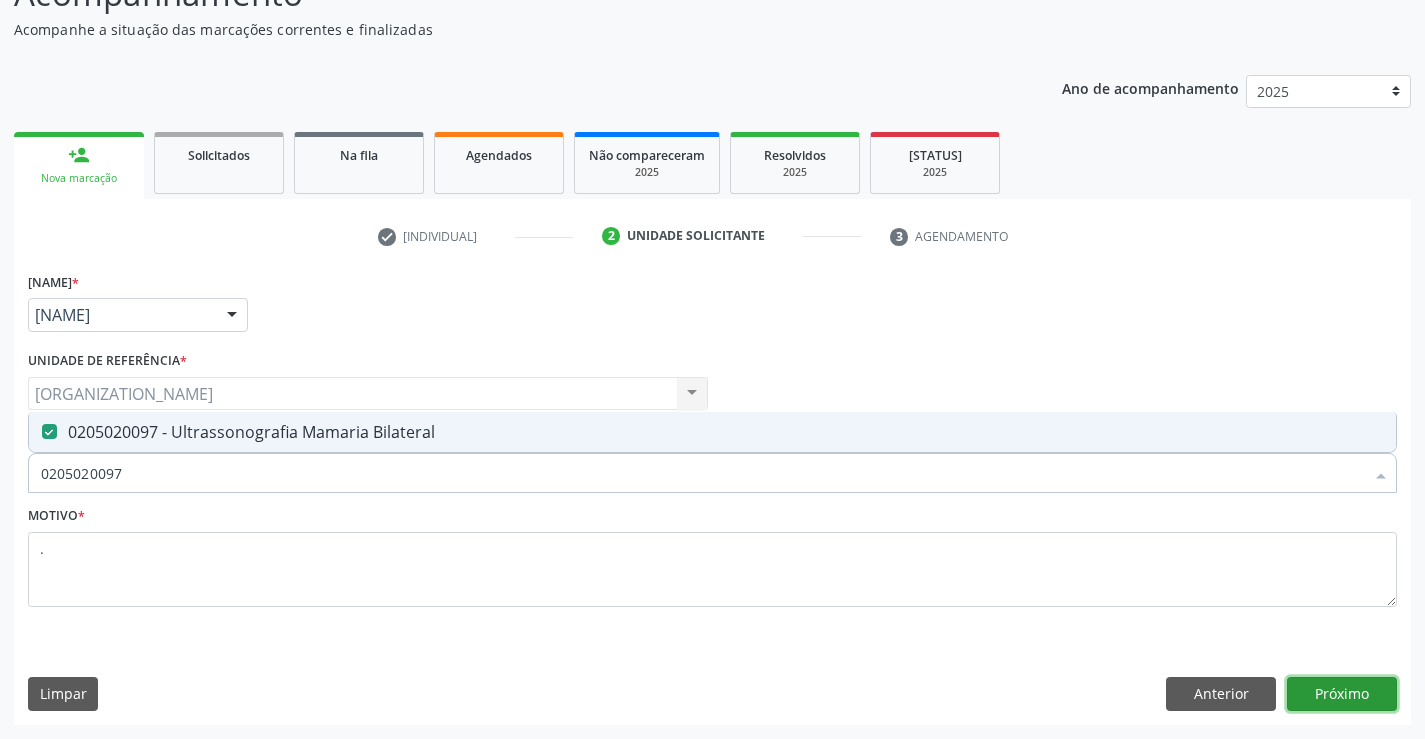 click on "Próximo" at bounding box center (1342, 694) 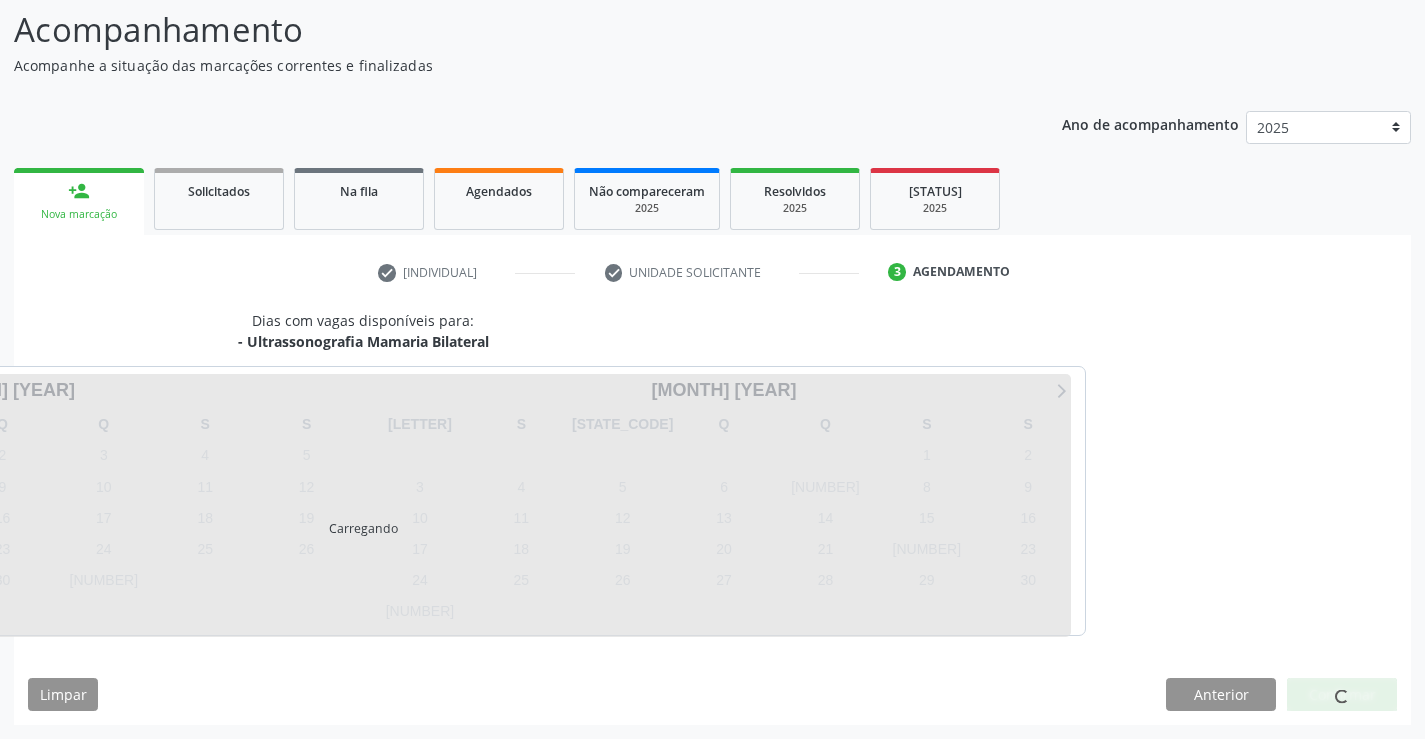 scroll, scrollTop: 131, scrollLeft: 0, axis: vertical 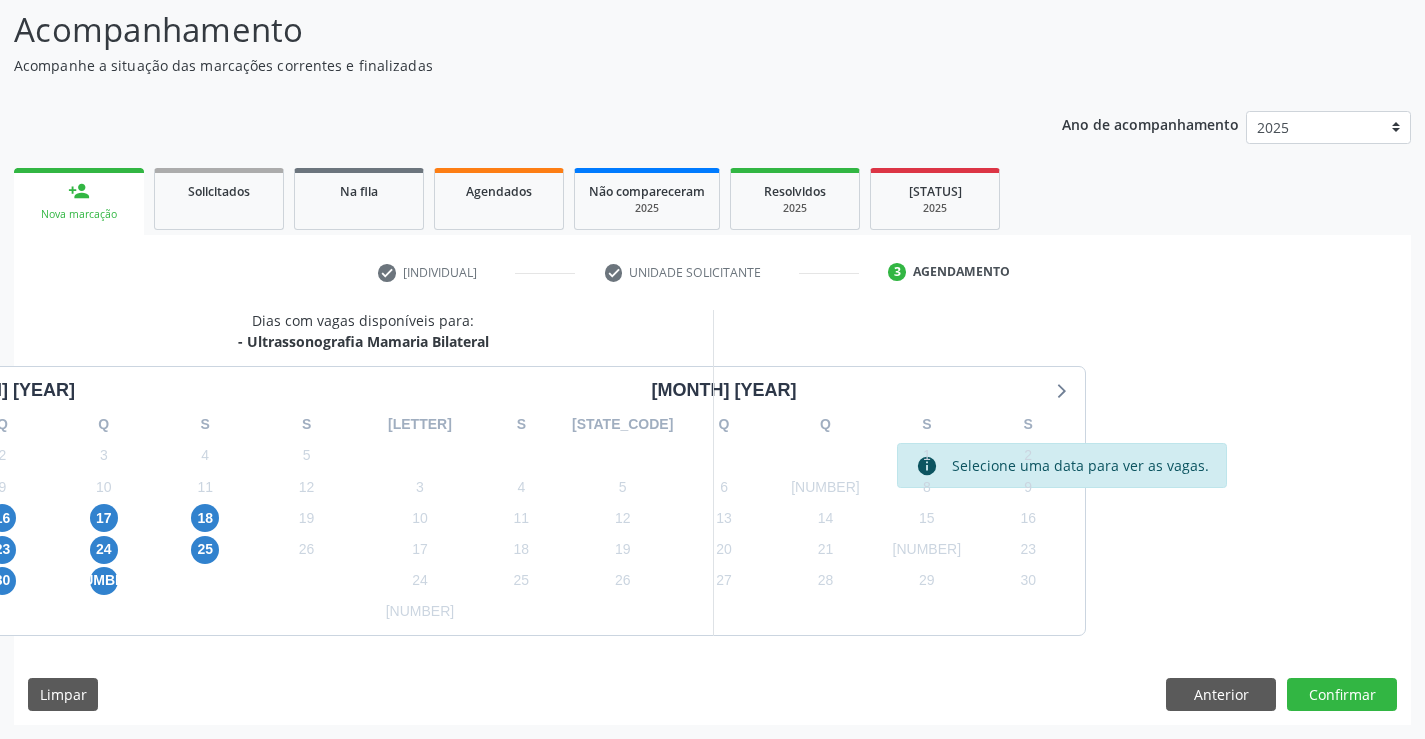 click on "[NUMBER]" at bounding box center [65, 518] 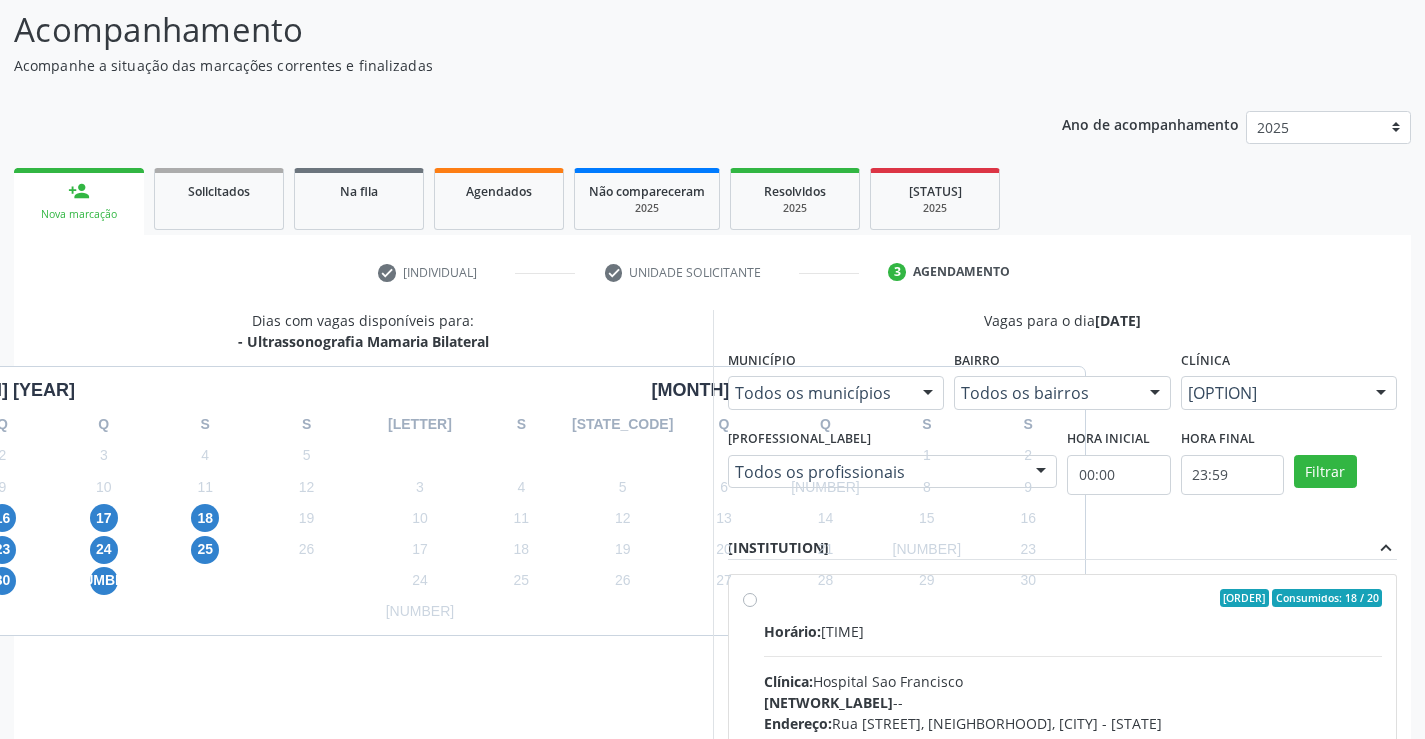 click on "Ordem de chegada
Consumidos: 18 / 20
Horário:   07:00
Clínica:  Hospital Sao Francisco
Rede:
--
Endereço:   nº 384, Varzea, Serra Talhada - PE
Telefone:   (81) 38312142
Profissional:
Yuri Araujo Magalhaes
Informações adicionais sobre o atendimento
Idade de atendimento:
de 0 a 120 anos
Gênero(s) atendido(s):
Masculino e Feminino
Informações adicionais:
--" at bounding box center [1073, 742] 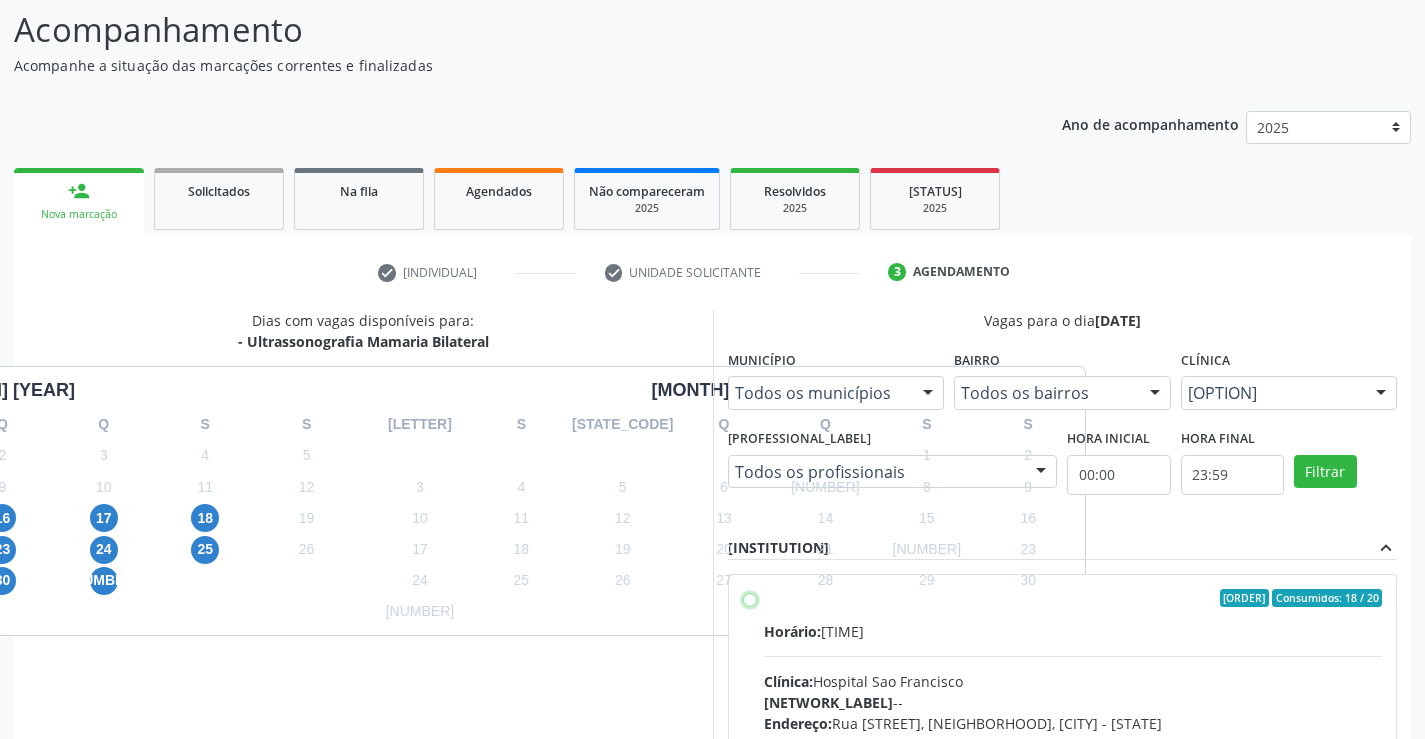 click on "Ordem de chegada
Consumidos: 18 / 20
Horário:   07:00
Clínica:  Hospital Sao Francisco
Rede:
--
Endereço:   nº 384, Varzea, Serra Talhada - PE
Telefone:   (81) 38312142
Profissional:
Yuri Araujo Magalhaes
Informações adicionais sobre o atendimento
Idade de atendimento:
de 0 a 120 anos
Gênero(s) atendido(s):
Masculino e Feminino
Informações adicionais:
--" at bounding box center (750, 598) 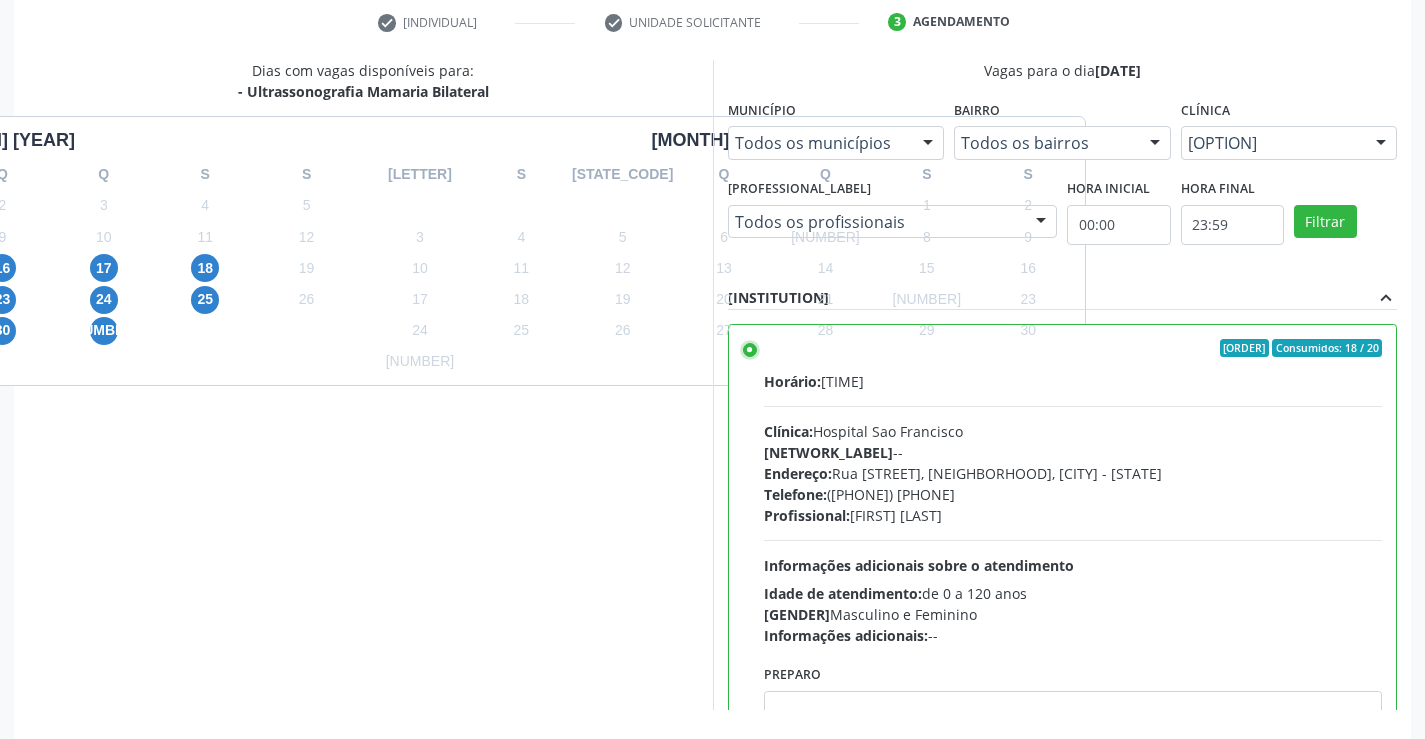 scroll, scrollTop: 456, scrollLeft: 0, axis: vertical 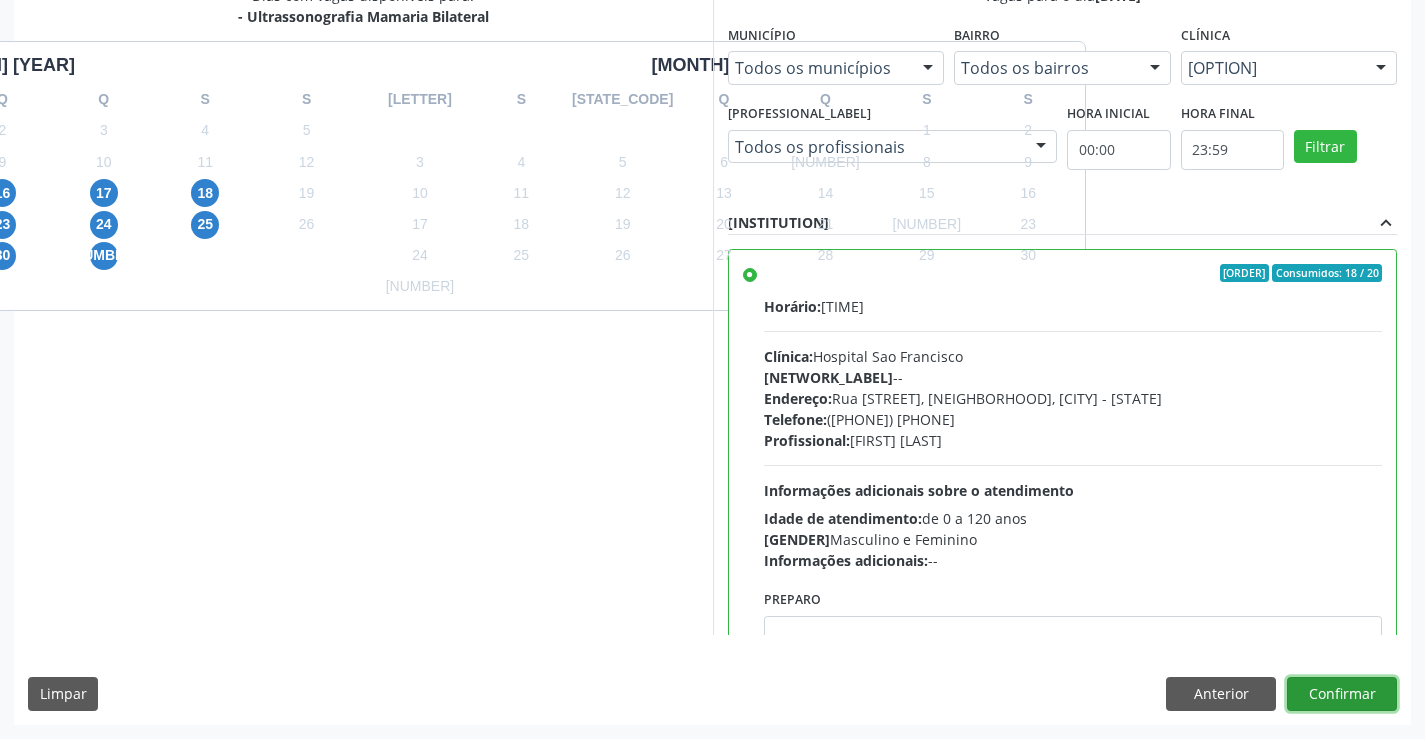 click on "Confirmar" at bounding box center [1342, 694] 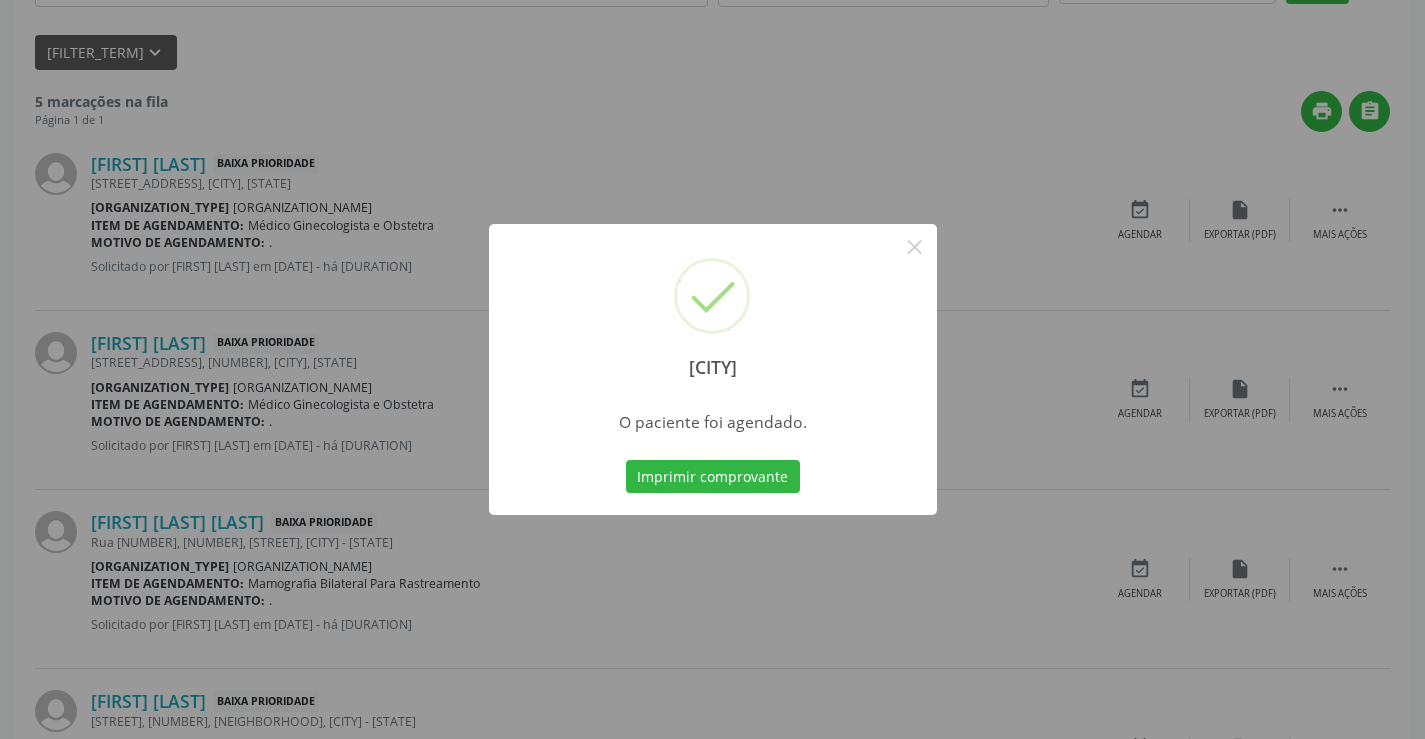 scroll, scrollTop: 0, scrollLeft: 0, axis: both 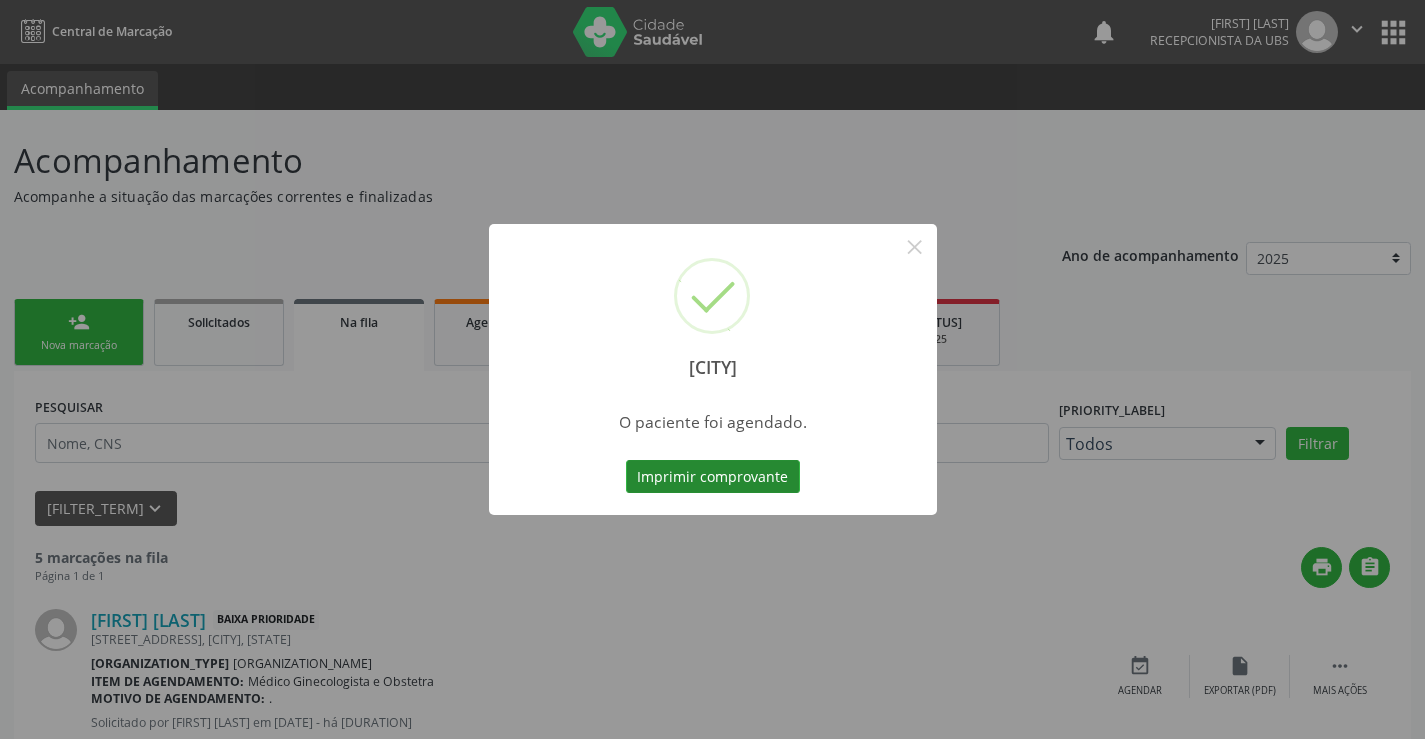 click on "Imprimir comprovante" at bounding box center (713, 477) 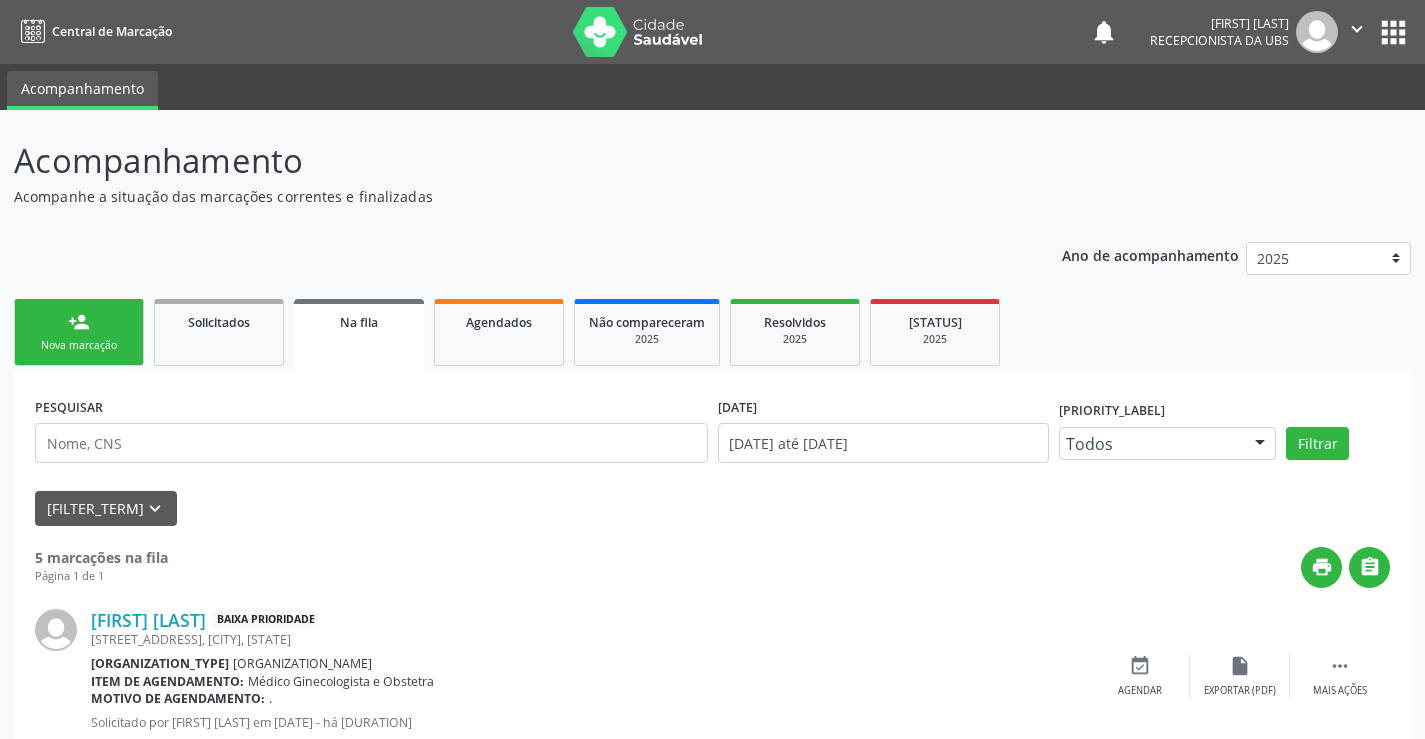click on "Nova marcação" at bounding box center (79, 345) 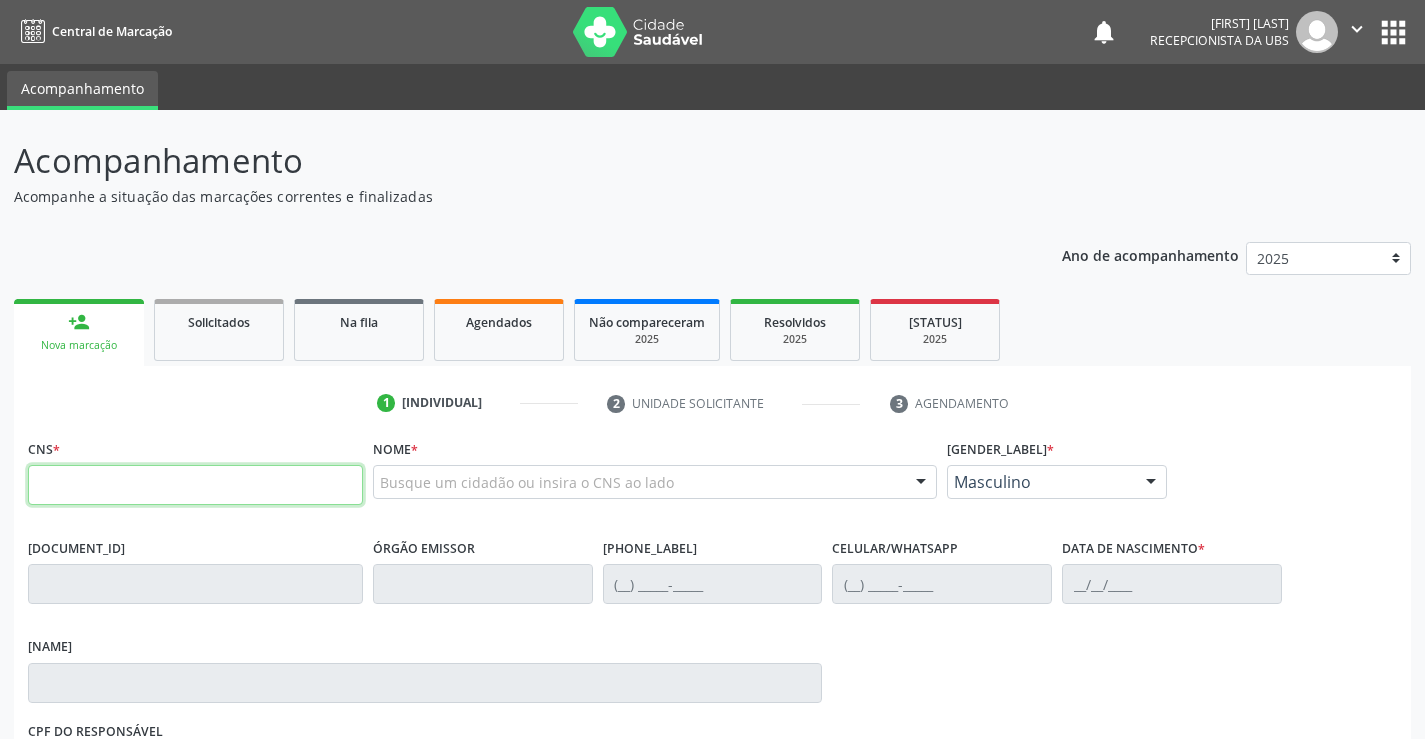 click at bounding box center (195, 485) 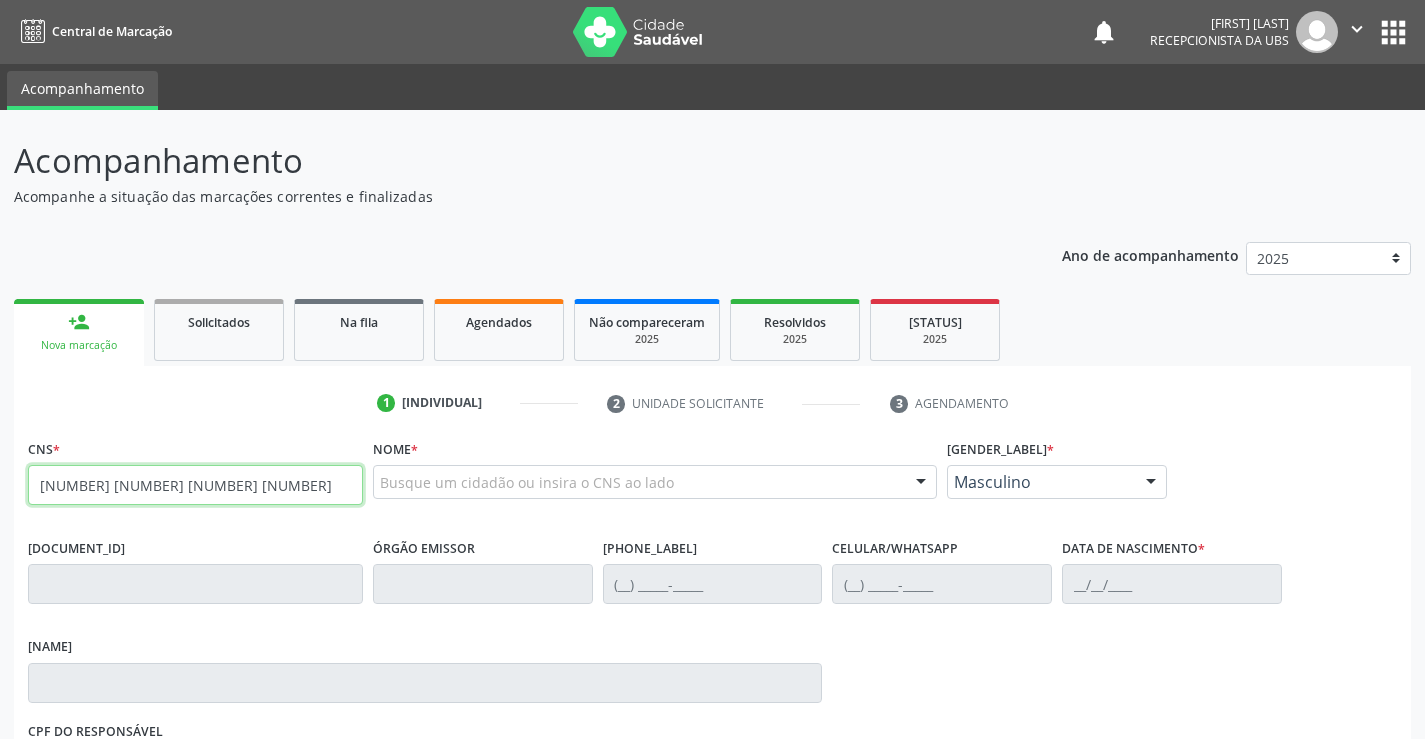 type on "700 4009 6919 6041" 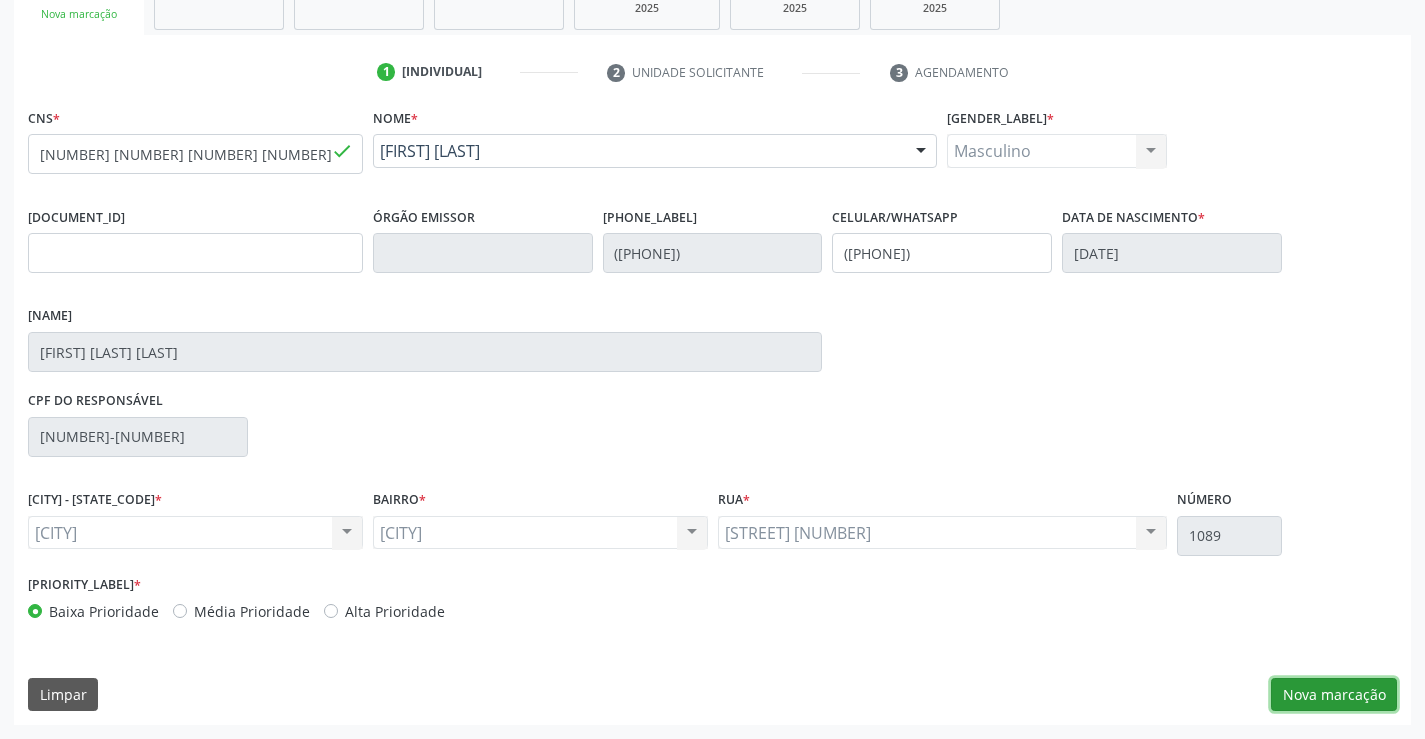 click on "Nova marcação" at bounding box center [1334, 695] 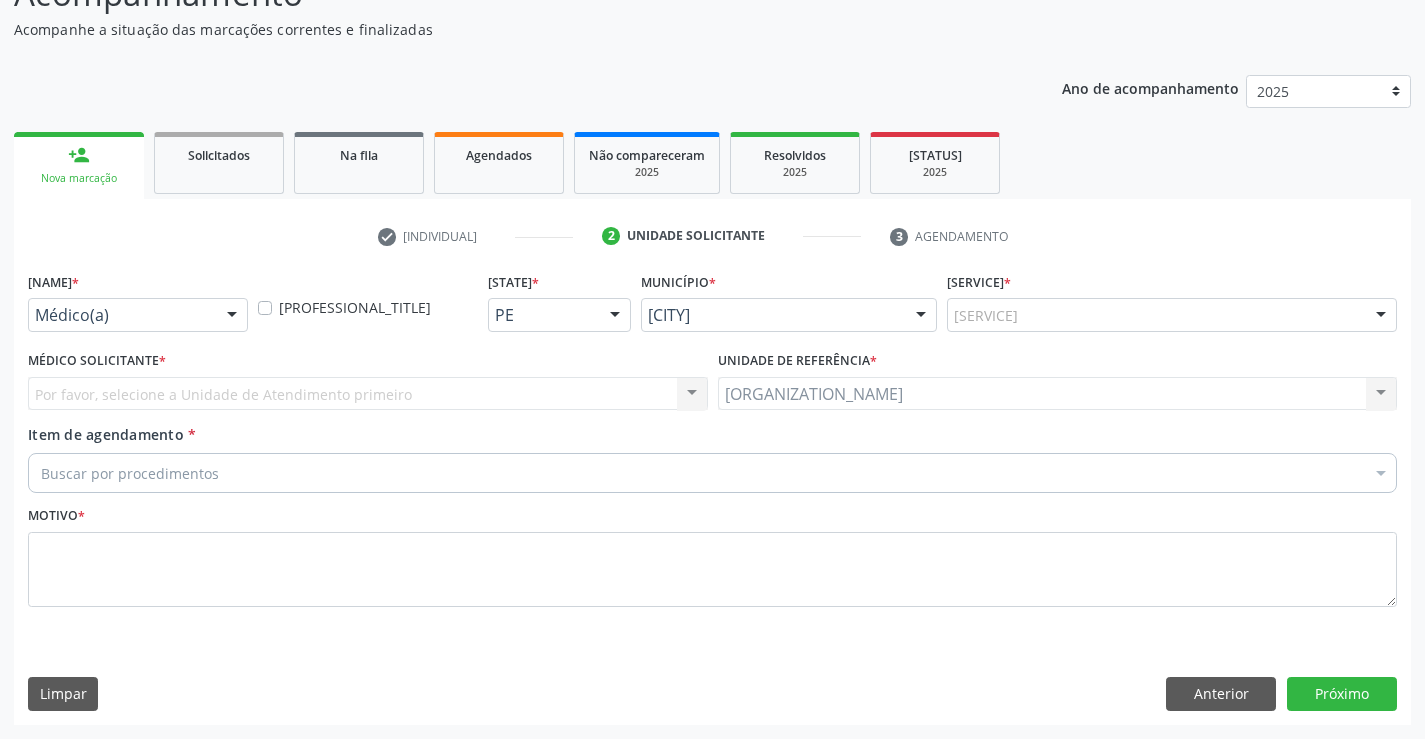 scroll, scrollTop: 167, scrollLeft: 0, axis: vertical 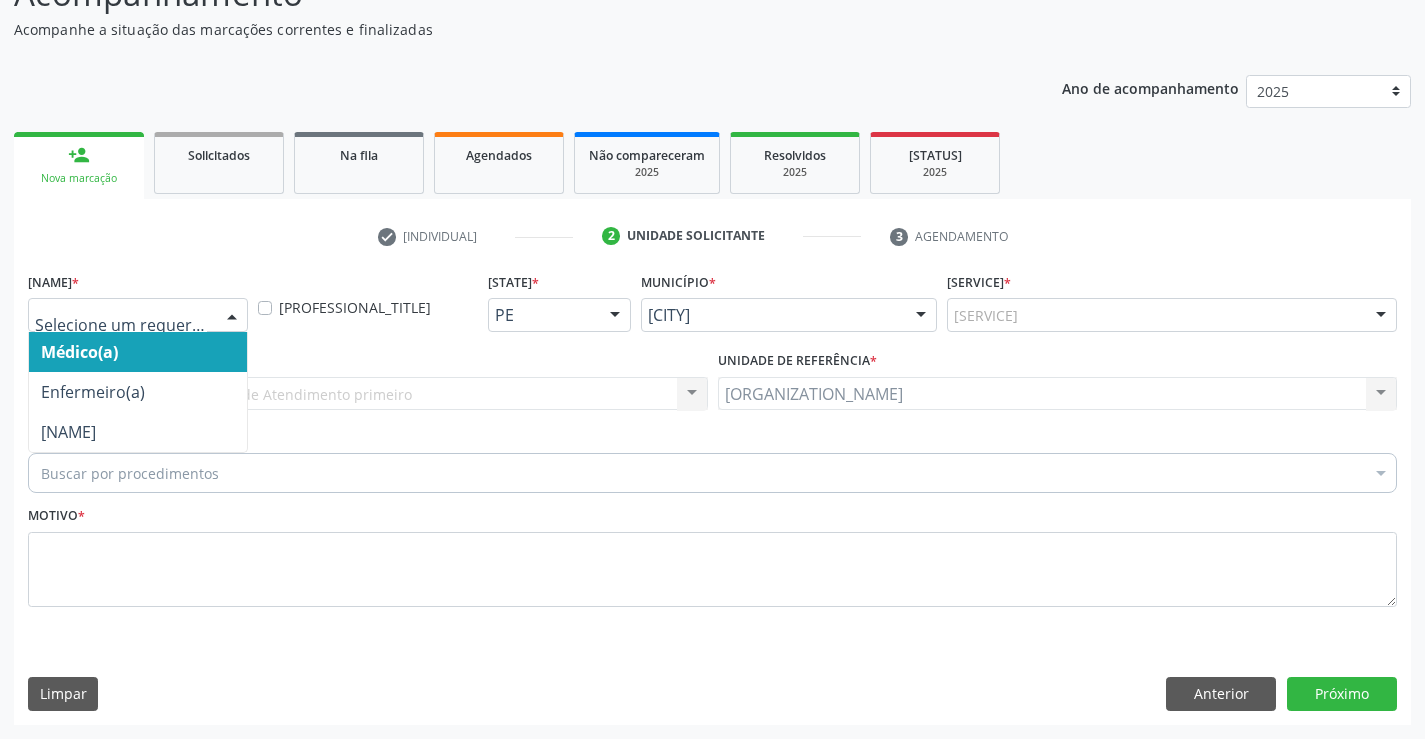 click at bounding box center (232, 316) 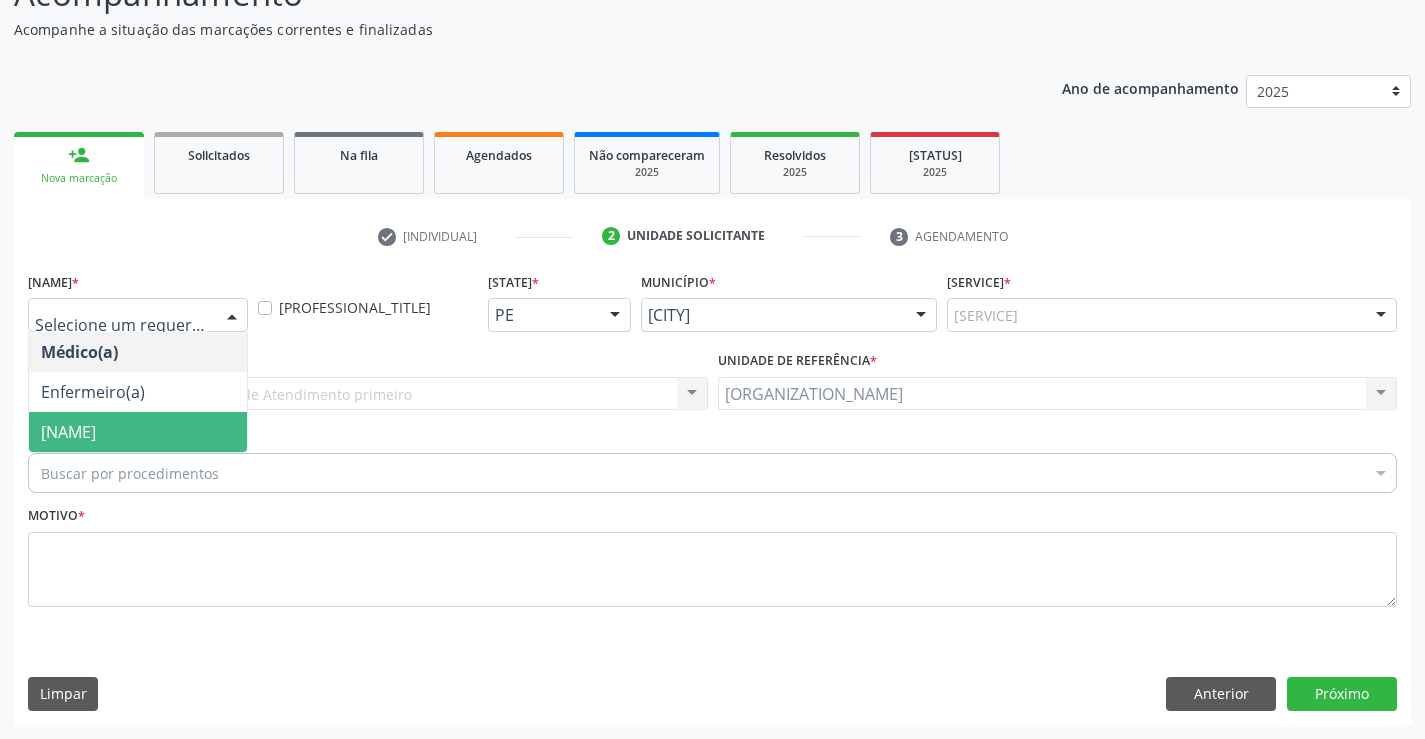 click on "Paciente" at bounding box center [138, 432] 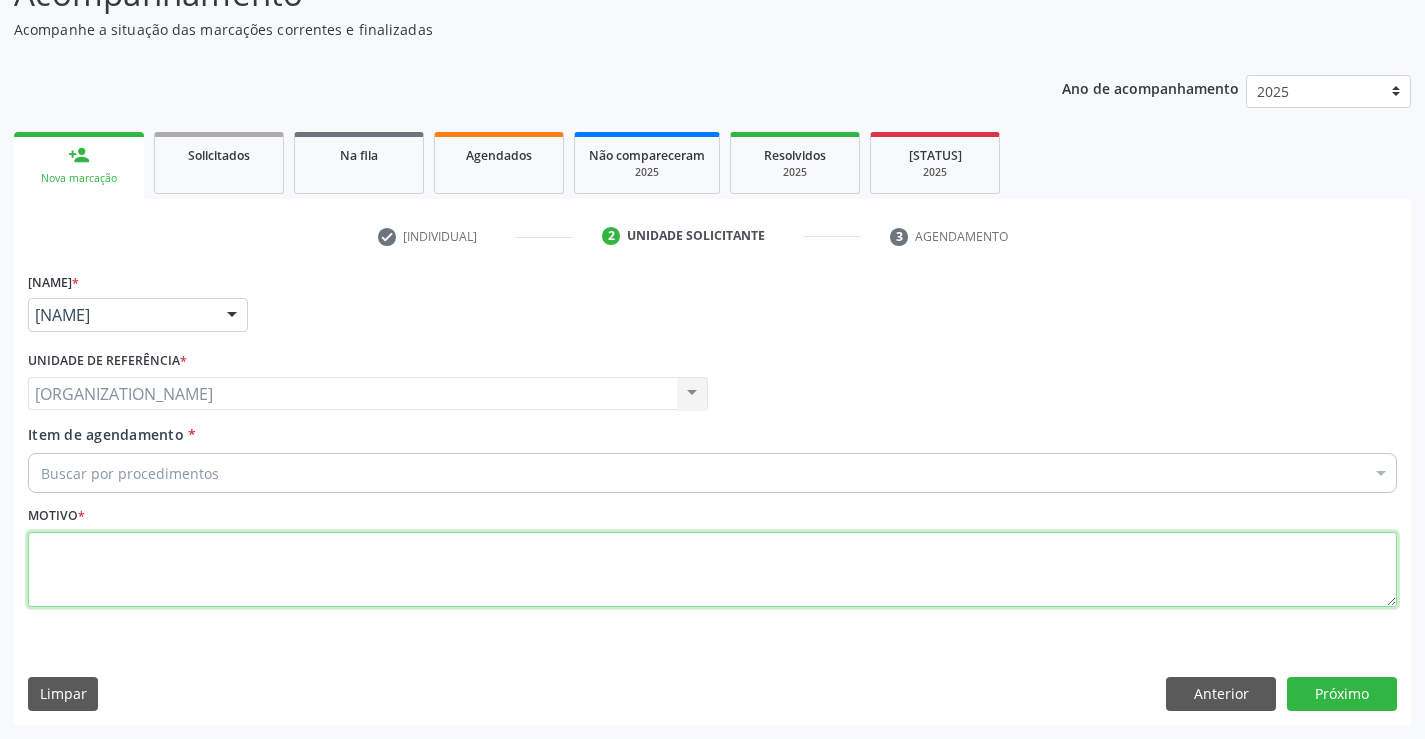 click at bounding box center [712, 570] 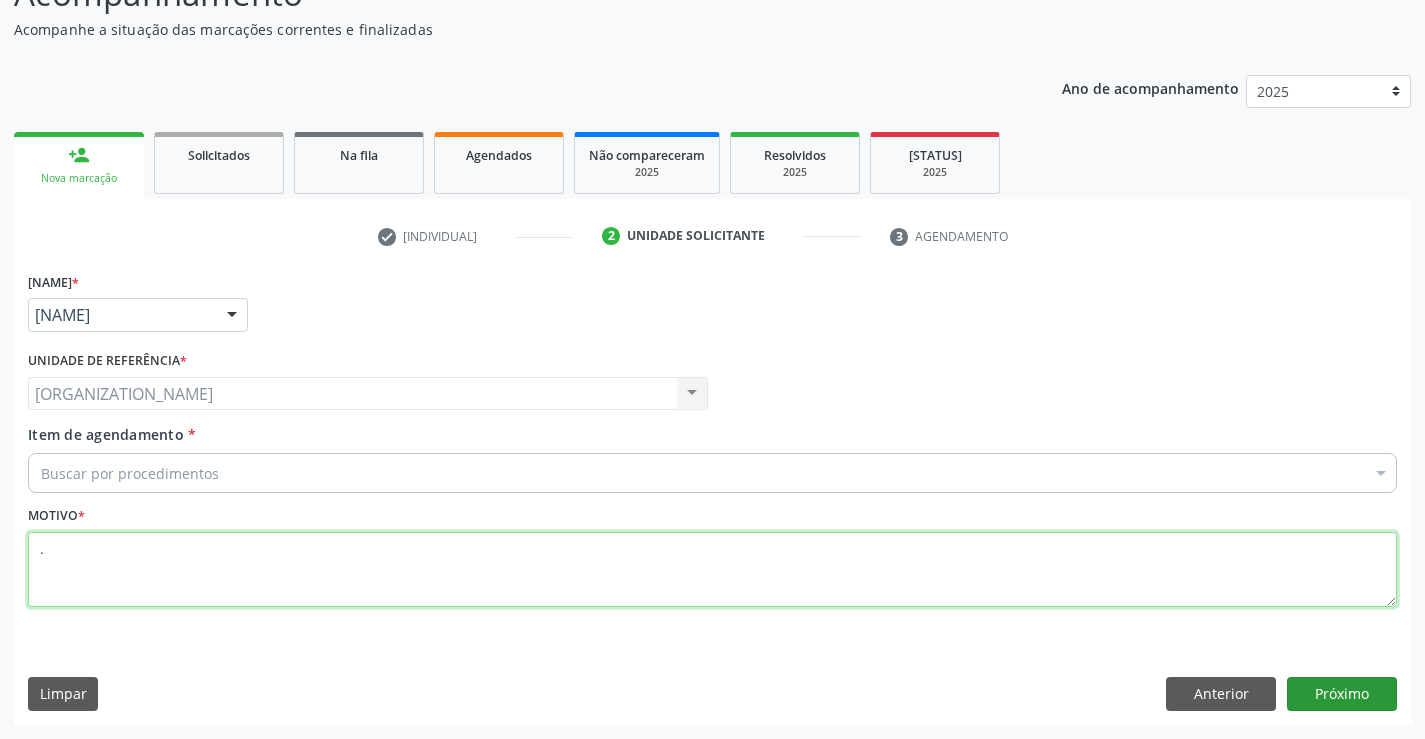 type on "." 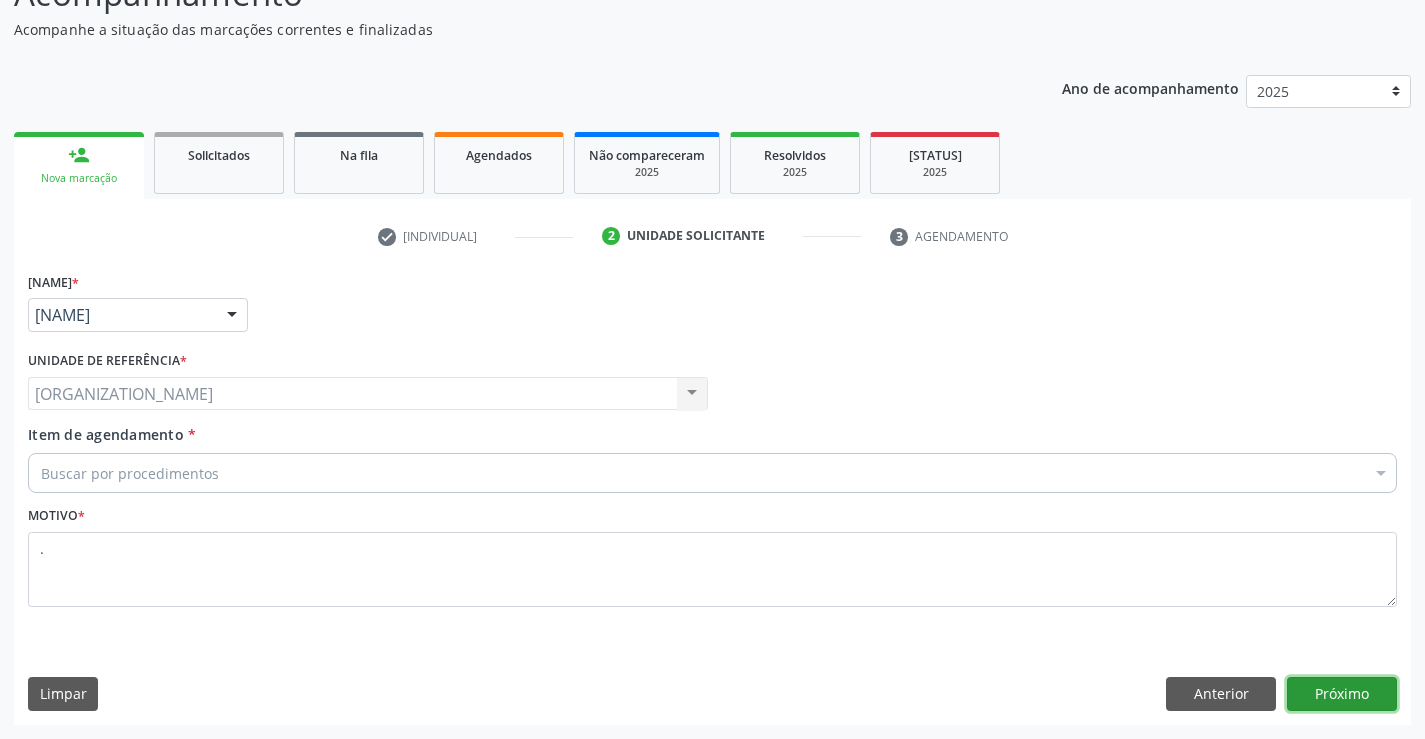 click on "Próximo" at bounding box center (1342, 694) 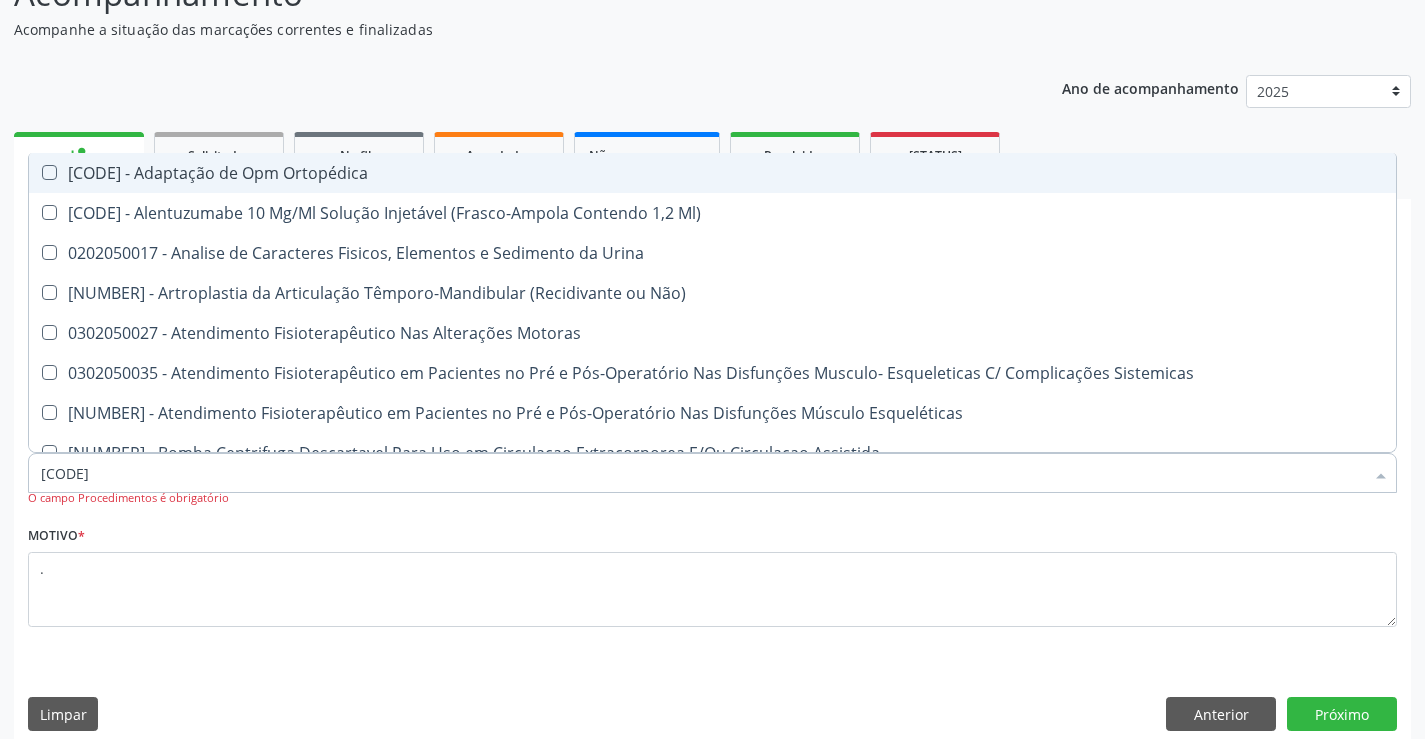 type on "02050" 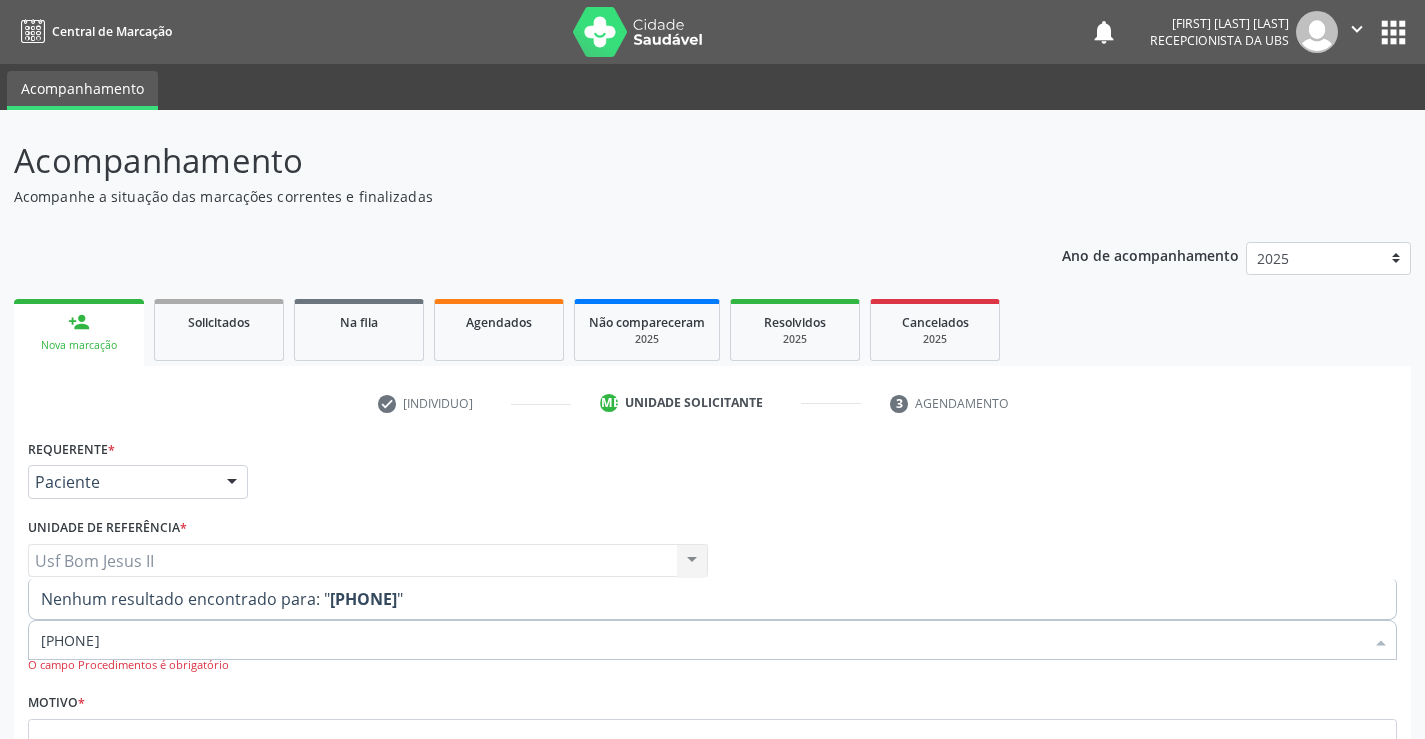 scroll, scrollTop: 167, scrollLeft: 0, axis: vertical 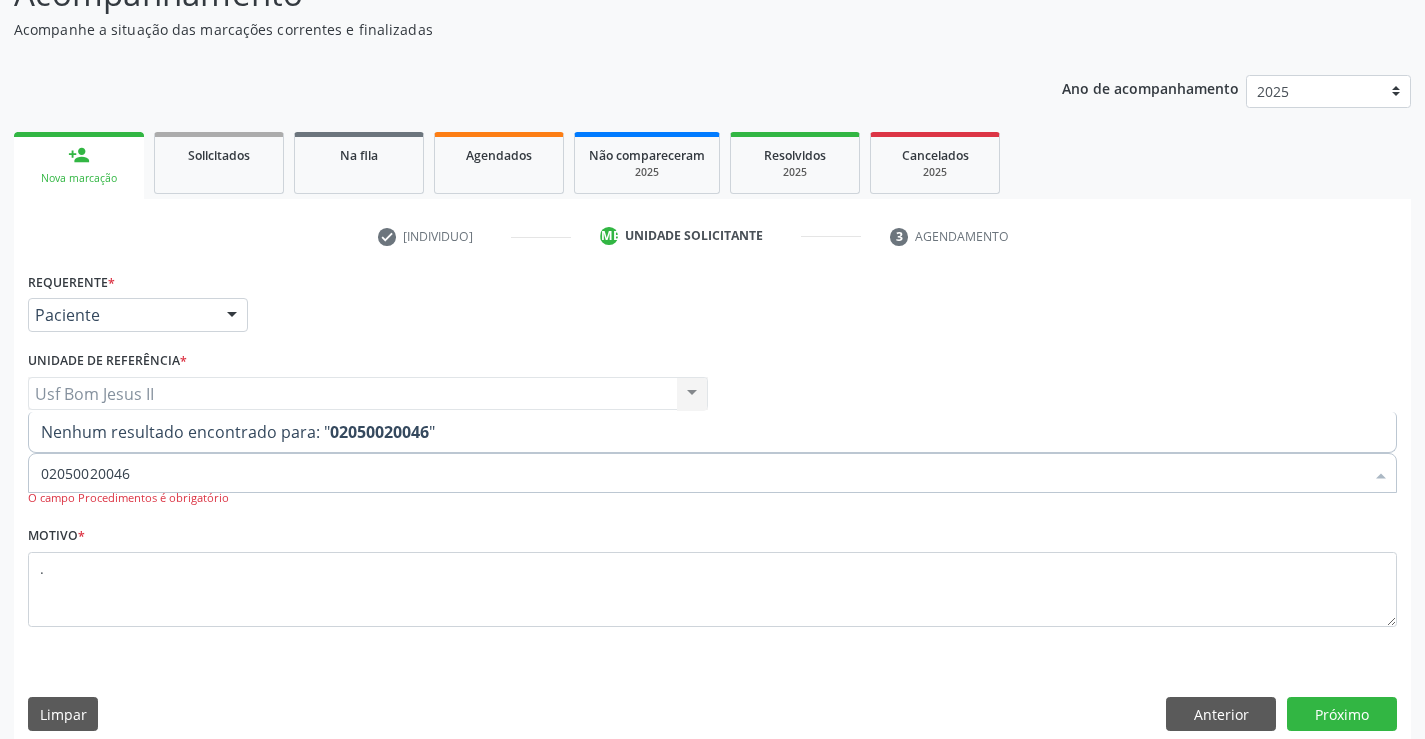 click on "02050020046" at bounding box center (702, 473) 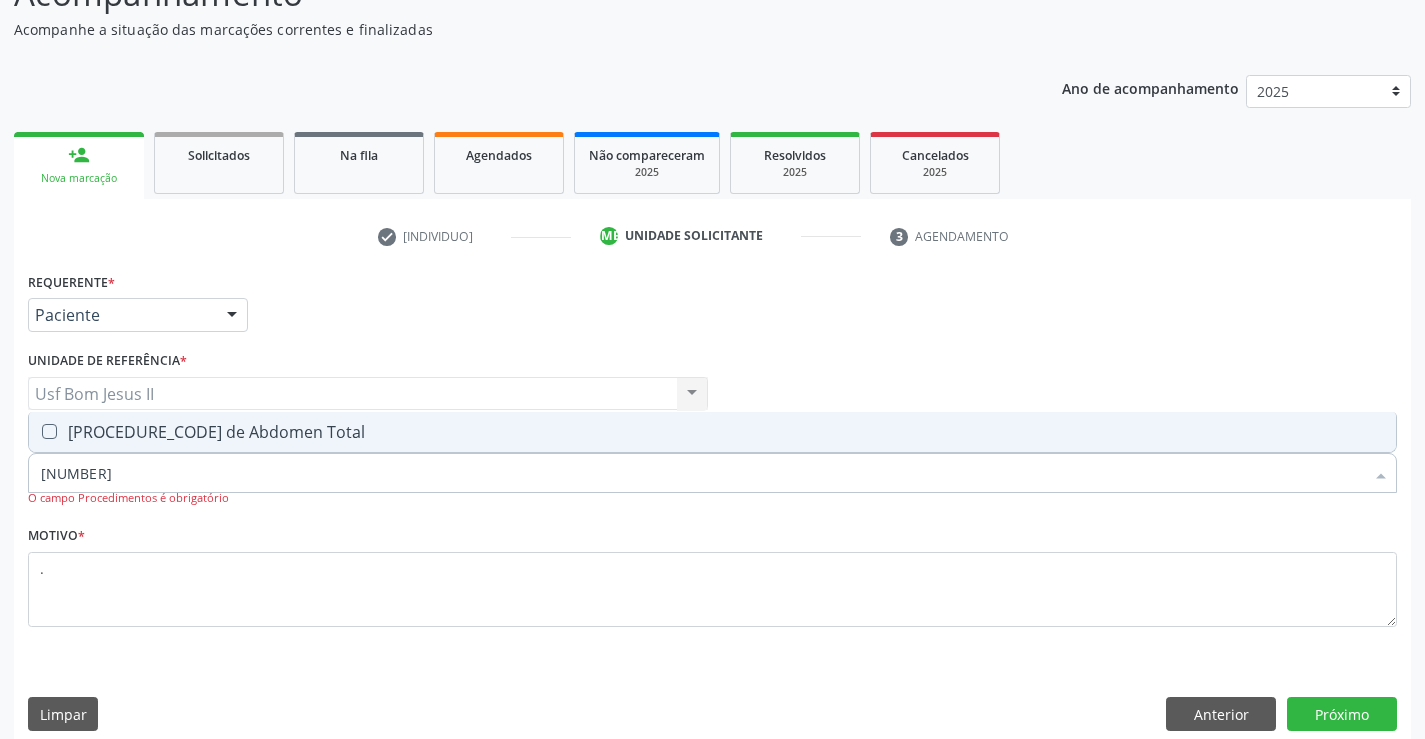click on "0205020046 - Ultrassonografia de Abdomen Total" at bounding box center (712, 432) 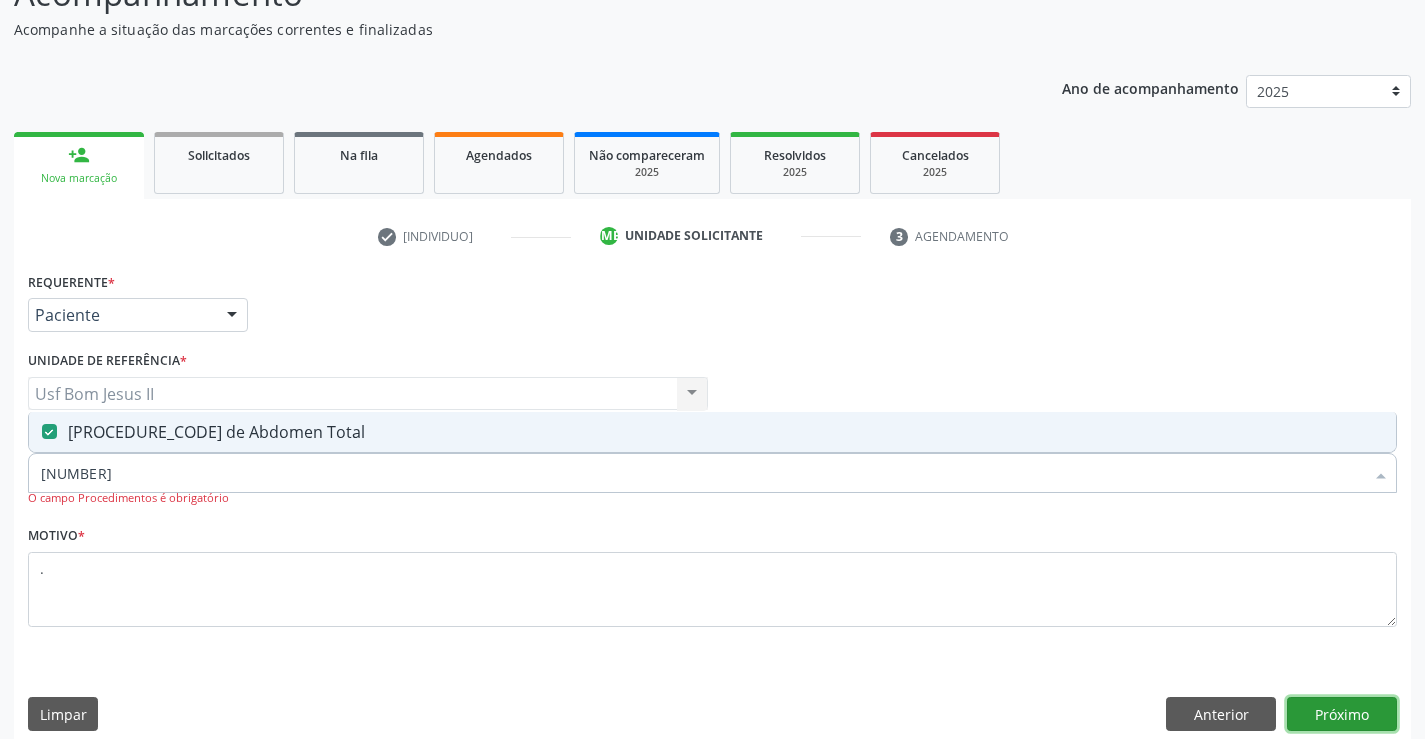 click on "Próximo" at bounding box center (1342, 714) 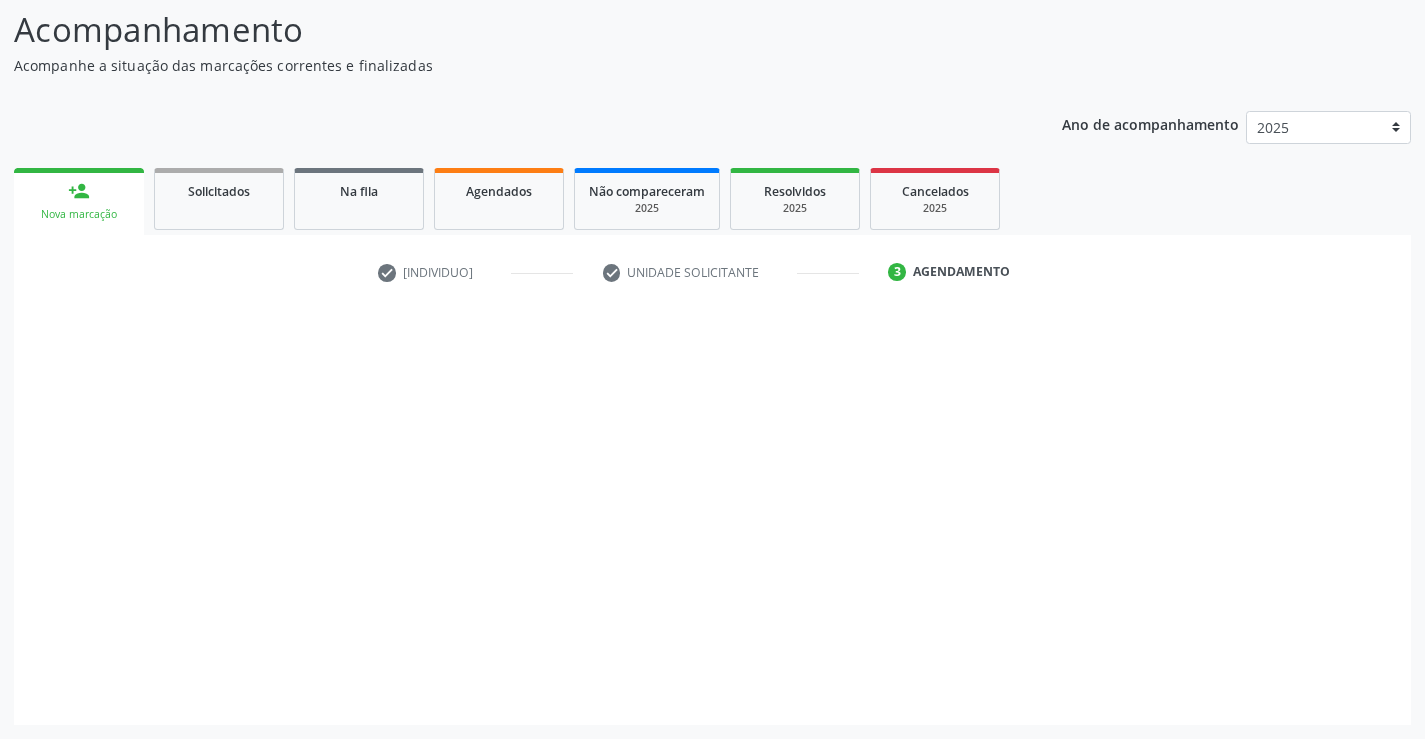 scroll, scrollTop: 131, scrollLeft: 0, axis: vertical 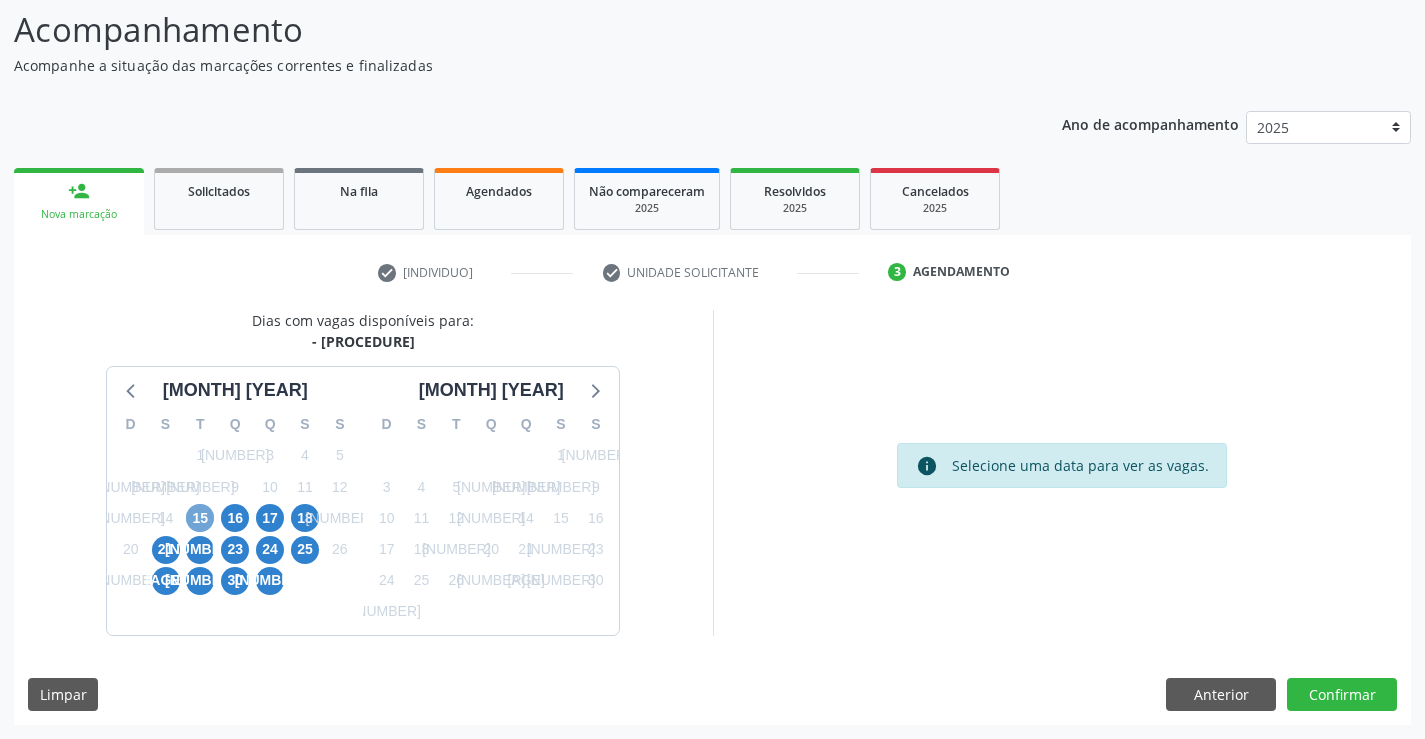 click on "[NUMBER]" at bounding box center [200, 518] 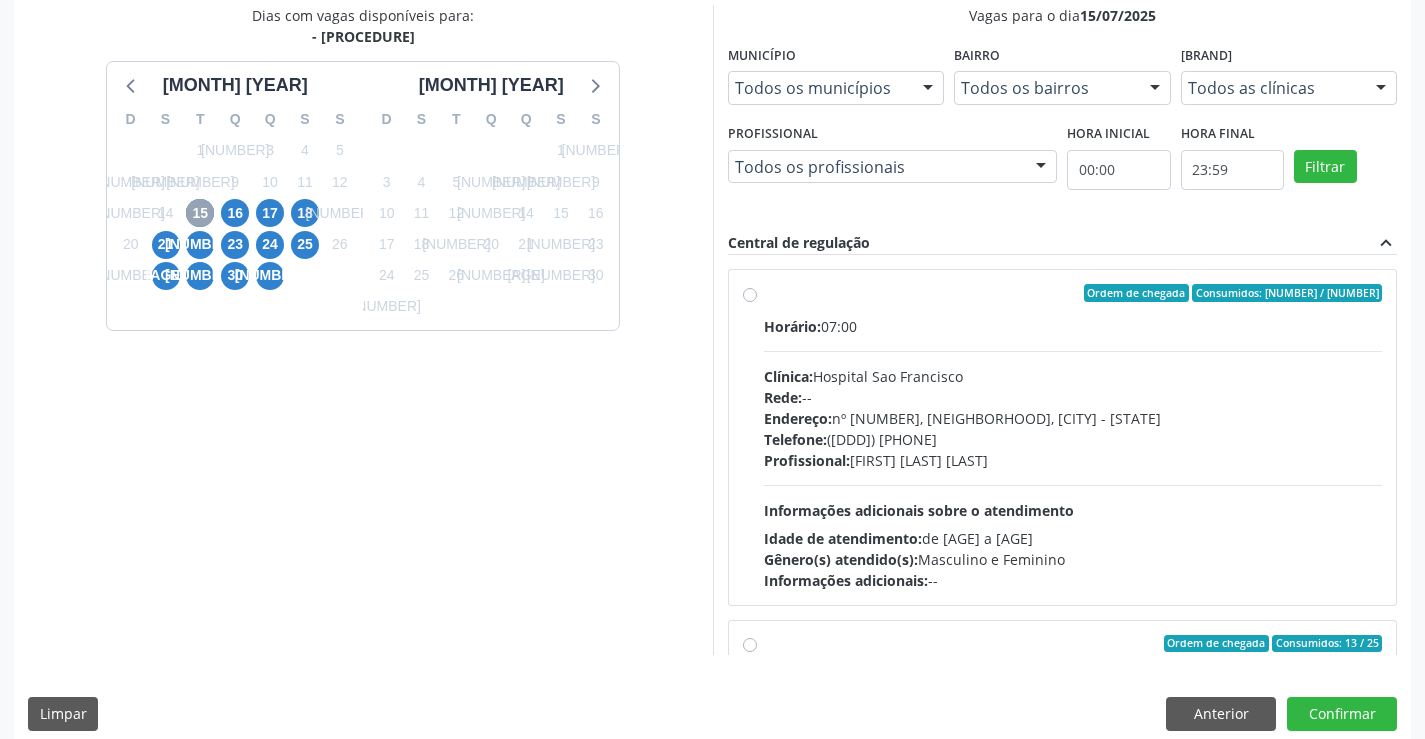 scroll, scrollTop: 437, scrollLeft: 0, axis: vertical 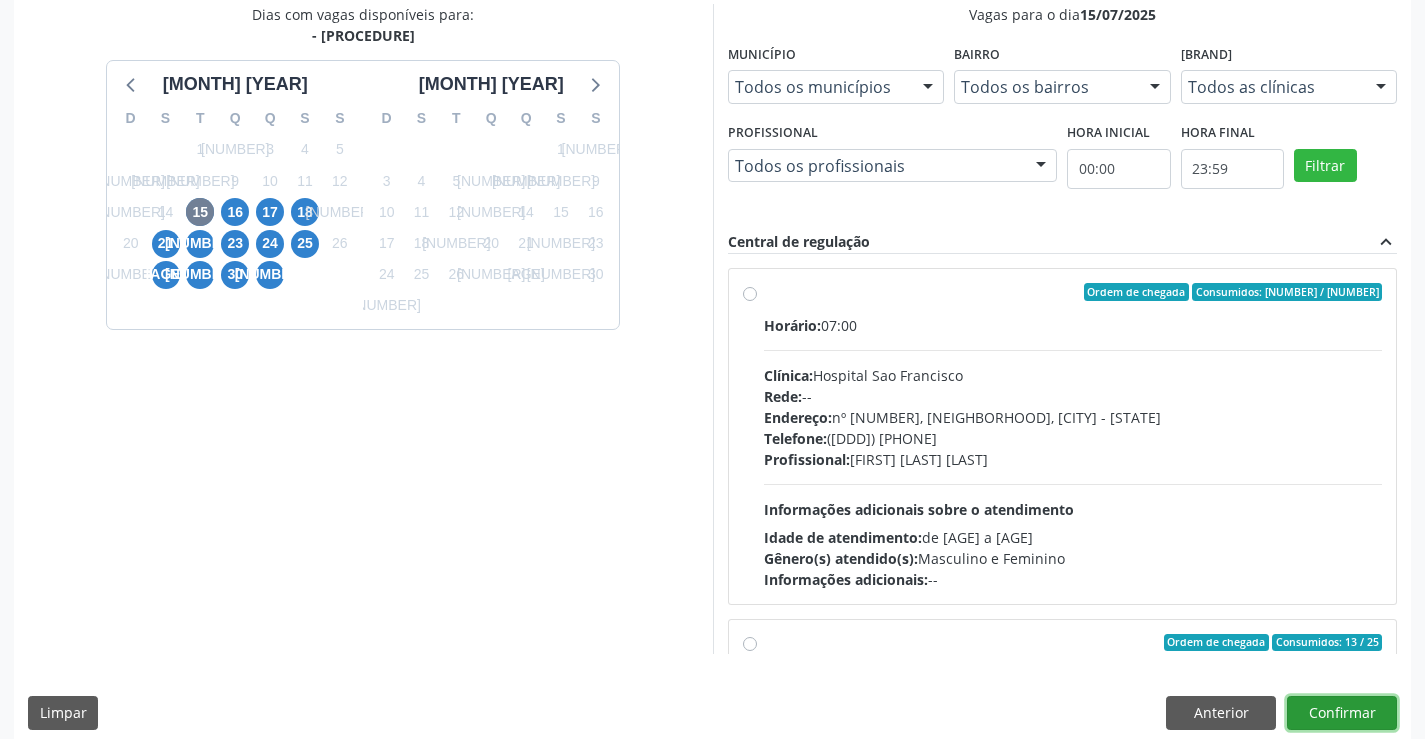 click on "Confirmar" at bounding box center [1342, 713] 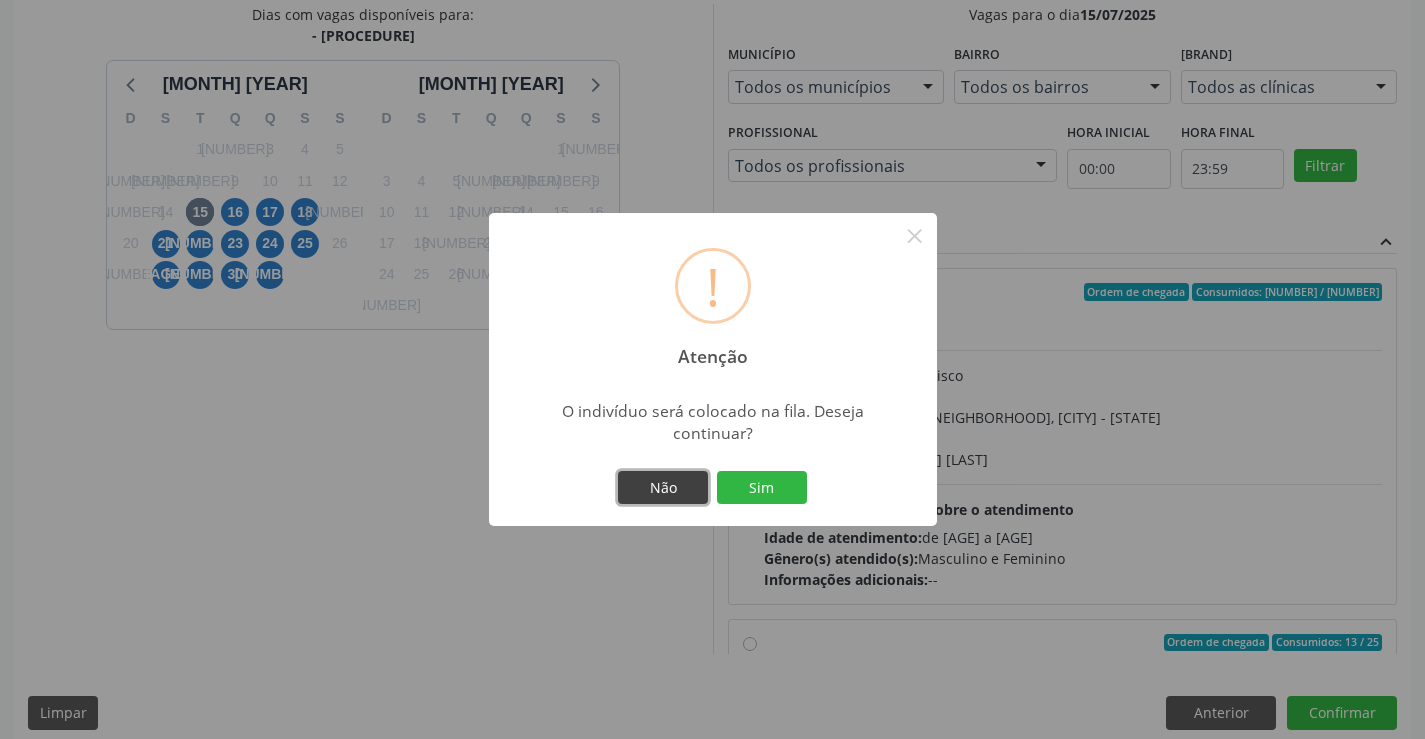 click on "Não" at bounding box center (663, 488) 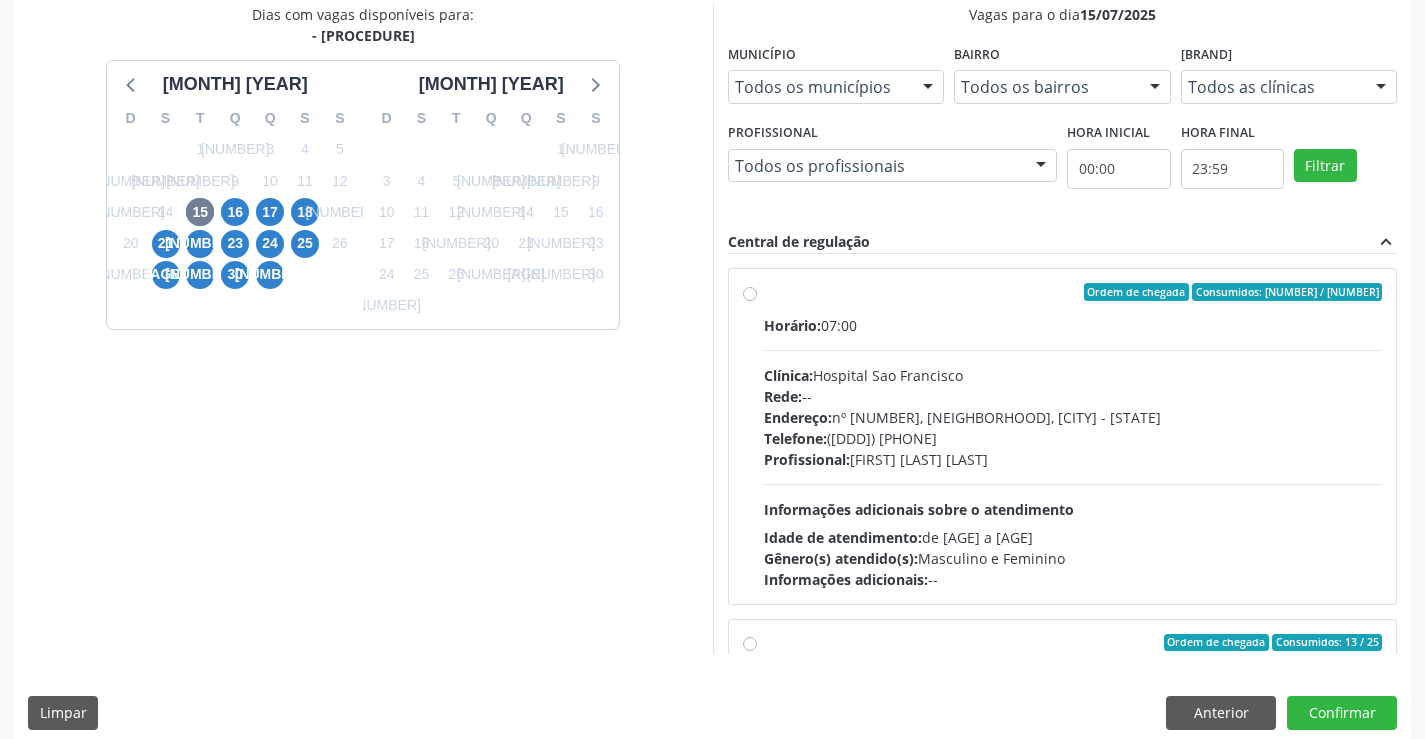 click on "Ordem de chegada
Consumidos: 12 / 20
Horário:   07:00
Clínica:  Hospital Sao Francisco
Rede:
--
Endereço:   nº 384, Varzea, Serra Talhada - PE
Telefone:   (81) 38312142
Profissional:
Yuri Araujo Magalhaes
Informações adicionais sobre o atendimento
Idade de atendimento:
de 0 a 120 anos
Gênero(s) atendido(s):
Masculino e Feminino
Informações adicionais:
--" at bounding box center [1073, 436] 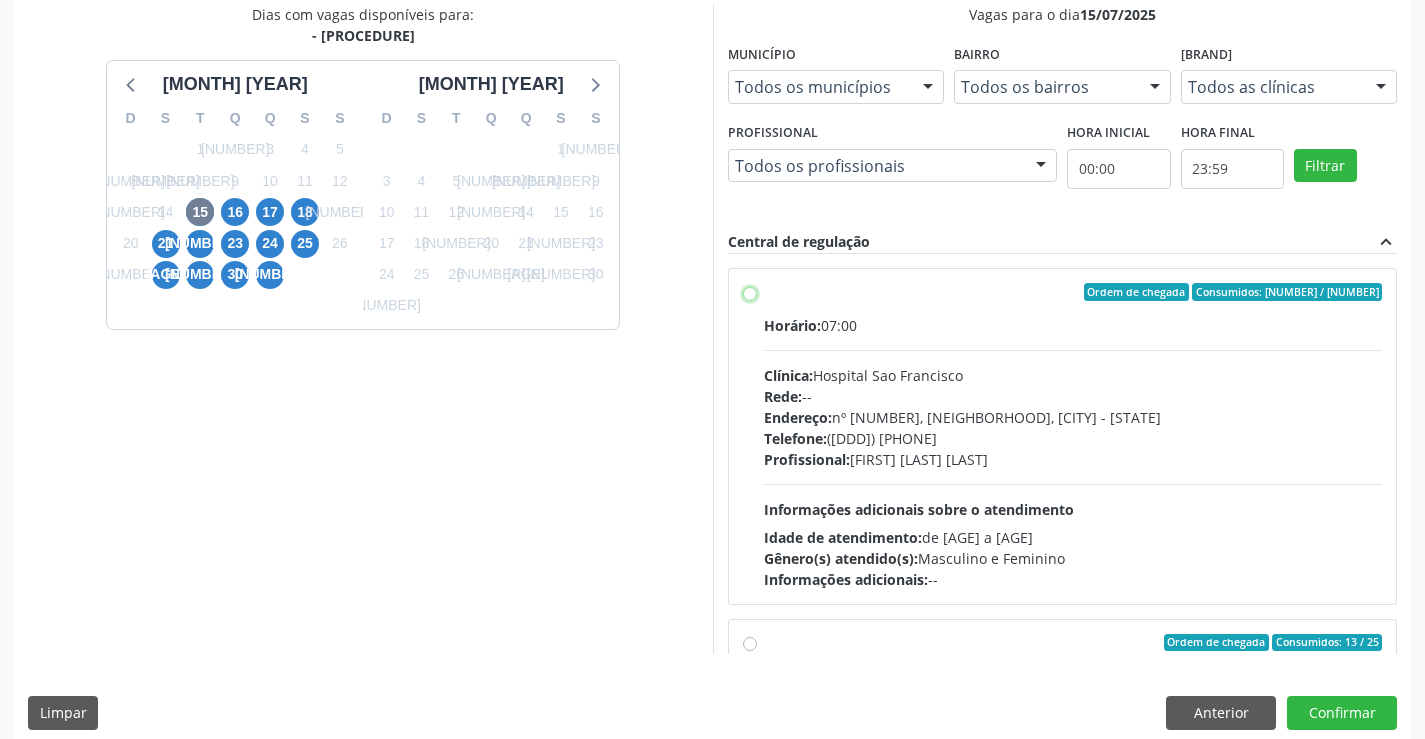 click on "Ordem de chegada
Consumidos: 12 / 20
Horário:   07:00
Clínica:  Hospital Sao Francisco
Rede:
--
Endereço:   nº 384, Varzea, Serra Talhada - PE
Telefone:   (81) 38312142
Profissional:
Yuri Araujo Magalhaes
Informações adicionais sobre o atendimento
Idade de atendimento:
de 0 a 120 anos
Gênero(s) atendido(s):
Masculino e Feminino
Informações adicionais:
--" at bounding box center [750, 292] 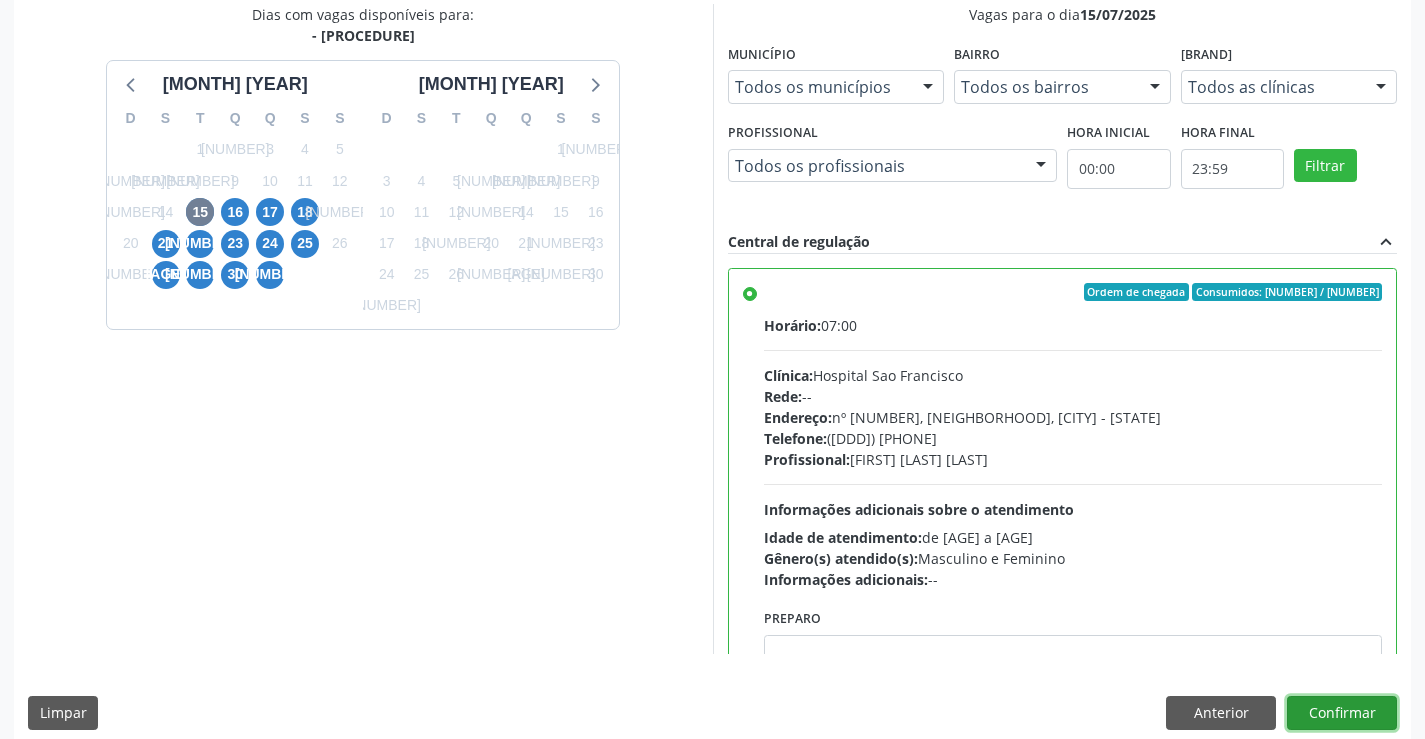 click on "Confirmar" at bounding box center (1342, 713) 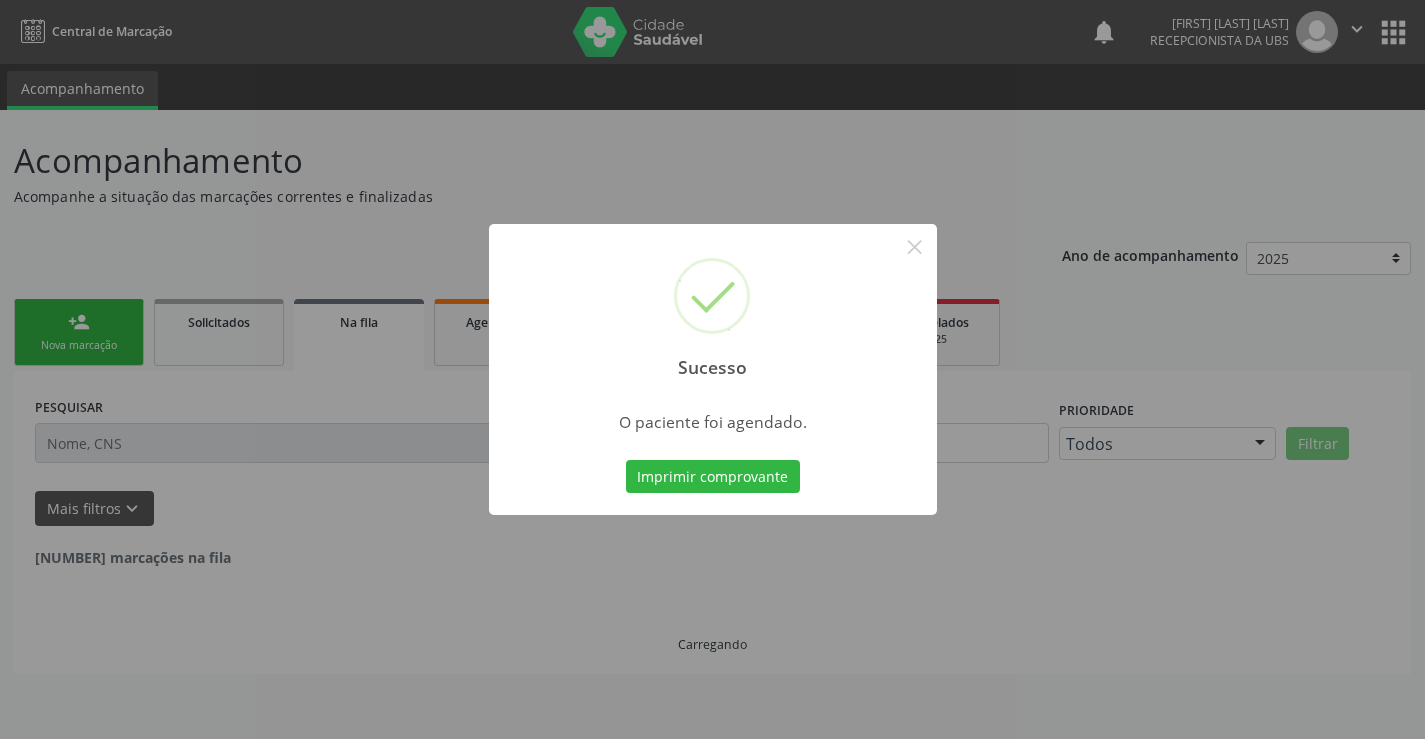 scroll, scrollTop: 0, scrollLeft: 0, axis: both 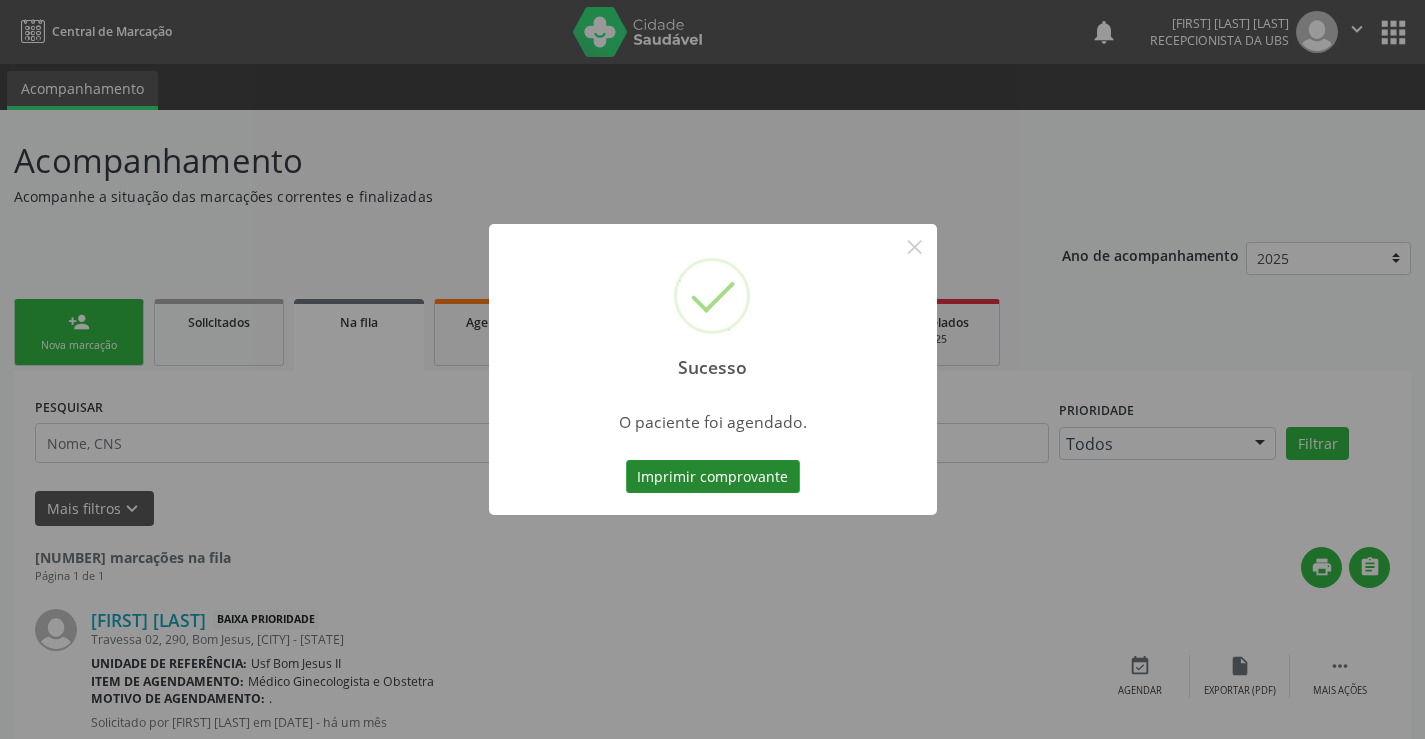 click on "Imprimir comprovante" at bounding box center (713, 477) 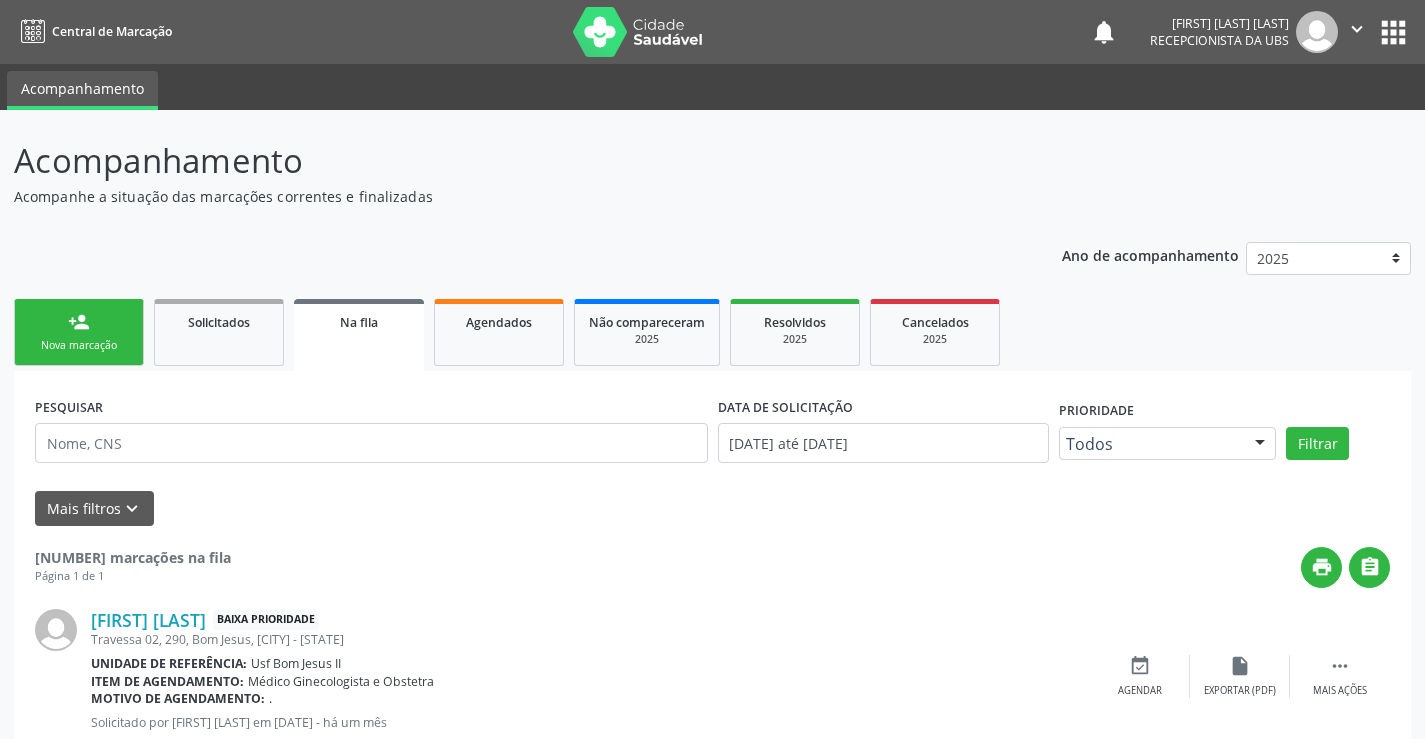 click on "person_add
Nova marcação" at bounding box center [79, 332] 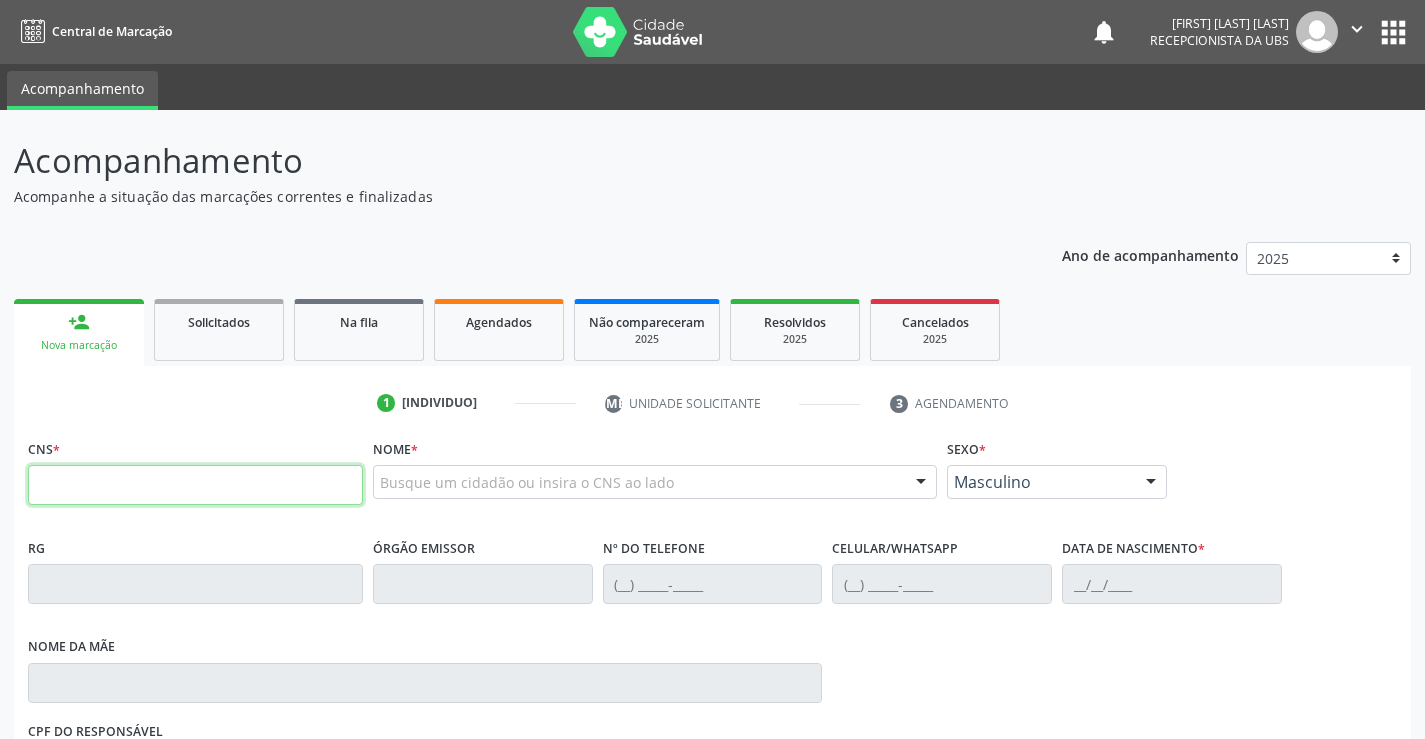 click at bounding box center [195, 485] 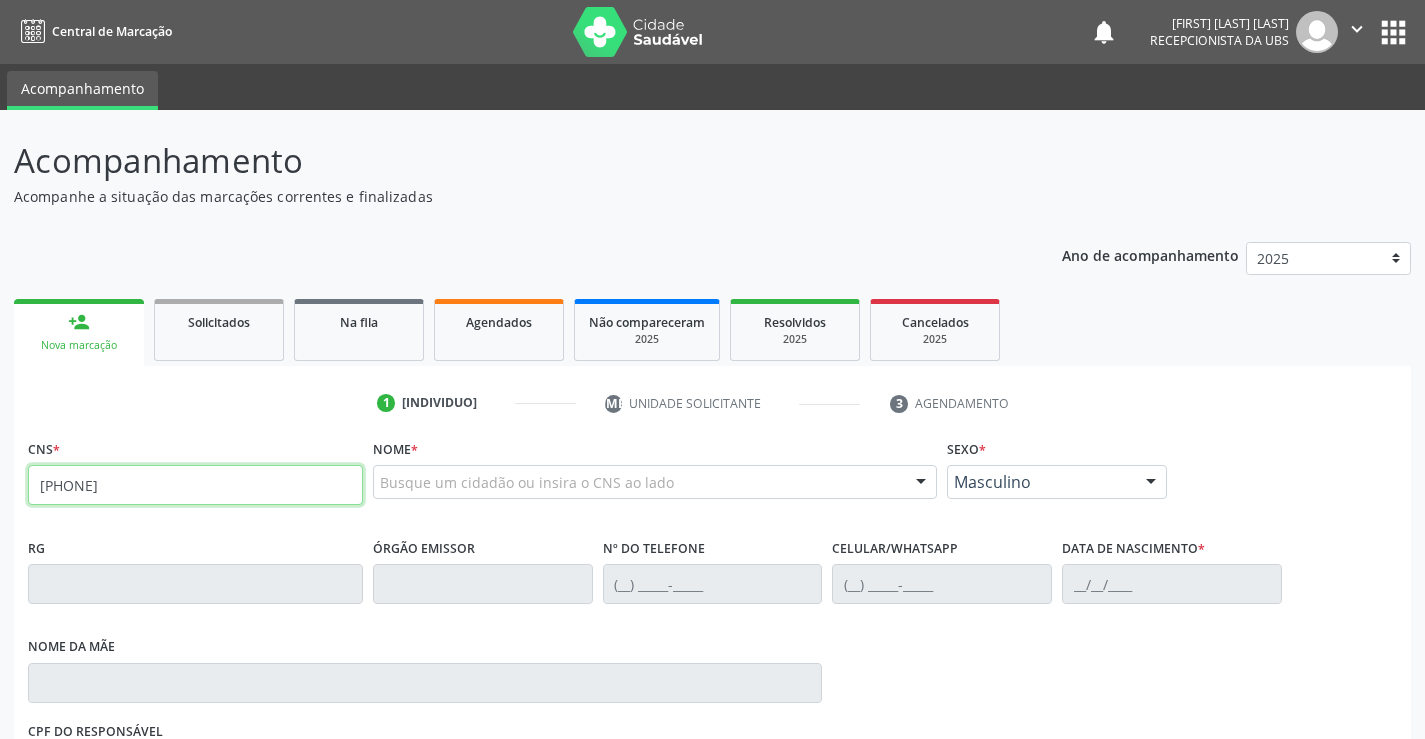 type on "708 4047 9743 0067" 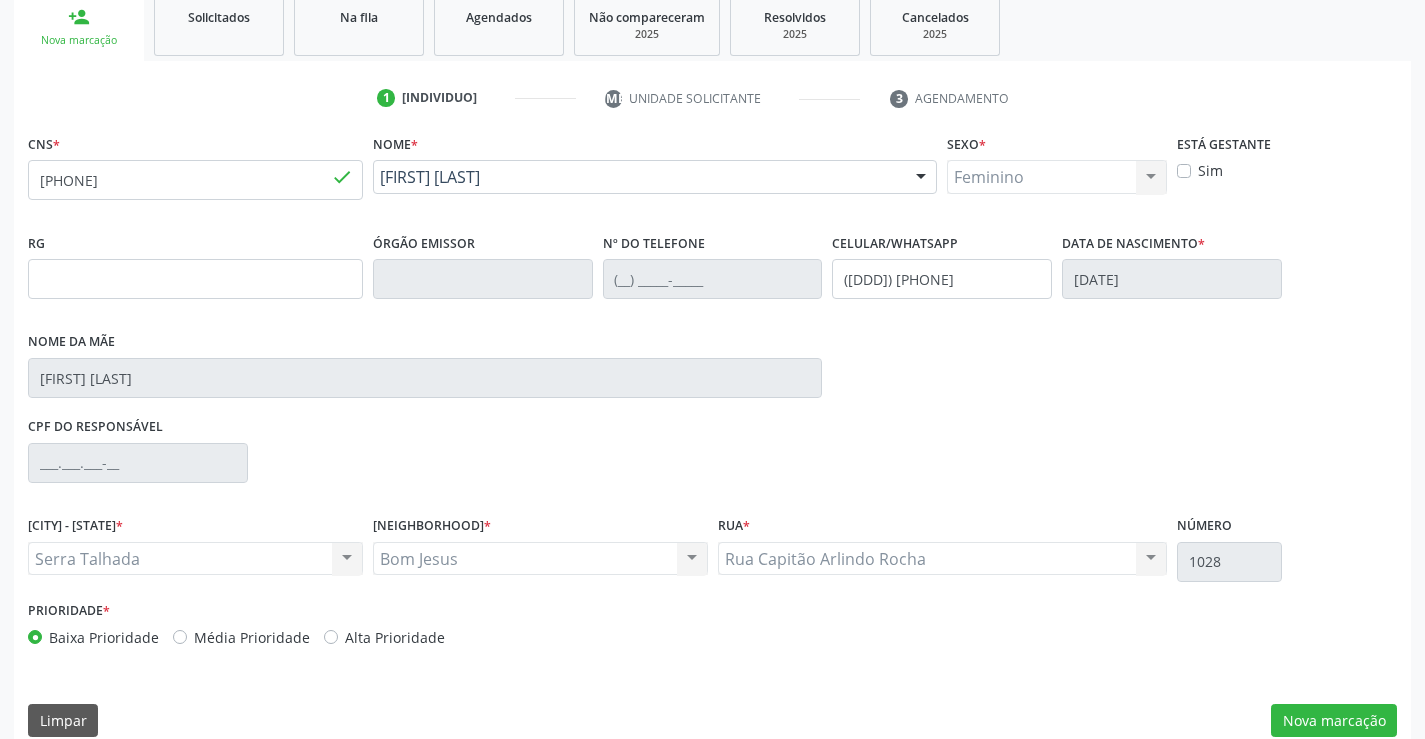 scroll, scrollTop: 331, scrollLeft: 0, axis: vertical 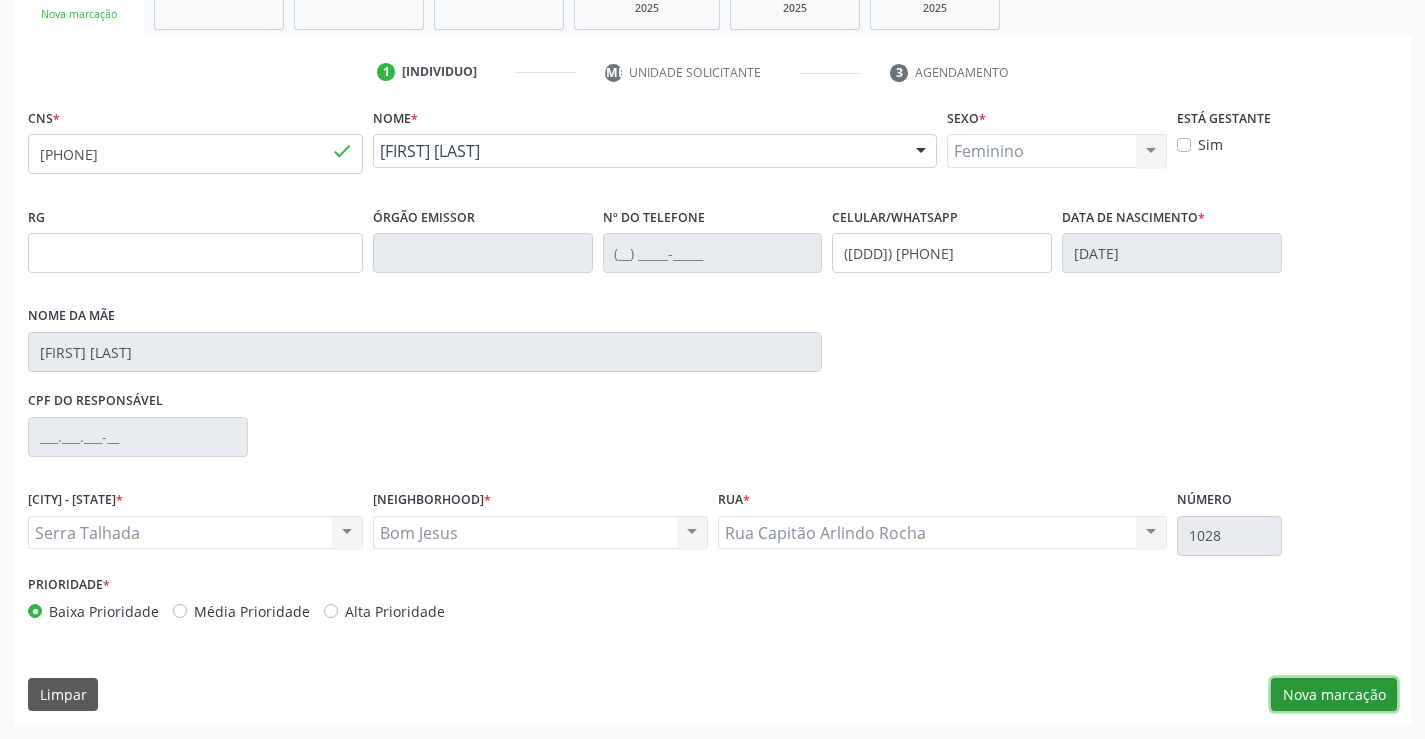click on "Nova marcação" at bounding box center (1334, 695) 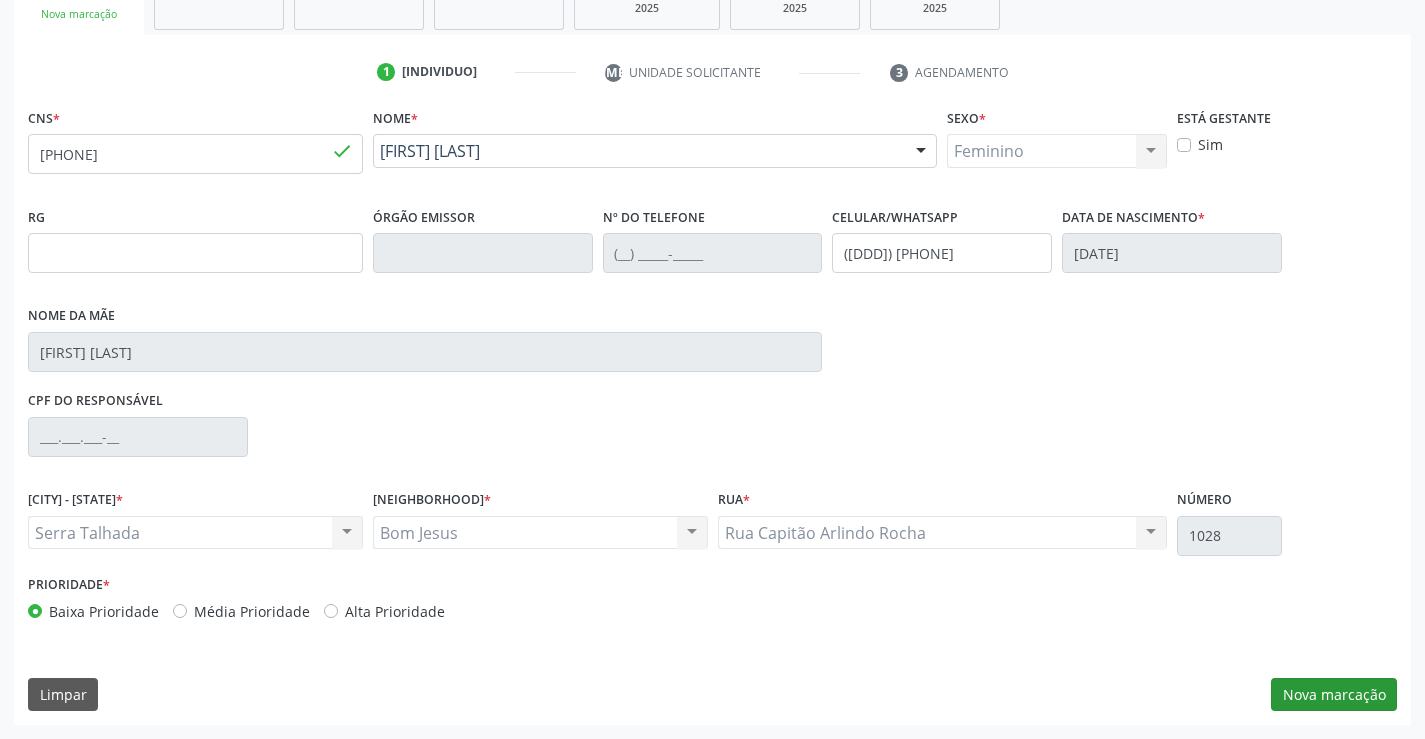 scroll, scrollTop: 167, scrollLeft: 0, axis: vertical 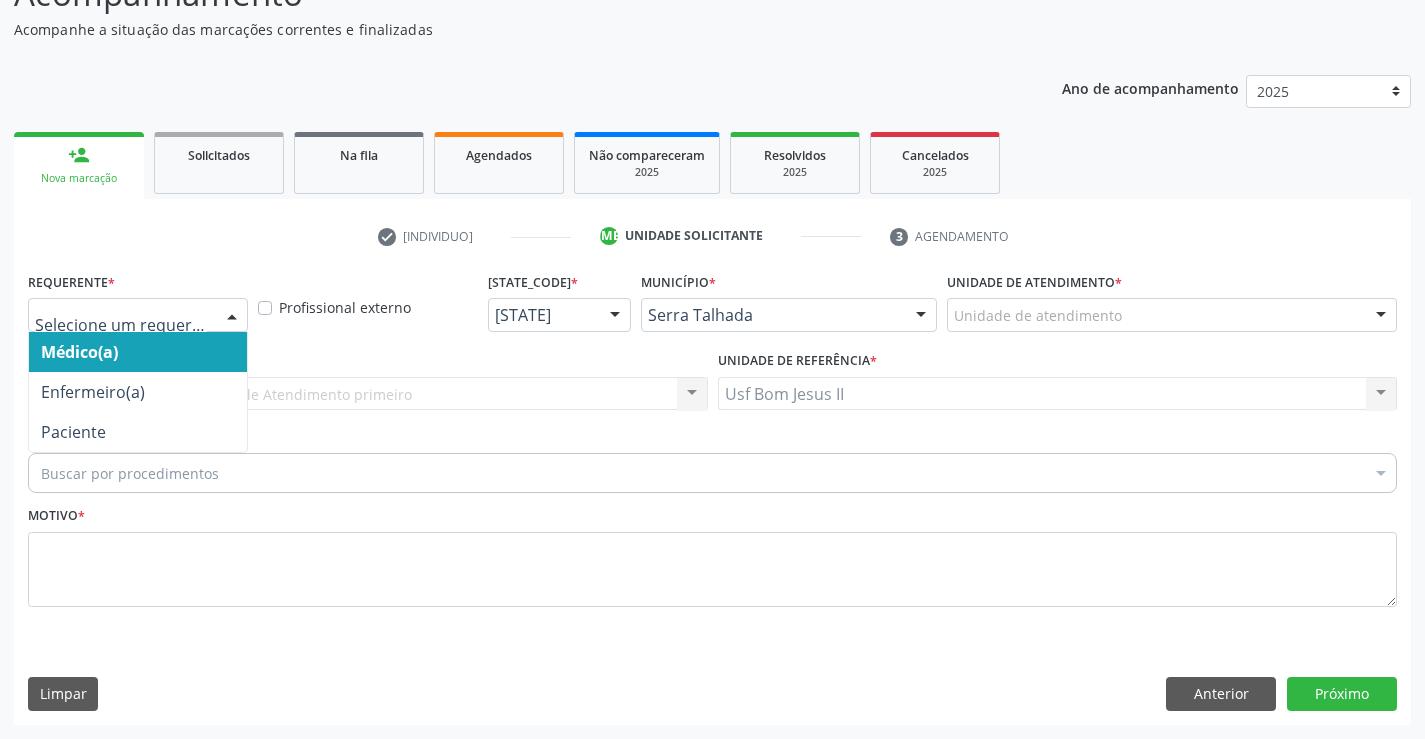 click at bounding box center [232, 316] 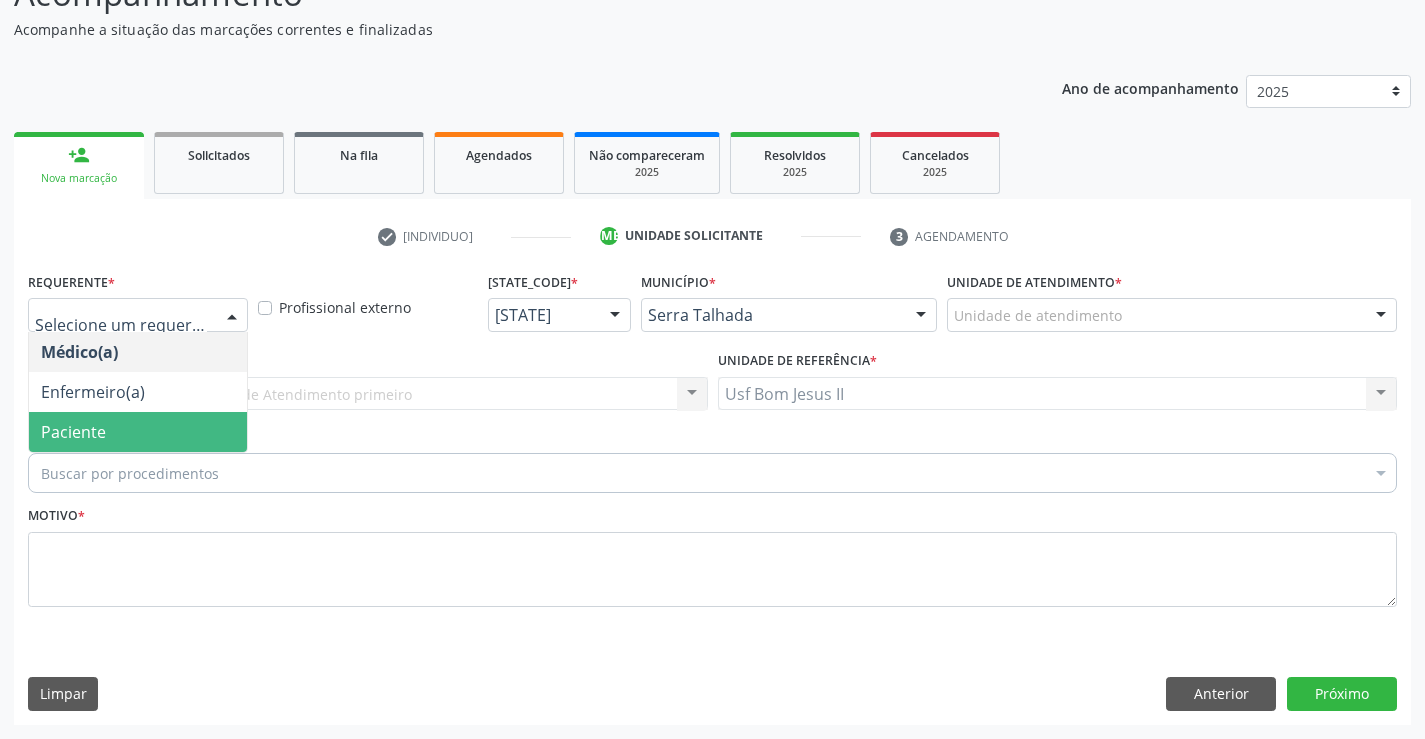 click on "Paciente" at bounding box center (138, 432) 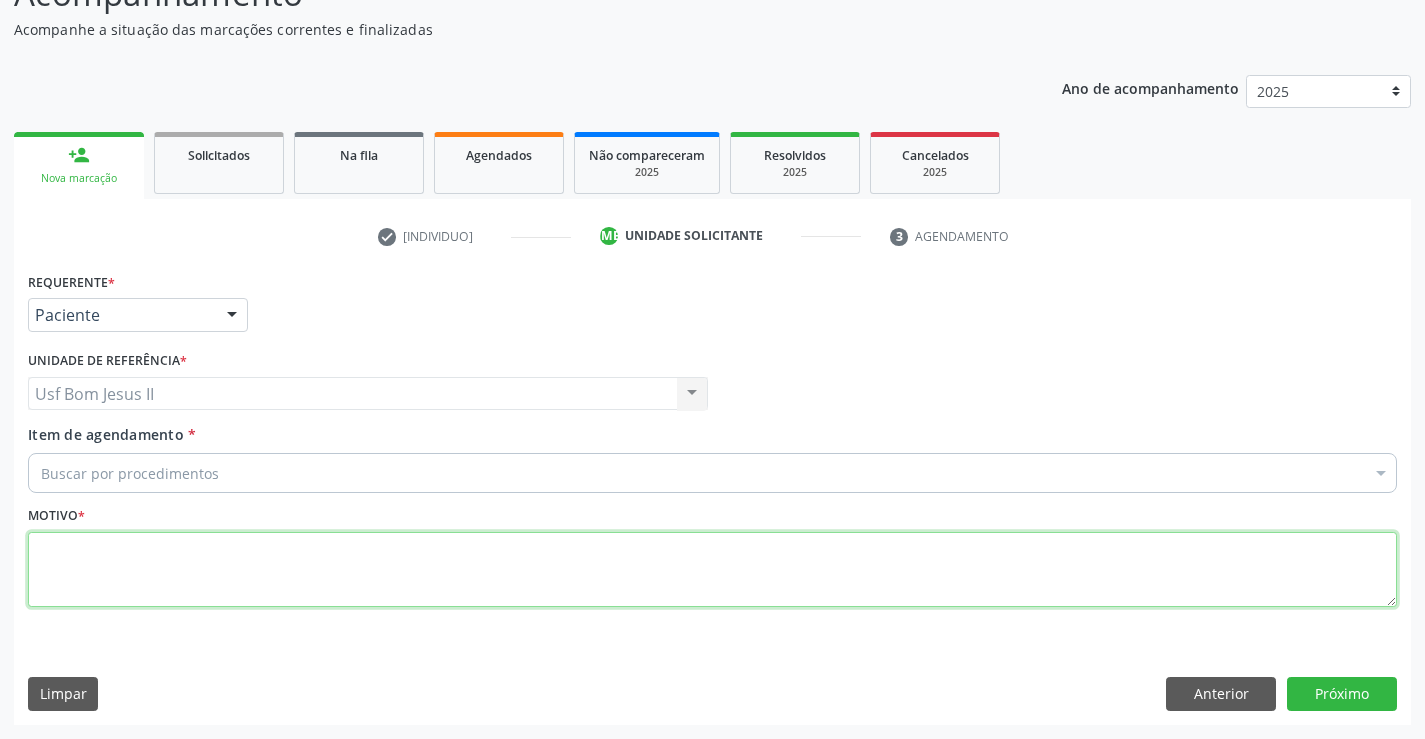 click at bounding box center (712, 570) 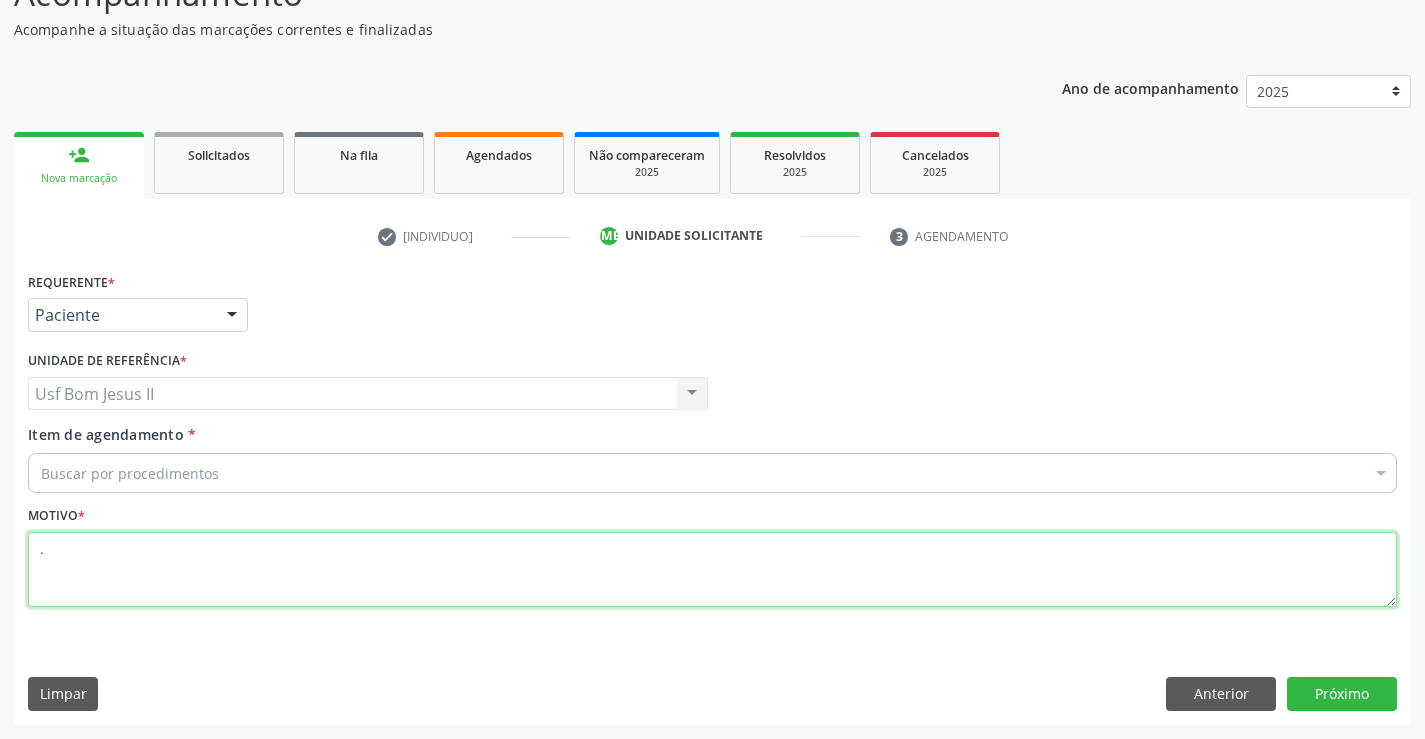 type on "." 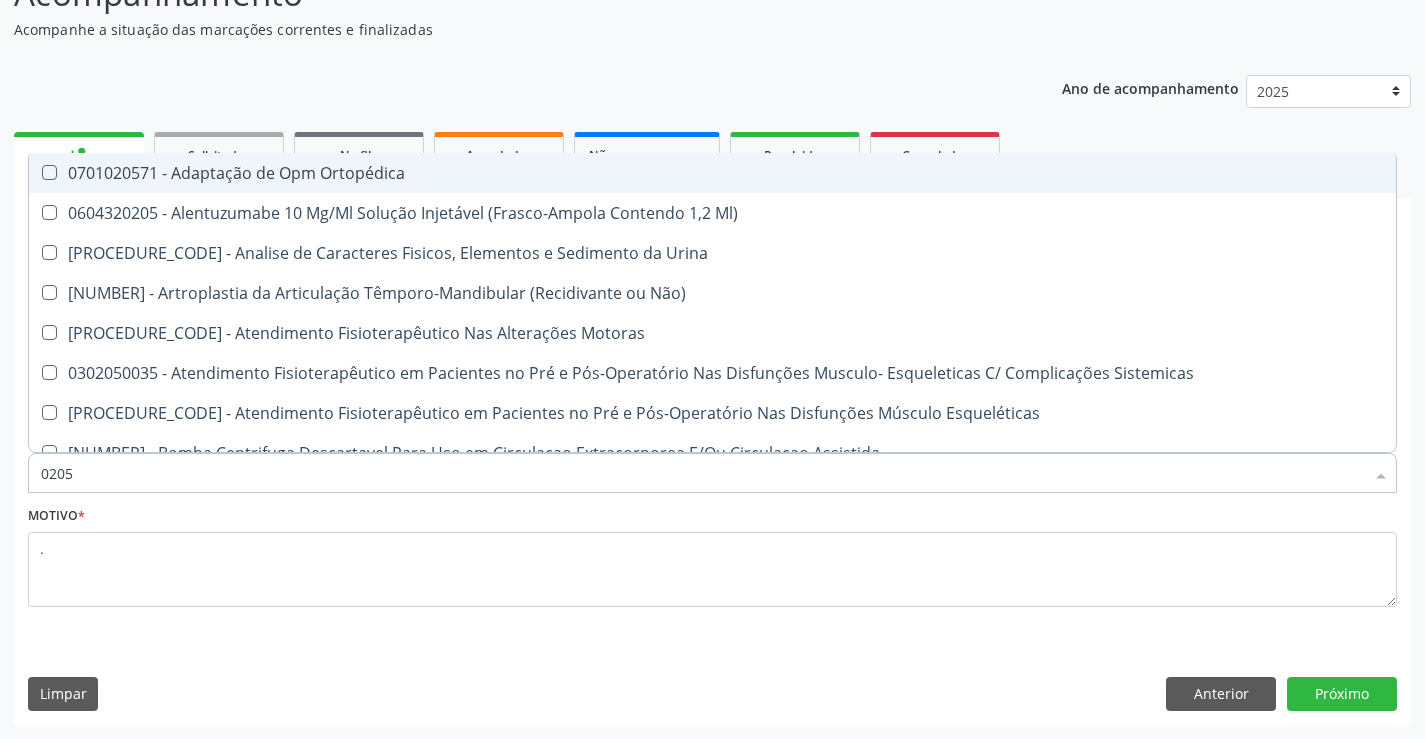 type on "02050" 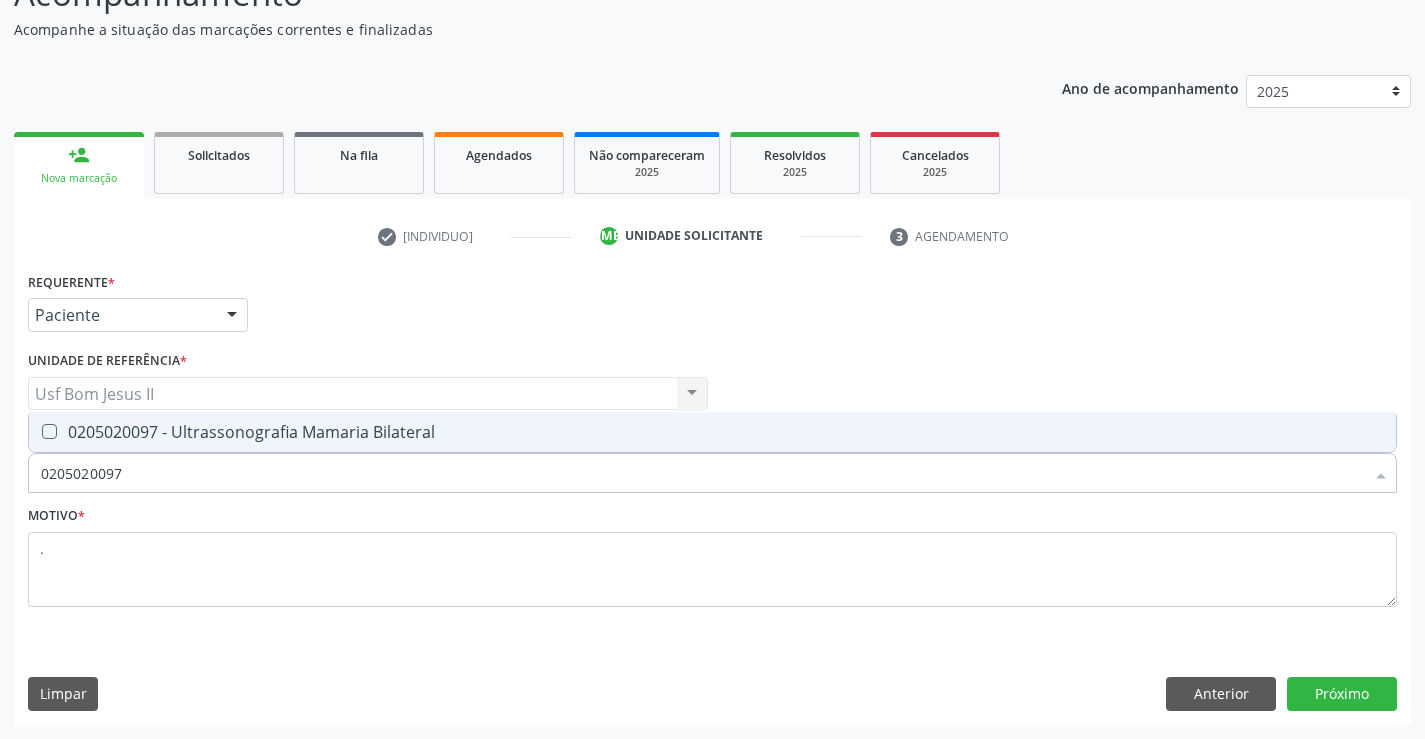 click on "[PROCEDURE_CODE] - Ultrassonografia Mamaria Bilateral" at bounding box center [712, 432] 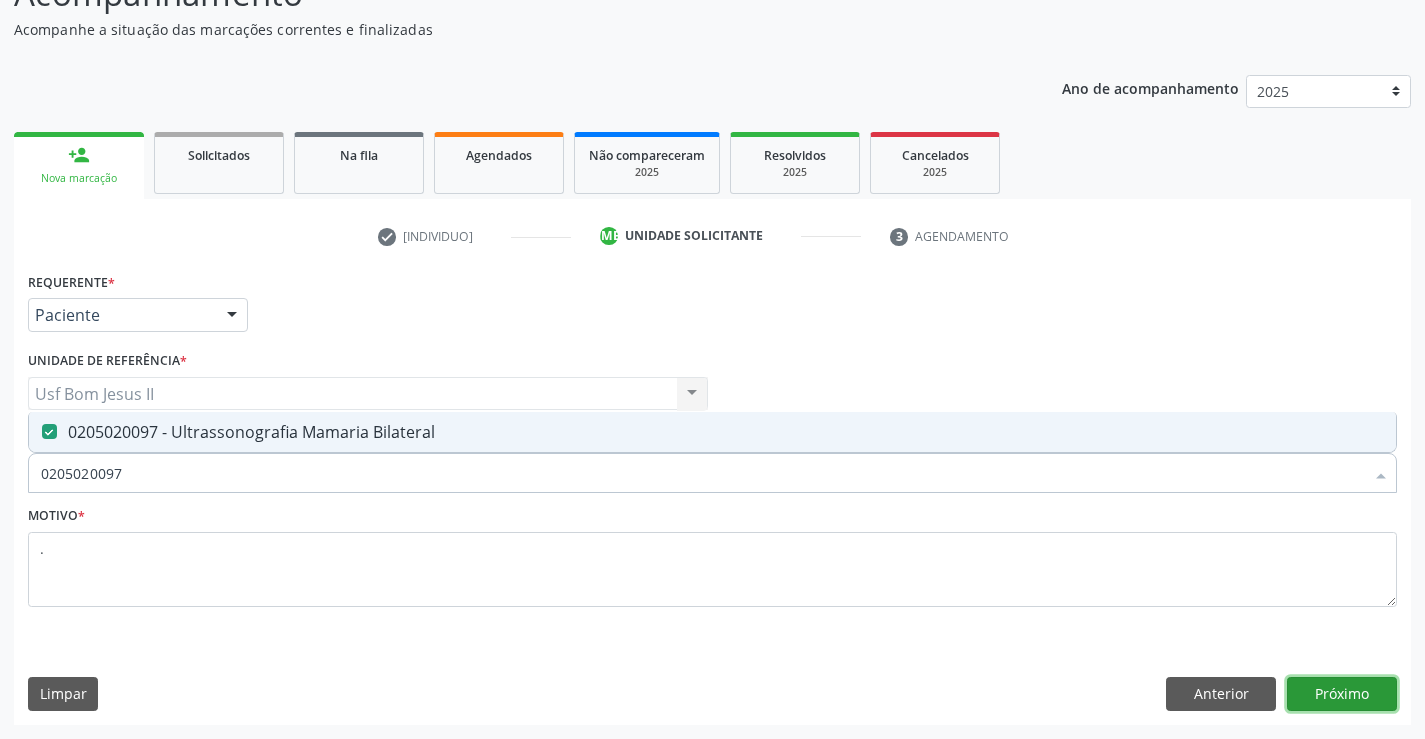 click on "Próximo" at bounding box center [1342, 694] 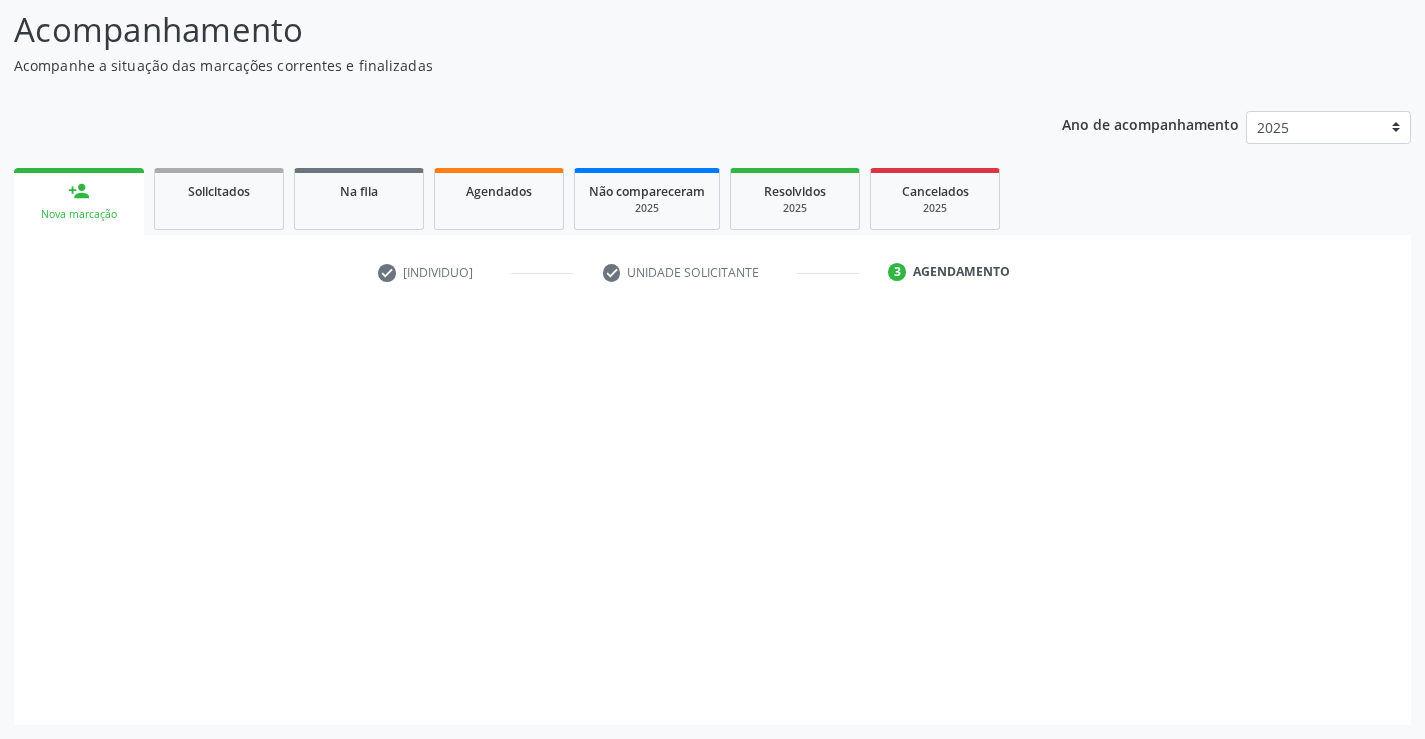 scroll, scrollTop: 131, scrollLeft: 0, axis: vertical 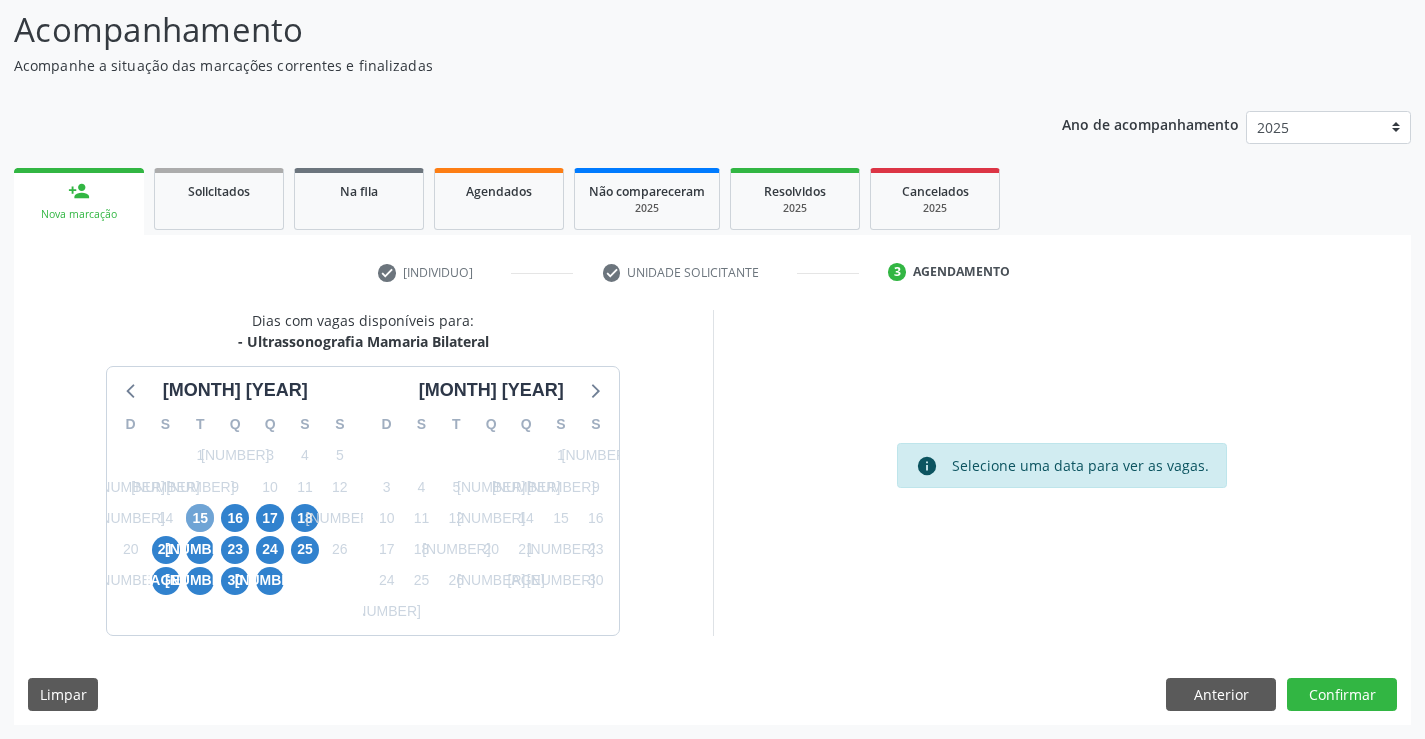 click on "15" at bounding box center [200, 518] 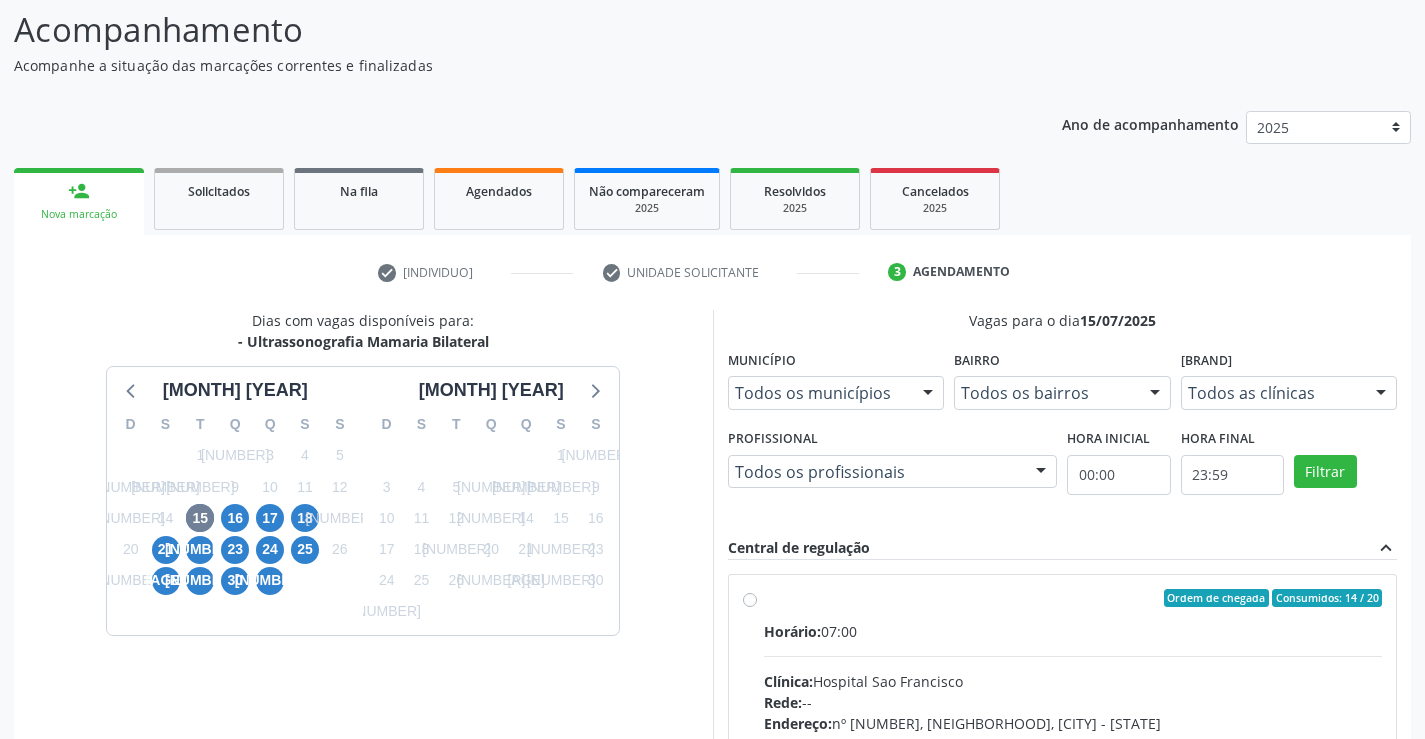 click on "Ordem de chegada
Consumidos: 14 / 20" at bounding box center [1073, 598] 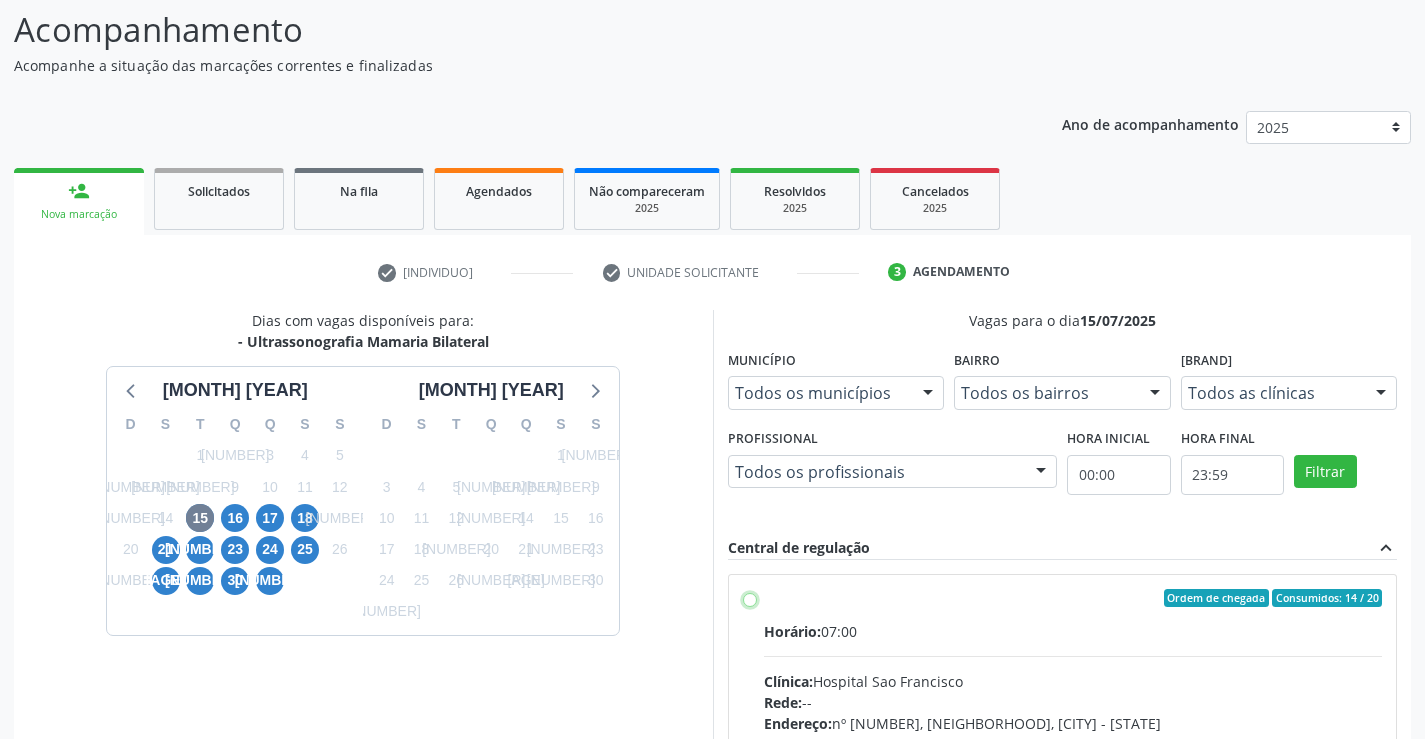 click on "Ordem de chegada
Consumidos: 14 / 20
Horário:   07:00
Clínica:  Hospital Sao Francisco
Rede:
--
Endereço:   nº 384, Varzea, Serra Talhada - PE
Telefone:   (81) 38312142
Profissional:
[FIRST] [LAST]
Informações adicionais sobre o atendimento
Idade de atendimento:
de 0 a 120 anos
Gênero(s) atendido(s):
Masculino e Feminino
Informações adicionais:
--" at bounding box center [750, 598] 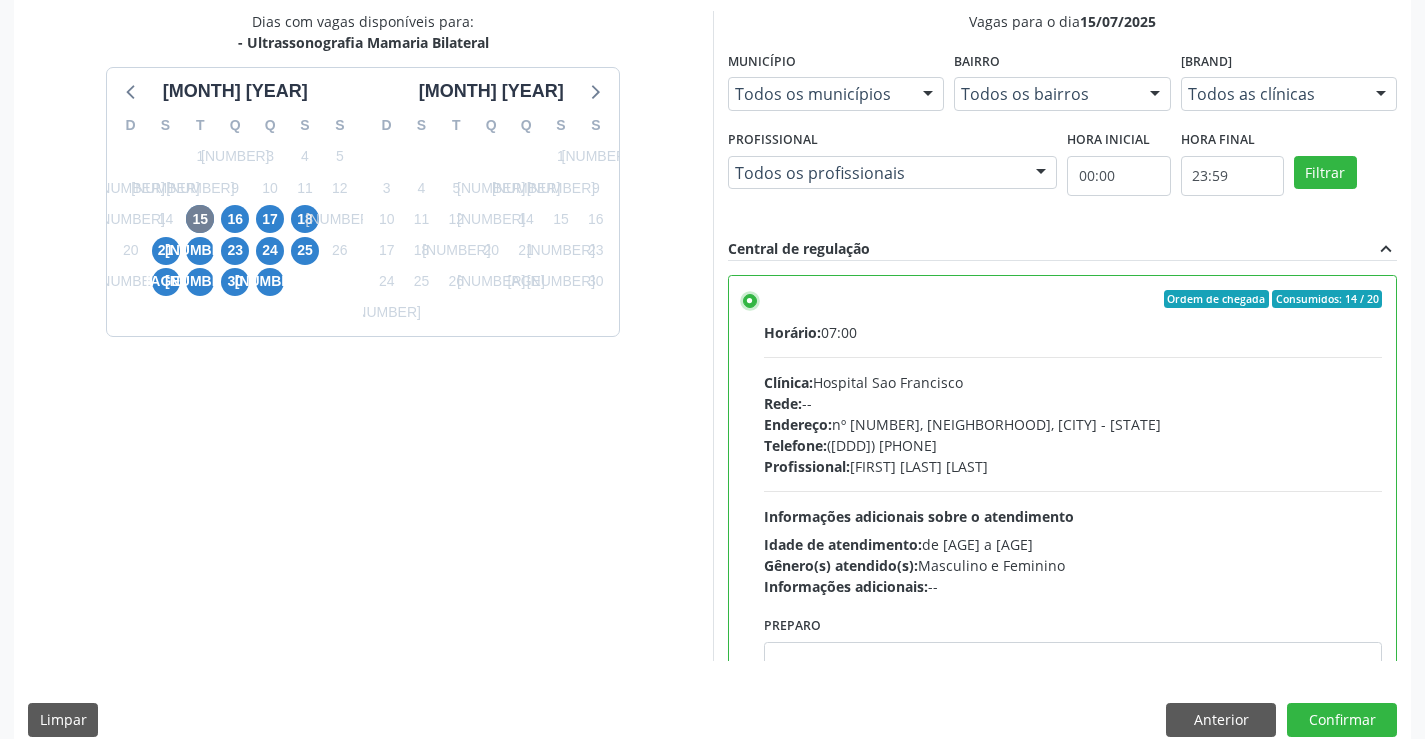 scroll, scrollTop: 456, scrollLeft: 0, axis: vertical 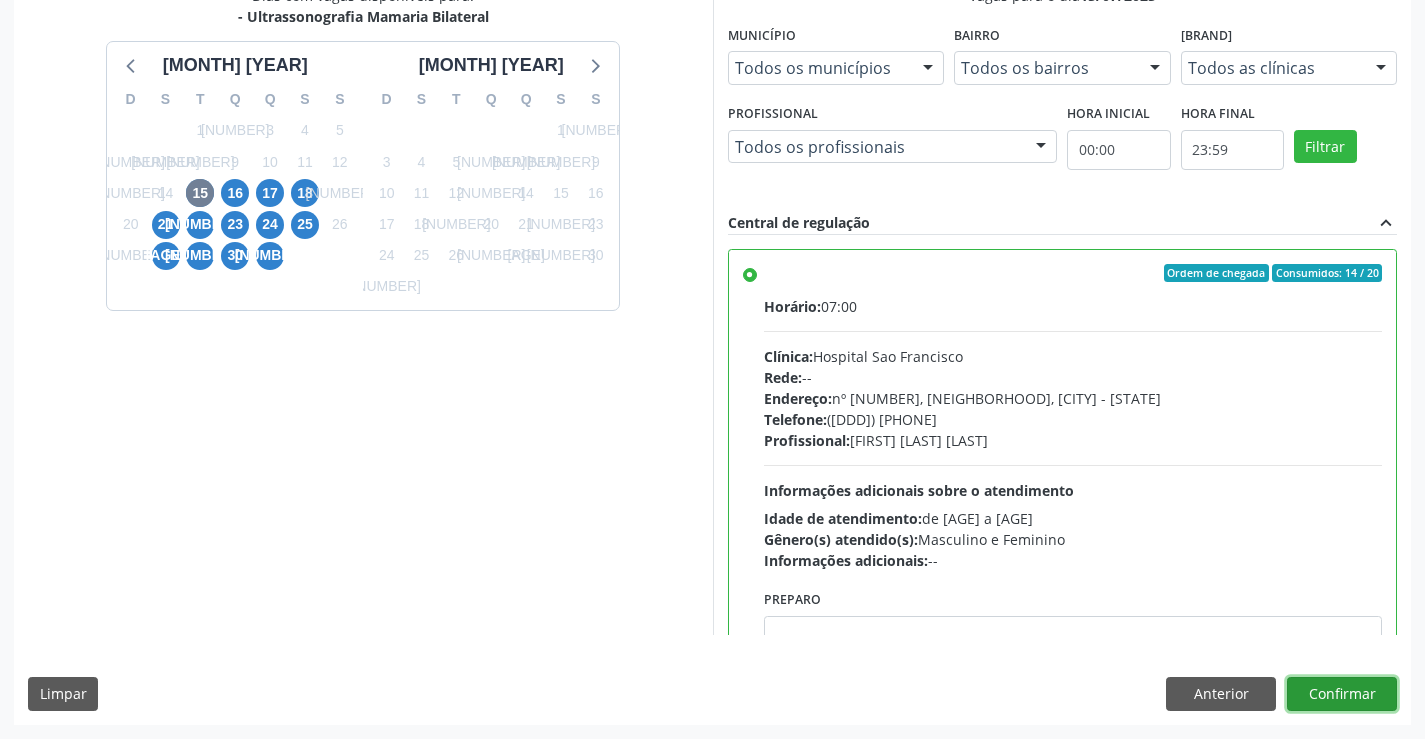 click on "Confirmar" at bounding box center (1342, 694) 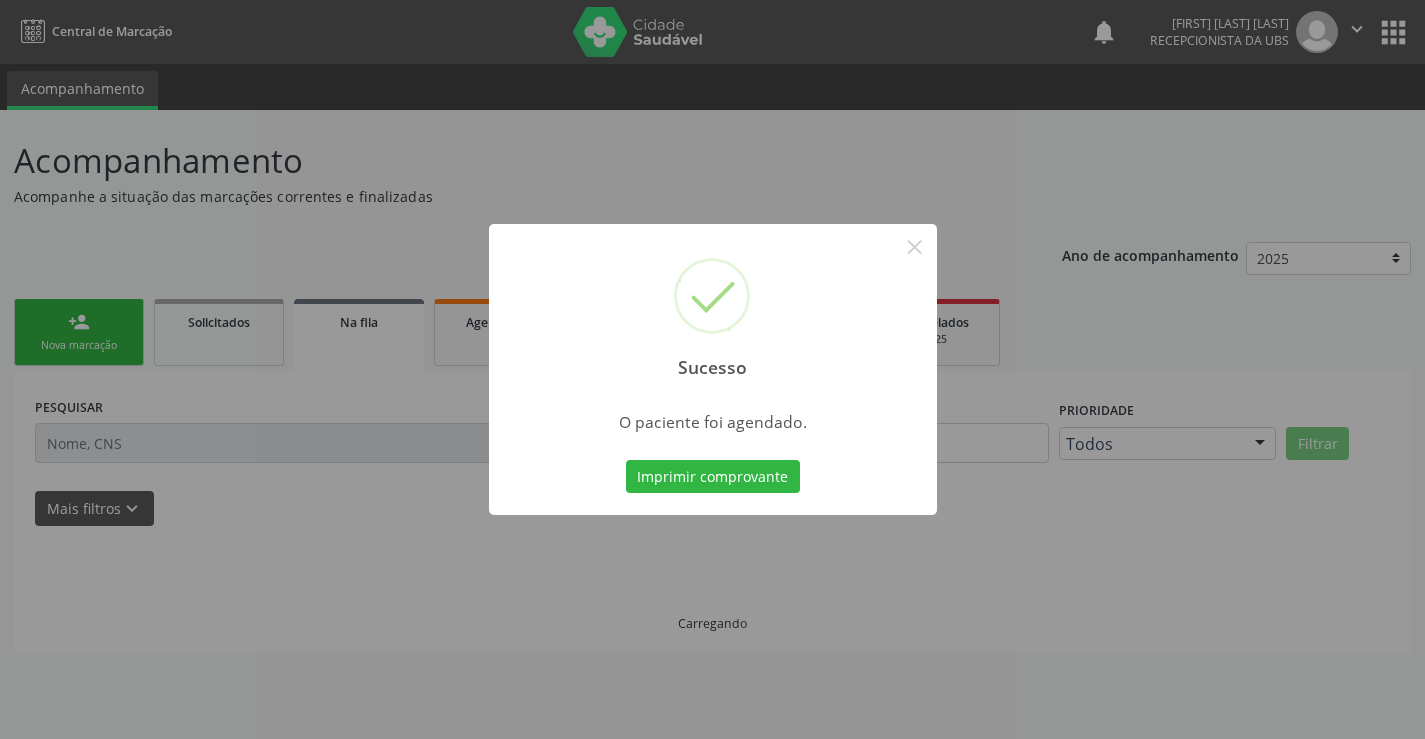 scroll, scrollTop: 0, scrollLeft: 0, axis: both 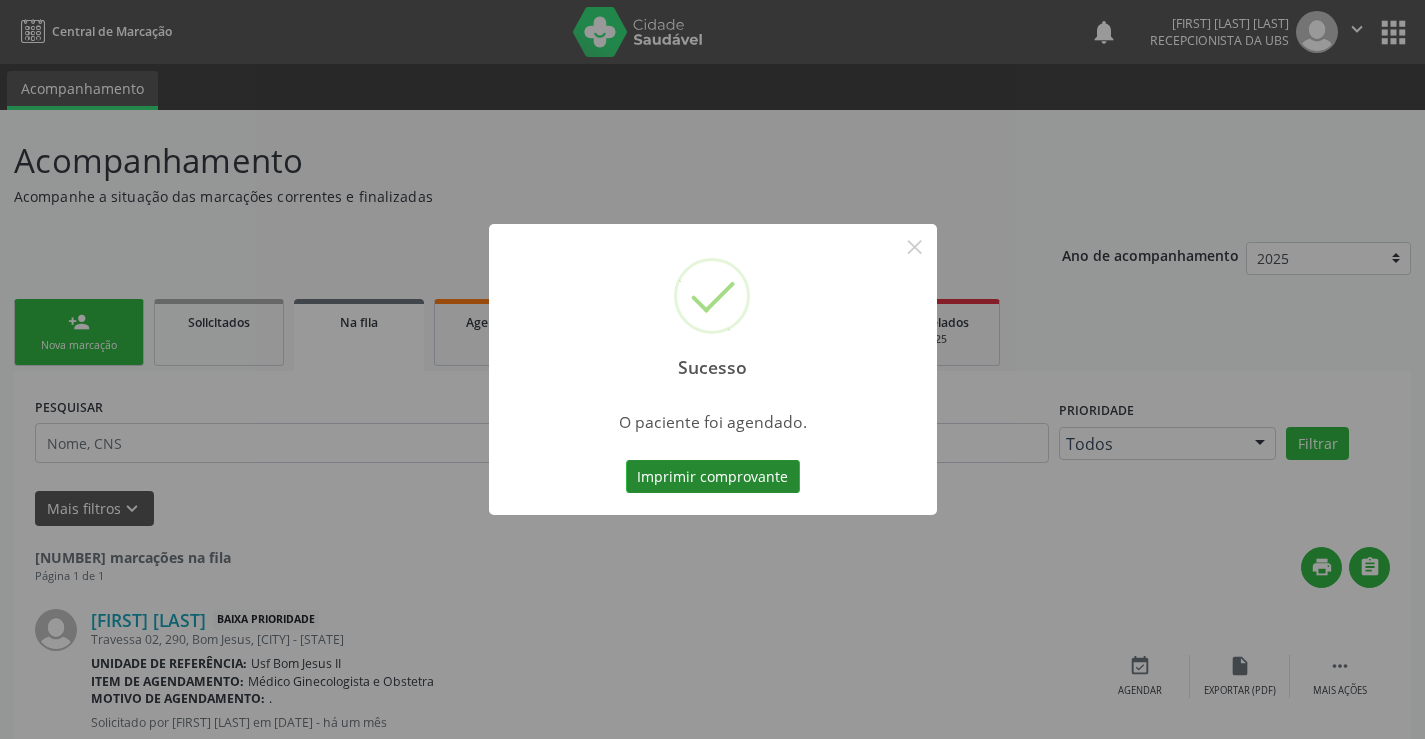 click on "Imprimir comprovante" at bounding box center (713, 477) 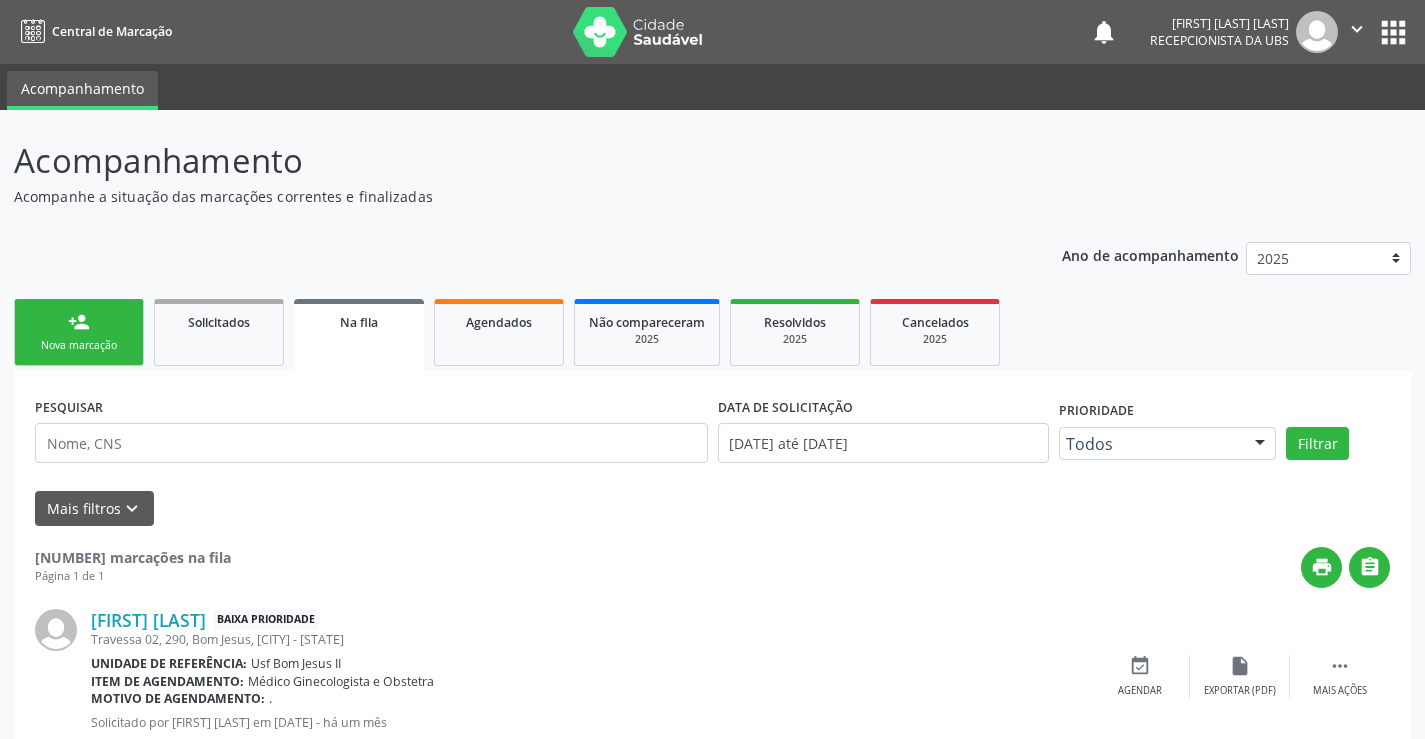 click on "person_add
Nova marcação" at bounding box center [79, 332] 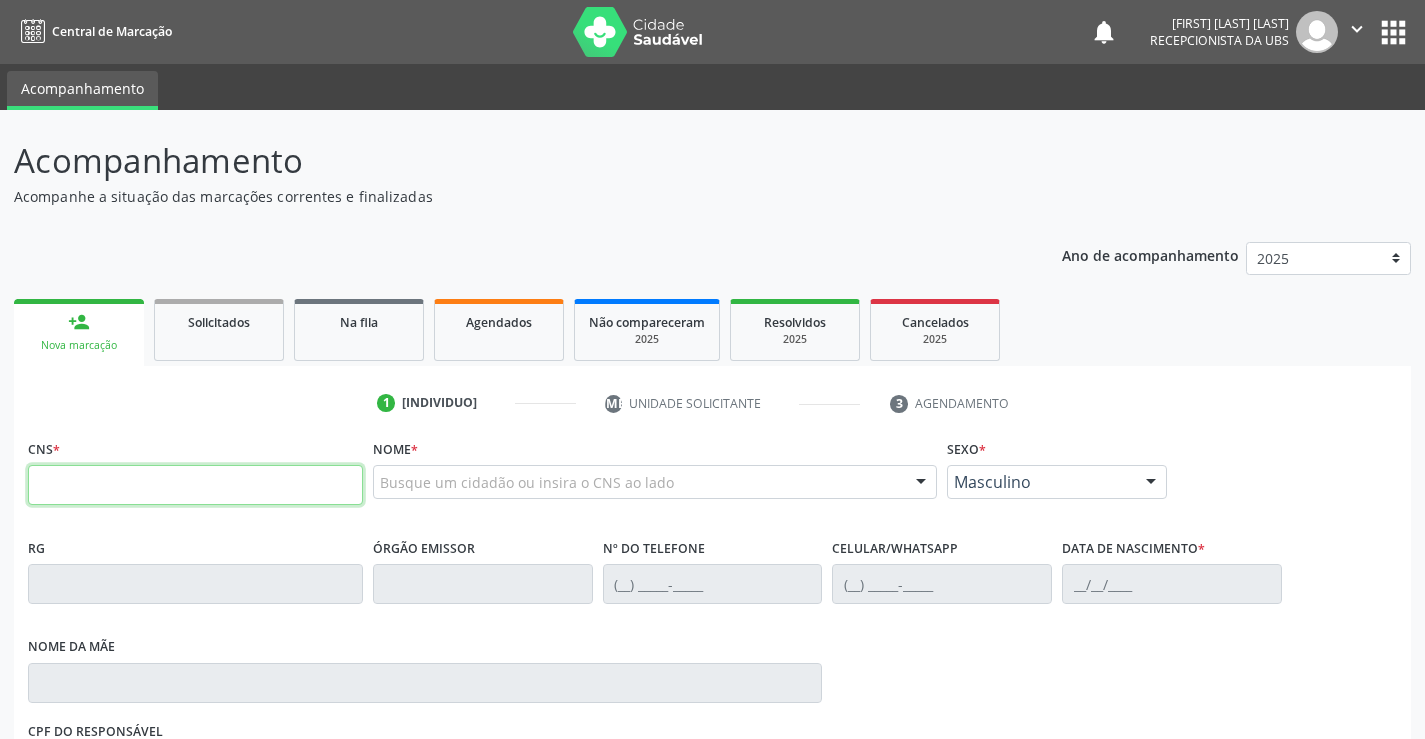click at bounding box center [195, 485] 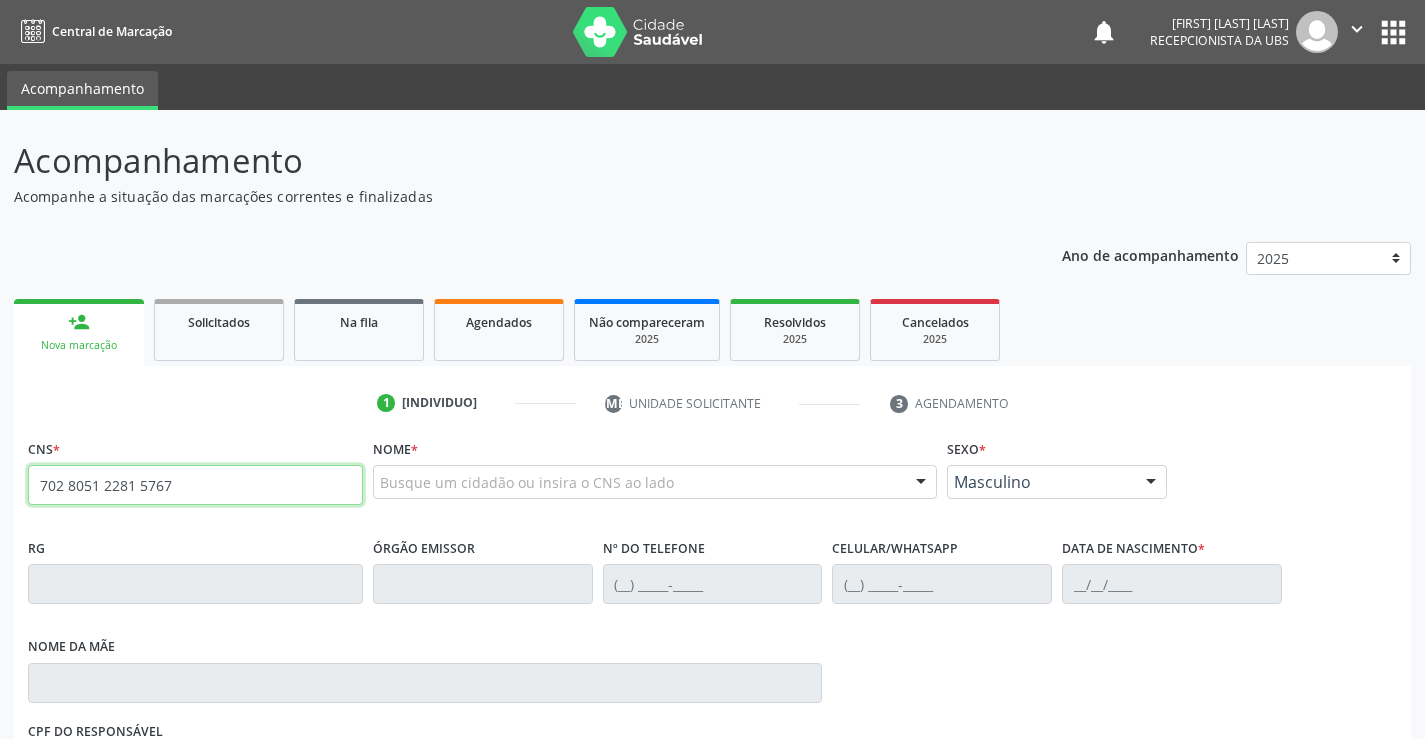 type on "702 8051 2281 5767" 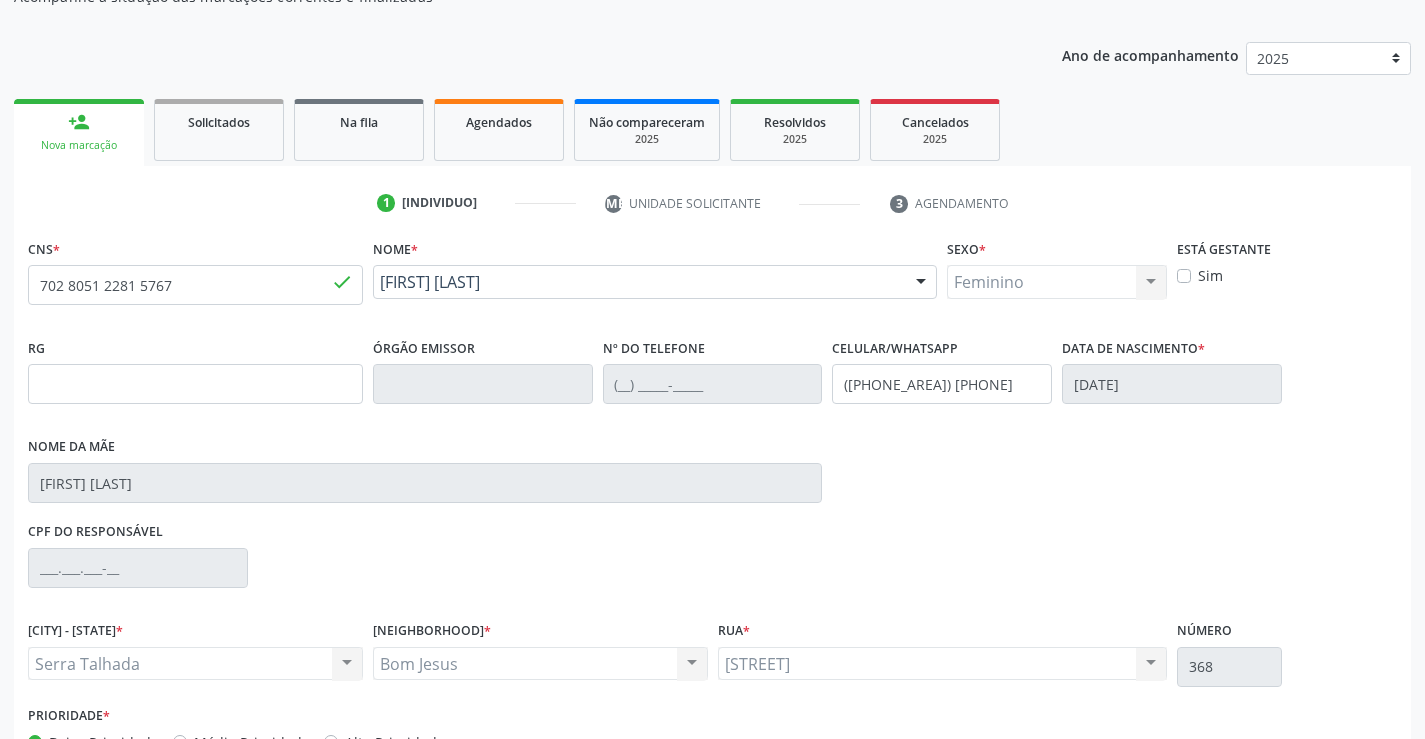 scroll, scrollTop: 331, scrollLeft: 0, axis: vertical 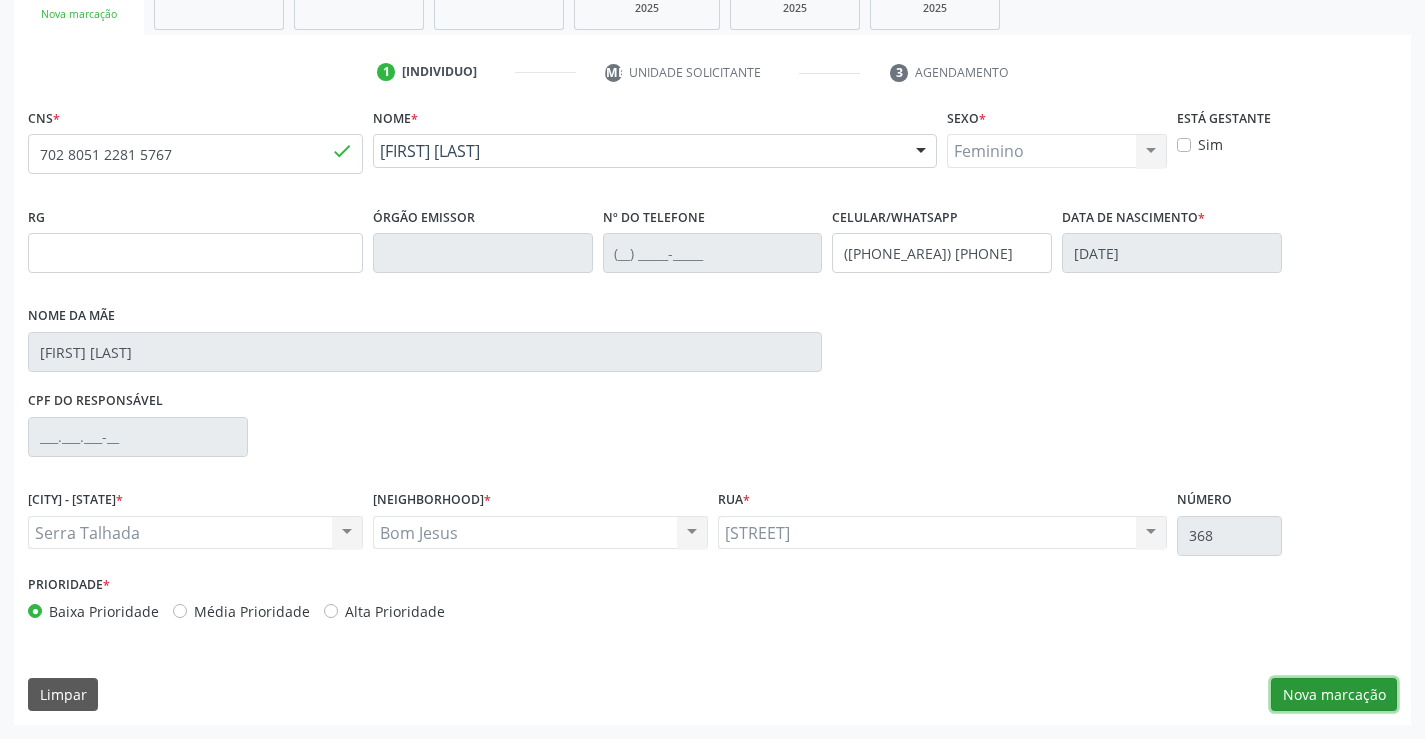 click on "Nova marcação" at bounding box center [1334, 695] 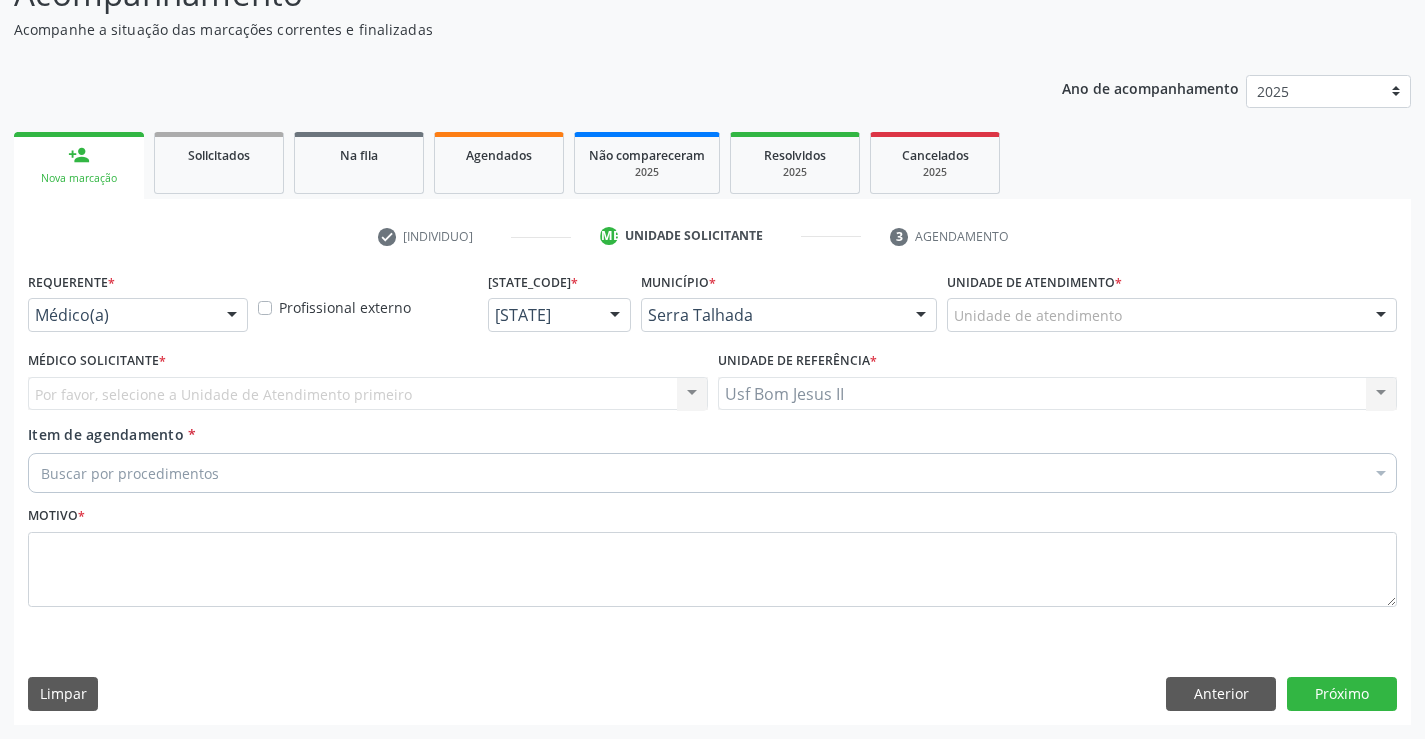 scroll, scrollTop: 167, scrollLeft: 0, axis: vertical 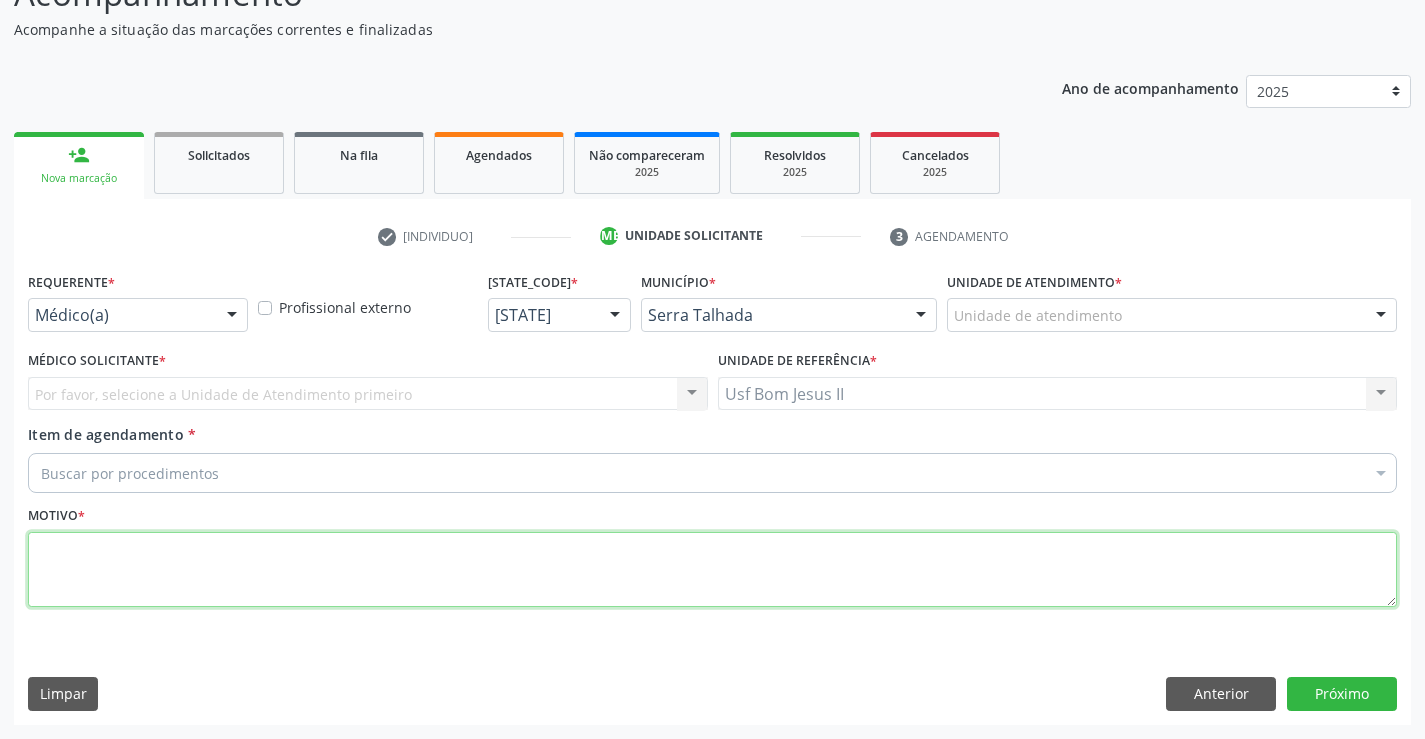 click at bounding box center (712, 570) 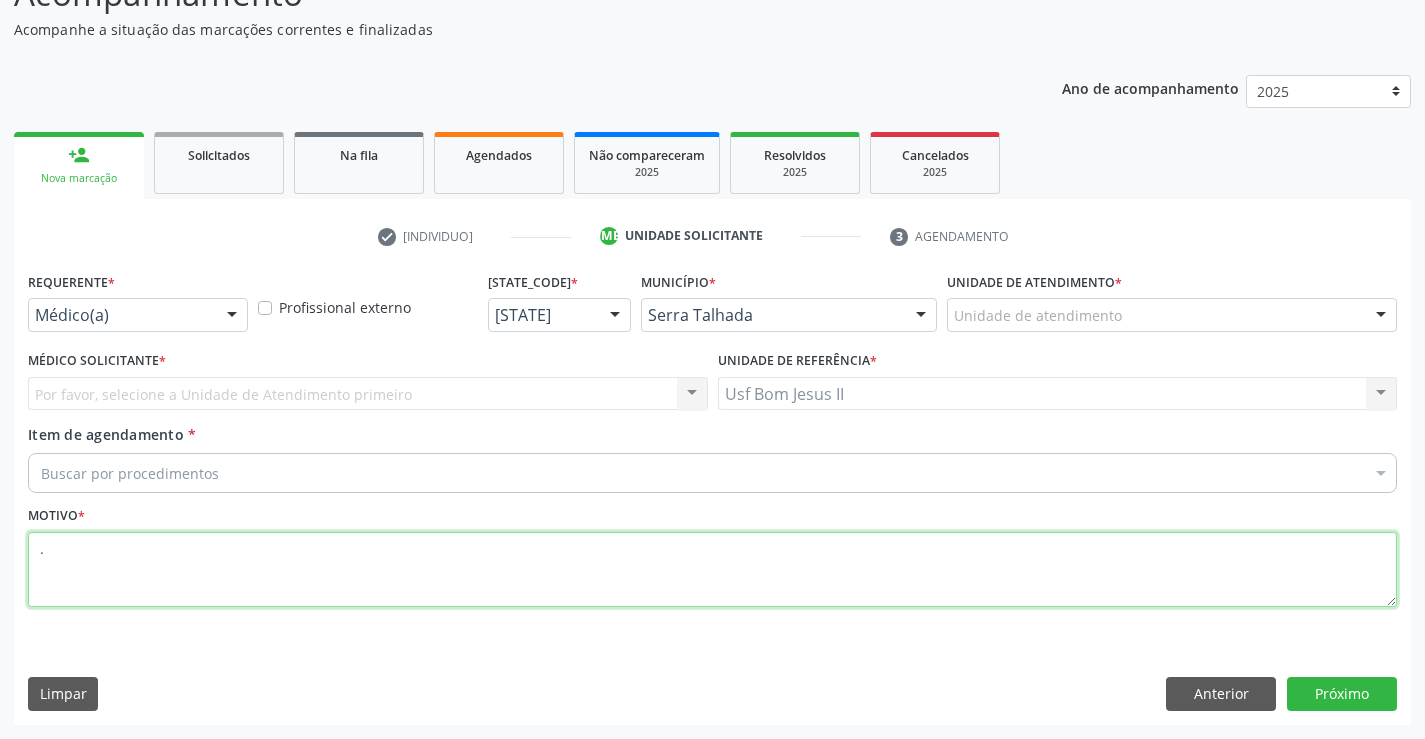 type on "." 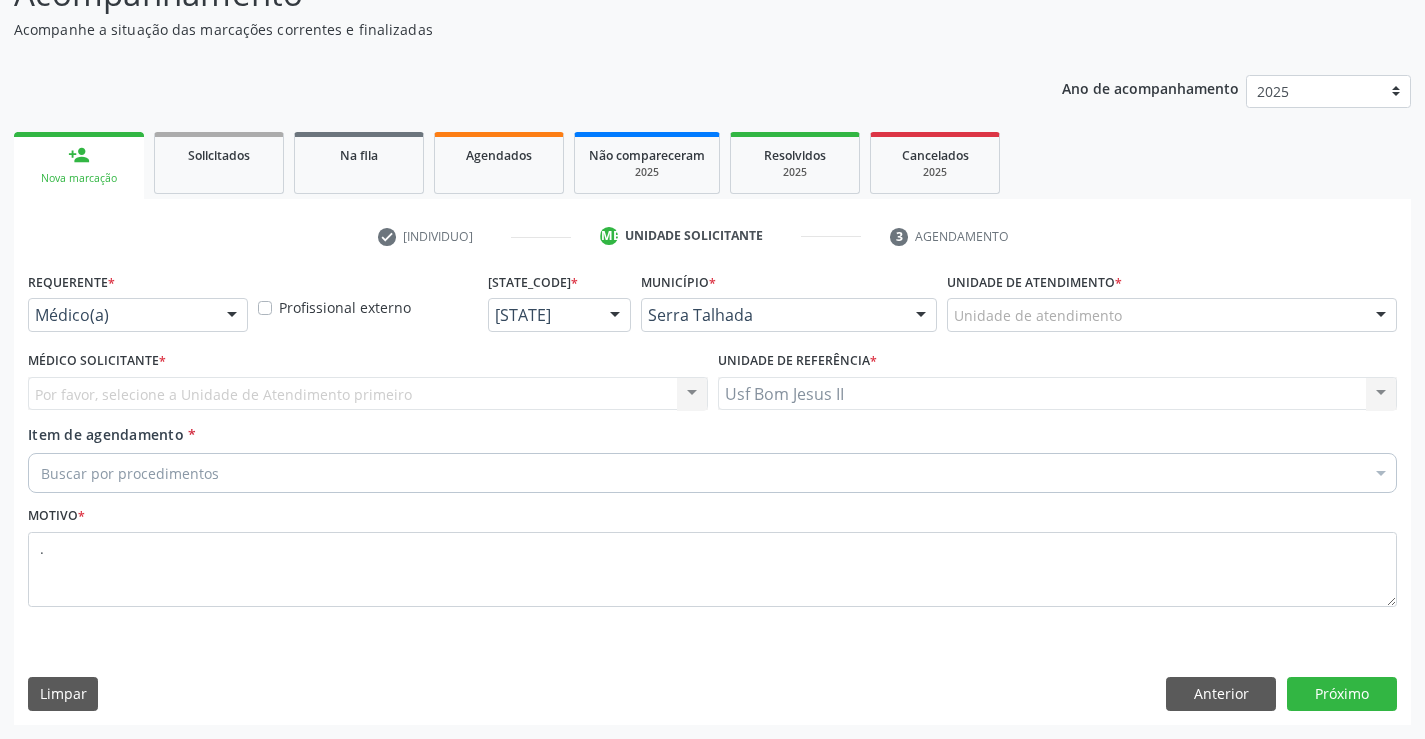 click at bounding box center [232, 316] 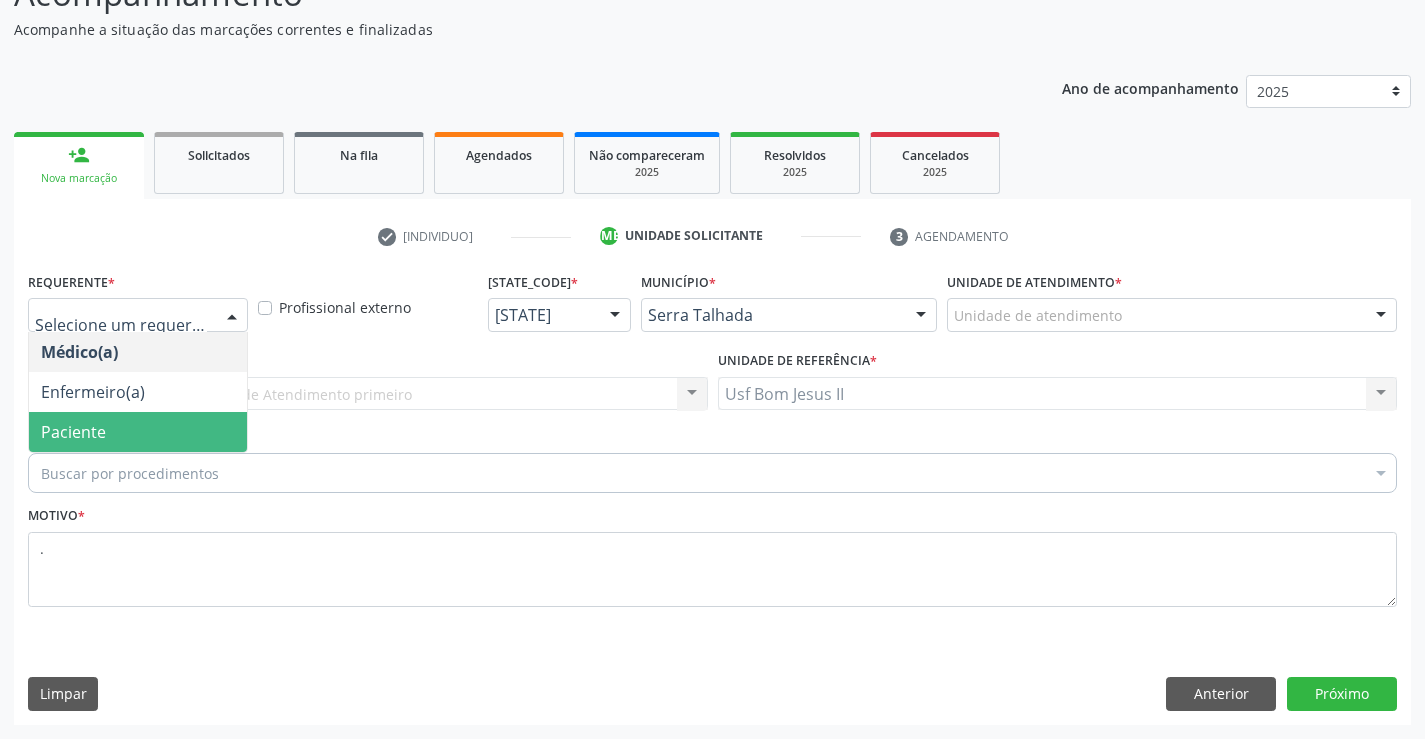 click on "Paciente" at bounding box center (138, 432) 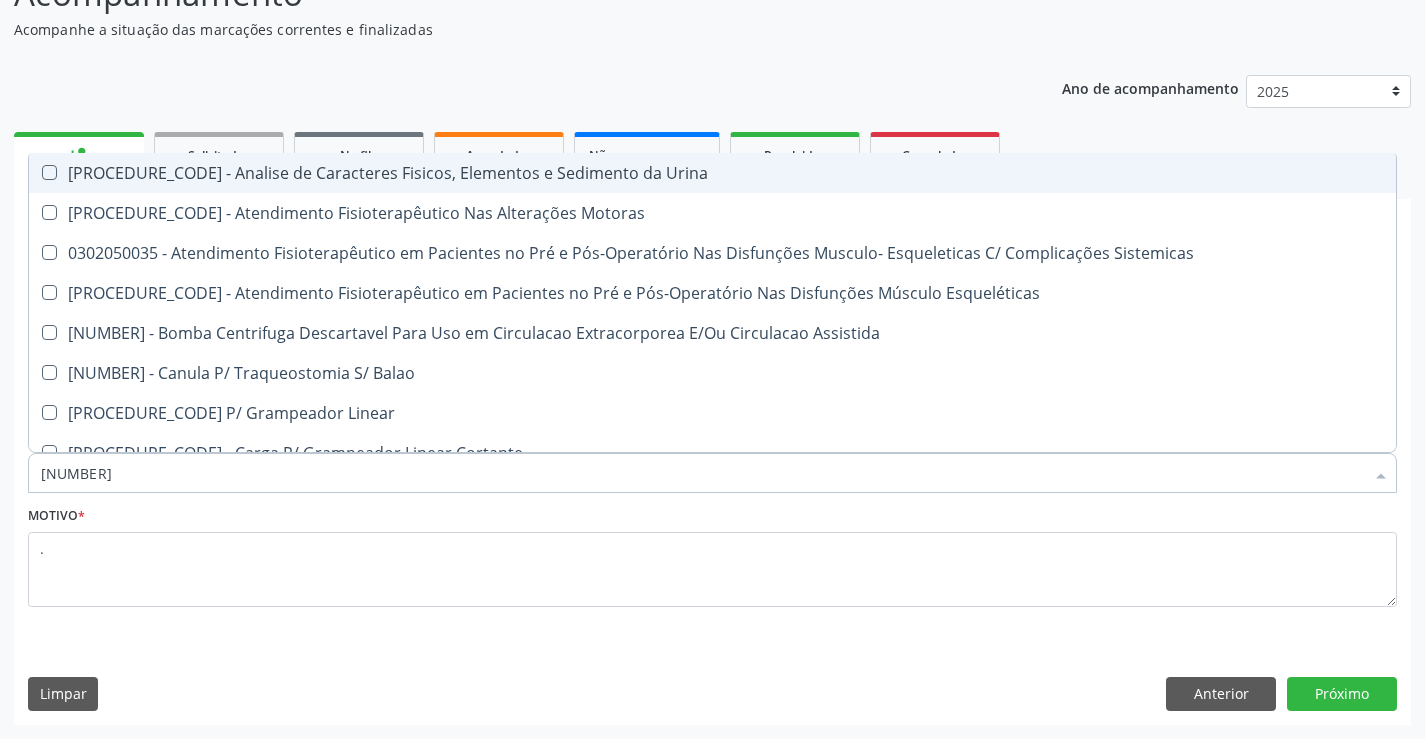 type on "020502" 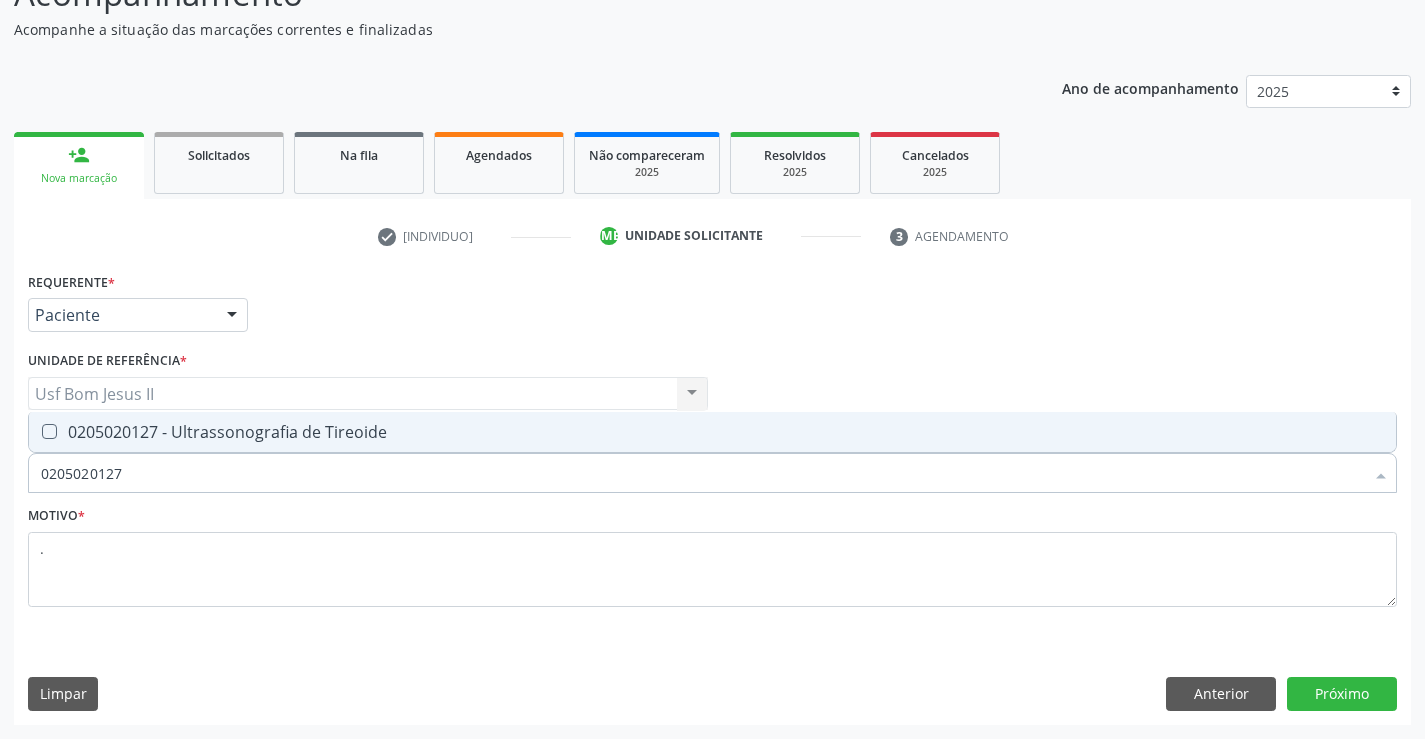 click on "[CODE] - Ultrassonografia de Tireoide" at bounding box center [712, 432] 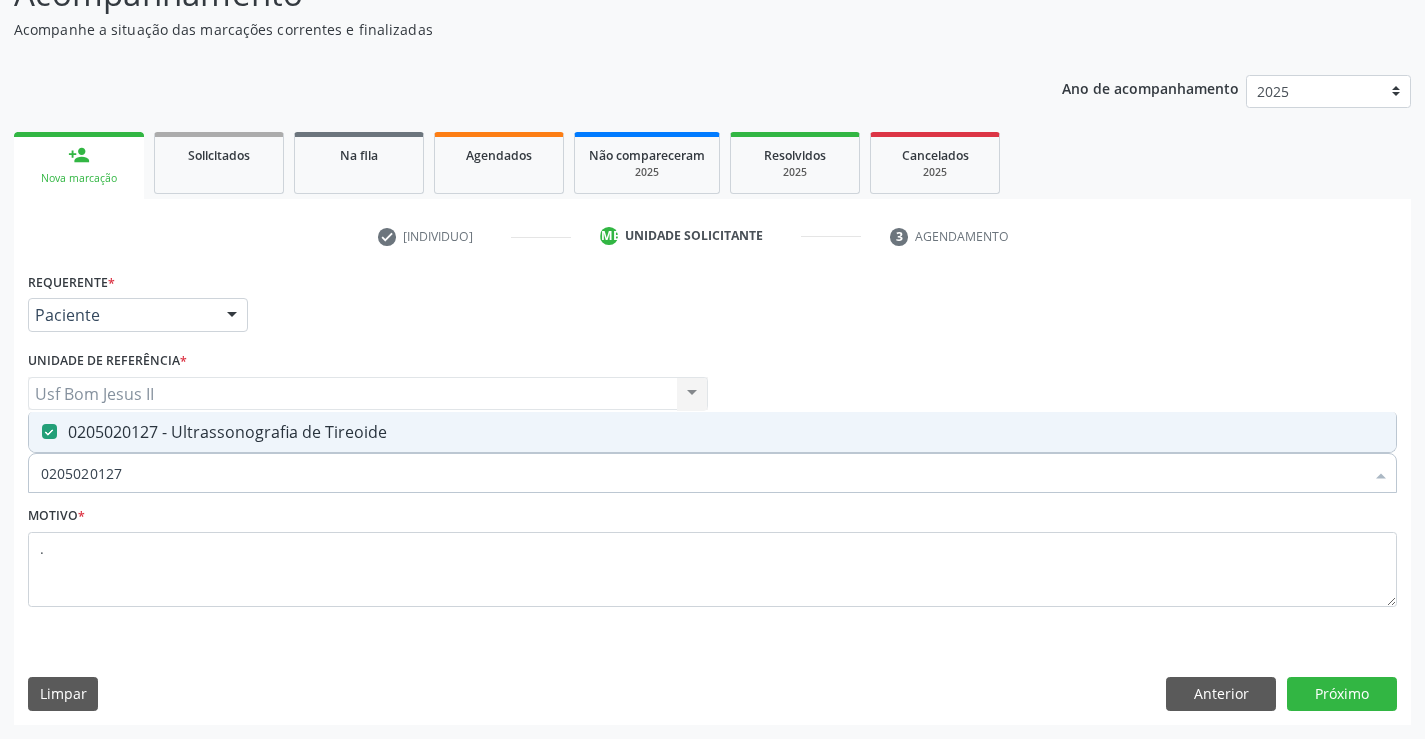 click on "Requerente
*
Paciente         Médico(a)   Enfermeiro(a)   Paciente
Nenhum resultado encontrado para: "   "
Não há nenhuma opção para ser exibida.
UF
PE         AC   AL   AM   AP   BA   CE   DF   ES   GO   MA   MG   MS   MT   PA   PB   PE   PI   PR   RJ   RN   RO   RR   RS   SC   SE   SL   SP   SV   TO
Nenhum resultado encontrado para: "   "
Não há nenhuma opção para ser exibida.
Município
Serra Talhada         Abreu e Lima   Afogados da Ingazeira   Afrânio   Agrestina   Água Preta   Águas Belas   Alagoinha   Aliança   Altinho   Amaraji   Angelim   Araçoiaba   Araripina   Arcoverde   Barra de Guabiraba   Barreiros   Belém de Maria   Belém do São Francisco   Belo Jardim   Betânia   Bezerros   Bodocó   Bom Conselho   Bom Jardim   Bonito   Brejão   Brejinho   Brejo da Madre de Deus   Buenos Aires   Buíque   Cabo de Santo Agostinho   Cabrobó   Cachoeirinha" at bounding box center (712, 495) 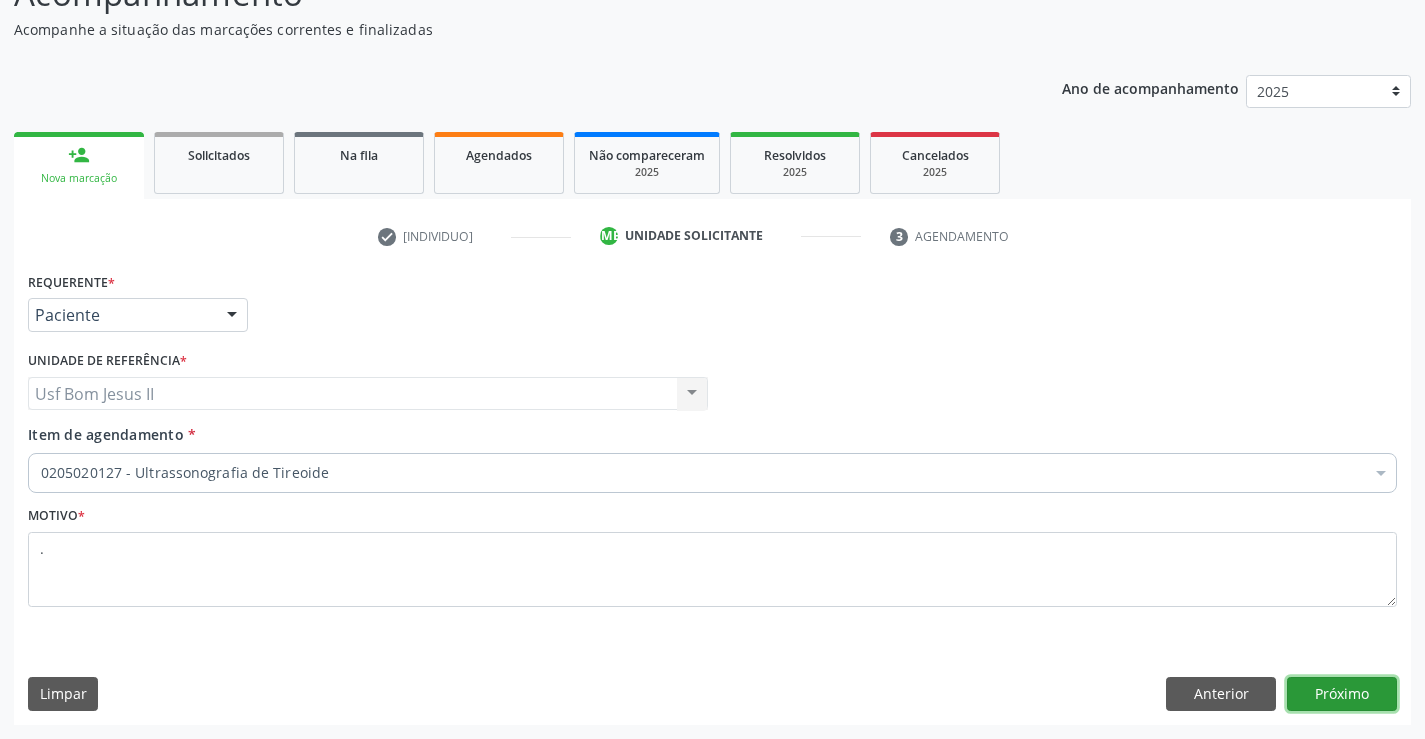 click on "Próximo" at bounding box center (1342, 694) 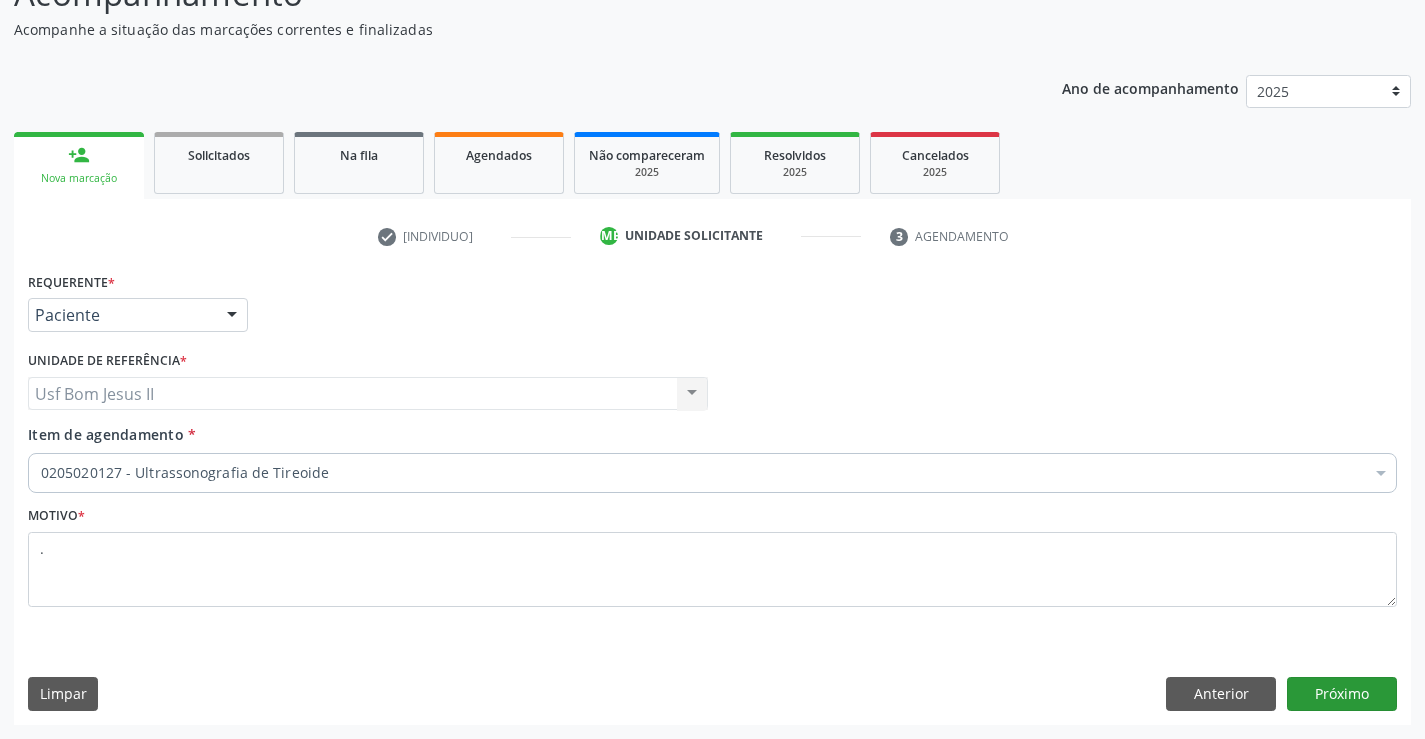 scroll, scrollTop: 131, scrollLeft: 0, axis: vertical 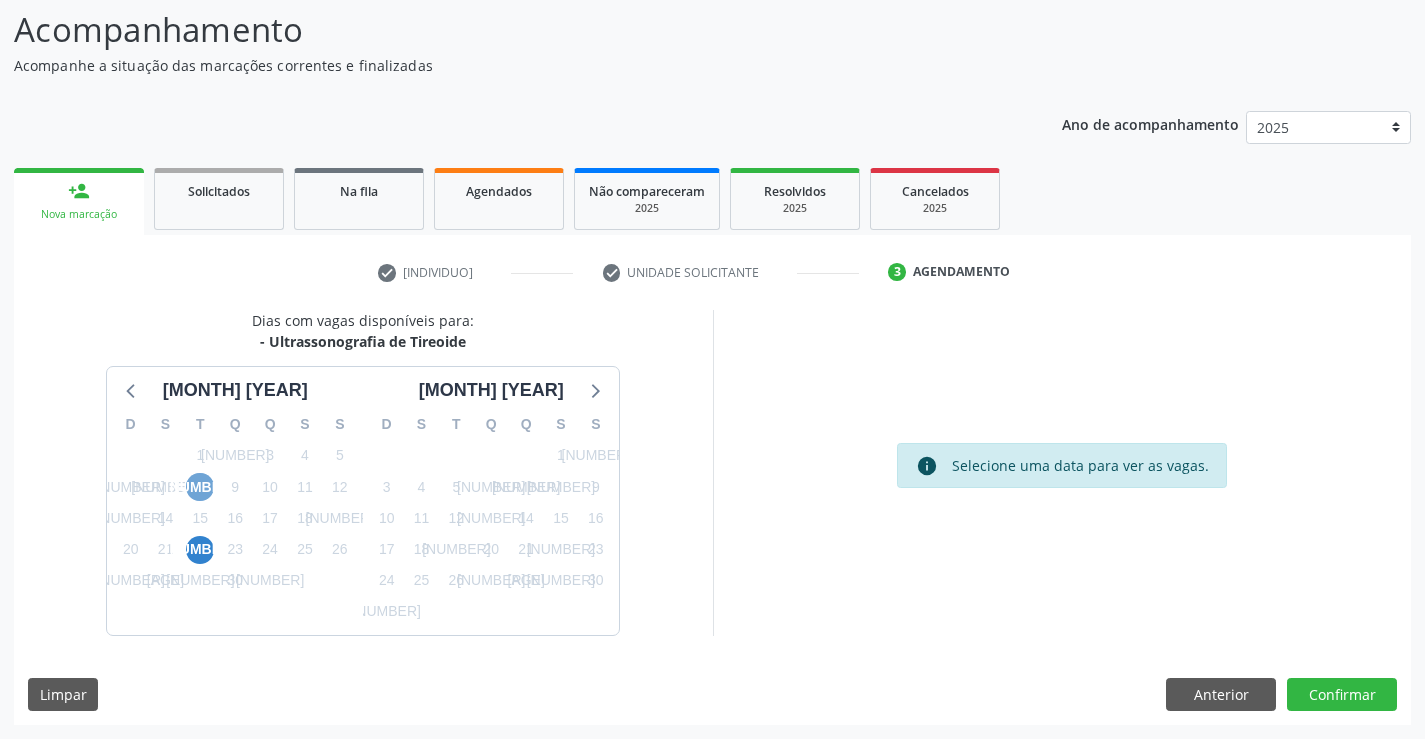 click on "8" at bounding box center (200, 487) 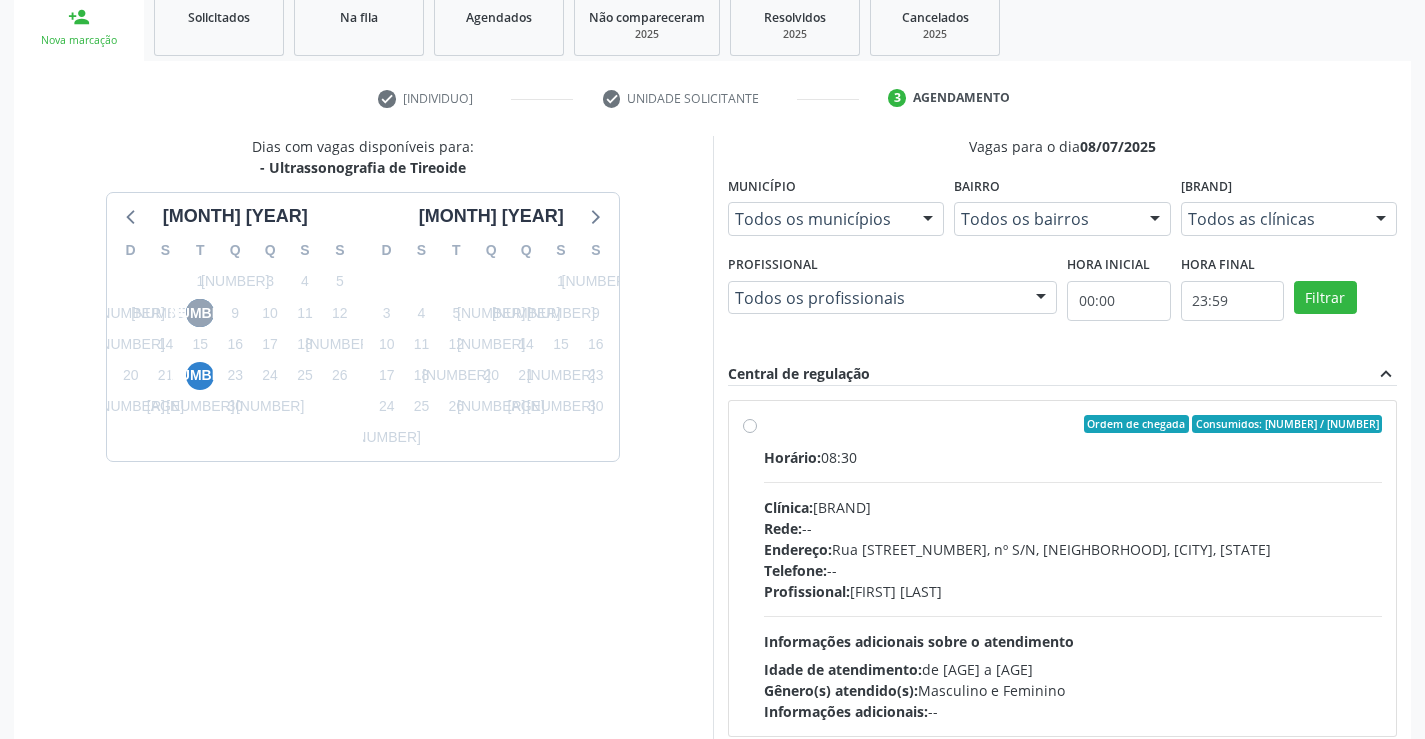 scroll, scrollTop: 331, scrollLeft: 0, axis: vertical 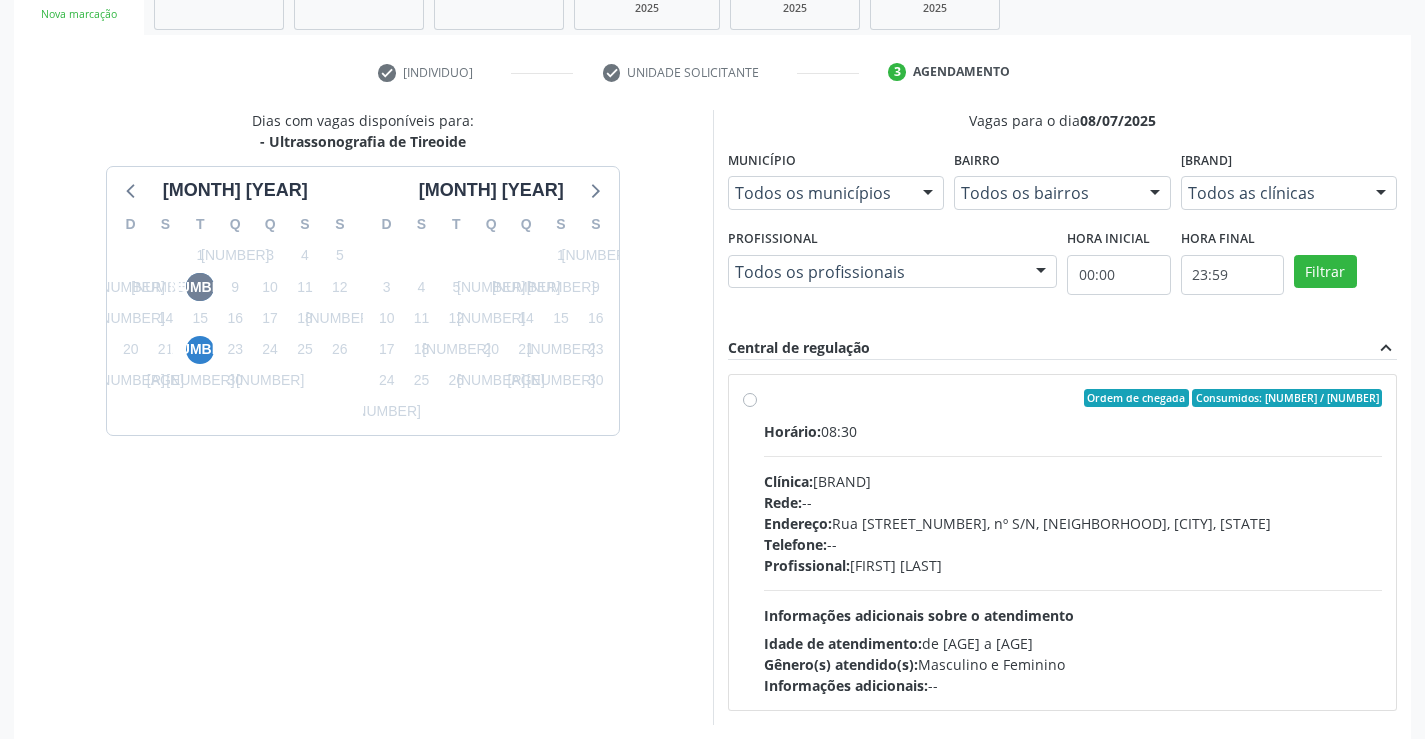 click on "Ordem de chegada
Consumidos: 8 / 15" at bounding box center [1073, 398] 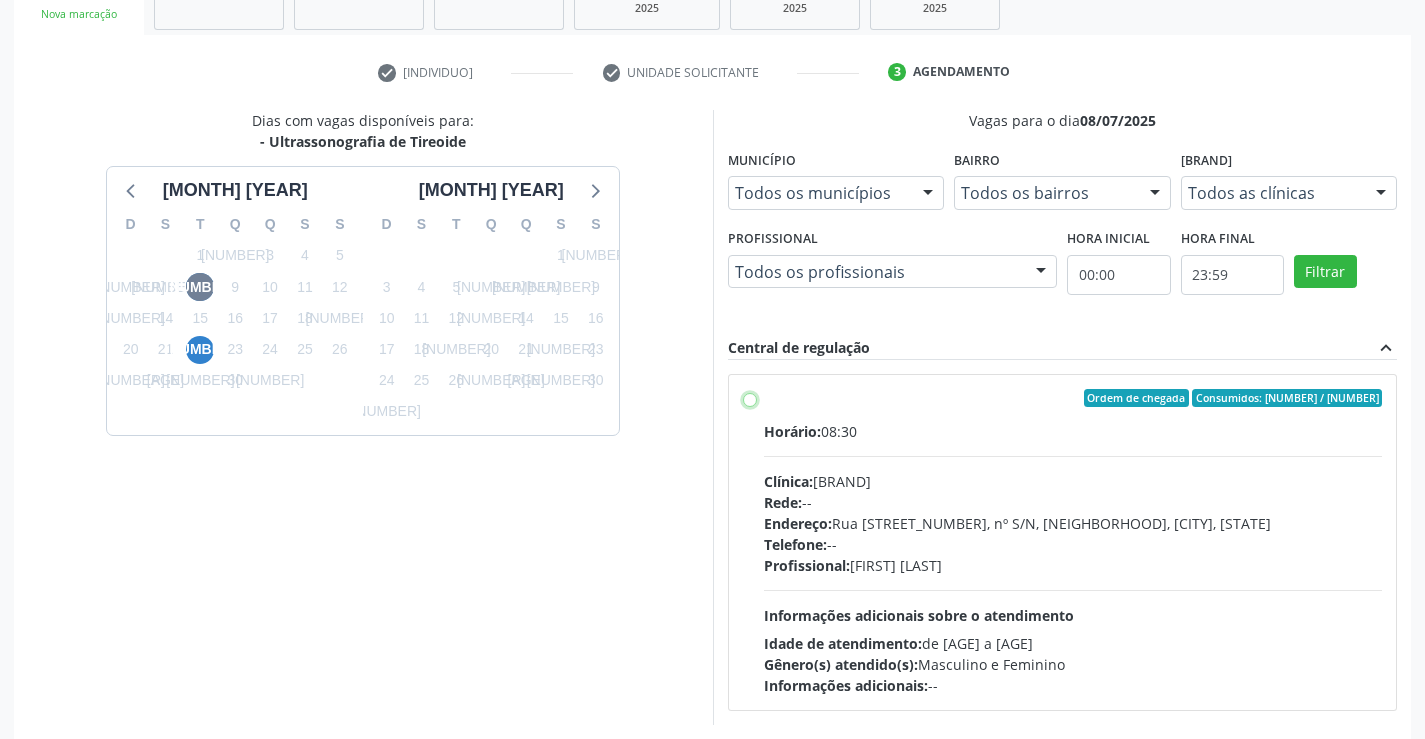 click on "Ordem de chegada
Consumidos: 8 / 15
Horário:   08:30
Clínica:  Policlinica Municipal
Rede:
--
Endereço:   Predio, nº S/N, Ipsep, Serra Talhada - PE
Telefone:   --
Profissional:
Antonio Carlos Brito Pereira de Meneses
Informações adicionais sobre o atendimento
Idade de atendimento:
de 0 a 120 anos
Gênero(s) atendido(s):
Masculino e Feminino
Informações adicionais:
--" at bounding box center [750, 398] 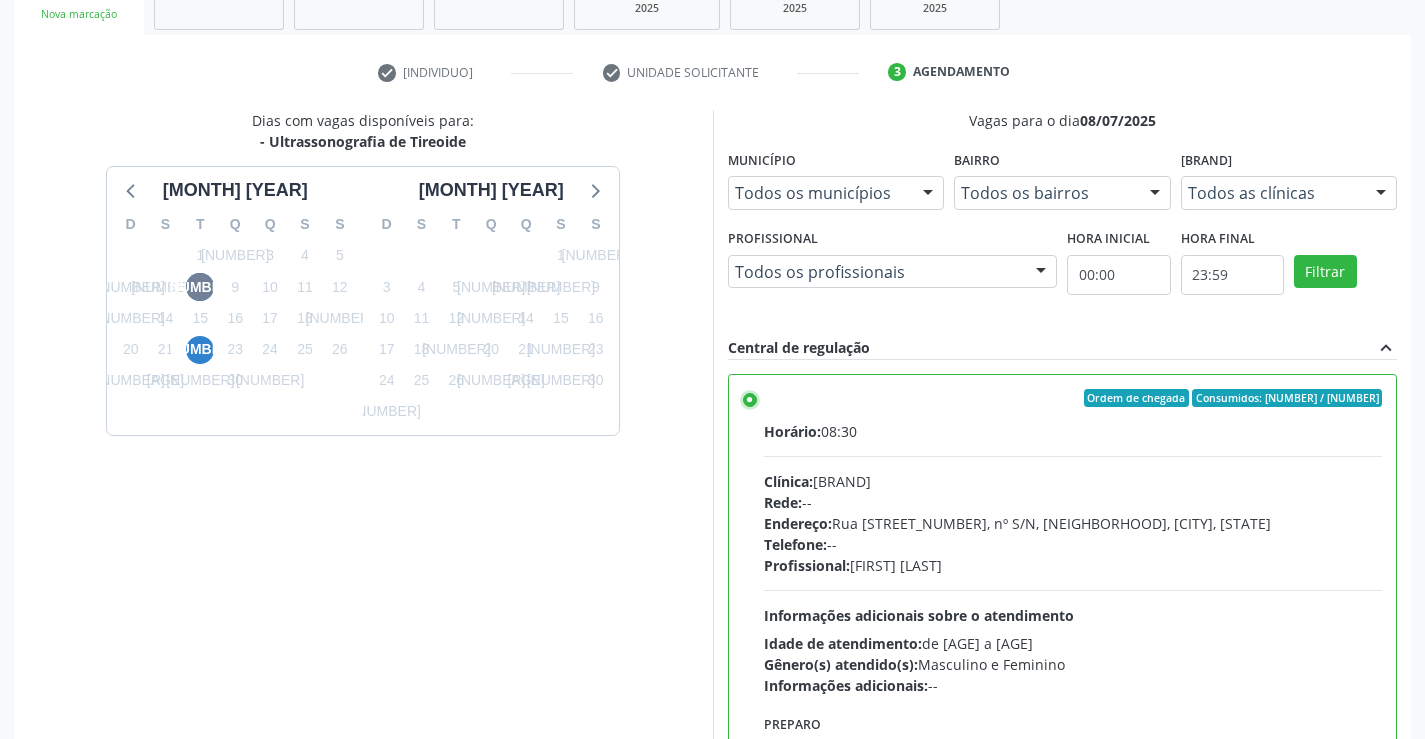 scroll, scrollTop: 456, scrollLeft: 0, axis: vertical 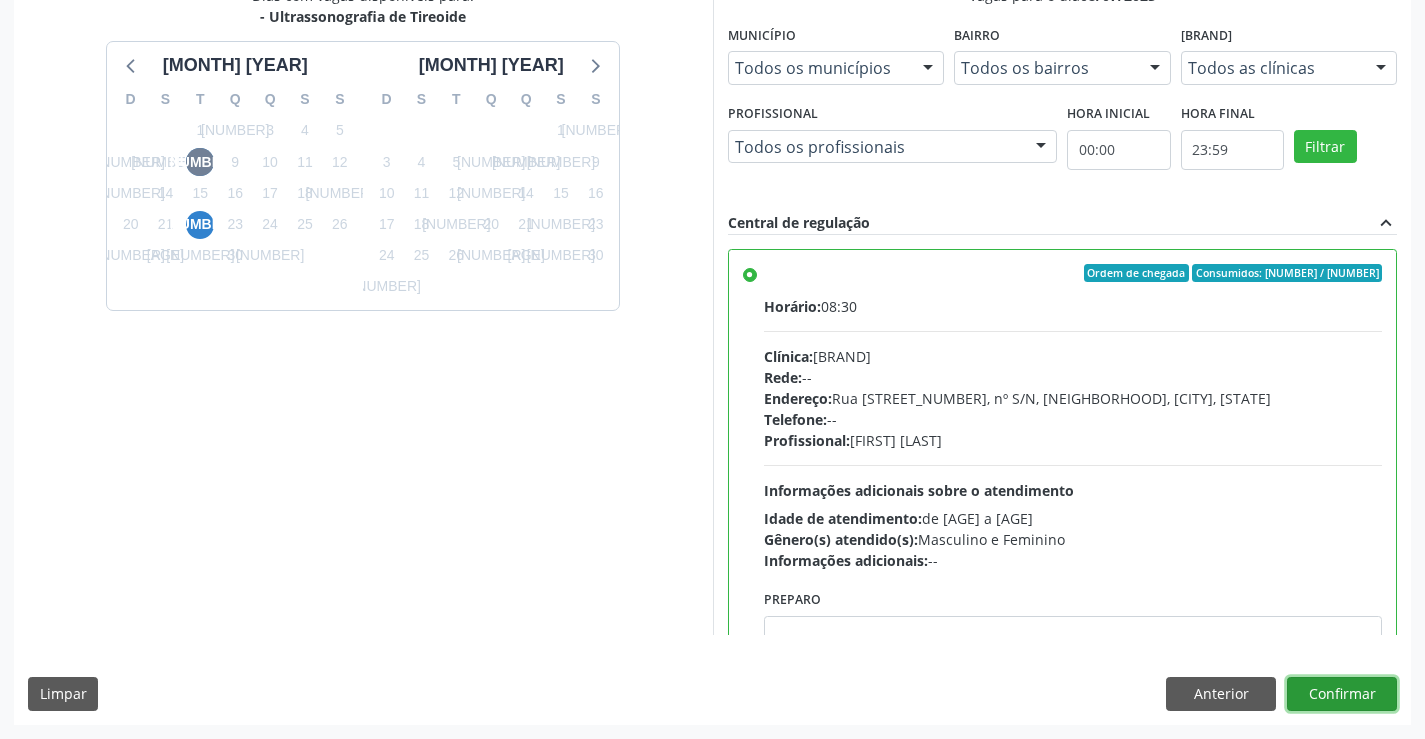 click on "Confirmar" at bounding box center (1342, 694) 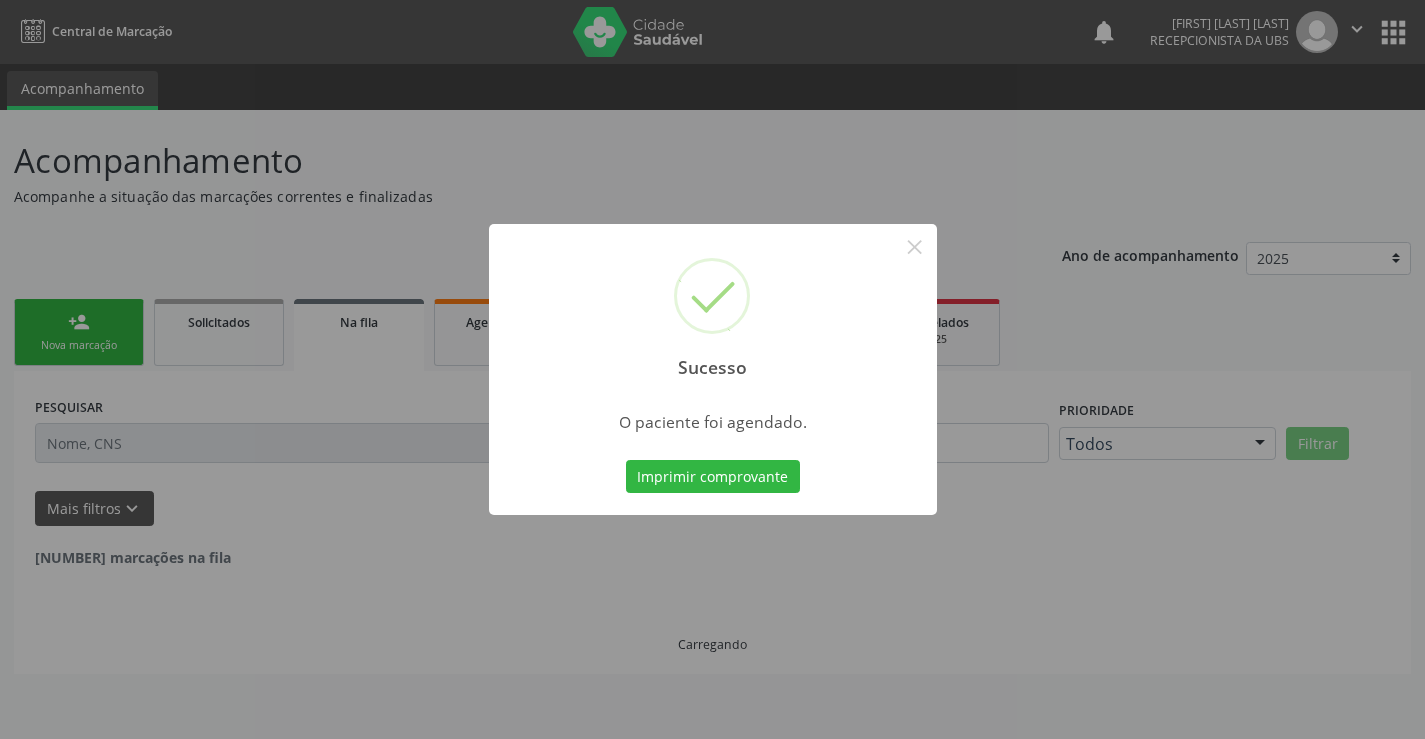 scroll, scrollTop: 0, scrollLeft: 0, axis: both 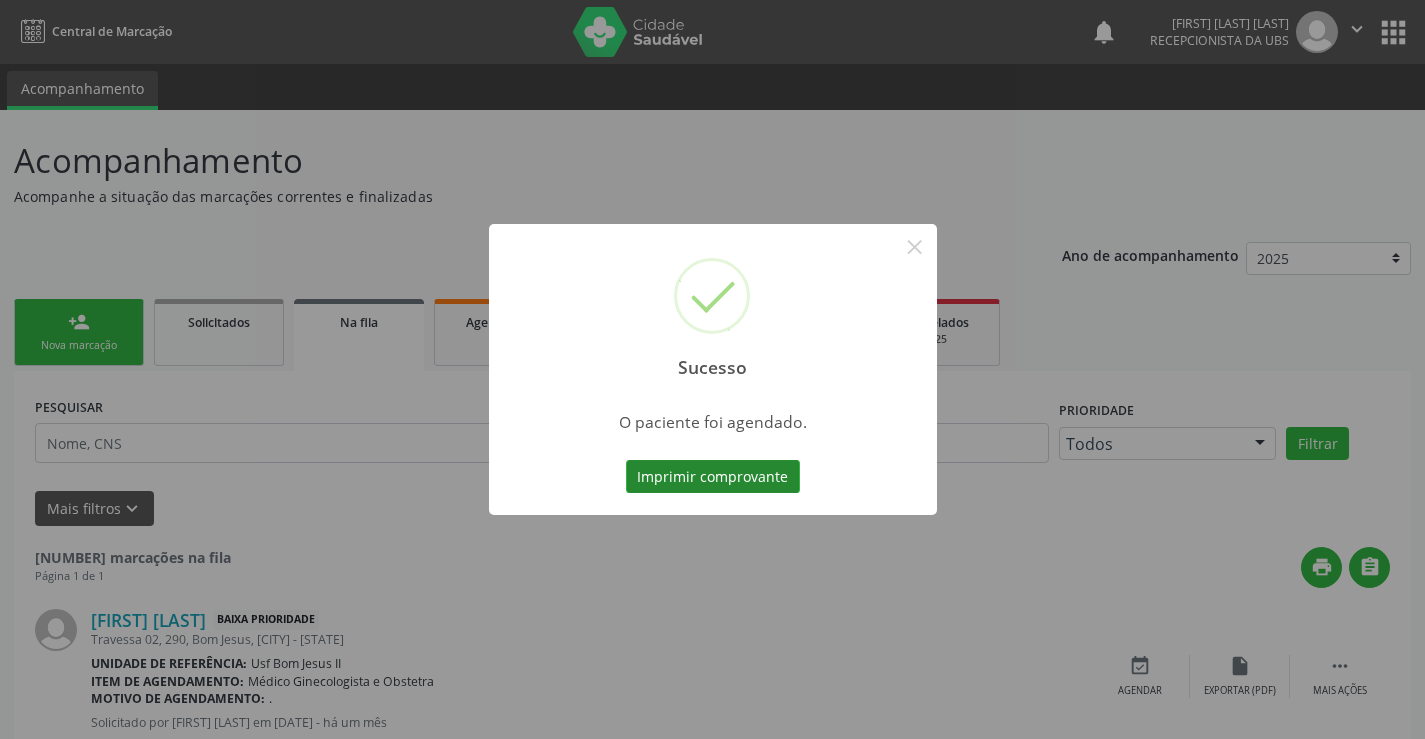 click on "Imprimir comprovante" at bounding box center (713, 477) 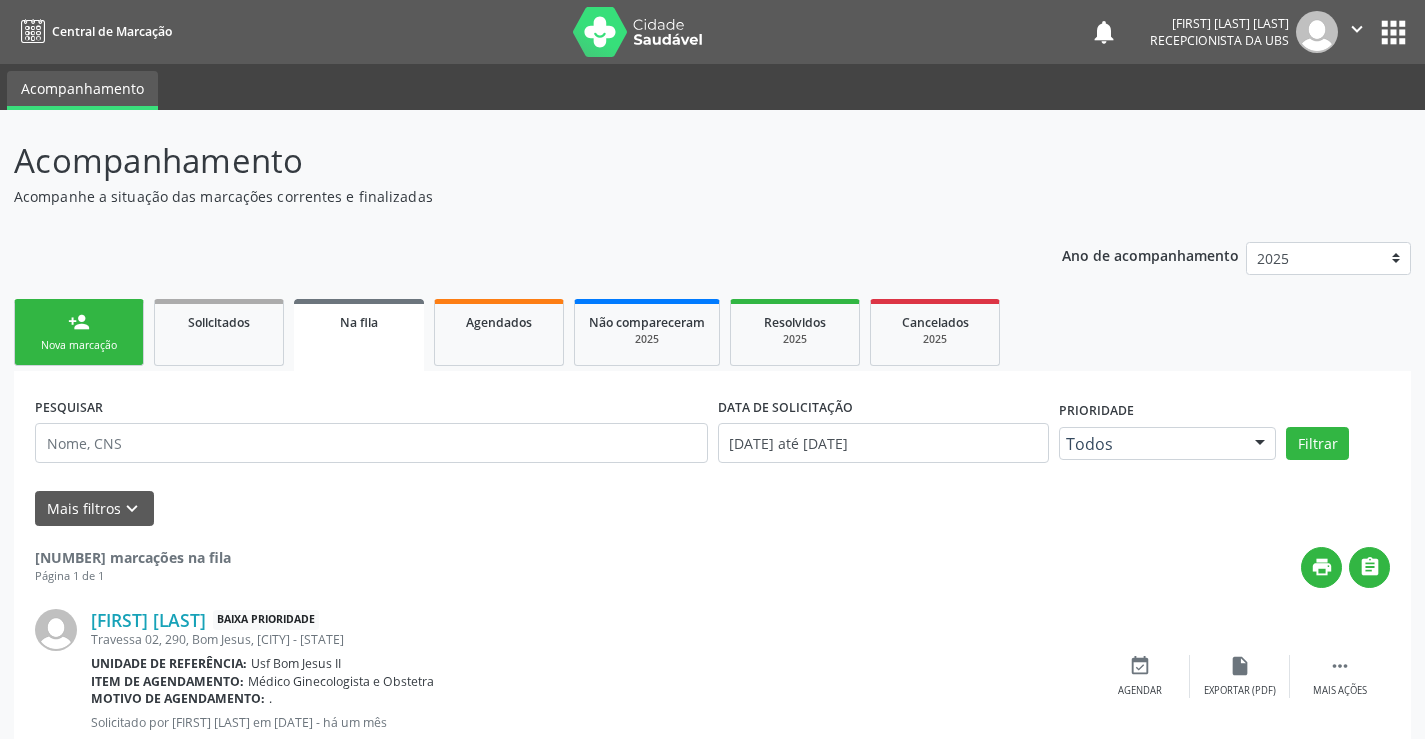 click on "person_add
Nova marcação" at bounding box center [79, 332] 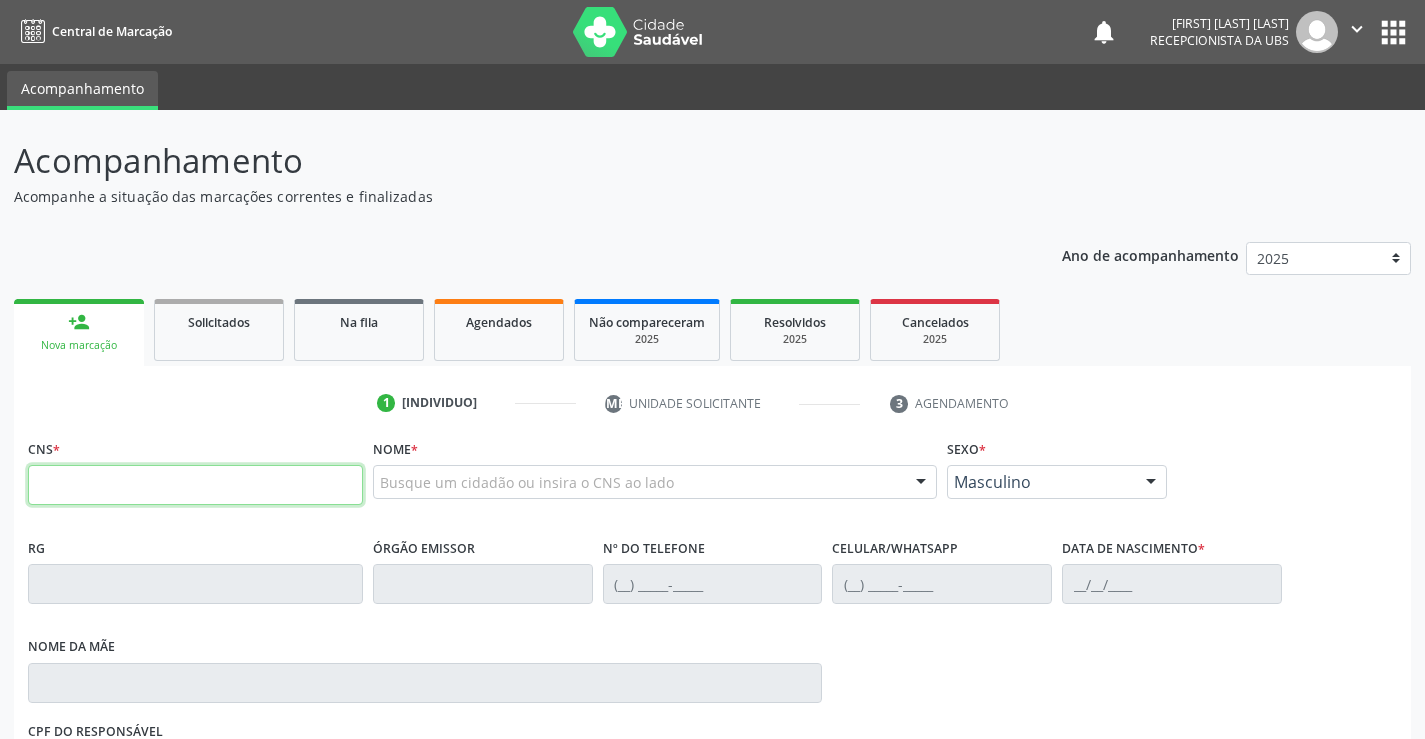 click at bounding box center [195, 485] 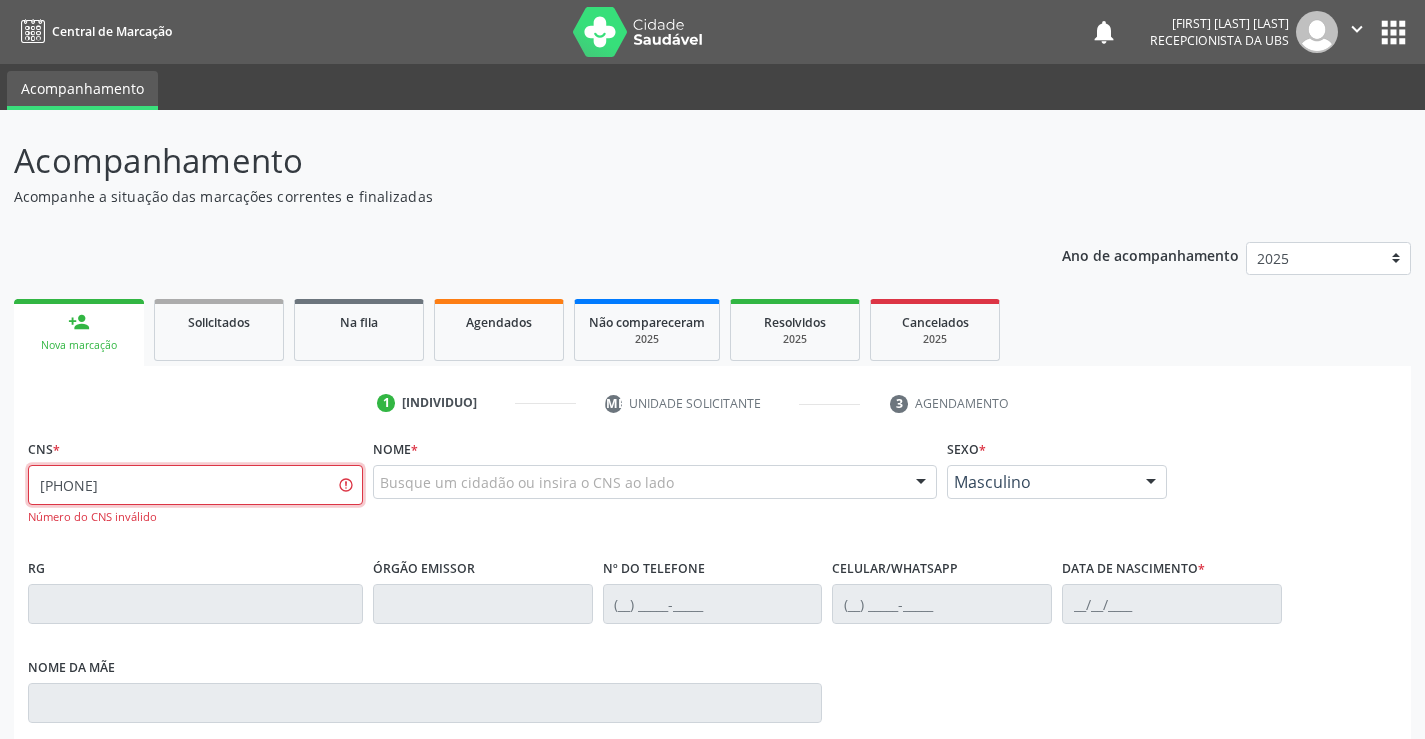 click on "701 6307 7284 0487" at bounding box center (195, 485) 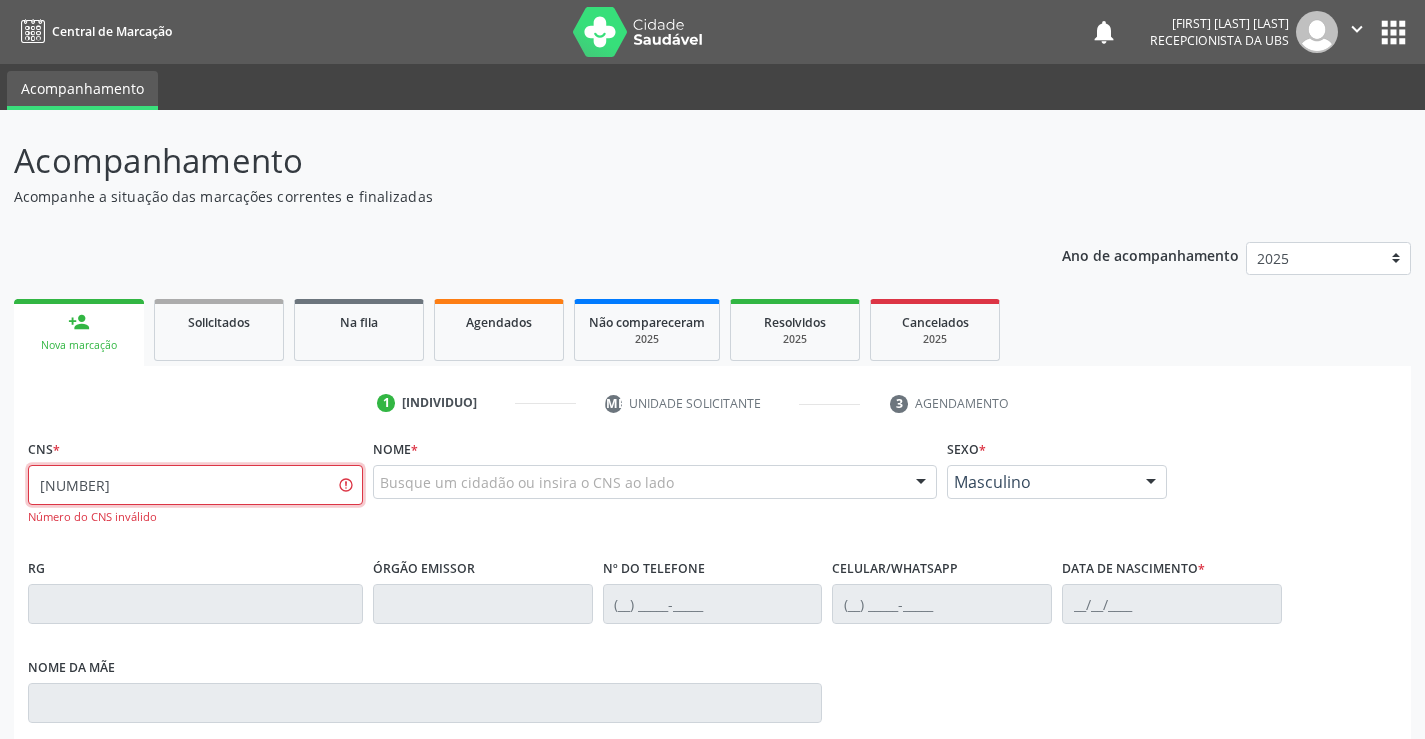 click on "706 3077 2840 487" at bounding box center [195, 485] 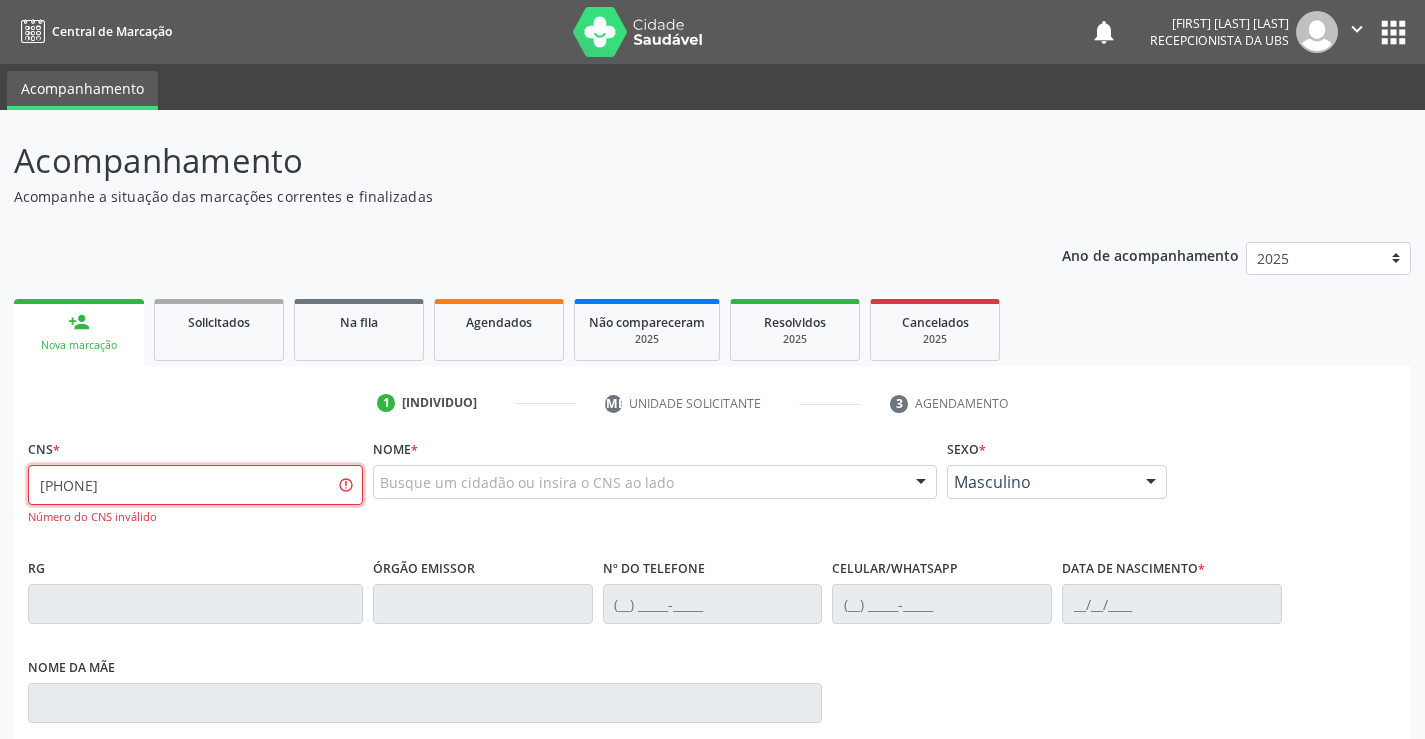 type on "706 3077 2840 4874" 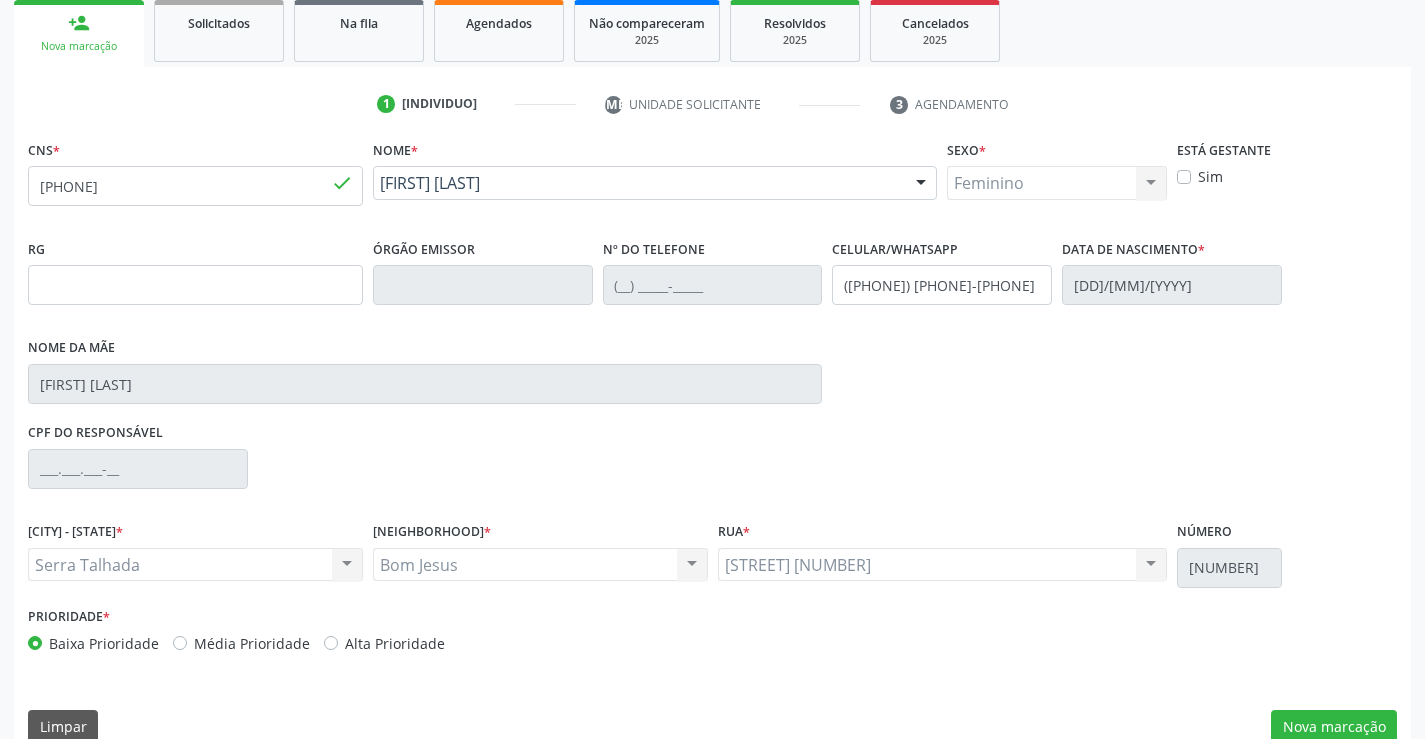 scroll, scrollTop: 331, scrollLeft: 0, axis: vertical 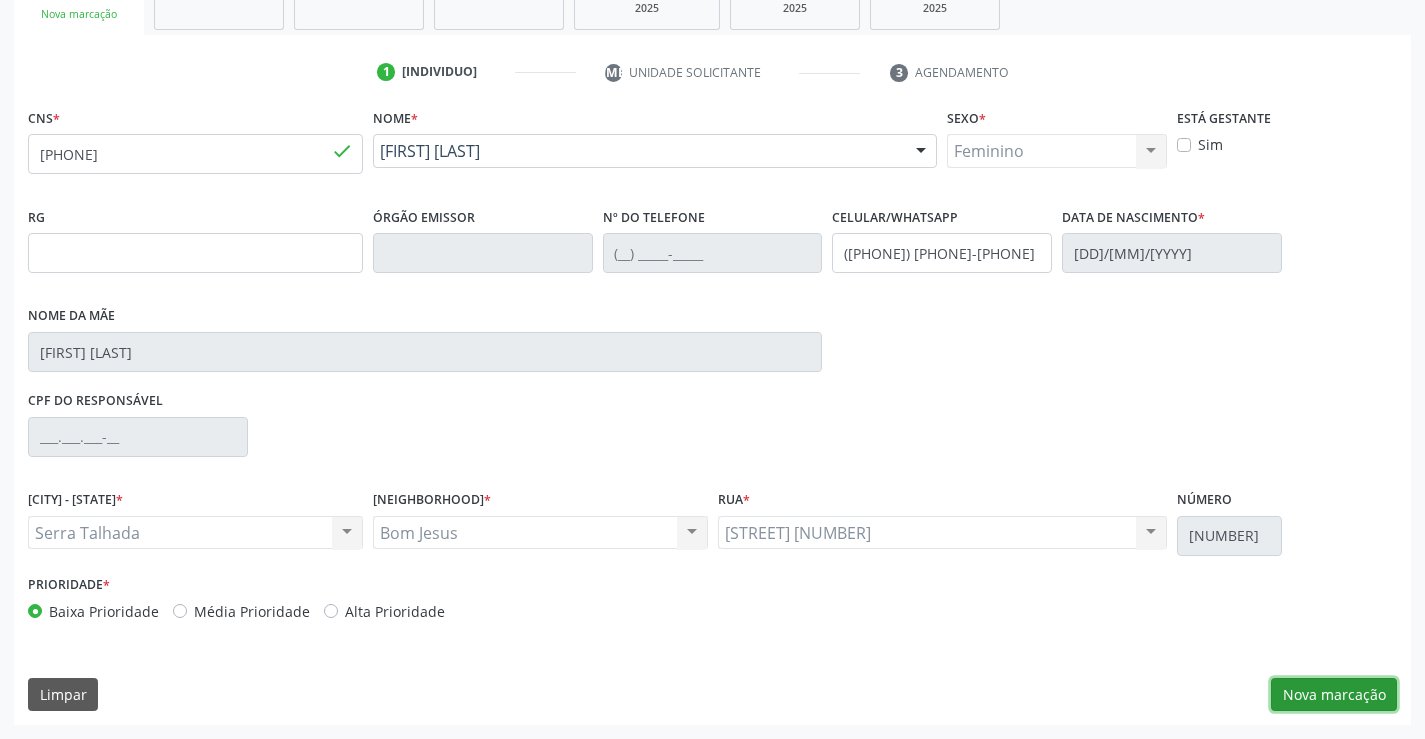 click on "Nova marcação" at bounding box center (1334, 695) 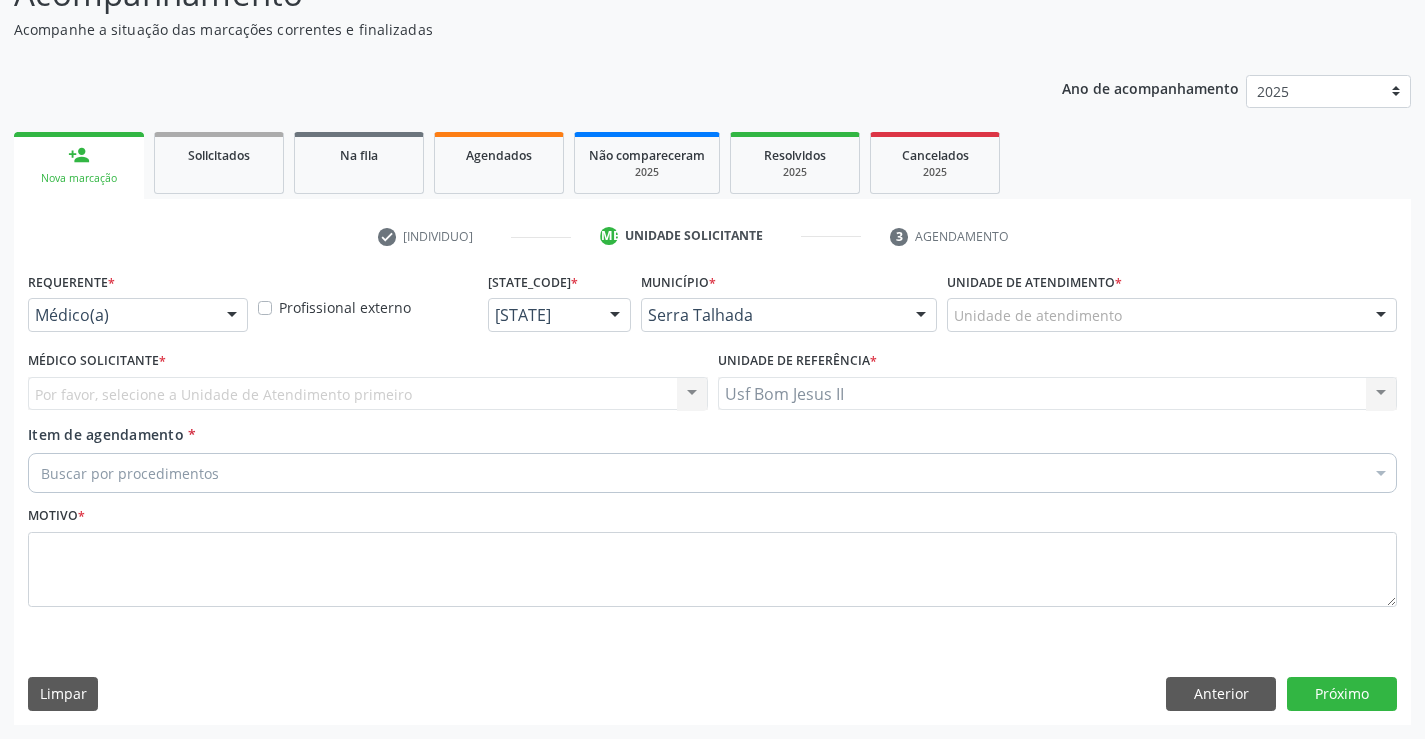 scroll, scrollTop: 167, scrollLeft: 0, axis: vertical 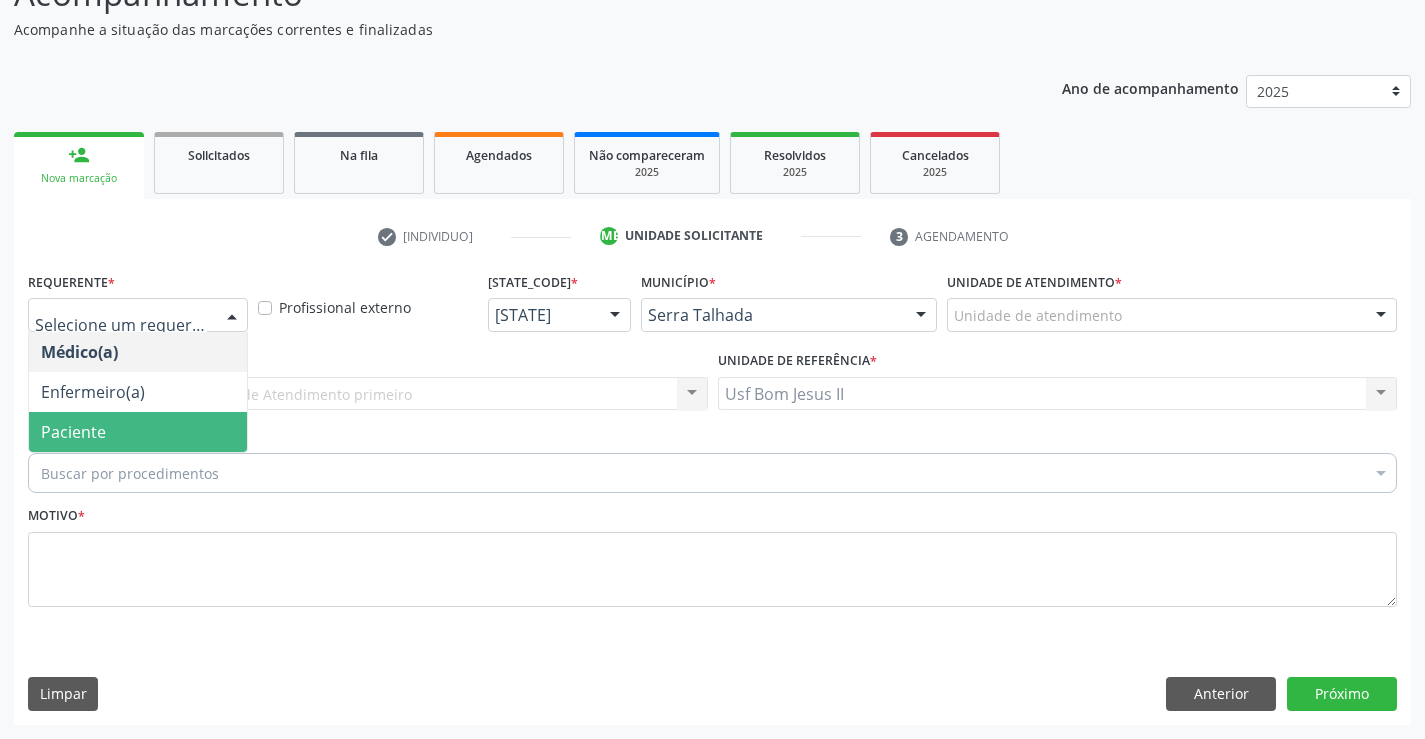 click on "Paciente" at bounding box center (138, 432) 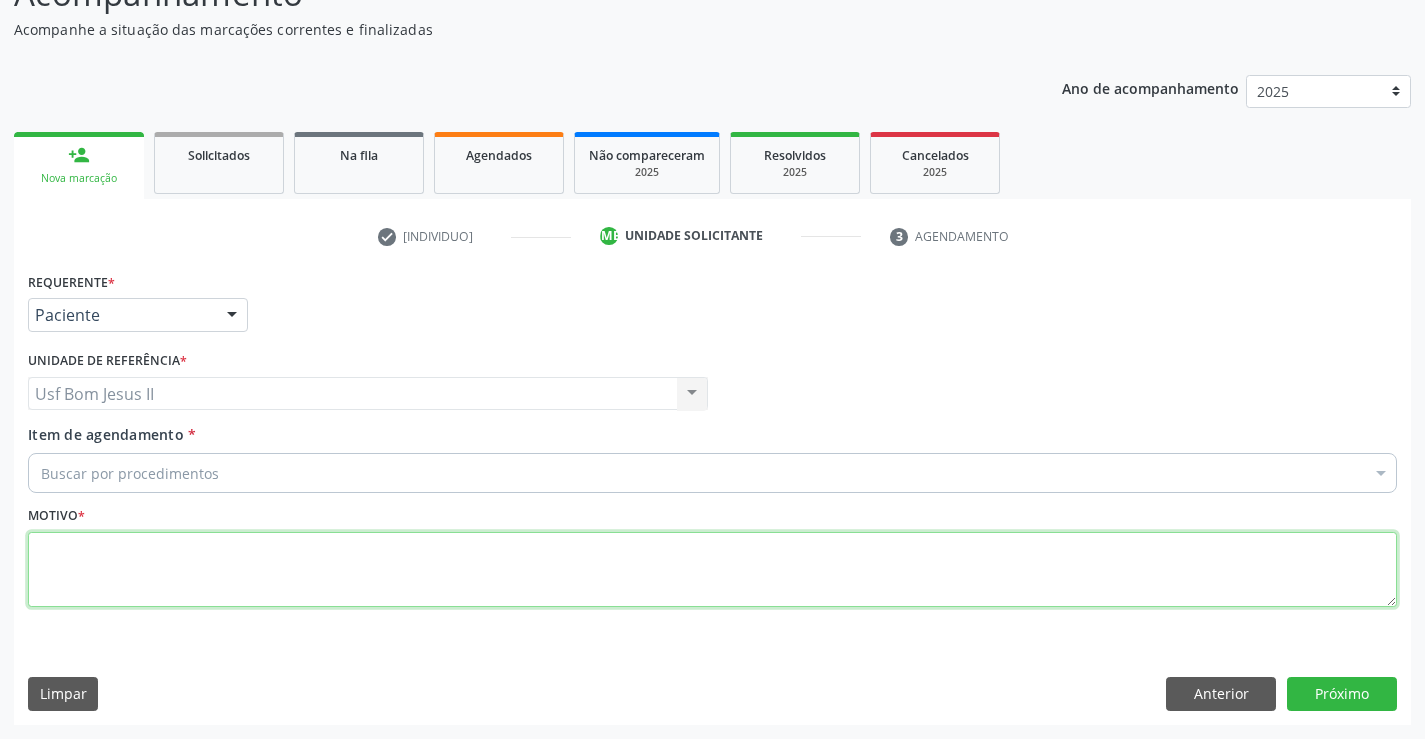 click at bounding box center (712, 570) 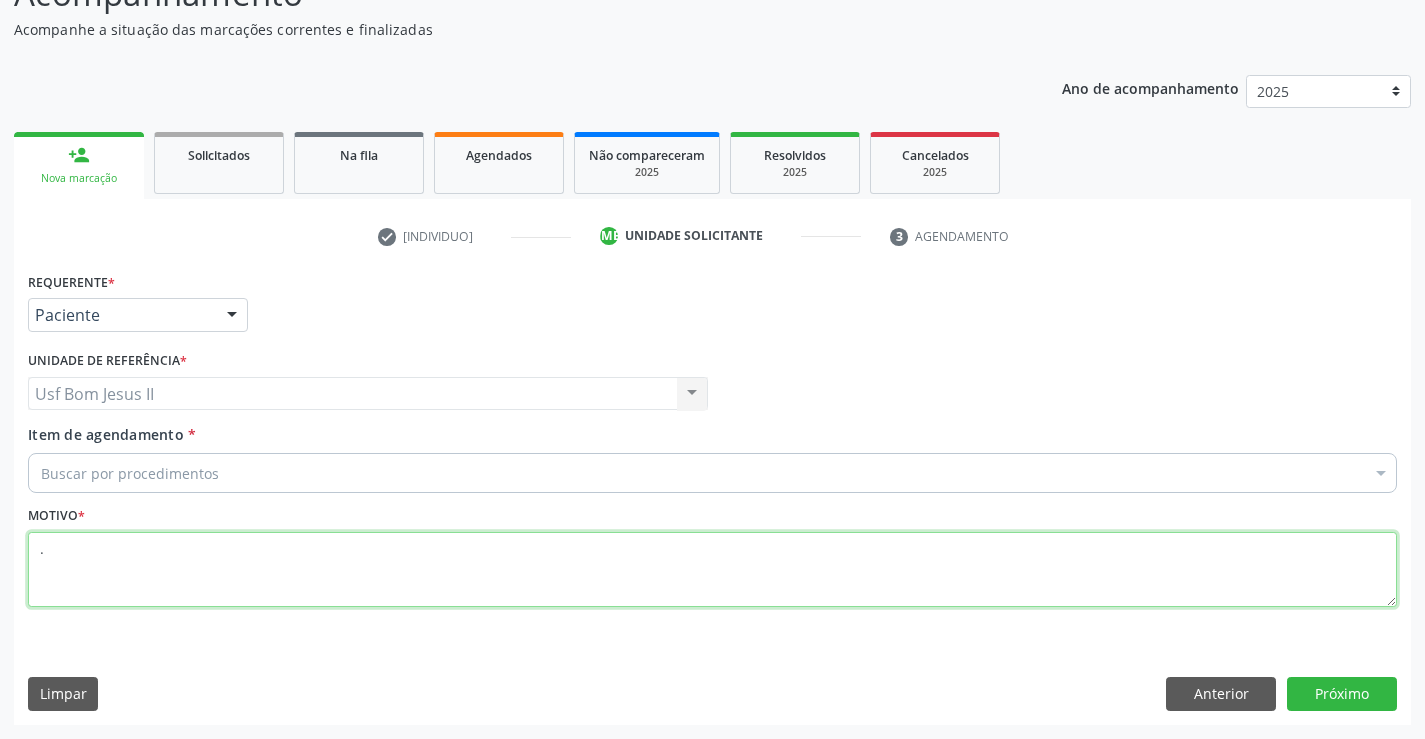 type on "." 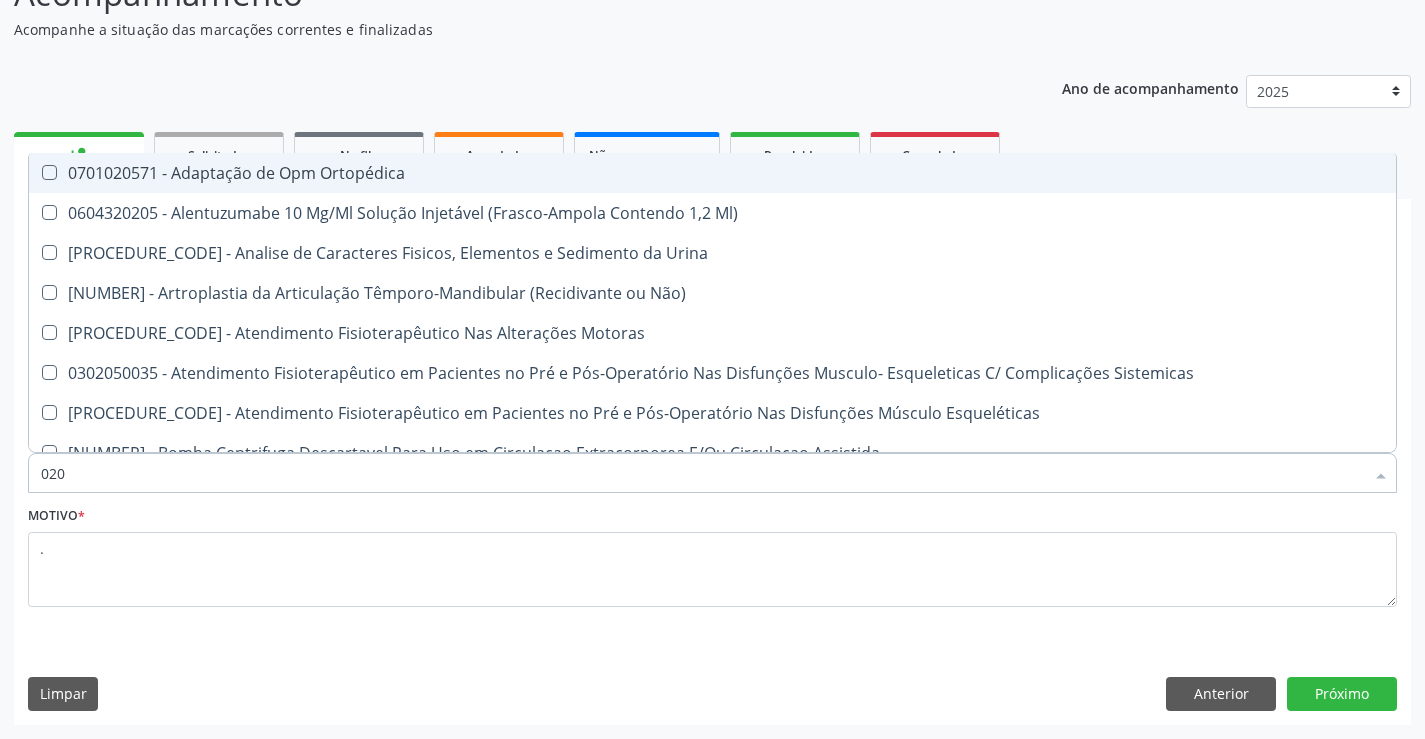 type on "0205" 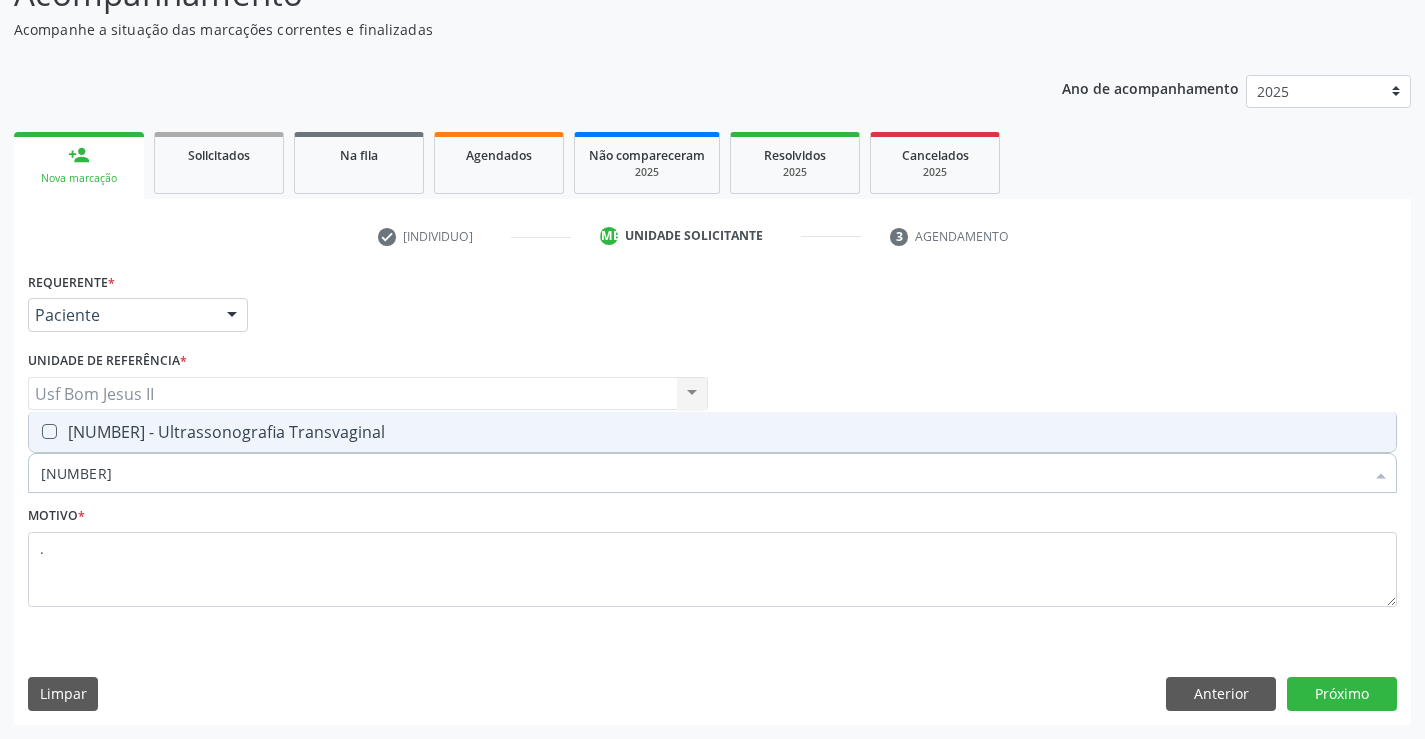 click on "[PROCEDURE_CODE] - Ultrassonografia Transvaginal" at bounding box center [712, 432] 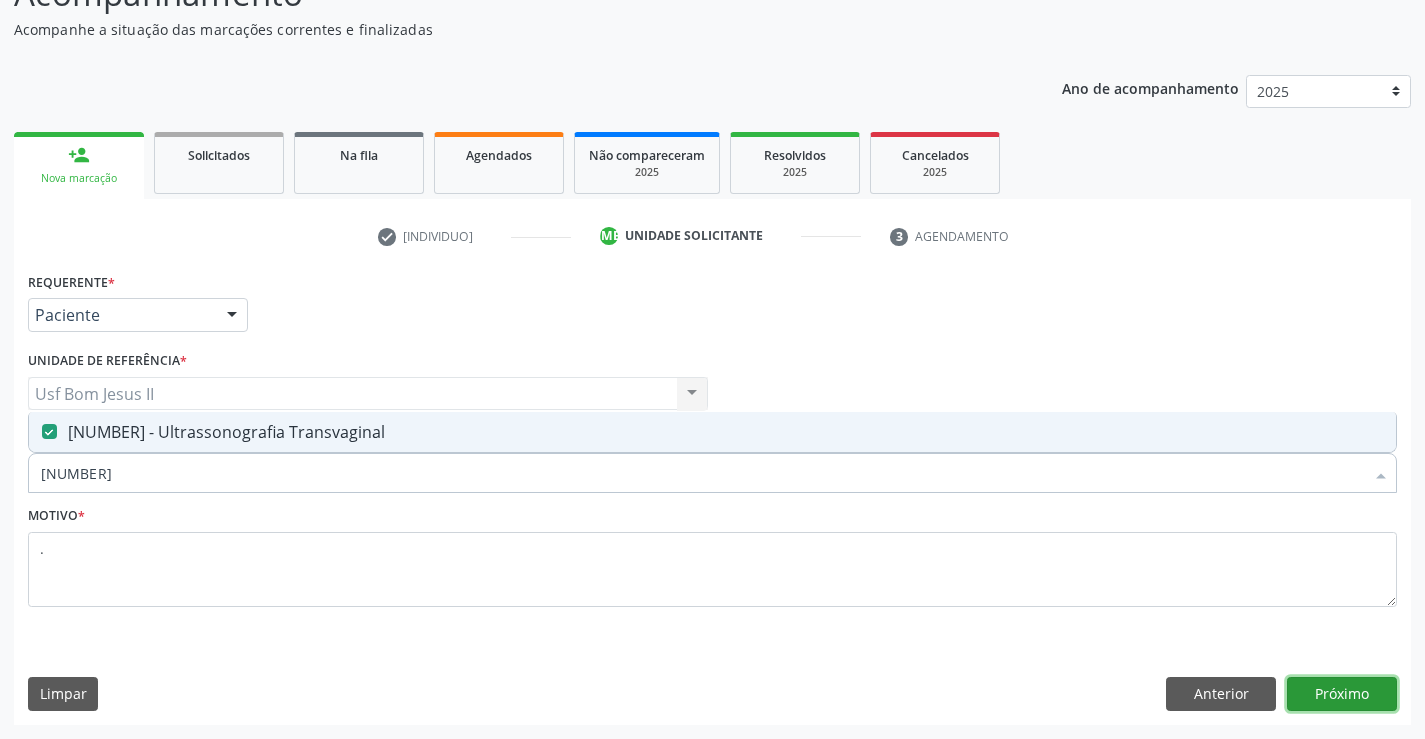 click on "Próximo" at bounding box center (1342, 694) 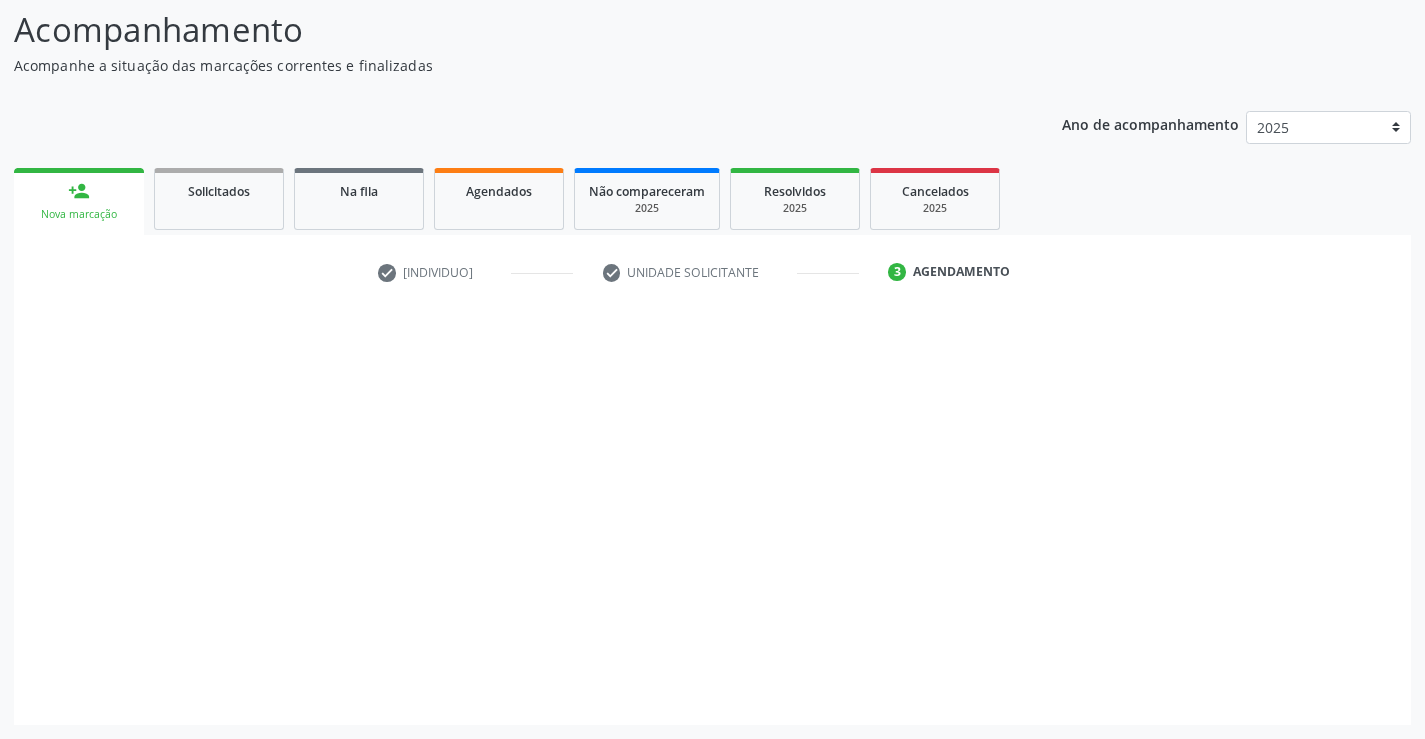 scroll, scrollTop: 131, scrollLeft: 0, axis: vertical 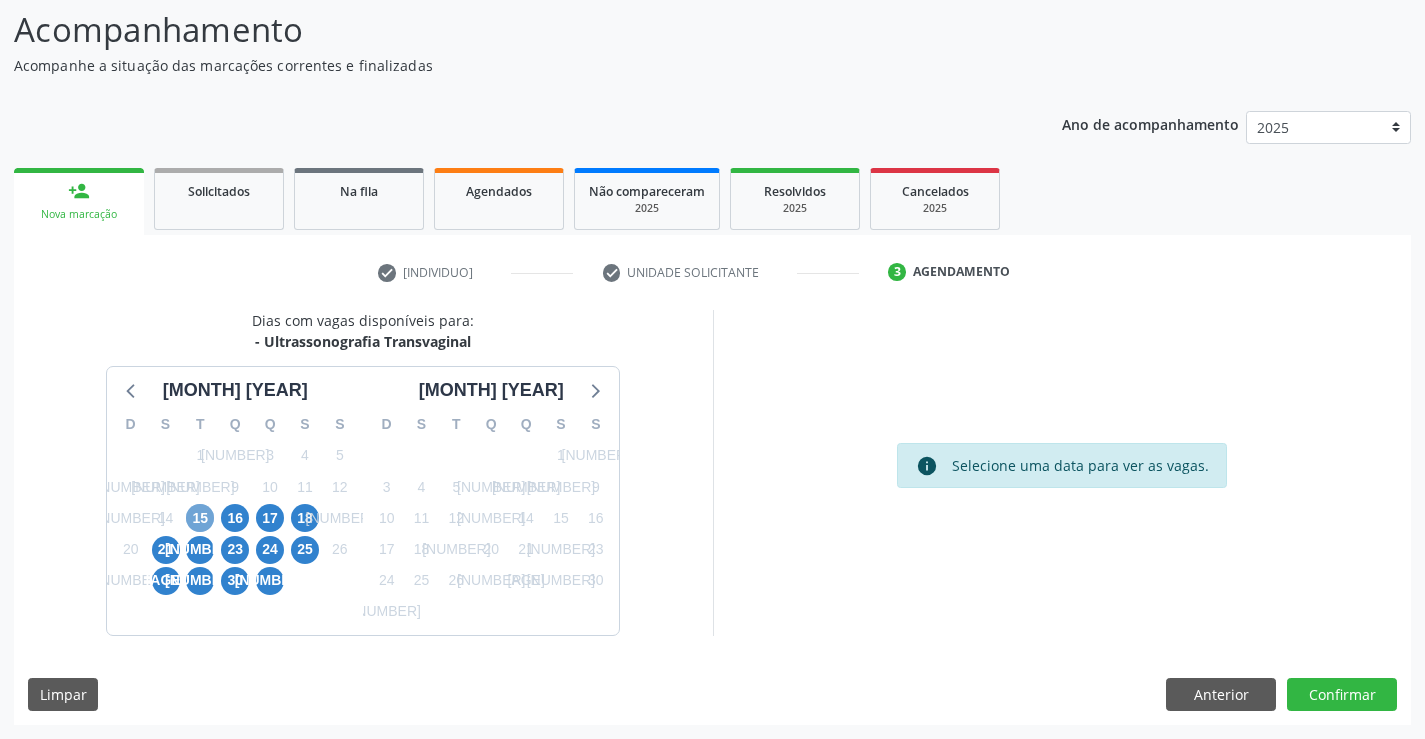 click on "15" at bounding box center [200, 518] 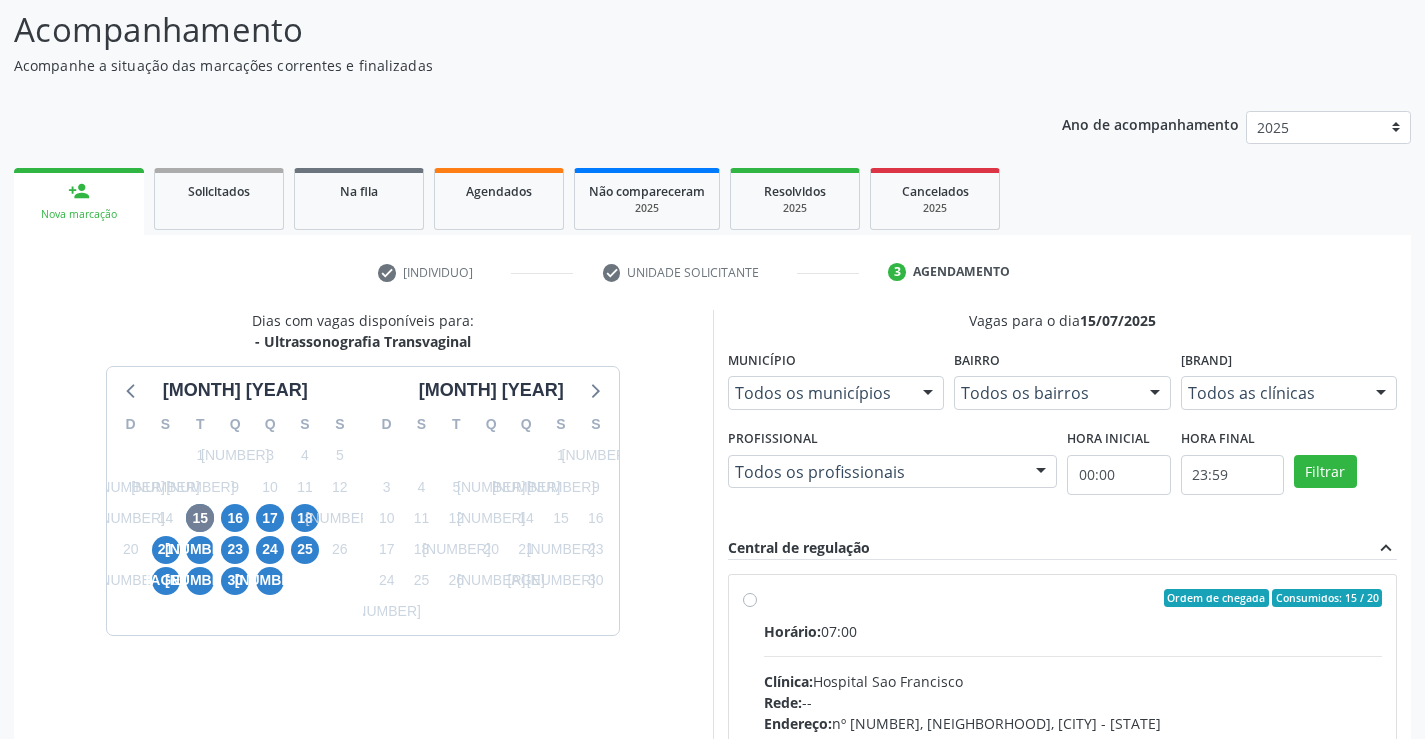 click on "Ordem de chegada
Consumidos: 15 / 20
Horário:   07:00
Clínica:  Hospital Sao Francisco
Rede:
--
Endereço:   nº 384, Varzea, Serra Talhada - PE
Telefone:   (81) 38312142
Profissional:
Yuri Araujo Magalhaes
Informações adicionais sobre o atendimento
Idade de atendimento:
de 0 a 120 anos
Gênero(s) atendido(s):
Masculino e Feminino
Informações adicionais:
--" at bounding box center [1073, 742] 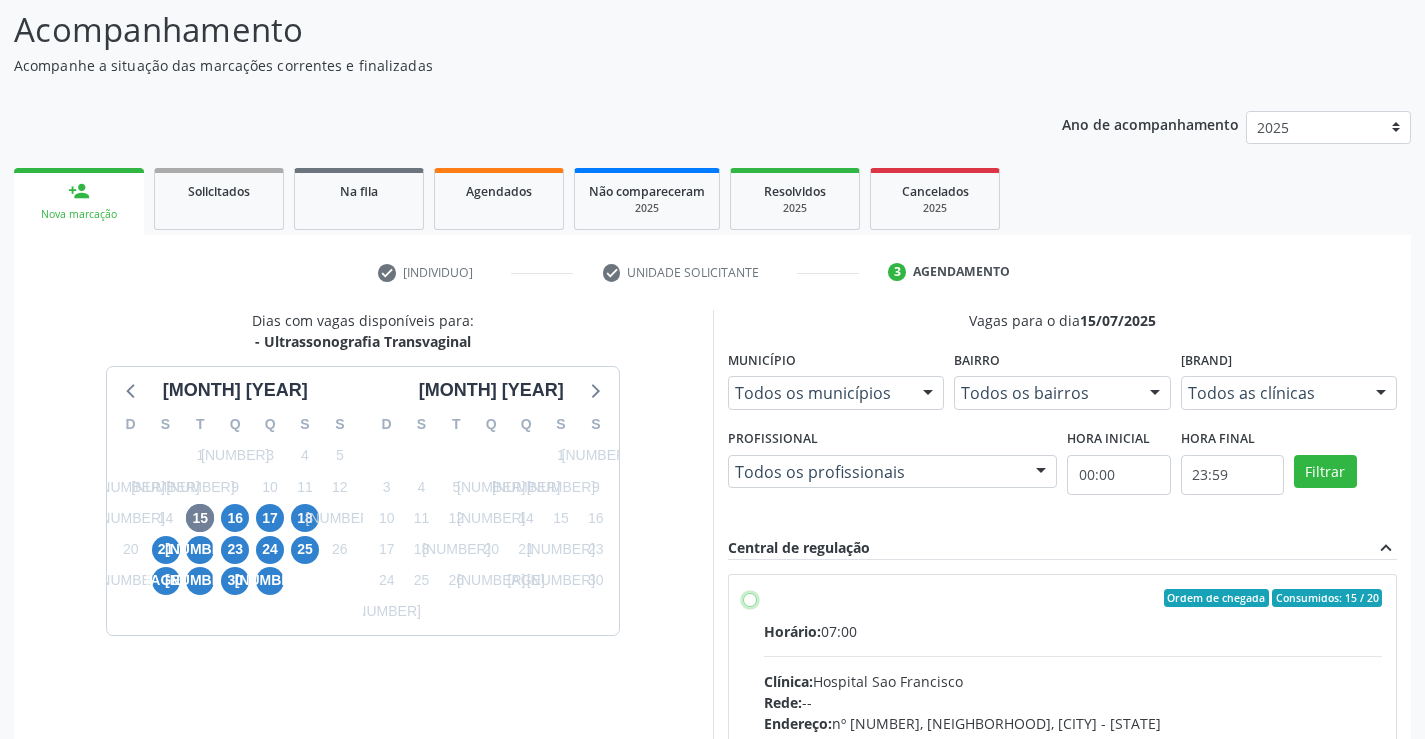 click on "Ordem de chegada
Consumidos: 15 / 20
Horário:   07:00
Clínica:  Hospital Sao Francisco
Rede:
--
Endereço:   nº 384, Varzea, Serra Talhada - PE
Telefone:   (81) 38312142
Profissional:
Yuri Araujo Magalhaes
Informações adicionais sobre o atendimento
Idade de atendimento:
de 0 a 120 anos
Gênero(s) atendido(s):
Masculino e Feminino
Informações adicionais:
--" at bounding box center [750, 598] 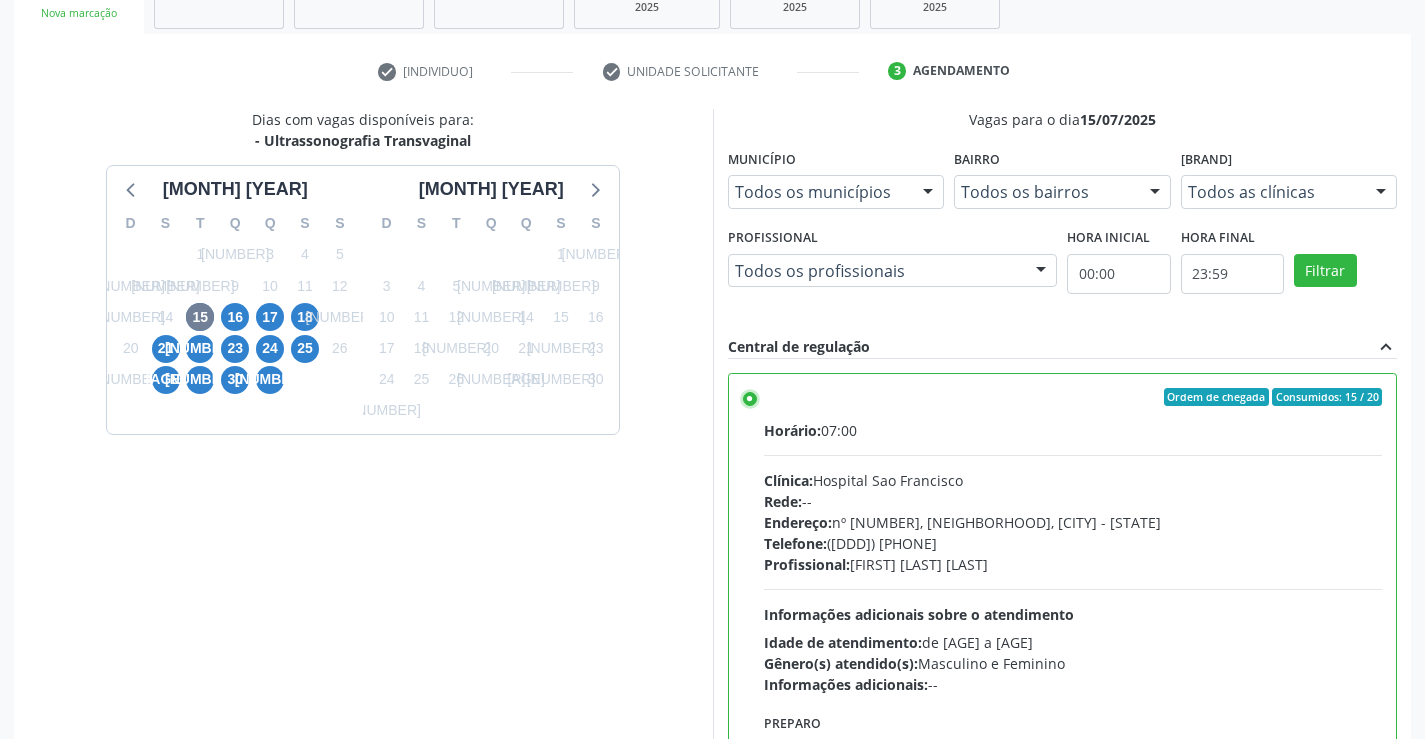 scroll, scrollTop: 456, scrollLeft: 0, axis: vertical 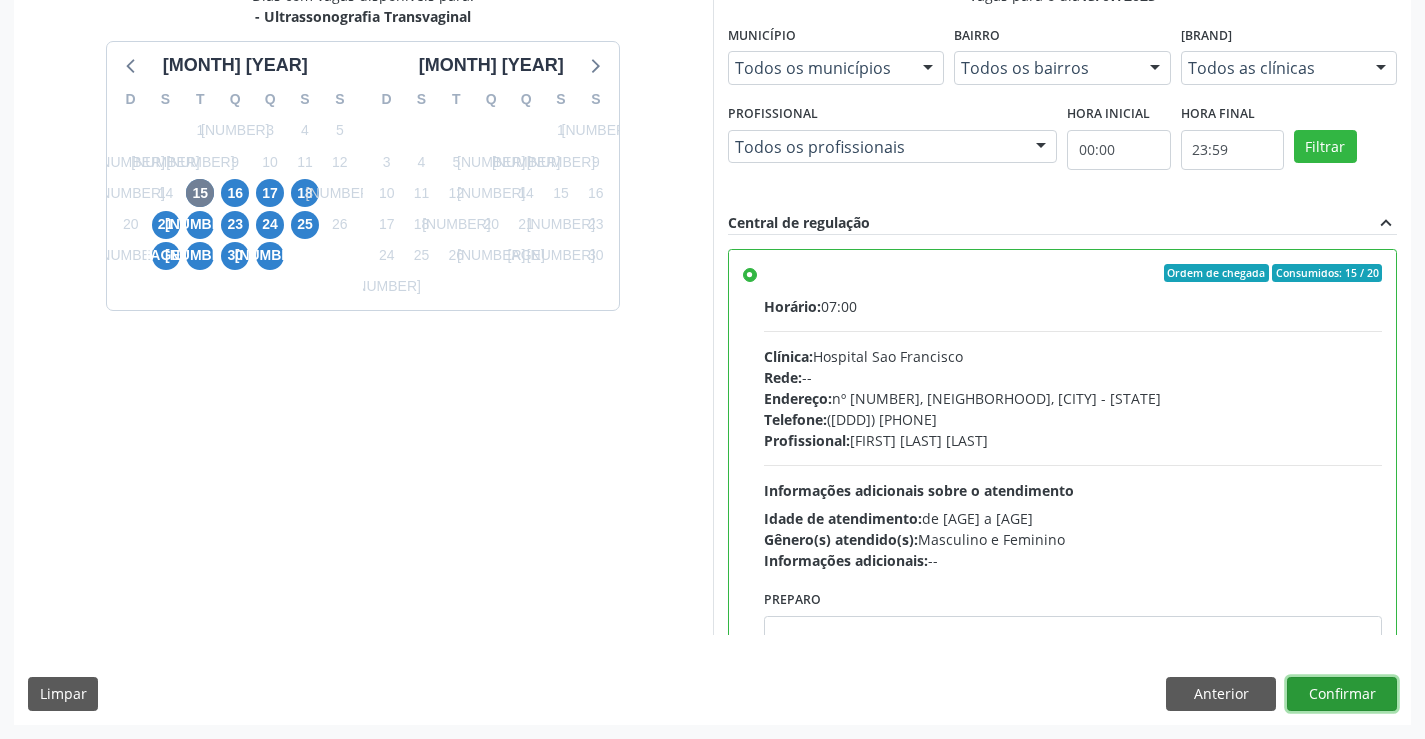 click on "Confirmar" at bounding box center (1342, 694) 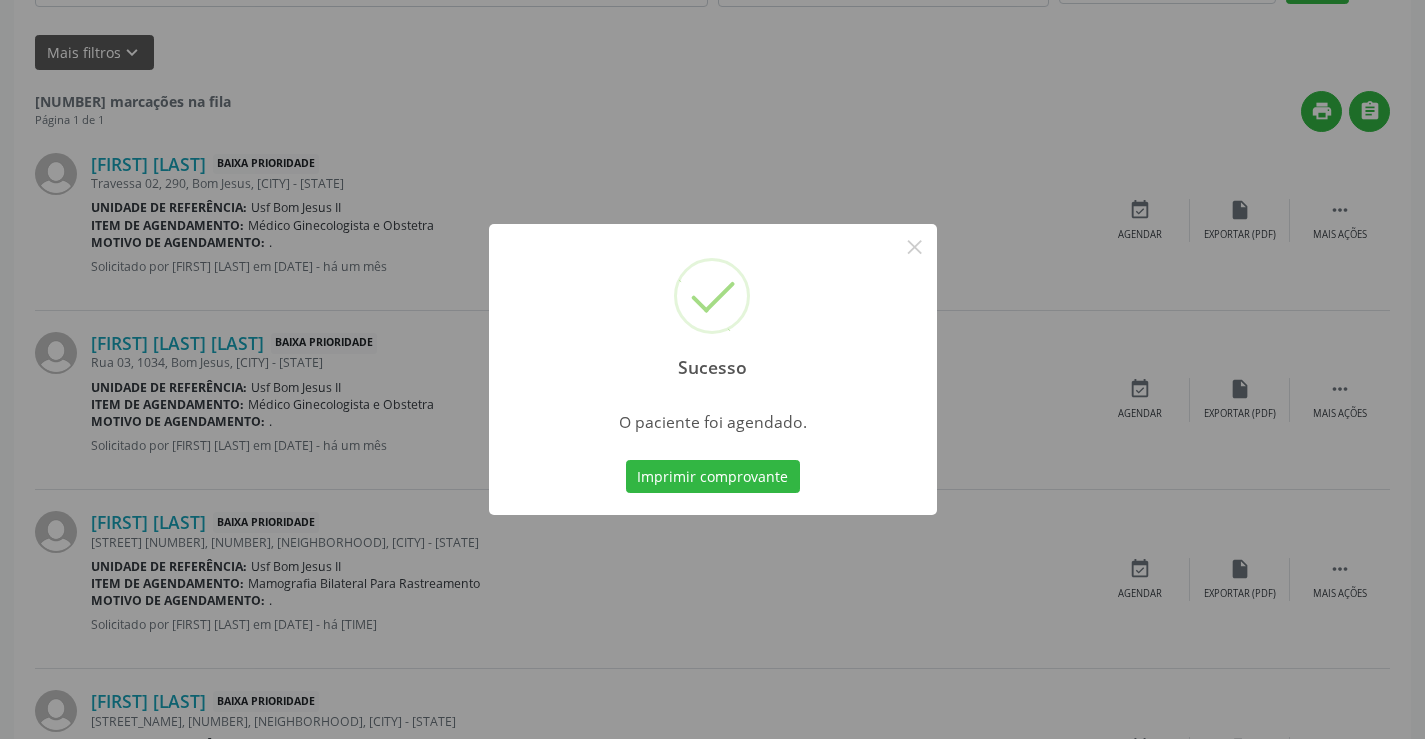 scroll, scrollTop: 0, scrollLeft: 0, axis: both 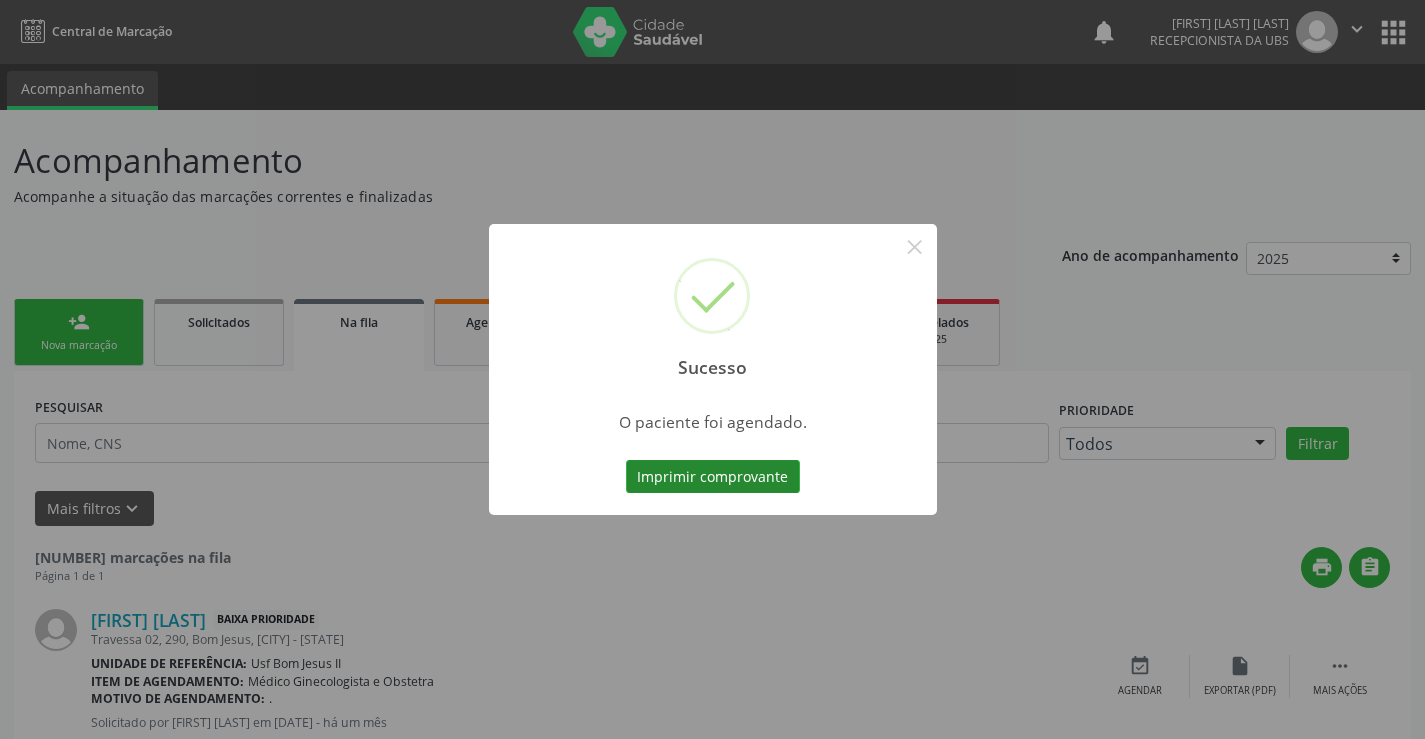 click on "Imprimir comprovante" at bounding box center [713, 477] 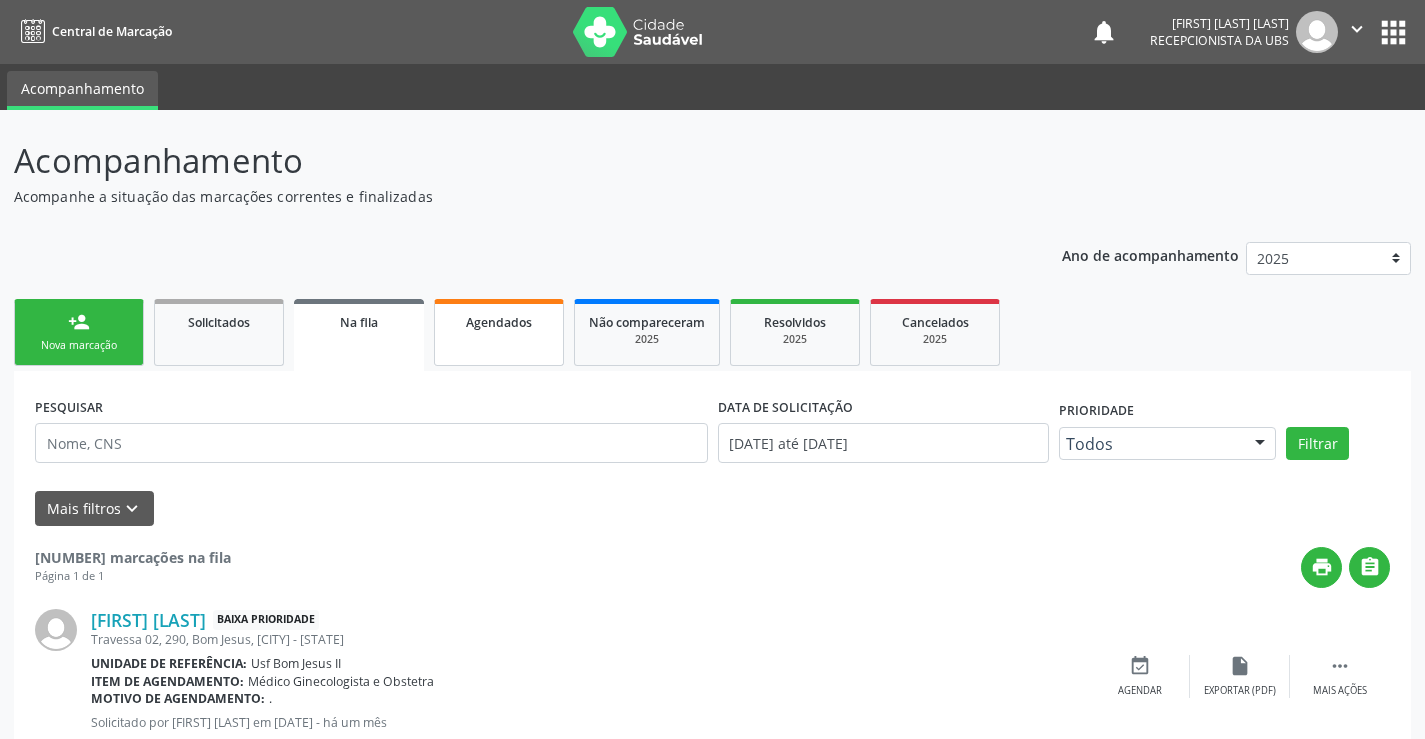 click on "Agendados" at bounding box center [499, 322] 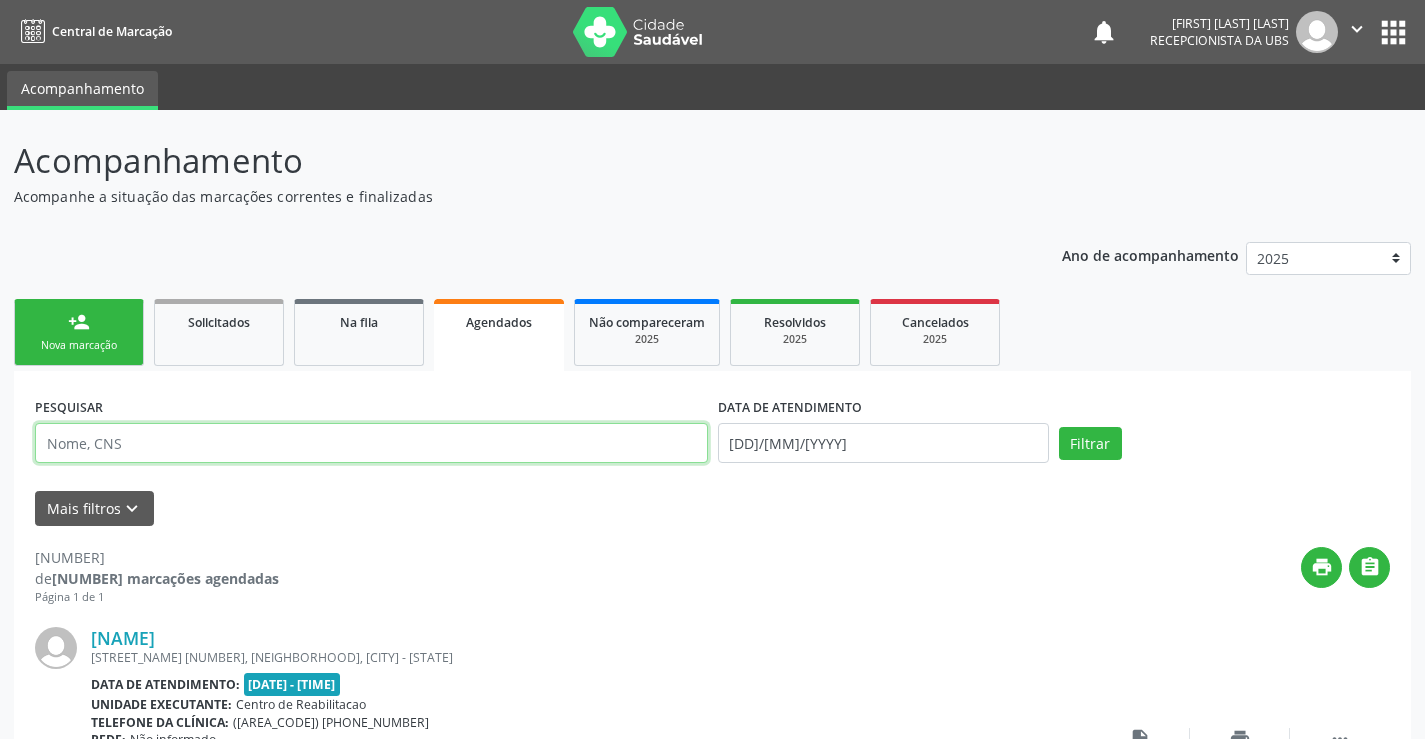 click at bounding box center [371, 443] 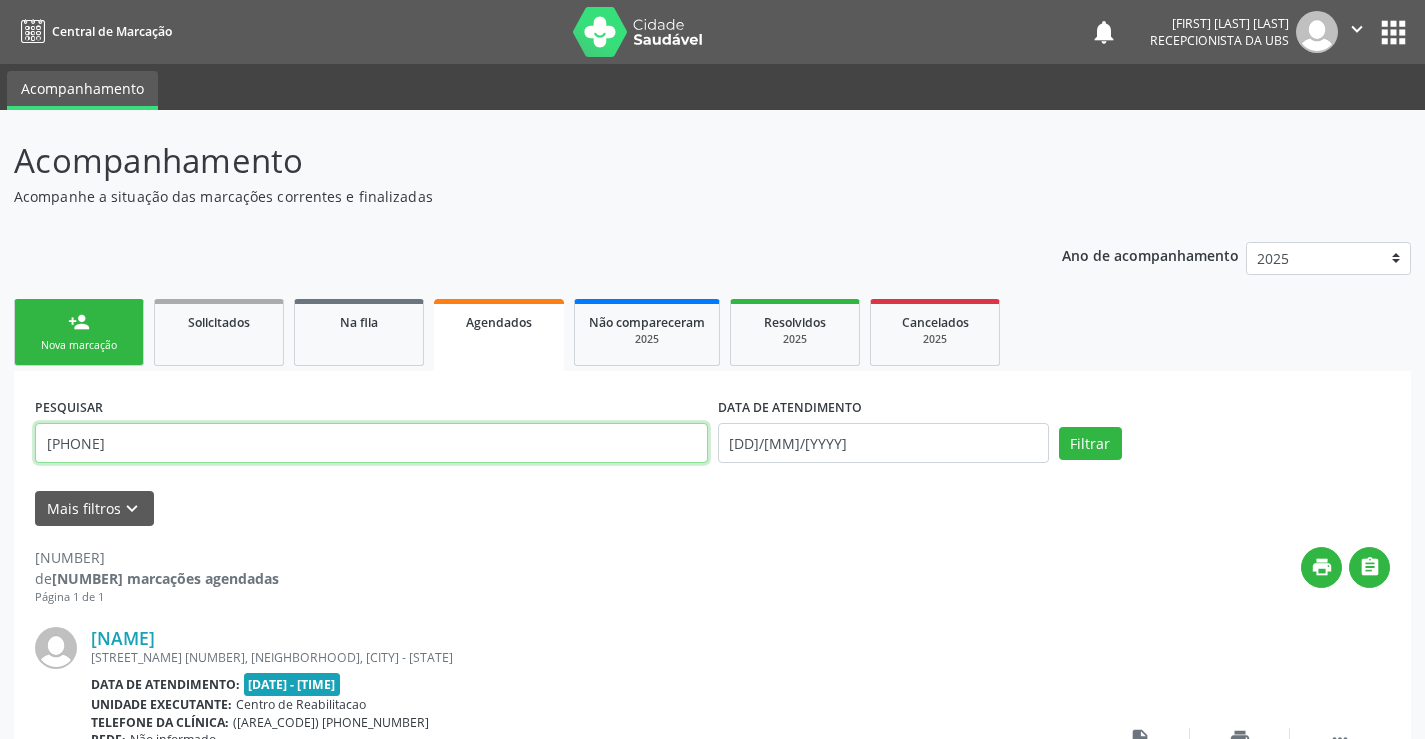 type on "702805122815767" 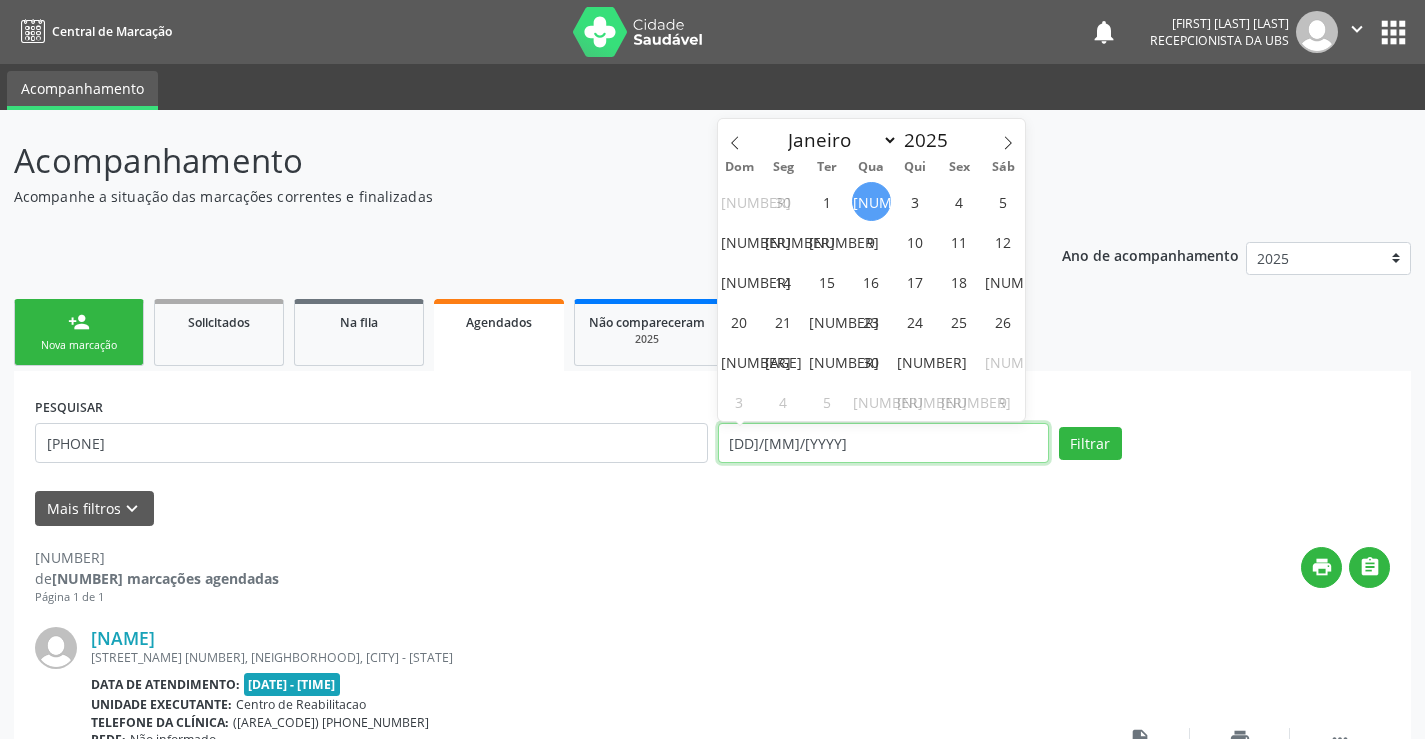 click on "02/07/2025" at bounding box center [883, 443] 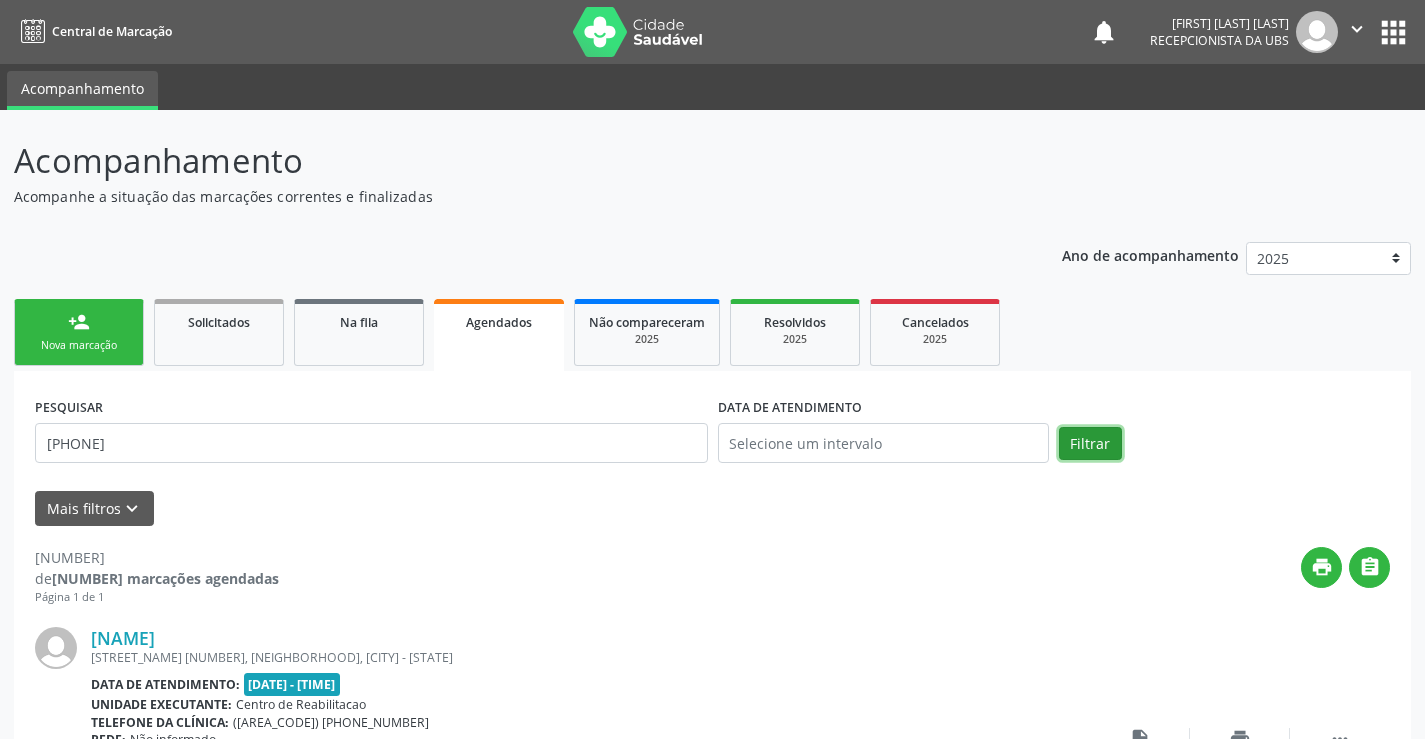click on "Filtrar" at bounding box center [1090, 444] 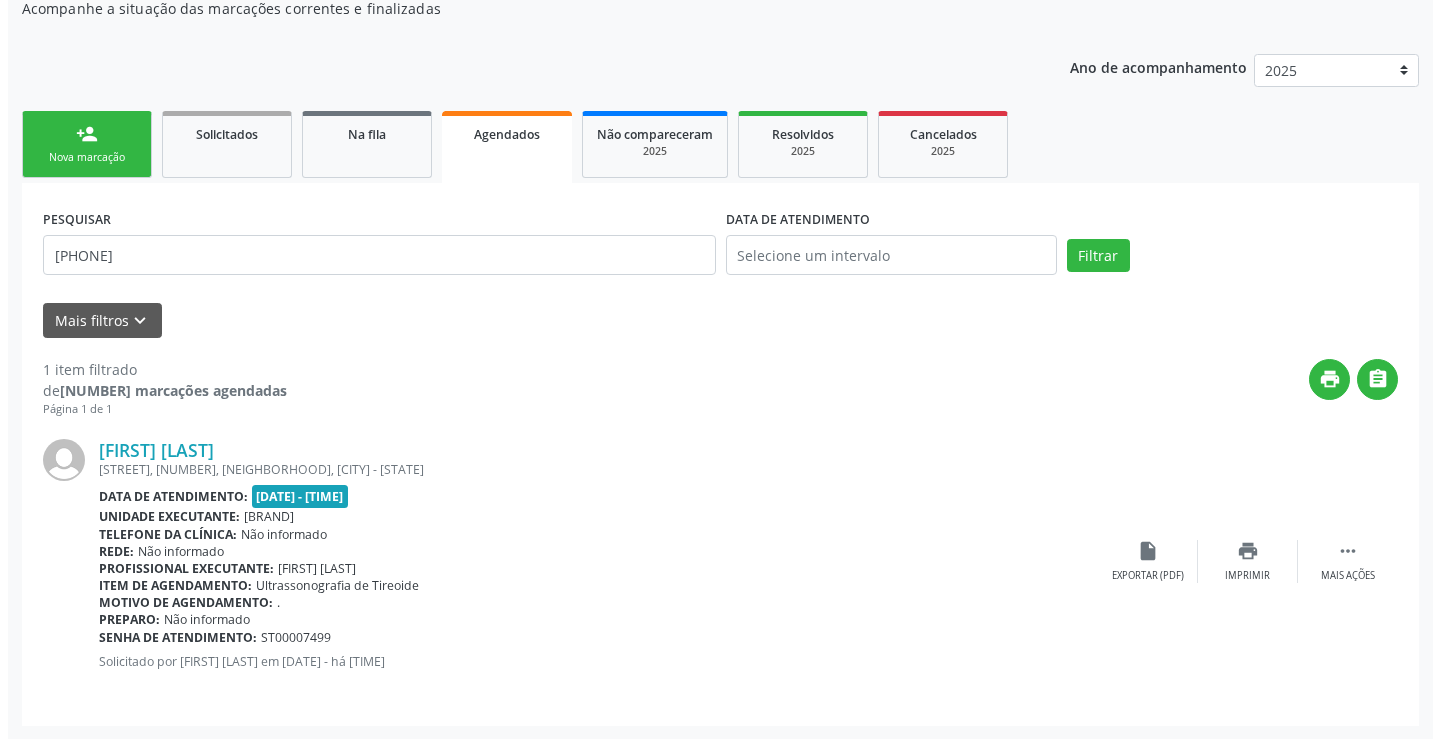 scroll, scrollTop: 189, scrollLeft: 0, axis: vertical 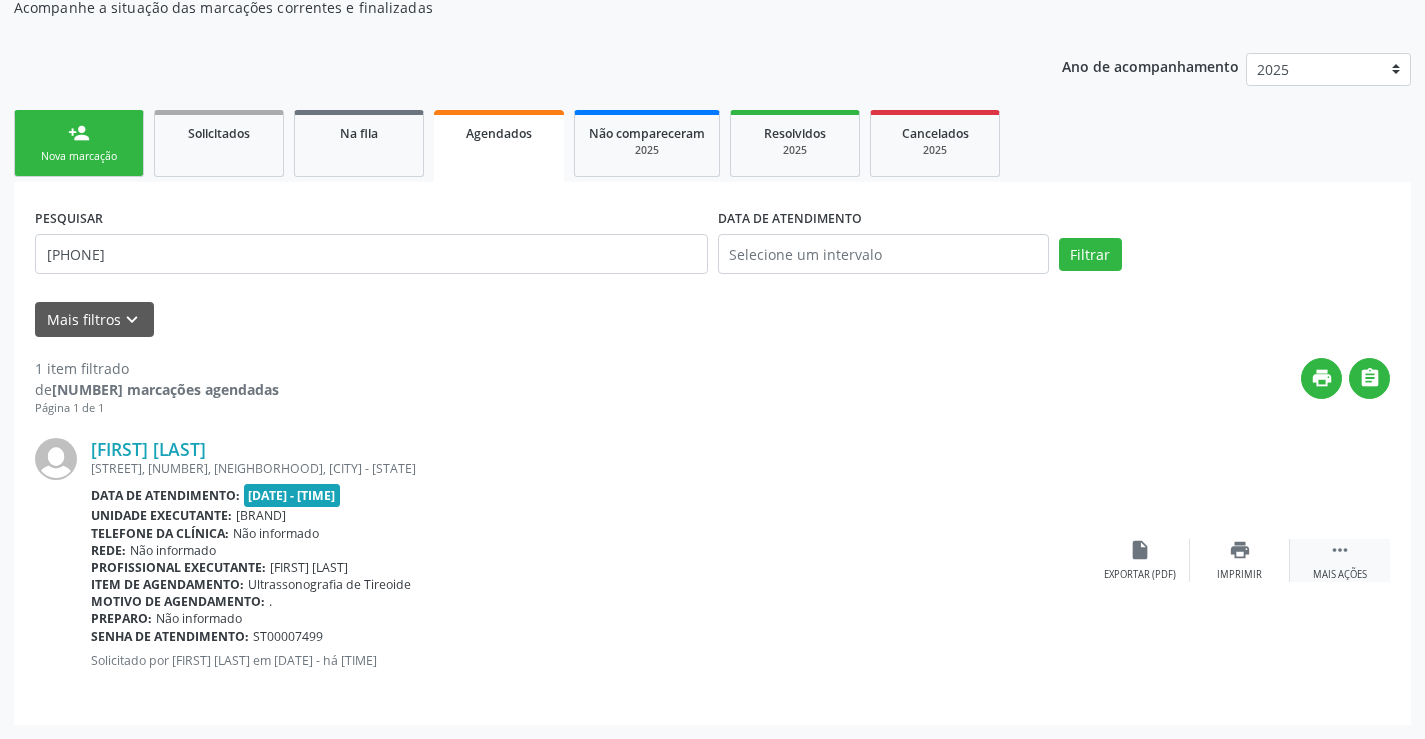 click on "" at bounding box center (1340, 550) 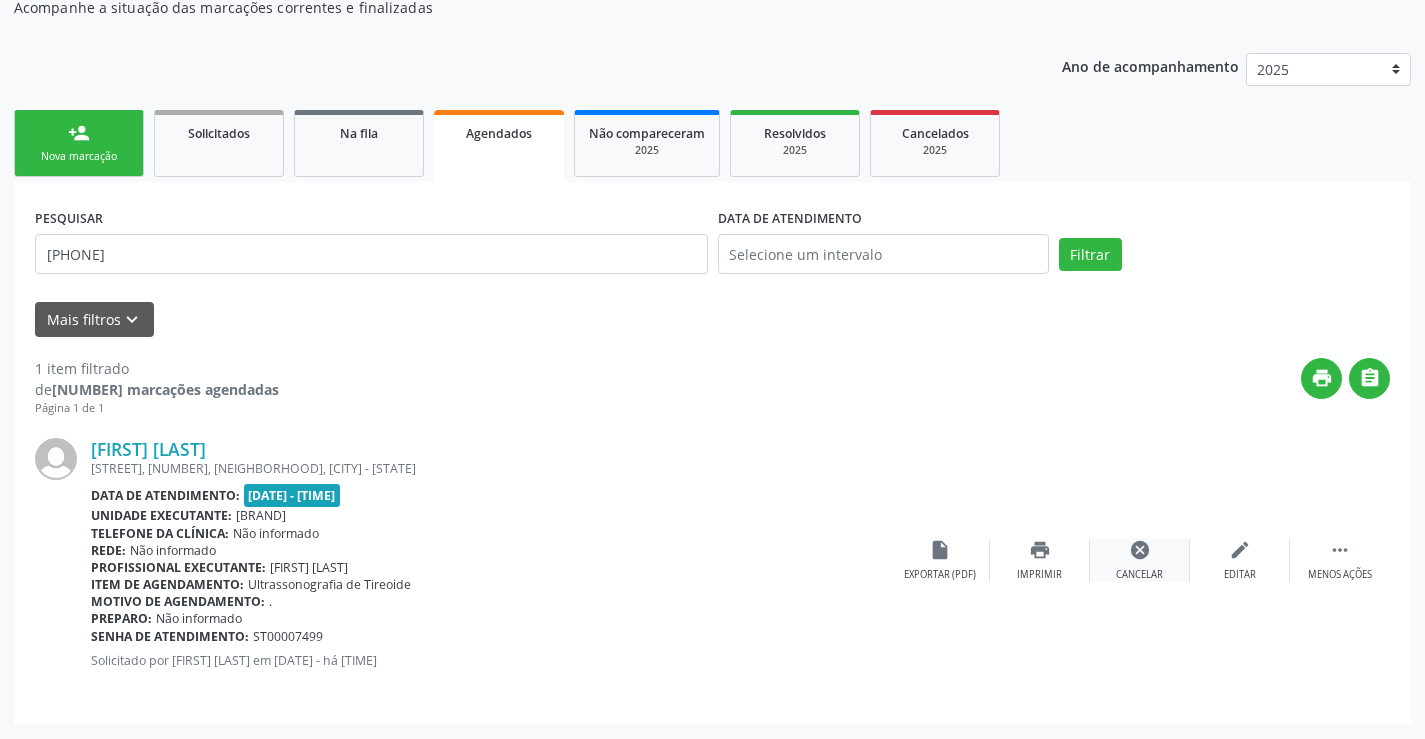 click on "cancel" at bounding box center (1240, 550) 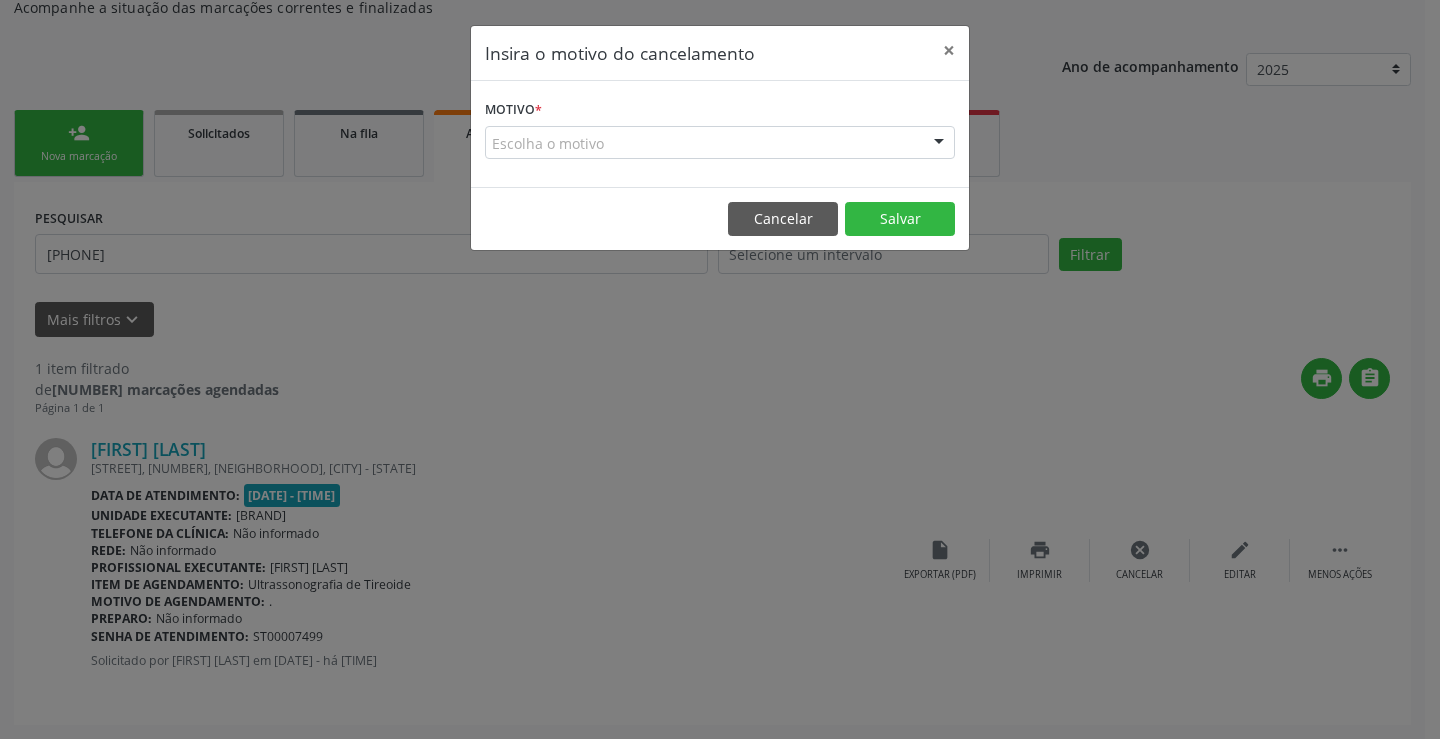 click at bounding box center (939, 144) 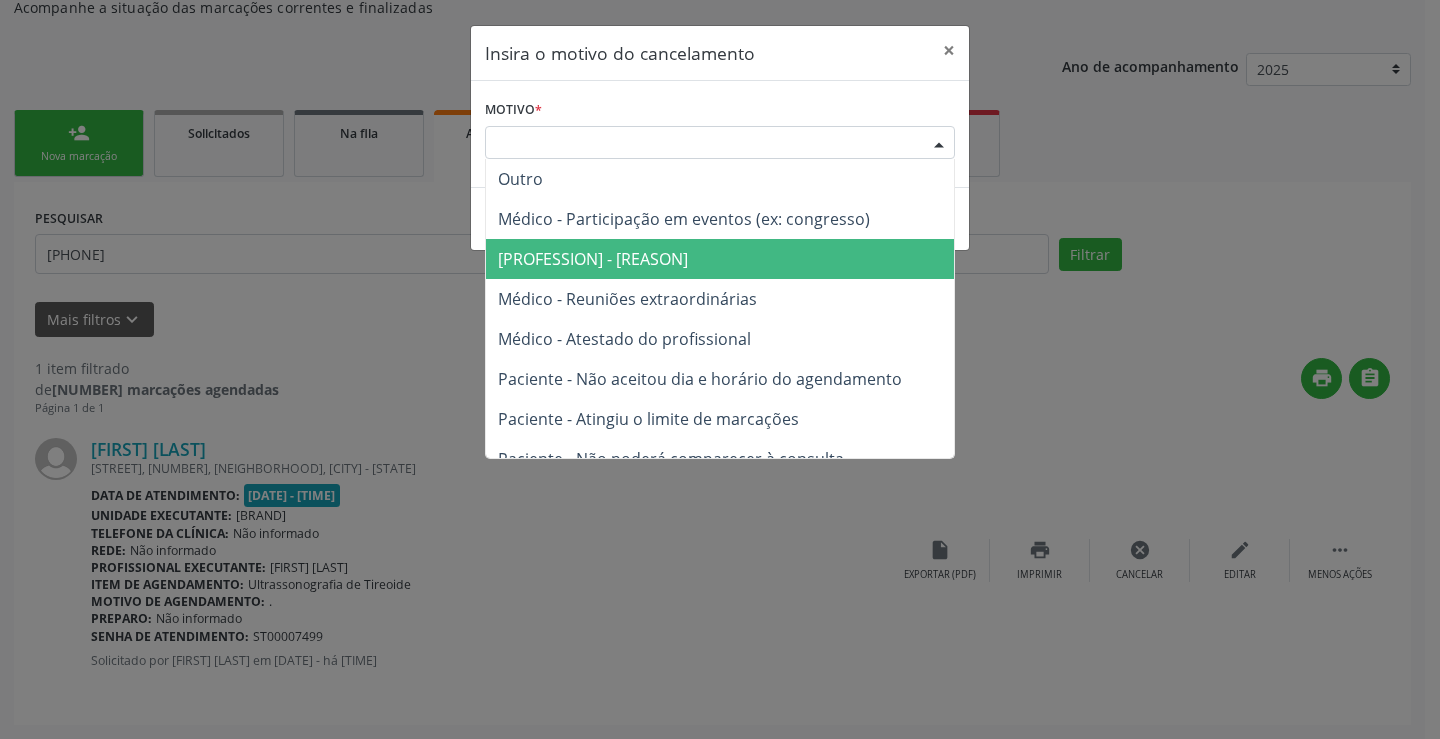 click on "Médico - Motivos pessoais" at bounding box center (720, 259) 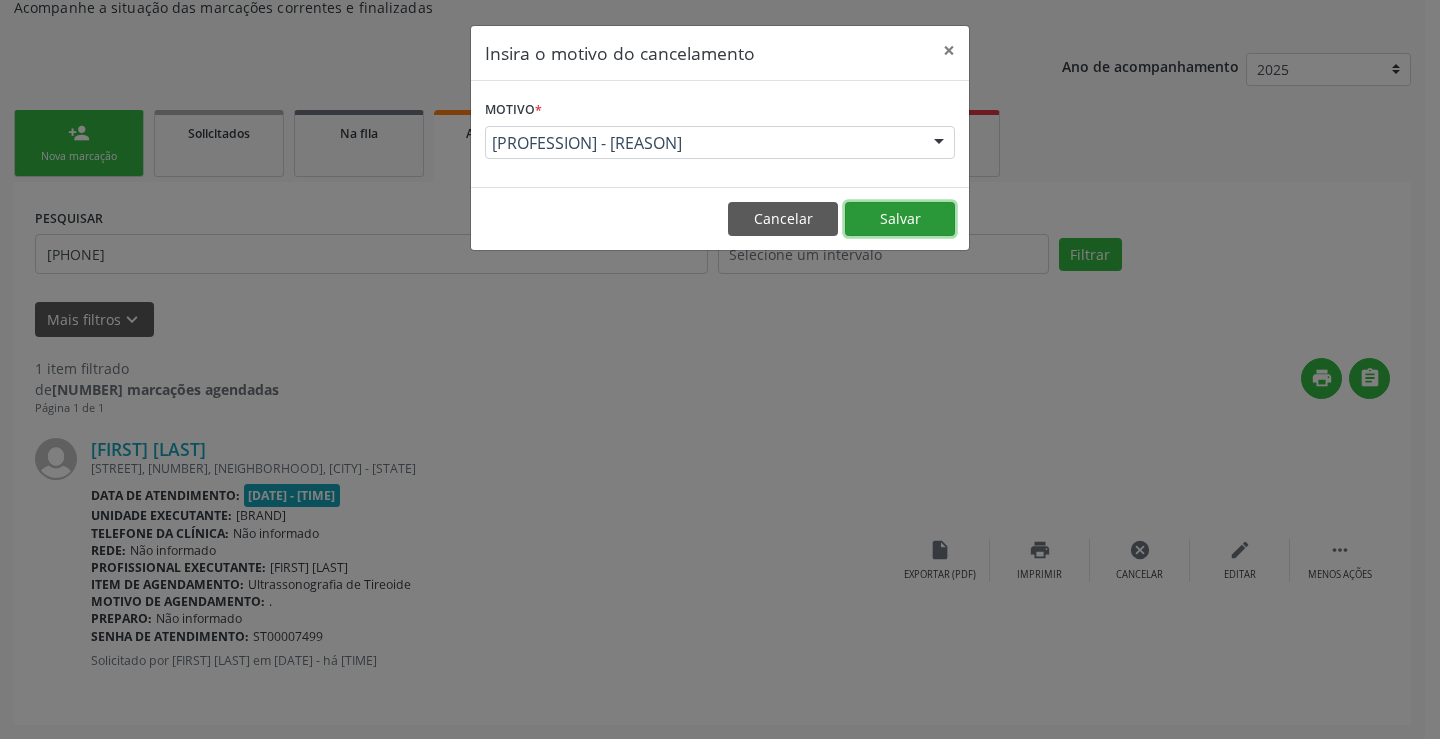 click on "Salvar" at bounding box center [900, 219] 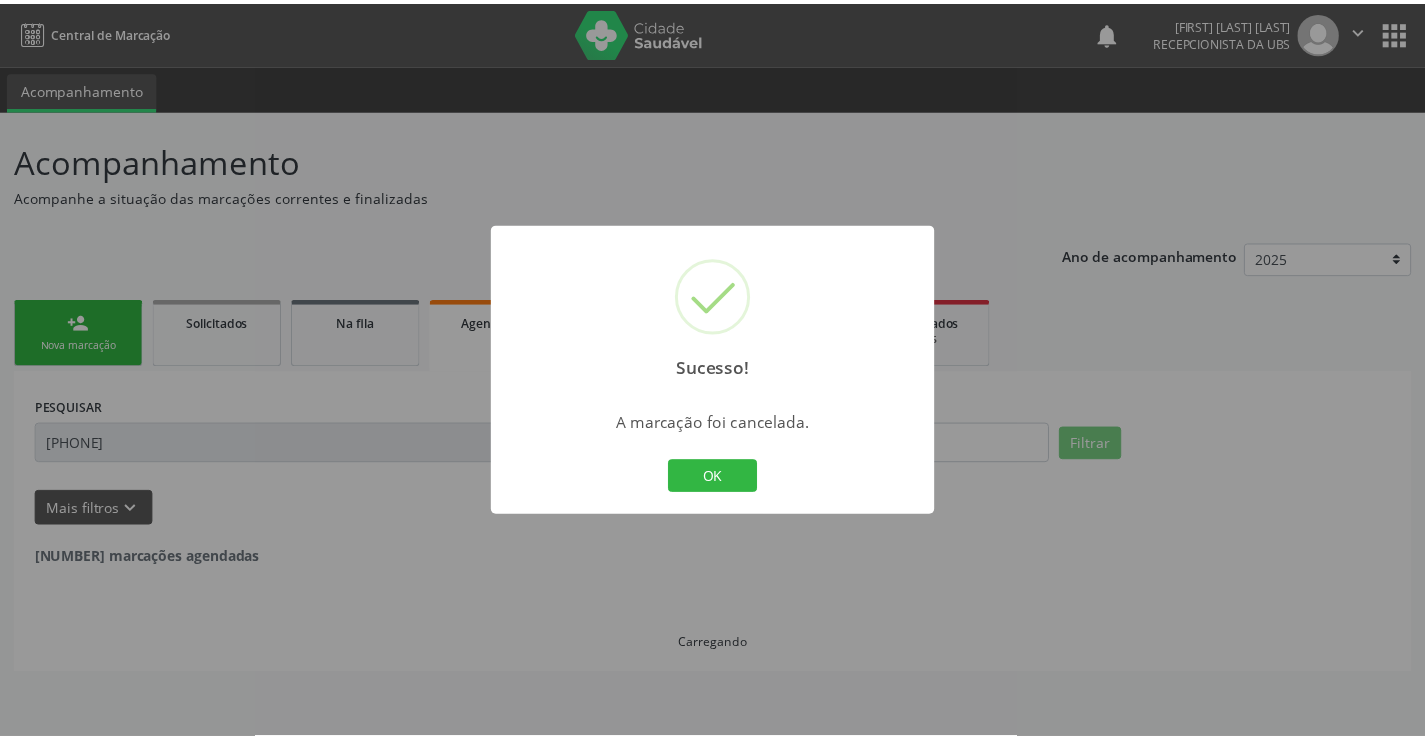 scroll, scrollTop: 0, scrollLeft: 0, axis: both 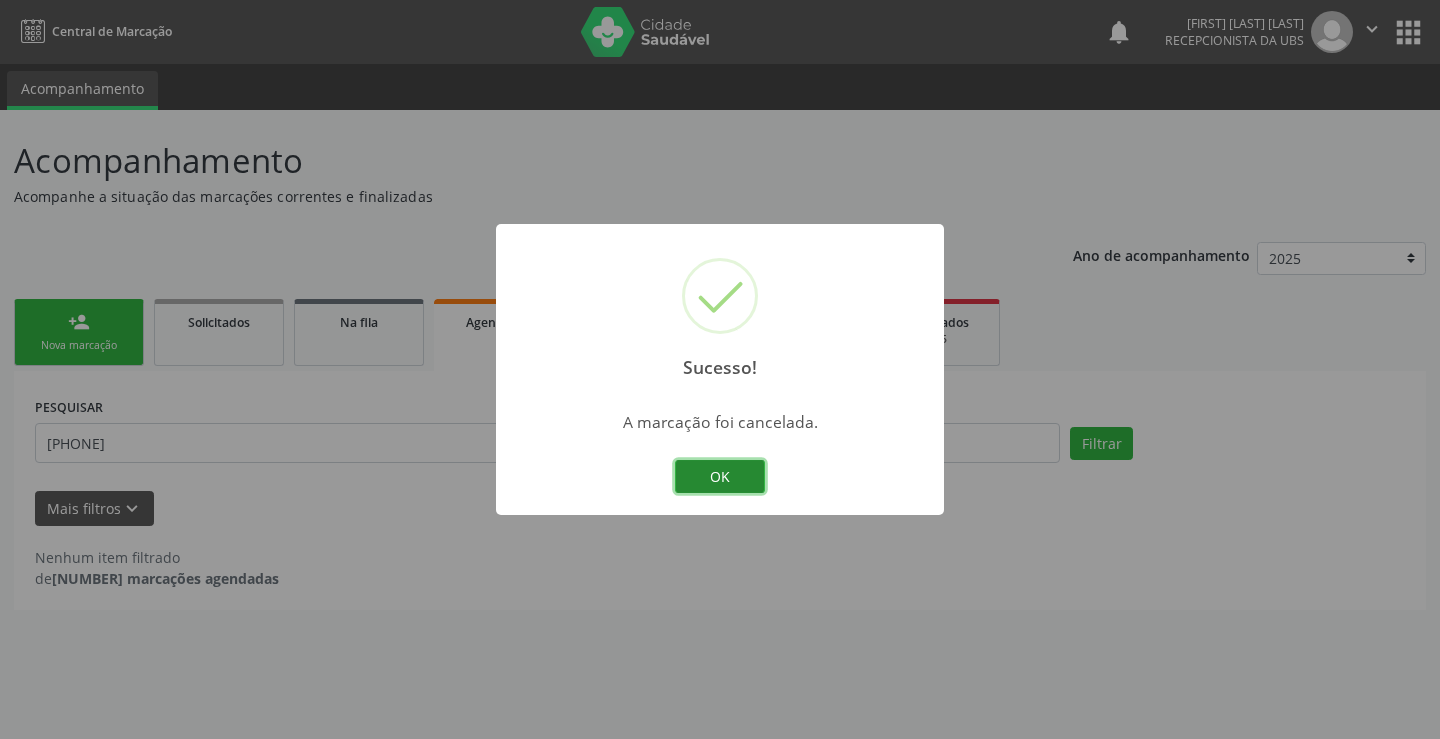 click on "OK" at bounding box center [720, 477] 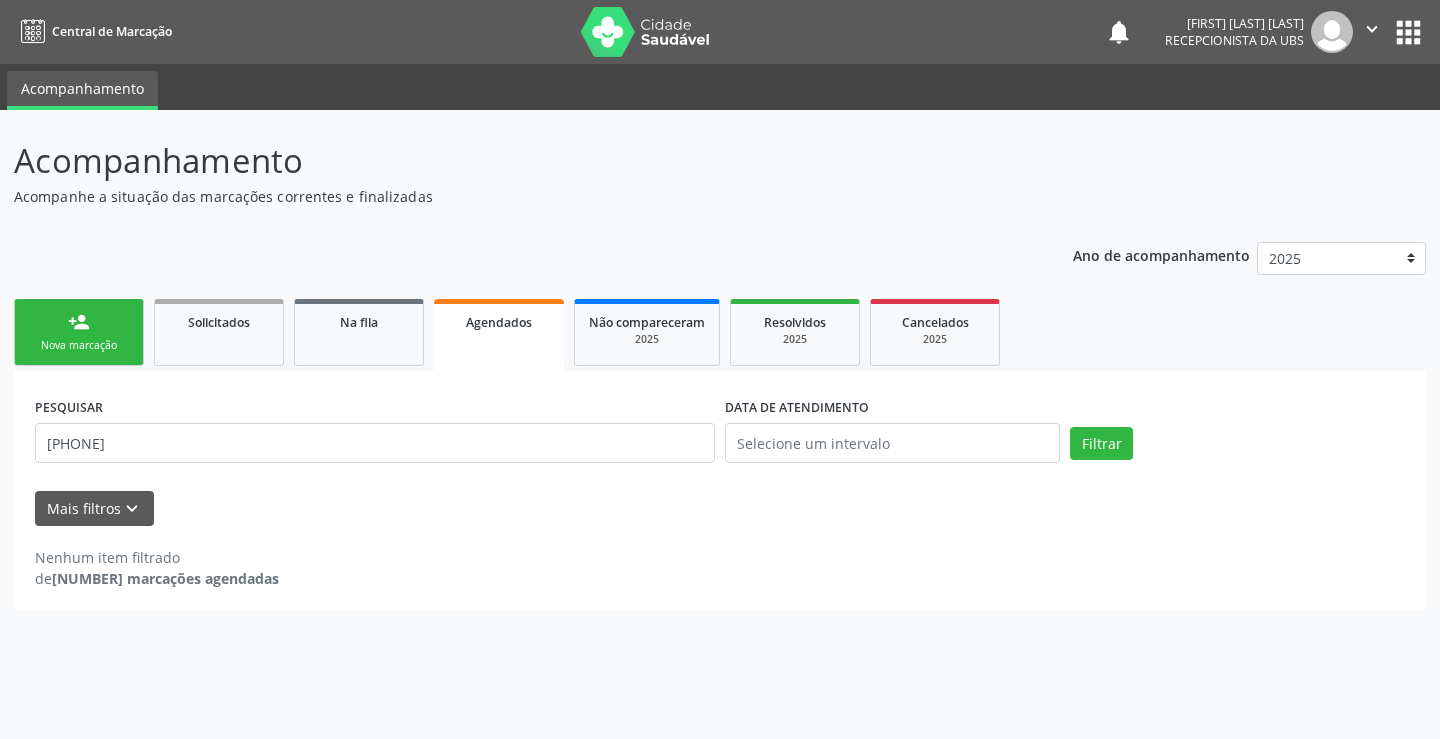 click on "Nova marcação" at bounding box center (79, 345) 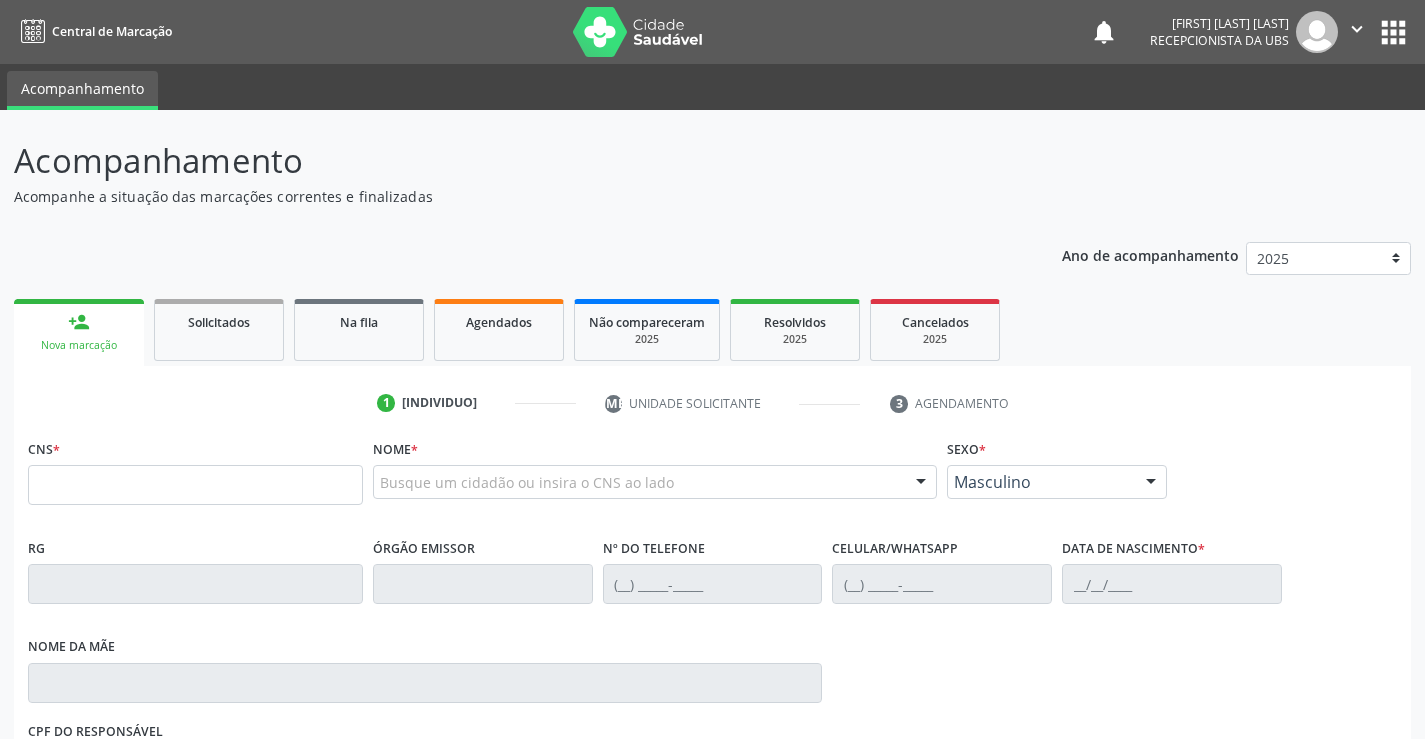 click on "Nova marcação" at bounding box center (79, 345) 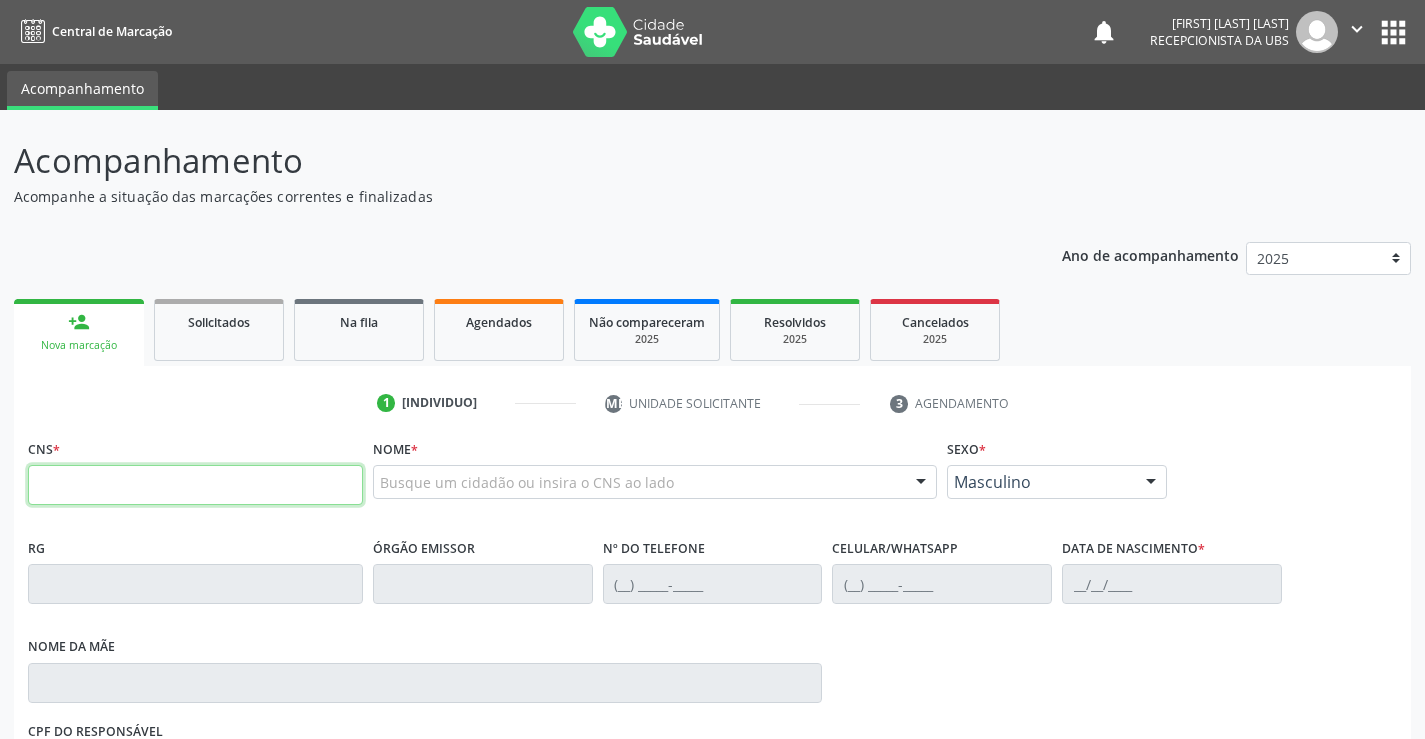 click at bounding box center (195, 485) 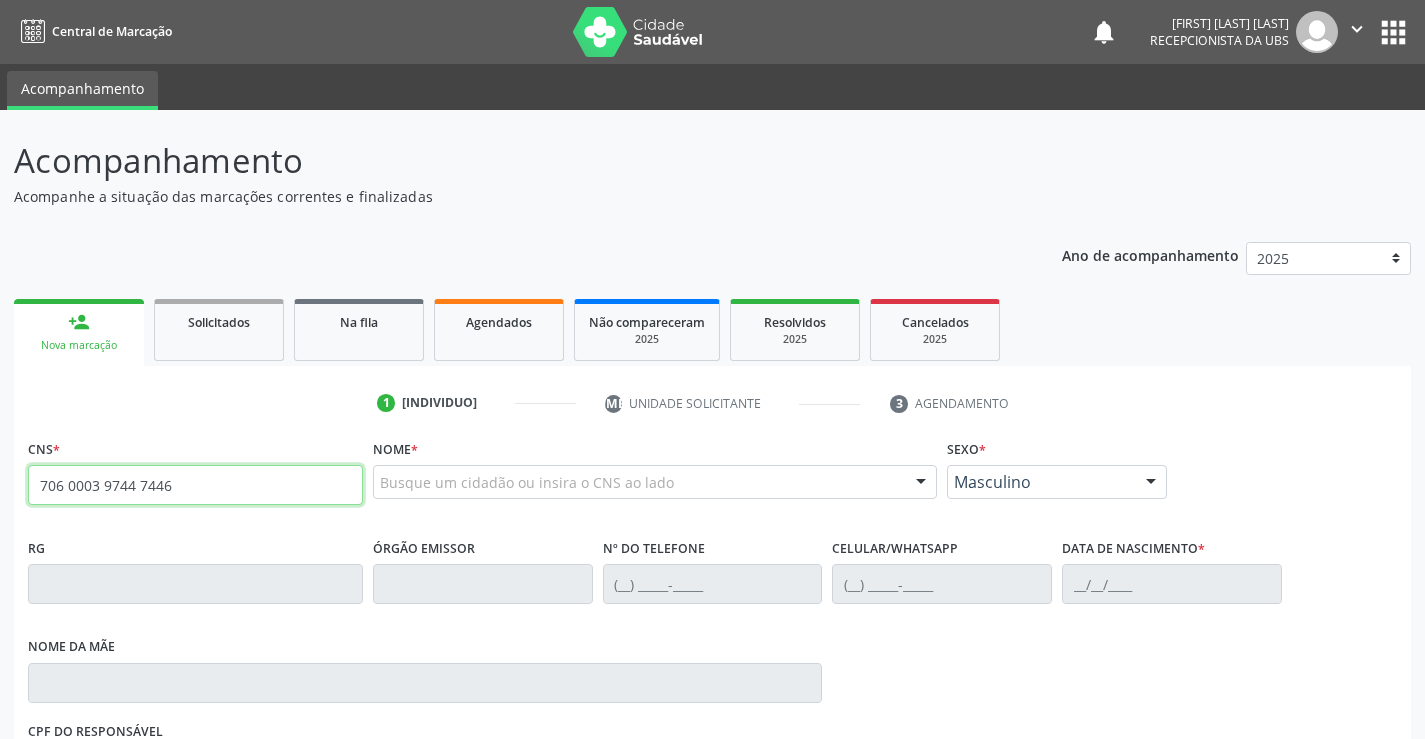type on "706 0003 9744 7446" 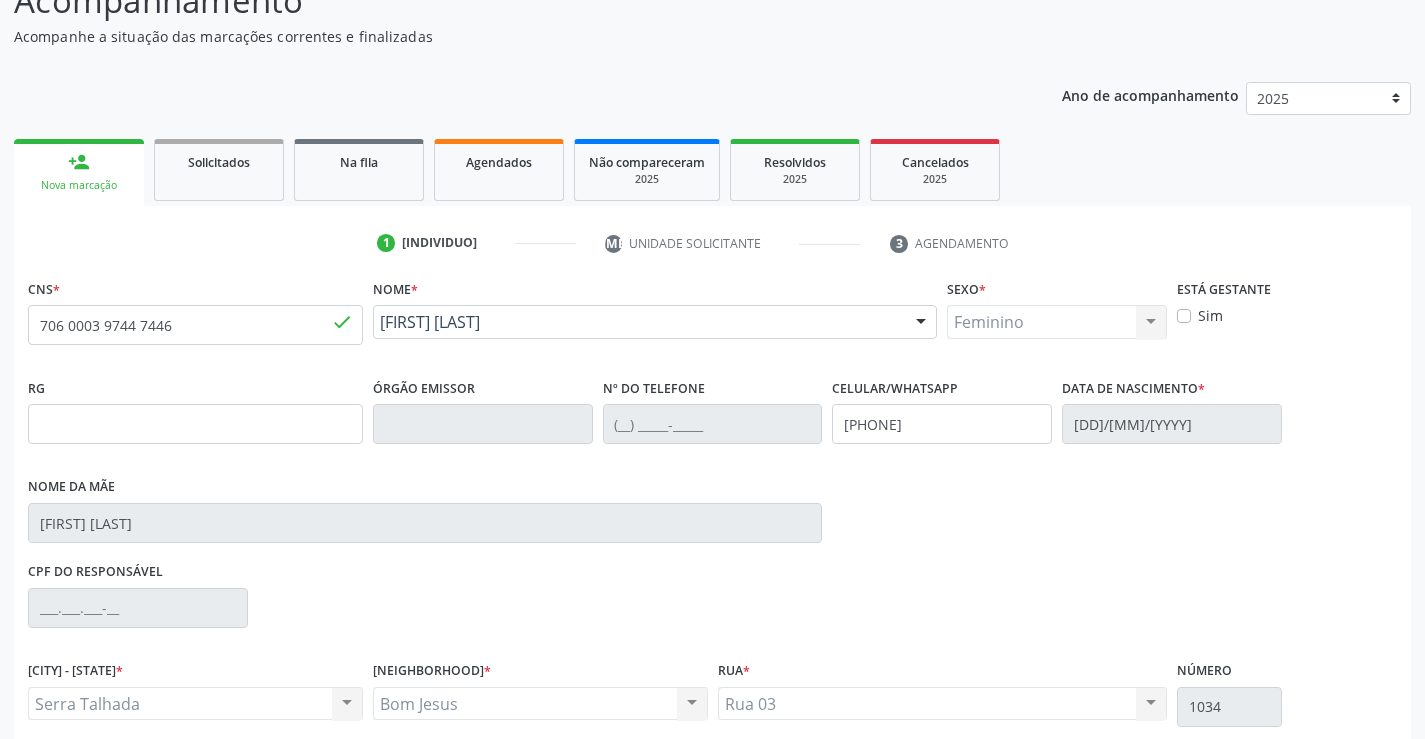 scroll, scrollTop: 331, scrollLeft: 0, axis: vertical 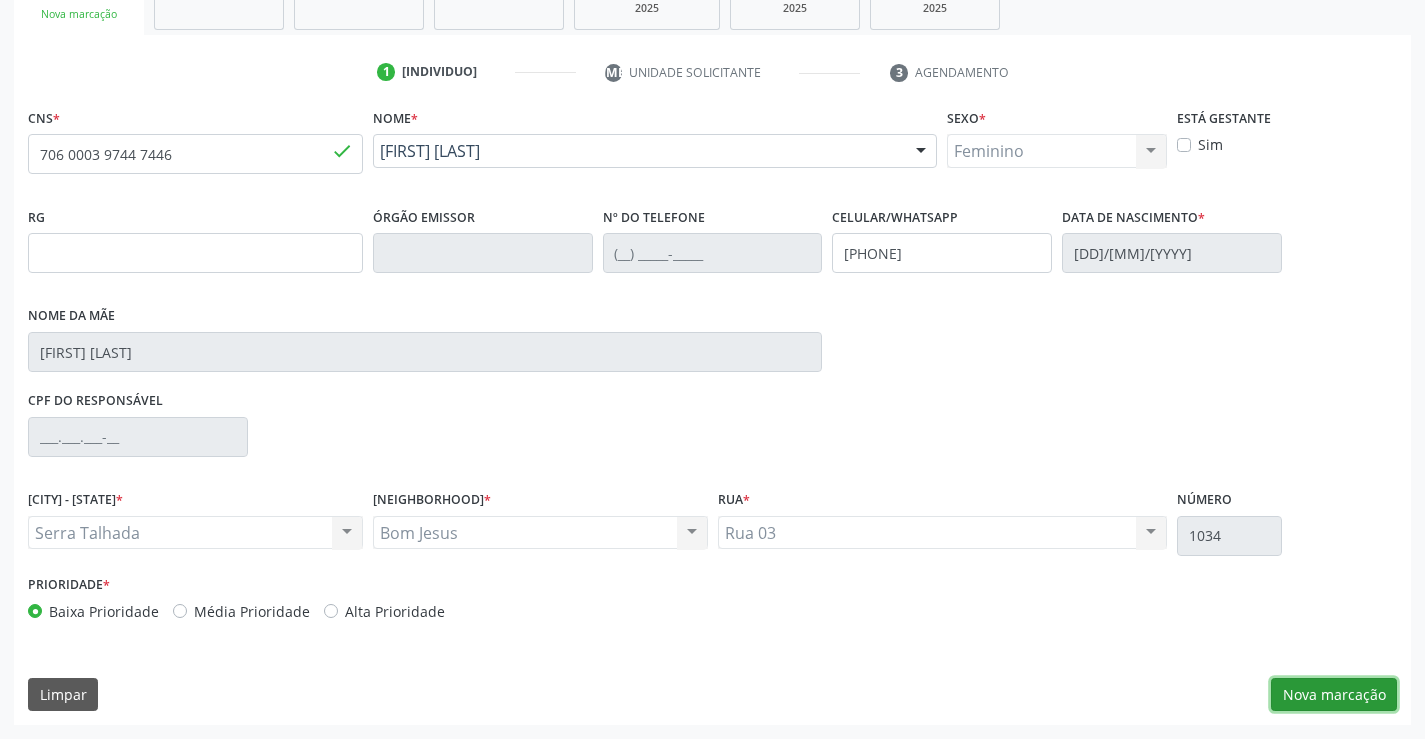 click on "Nova marcação" at bounding box center [1334, 695] 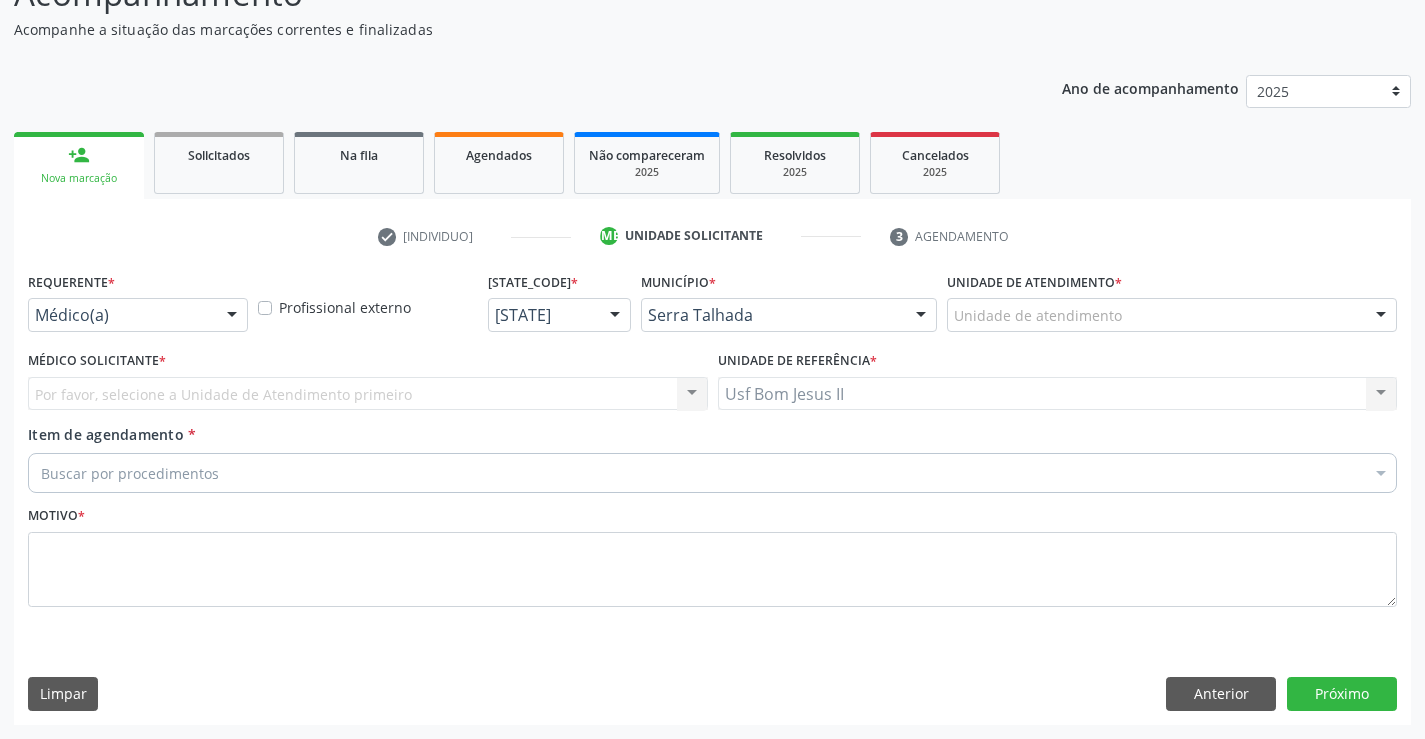 click at bounding box center [232, 316] 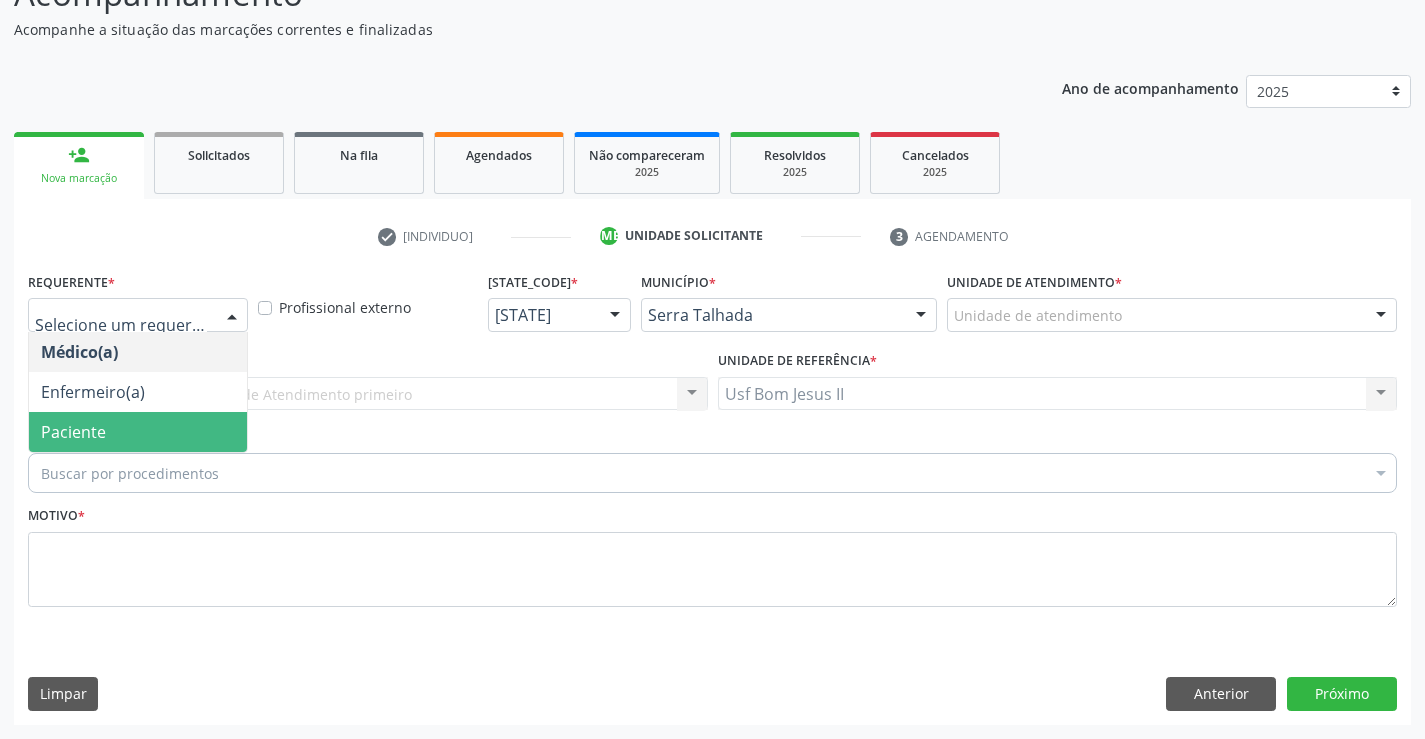 click on "Paciente" at bounding box center [138, 432] 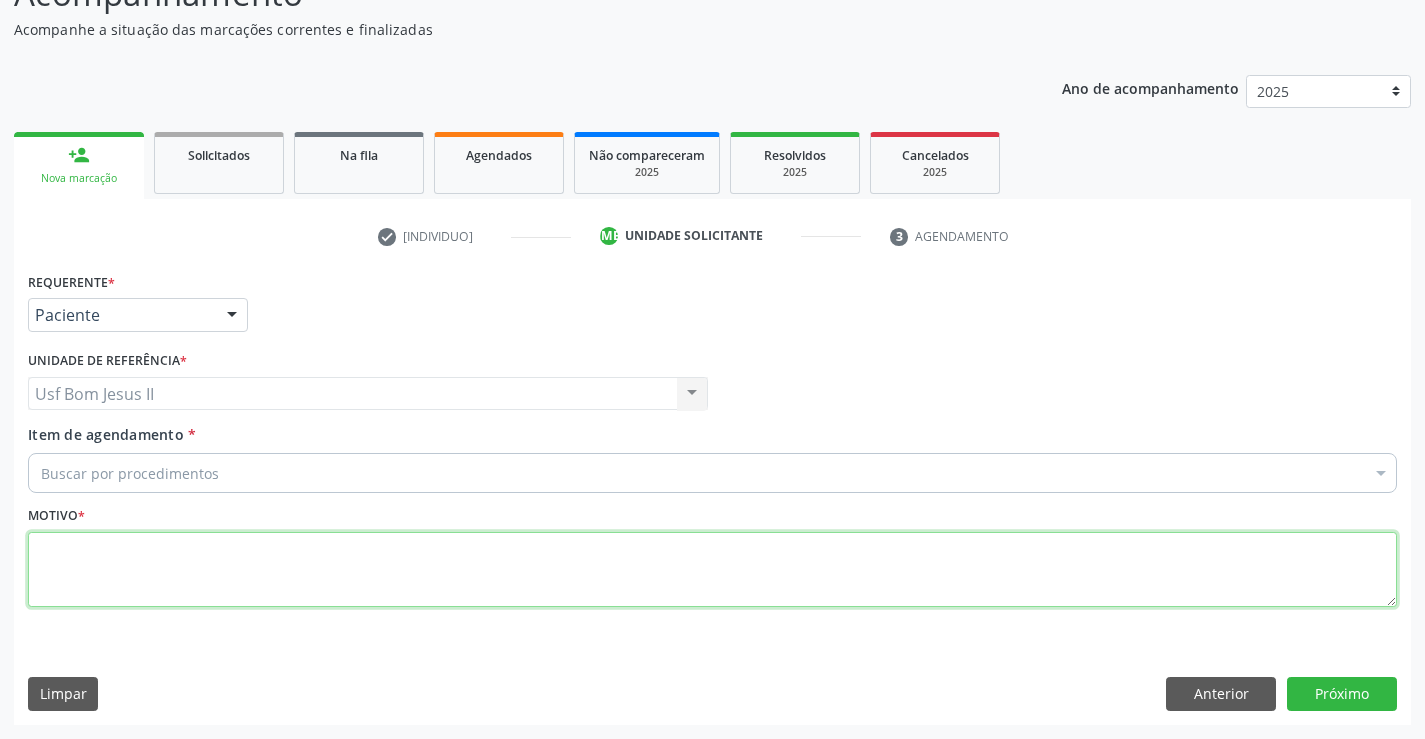 click at bounding box center (712, 570) 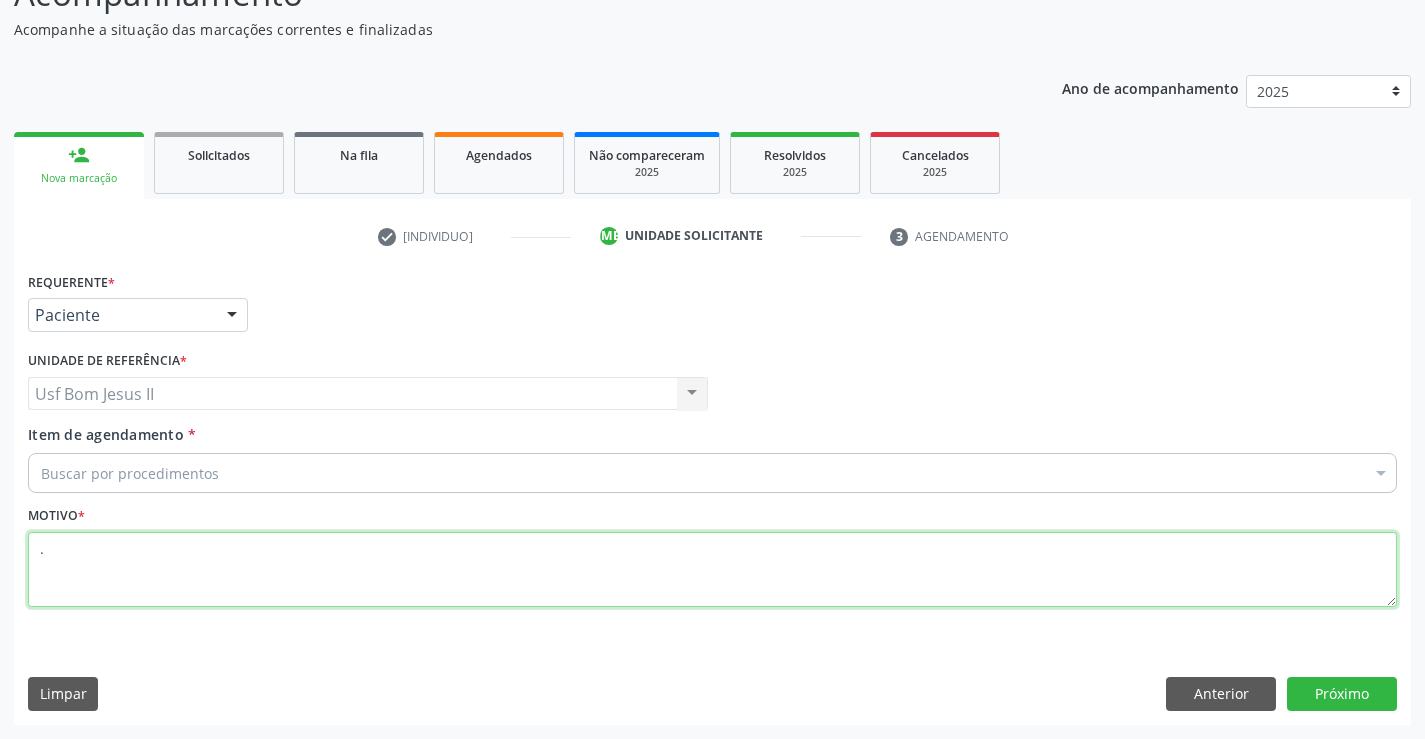 type on "." 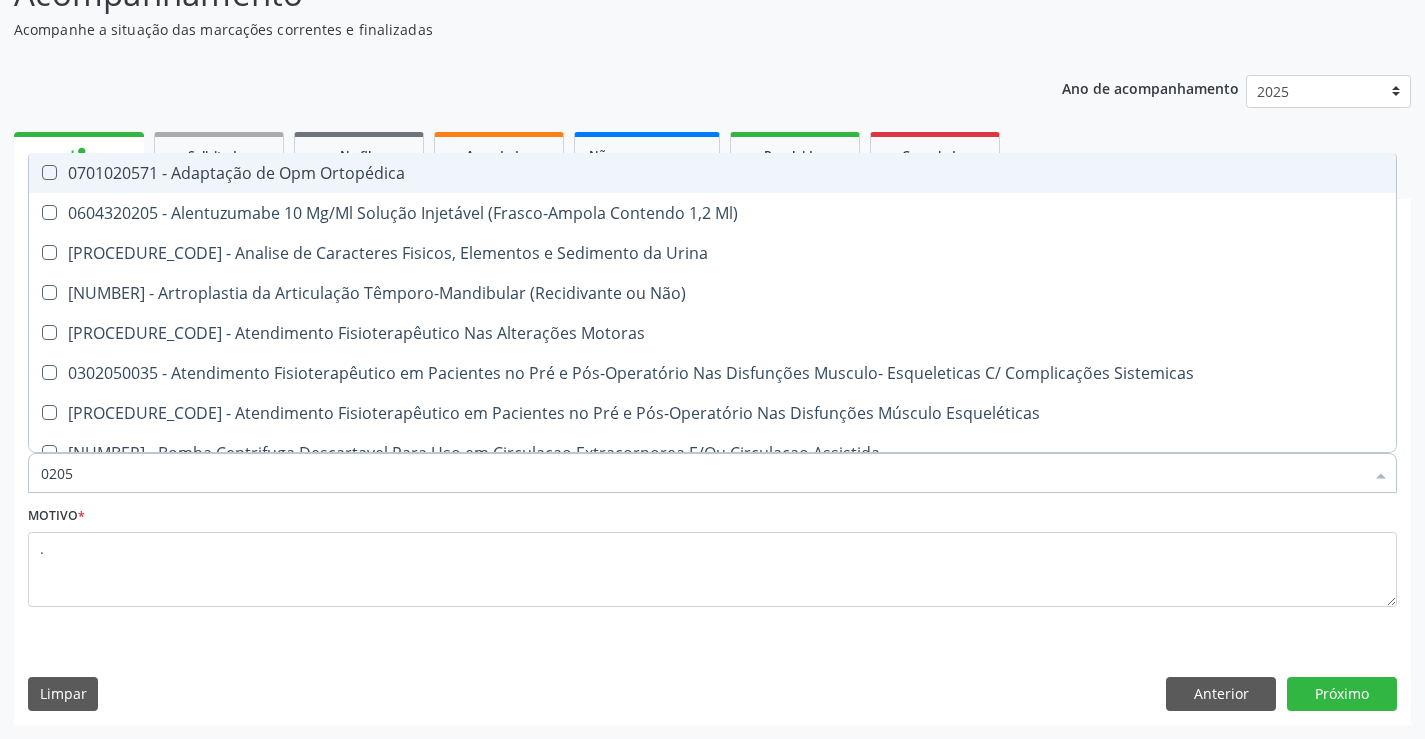 type on "02050" 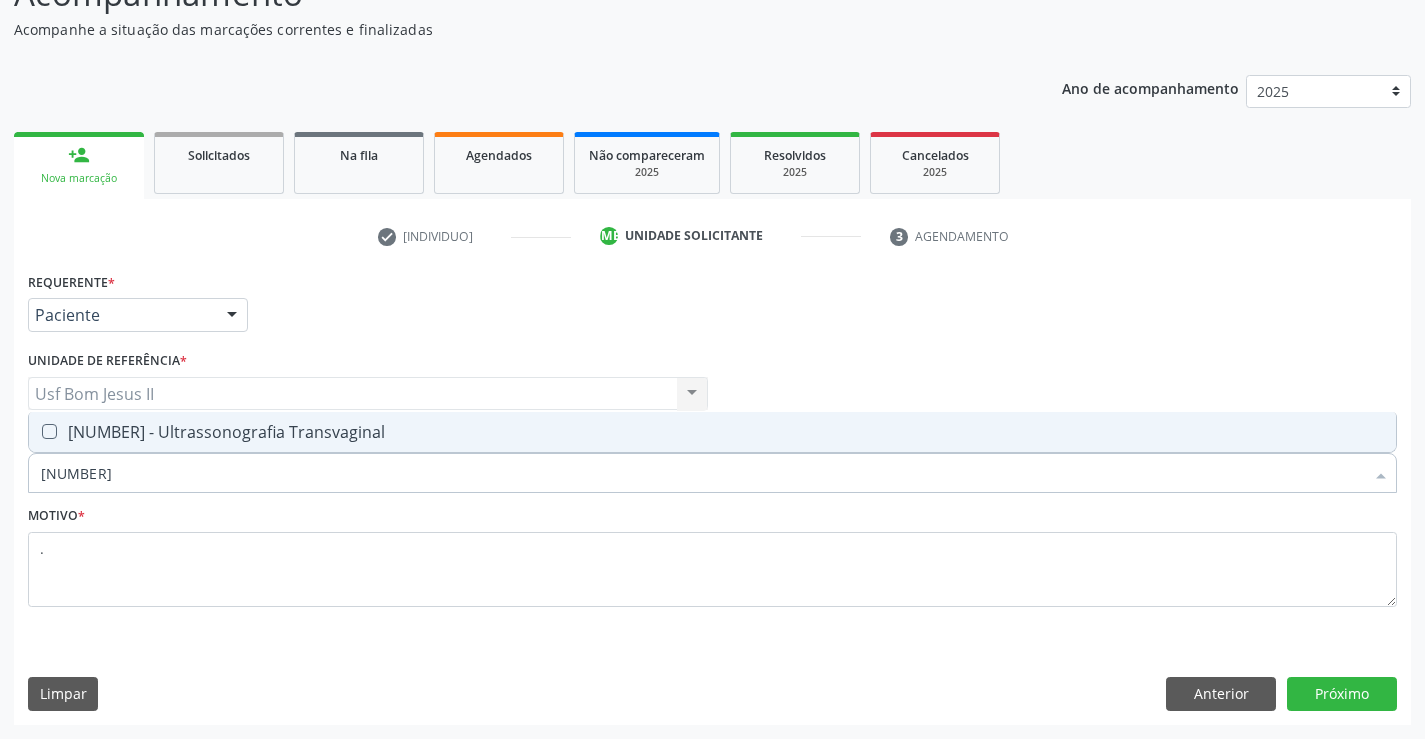 click on "[PROCEDURE_CODE] - Ultrassonografia Transvaginal" at bounding box center [712, 432] 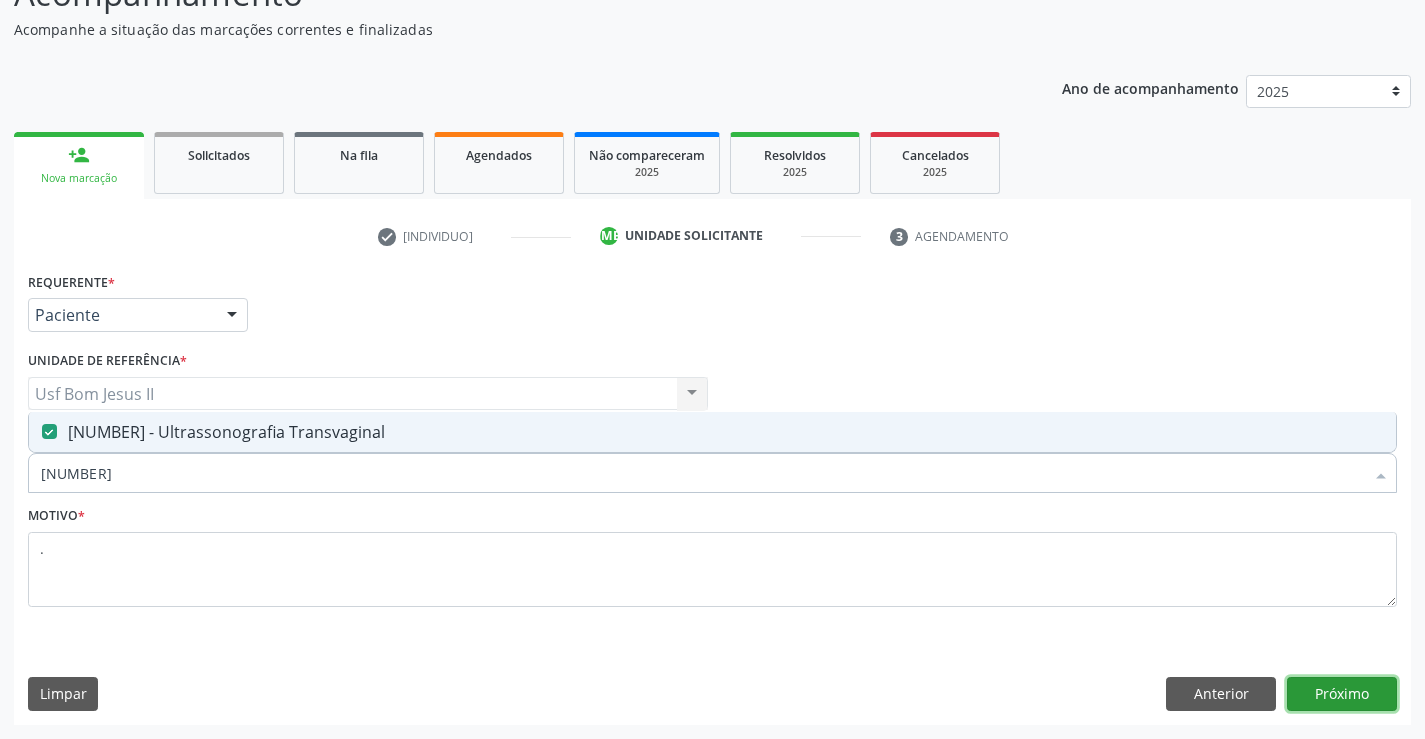 click on "Próximo" at bounding box center (1342, 694) 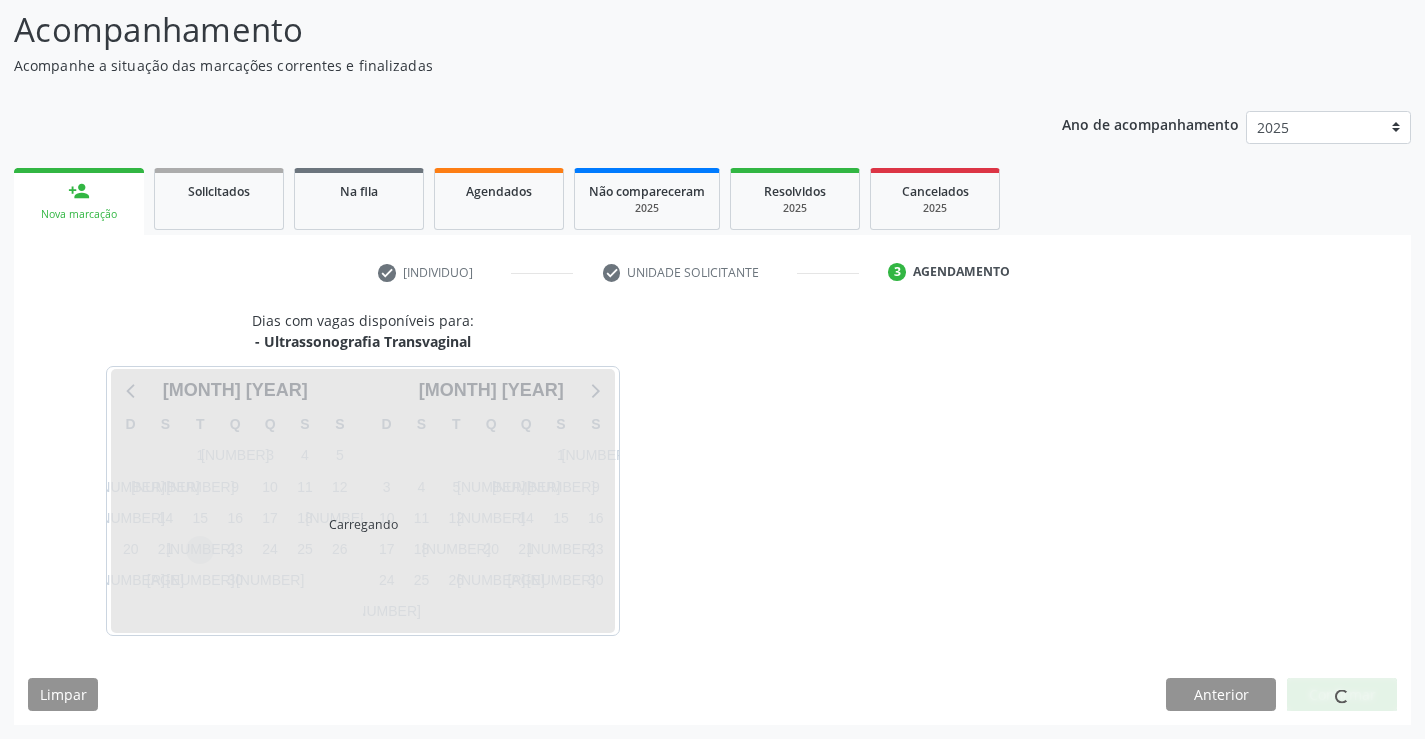 scroll, scrollTop: 131, scrollLeft: 0, axis: vertical 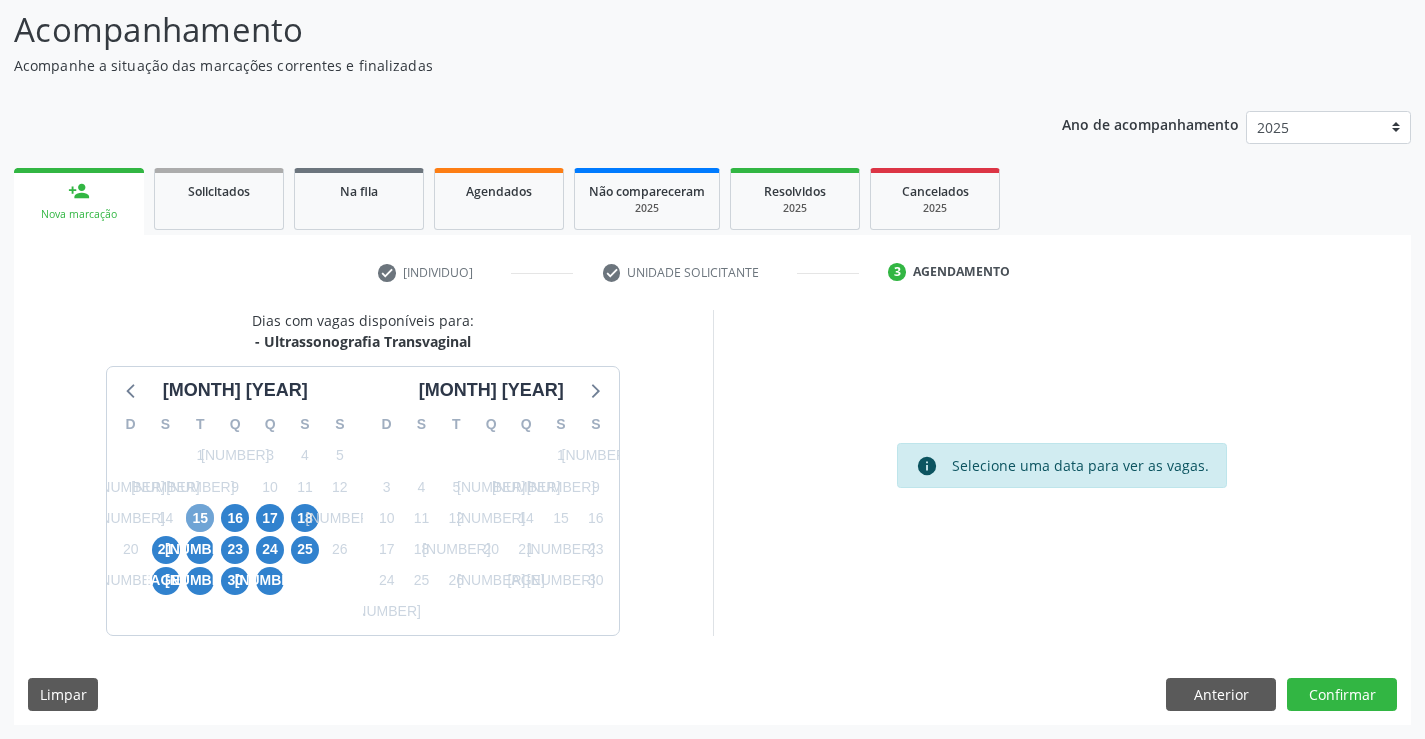 click on "15" at bounding box center (200, 518) 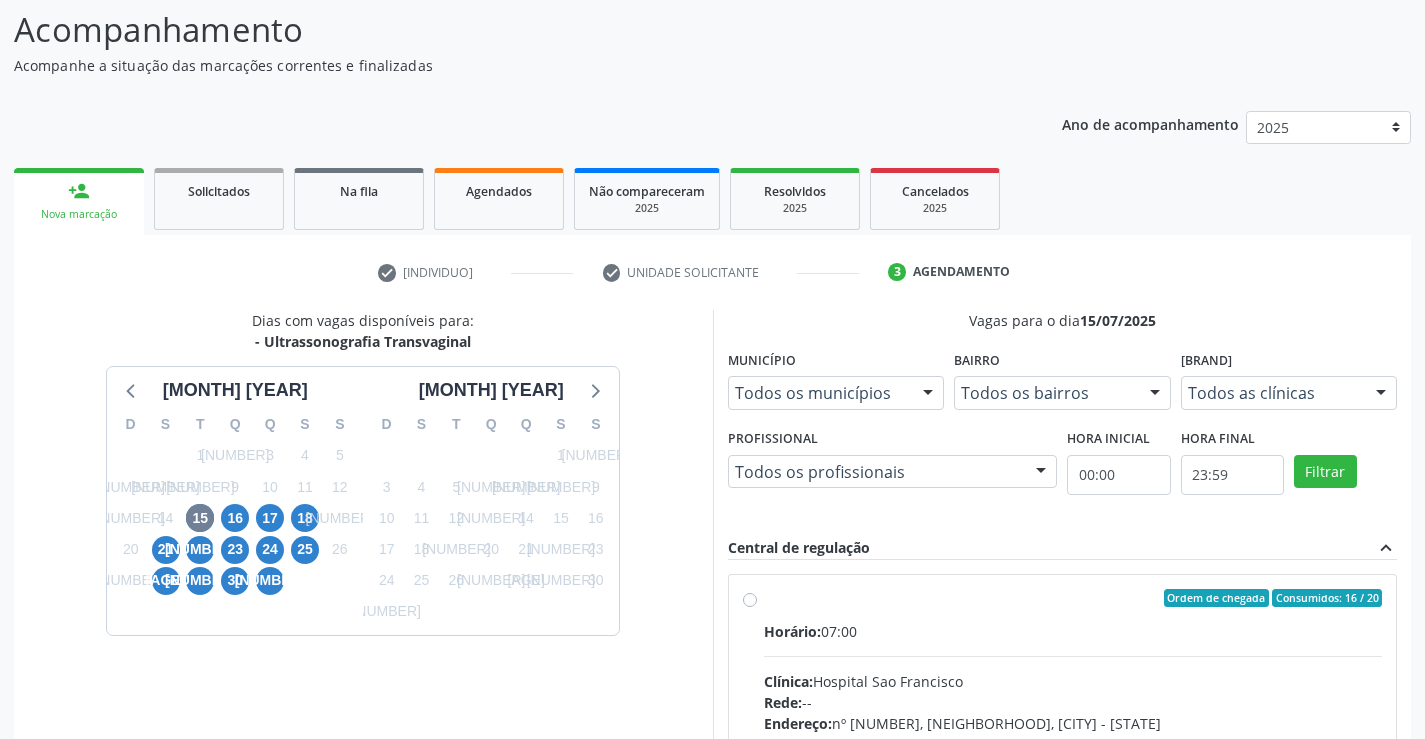 click on "Horário:   07:00" at bounding box center (1073, 631) 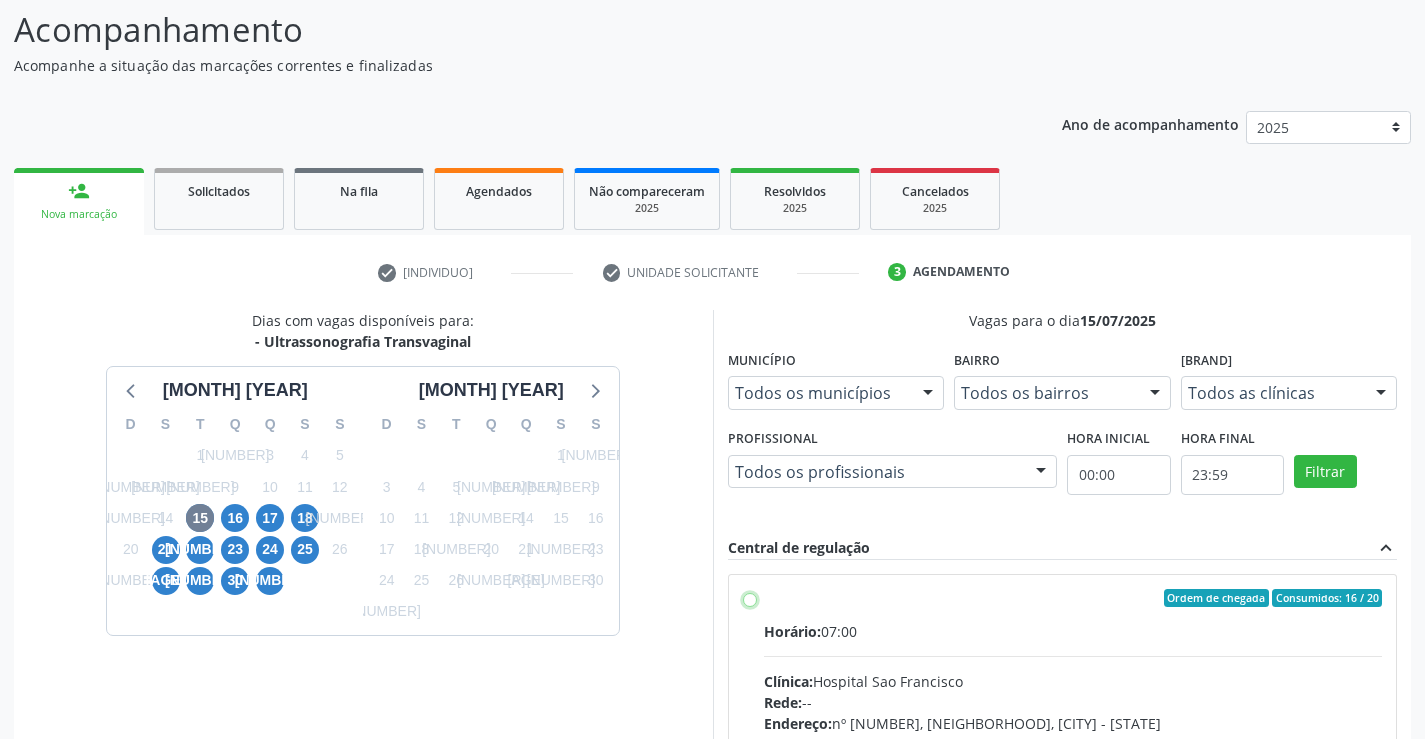 click on "Ordem de chegada
Consumidos: 16 / 20
Horário:   07:00
Clínica:  Hospital Sao Francisco
Rede:
--
Endereço:   nº 384, Varzea, Serra Talhada - PE
Telefone:   (81) 38312142
Profissional:
Yuri Araujo Magalhaes
Informações adicionais sobre o atendimento
Idade de atendimento:
de 0 a 120 anos
Gênero(s) atendido(s):
Masculino e Feminino
Informações adicionais:
--" at bounding box center (750, 598) 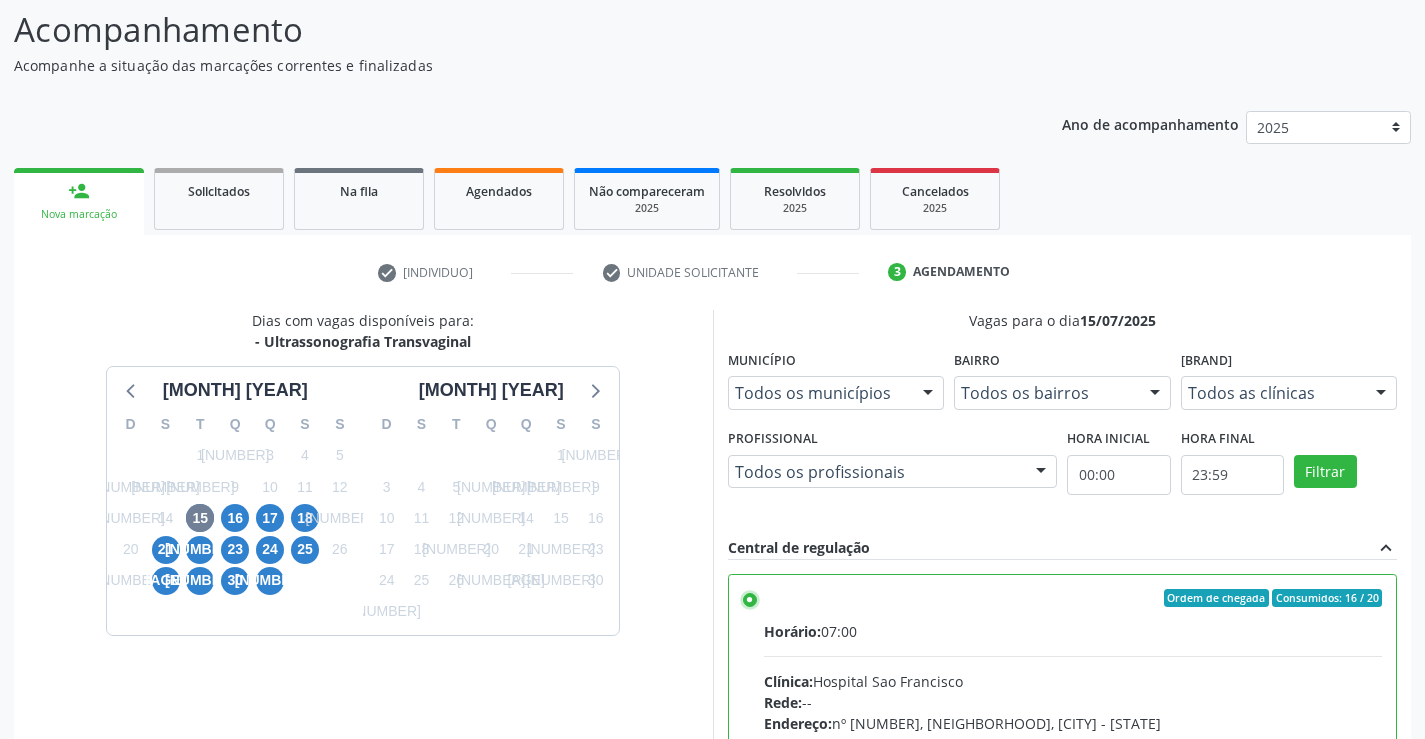 scroll, scrollTop: 456, scrollLeft: 0, axis: vertical 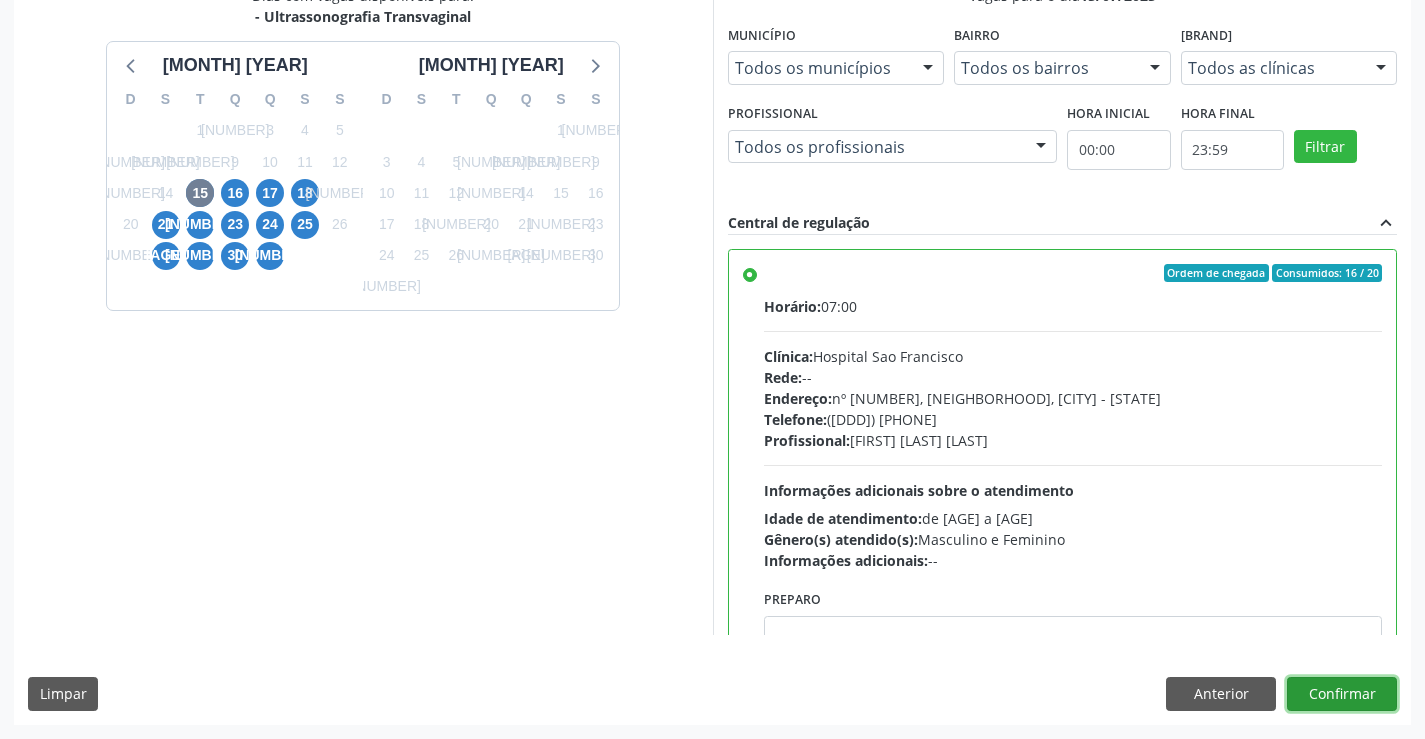 click on "Confirmar" at bounding box center (1342, 694) 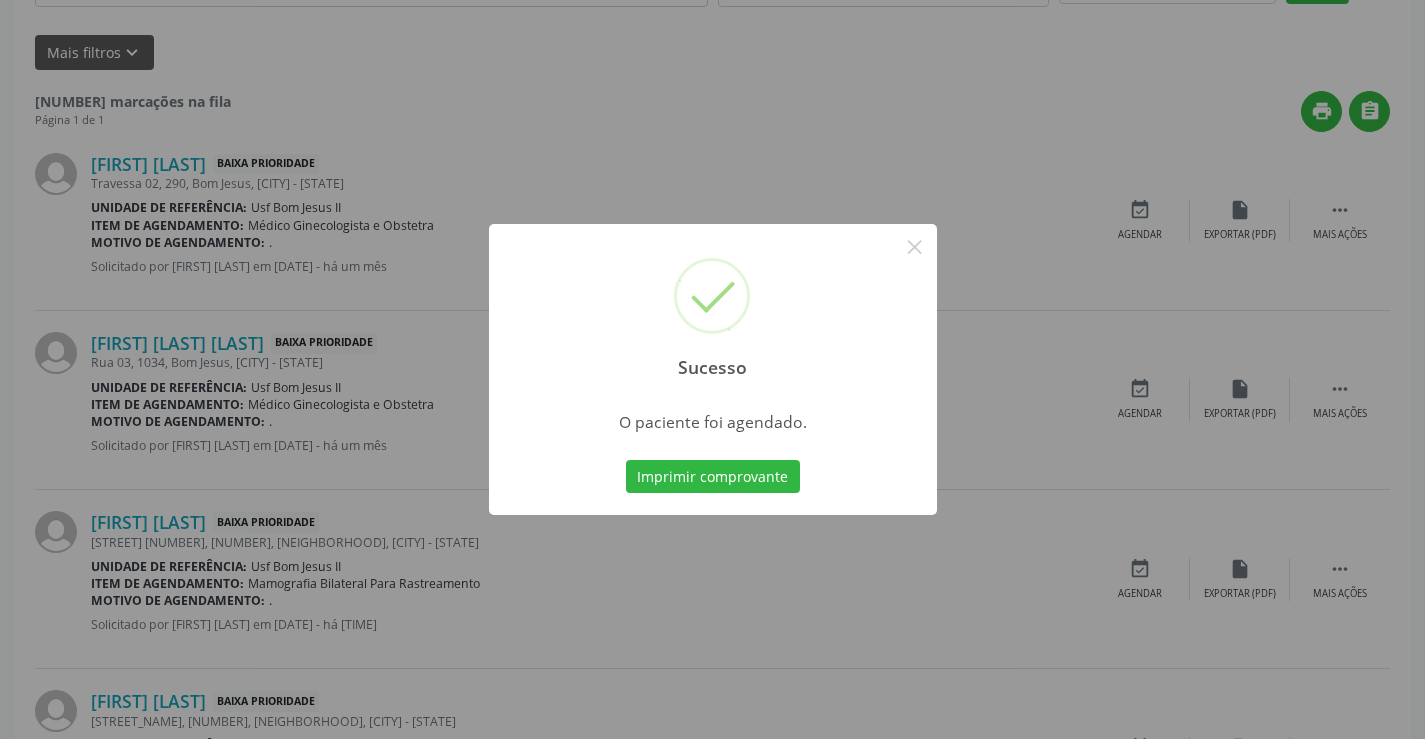 scroll, scrollTop: 0, scrollLeft: 0, axis: both 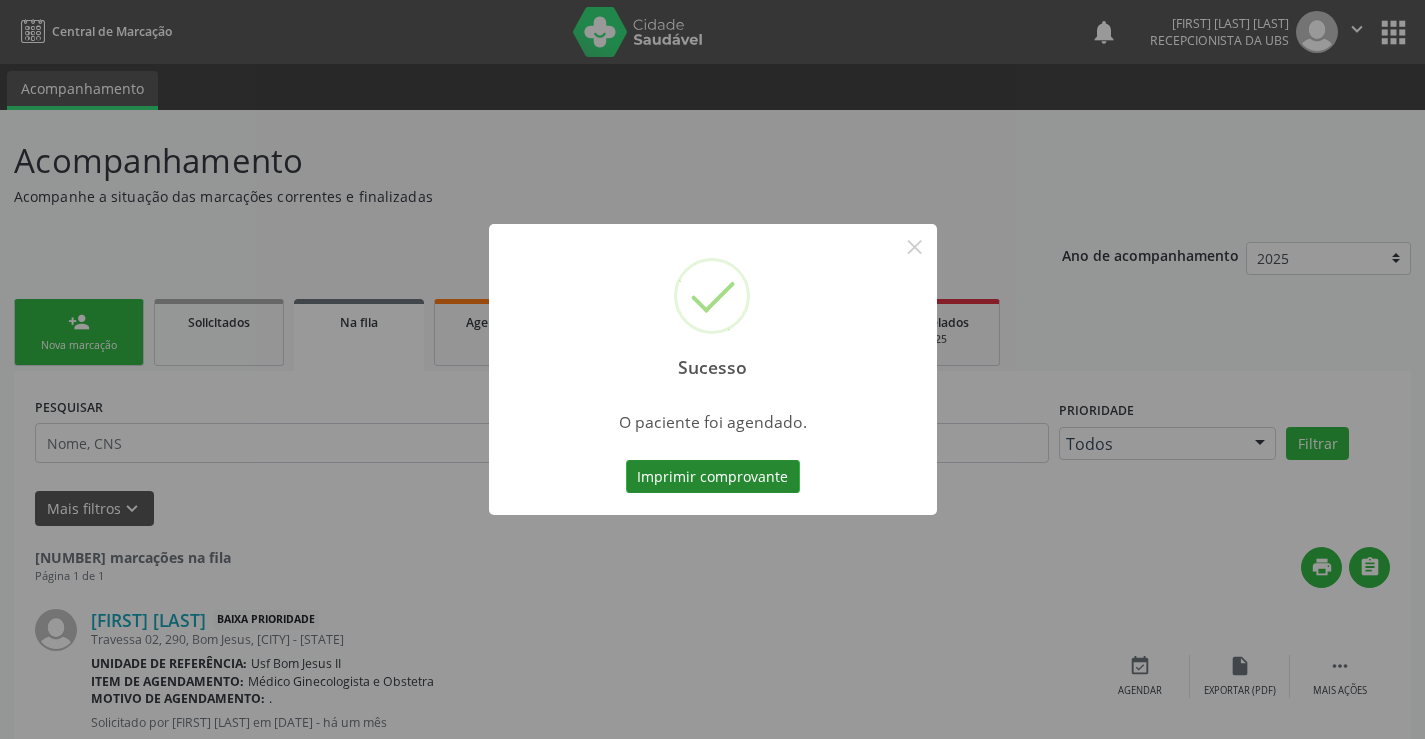 click on "Imprimir comprovante" at bounding box center [713, 477] 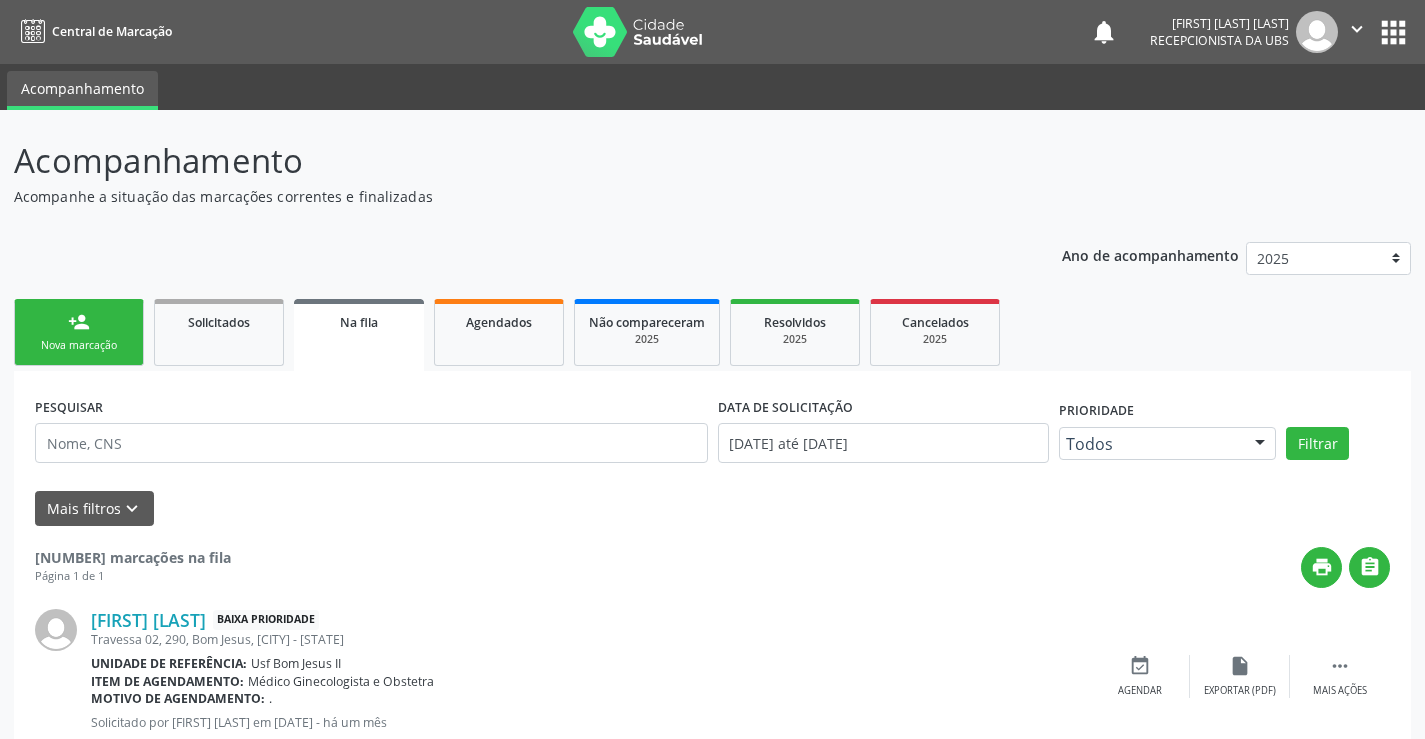 click on "person_add
Nova marcação" at bounding box center (79, 332) 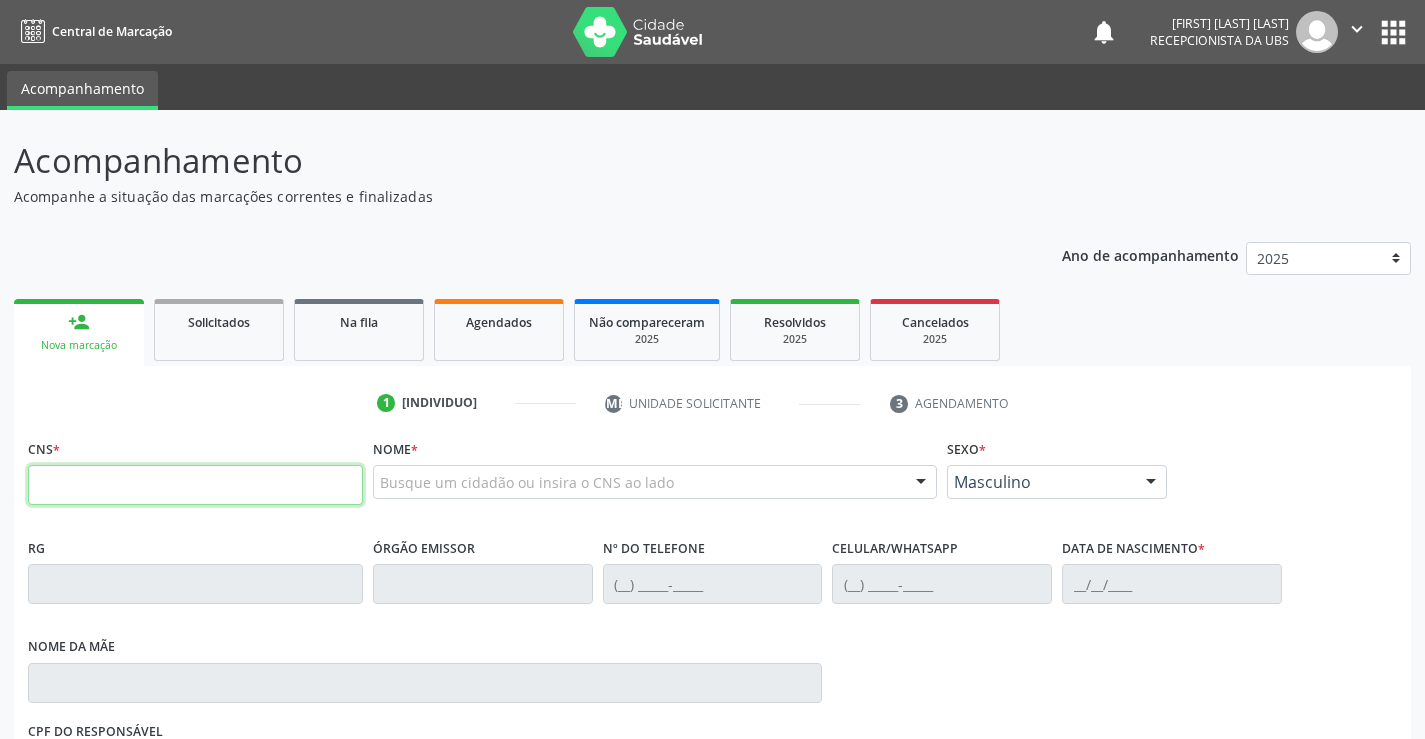 click at bounding box center [195, 485] 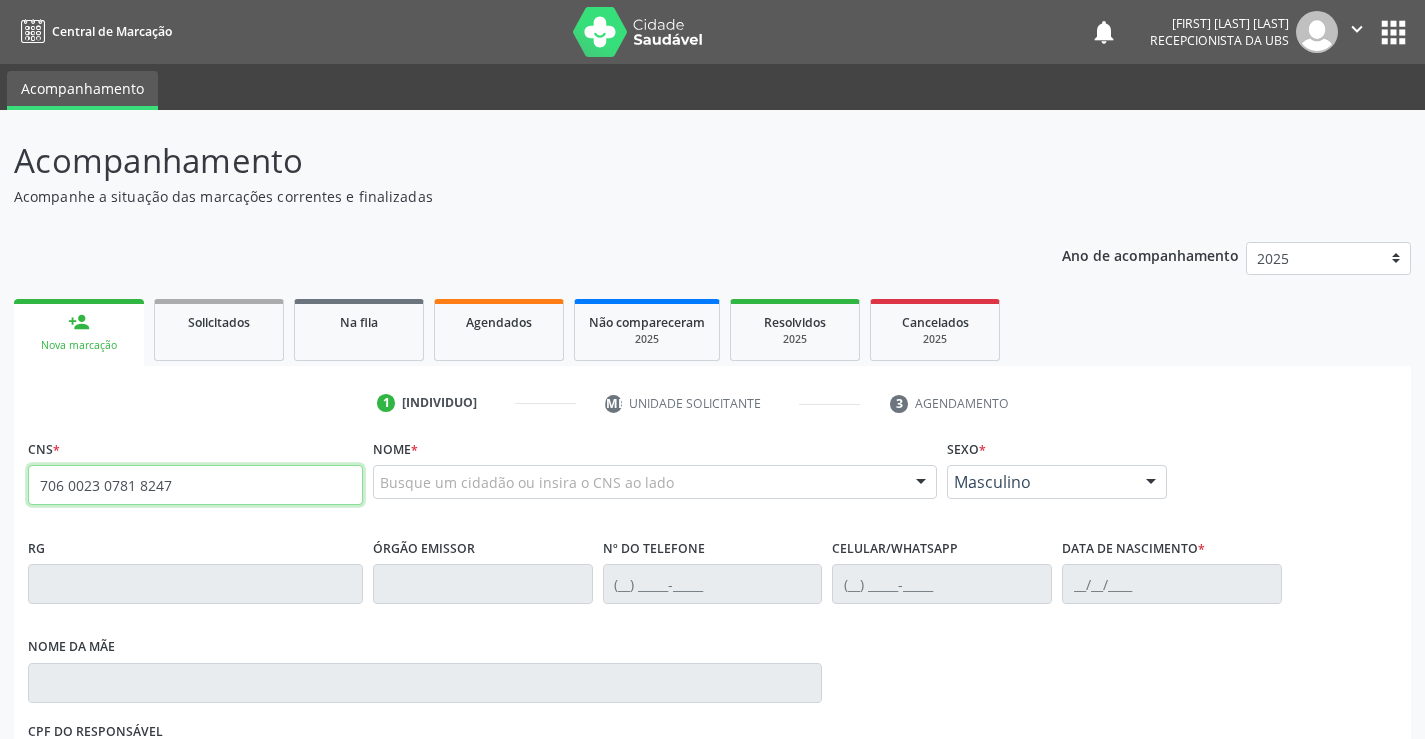 type on "706 0023 0781 8247" 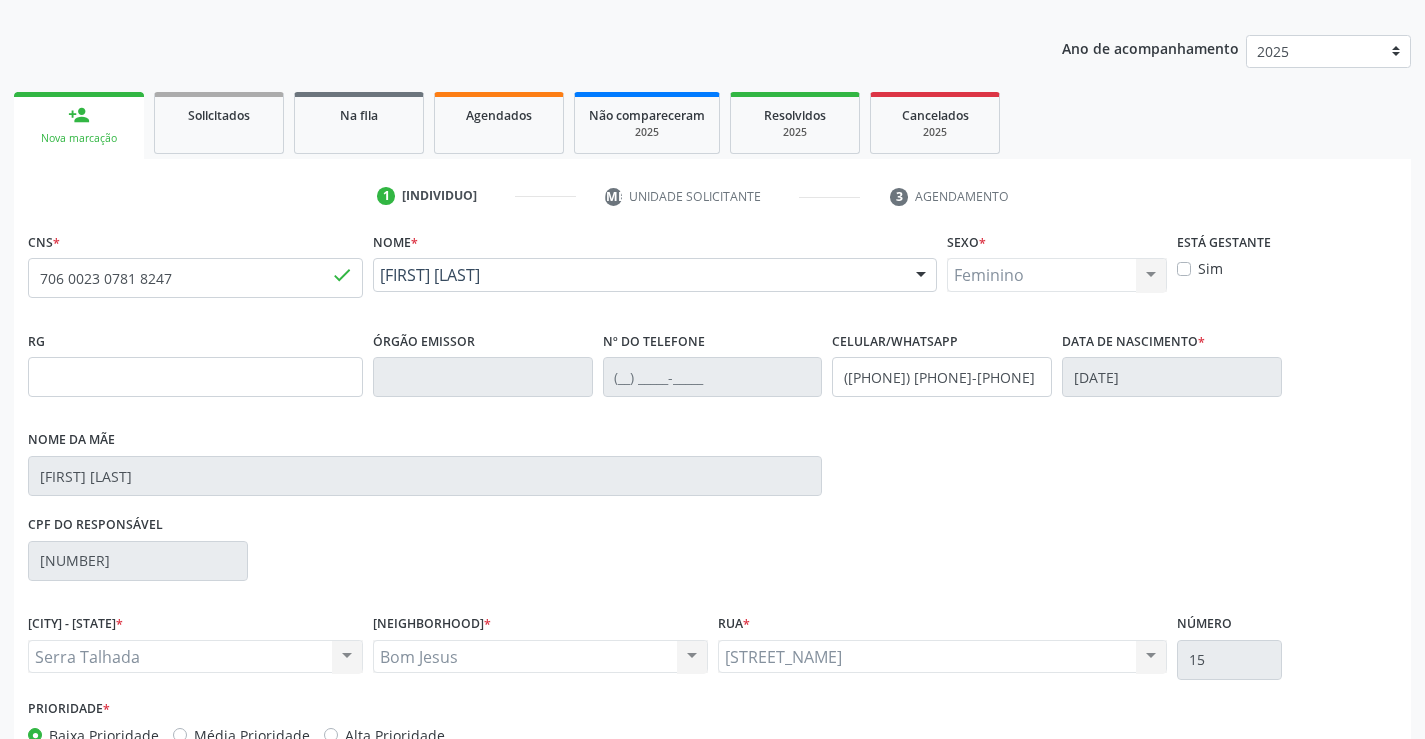 scroll, scrollTop: 331, scrollLeft: 0, axis: vertical 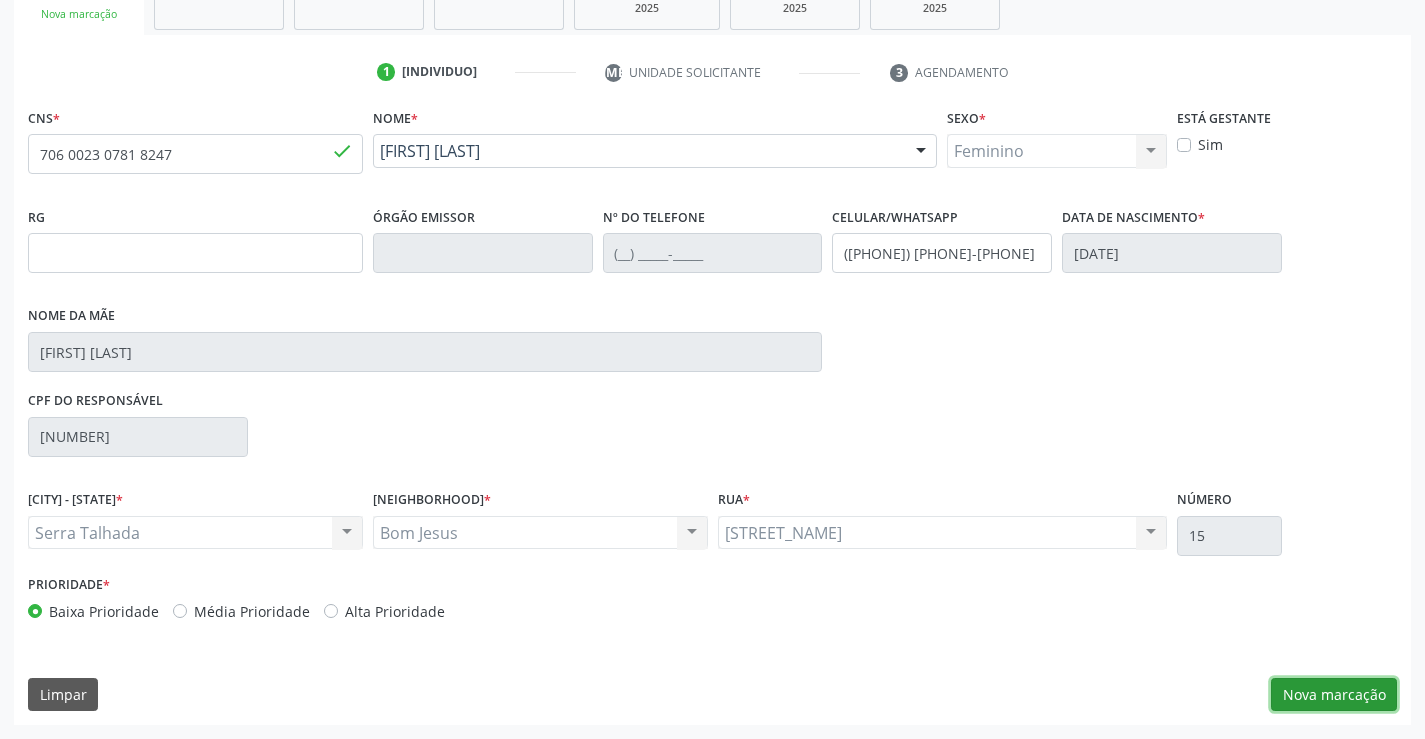 click on "Nova marcação" at bounding box center [1334, 695] 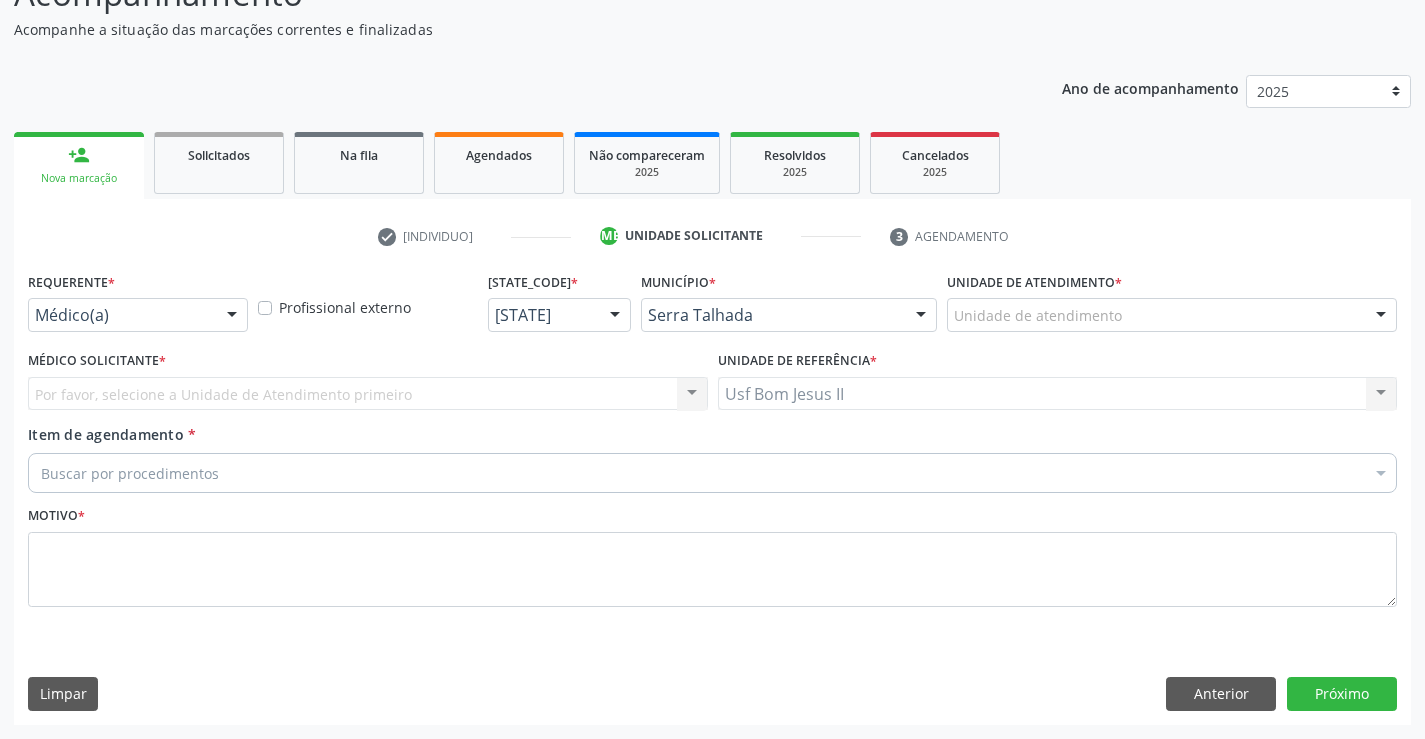 scroll, scrollTop: 167, scrollLeft: 0, axis: vertical 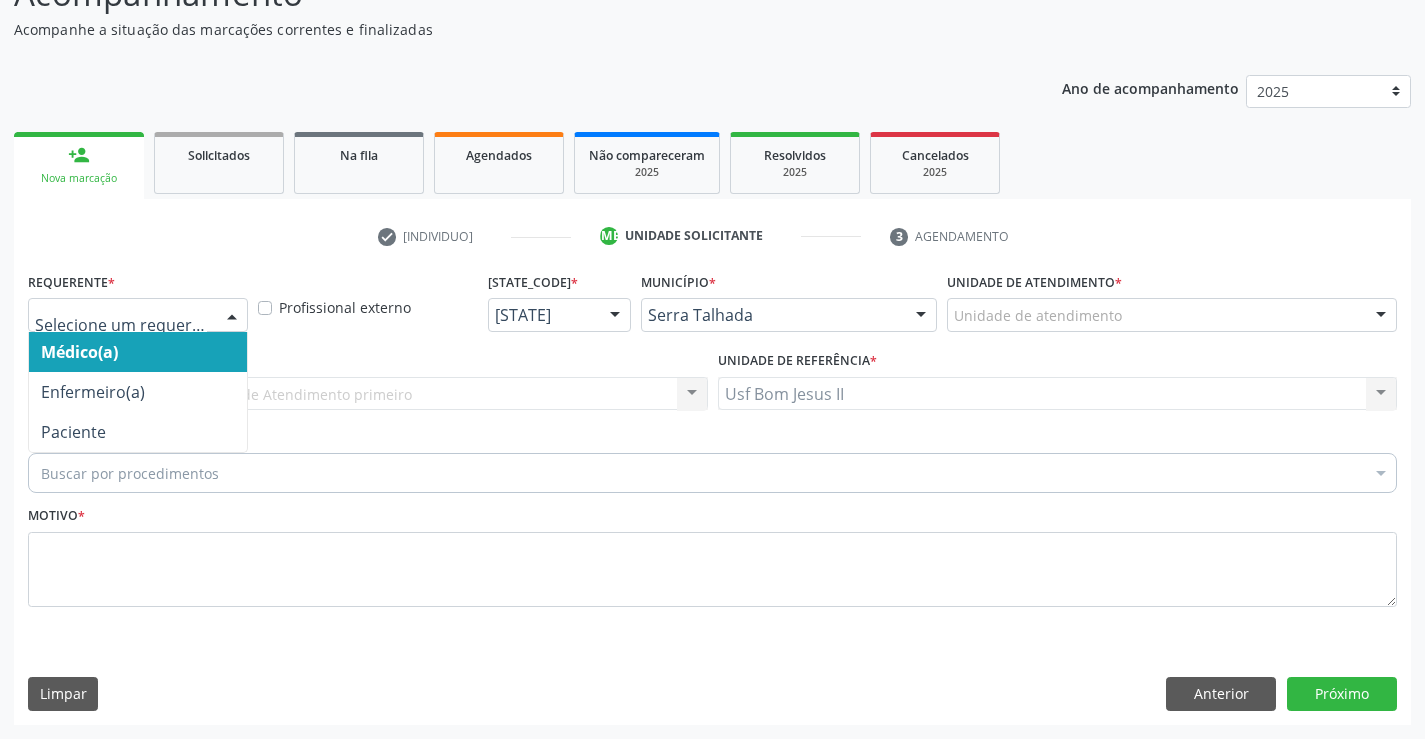 click at bounding box center (232, 316) 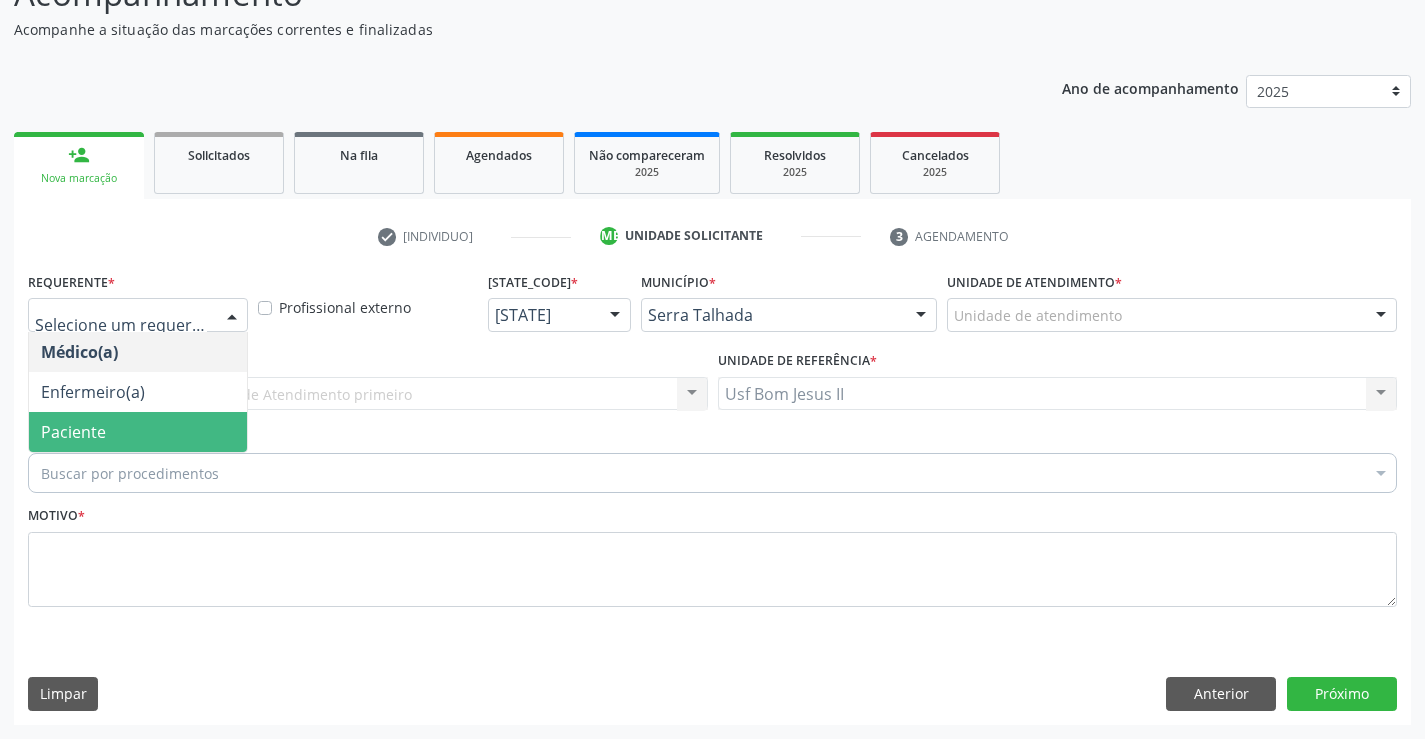 click on "Paciente" at bounding box center (138, 432) 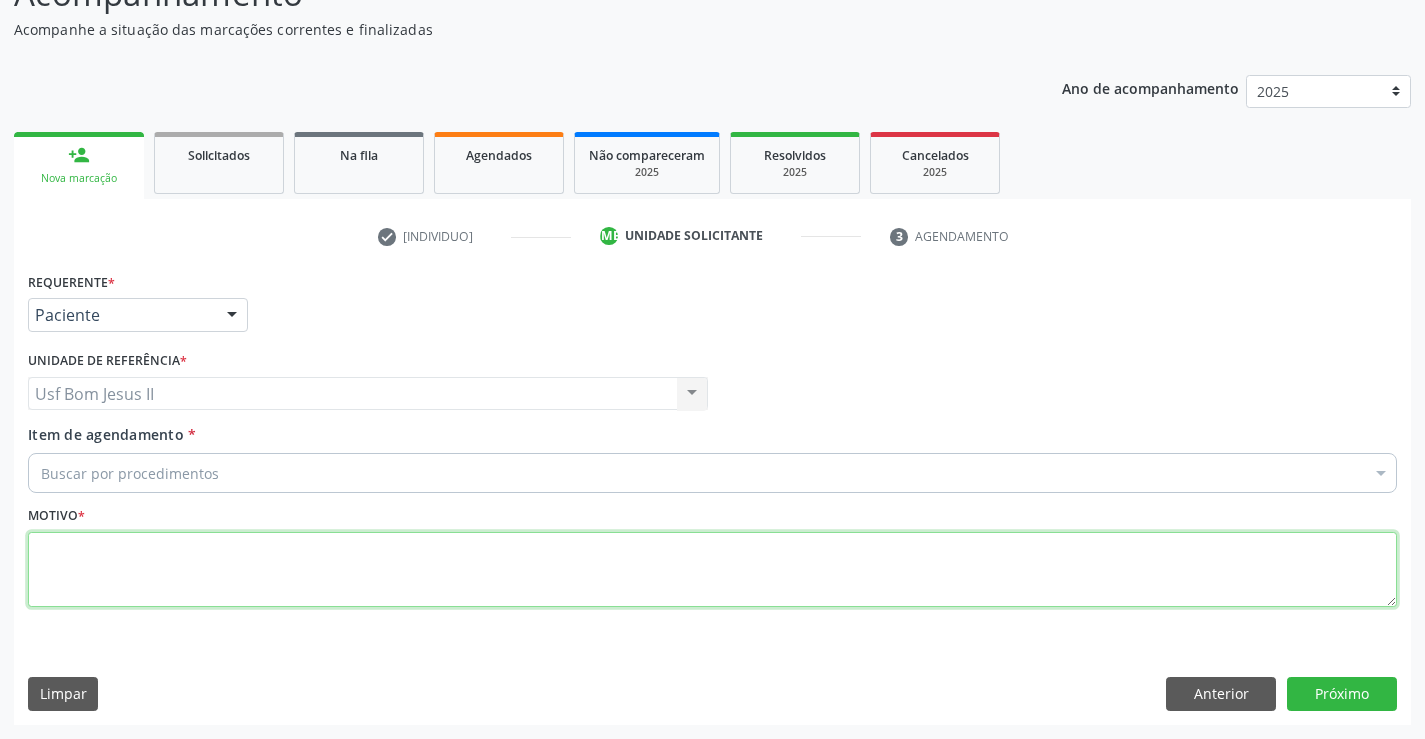 click at bounding box center (712, 570) 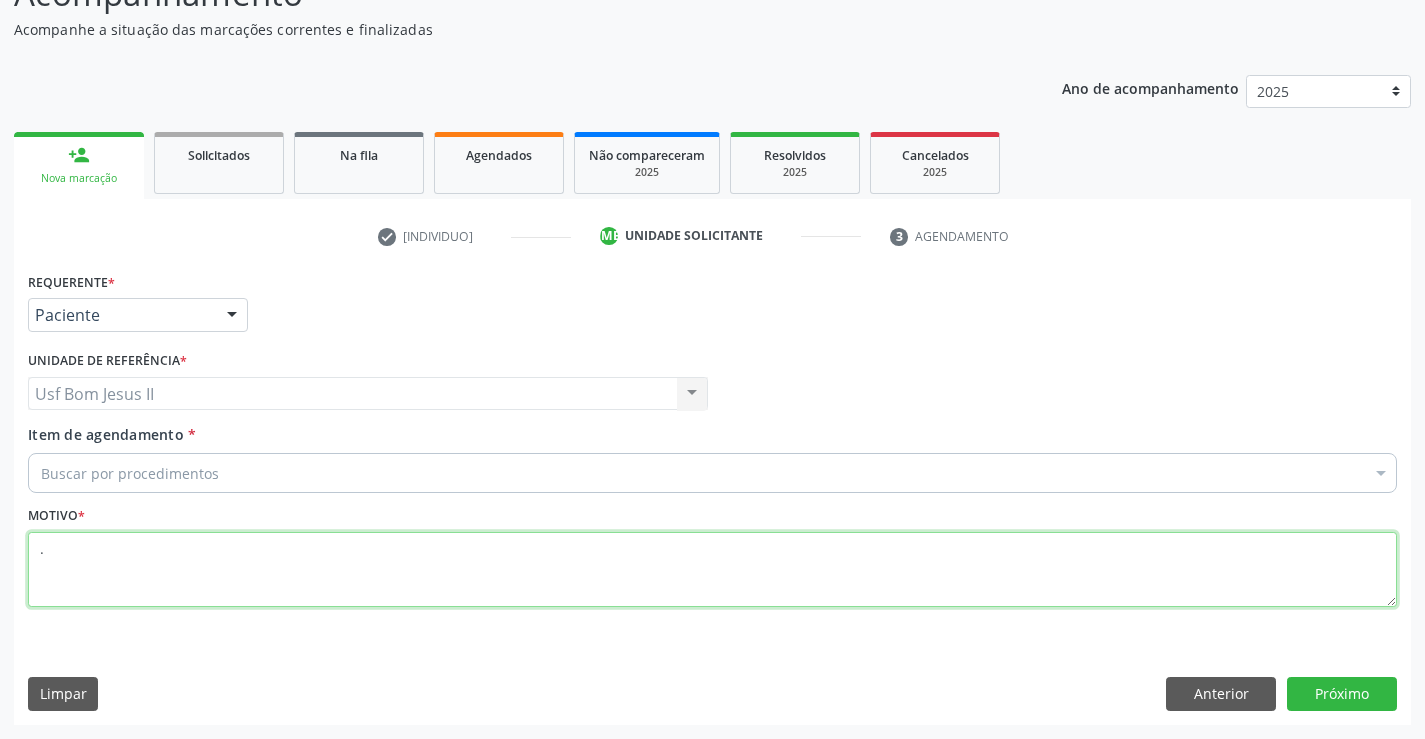 type on "." 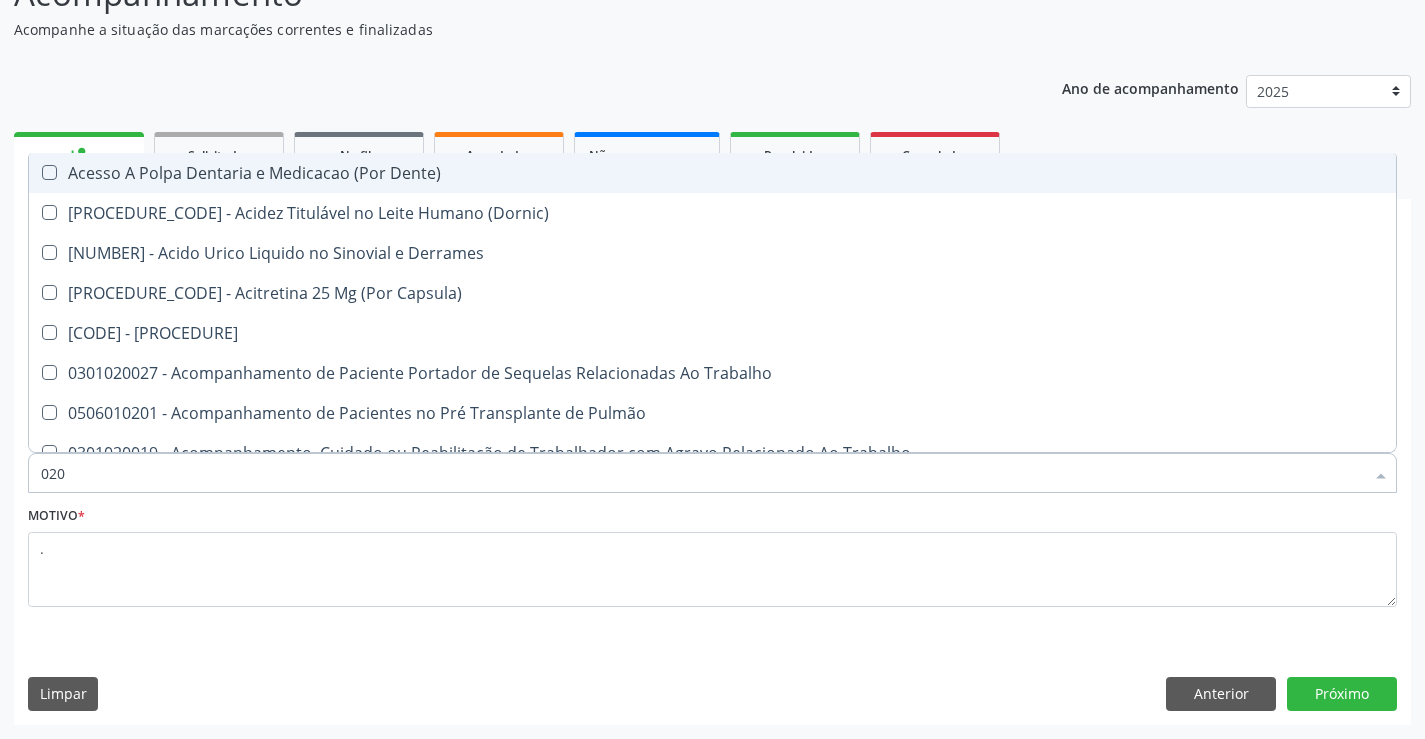 type on "0205" 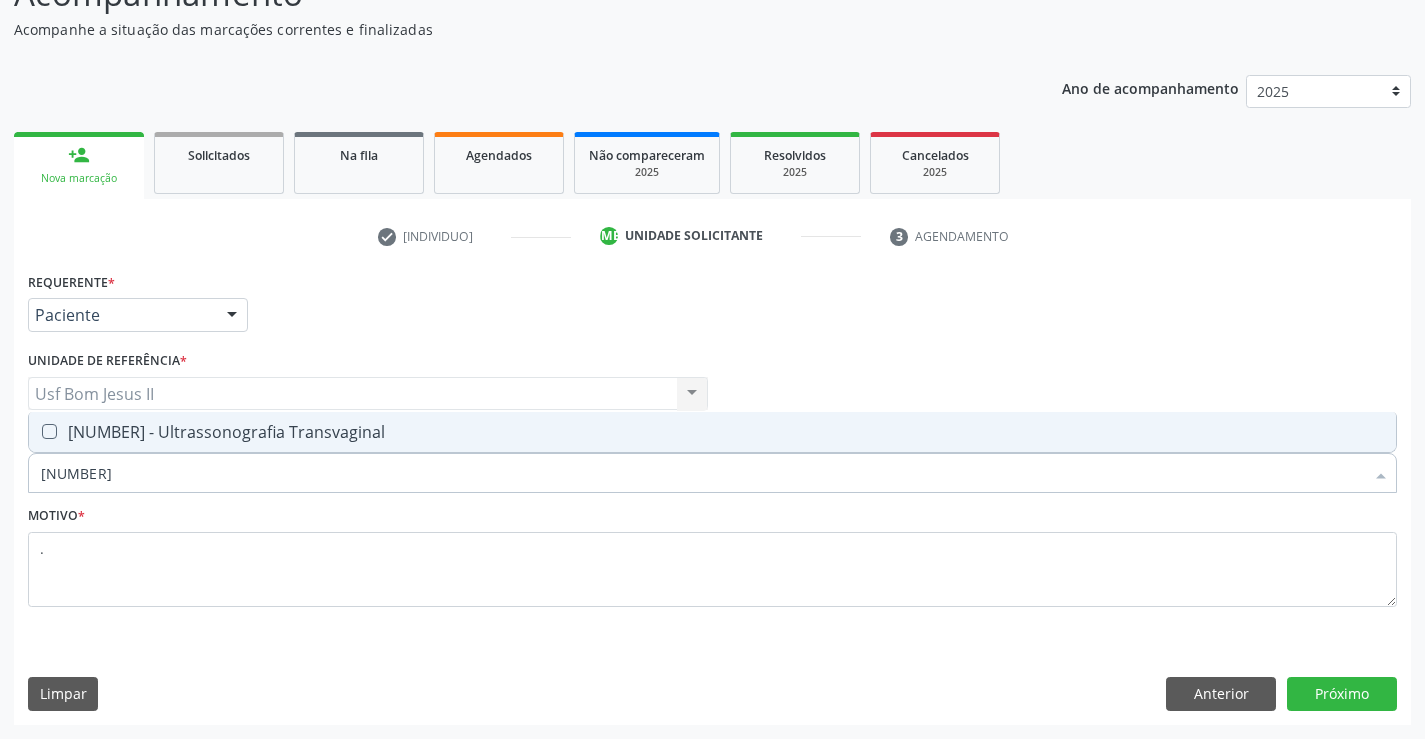 click on "[PROCEDURE_CODE] - Ultrassonografia Transvaginal" at bounding box center [712, 432] 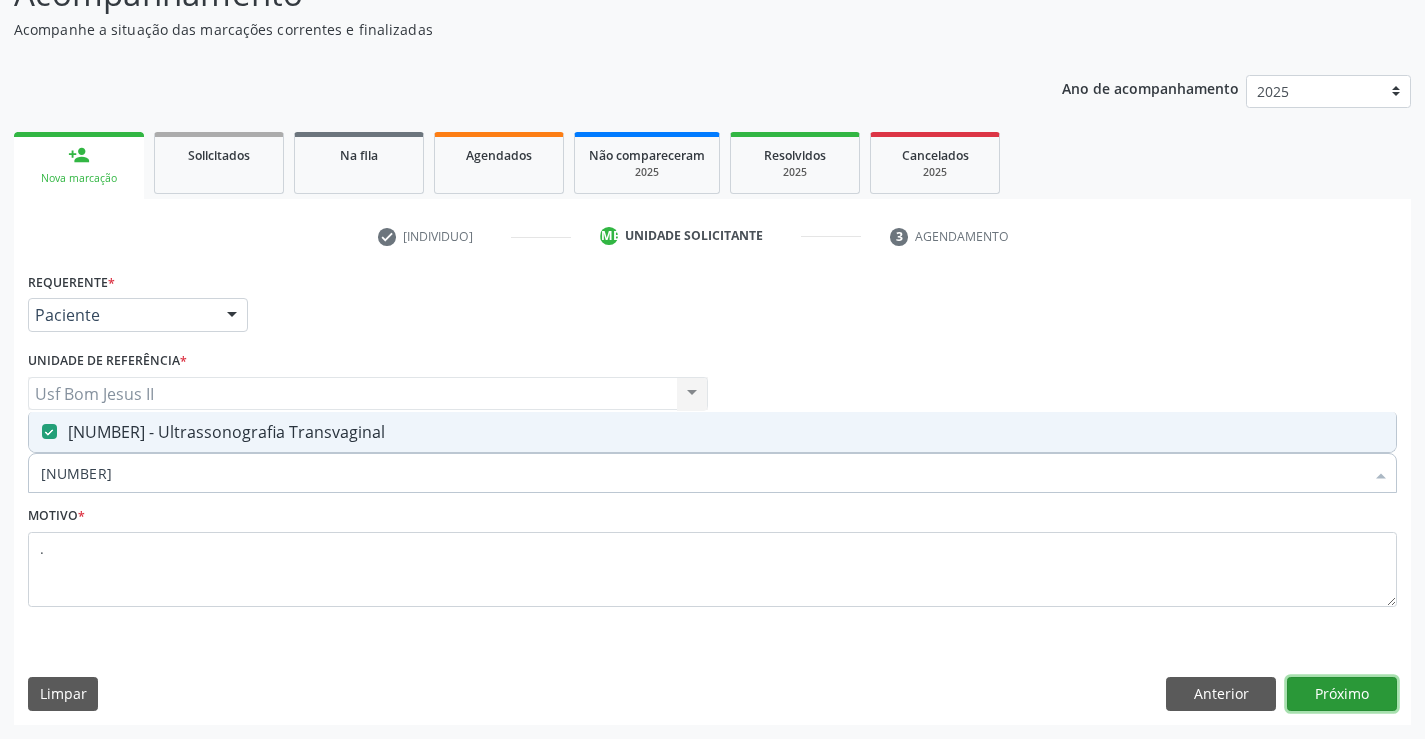 click on "Próximo" at bounding box center (1342, 694) 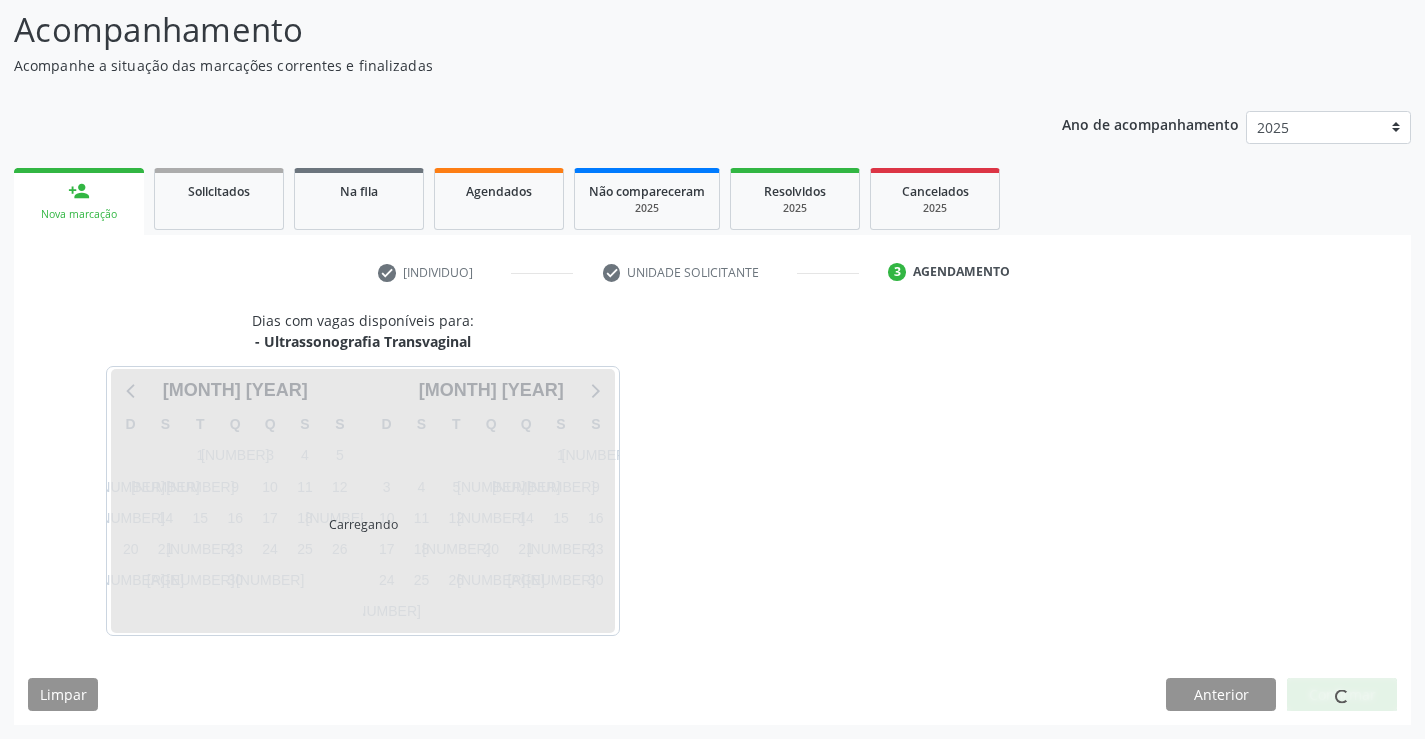 scroll, scrollTop: 131, scrollLeft: 0, axis: vertical 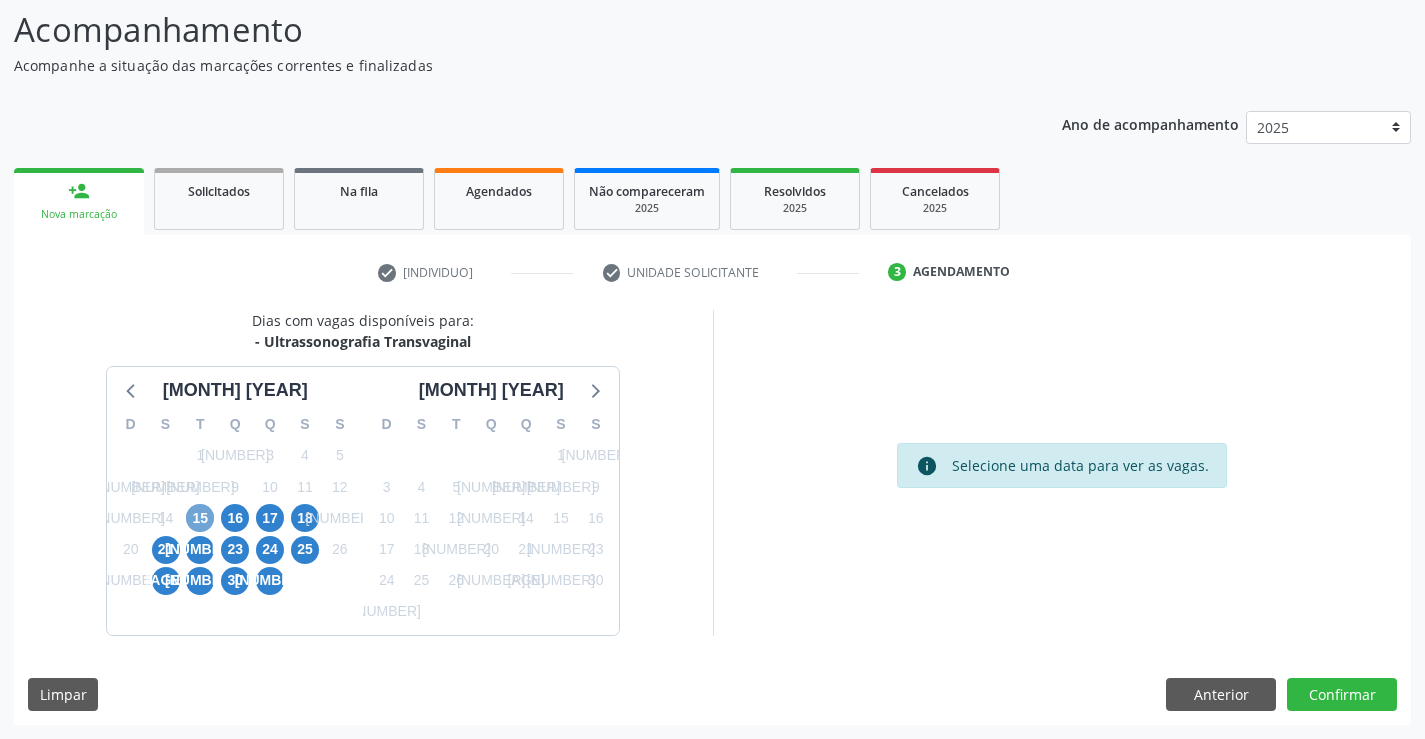 click on "15" at bounding box center (200, 518) 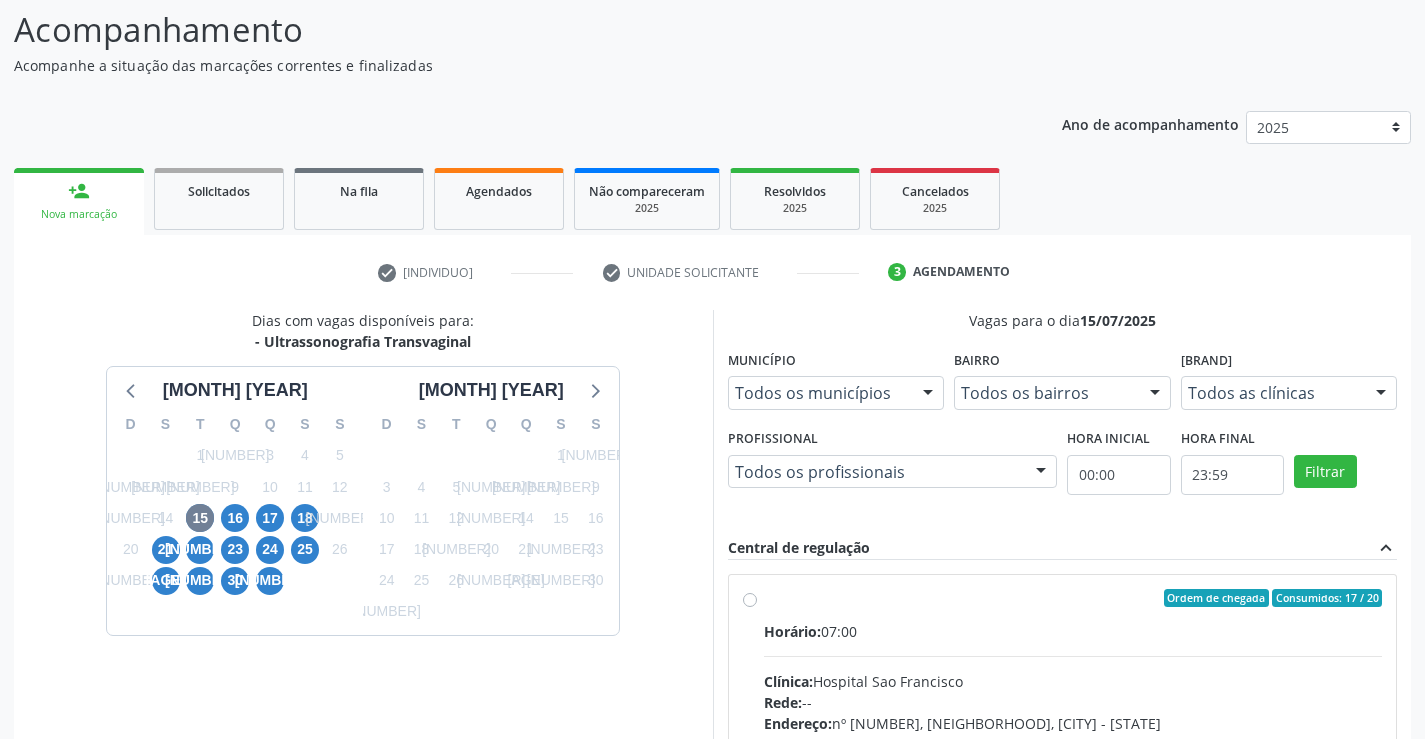 click on "Ordem de chegada
Consumidos: 17 / 20" at bounding box center [1073, 598] 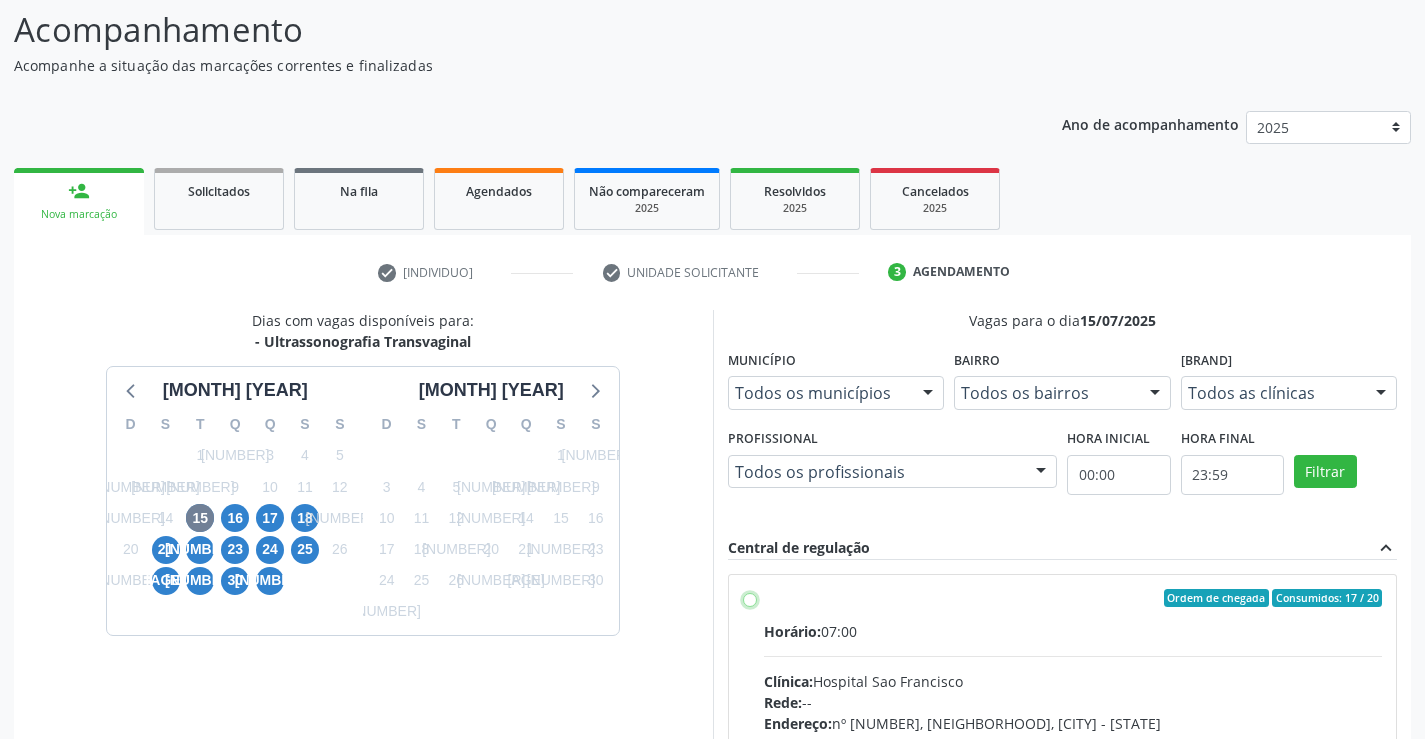 click on "Ordem de chegada
Consumidos: 17 / 20
Horário:   07:00
Clínica:  Hospital Sao Francisco
Rede:
--
Endereço:   nº 384, Varzea, Serra Talhada - PE
Telefone:   (81) 38312142
Profissional:
Yuri Araujo Magalhaes
Informações adicionais sobre o atendimento
Idade de atendimento:
de 0 a 120 anos
Gênero(s) atendido(s):
Masculino e Feminino
Informações adicionais:
--" at bounding box center [750, 598] 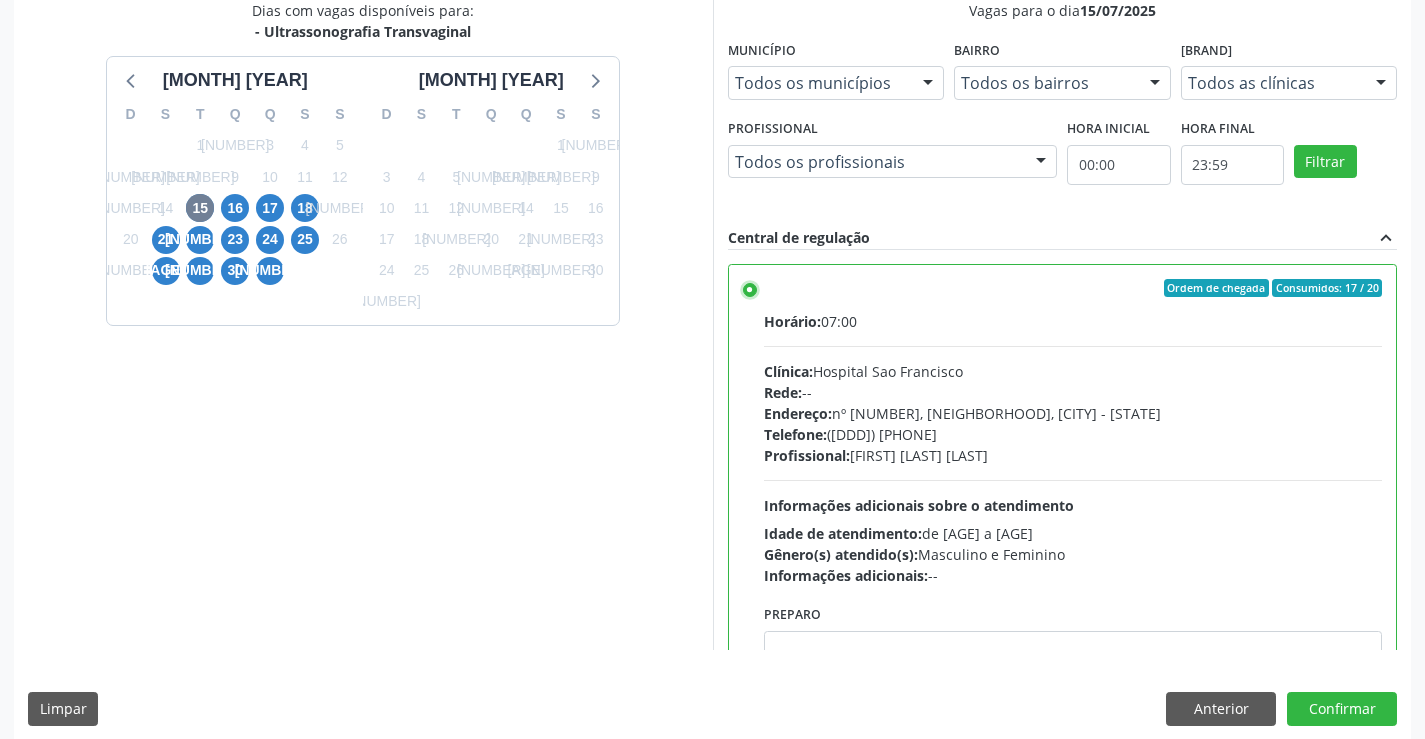 scroll, scrollTop: 456, scrollLeft: 0, axis: vertical 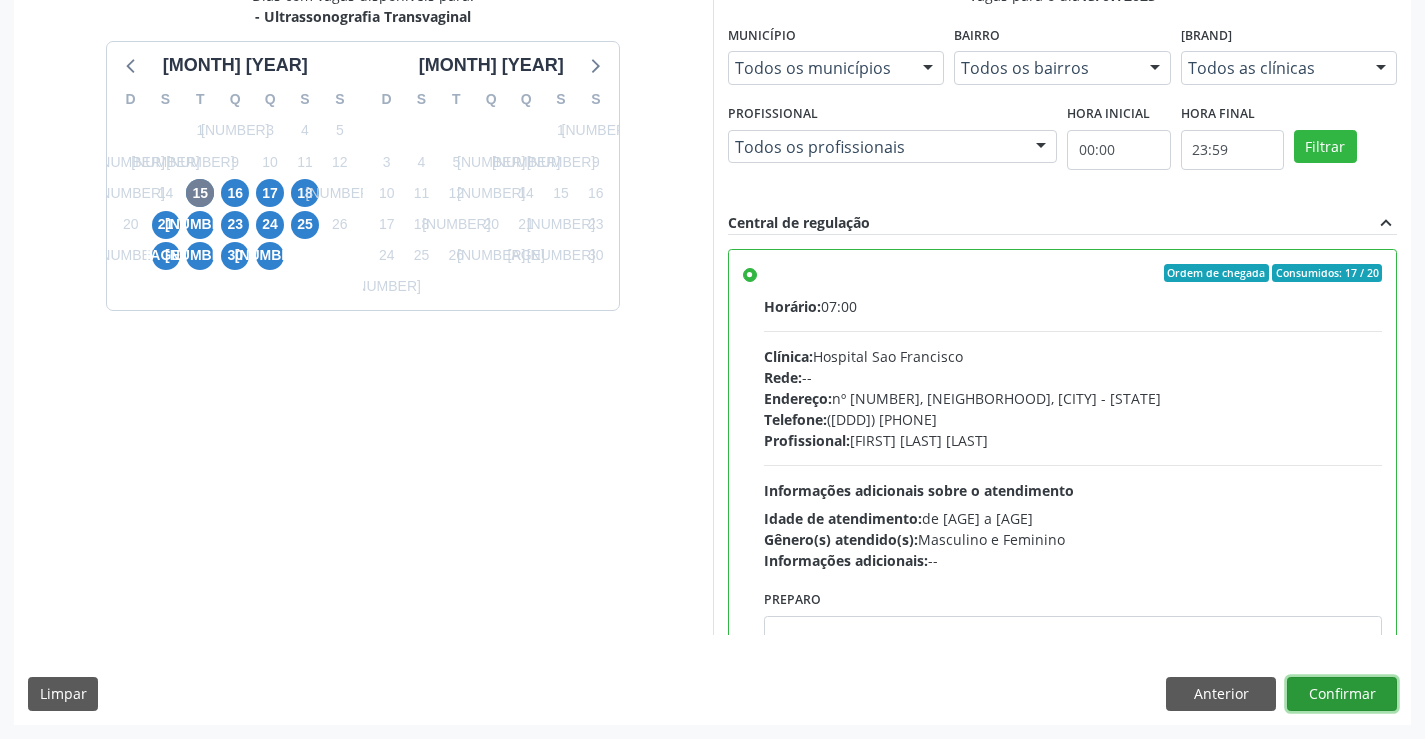click on "Confirmar" at bounding box center [1342, 694] 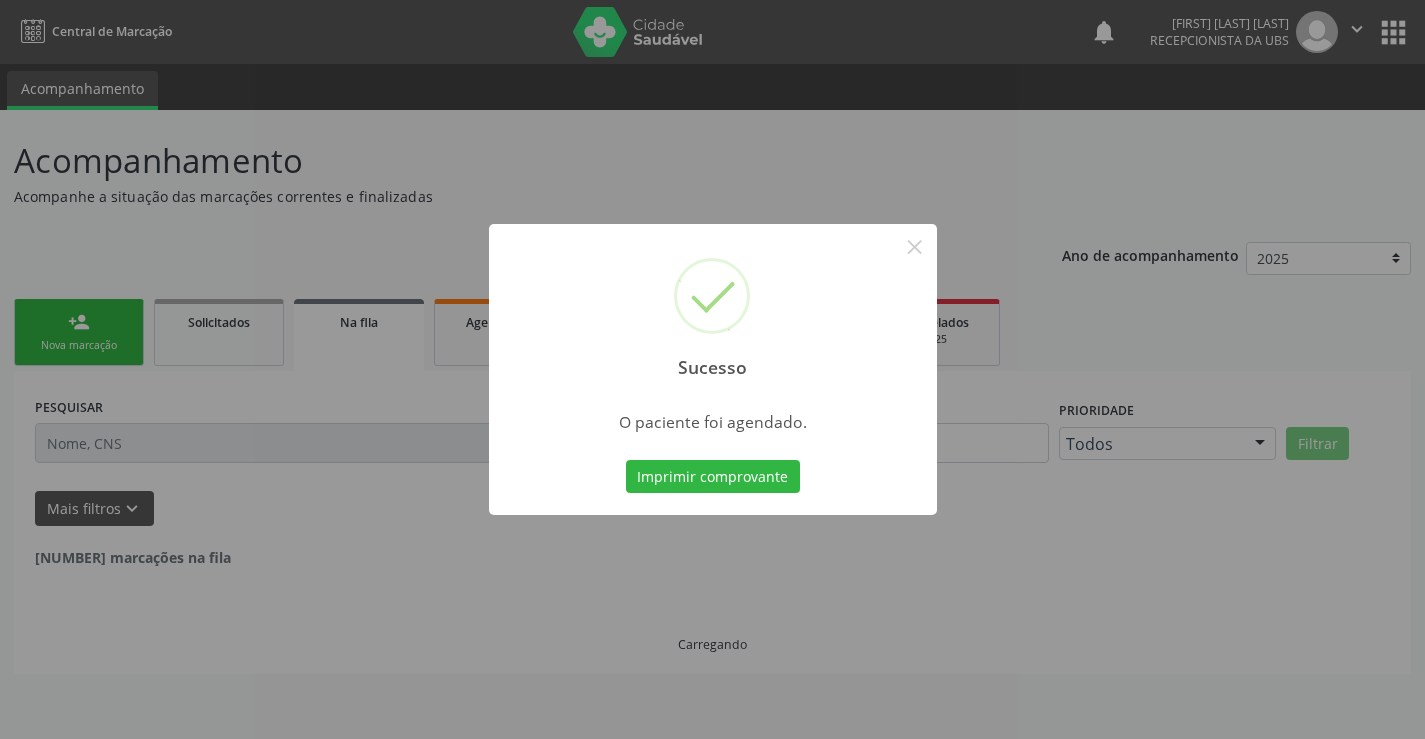 scroll, scrollTop: 0, scrollLeft: 0, axis: both 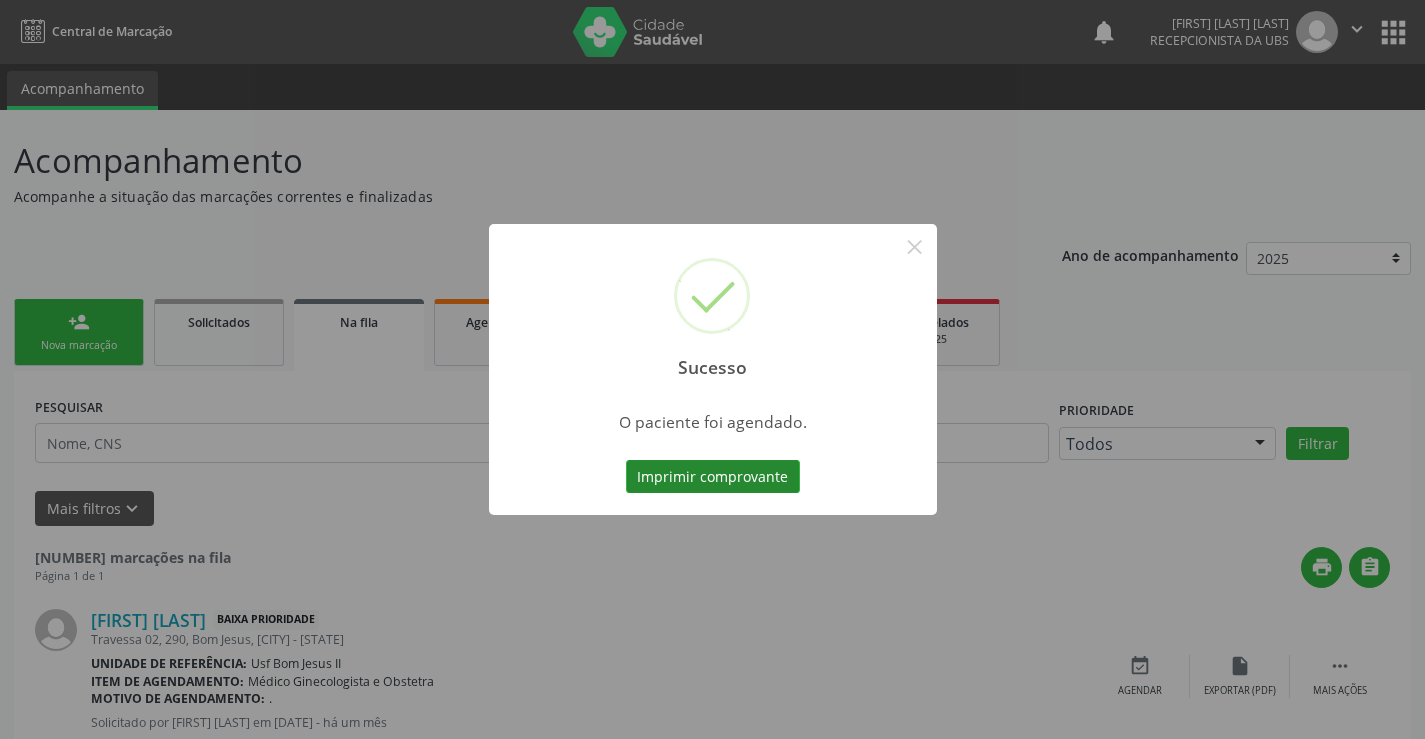 click on "Imprimir comprovante" at bounding box center [713, 477] 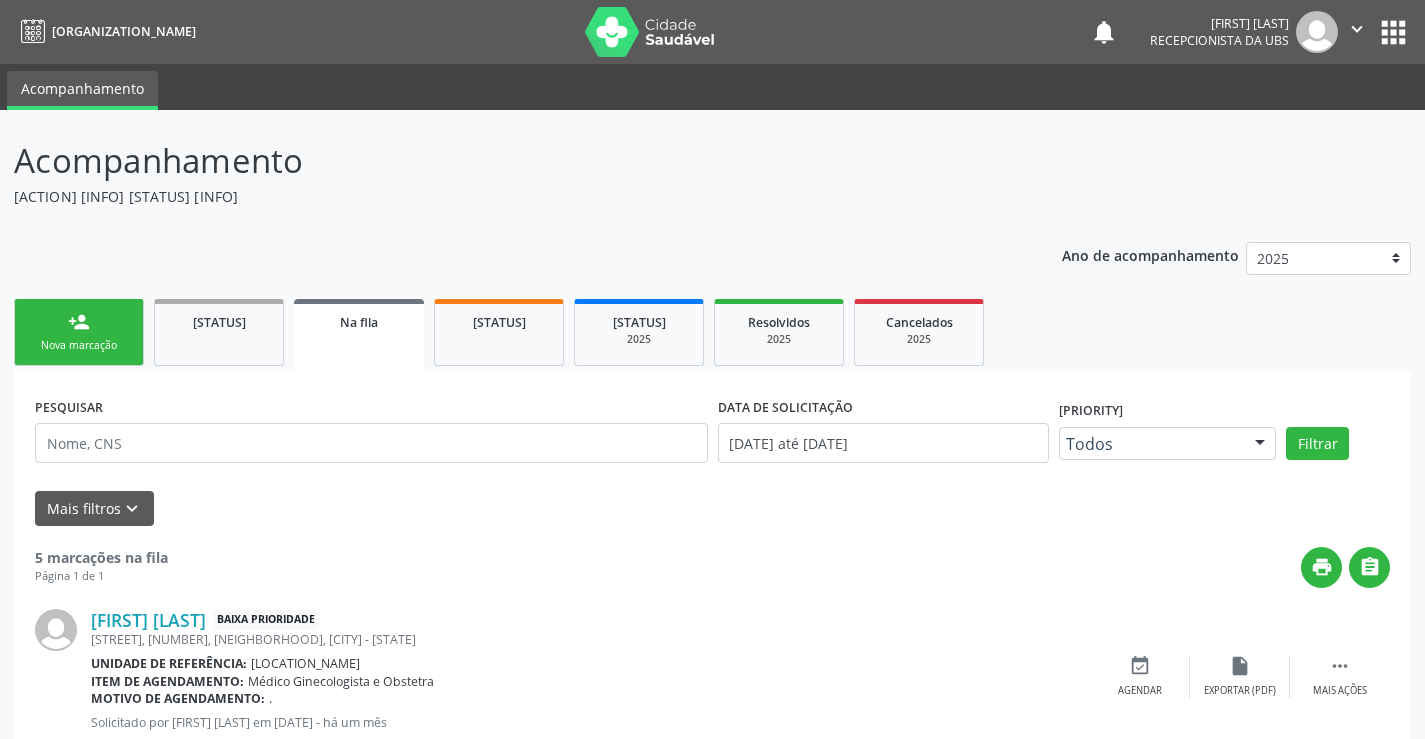 scroll, scrollTop: 0, scrollLeft: 0, axis: both 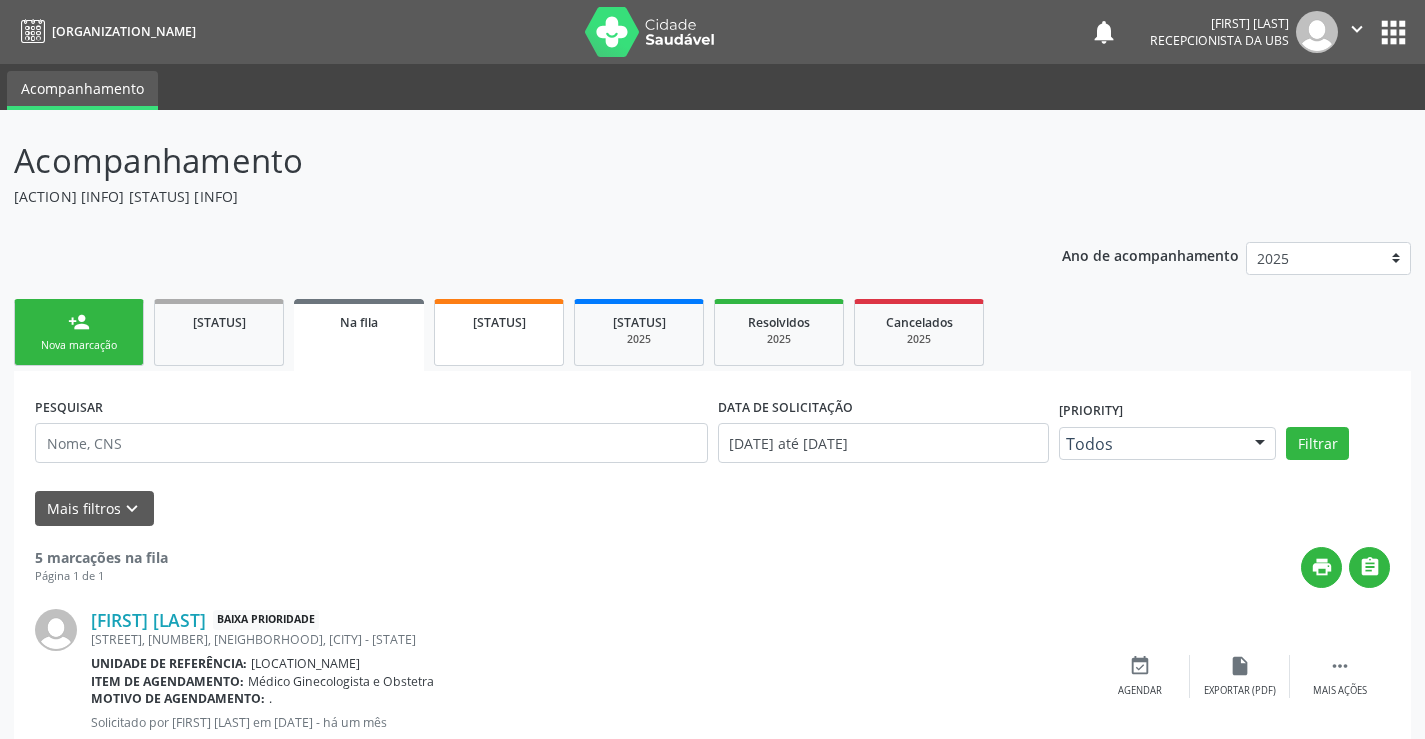 click on "Agendados" at bounding box center (499, 332) 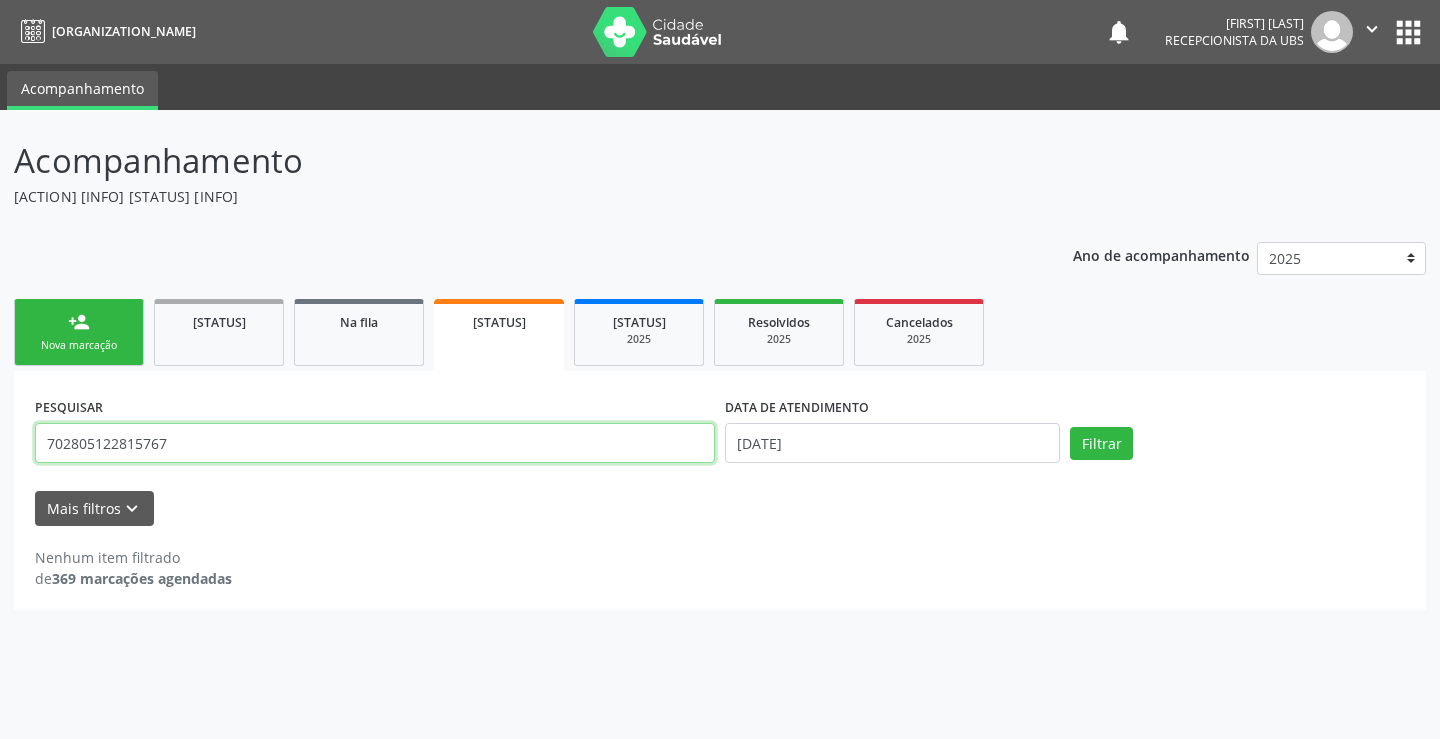 click on "702805122815767" at bounding box center (375, 443) 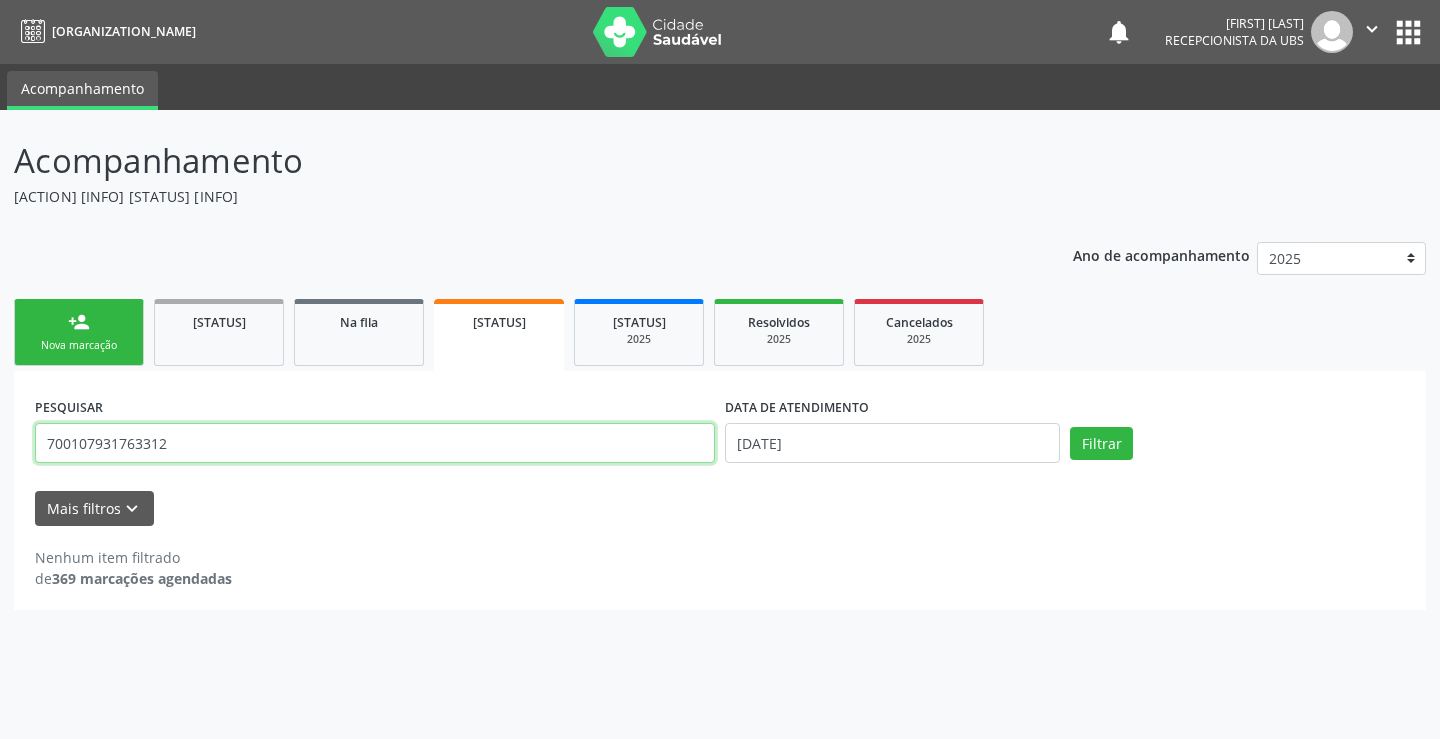 type on "700107931763312" 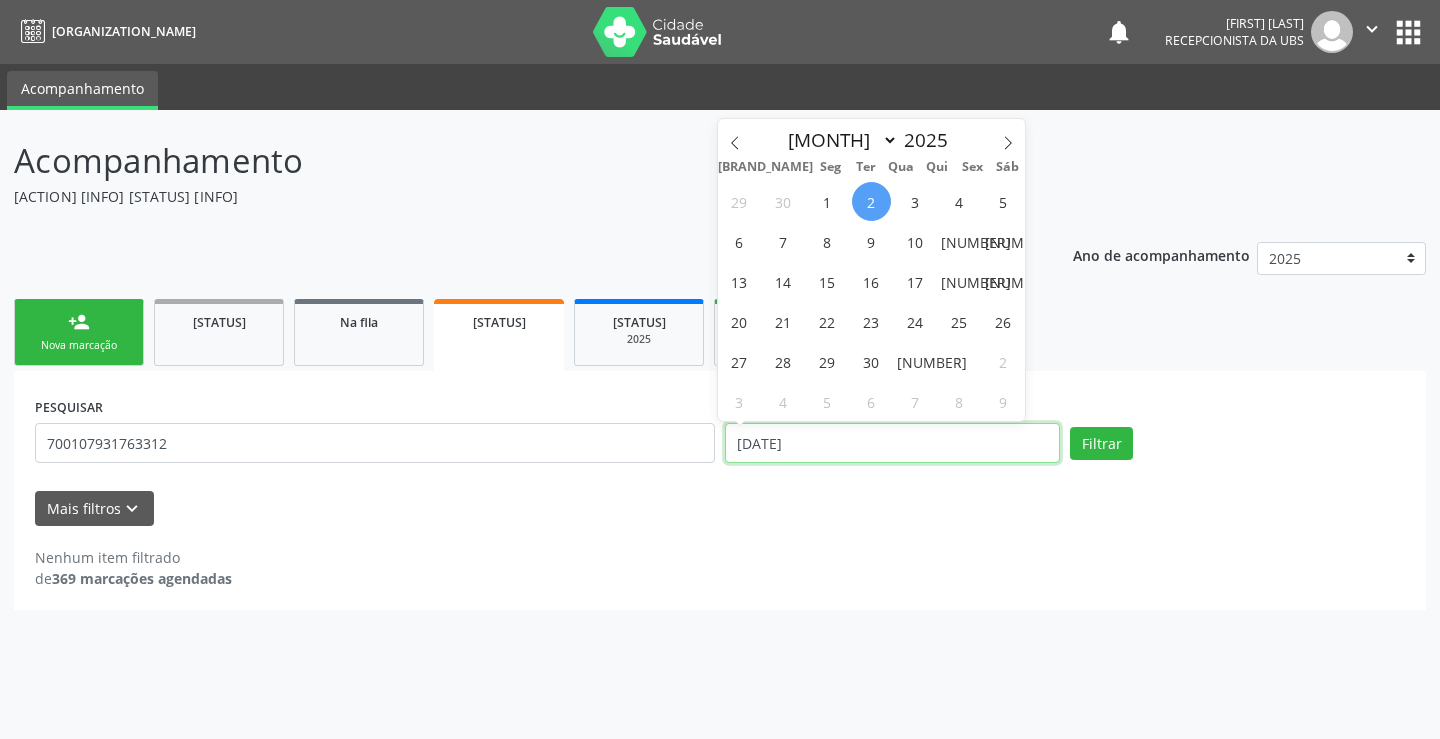 click on "02/07/2025" at bounding box center (892, 443) 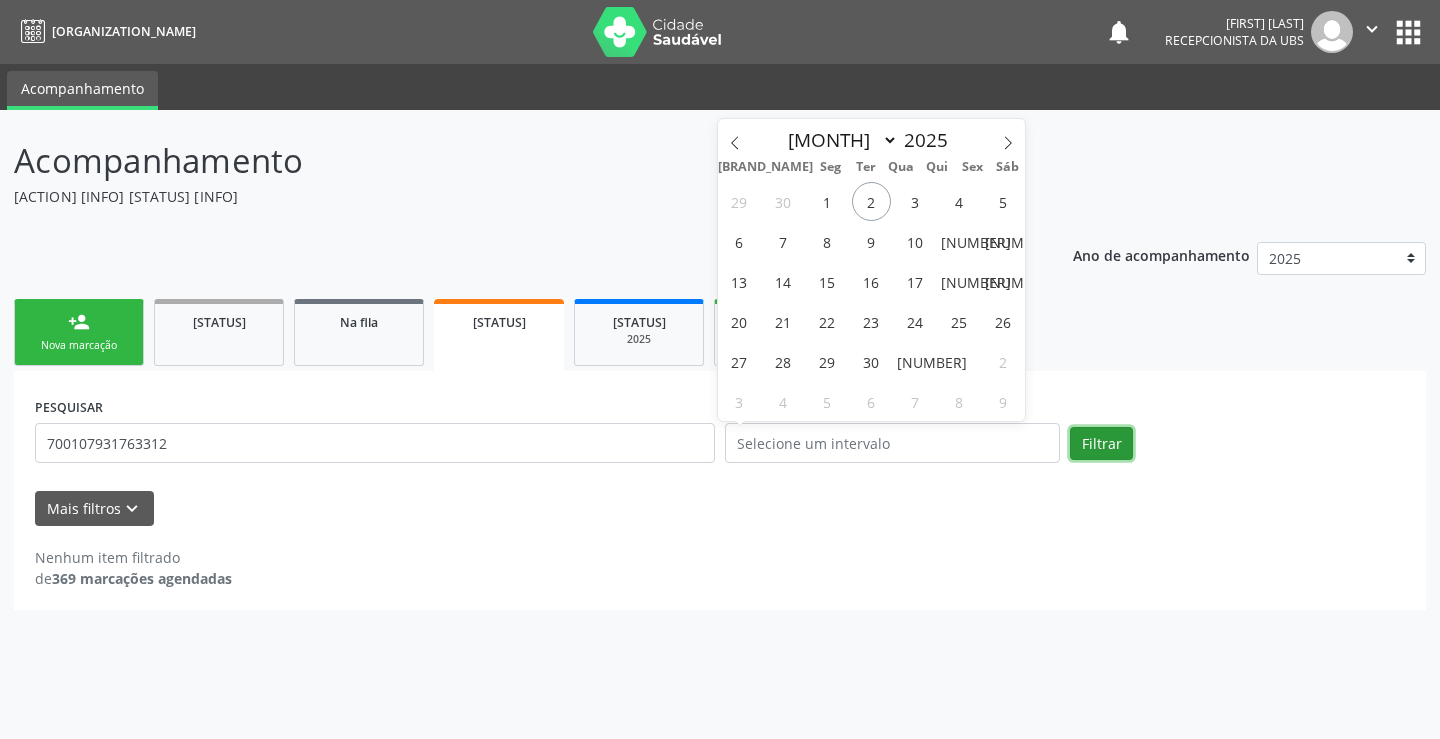 click on "Filtrar" at bounding box center (1101, 444) 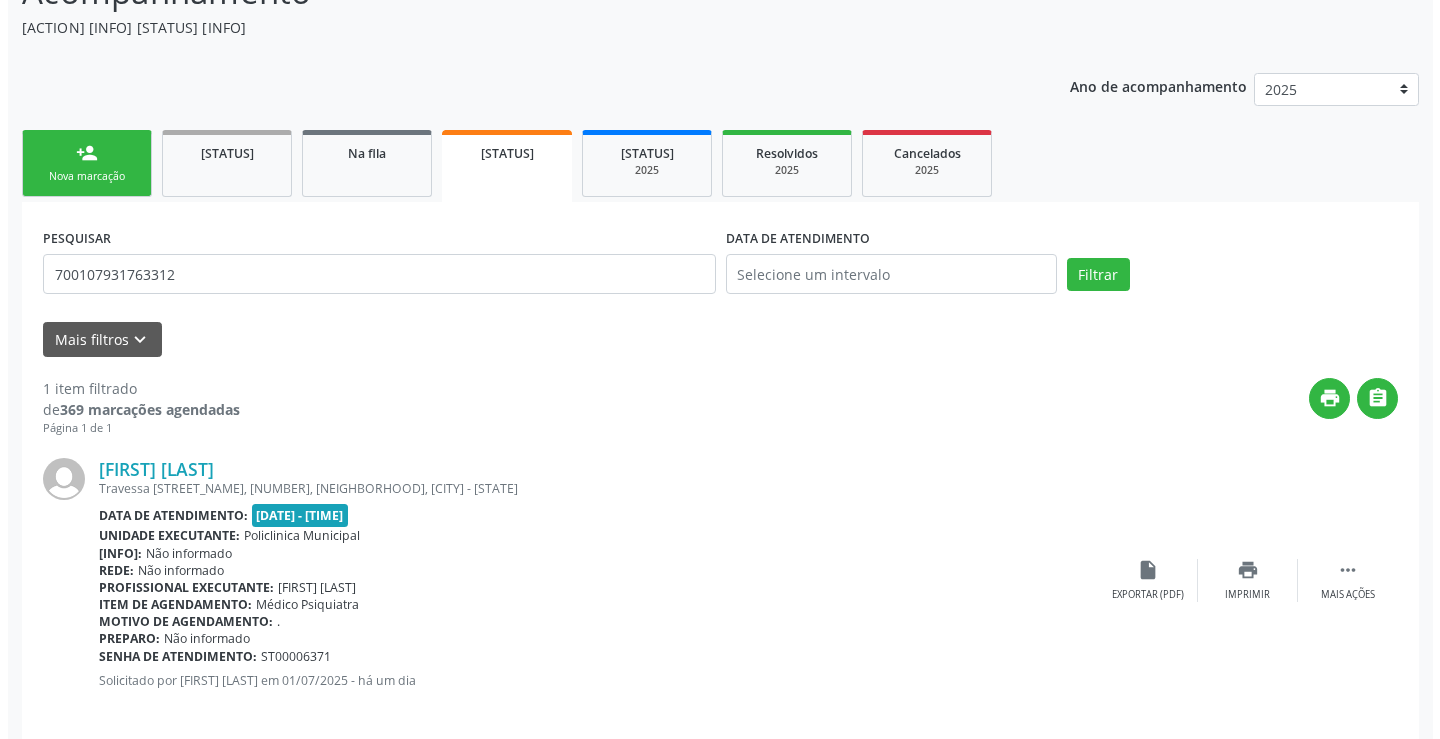 scroll, scrollTop: 189, scrollLeft: 0, axis: vertical 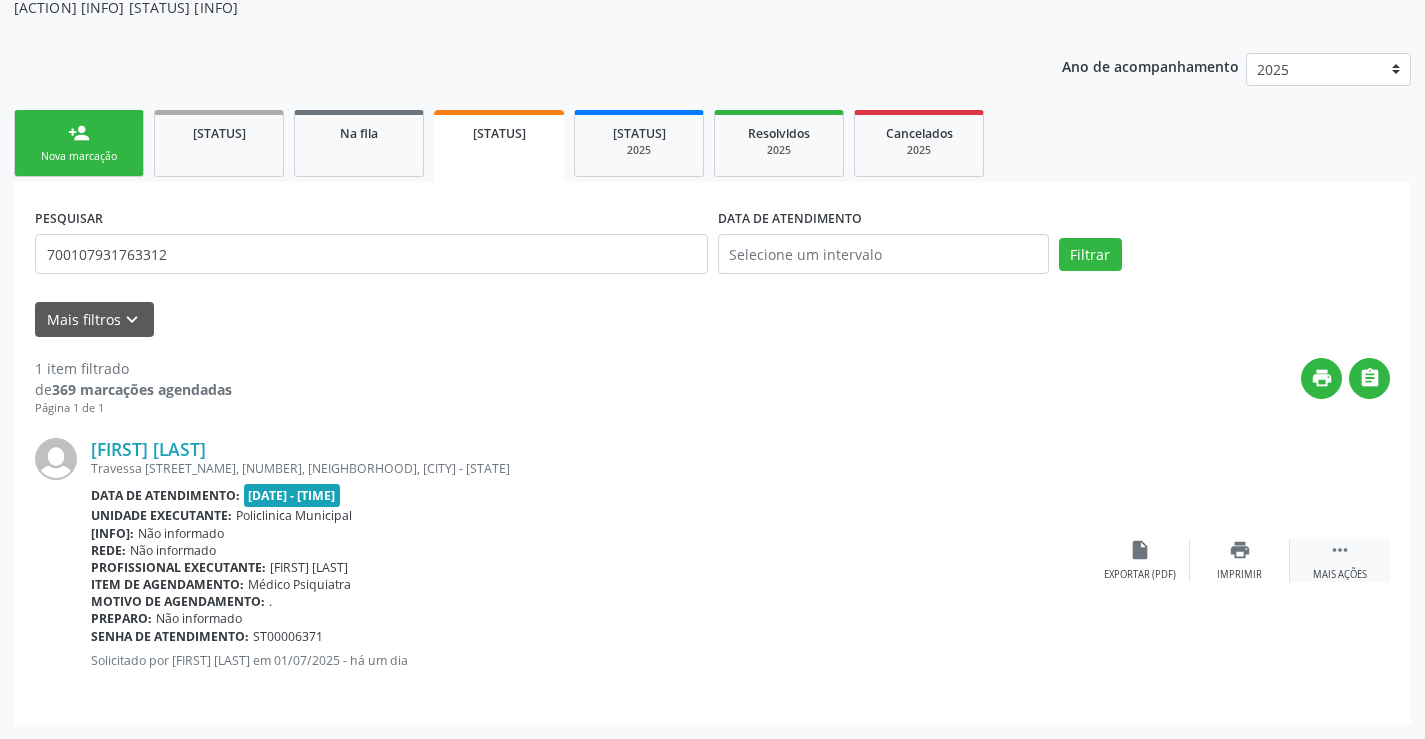 click on "" at bounding box center [1340, 550] 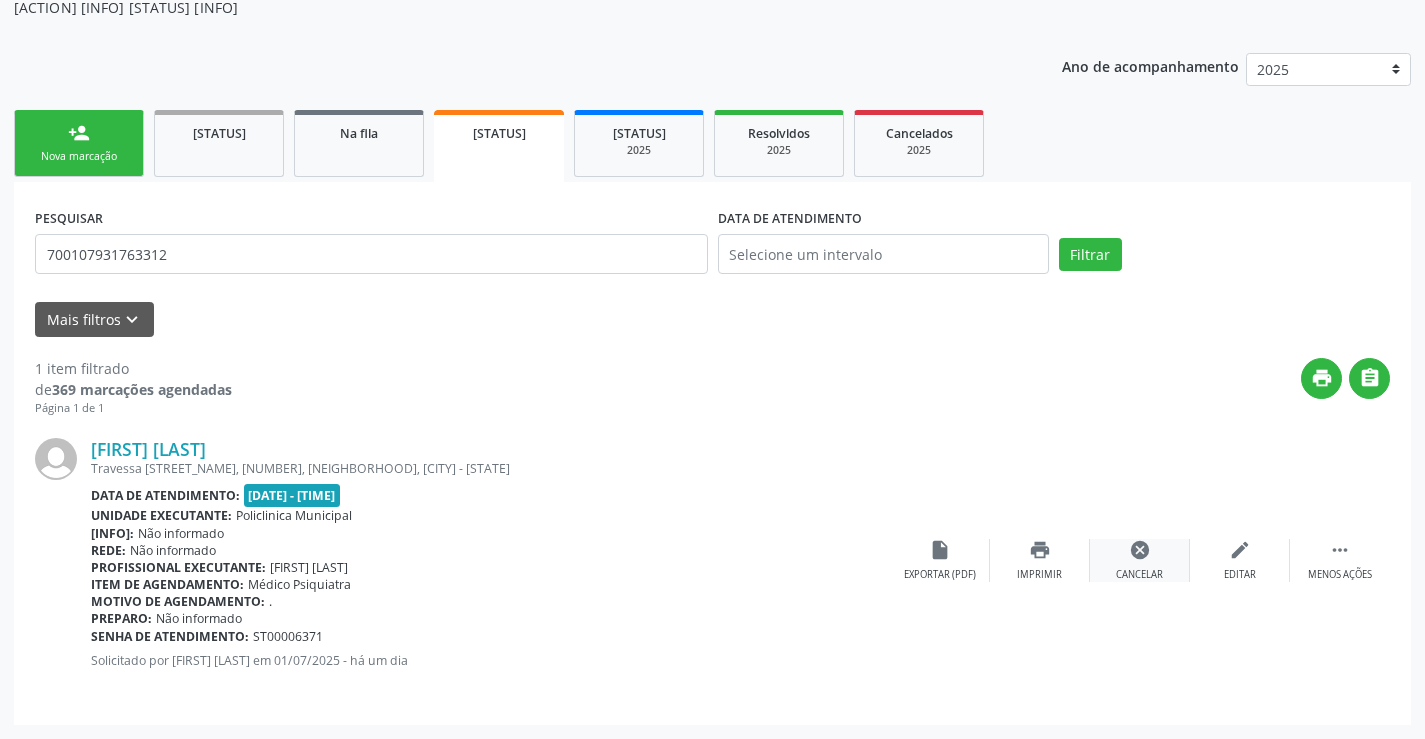 click on "cancel" at bounding box center [1240, 550] 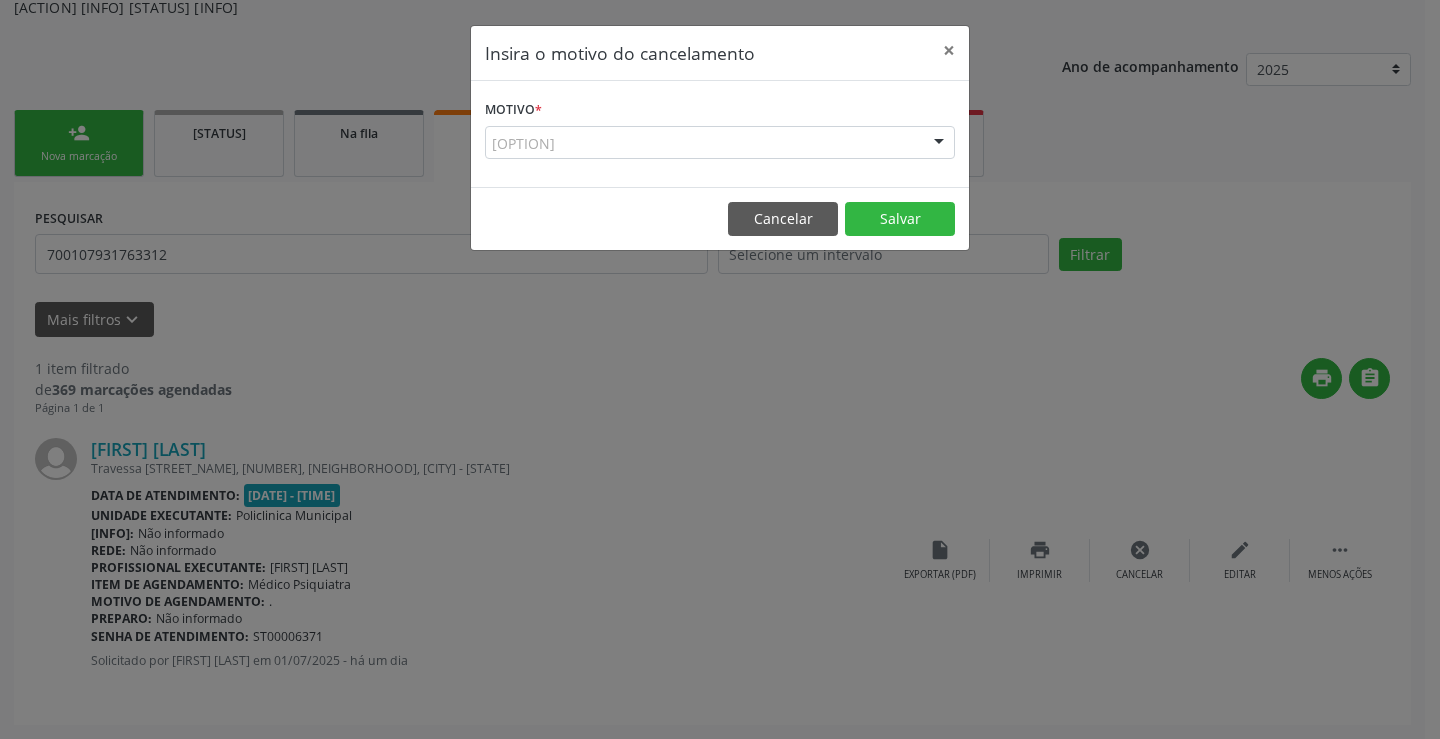 click at bounding box center (939, 144) 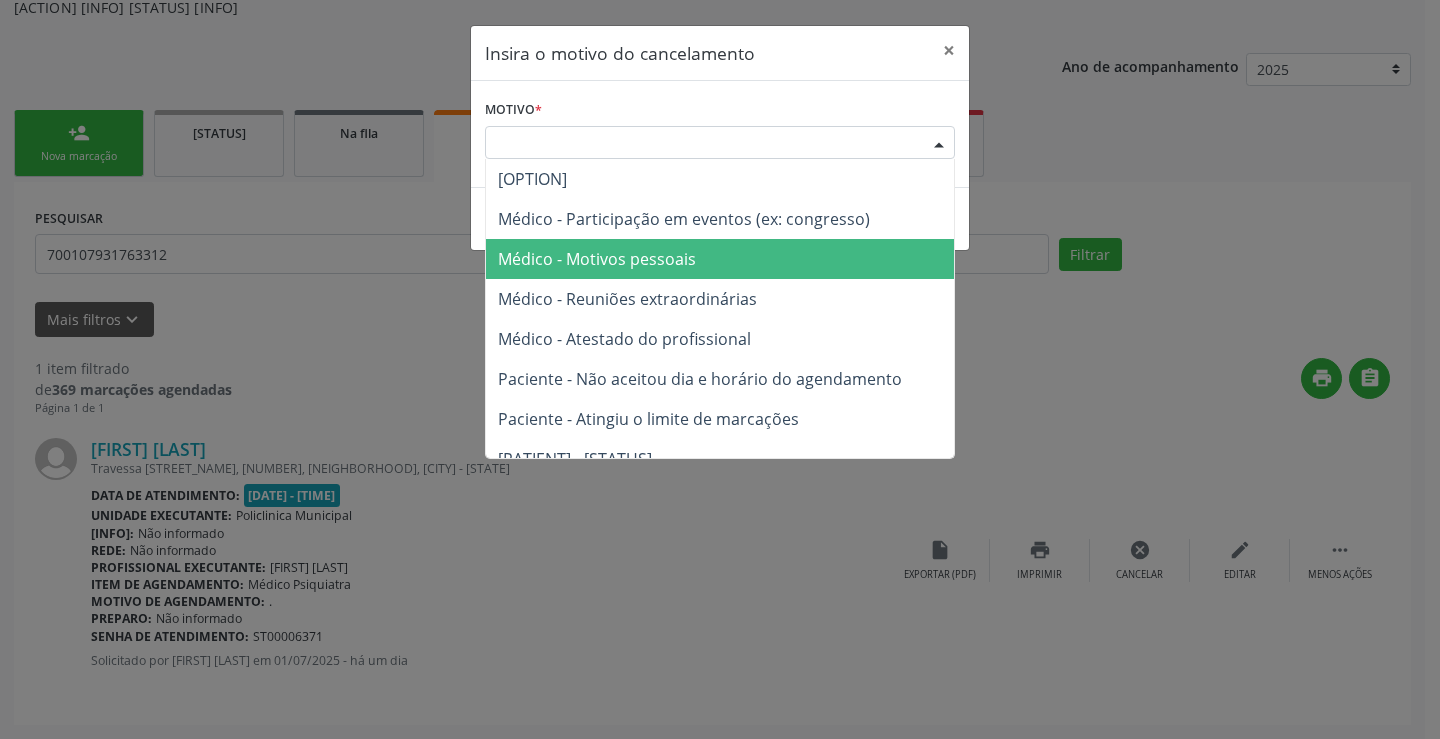click on "Médico - Motivos pessoais" at bounding box center [741, 259] 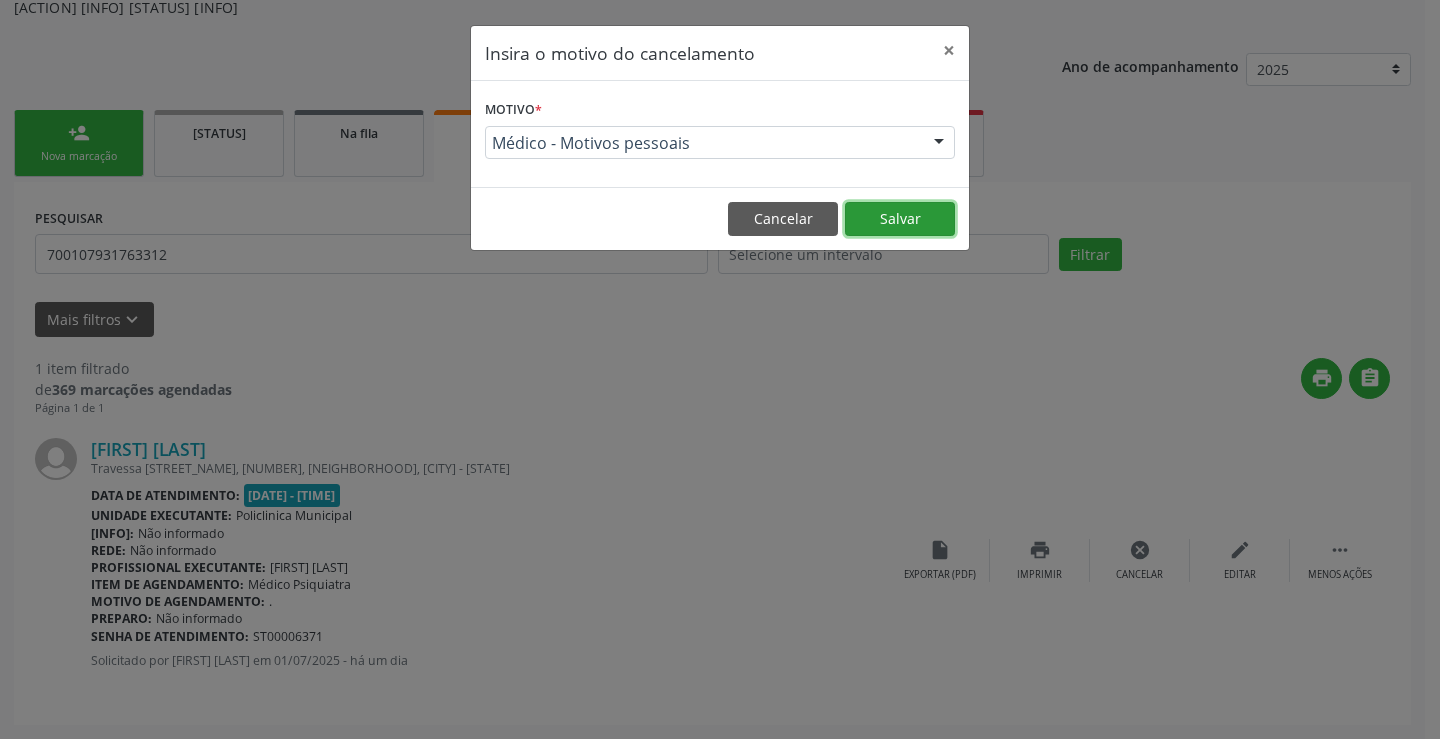 click on "Salvar" at bounding box center (900, 219) 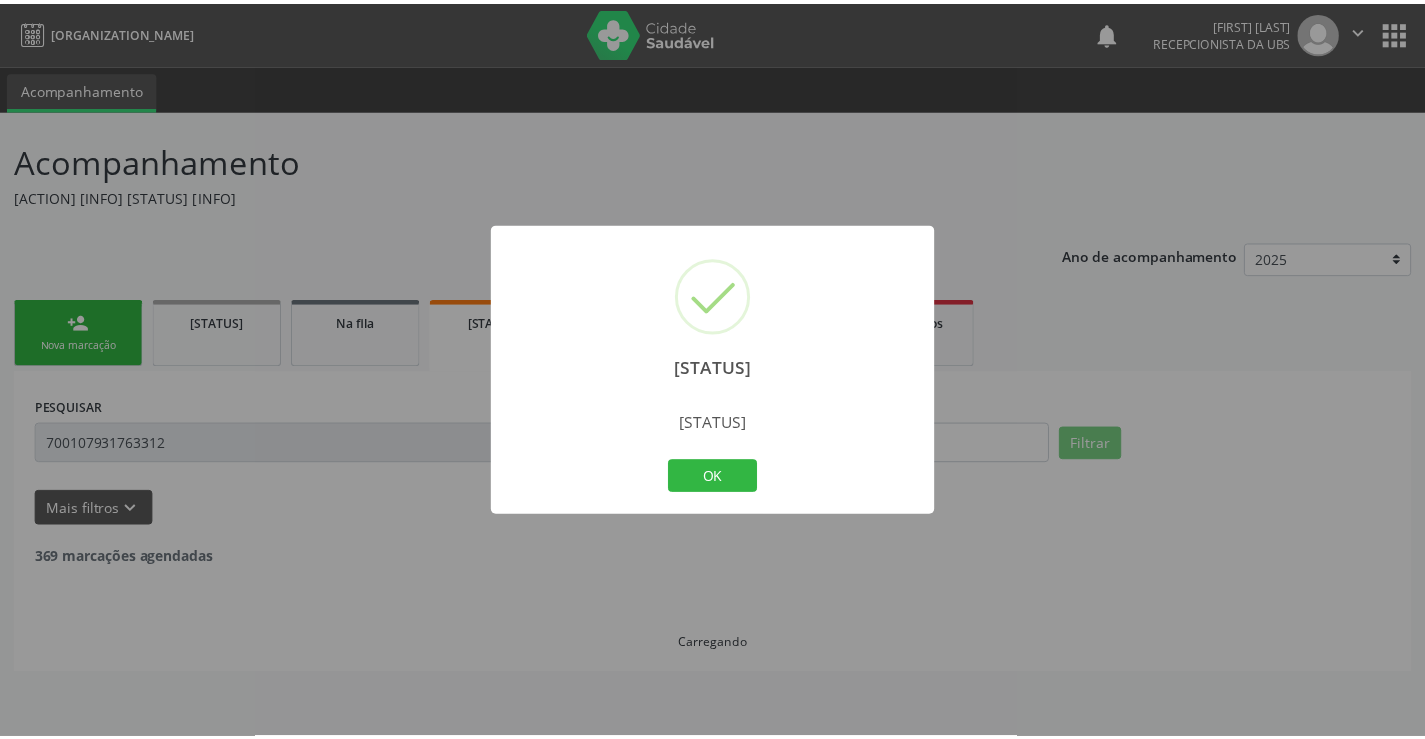scroll, scrollTop: 0, scrollLeft: 0, axis: both 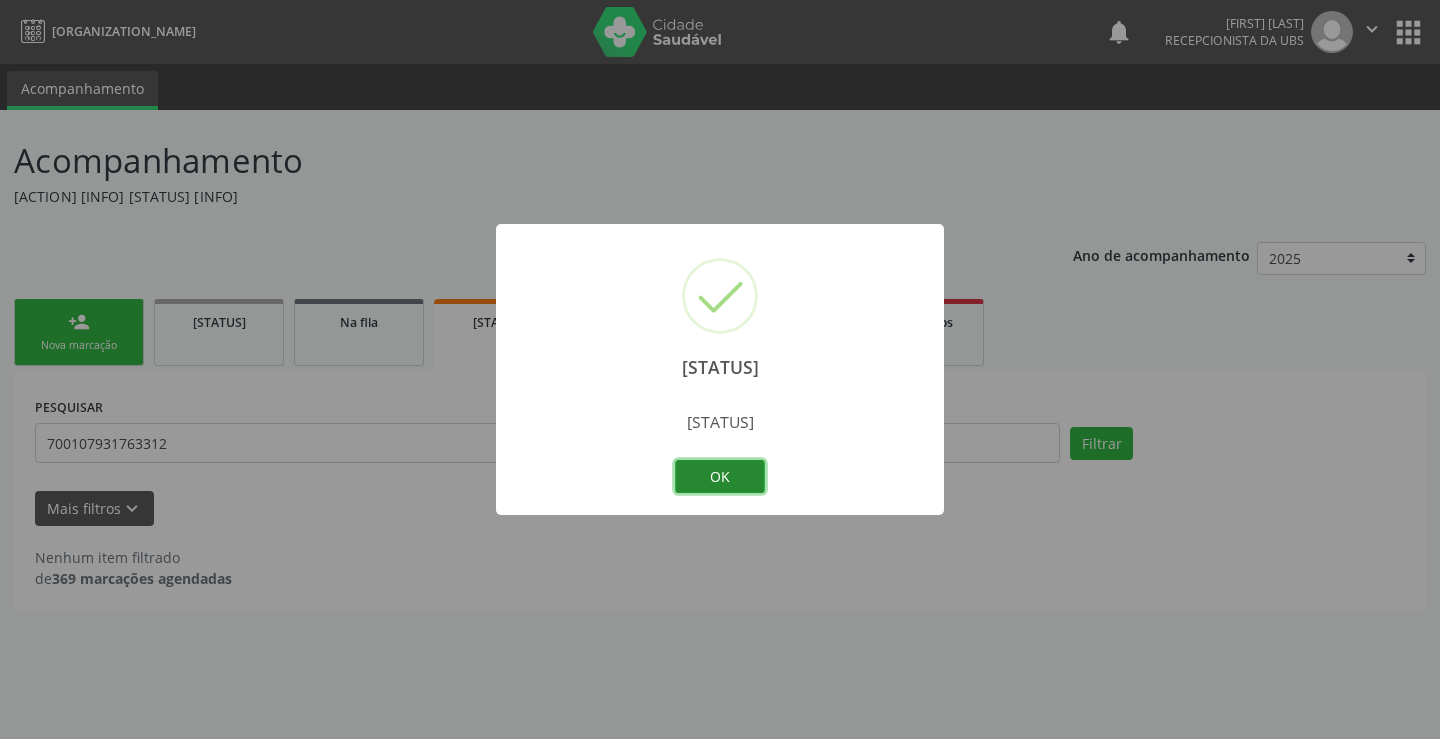 click on "OK" at bounding box center [720, 477] 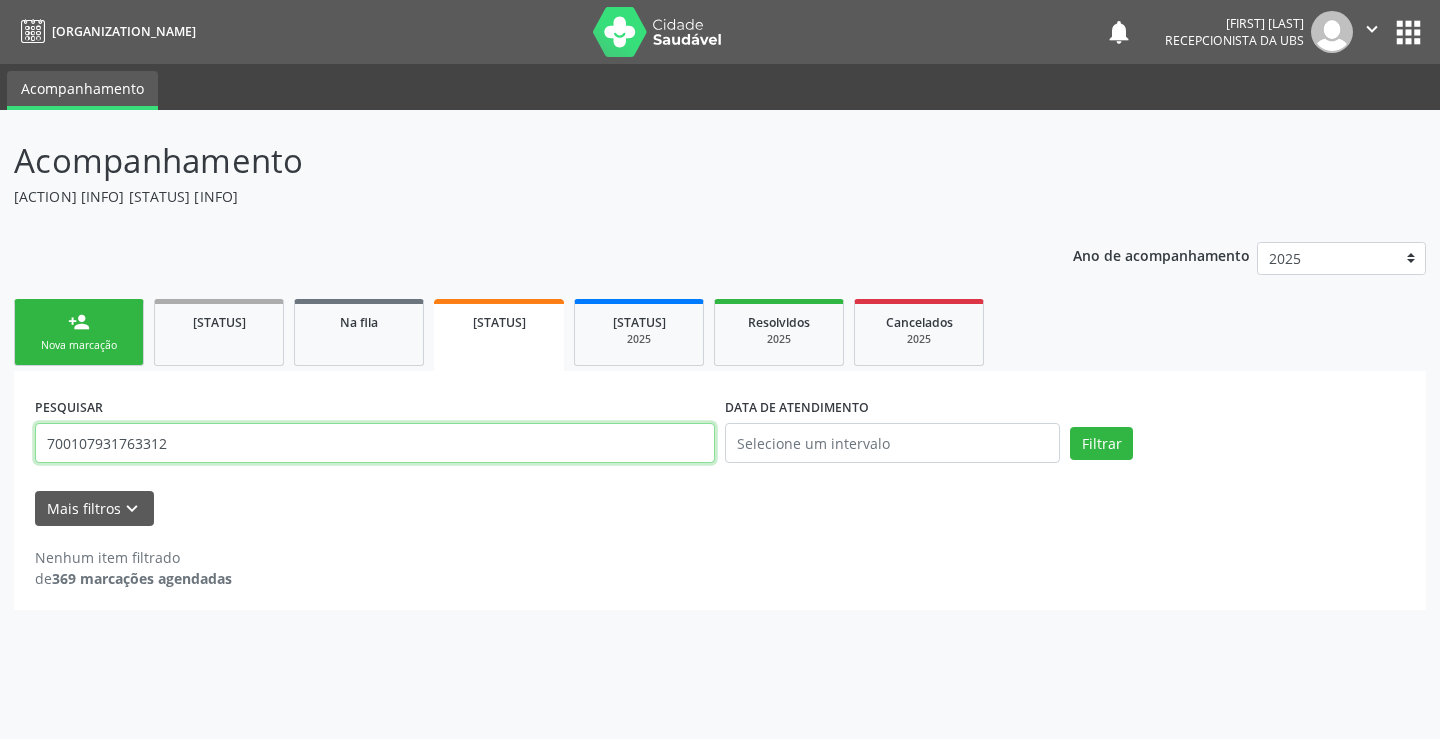click on "700107931763312" at bounding box center [375, 443] 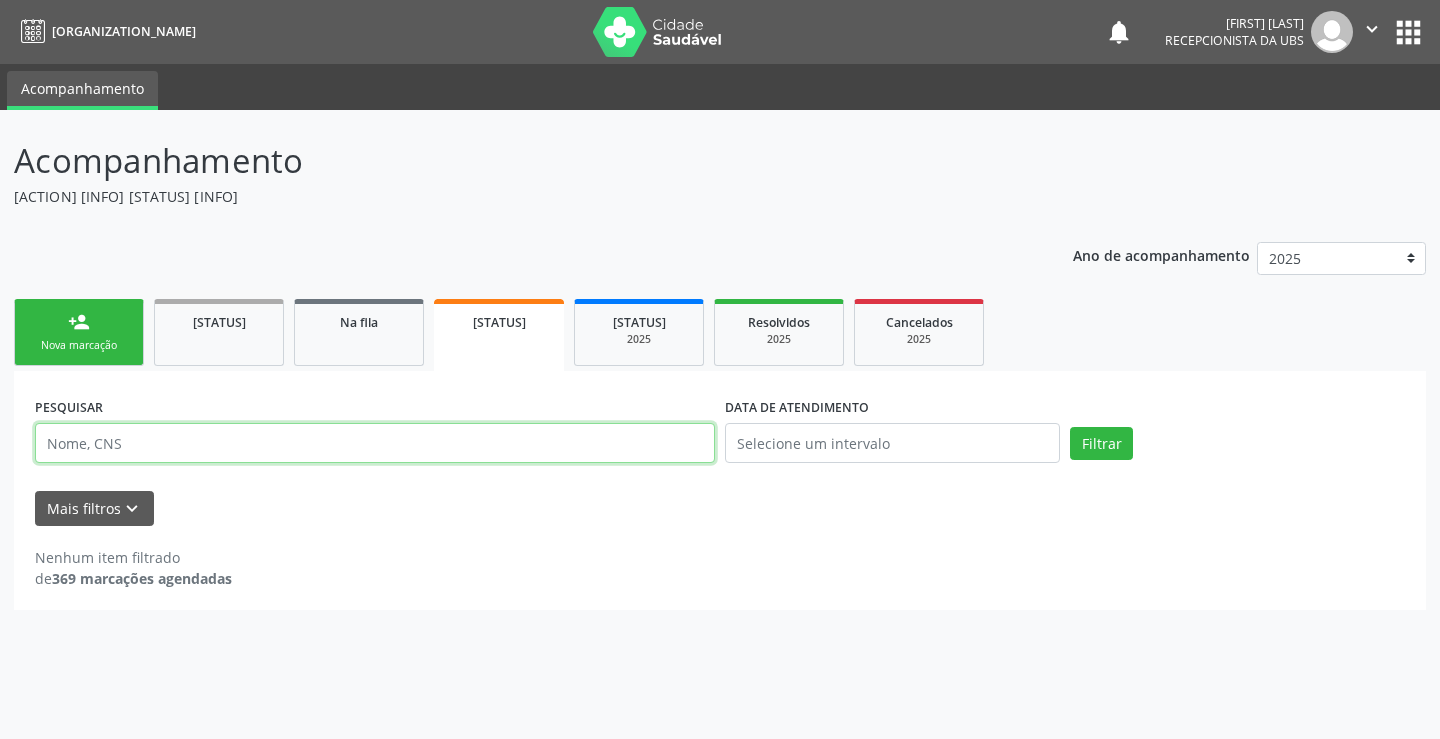 click at bounding box center (375, 443) 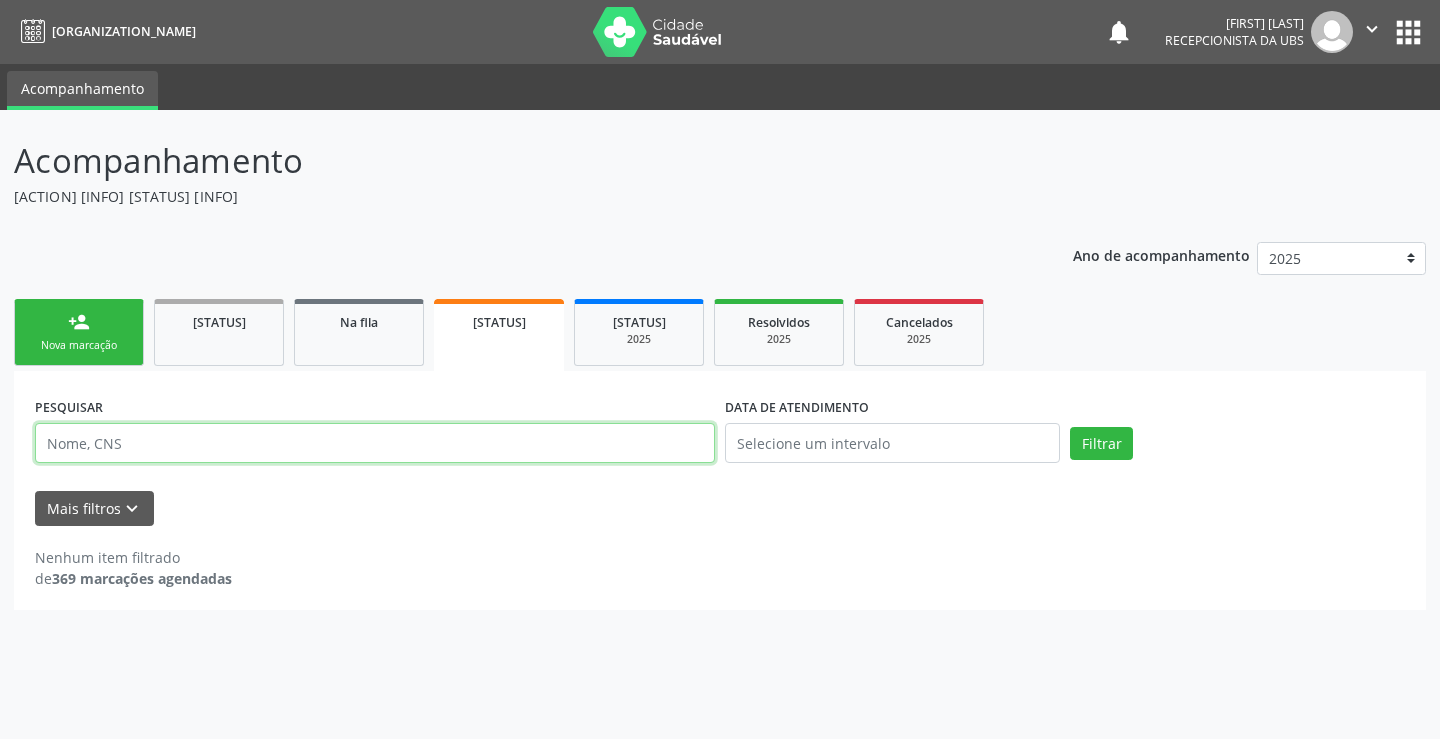 type 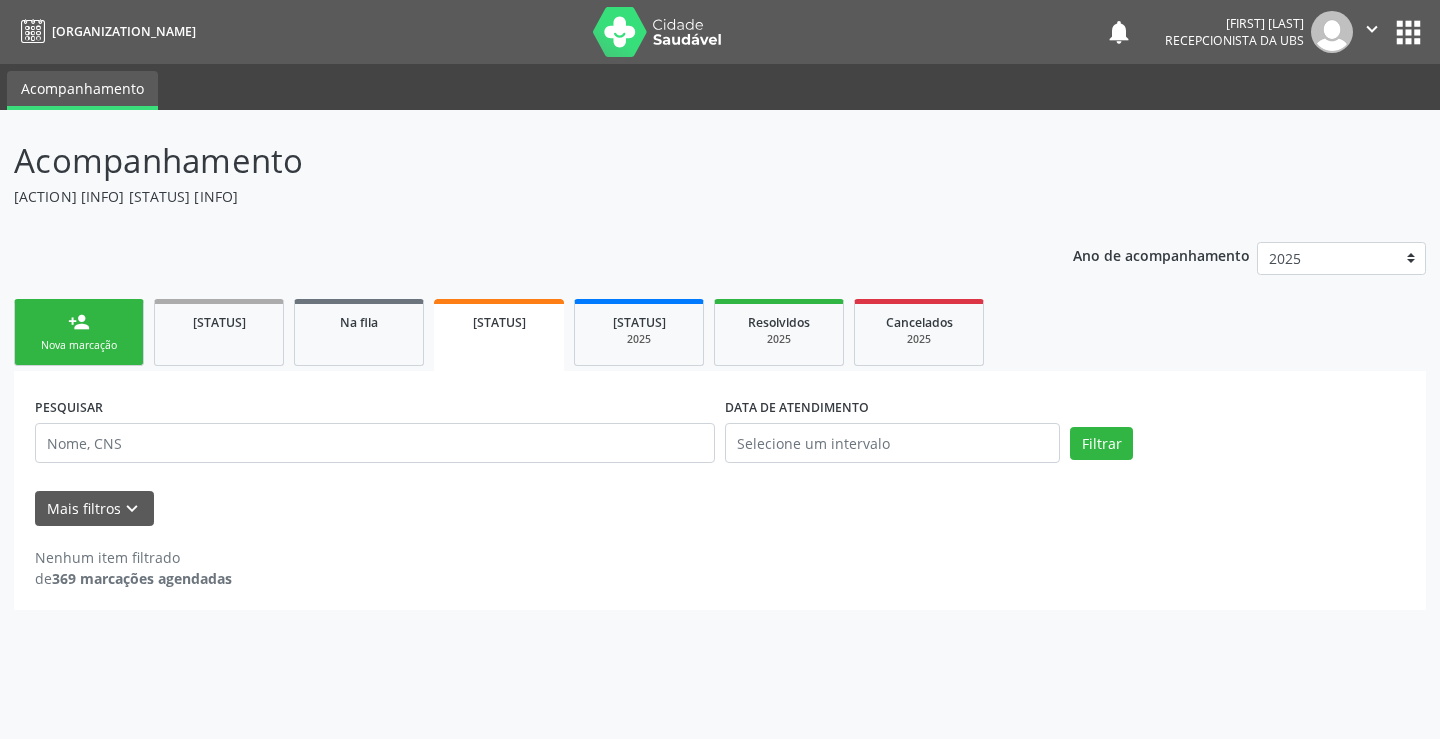 click on "person_add
Nova marcação" at bounding box center [79, 332] 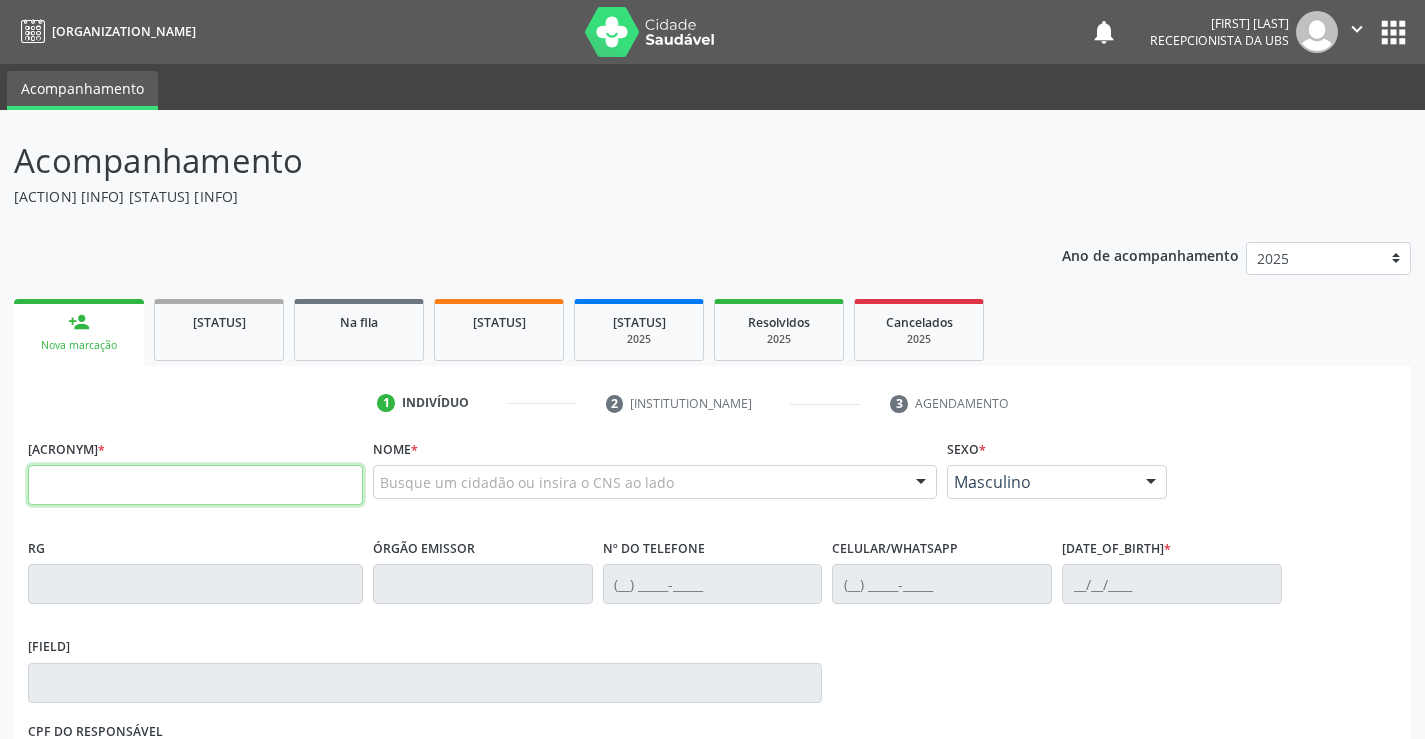 click at bounding box center (195, 485) 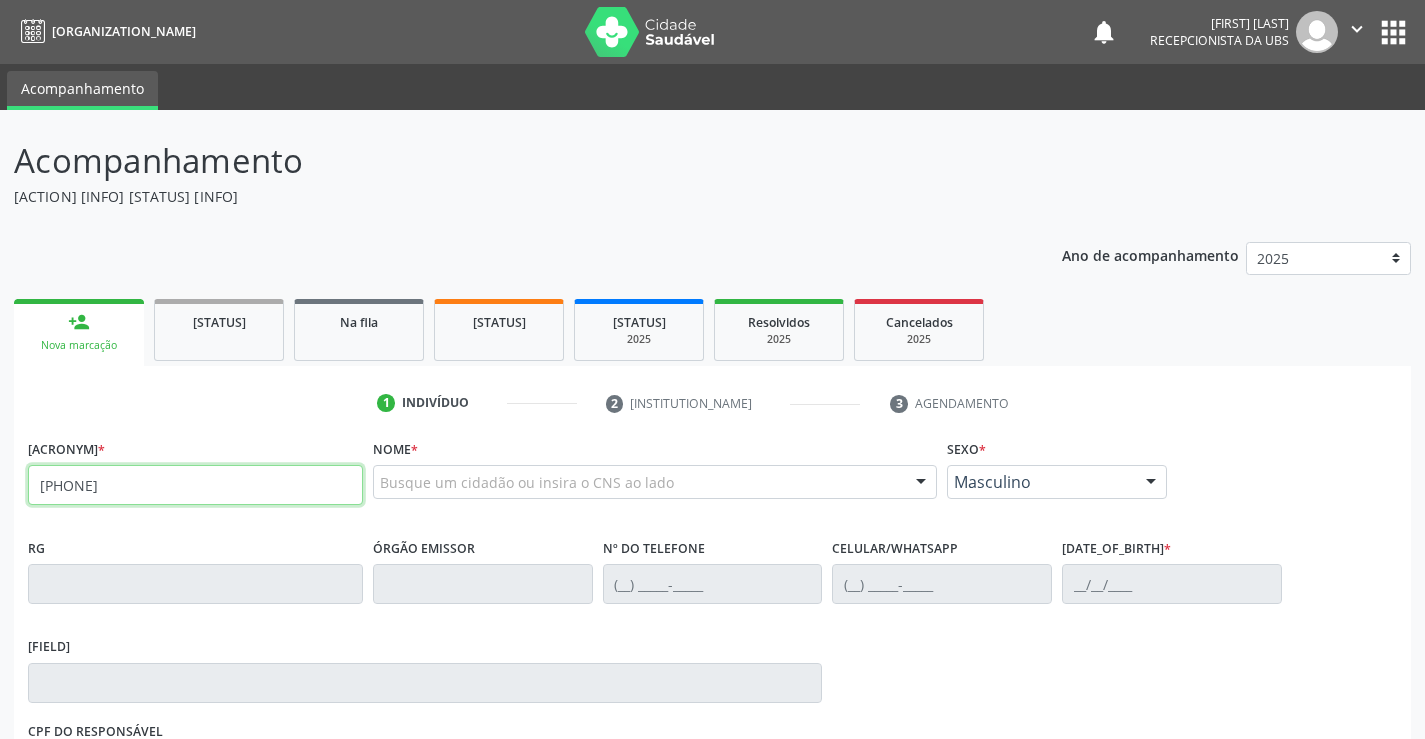 type on "898 0062 9192 2918" 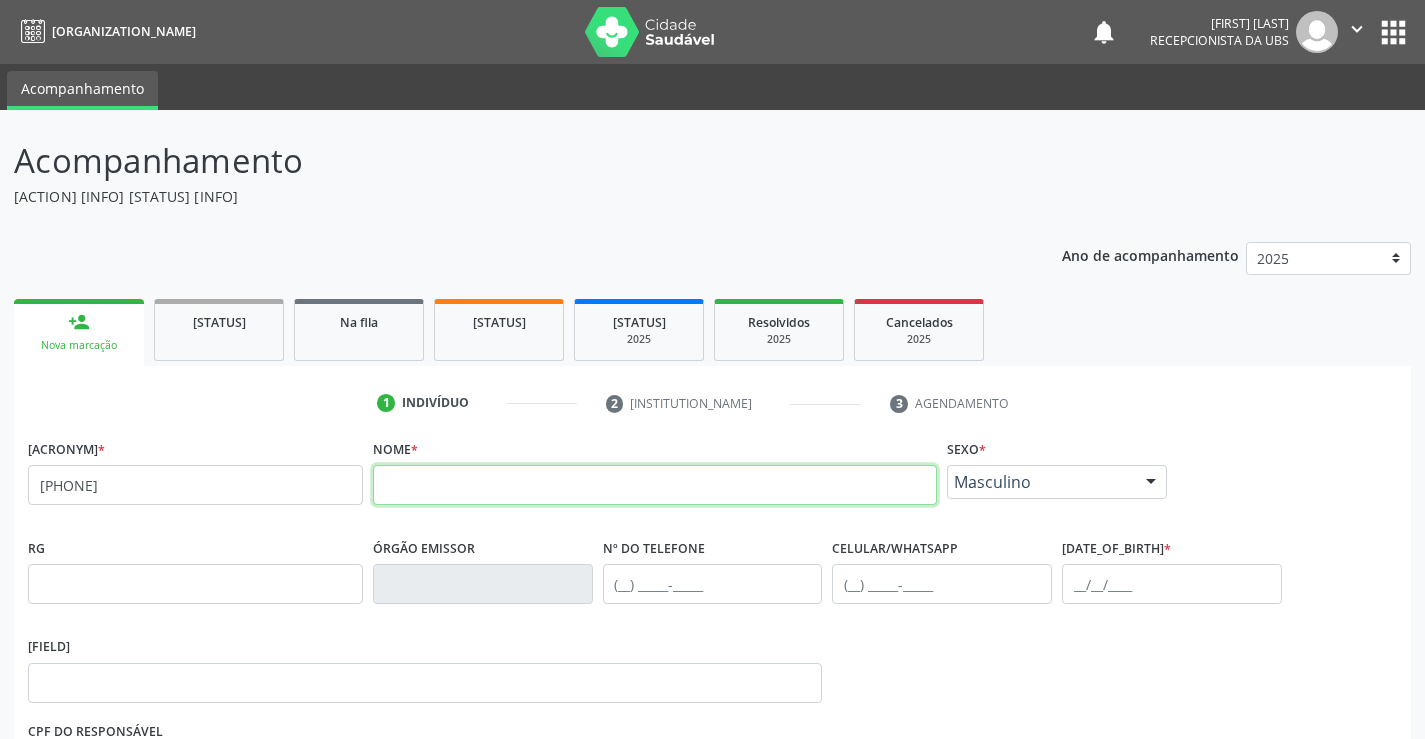 click at bounding box center (655, 485) 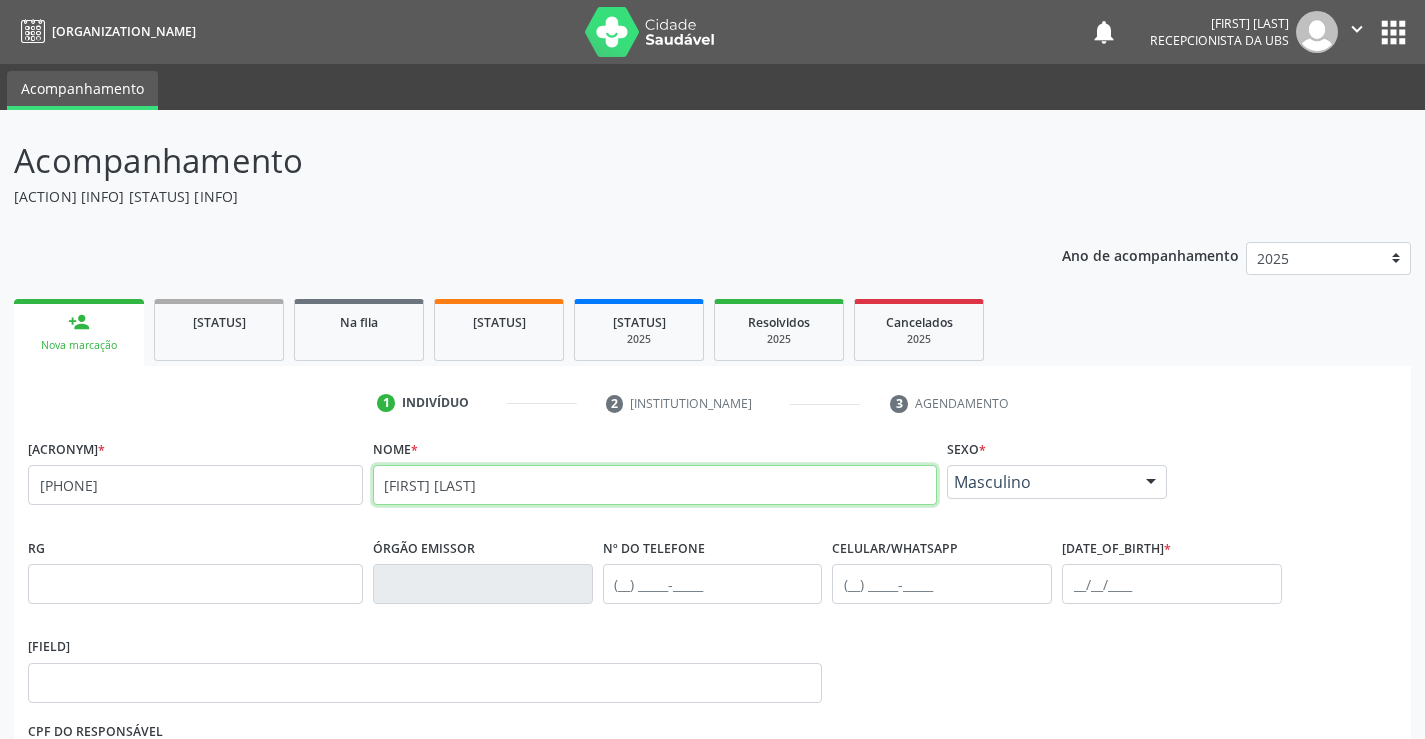 type on "iago rodrigues da silva" 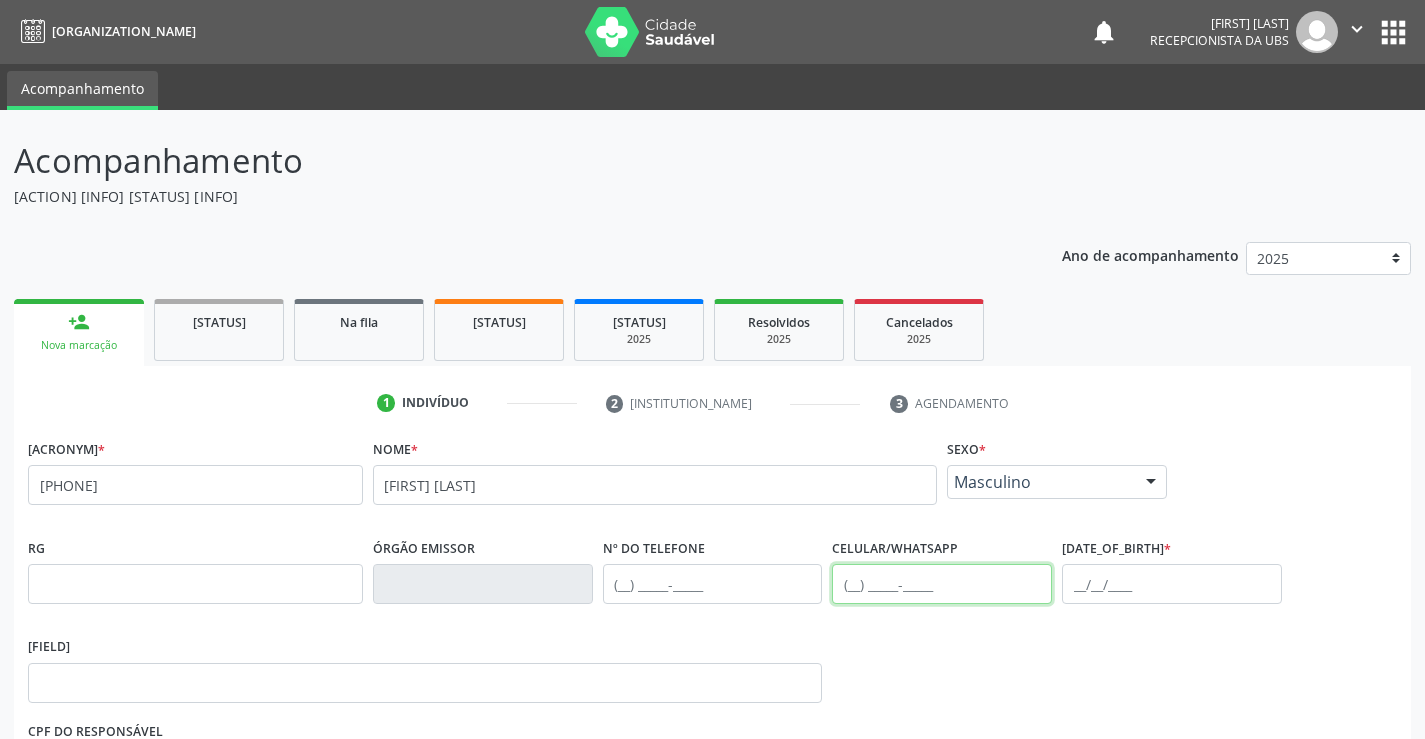 click at bounding box center [942, 584] 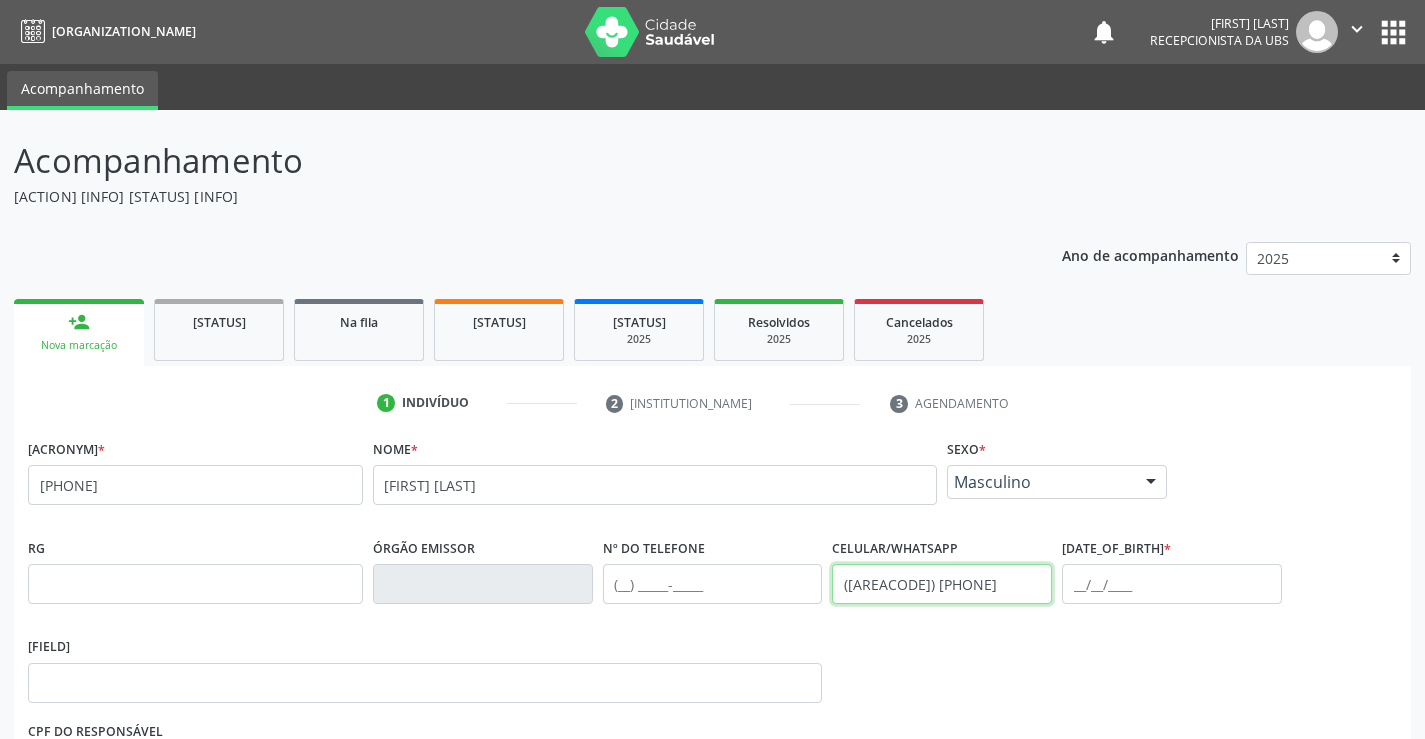 type on "(87) 99939-1203" 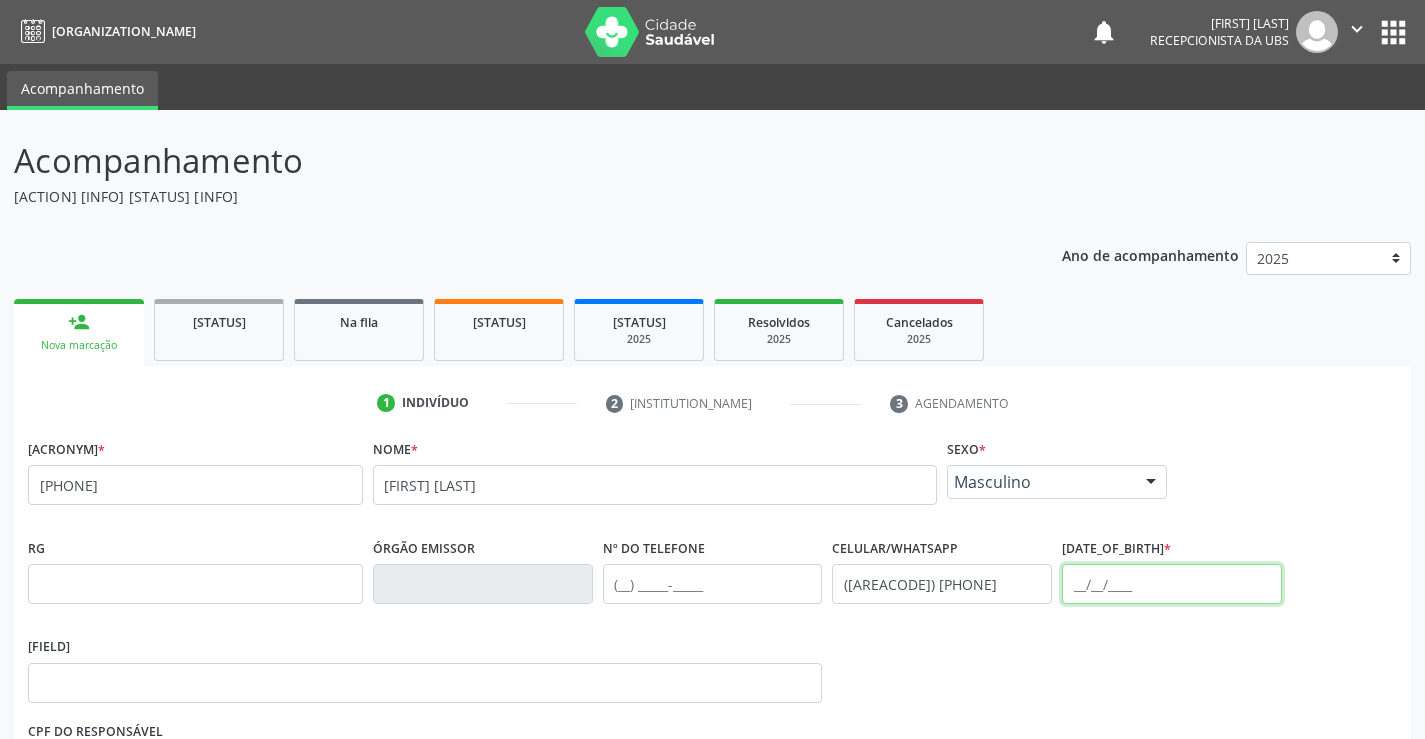 click at bounding box center [1172, 584] 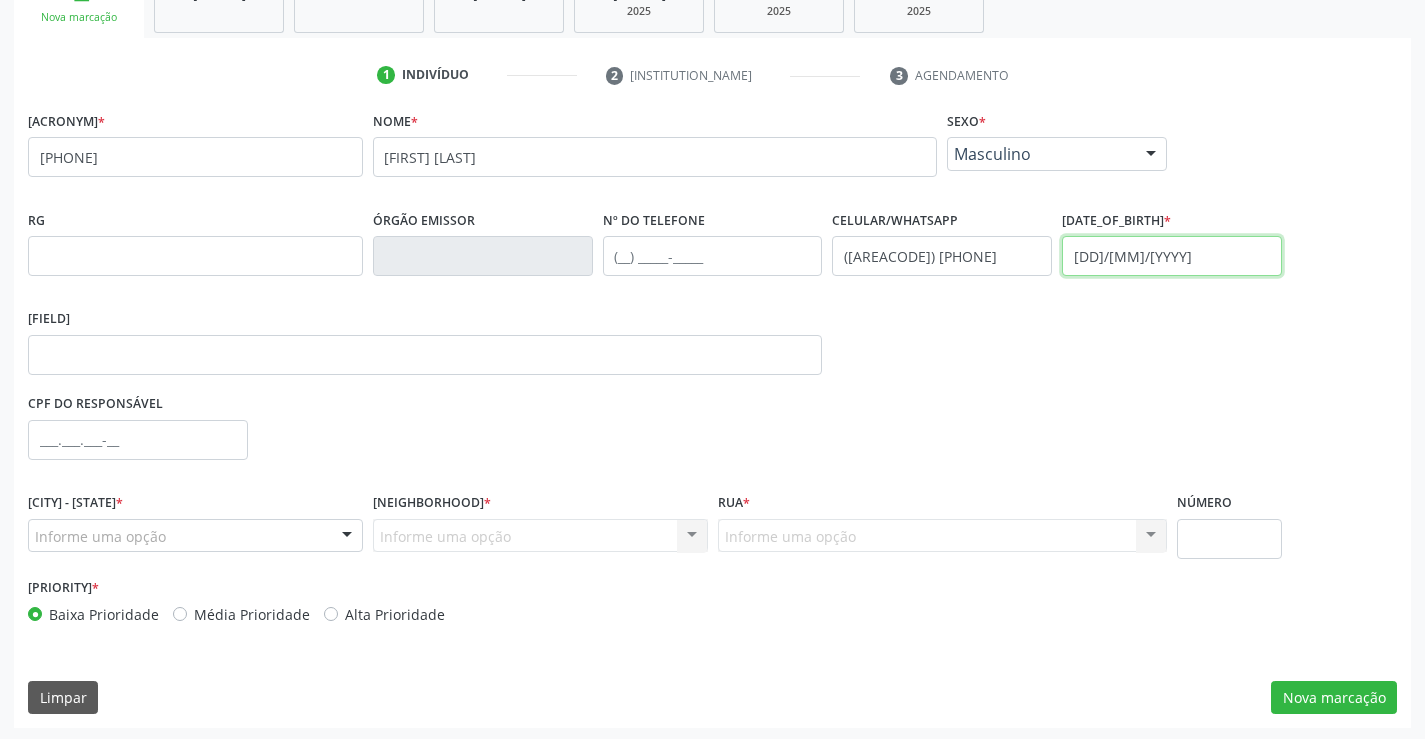 scroll, scrollTop: 331, scrollLeft: 0, axis: vertical 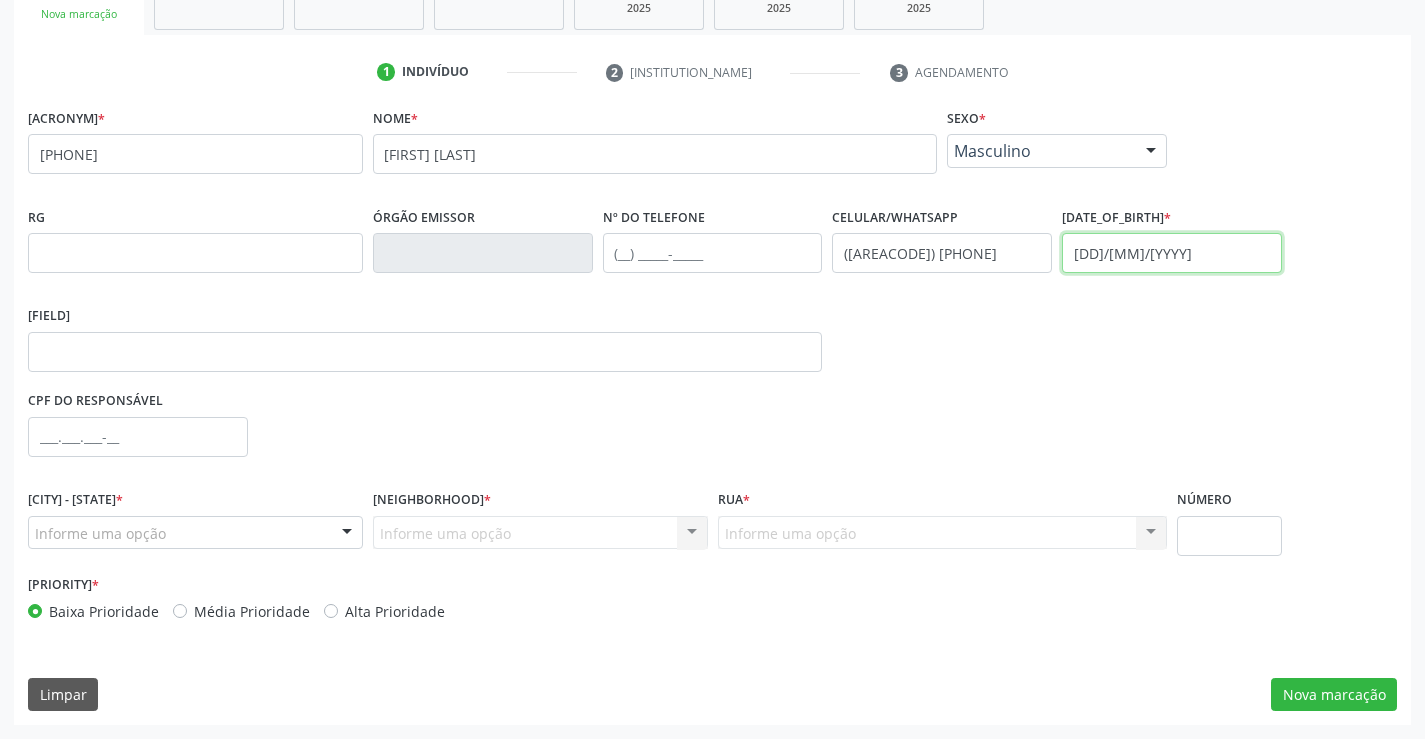 type on "18/10/2021" 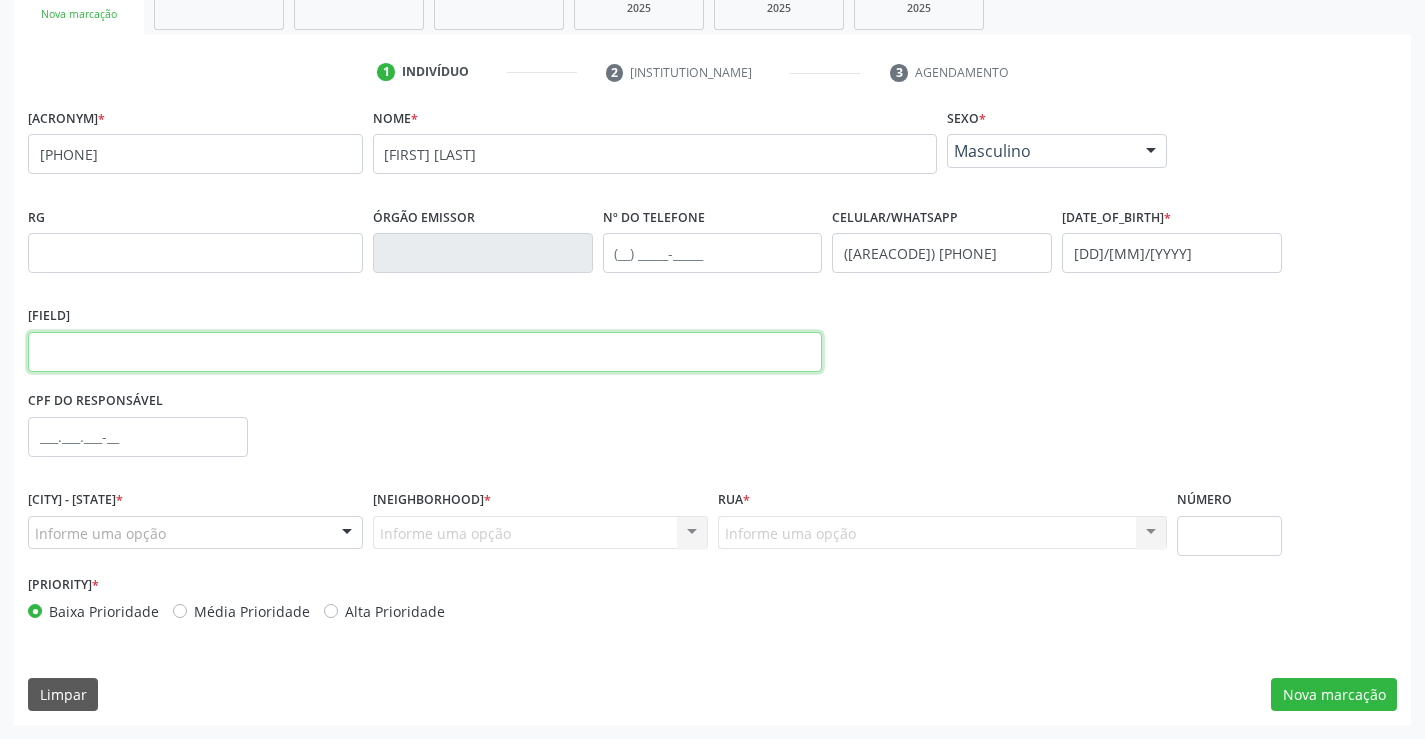 click at bounding box center (425, 352) 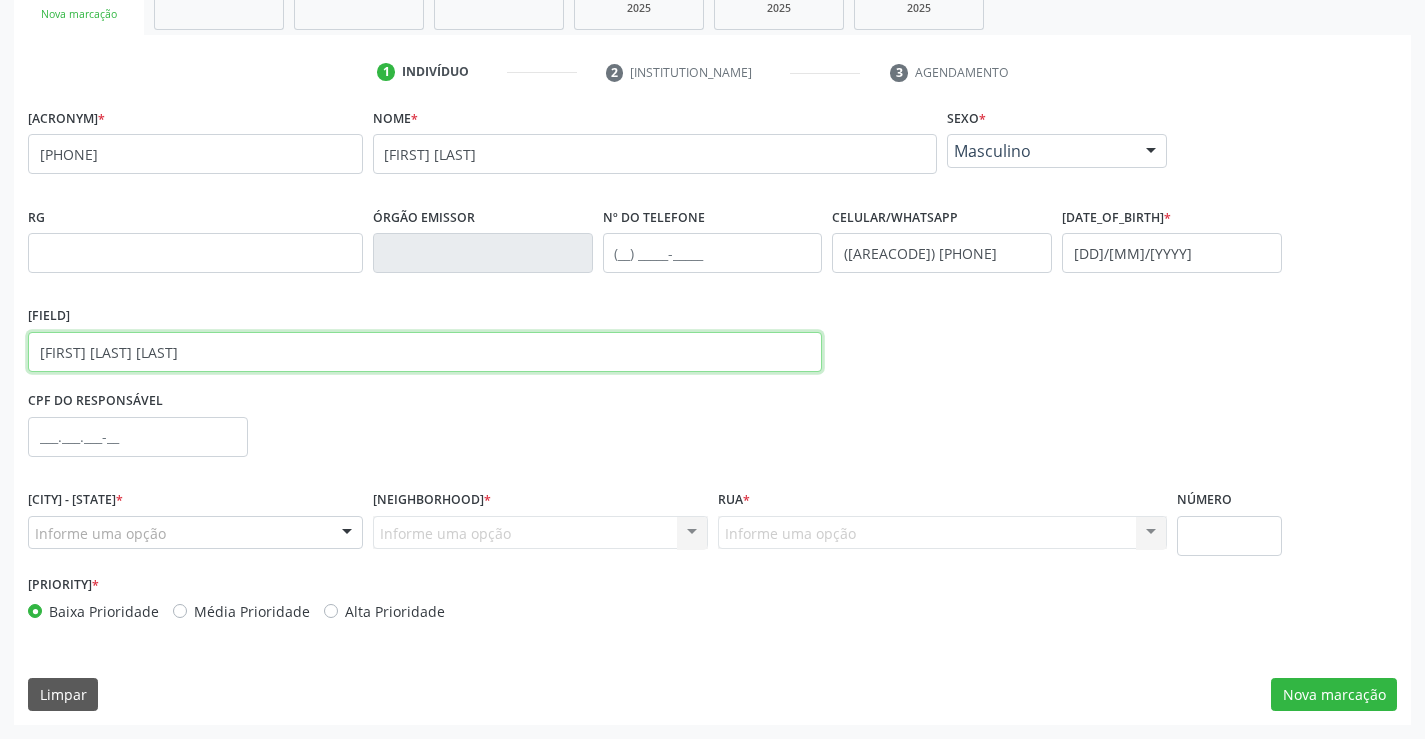 type on "yally fernanda rodrigues da silva" 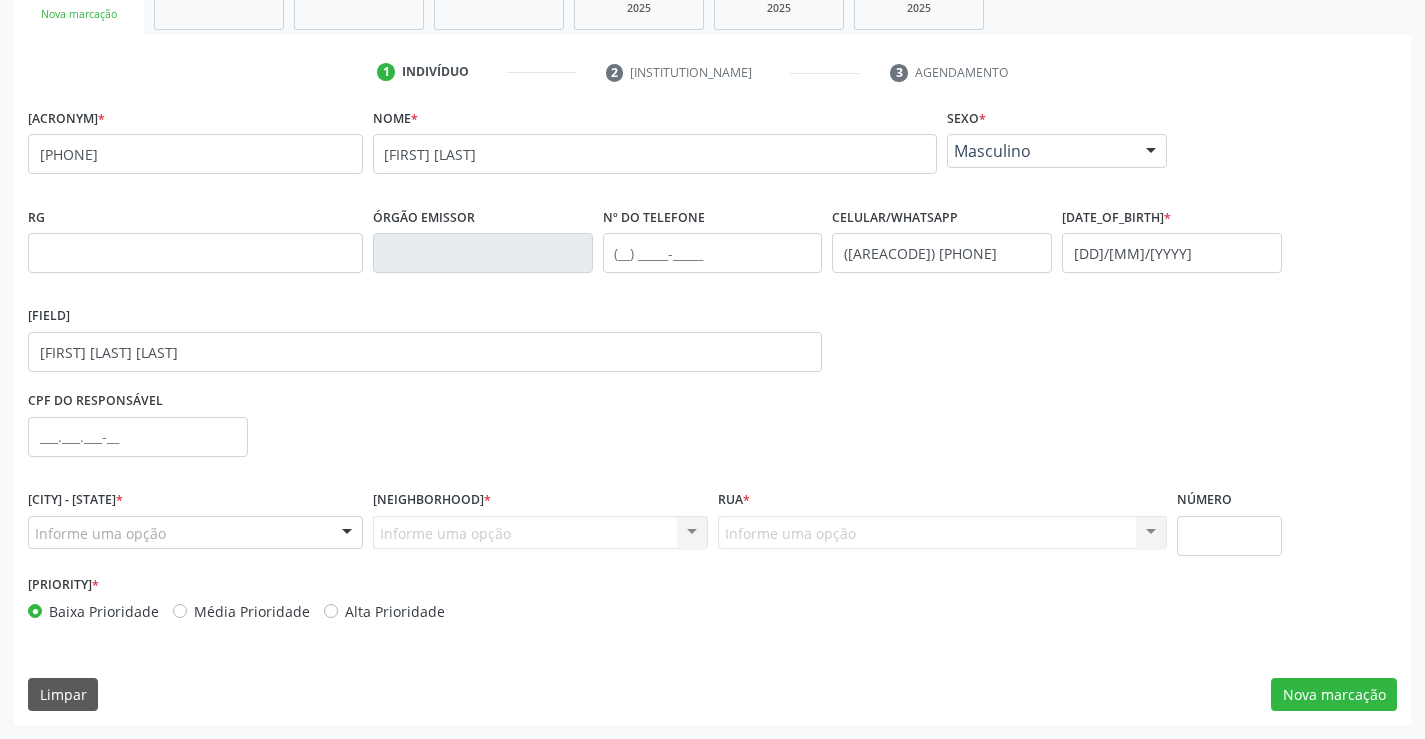 click at bounding box center (347, 534) 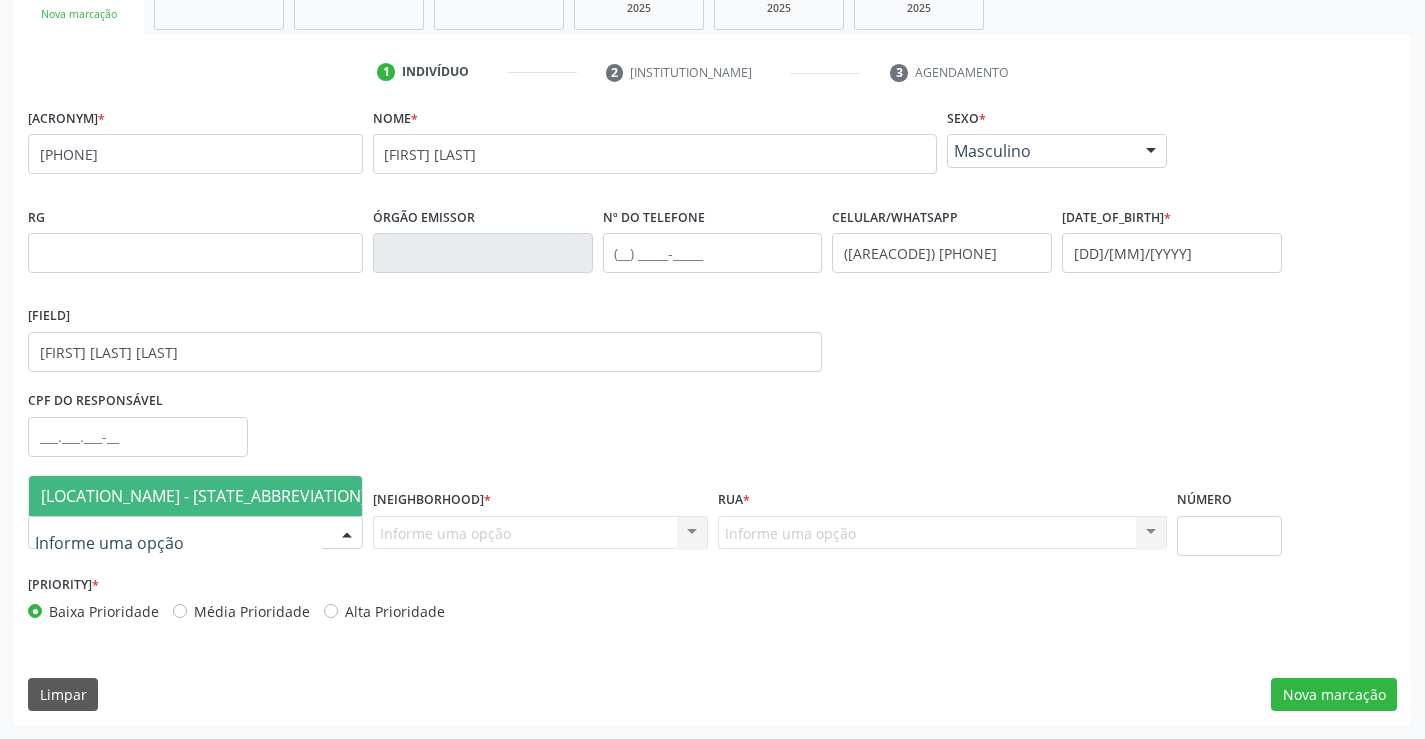 click on "[CITY] - [STATE]" at bounding box center [96, 496] 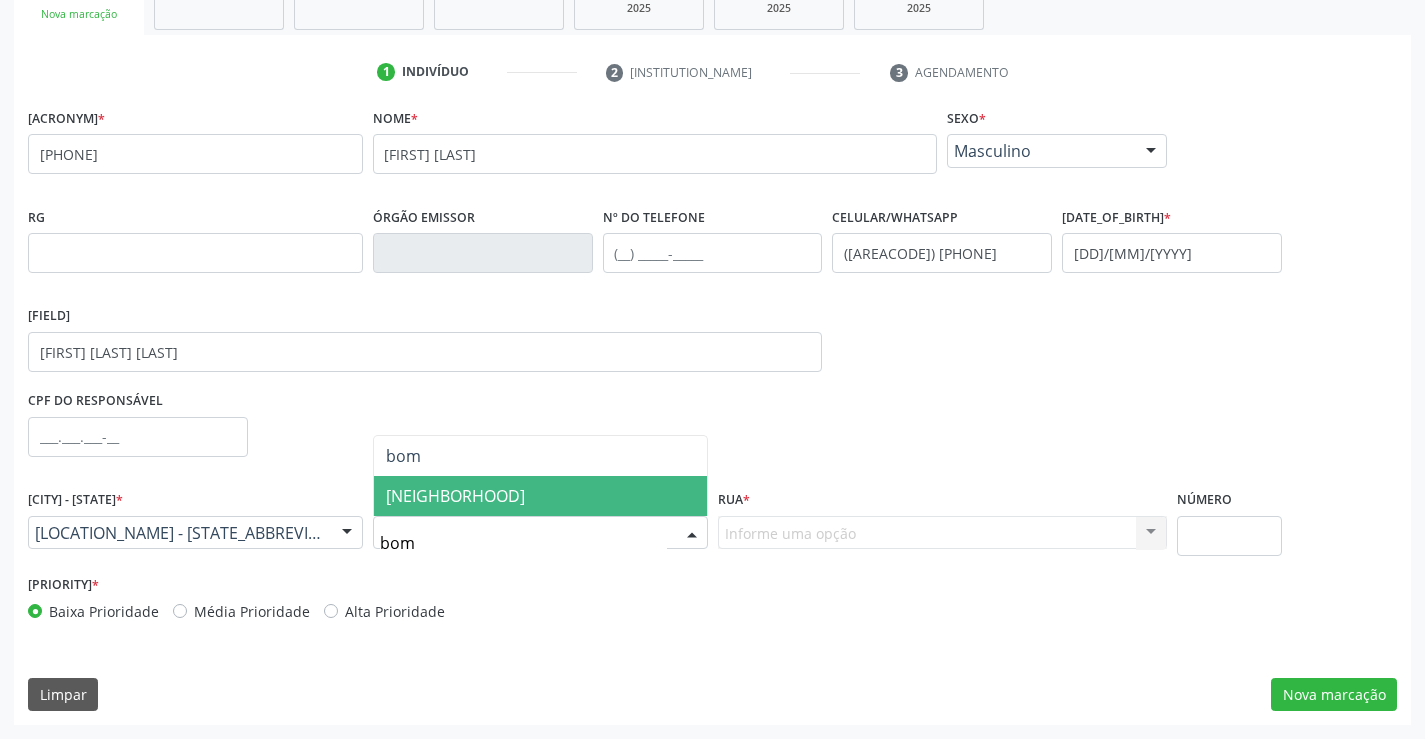 click on "[CITY]" at bounding box center (407, 496) 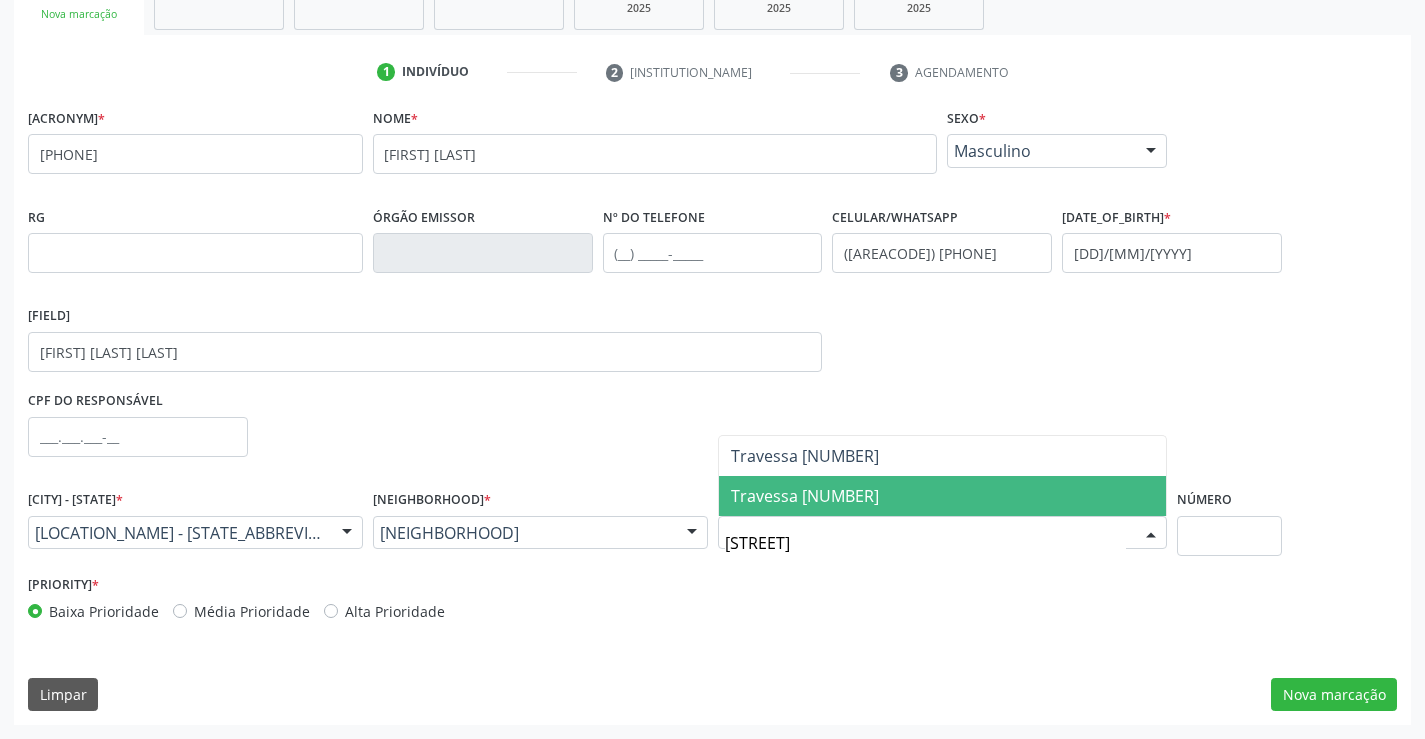 click on "Travessa 02" at bounding box center (800, 496) 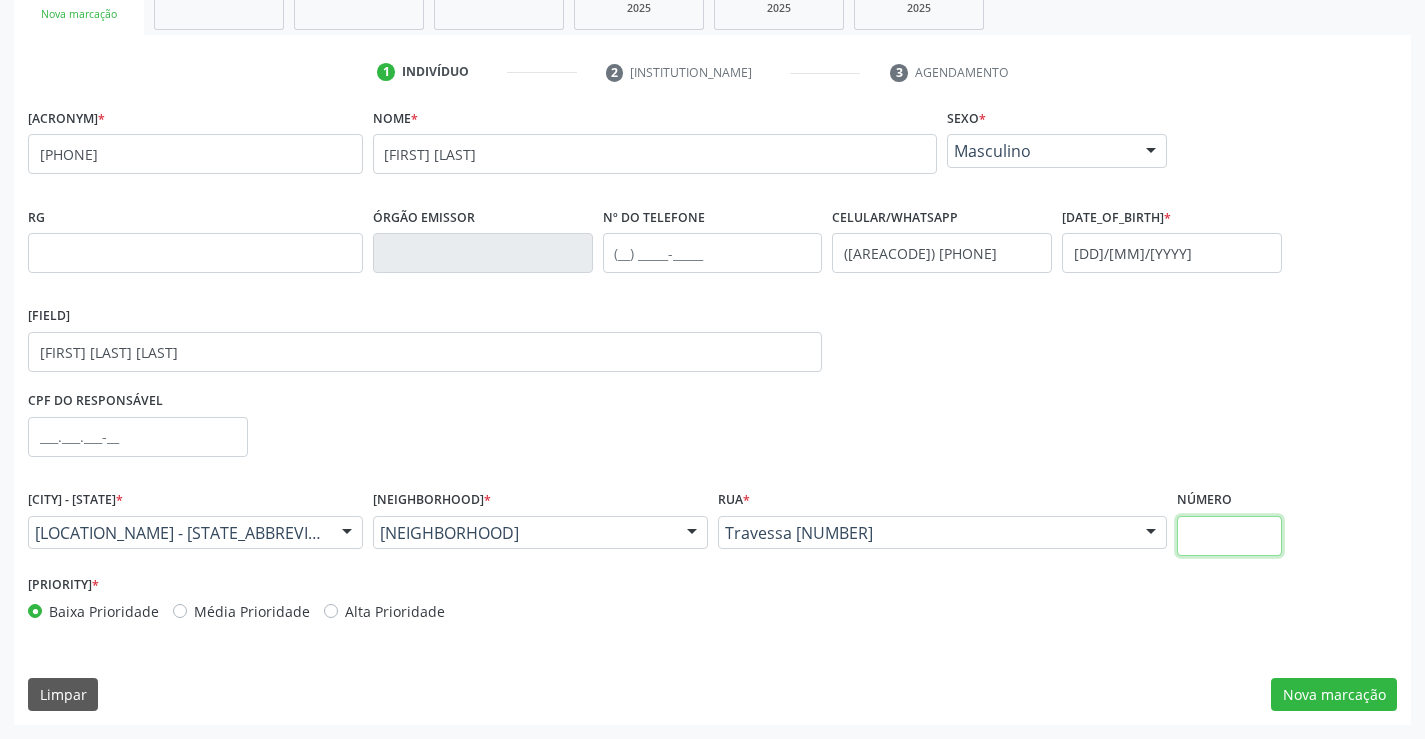 click at bounding box center [1229, 536] 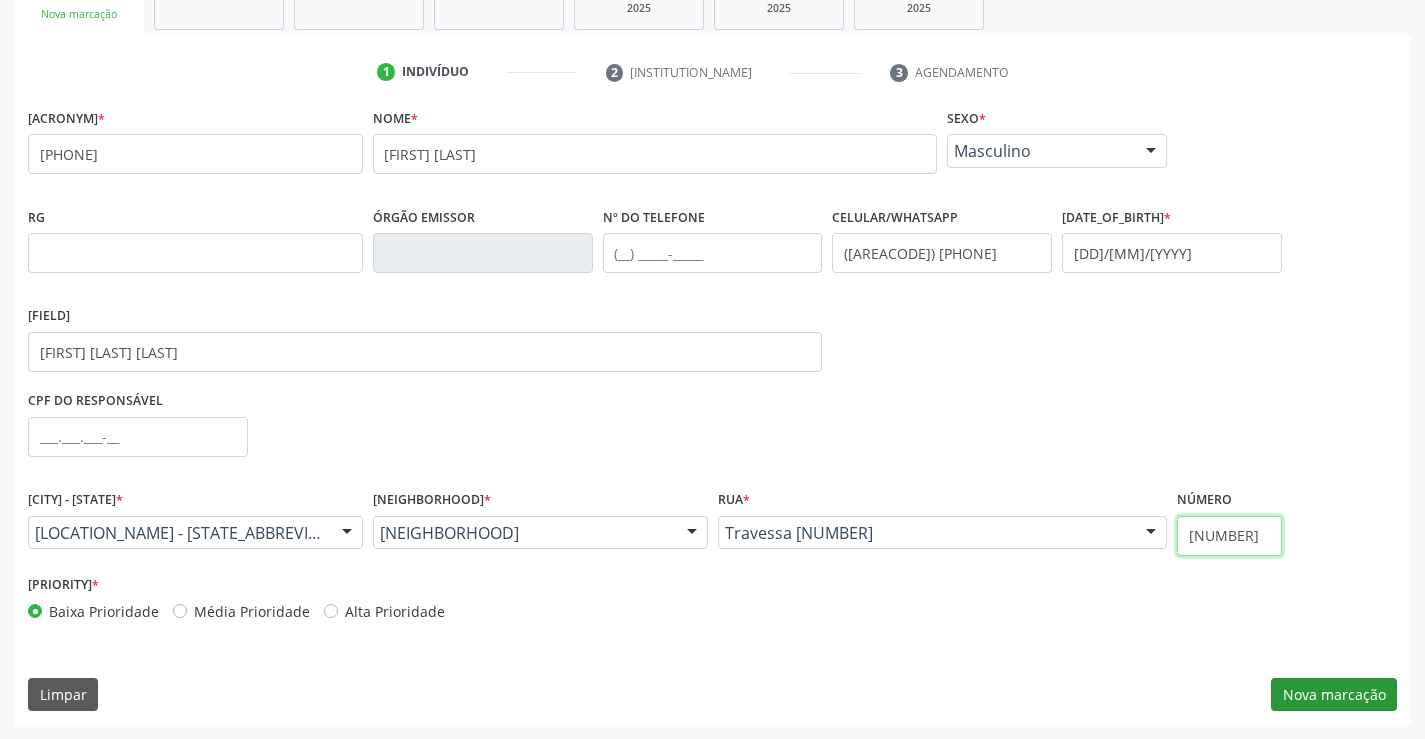 type on "326" 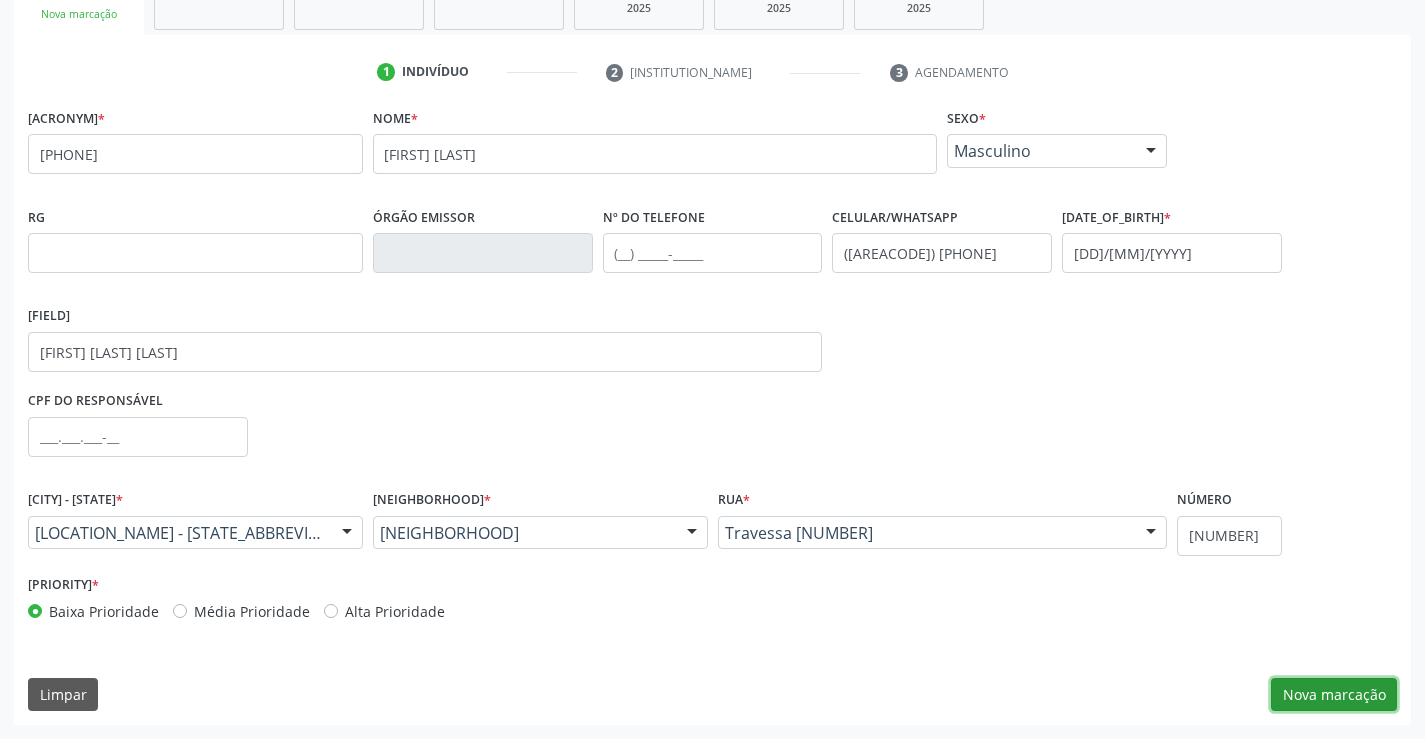 click on "Nova marcação" at bounding box center (1334, 695) 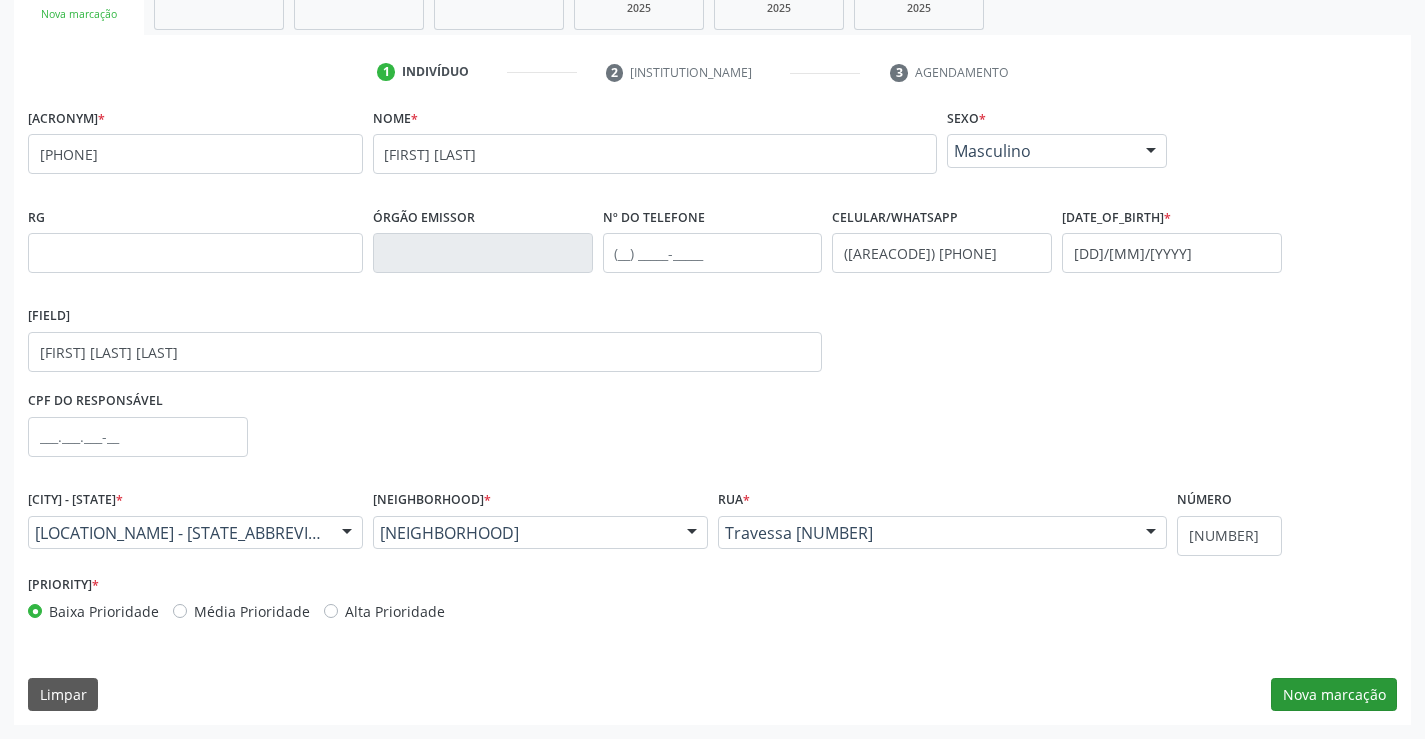 scroll, scrollTop: 167, scrollLeft: 0, axis: vertical 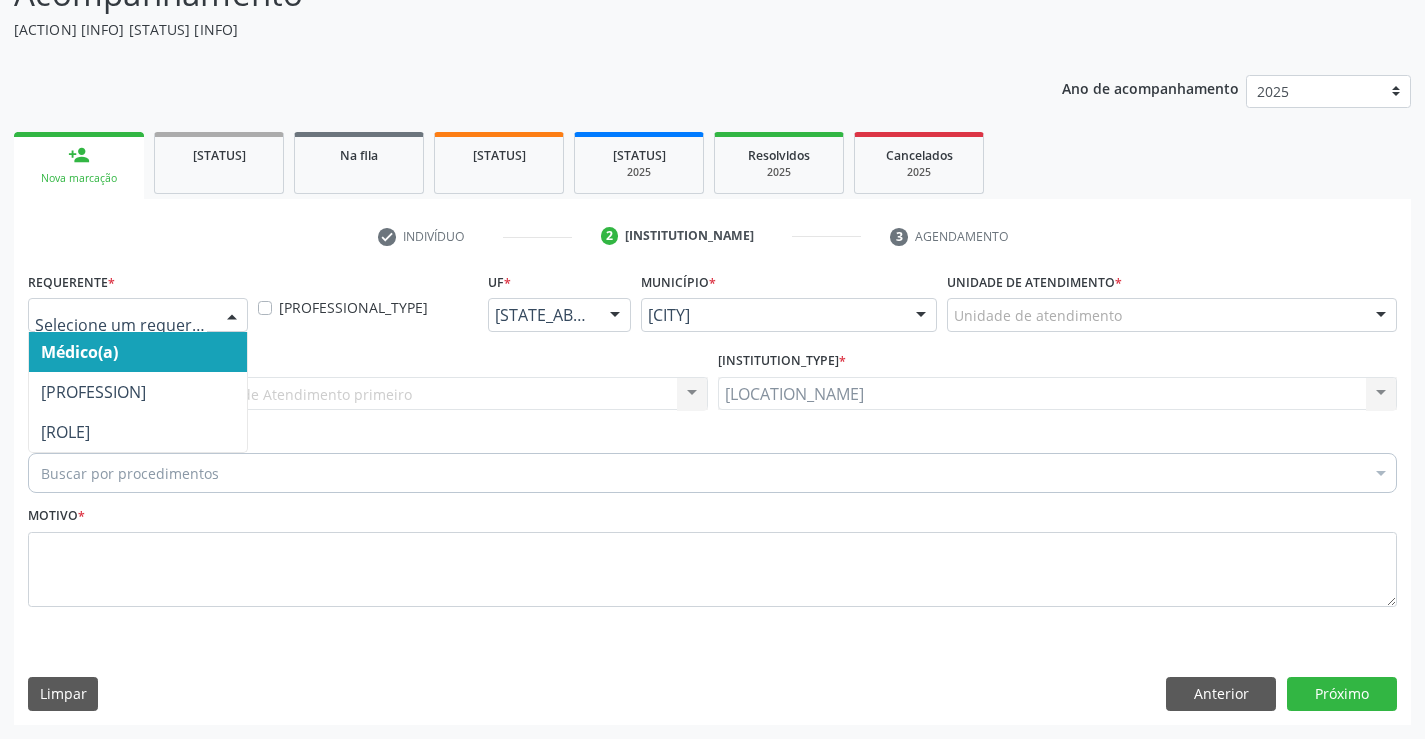 click at bounding box center [232, 316] 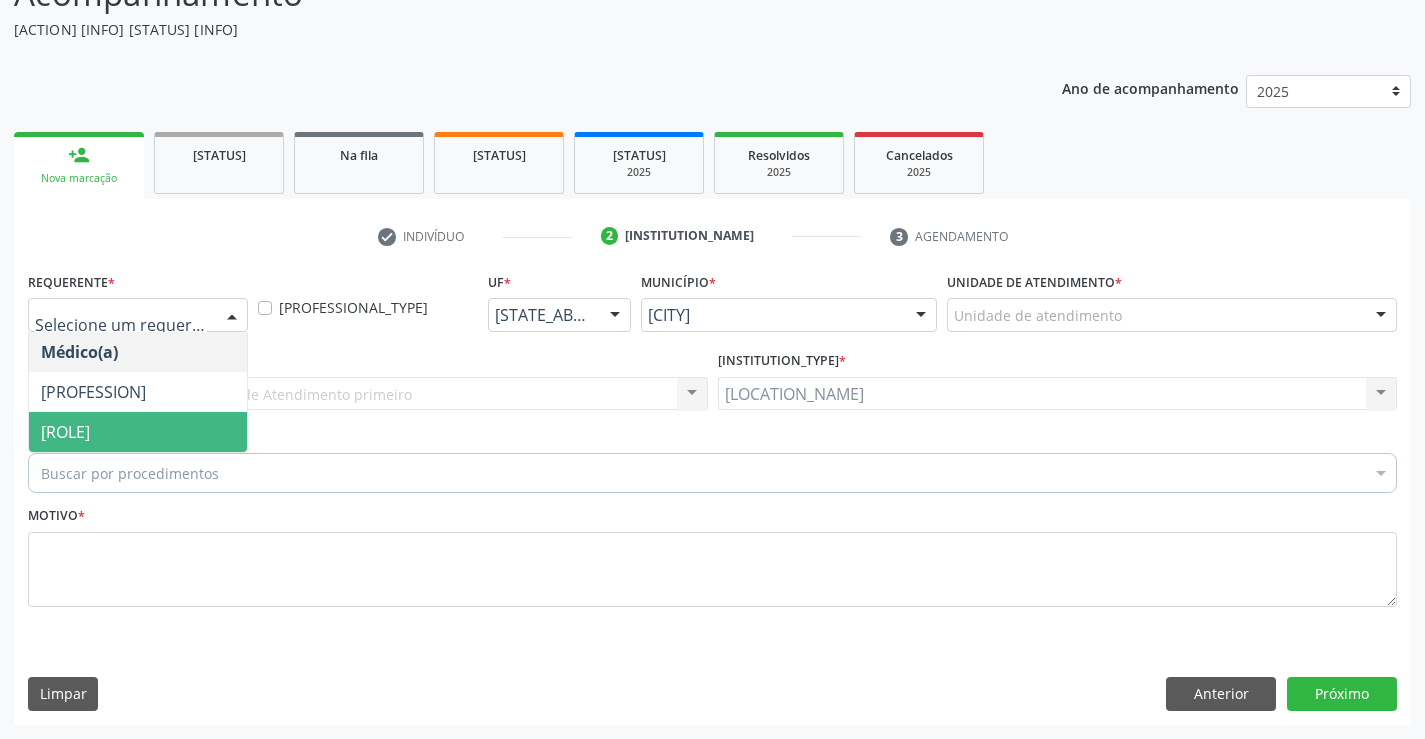 click on "Paciente" at bounding box center (73, 432) 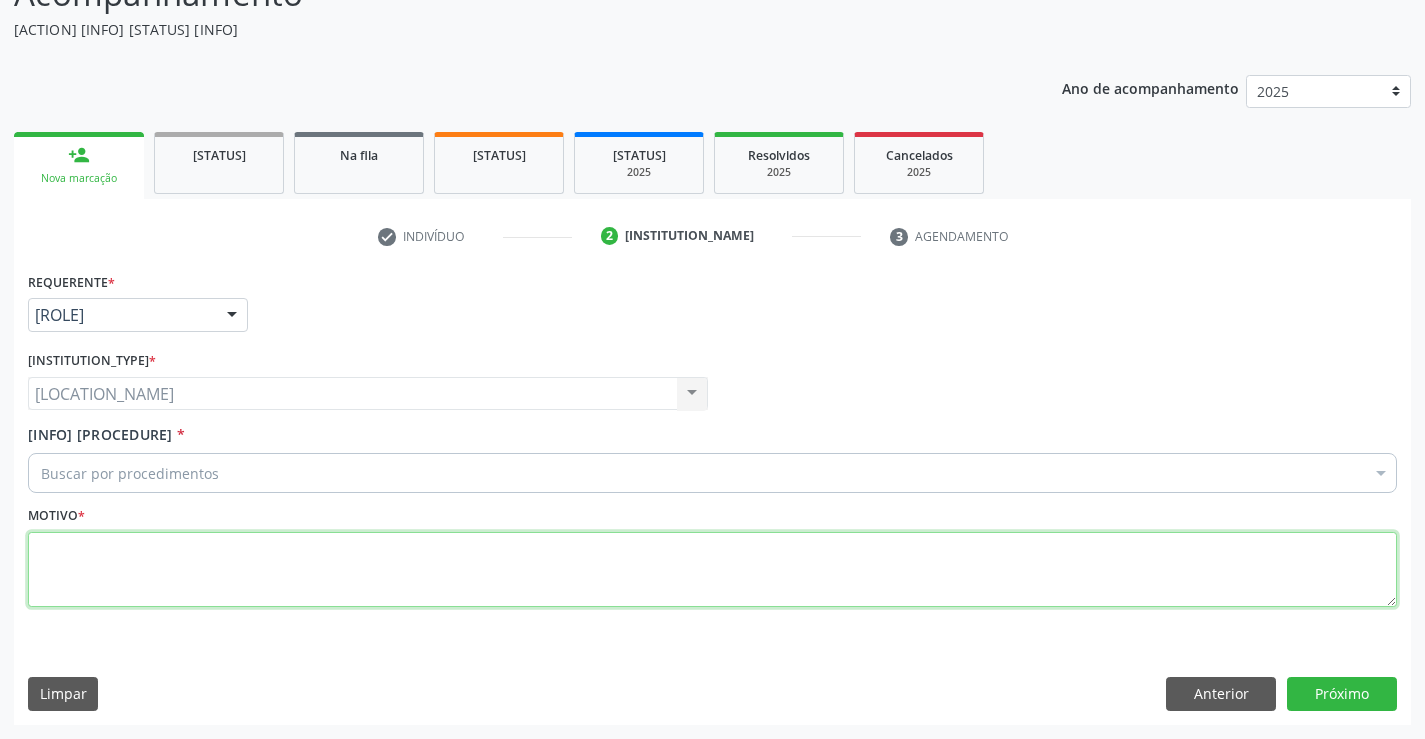 click at bounding box center (712, 570) 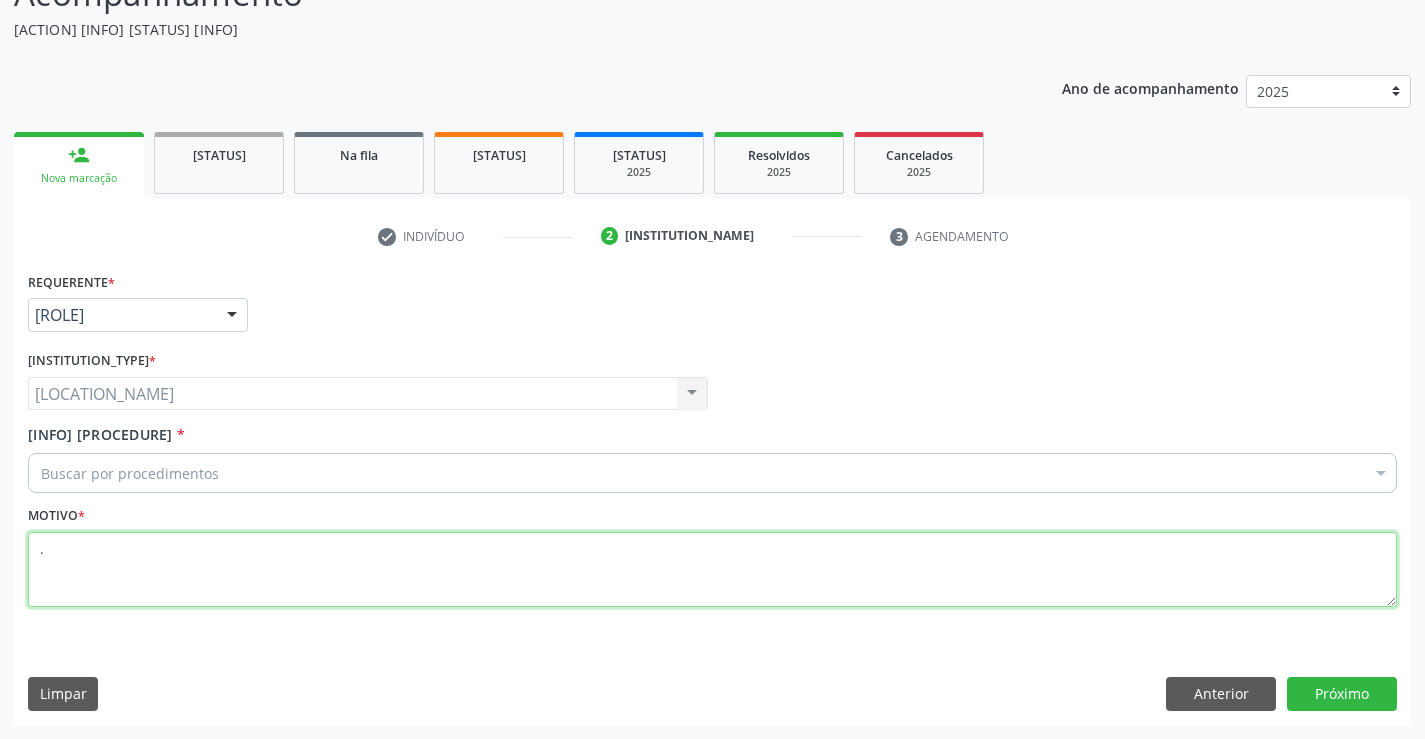 type on "." 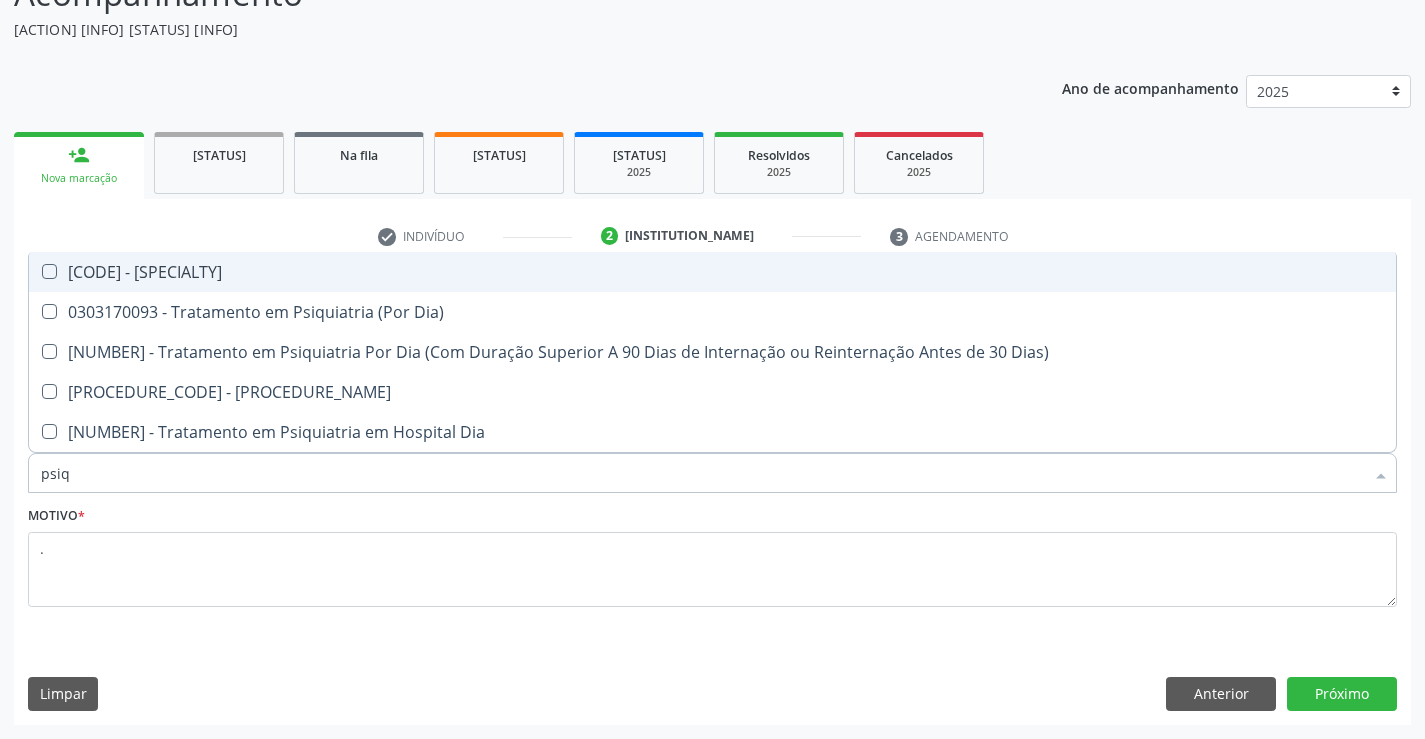 type on "psiqu" 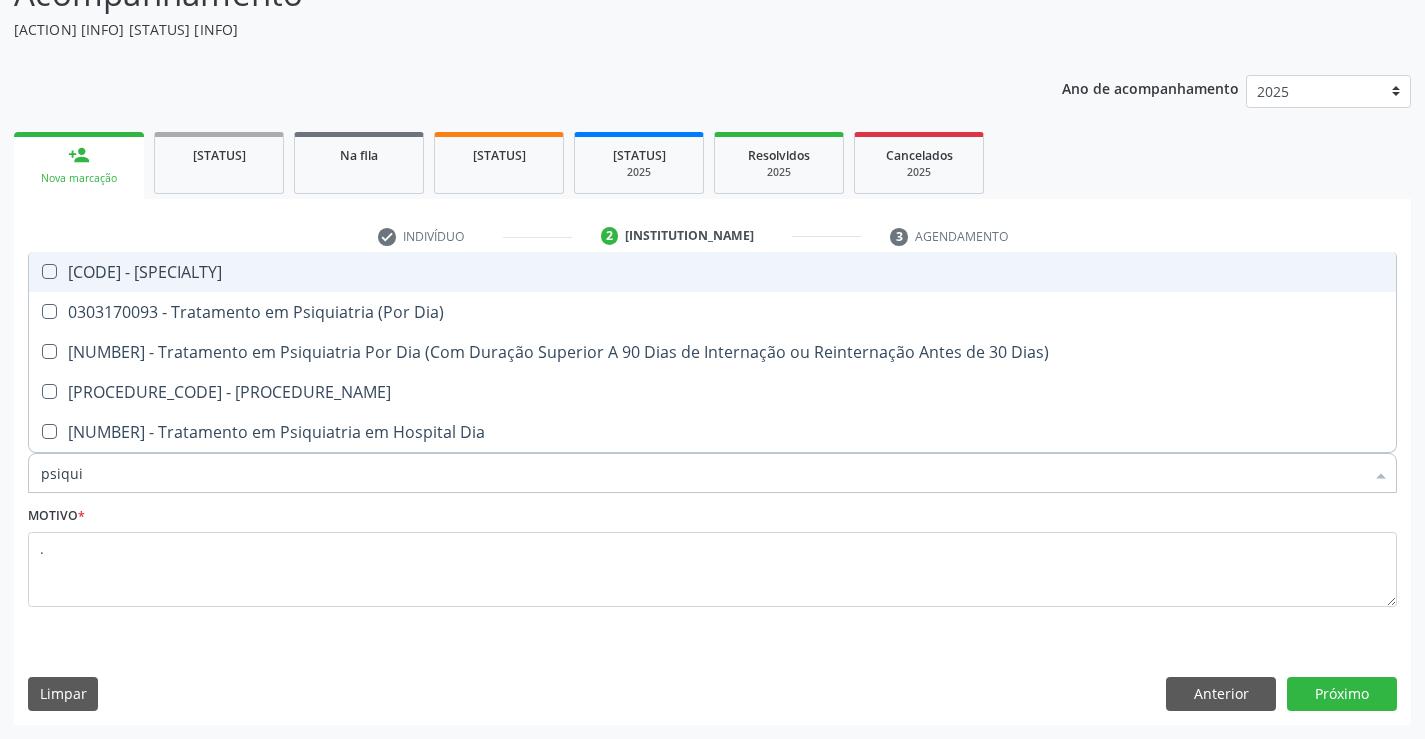 click on "[PROCEDURE_CODE] - Médico Psiquiatra" at bounding box center [712, 272] 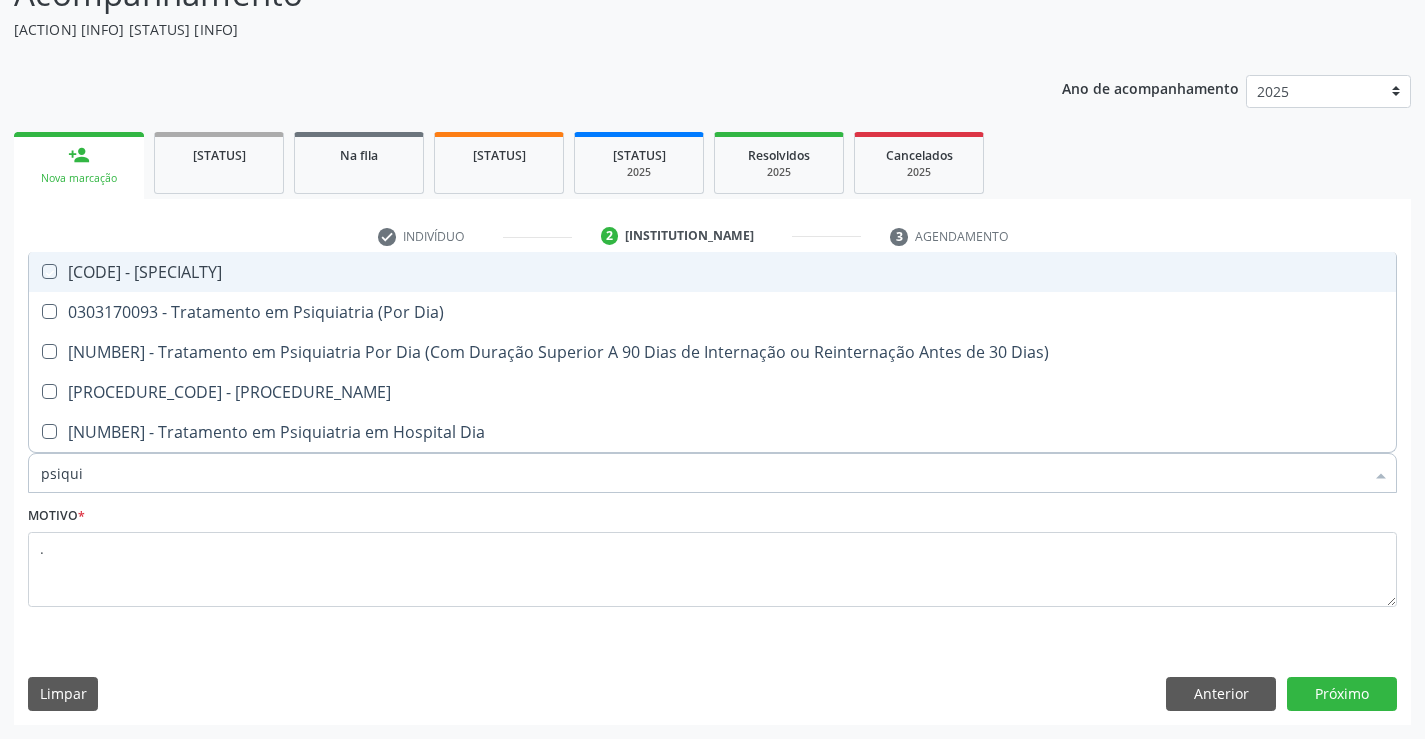 click on "[PROCEDURE_CODE] - Médico Psiquiatra" at bounding box center [712, 272] 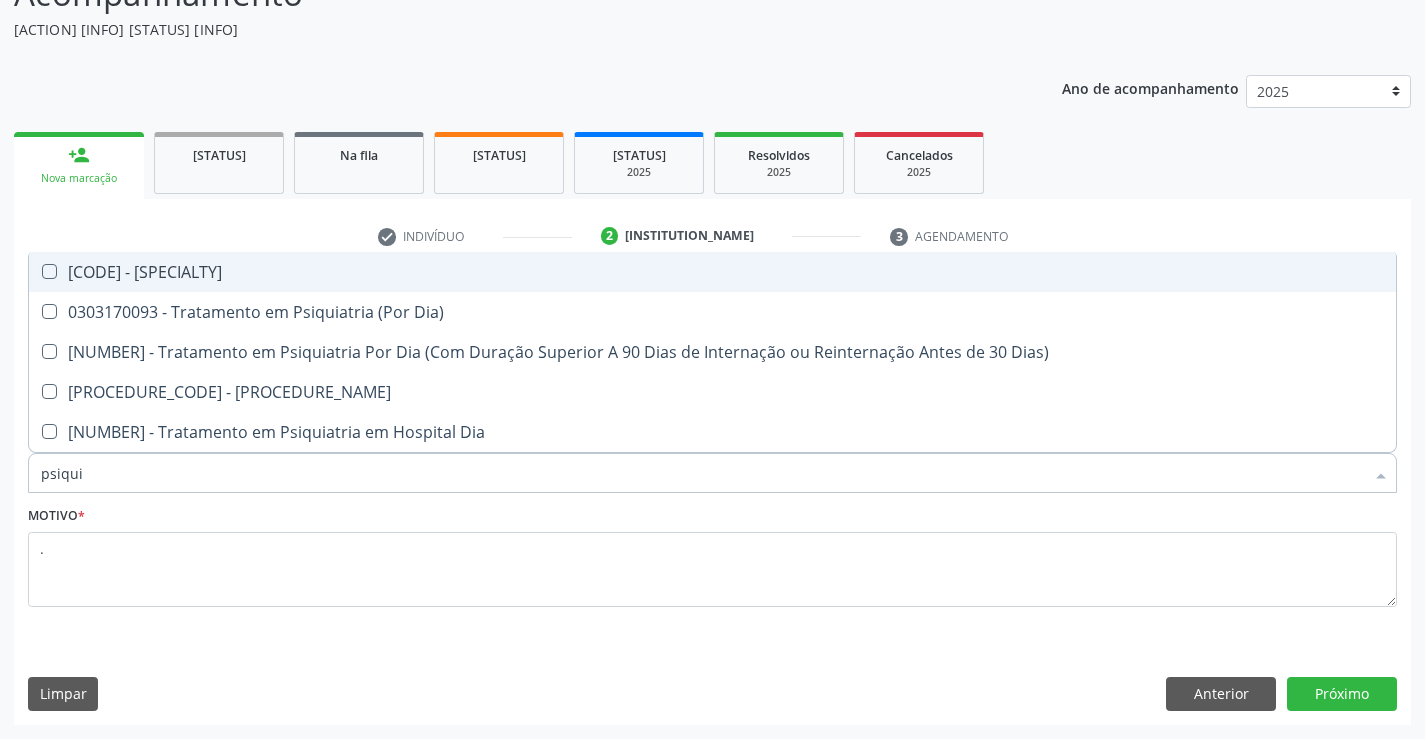 click on "[PROCEDURE_CODE] - Médico Psiquiatra" at bounding box center (712, 272) 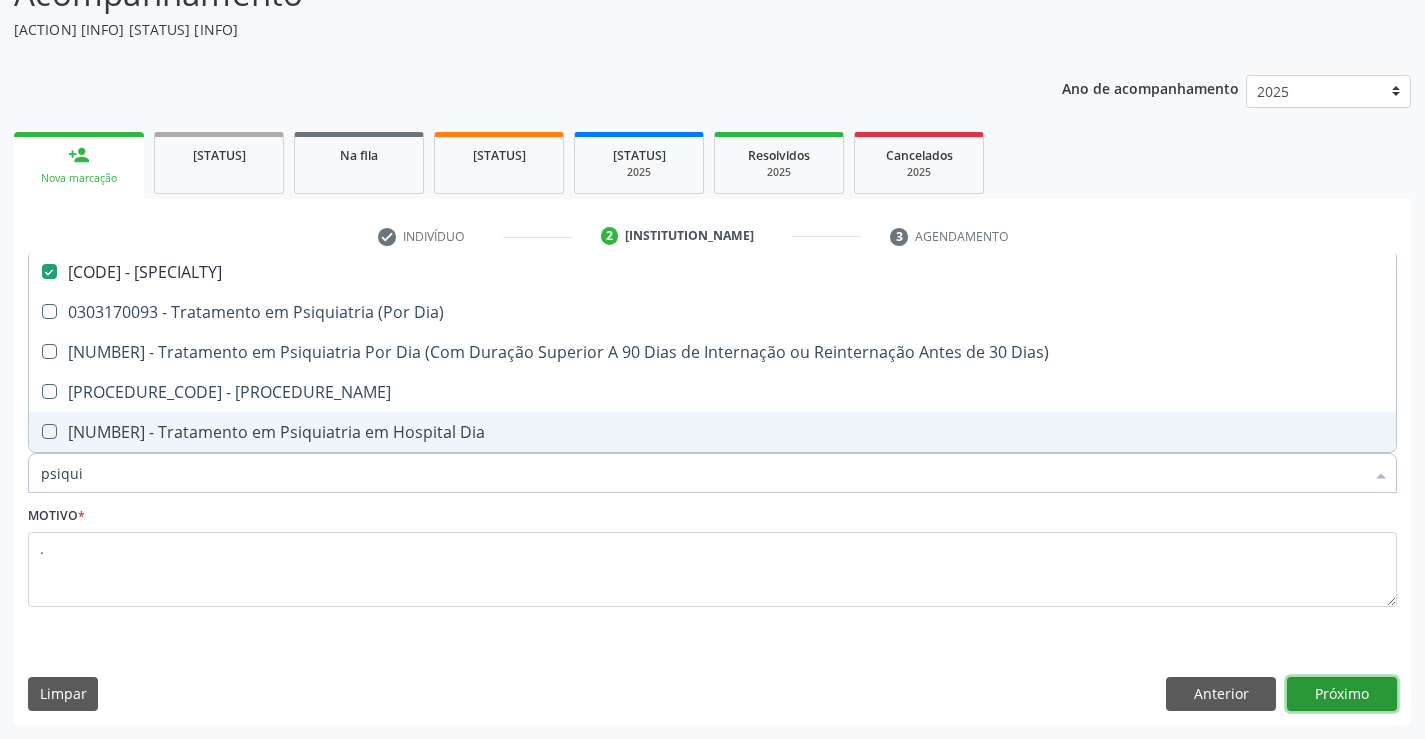 click on "Próximo" at bounding box center (1342, 694) 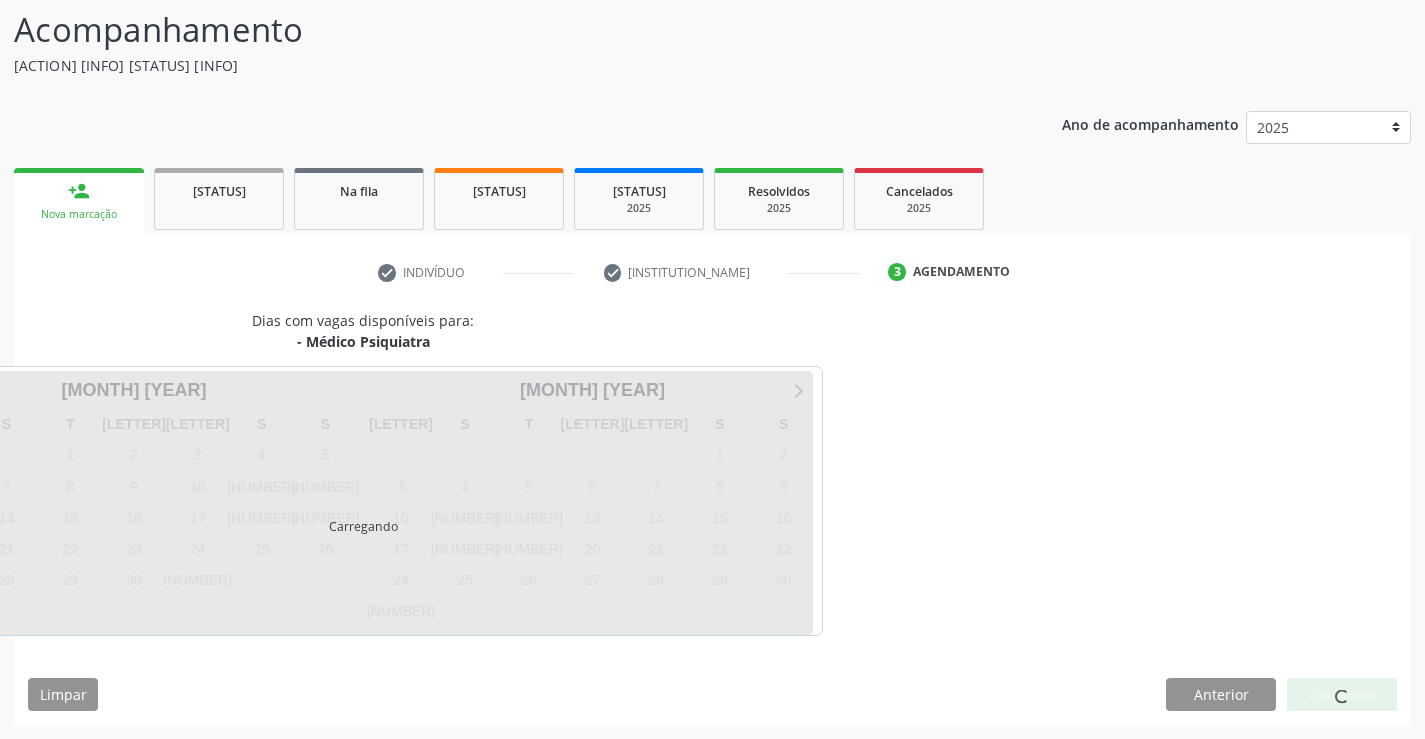 scroll, scrollTop: 131, scrollLeft: 0, axis: vertical 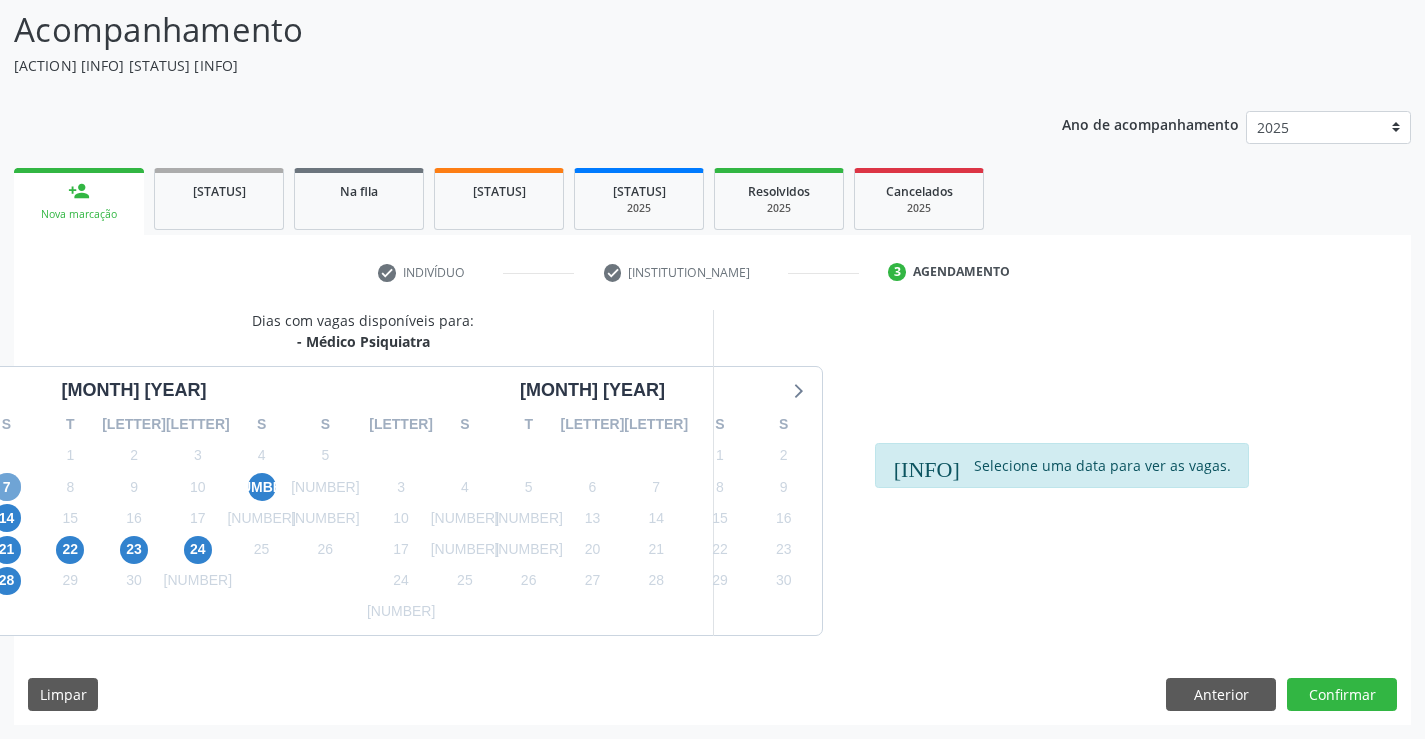 click on "7" at bounding box center [7, 487] 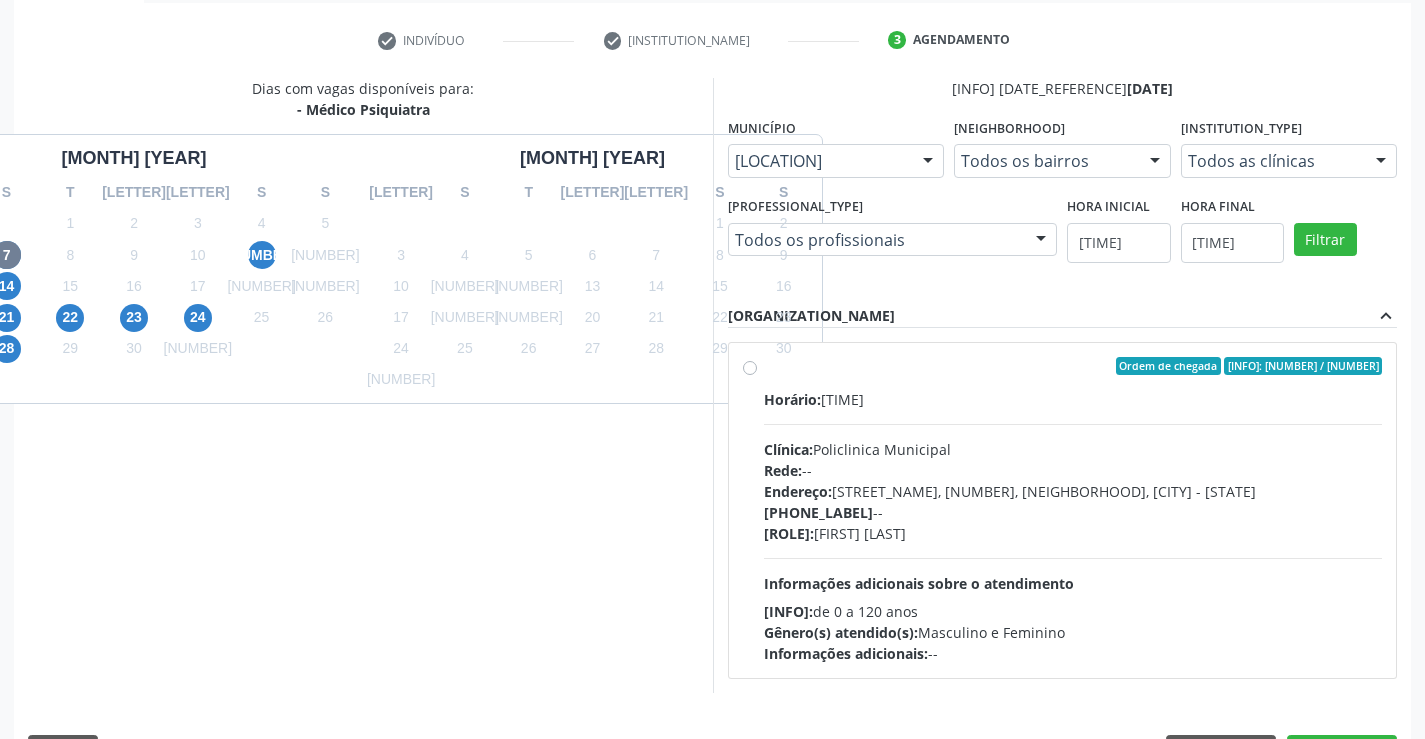 scroll, scrollTop: 420, scrollLeft: 0, axis: vertical 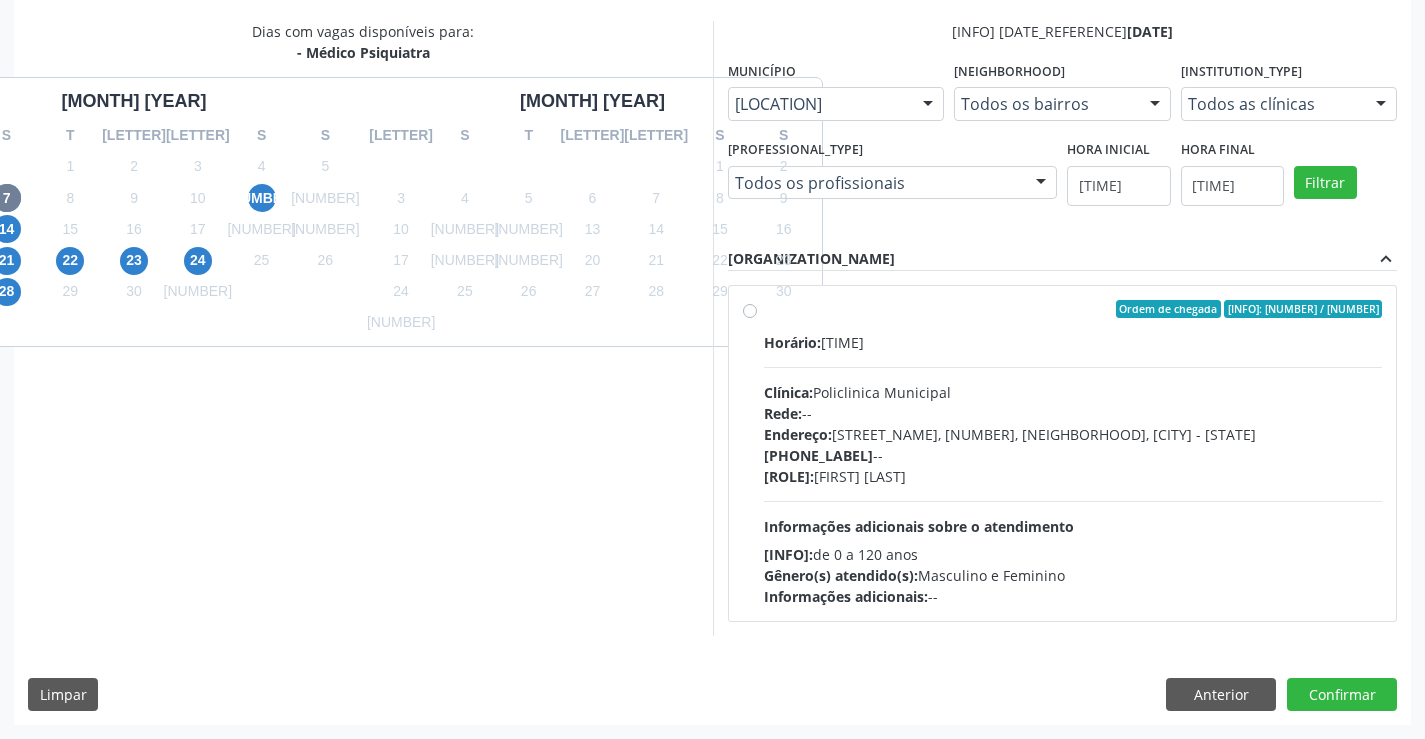 click on "Ordem de chegada
Consumidos: 18 / 19
Horário:   13:30
Clínica:  Policlinica Municipal
Rede:
--
Endereço:   Predio, nº S/N, Ipsep, Serra Talhada - PE
Telefone:   --
Profissional:
Djulian Diego Ribeiro do Carmo Canario
Informações adicionais sobre o atendimento
Idade de atendimento:
de 0 a 120 anos
Gênero(s) atendido(s):
Masculino e Feminino
Informações adicionais:
--" at bounding box center (1063, 453) 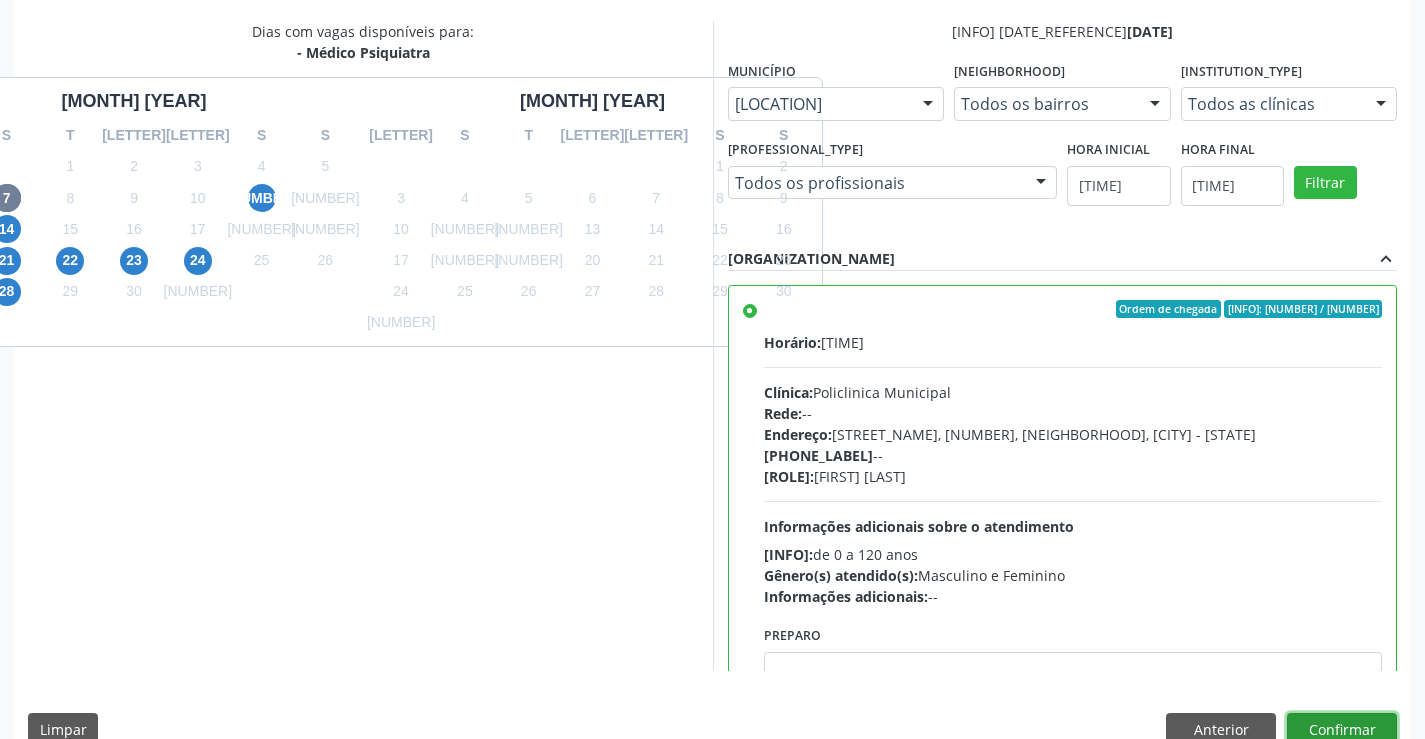 click on "Confirmar" at bounding box center (1342, 730) 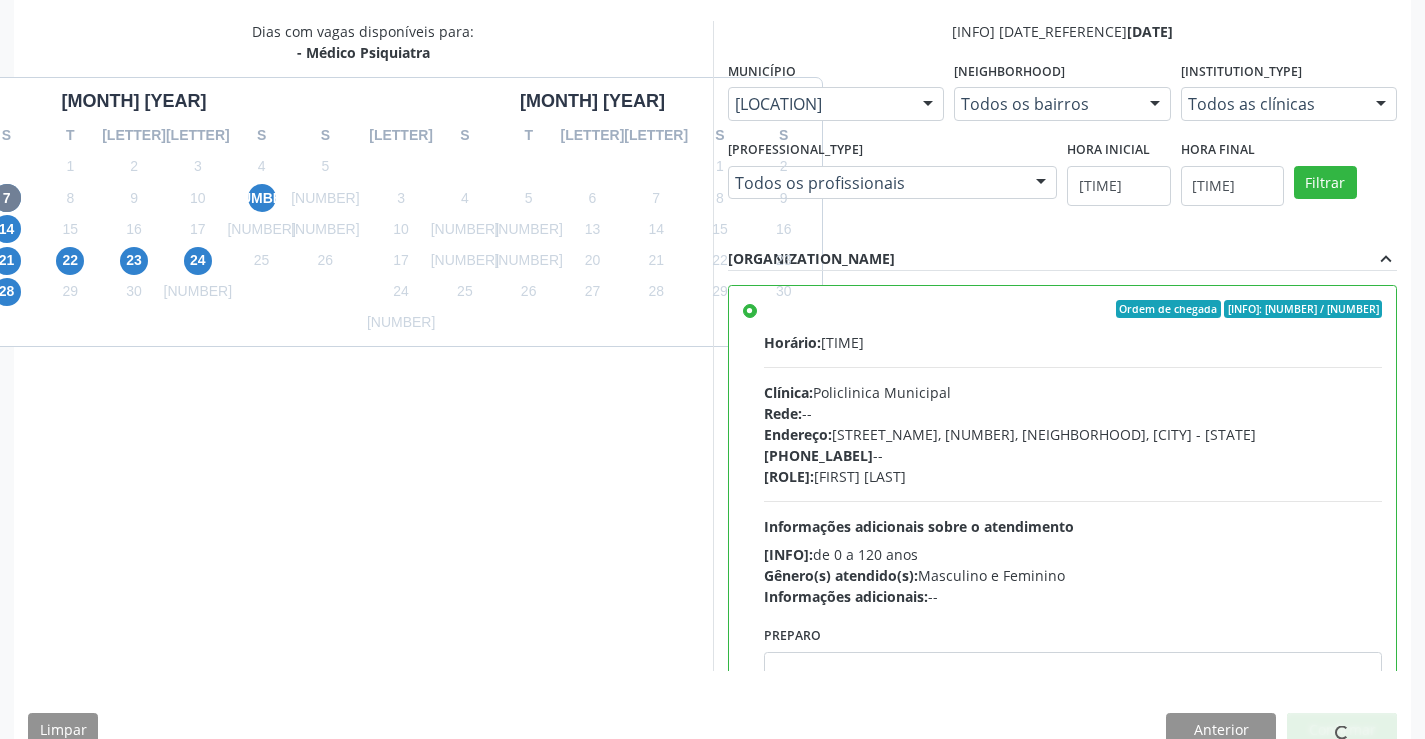 scroll, scrollTop: 0, scrollLeft: 0, axis: both 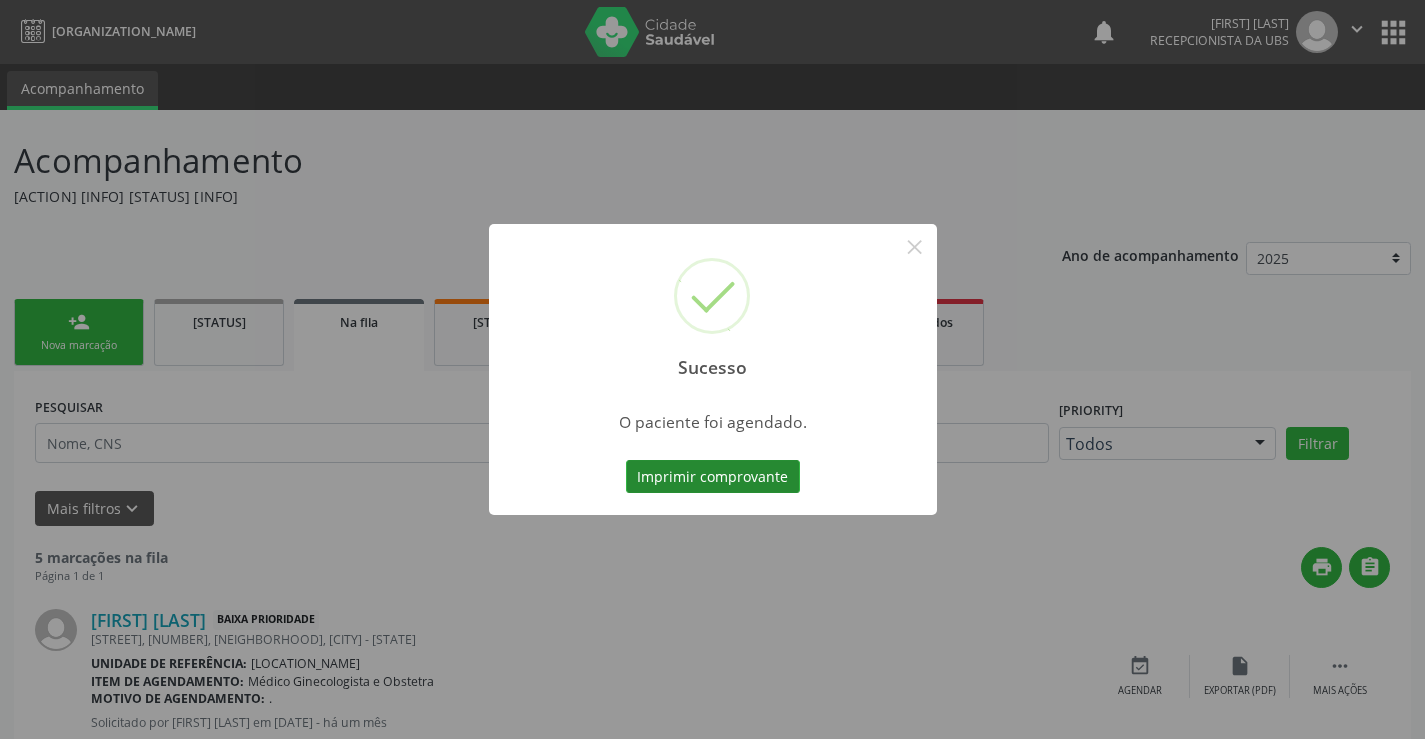 click on "Imprimir comprovante" at bounding box center (713, 477) 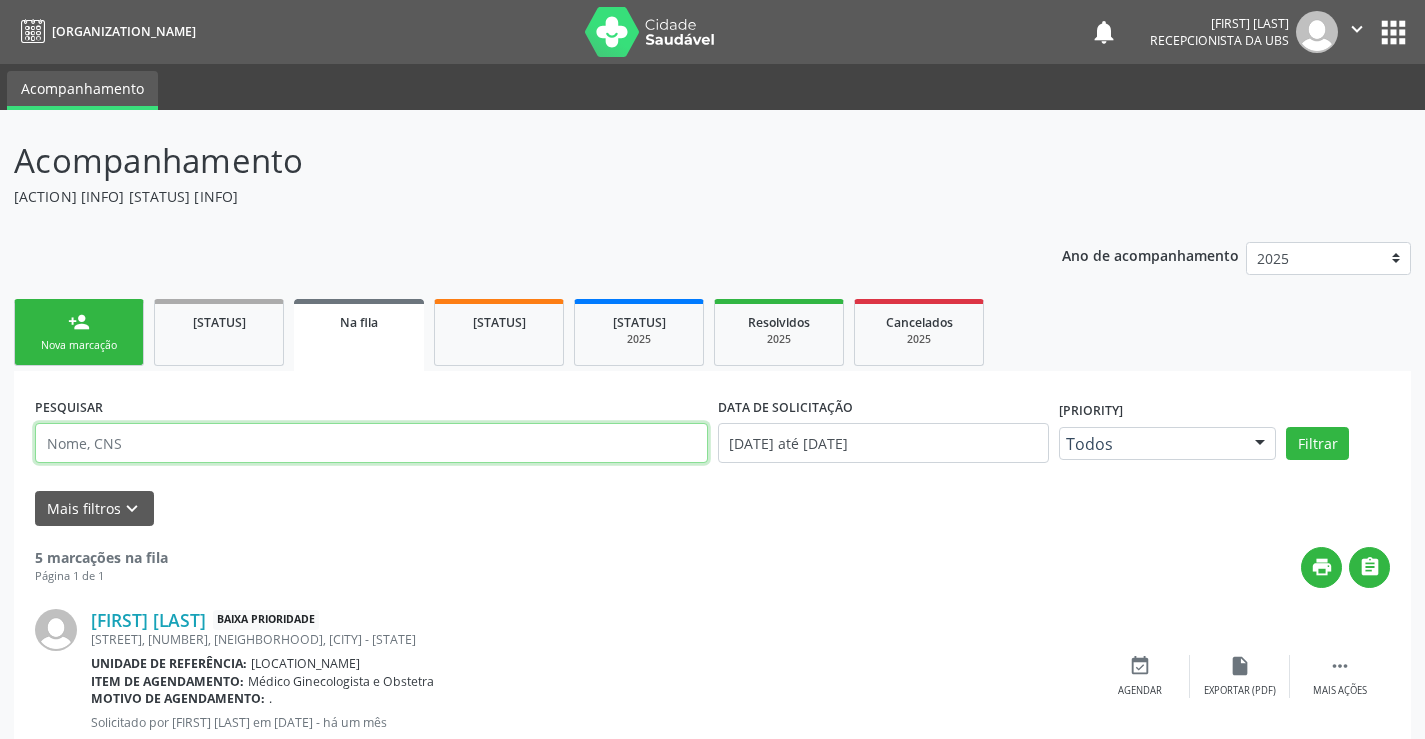 click at bounding box center [371, 443] 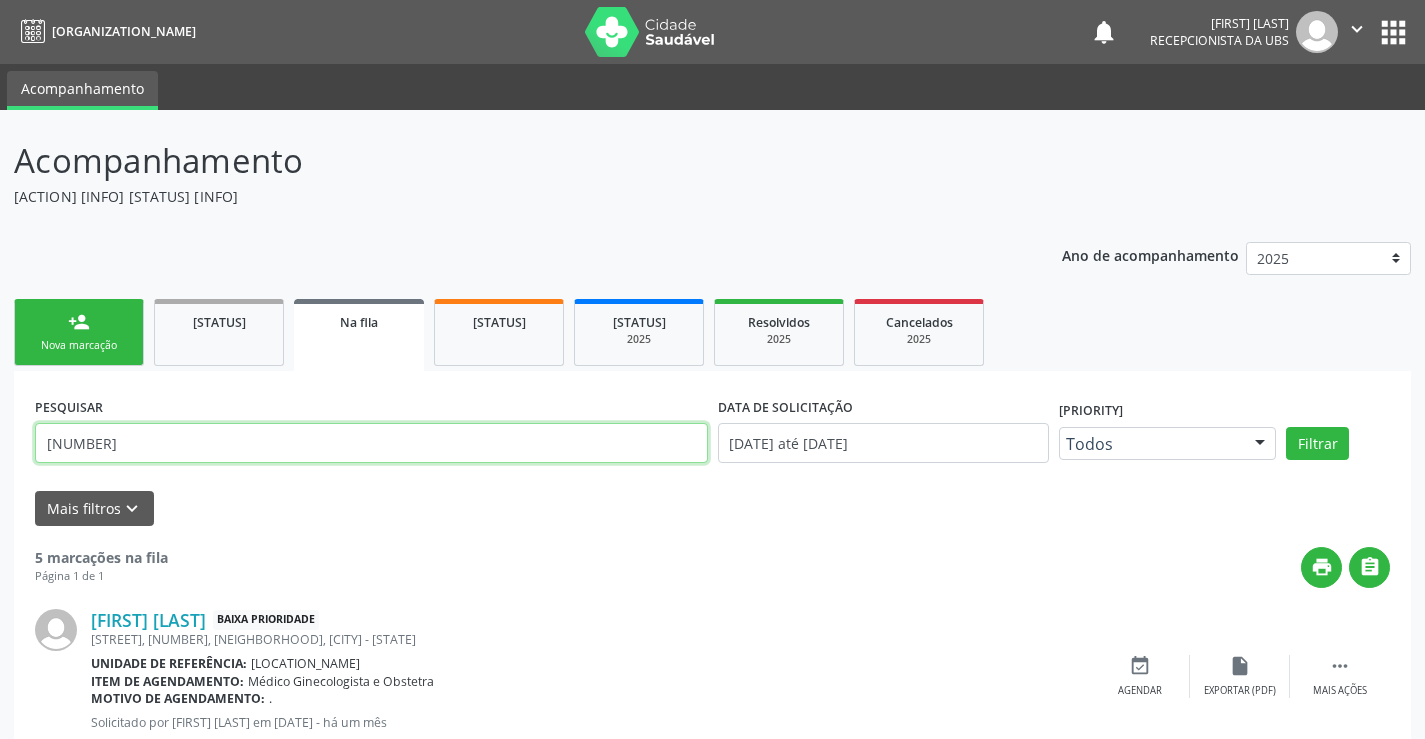 type on "898006291922918" 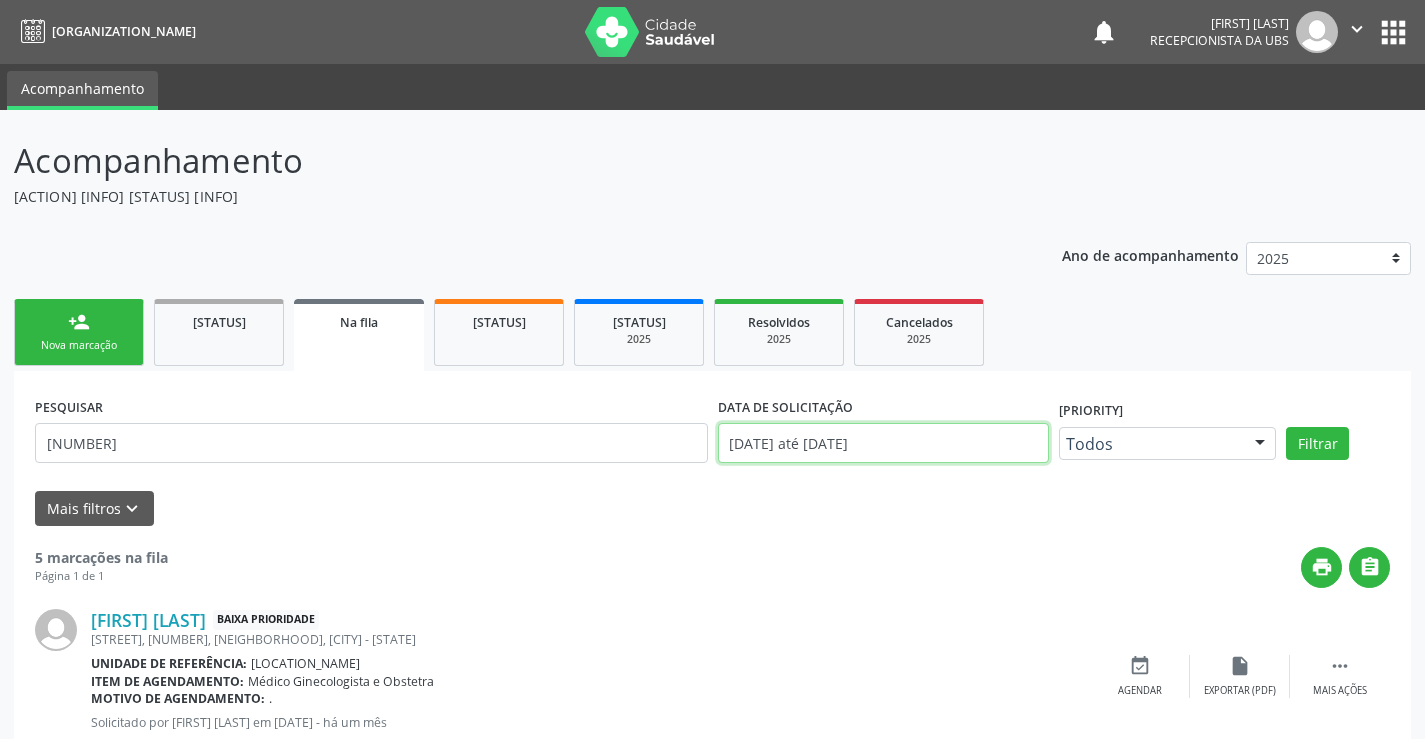 click on "[DATE]" at bounding box center [883, 443] 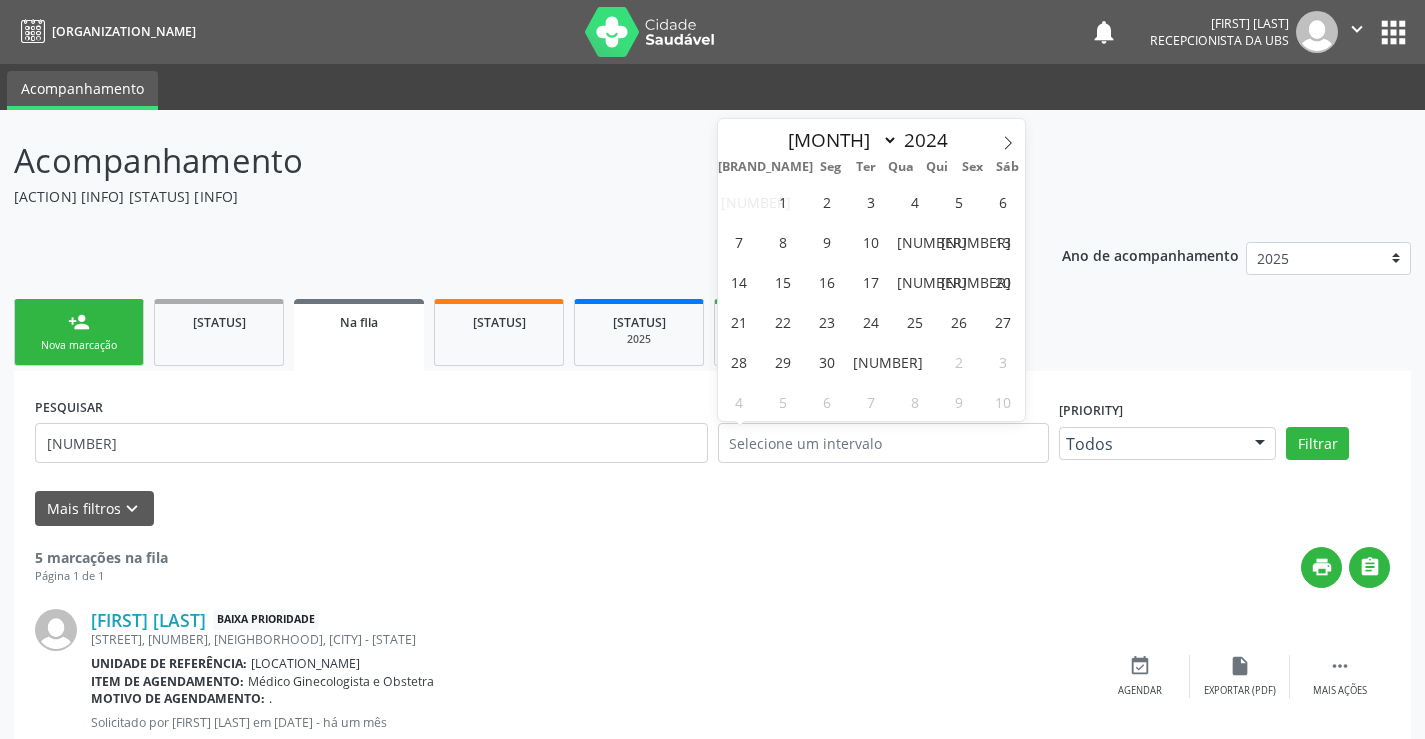 click on "Mais filtros
keyboard_arrow_down" at bounding box center [712, 508] 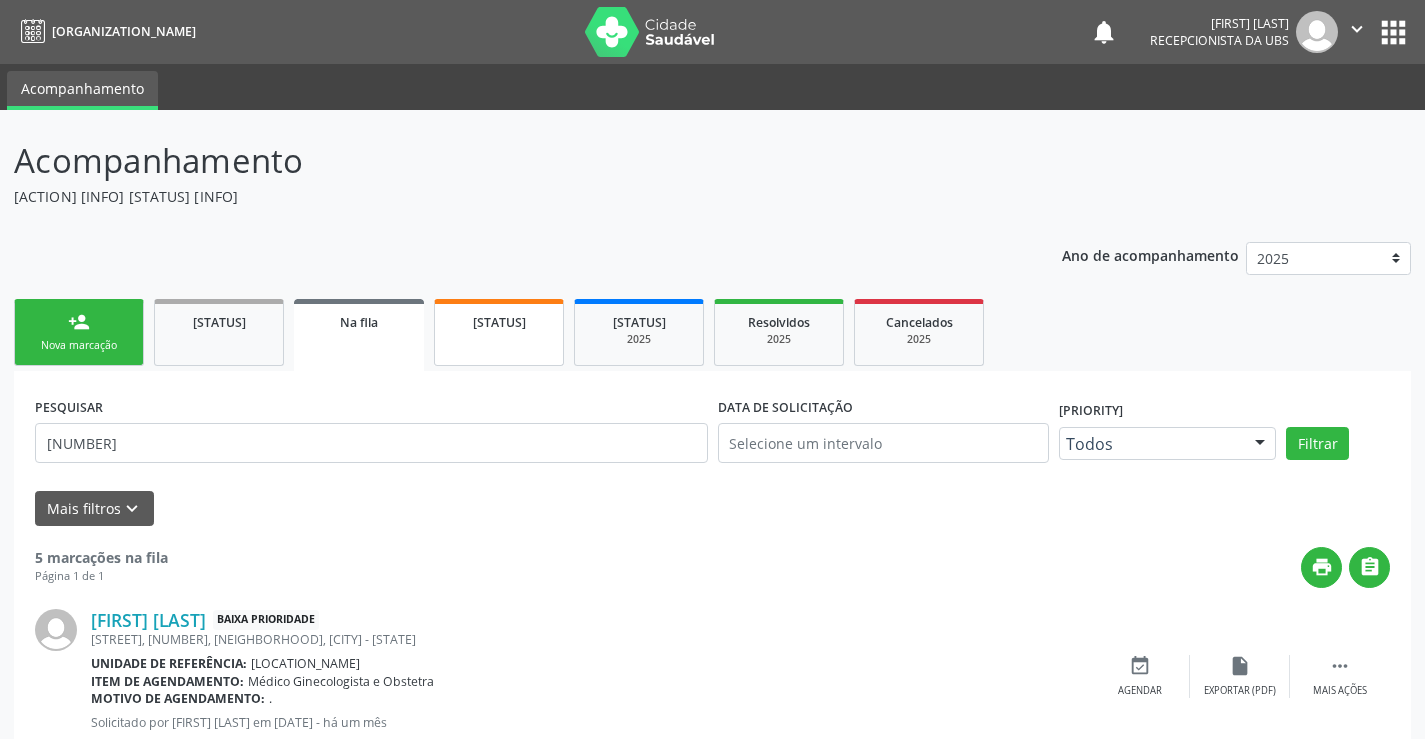 click on "Agendados" at bounding box center [499, 322] 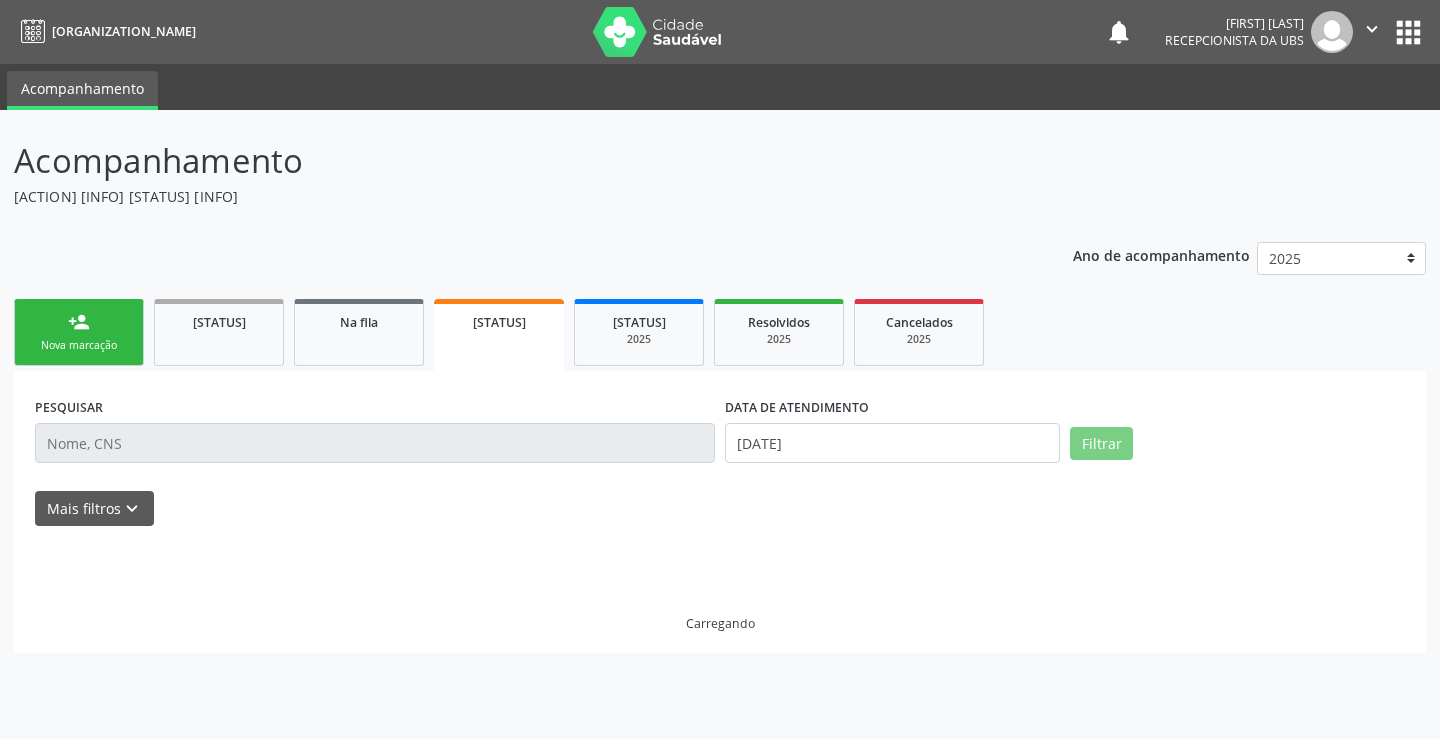 click on "Agendados" at bounding box center [499, 322] 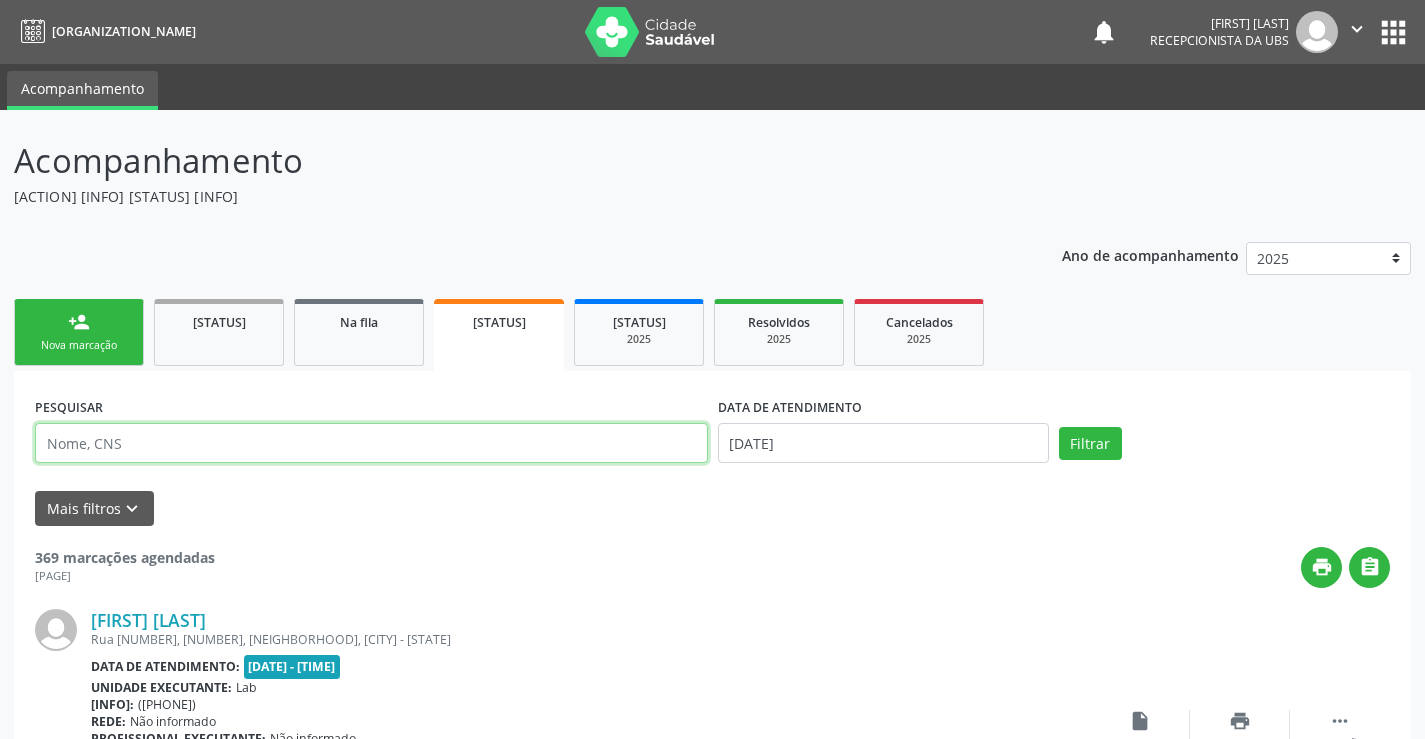 click at bounding box center [371, 443] 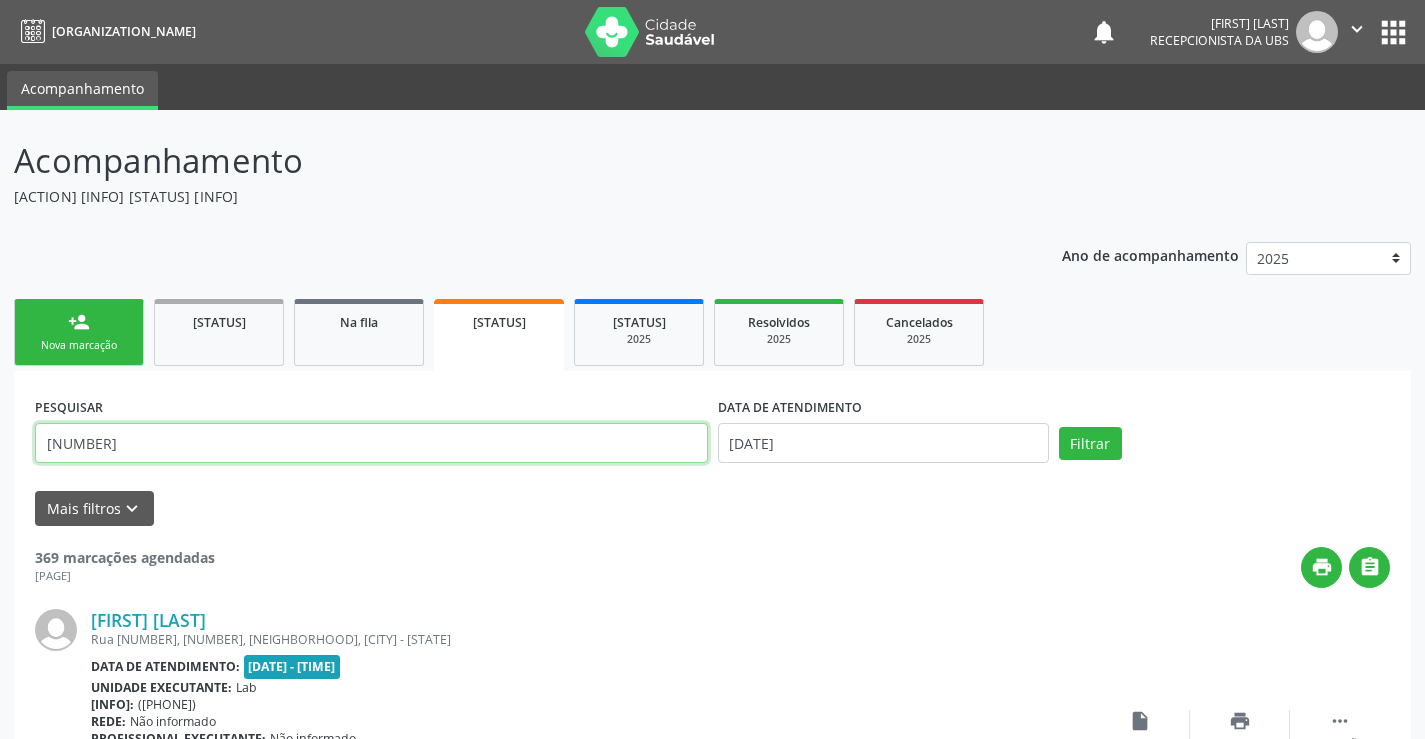 type on "898006291922918" 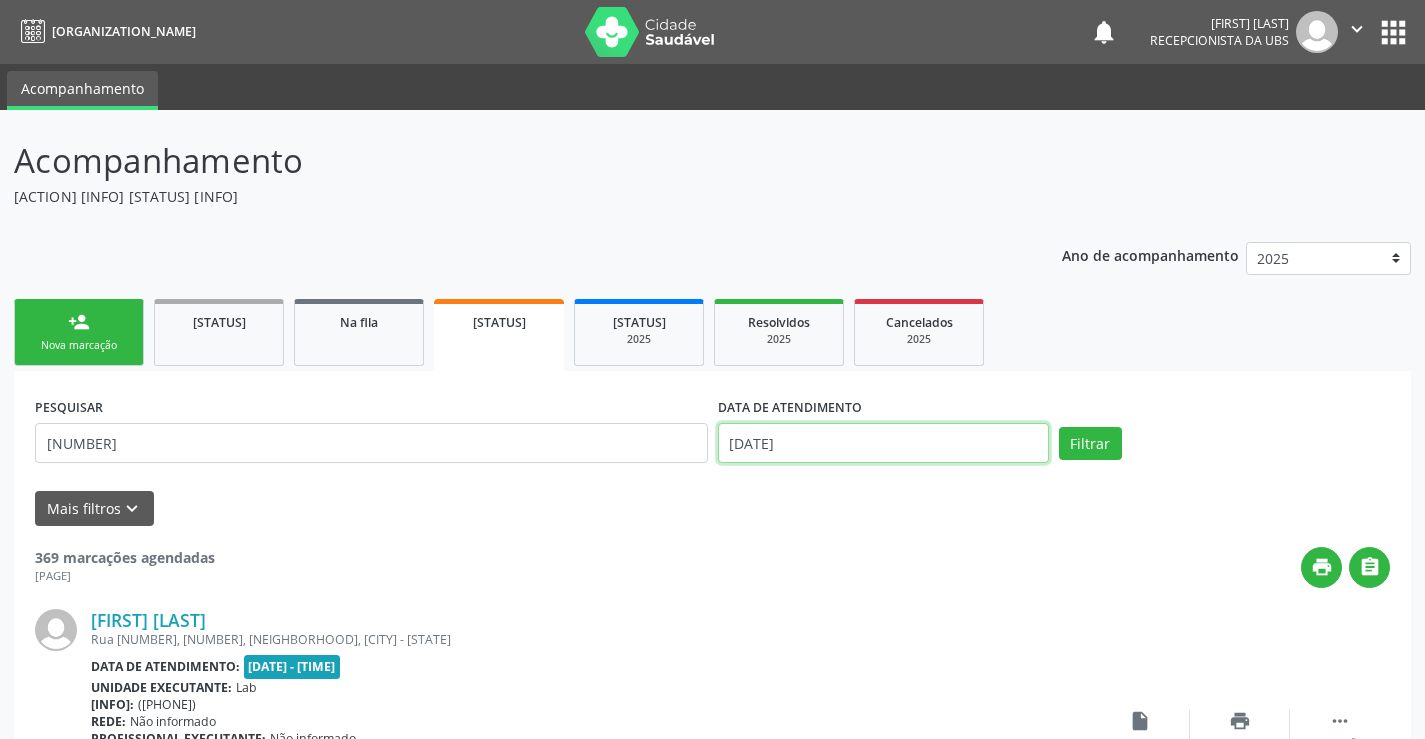 click on "02/07/2025" at bounding box center [883, 443] 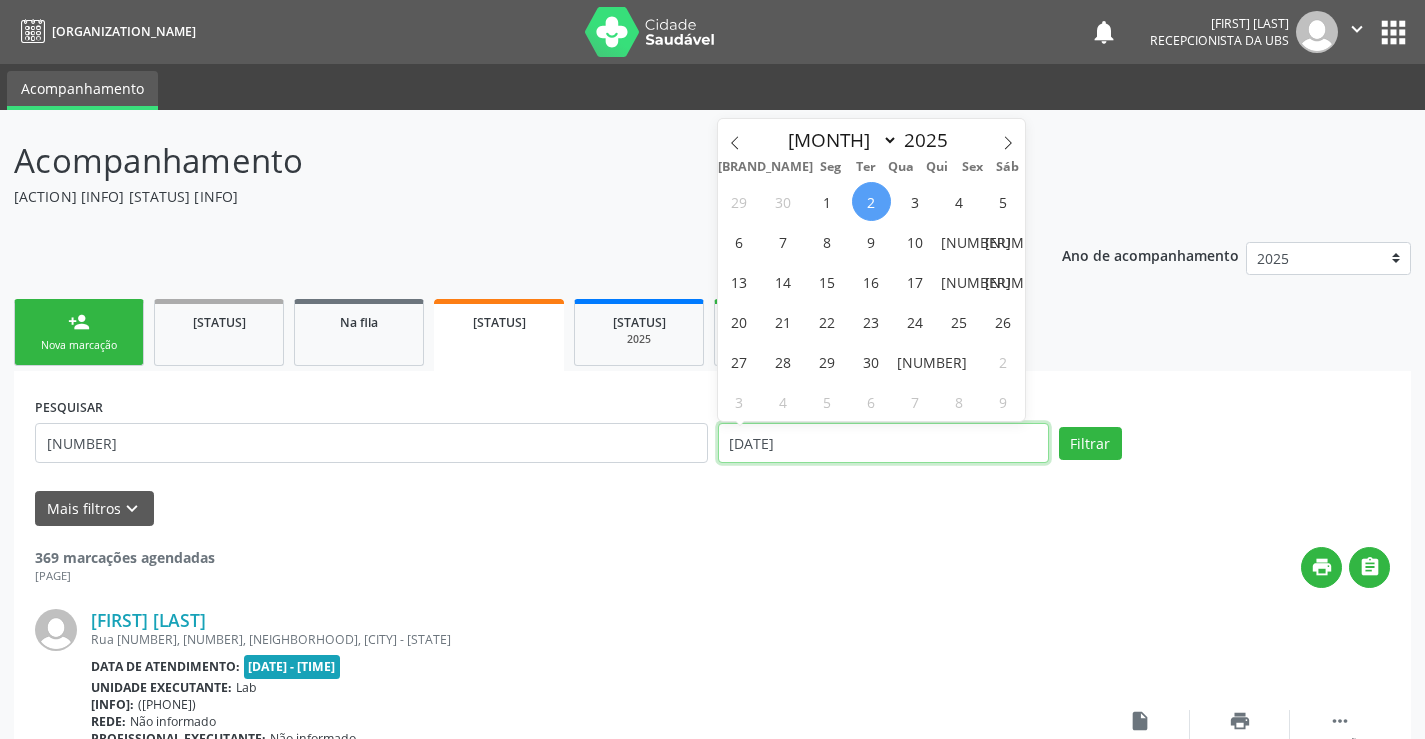 click on "02/07/2025" at bounding box center (883, 443) 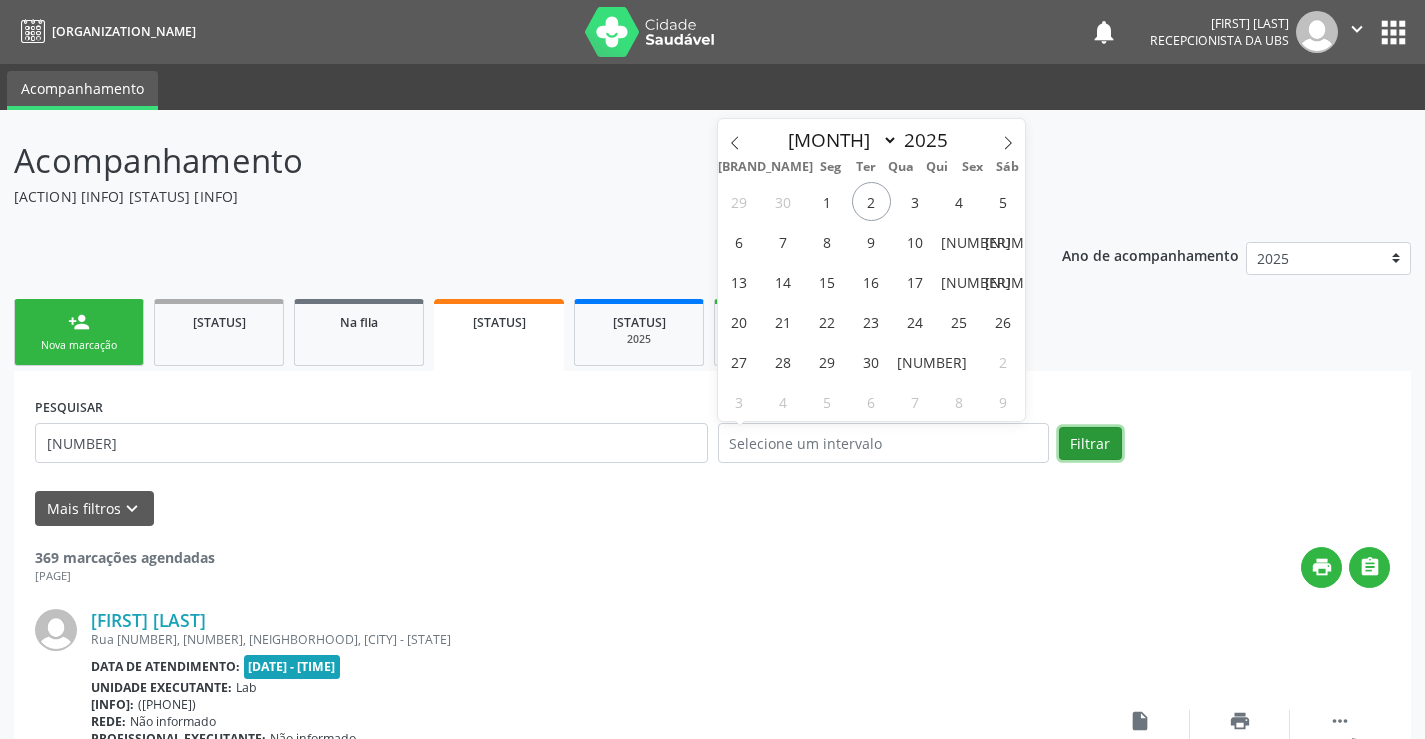 click on "Filtrar" at bounding box center (1090, 444) 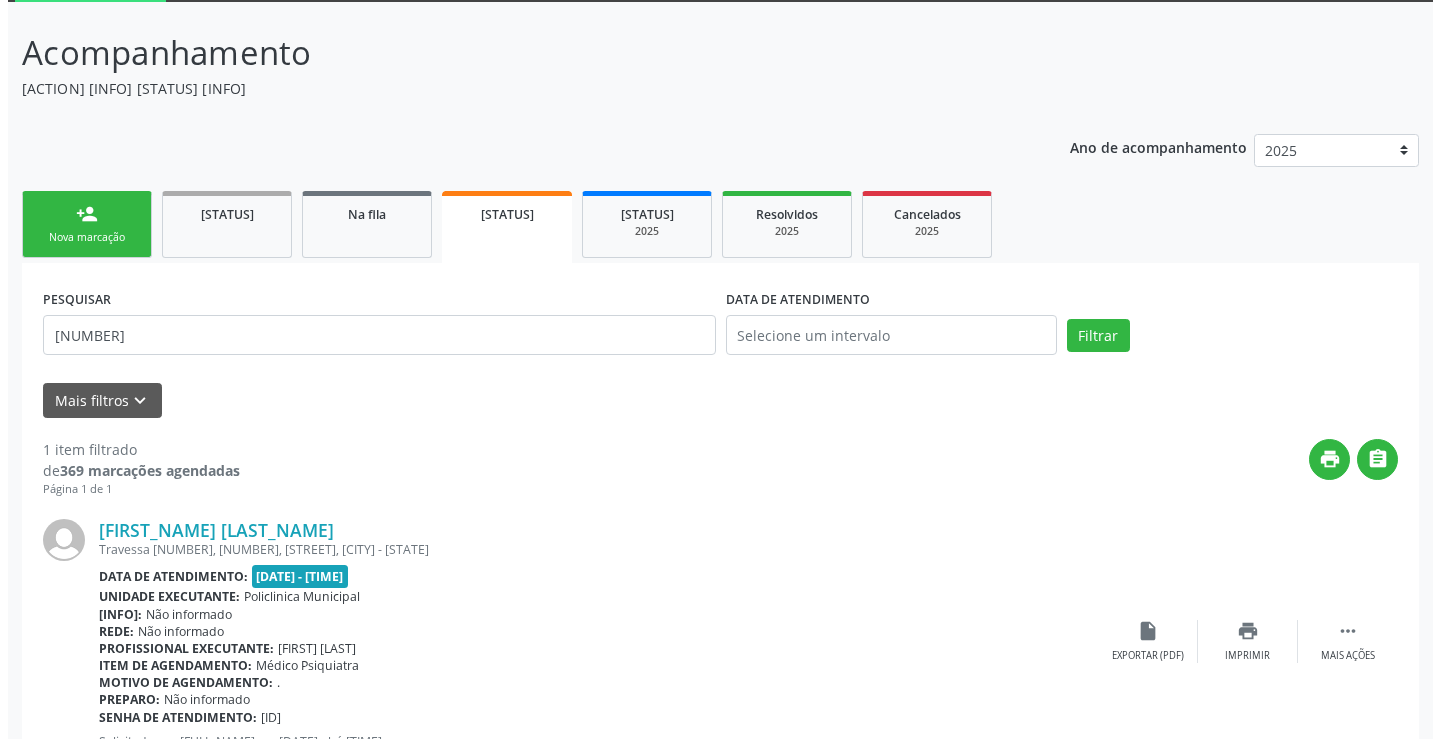 scroll, scrollTop: 189, scrollLeft: 0, axis: vertical 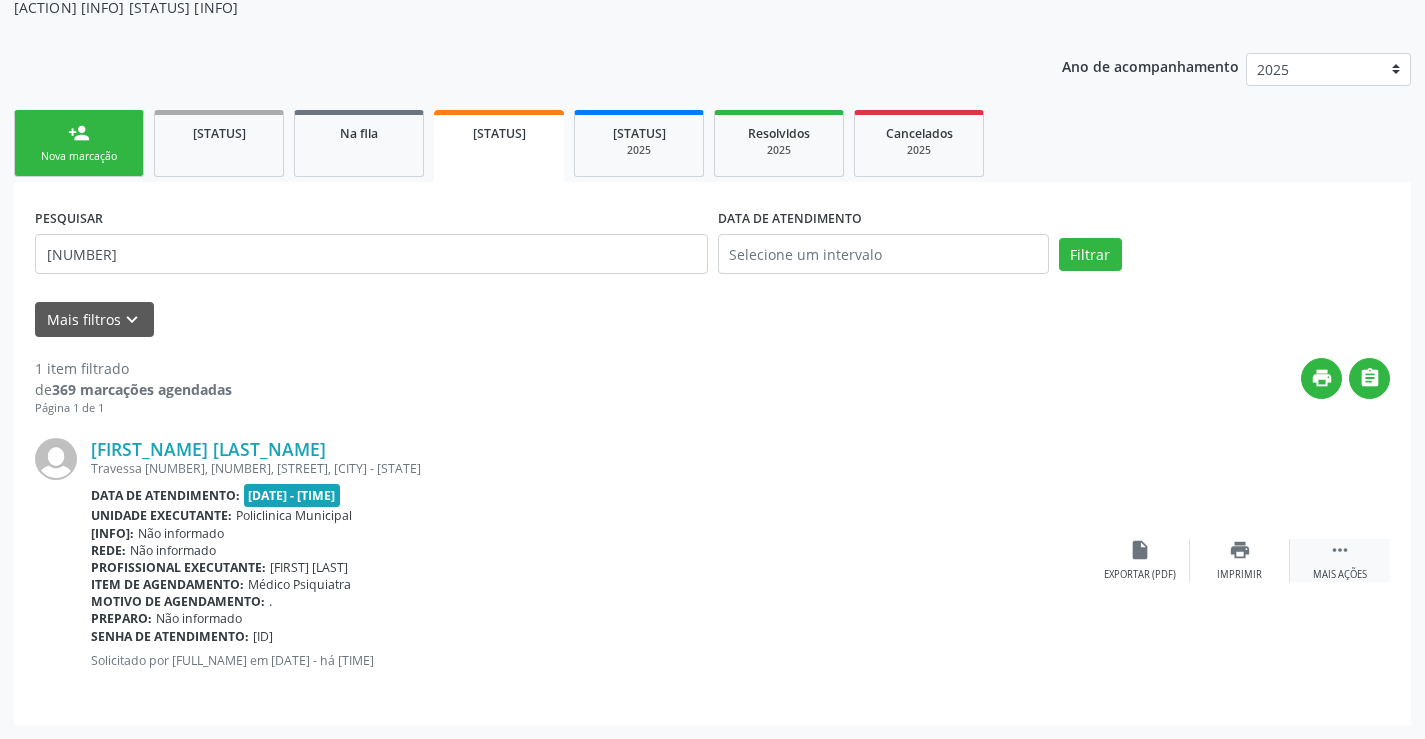click on "" at bounding box center (1340, 550) 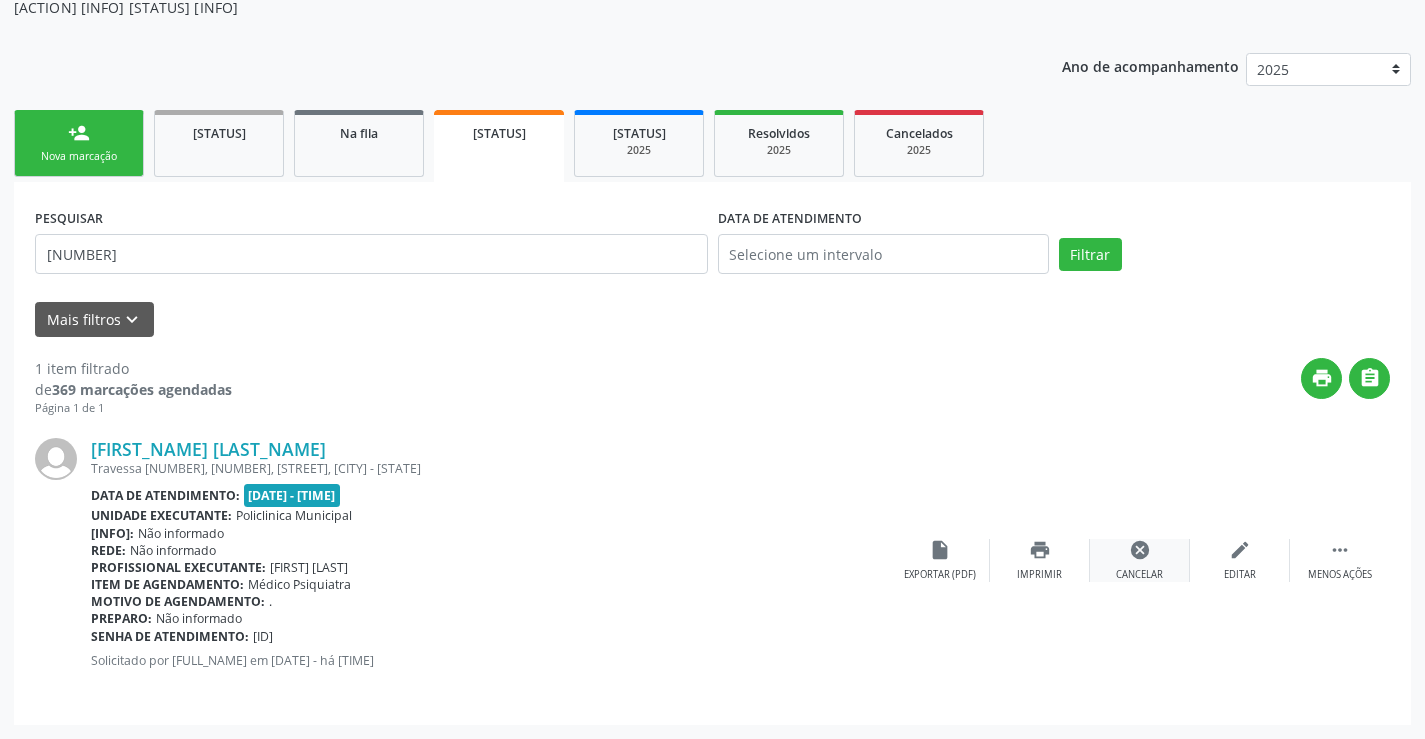 click on "Cancelar" at bounding box center [1240, 575] 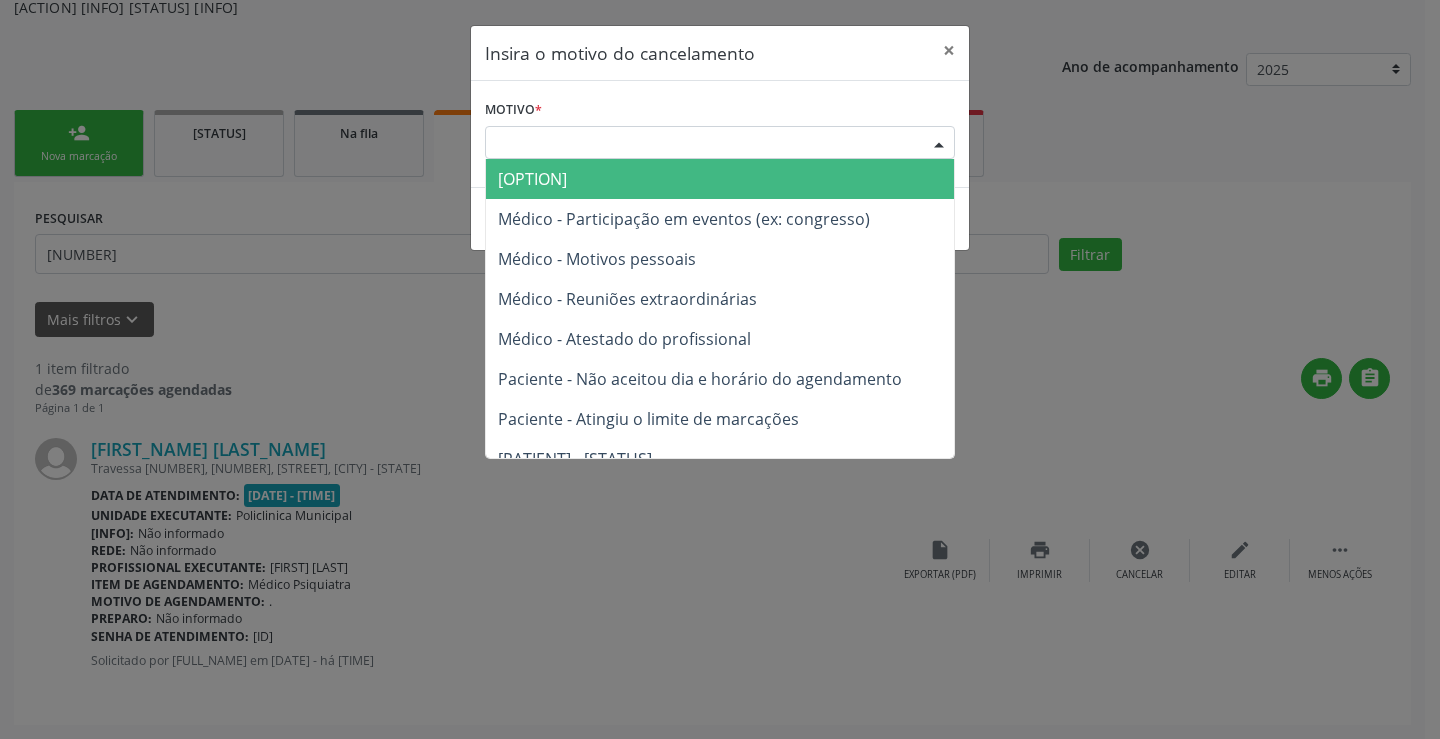 click at bounding box center [939, 144] 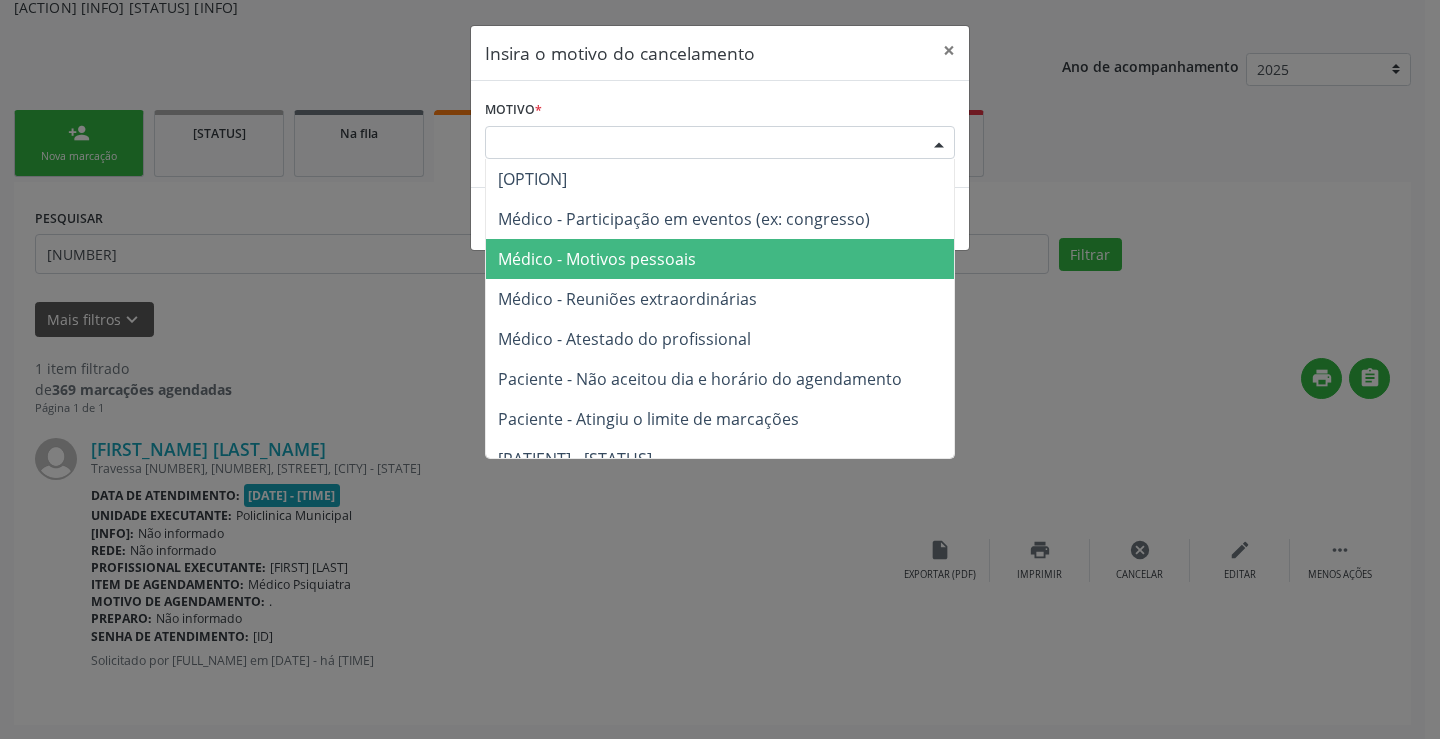 click on "Médico - Motivos pessoais" at bounding box center (597, 259) 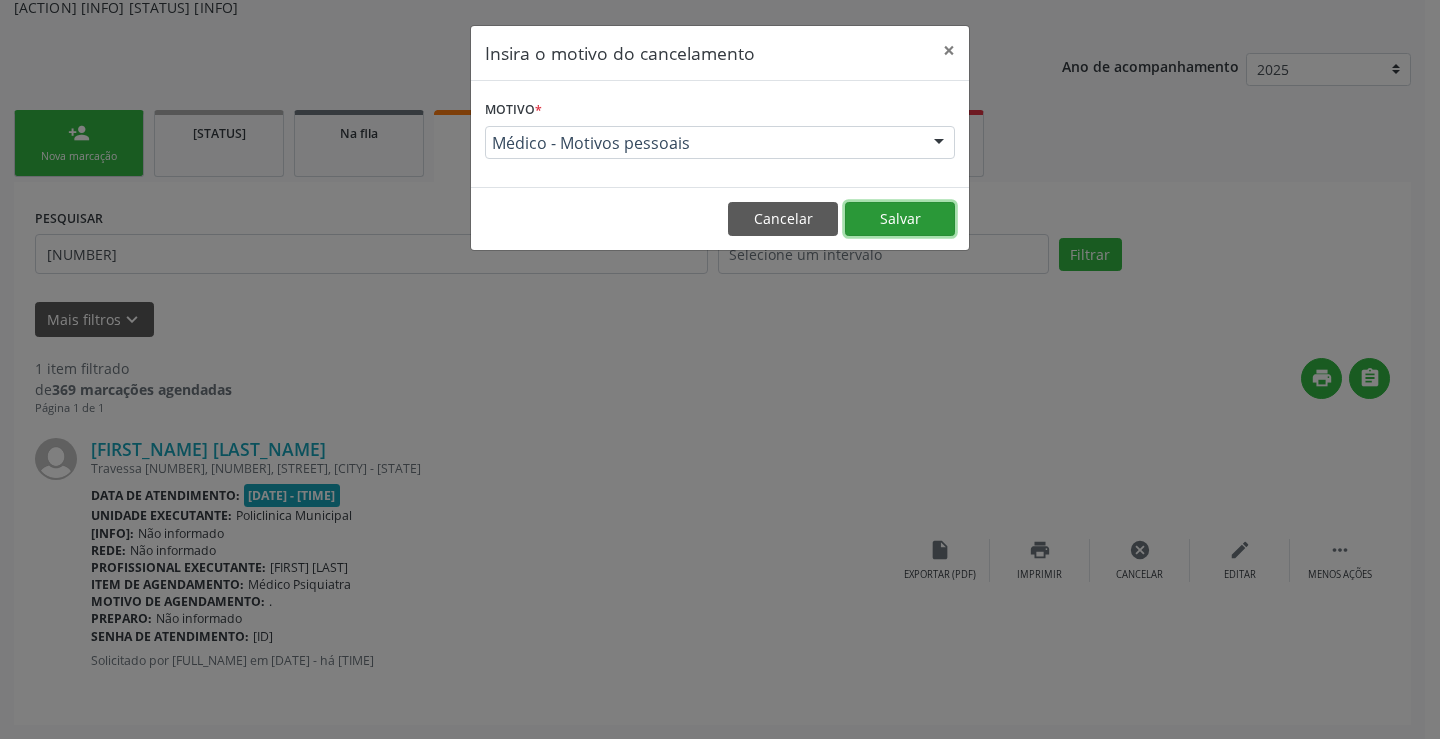 click on "Salvar" at bounding box center [900, 219] 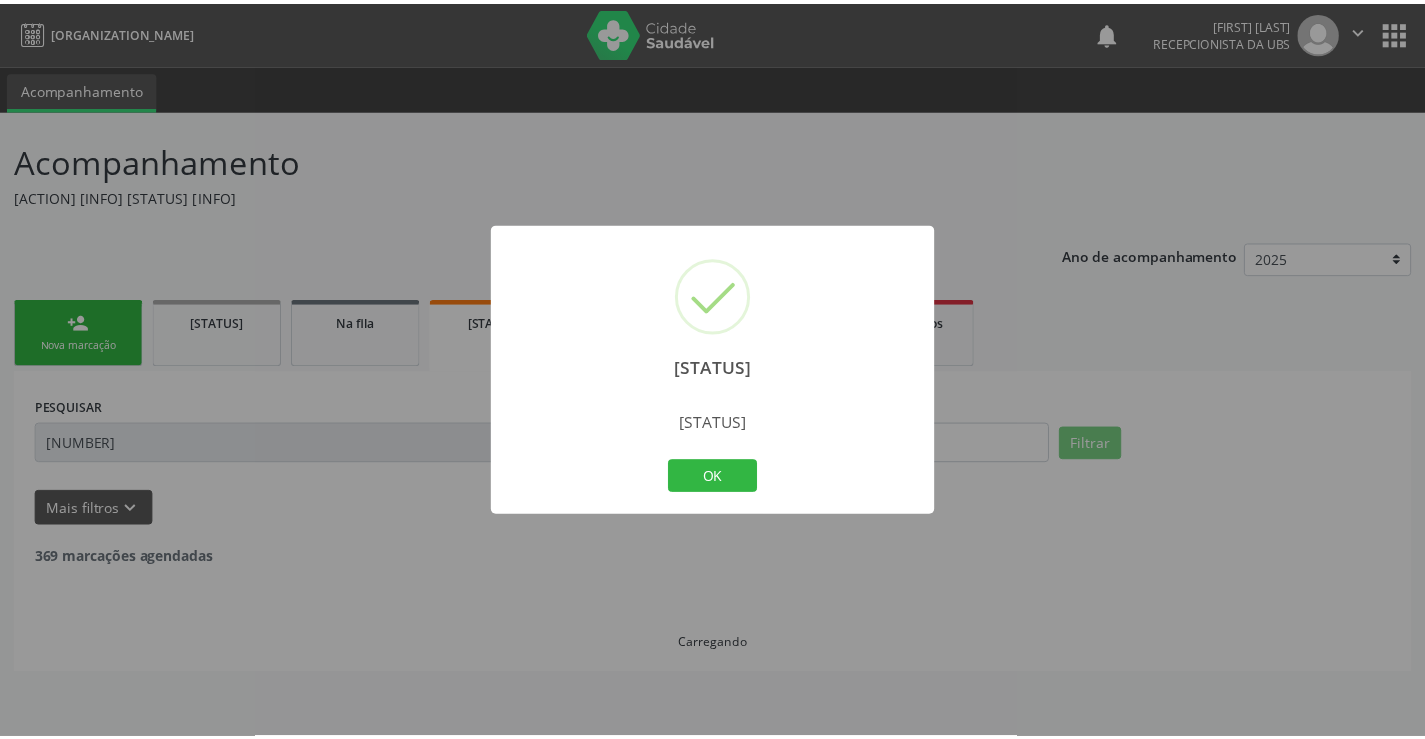scroll, scrollTop: 0, scrollLeft: 0, axis: both 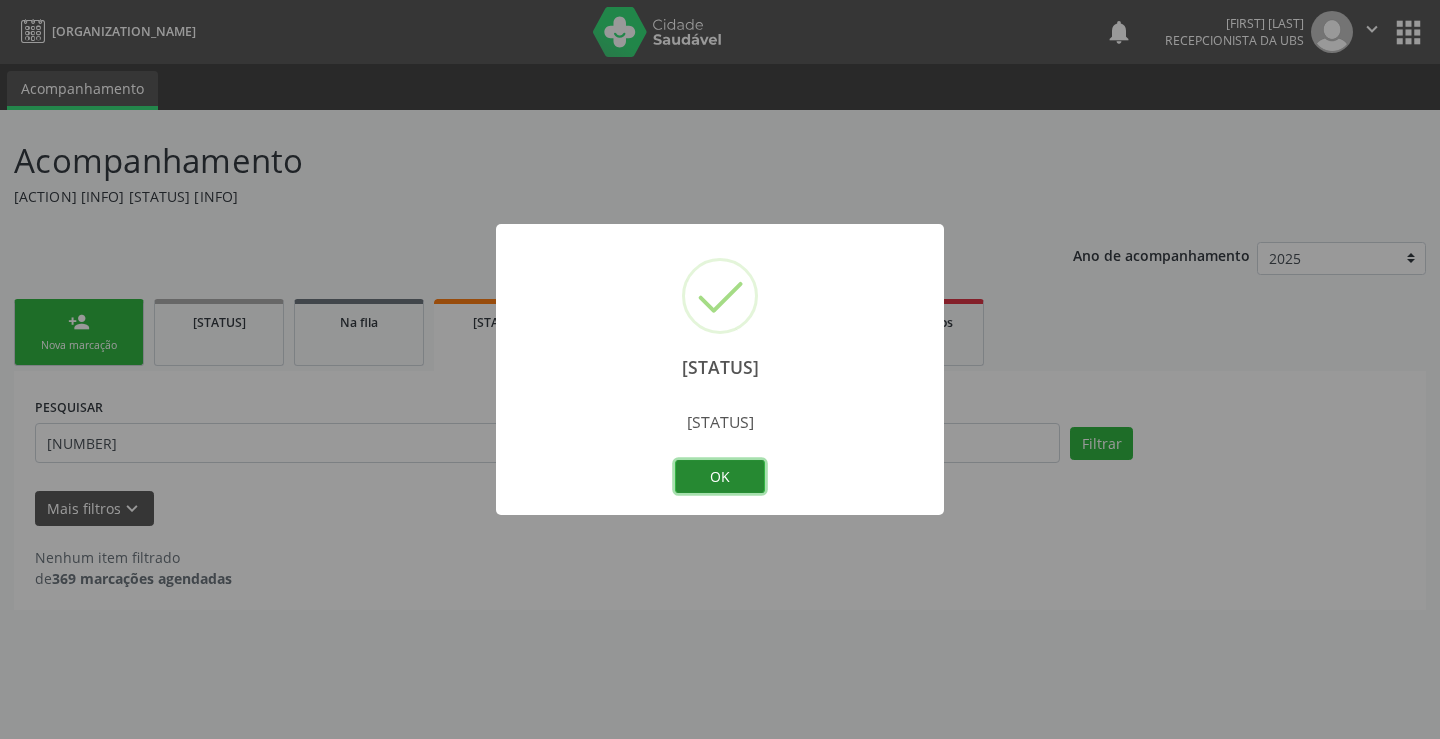 click on "OK" at bounding box center [720, 477] 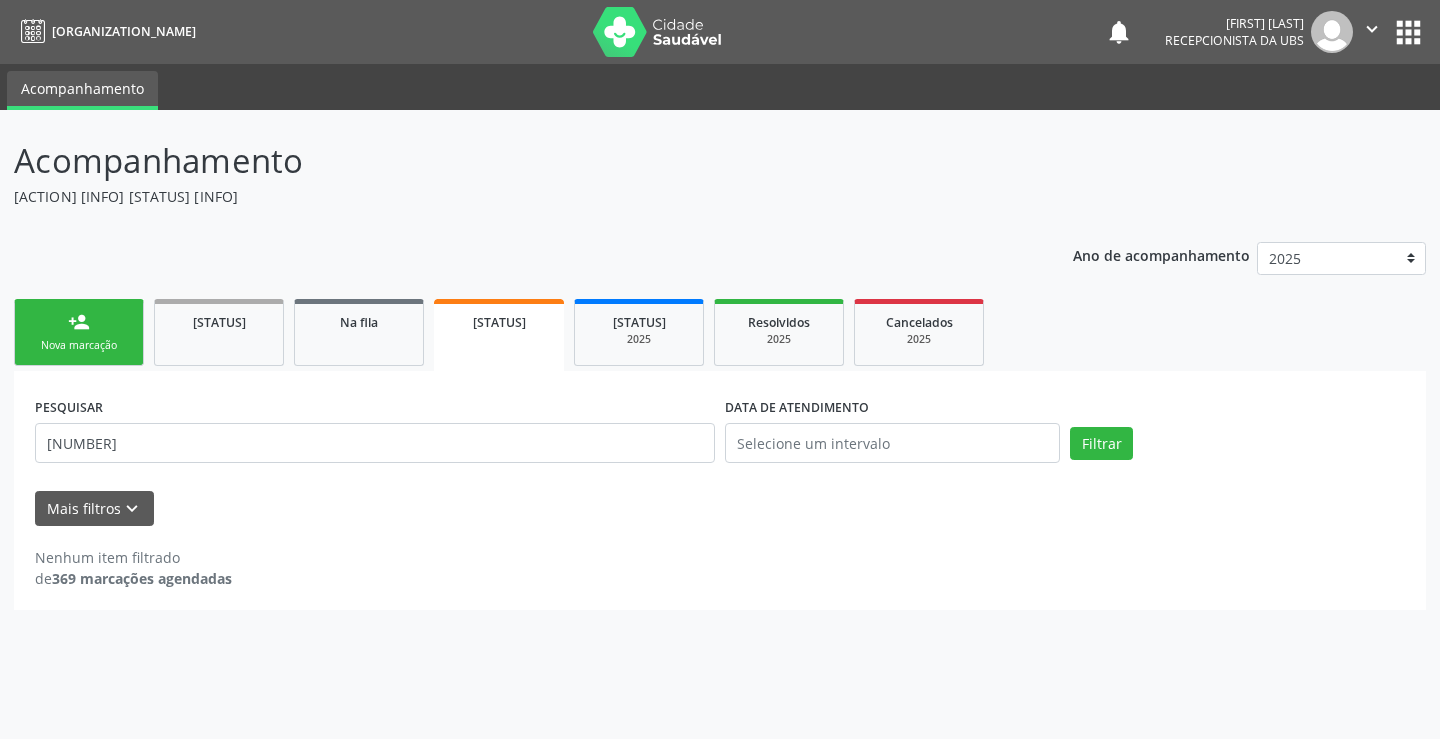 click on "person_add
Nova marcação" at bounding box center [79, 332] 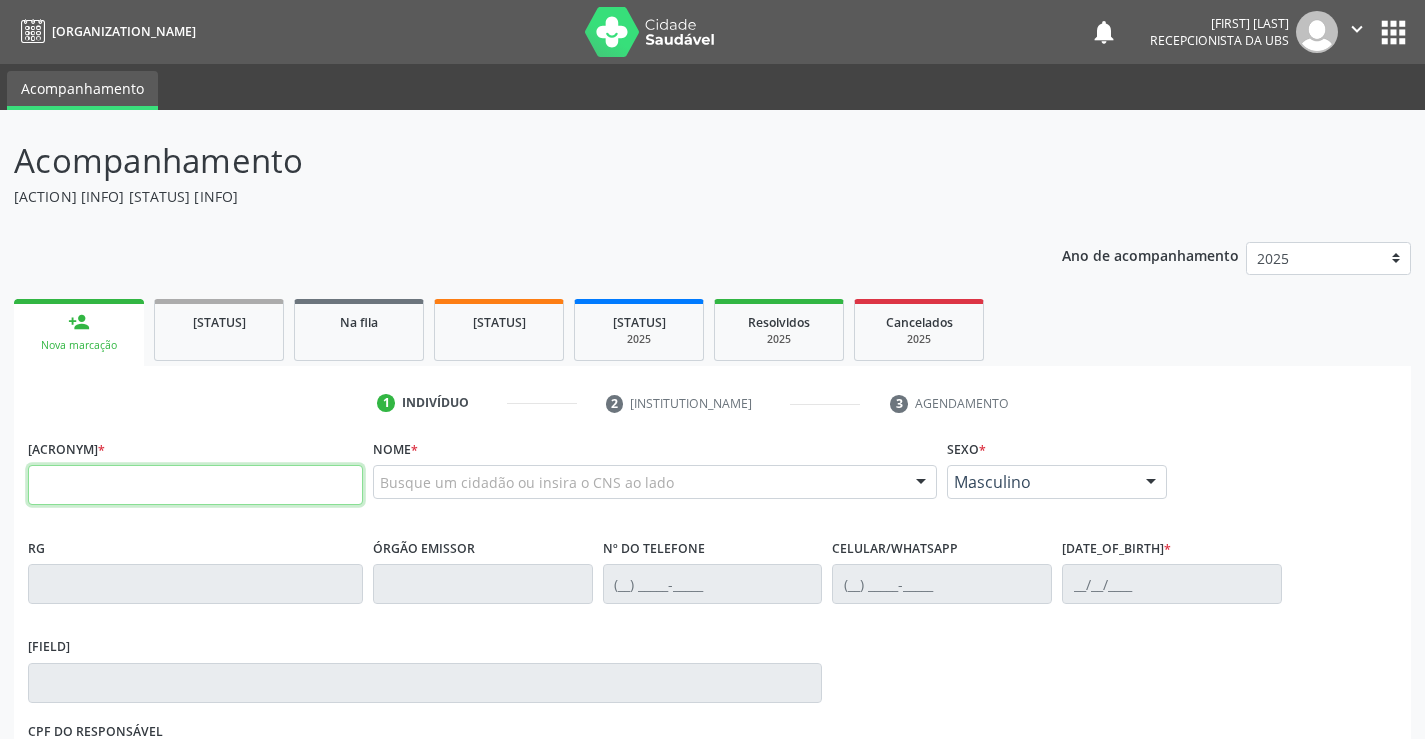 click at bounding box center [195, 485] 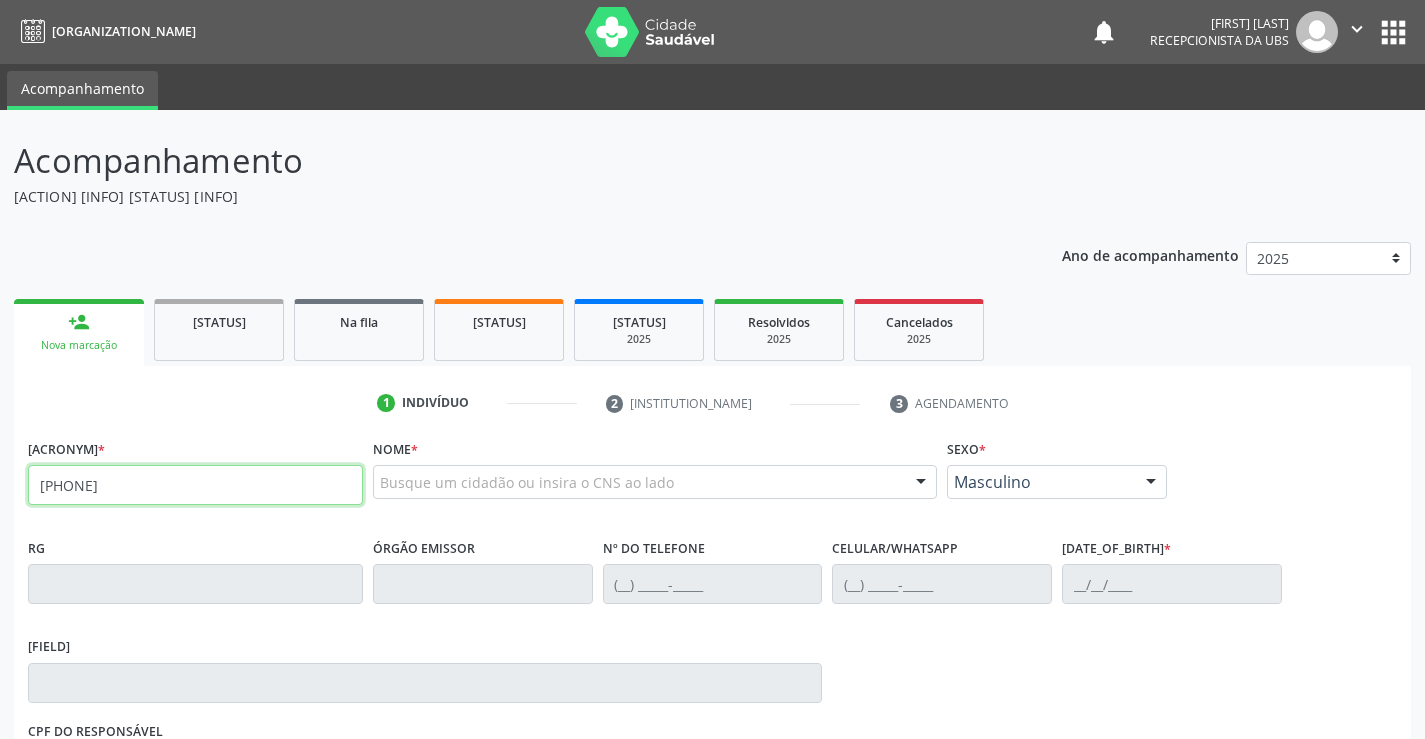 type on "898 0062 9192 2918" 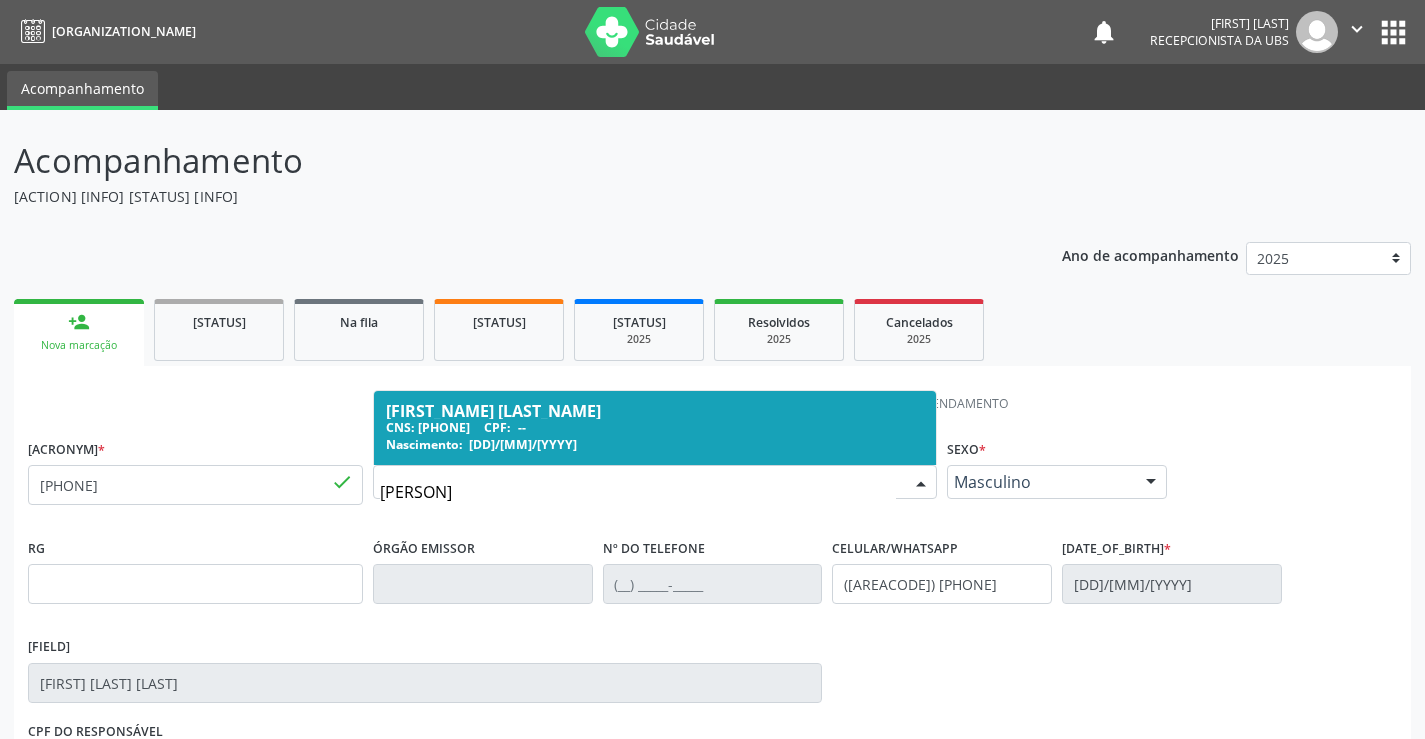 type on "pedro iago rodrigues da" 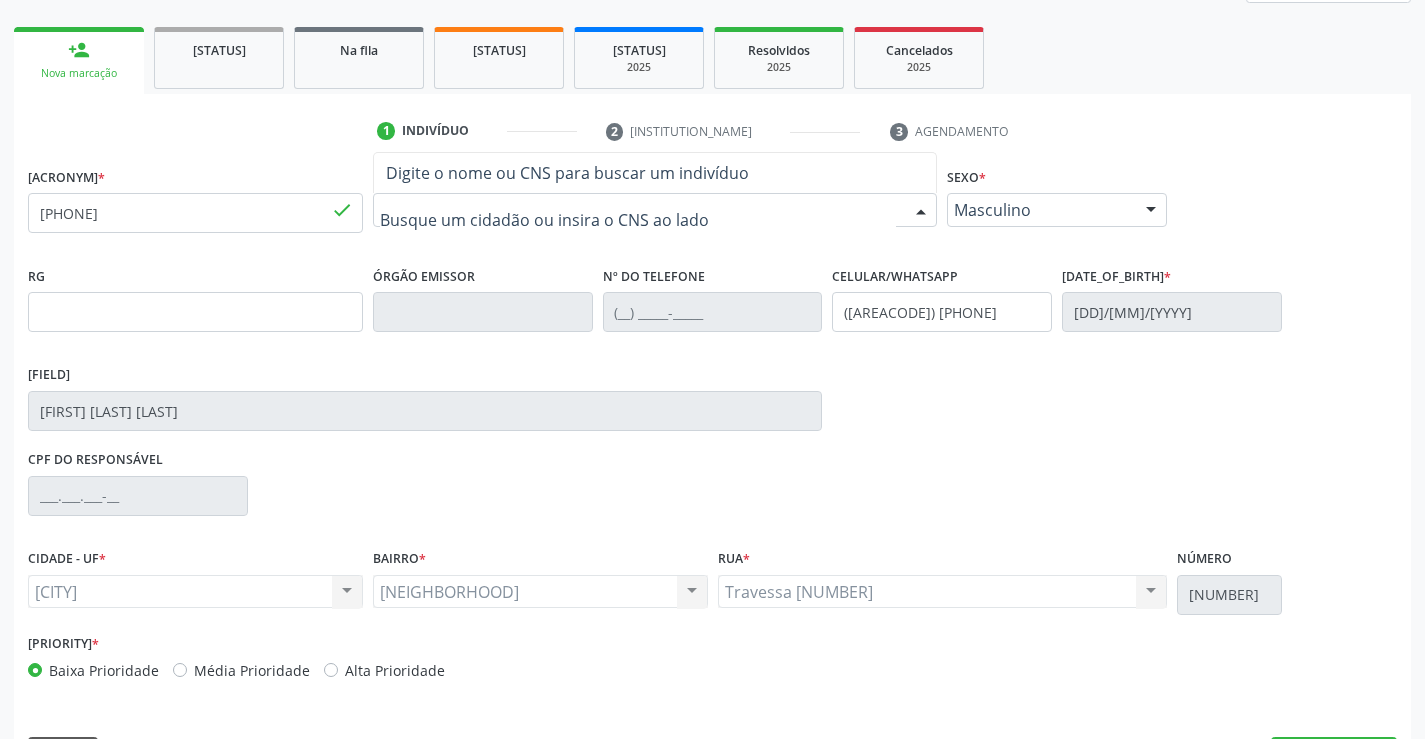 scroll, scrollTop: 331, scrollLeft: 0, axis: vertical 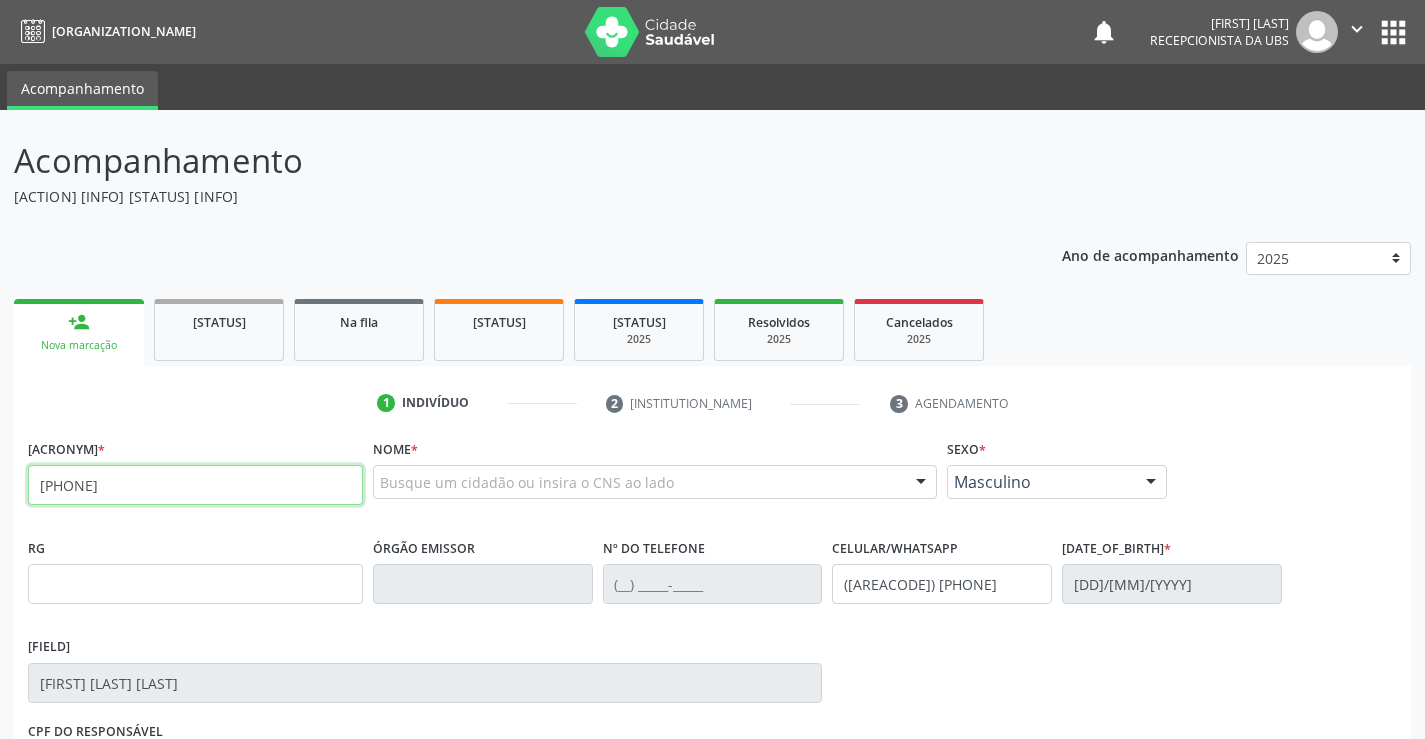 click on "898 0062 9192 2918" at bounding box center (195, 485) 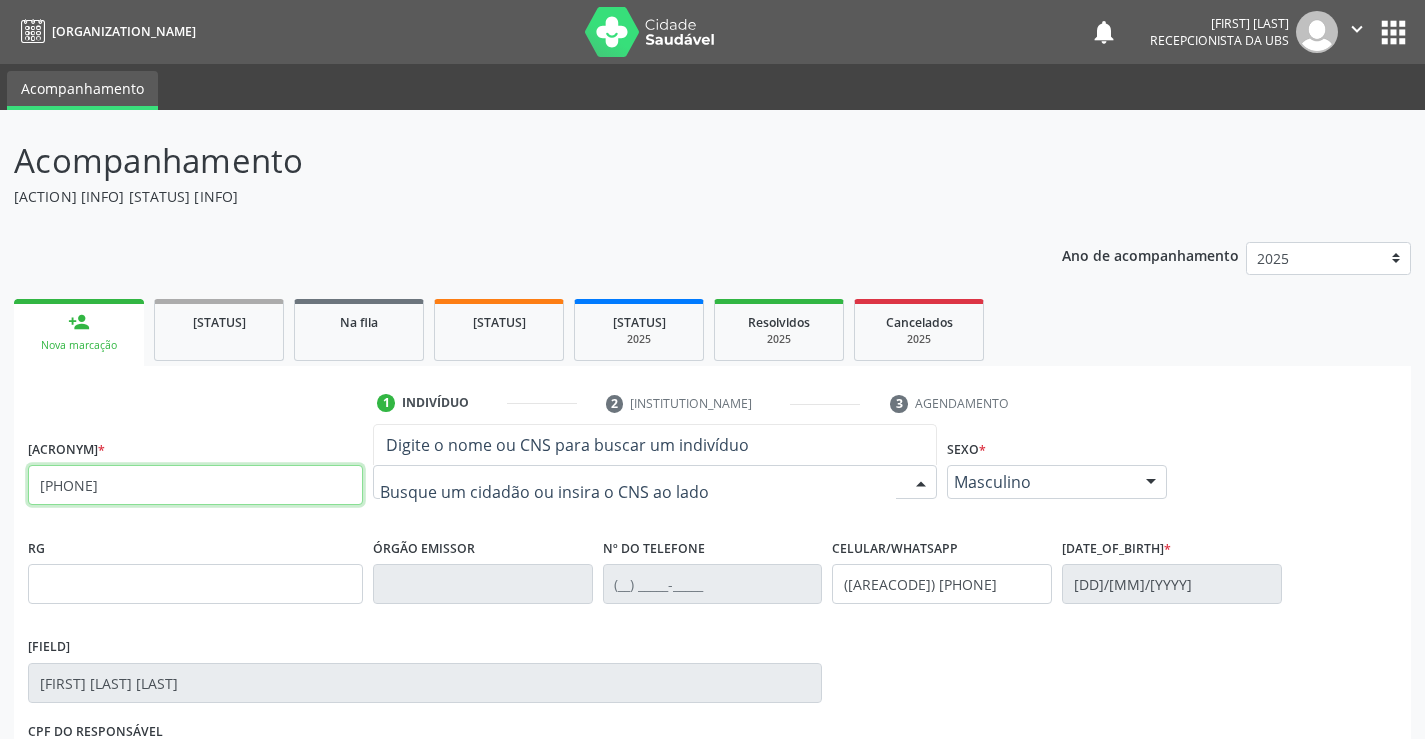 click on "898 0062 9192 2918" at bounding box center [195, 485] 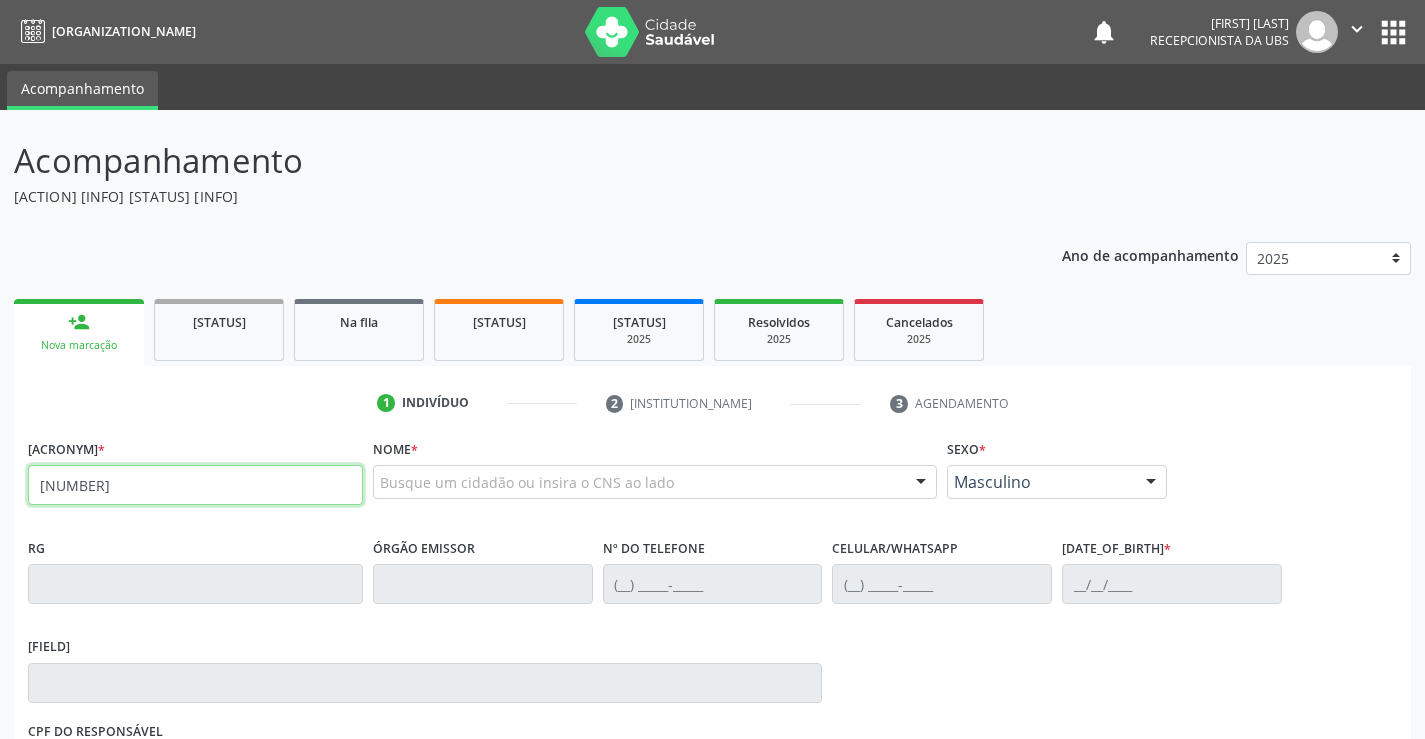 click on "898 0062 9192 2" at bounding box center (195, 485) 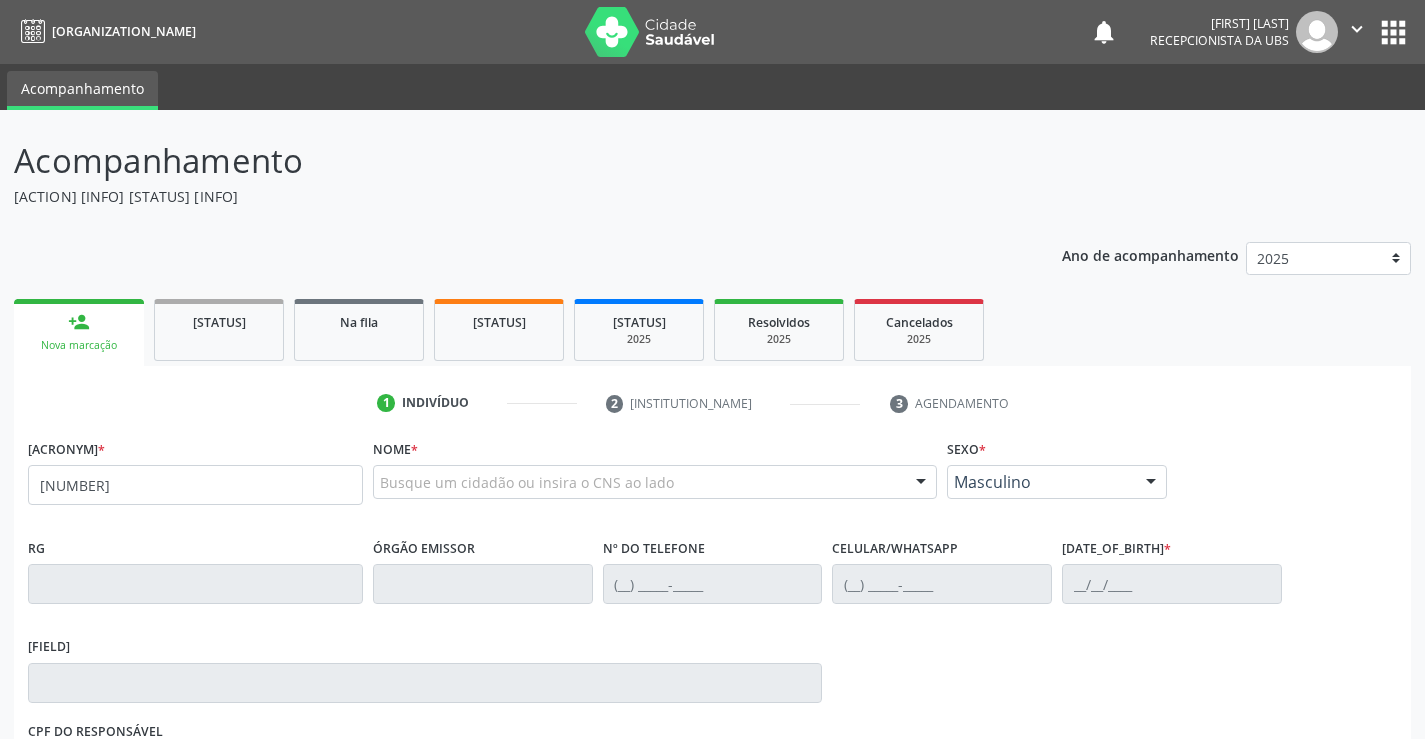 click on "1
Indivíduo
2
Unidade solicitante
3
Agendamento
CNS
*
898 0062 9192 2
Nome
*
Busque um cidadão ou insira o CNS ao lado
Nenhum resultado encontrado para: "   "
Digite o nome ou CNS para buscar um indivíduo
Sexo
*
Masculino         Masculino   Feminino
Nenhum resultado encontrado para: "   "
Não há nenhuma opção para ser exibida.
RG
Órgão emissor
Nº do Telefone
Celular/WhatsApp
Data de nascimento
*
Nome da mãe
CPF do responsável
Cidade - UF
*
Informe uma opção
Serra Talhada - PE
Nenhum resultado encontrado para: "   "" at bounding box center (712, 721) 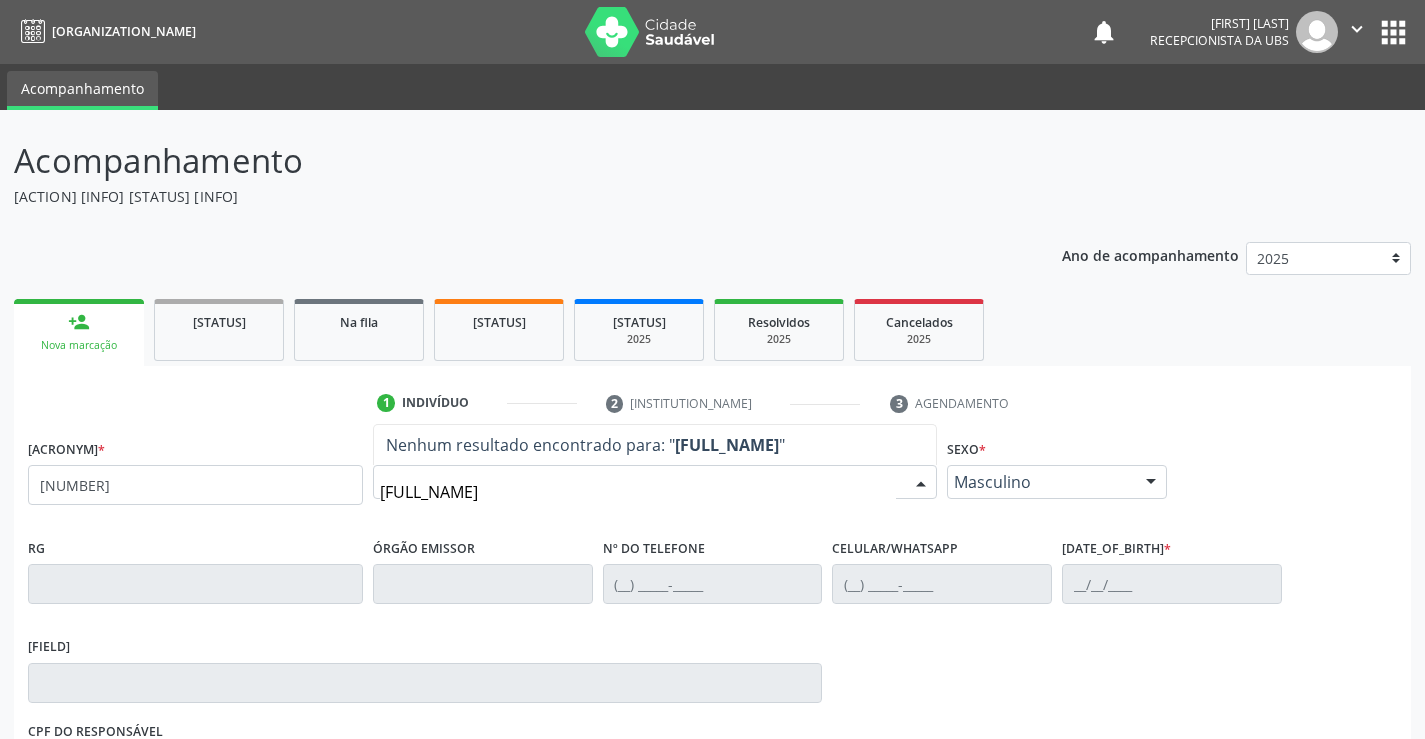 type on "PEDRO IAGO RODRIGUES DA" 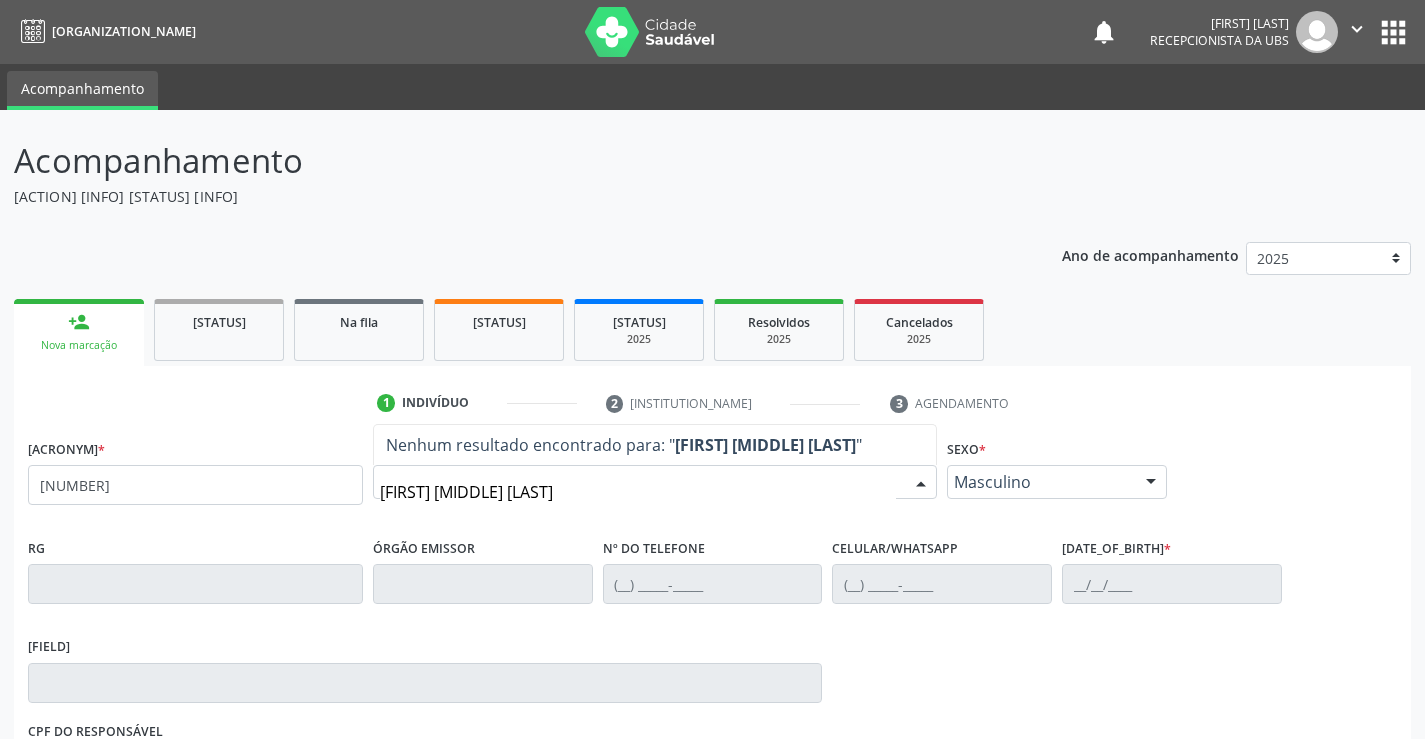 click on "PEDRO IAGO RODRIGUES DA SILVA" at bounding box center [727, 445] 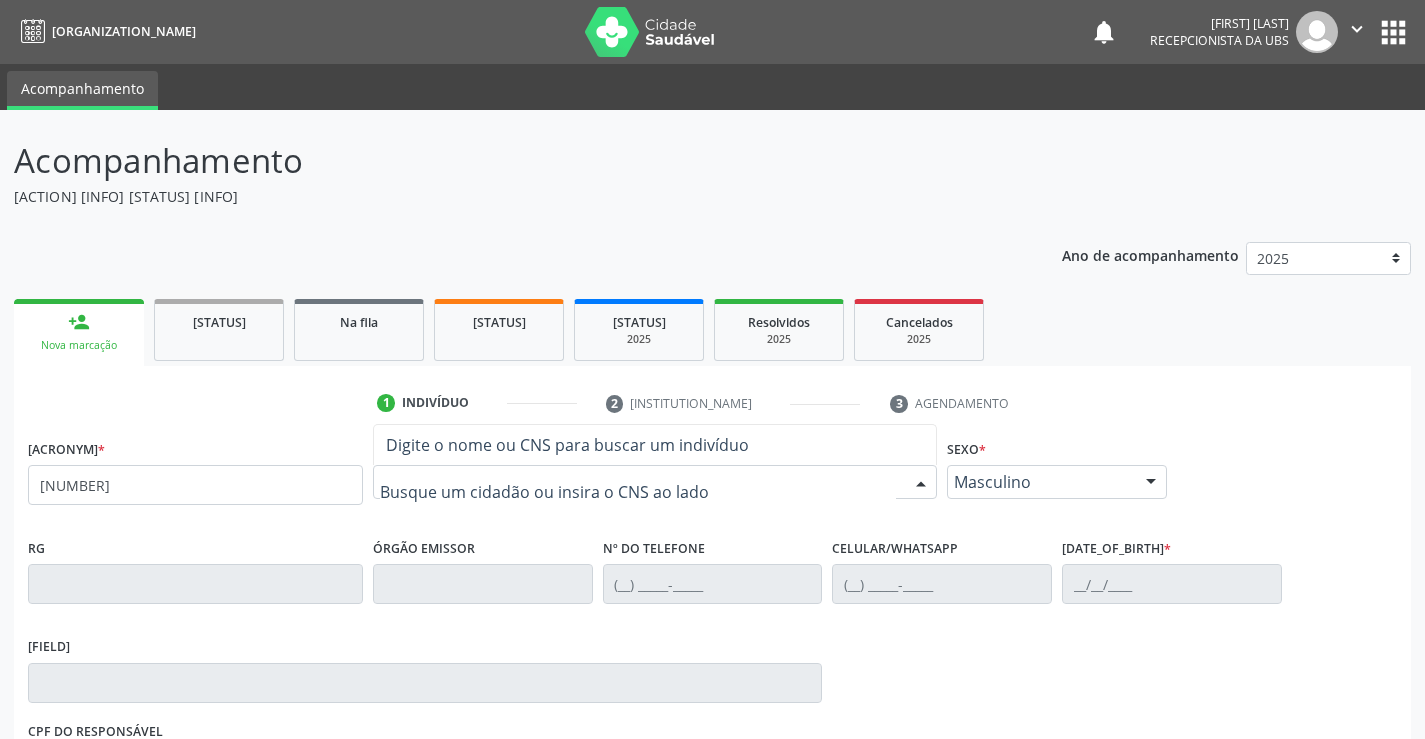 click at bounding box center (638, 492) 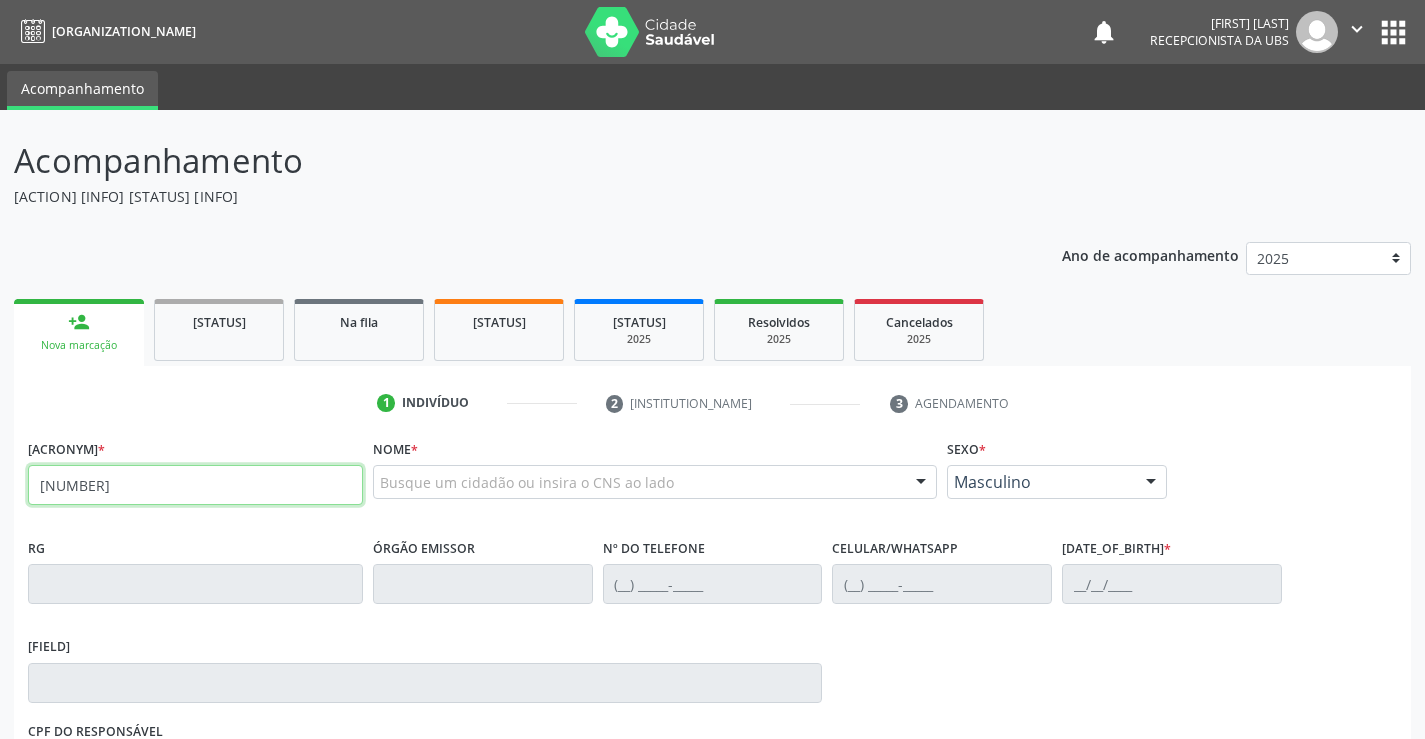 click on "898 0062 9192 2" at bounding box center [195, 485] 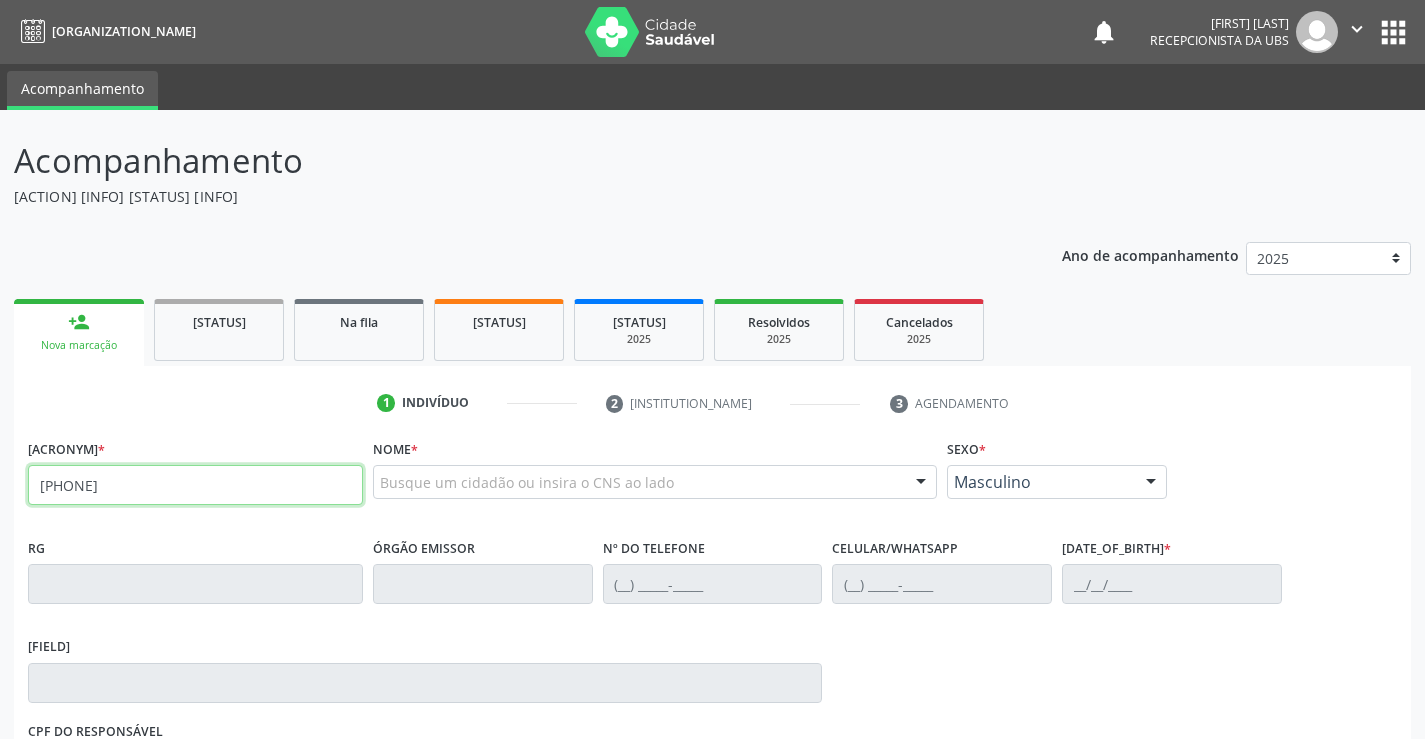 type on "898 006" 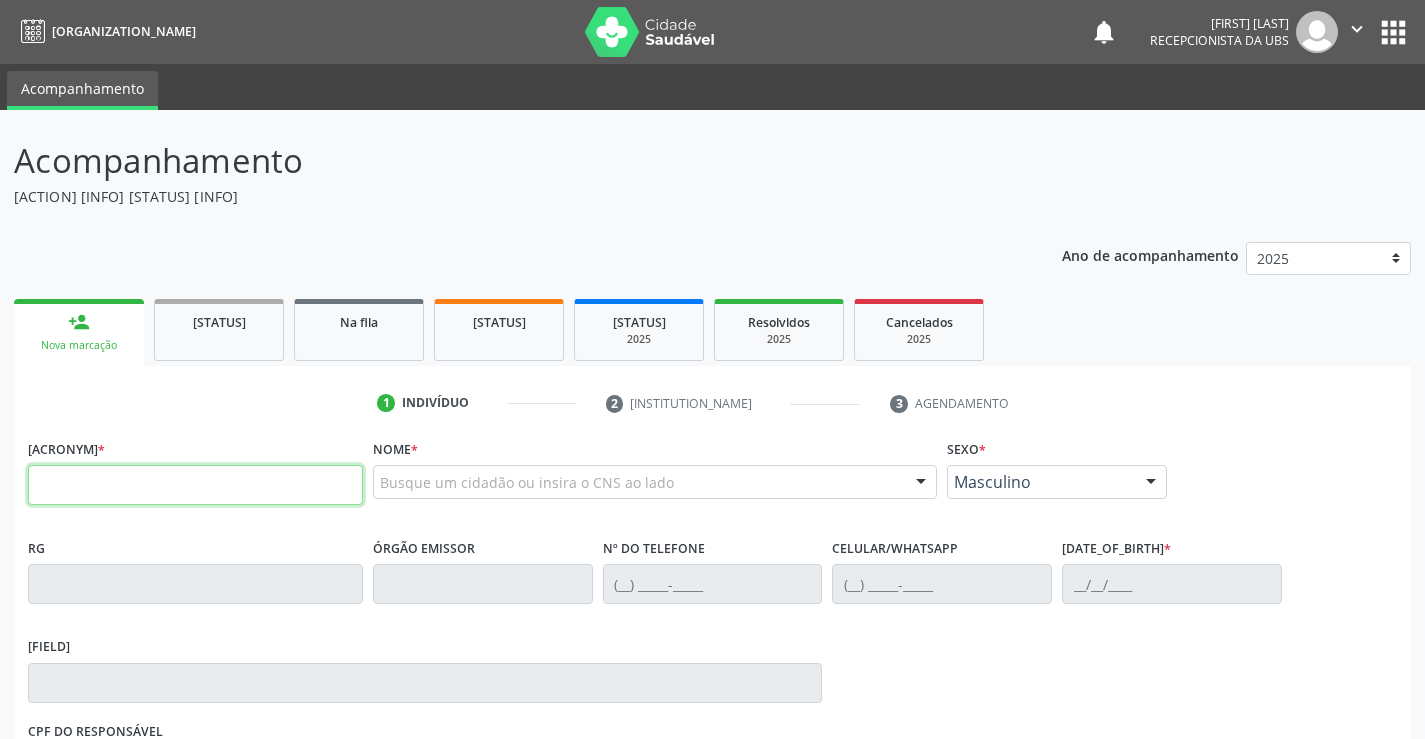 type 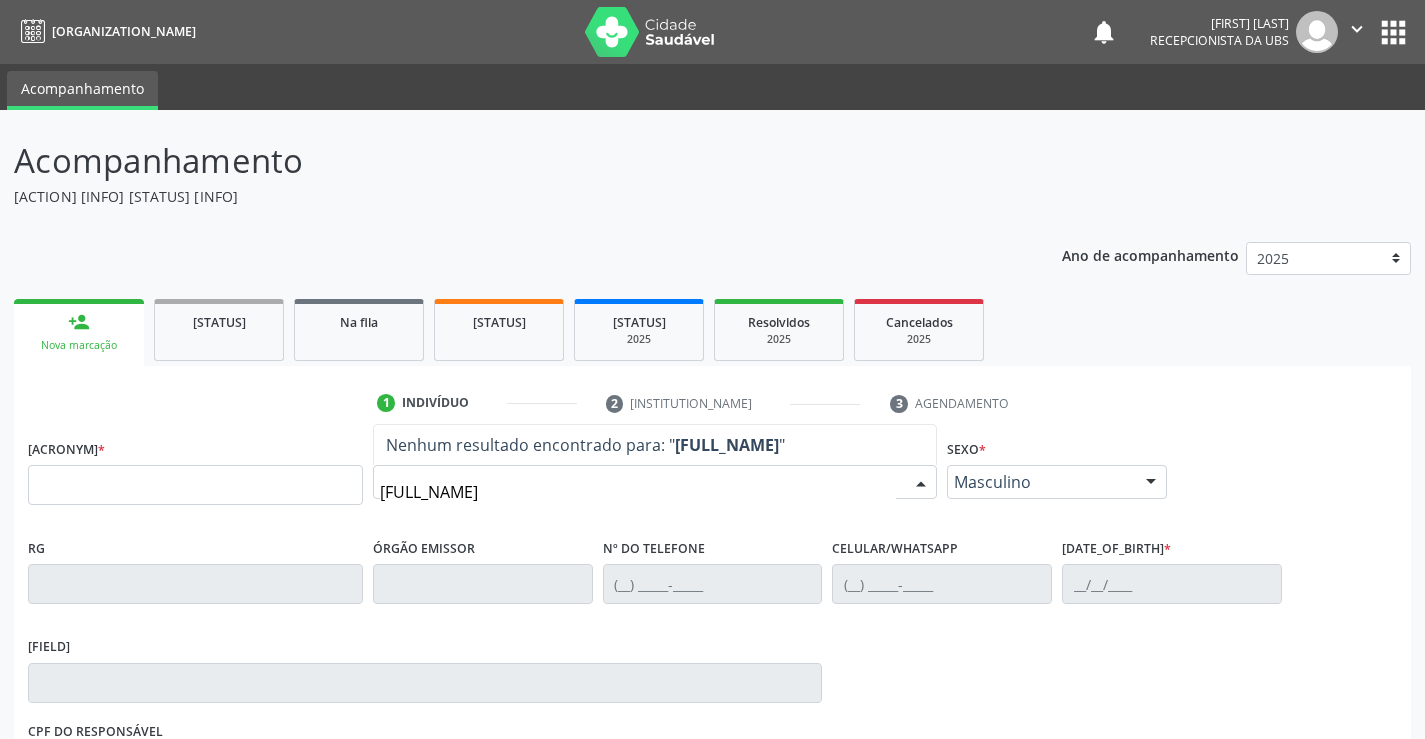 type on "PEDRO IAGO RODRIGUES DA" 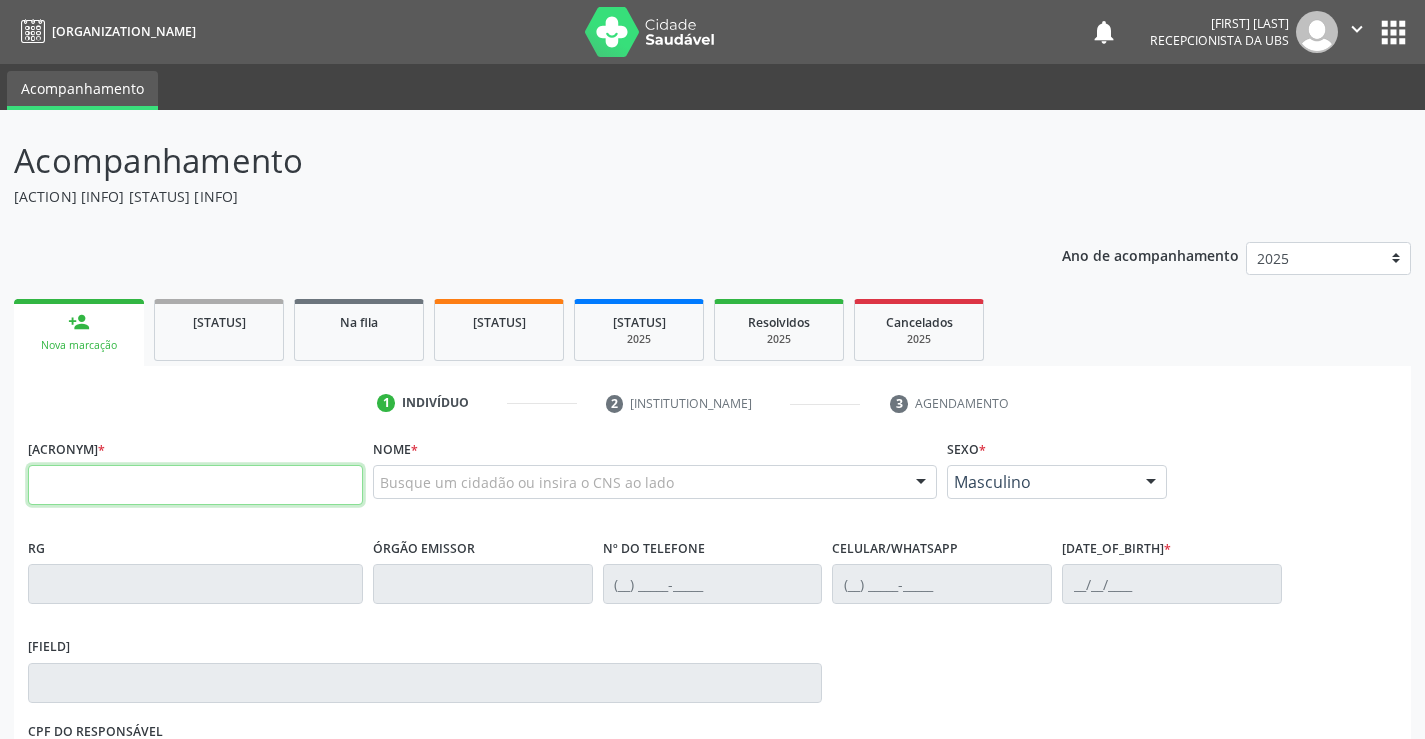 click at bounding box center [195, 485] 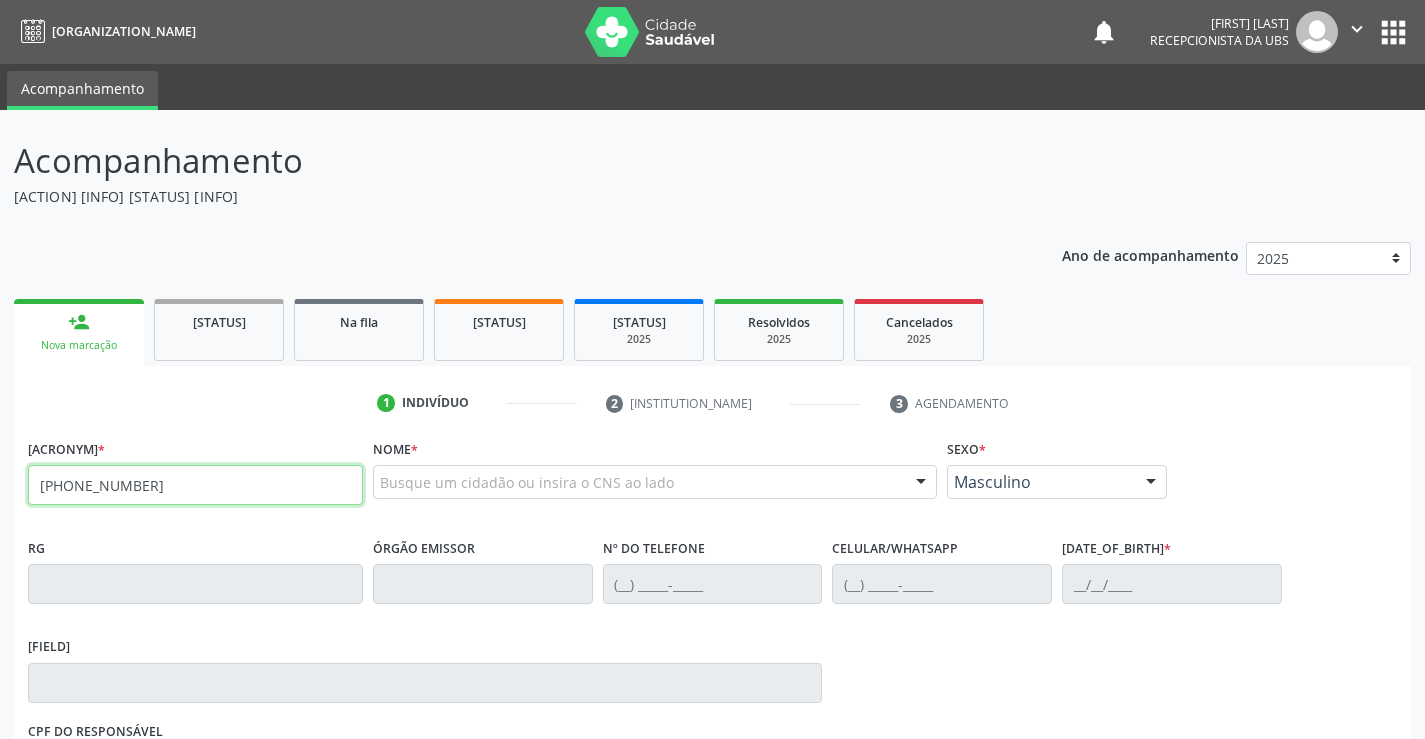 click on "898 0062 9192" at bounding box center [195, 485] 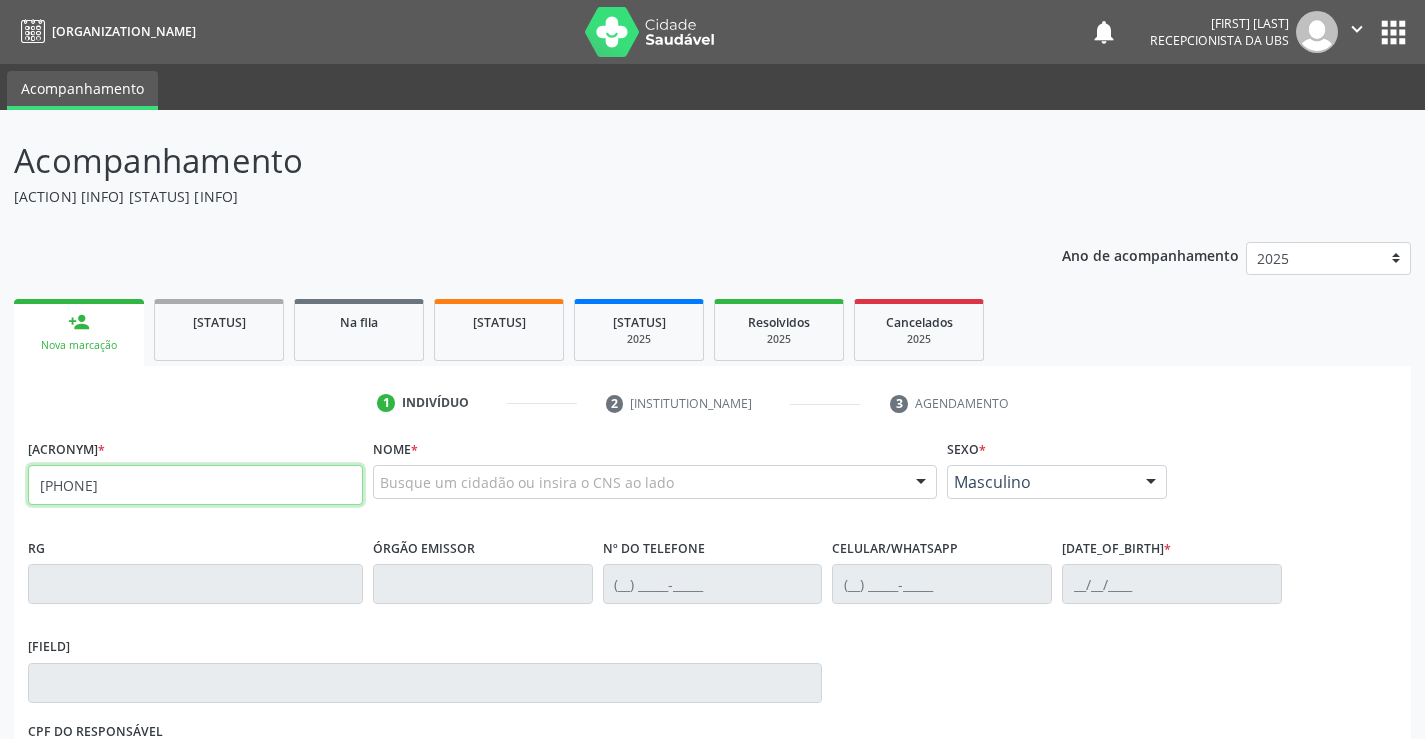 type on "898 0062 9192 2918" 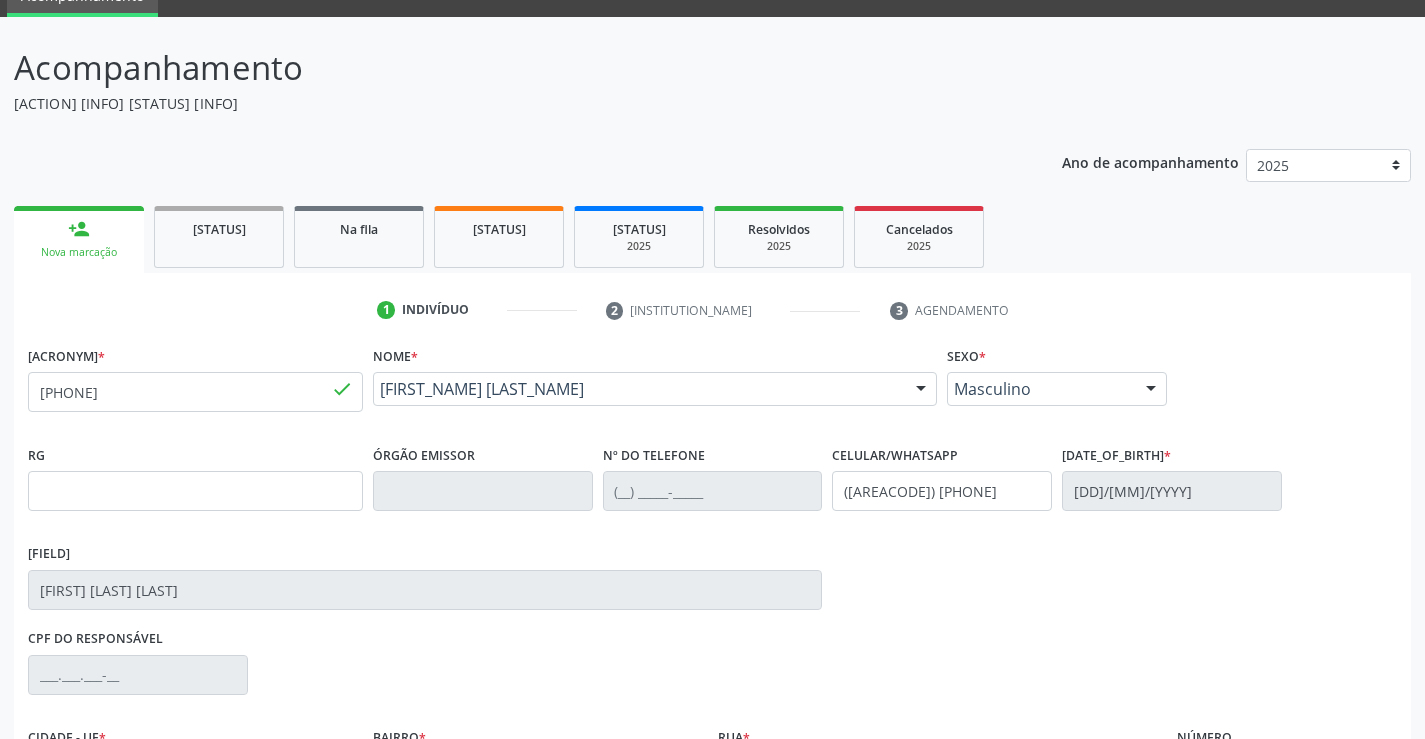 scroll, scrollTop: 73, scrollLeft: 0, axis: vertical 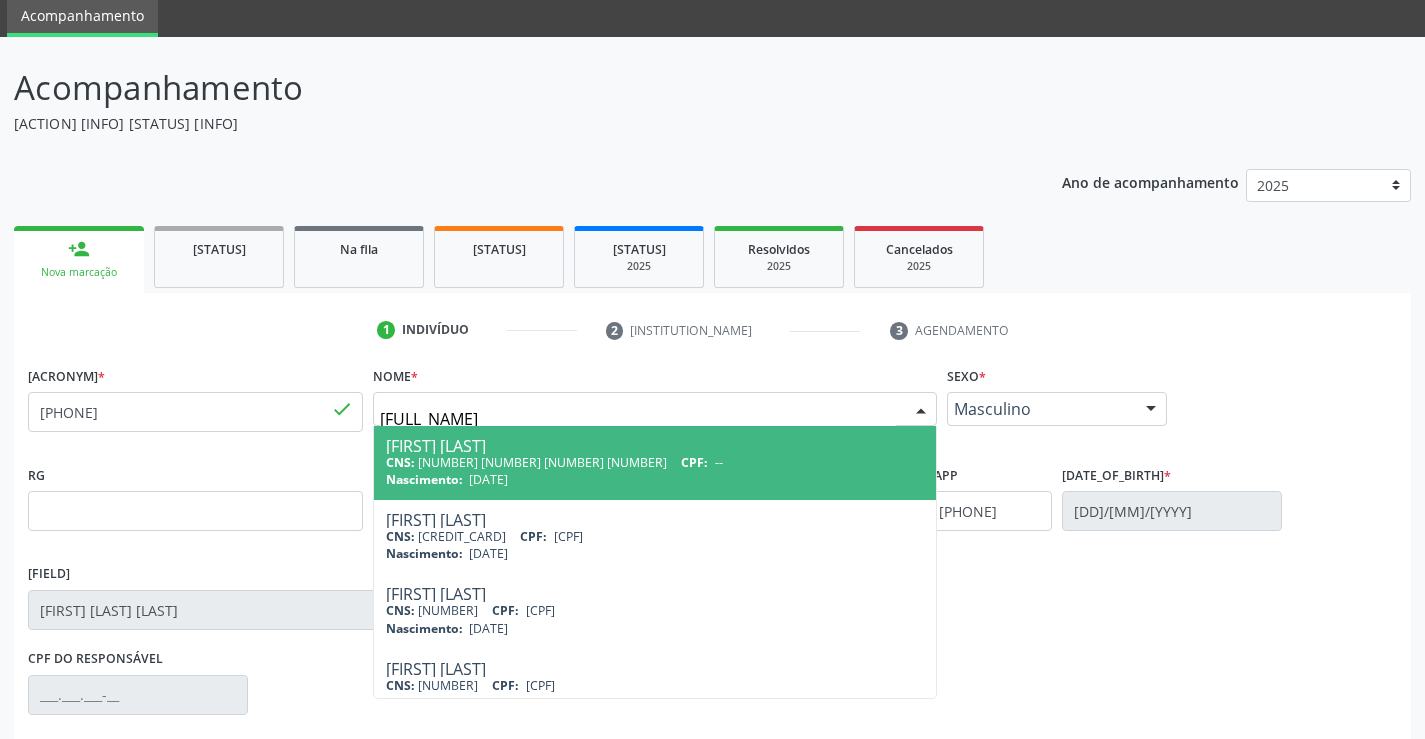 type on "PEDRO IAGO RODRIGUES DA" 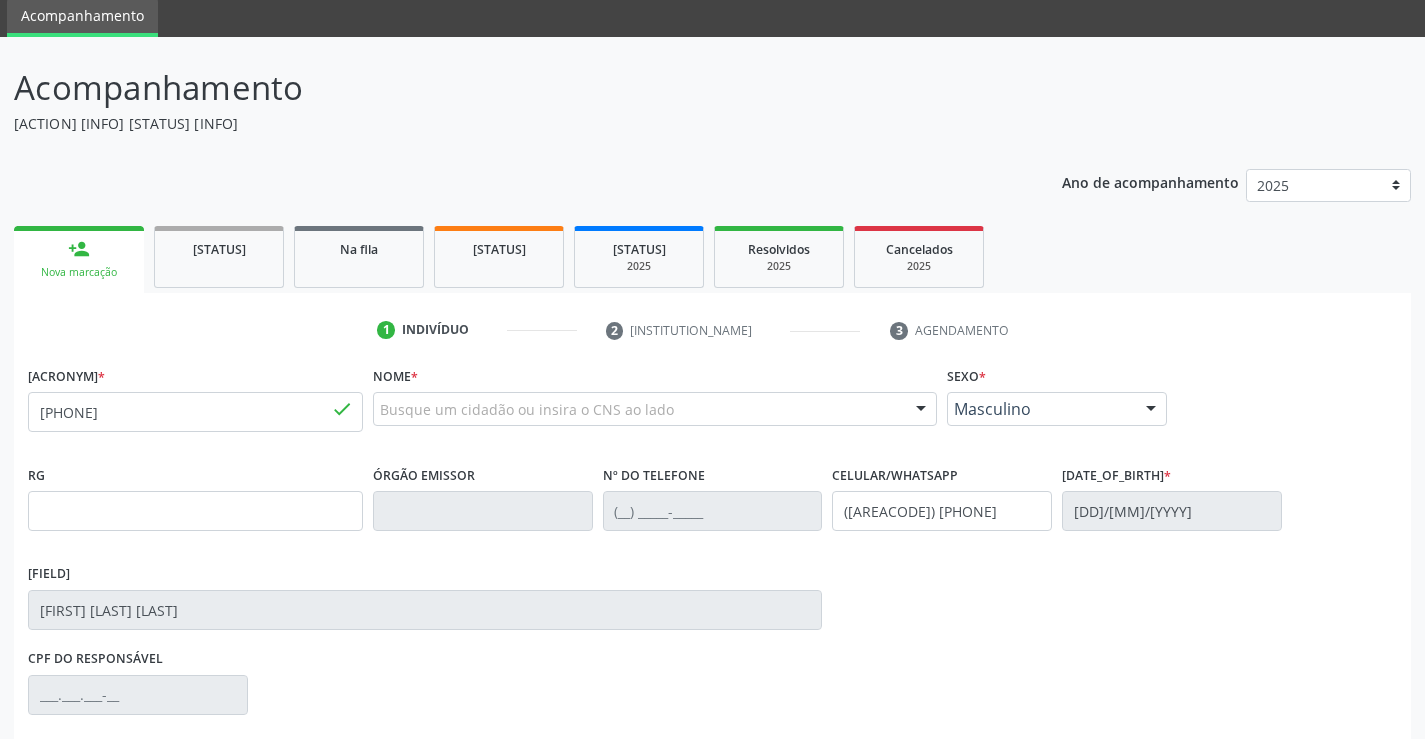 click on "CPF do responsável" at bounding box center (712, 693) 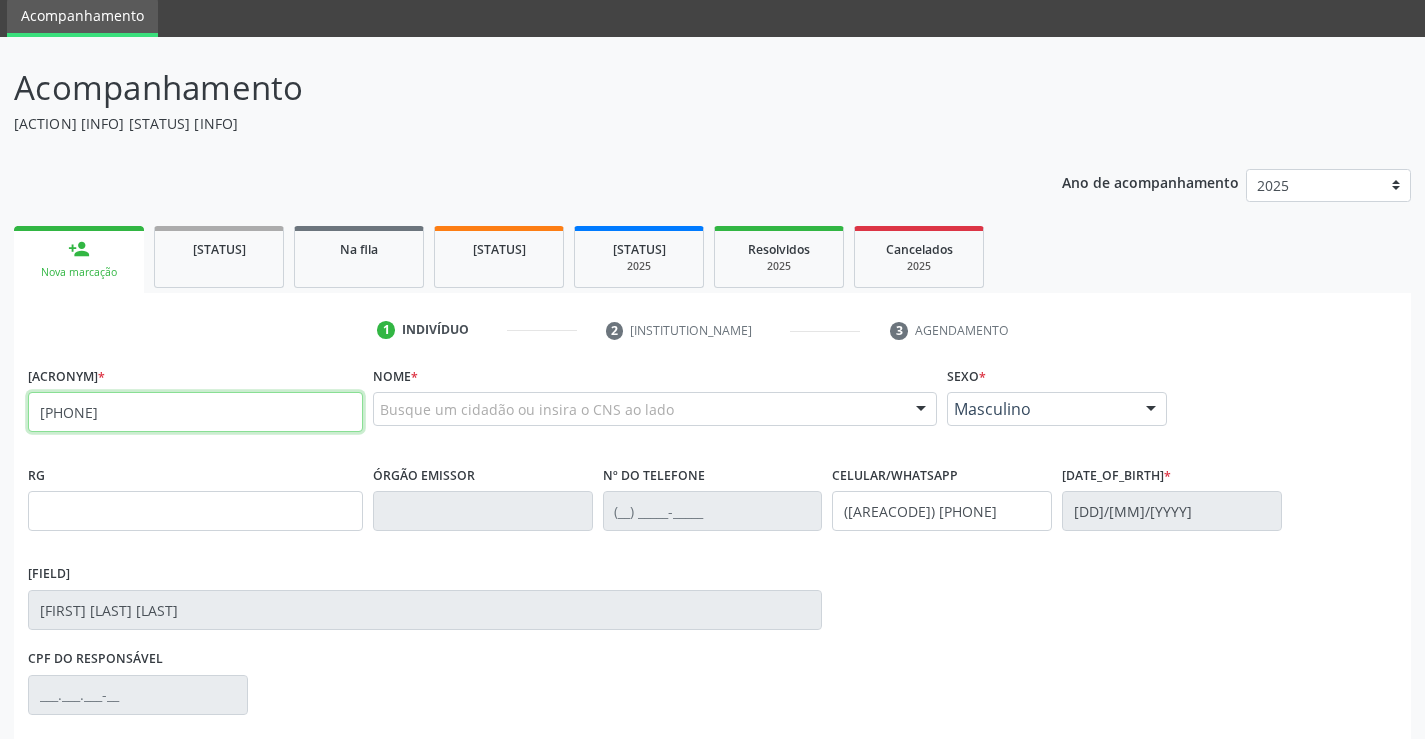 click on "898 0062 9192 2918" at bounding box center [195, 412] 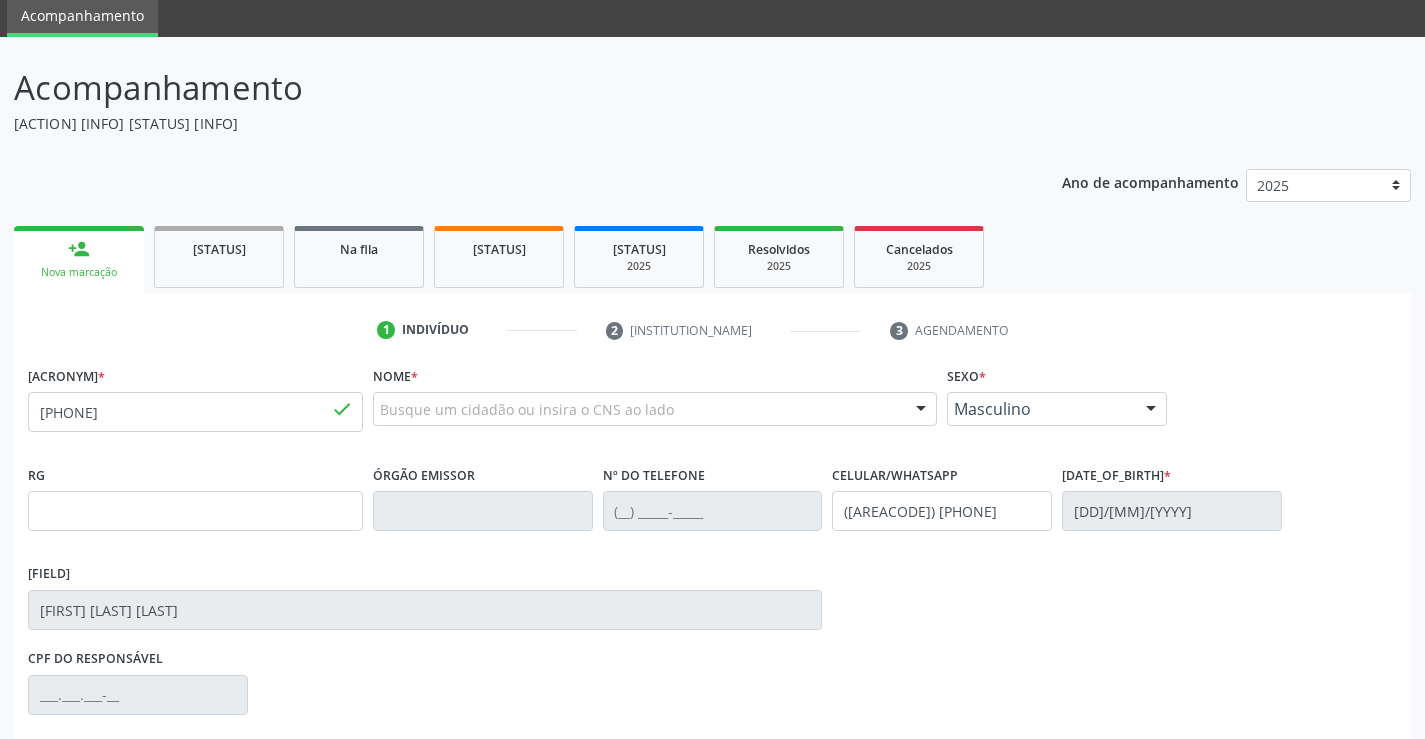 click on "Busque um cidadão ou insira o CNS ao lado
Nenhum resultado encontrado para: "   "
Digite o nome ou CNS para buscar um indivíduo" at bounding box center (655, 416) 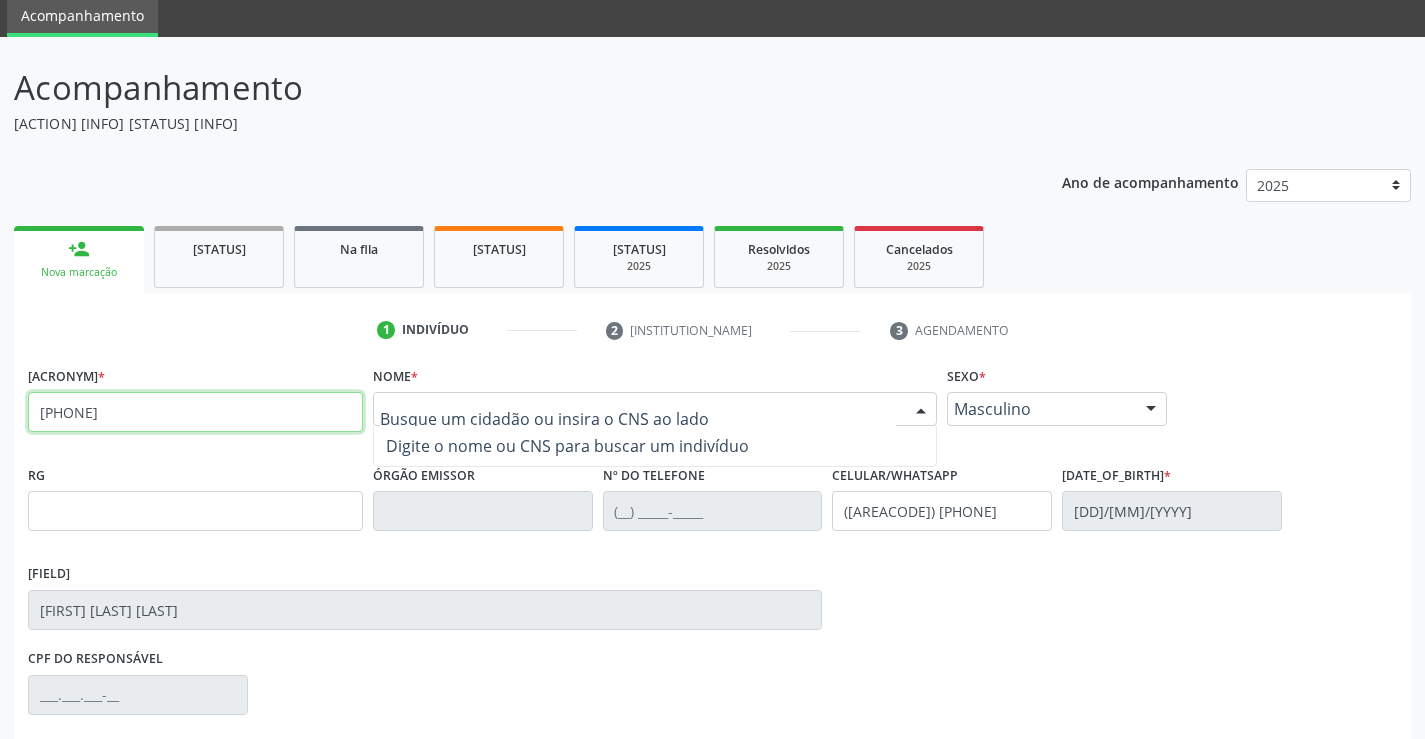 click on "898 0062 9192 2918" at bounding box center (195, 412) 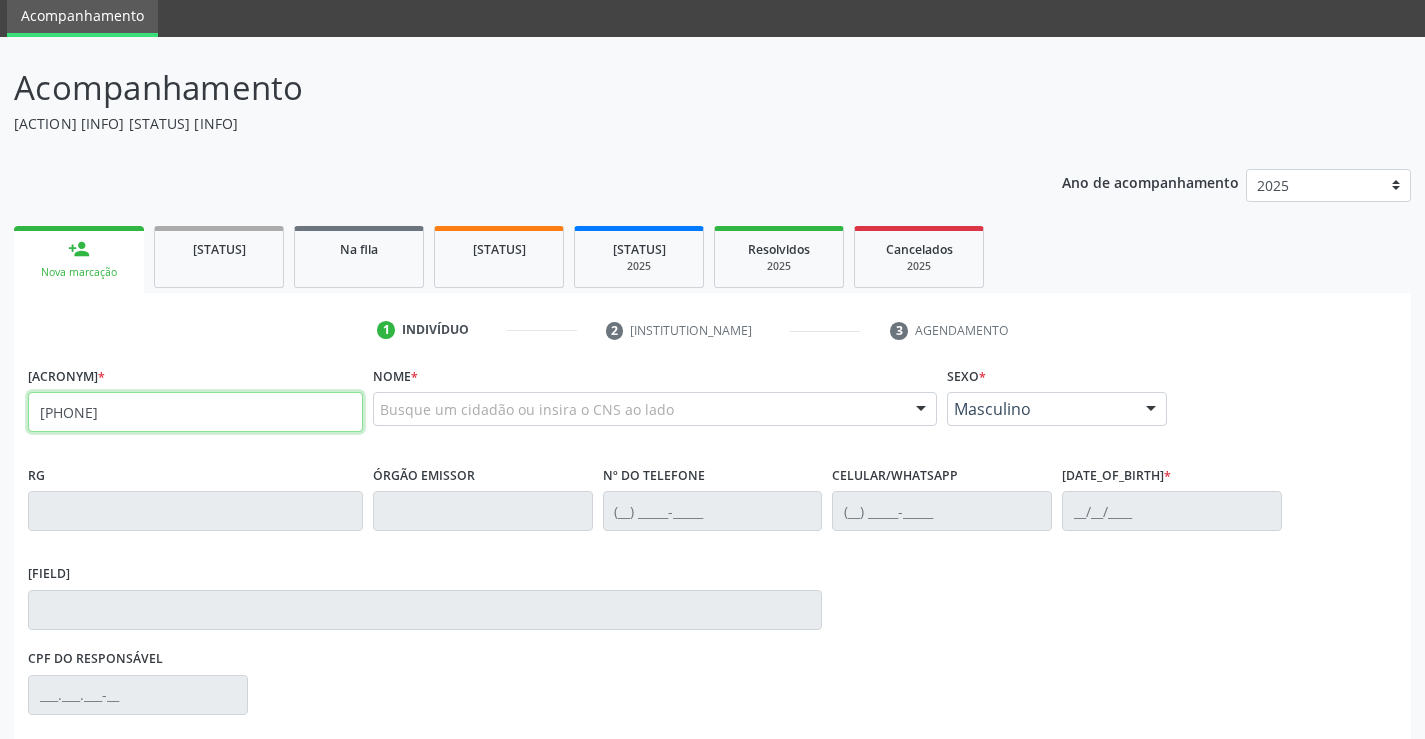 type on "898 00" 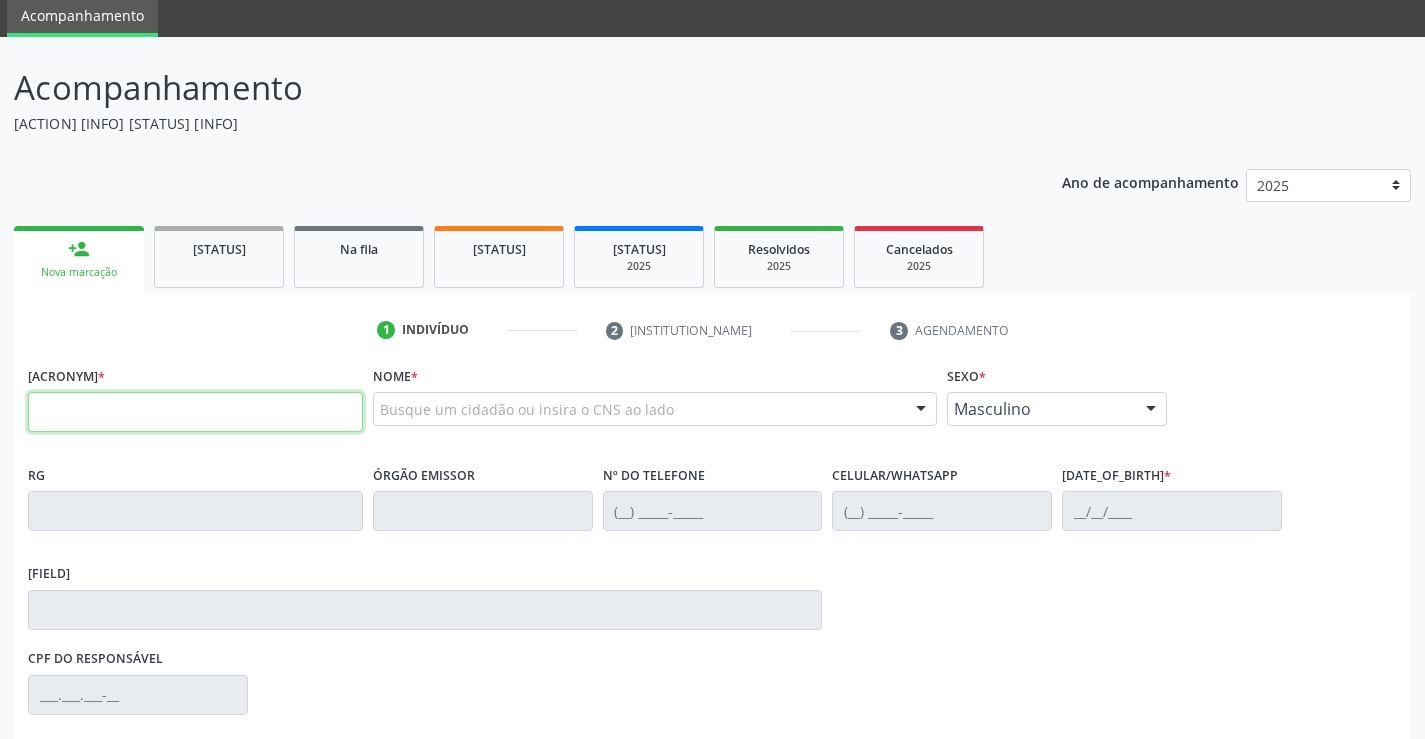 type 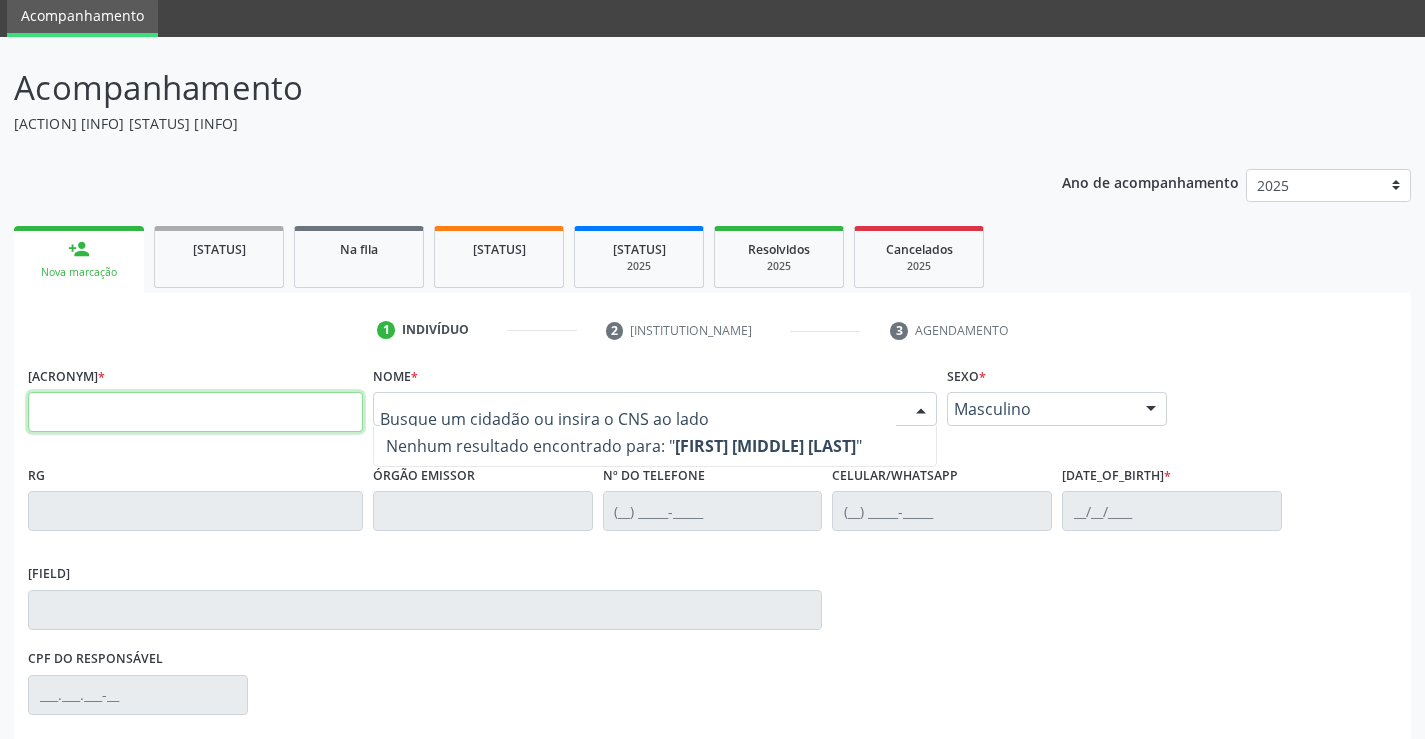 click at bounding box center [195, 412] 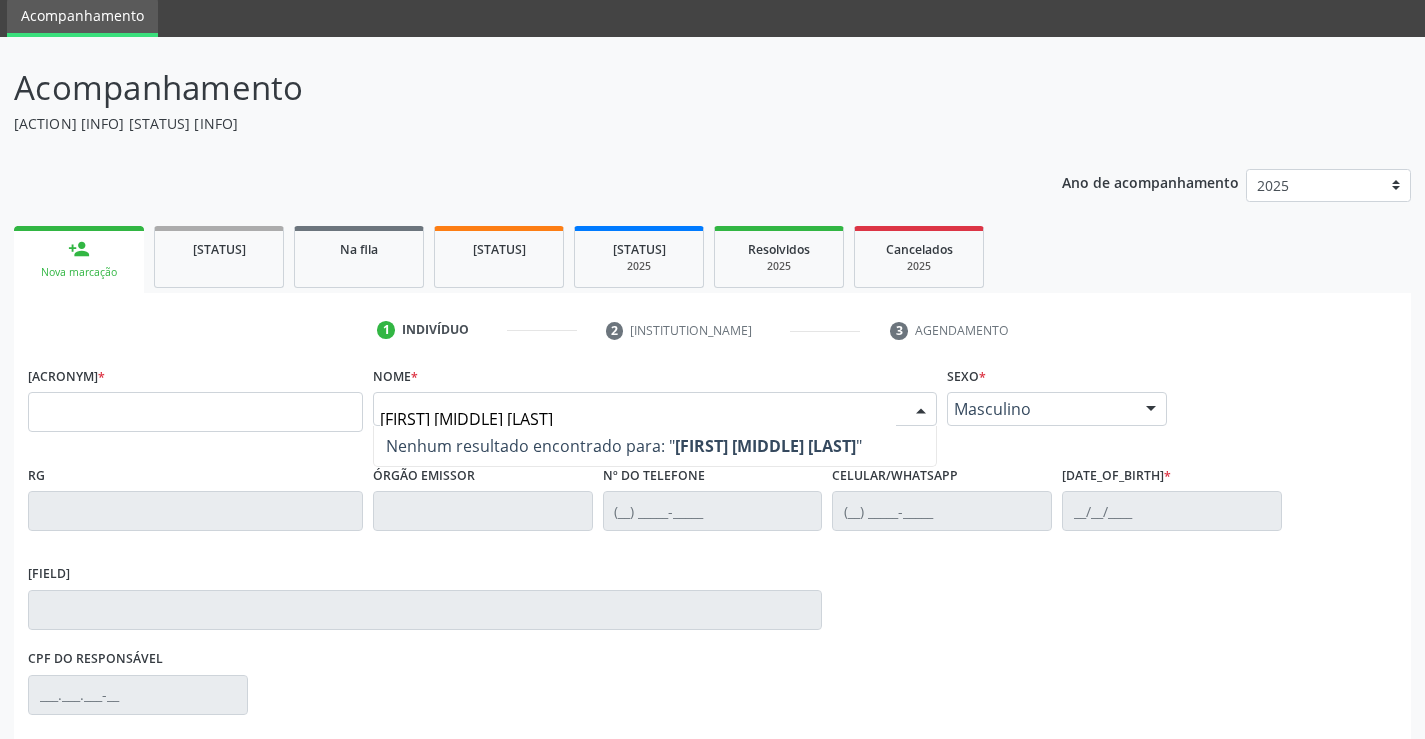 click on "PEDRO IAGO RODRIGUES DA SILVA" at bounding box center [638, 419] 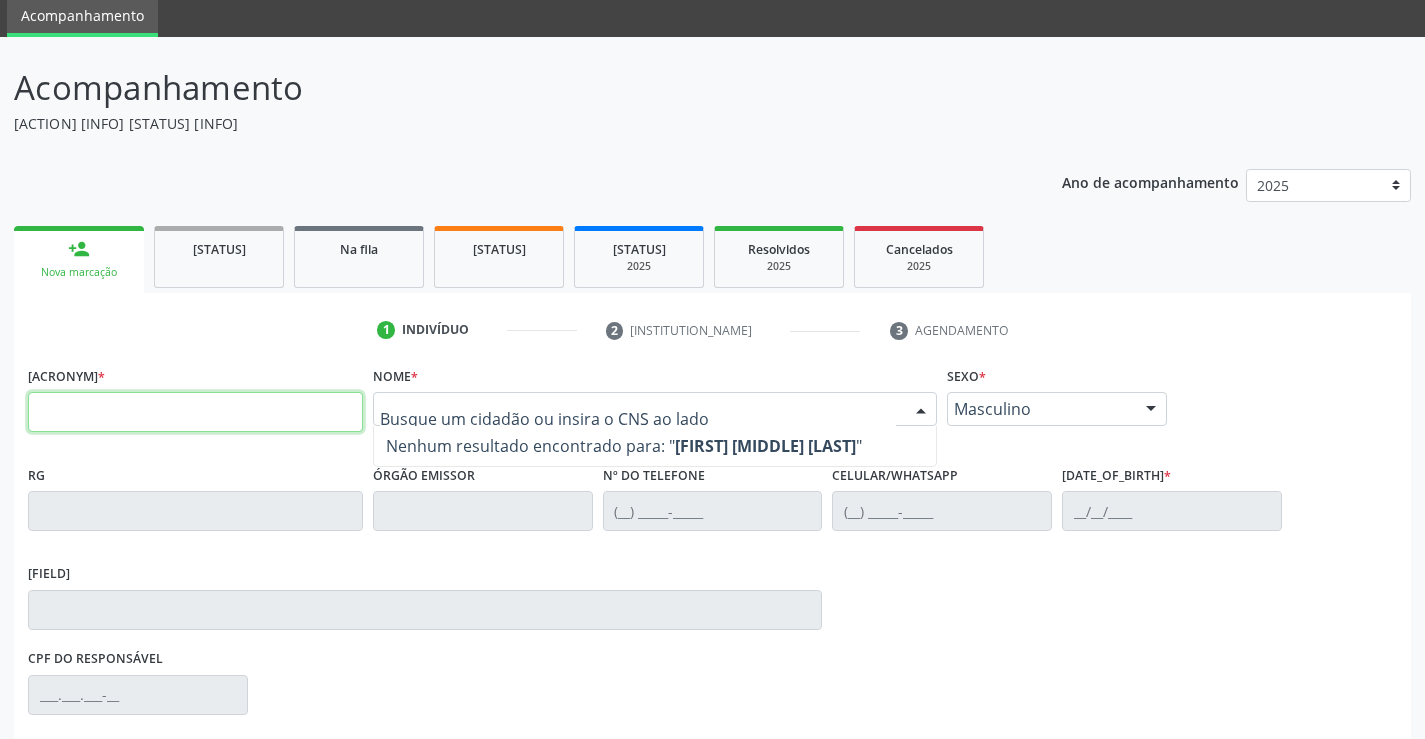 click at bounding box center (195, 412) 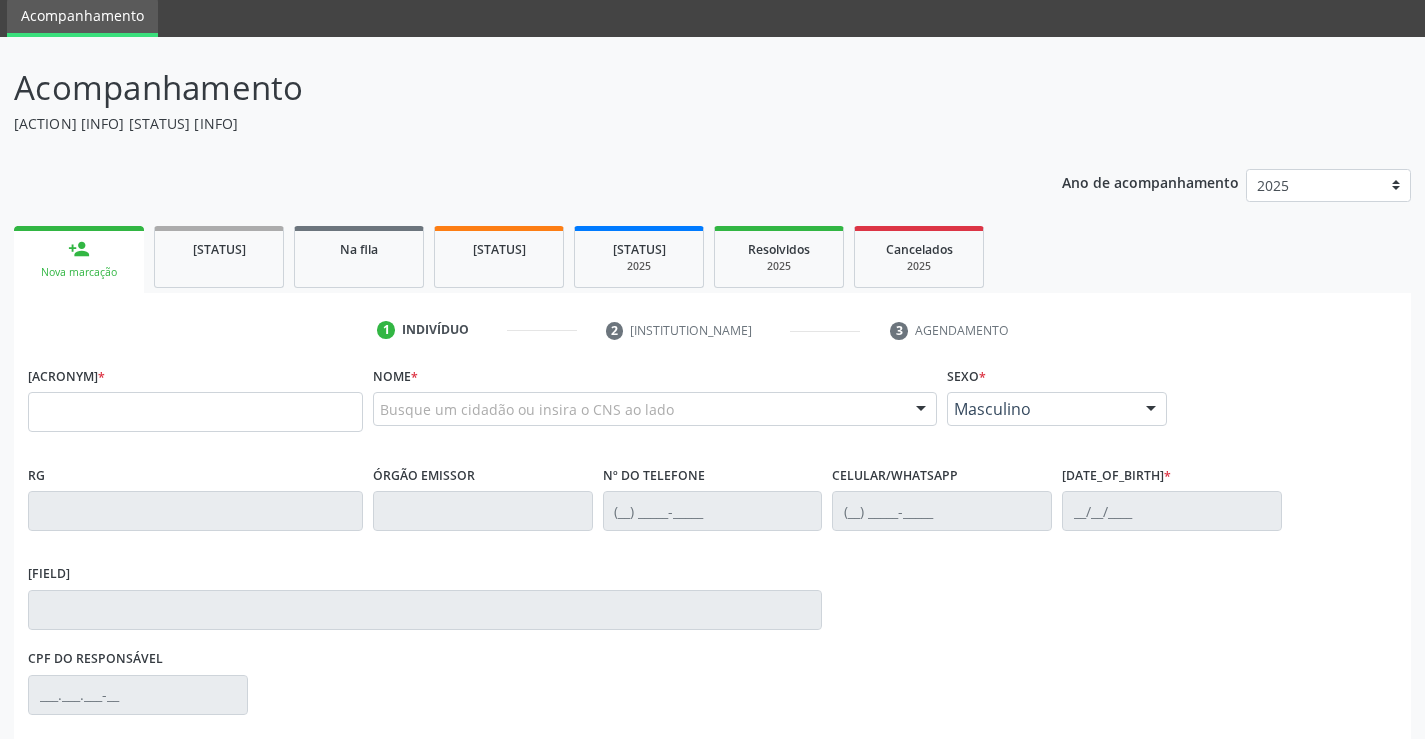 click on "Busque um cidadão ou insira o CNS ao lado" at bounding box center (655, 409) 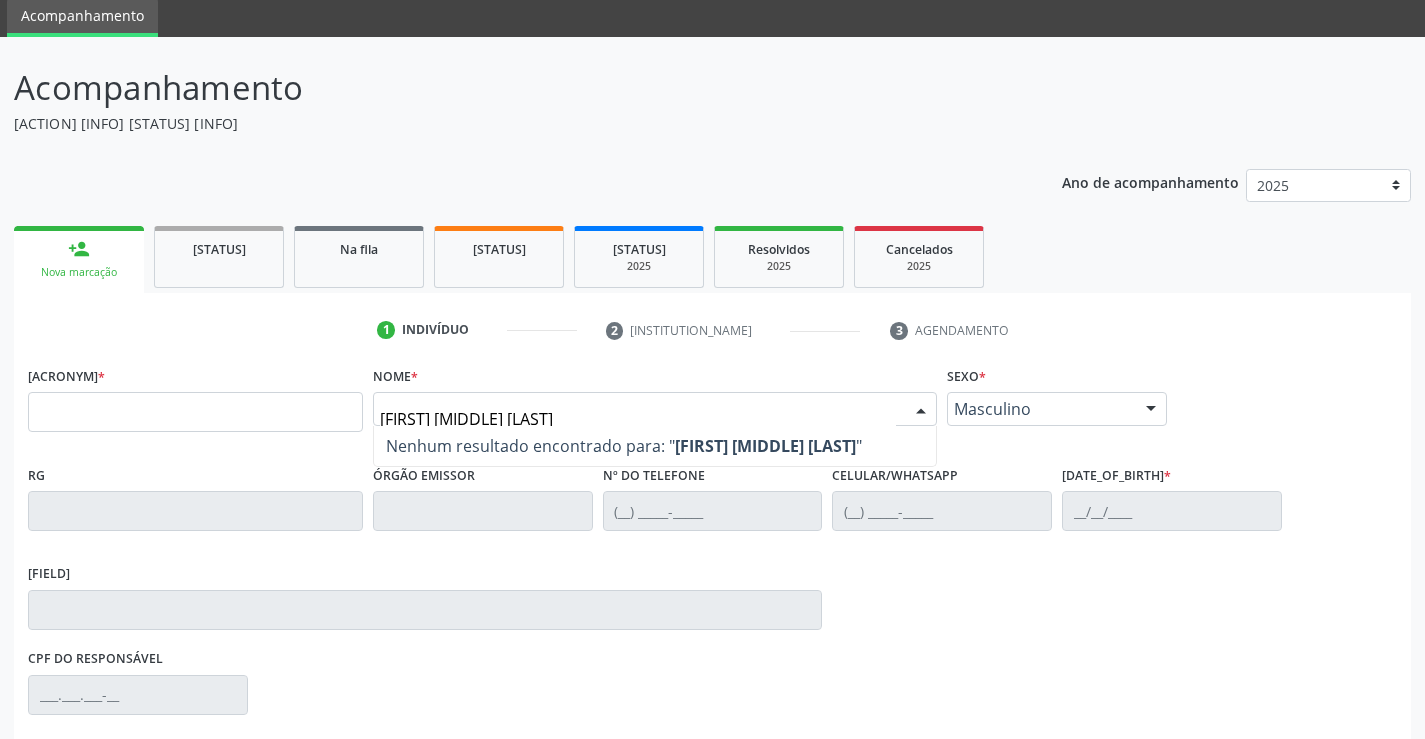 click on "PEDRO IAGO RODRIGUES DA SILVA" at bounding box center [727, 446] 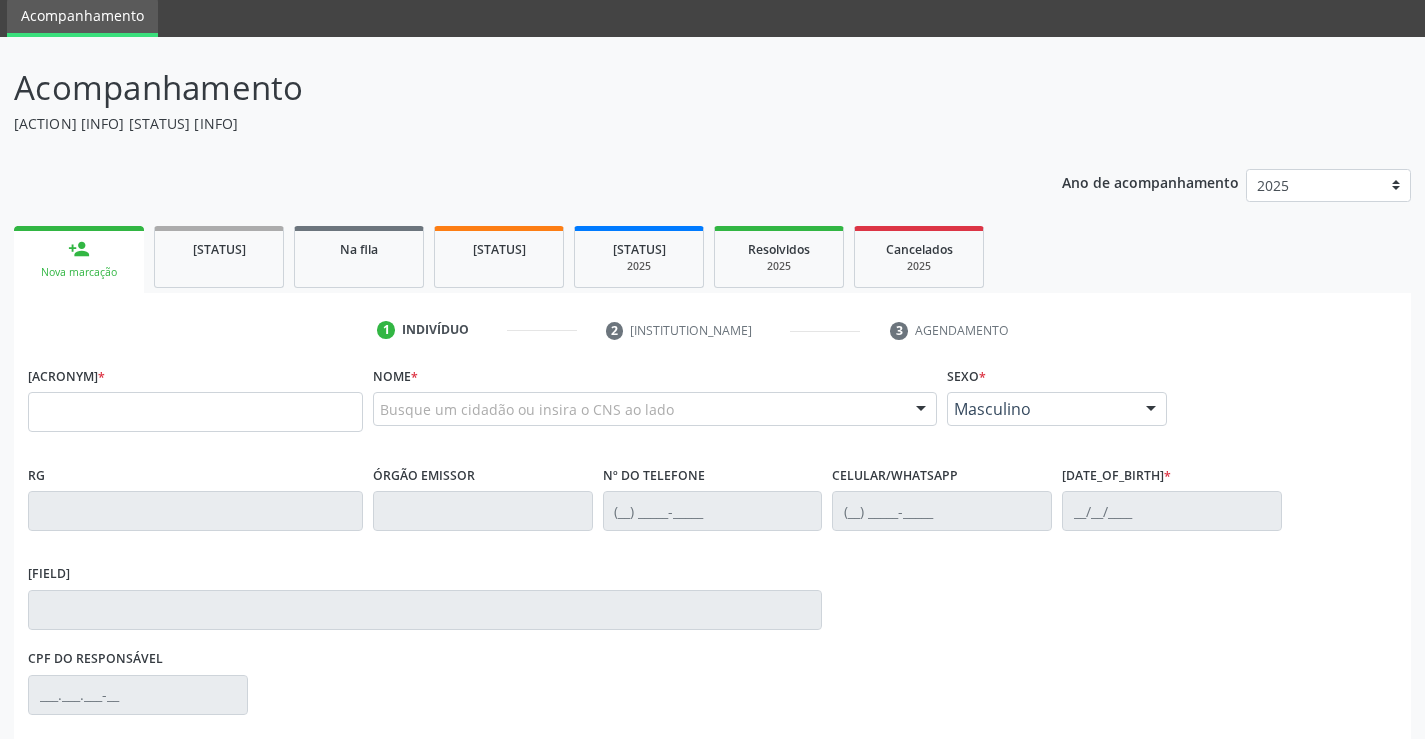 click at bounding box center [921, 410] 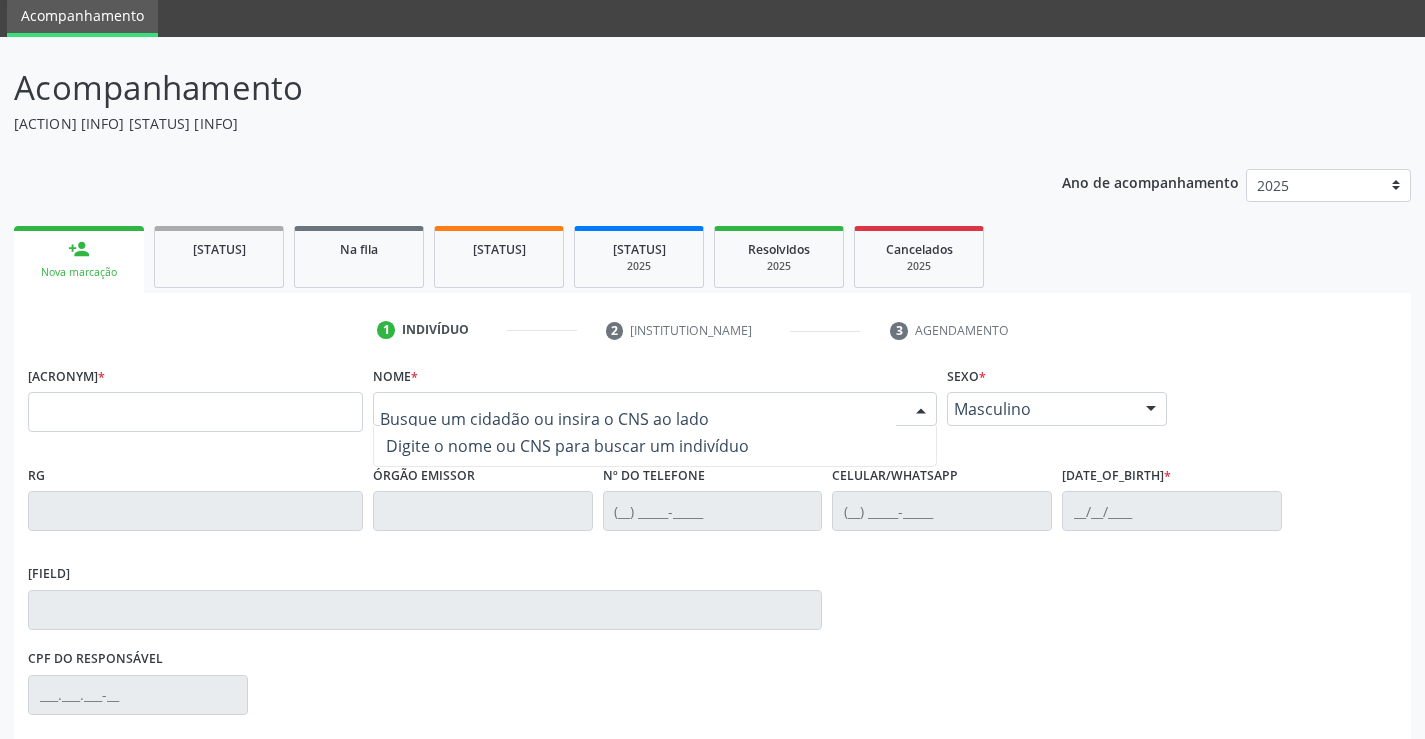 click at bounding box center (655, 409) 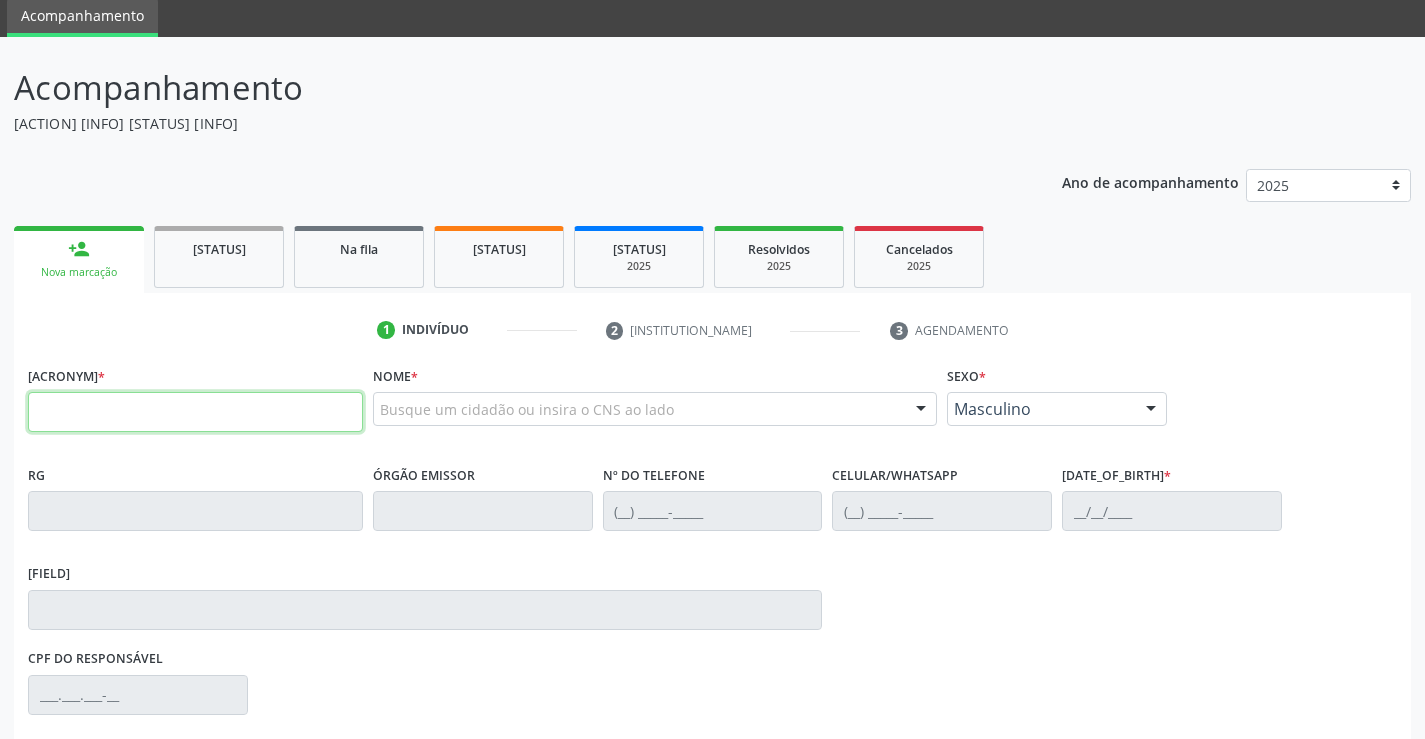 click at bounding box center [195, 412] 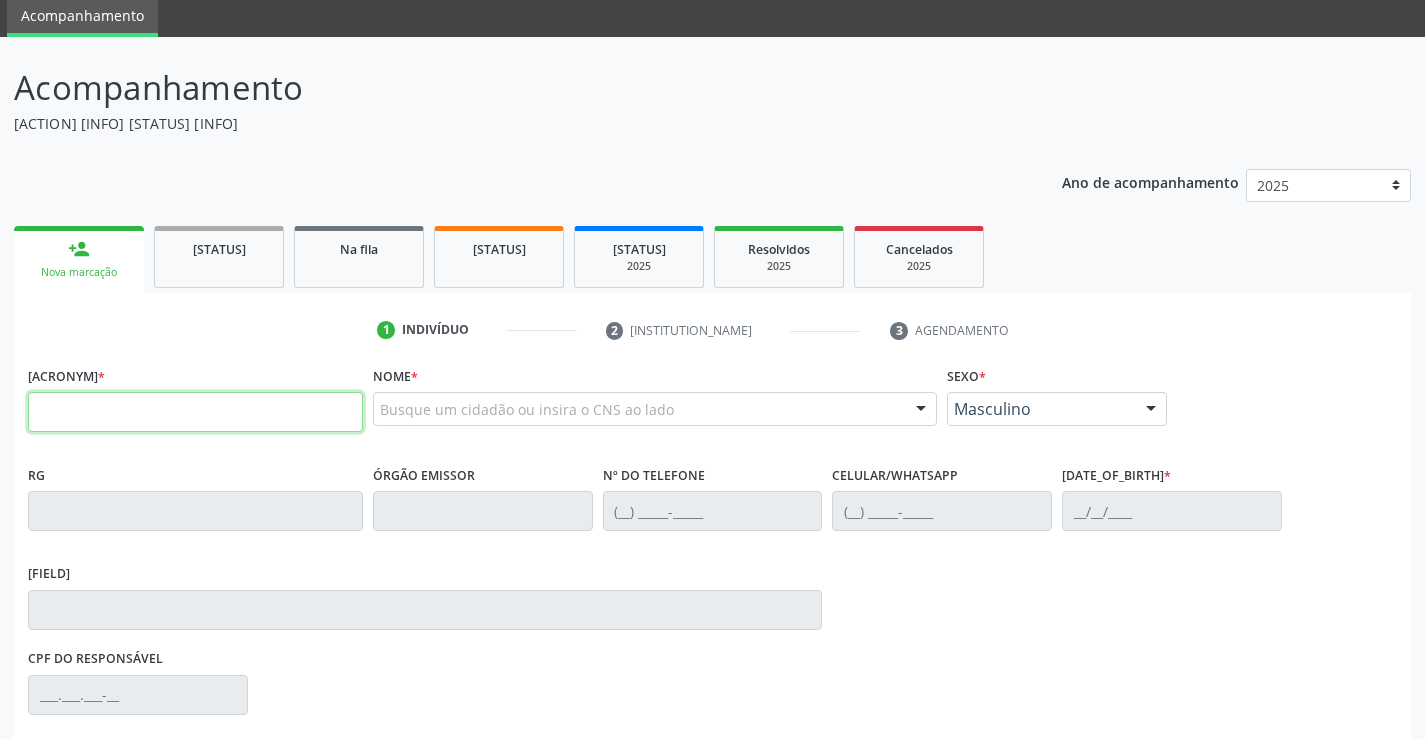 click at bounding box center [195, 412] 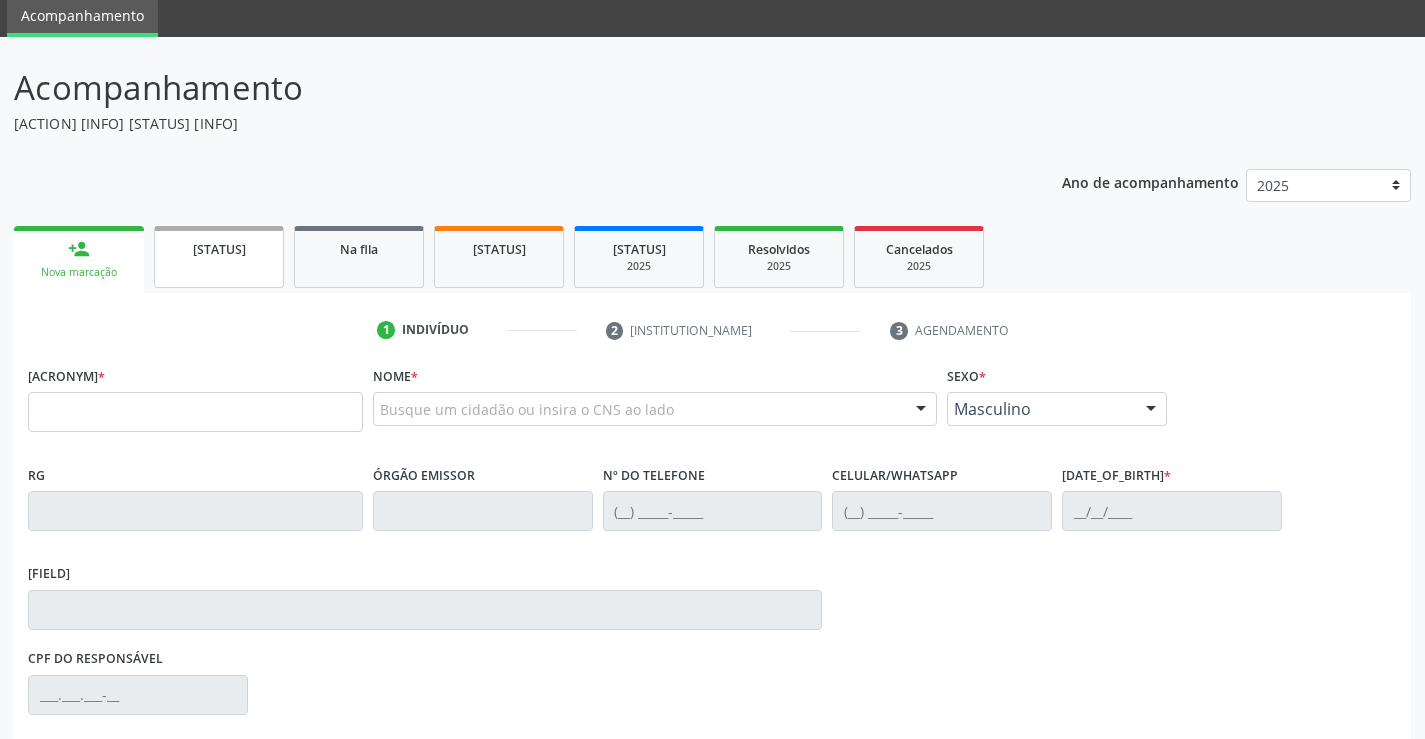 click on "Solicitados" at bounding box center (219, 257) 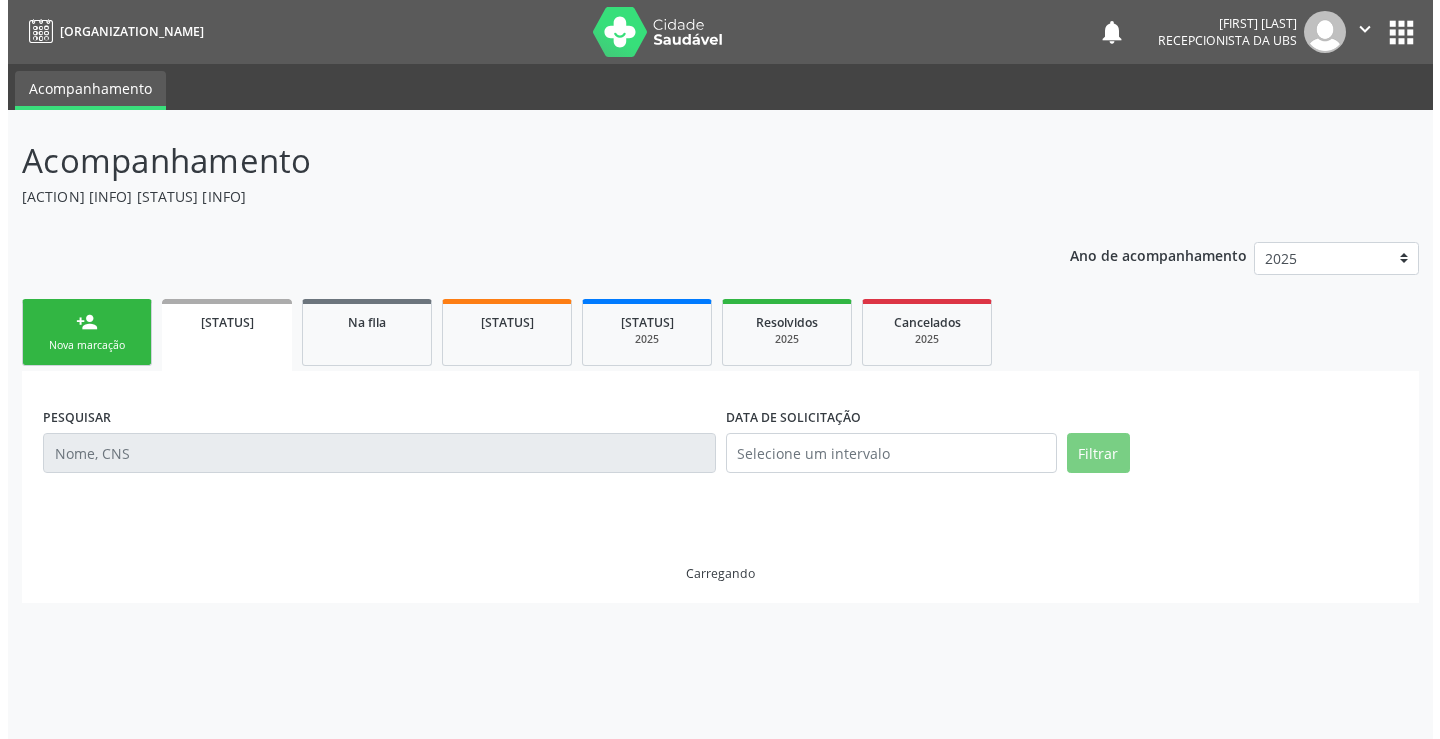 scroll, scrollTop: 0, scrollLeft: 0, axis: both 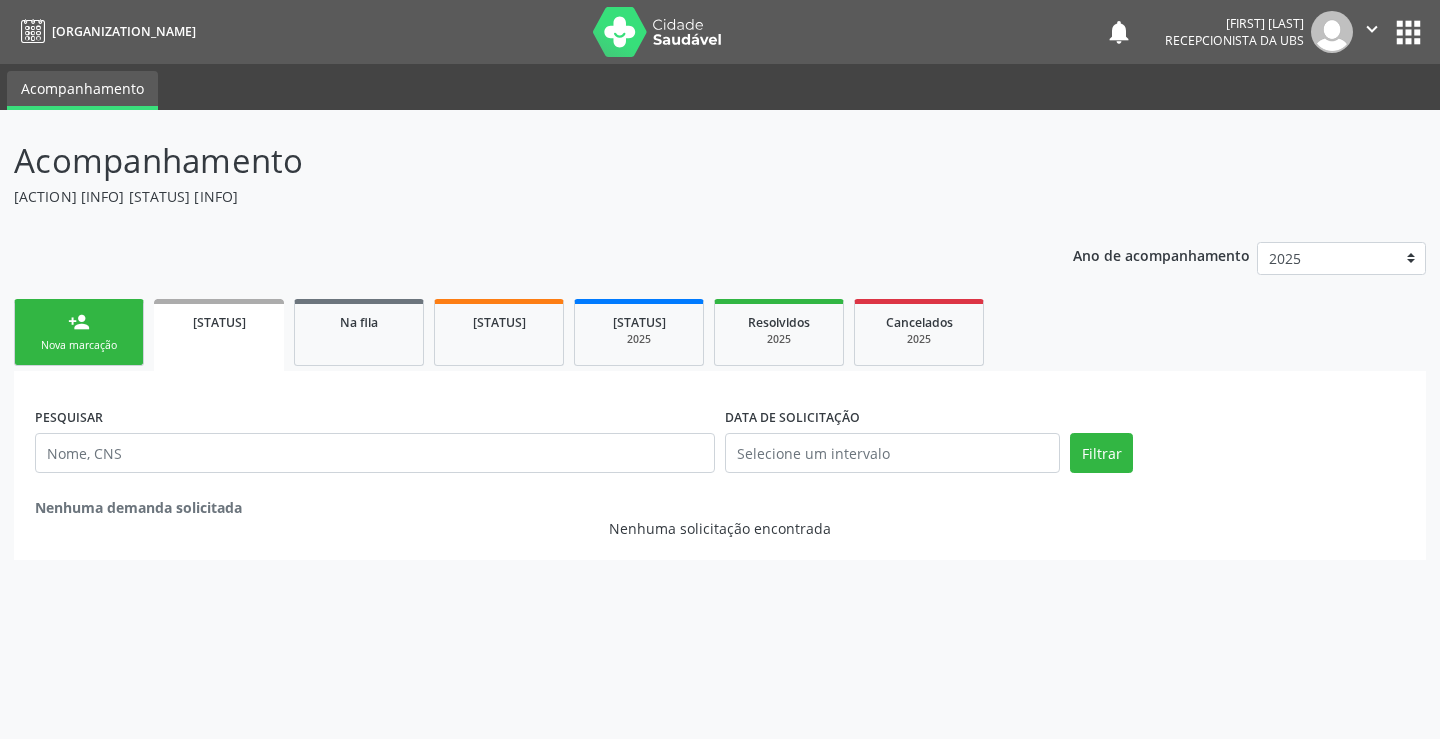 click on "" at bounding box center [1372, 32] 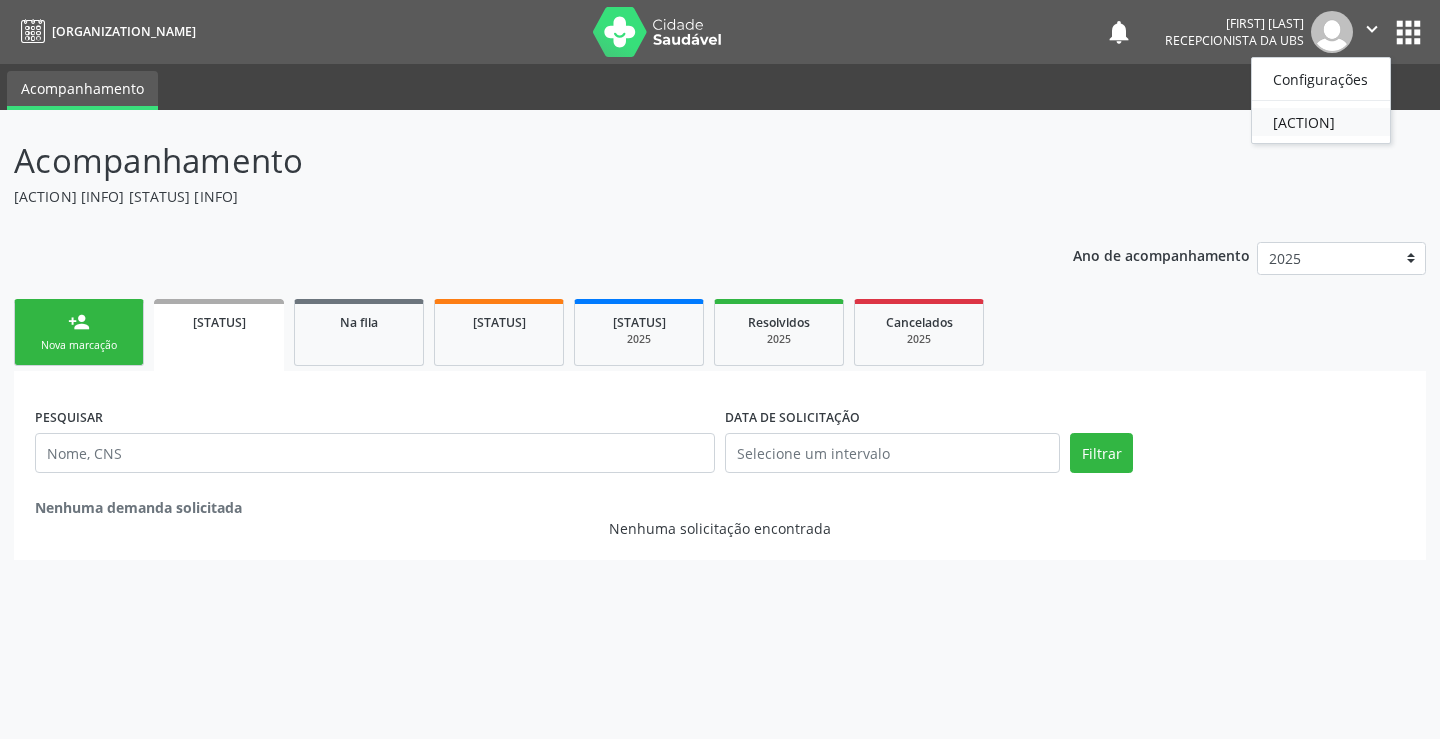 click on "Sair" at bounding box center [1321, 122] 